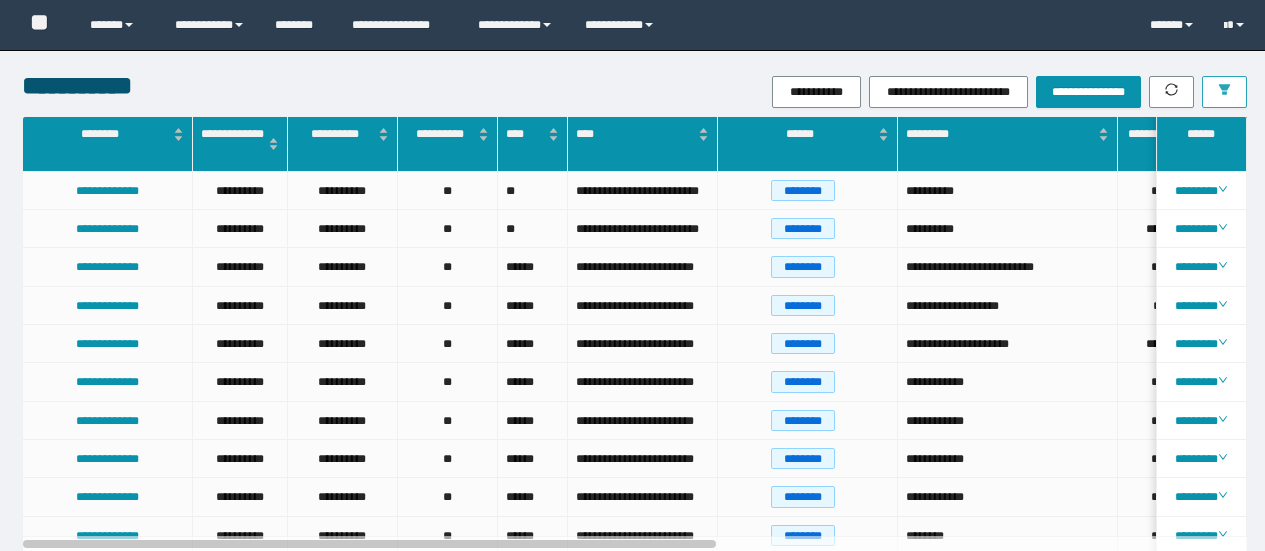 scroll, scrollTop: 0, scrollLeft: 0, axis: both 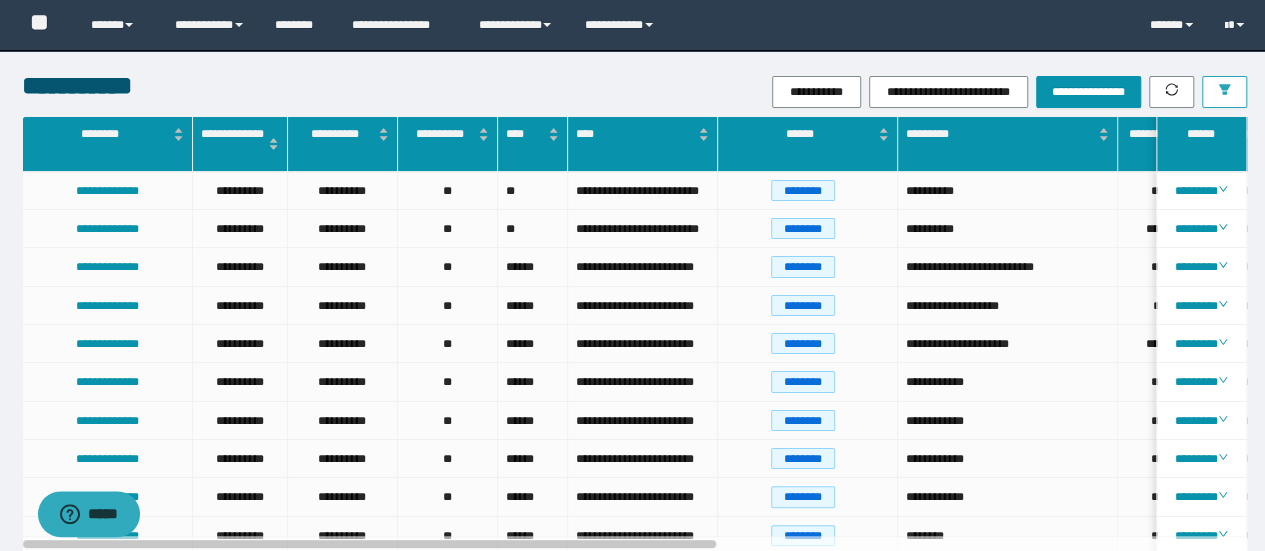click 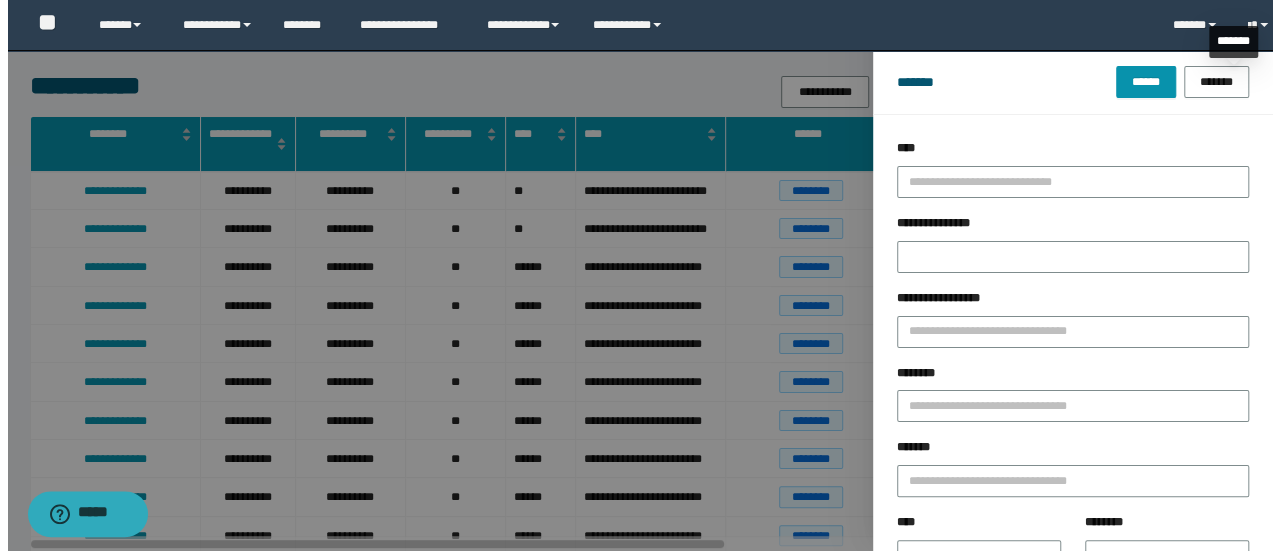scroll, scrollTop: 0, scrollLeft: 0, axis: both 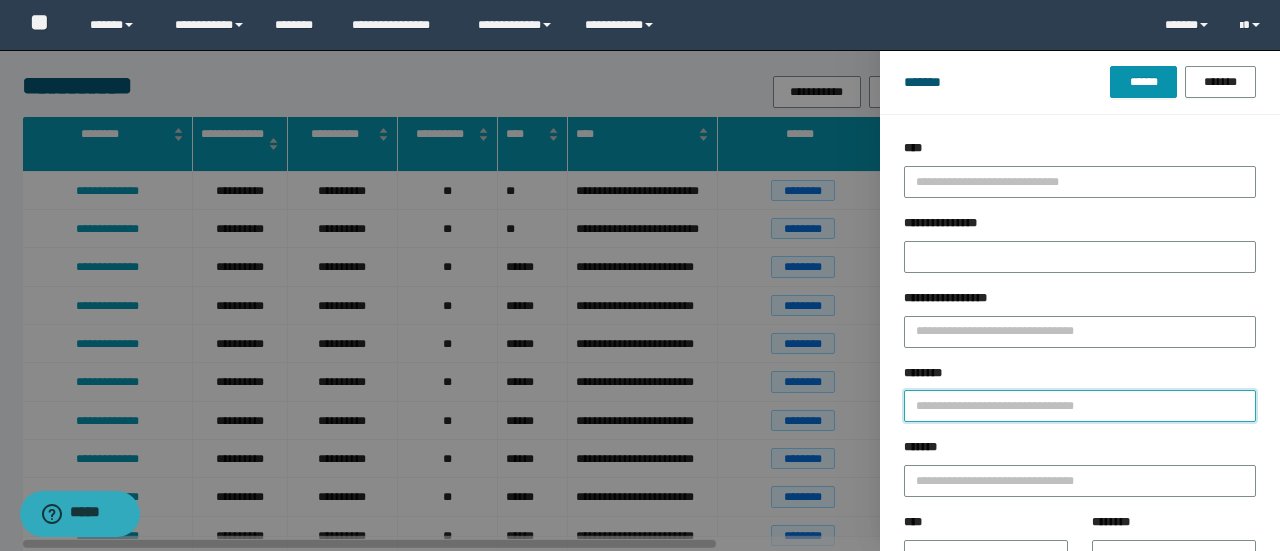 click on "********" at bounding box center (1080, 406) 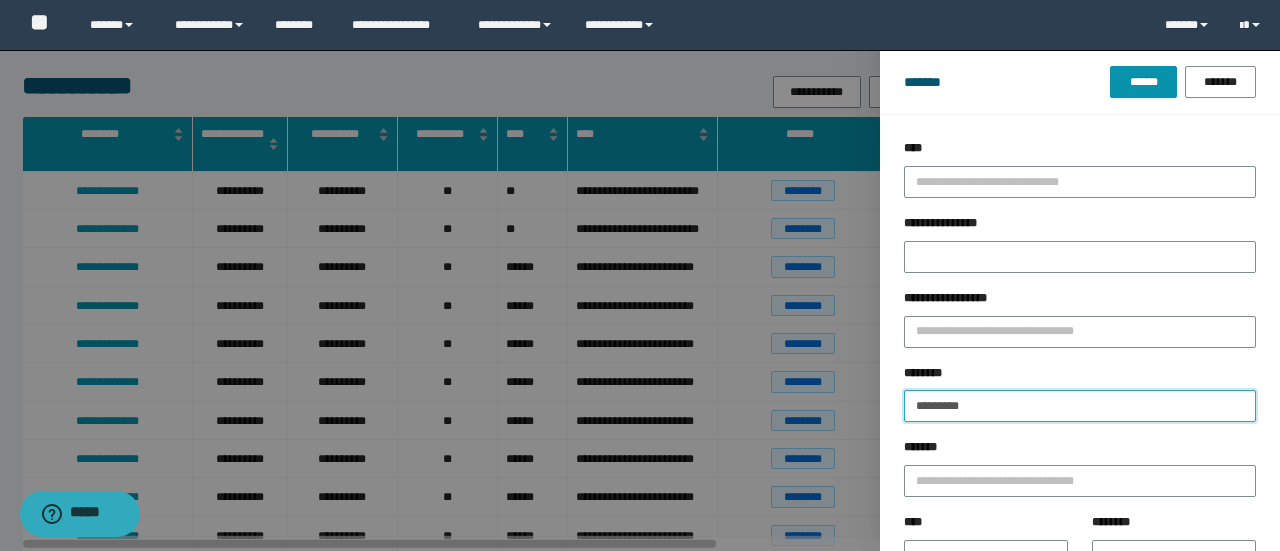 click on "******" at bounding box center [1143, 82] 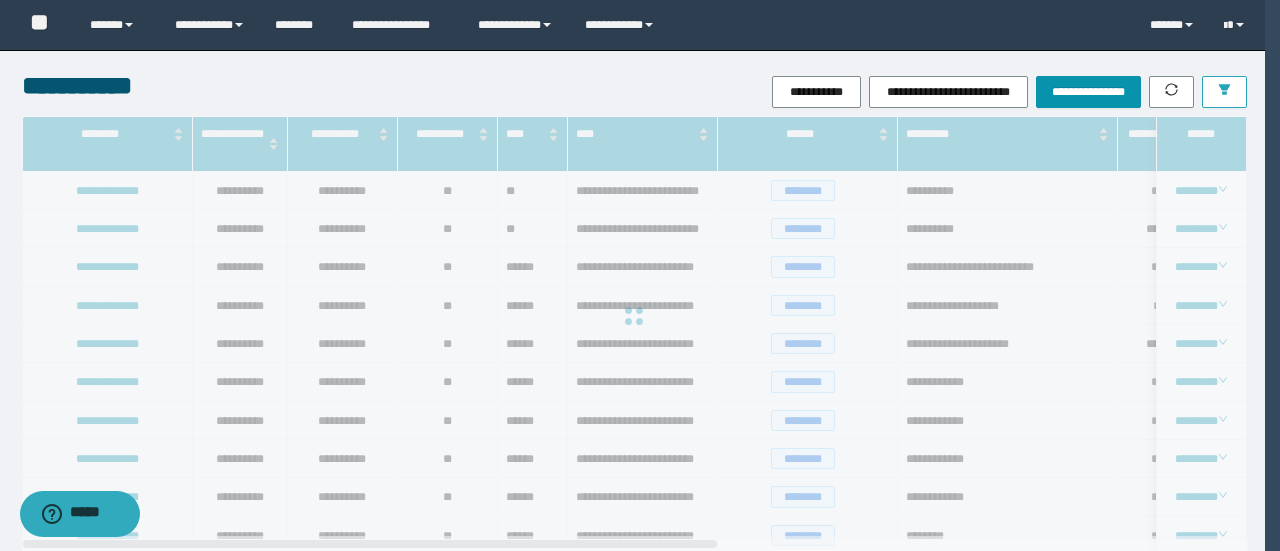 click at bounding box center (1224, 92) 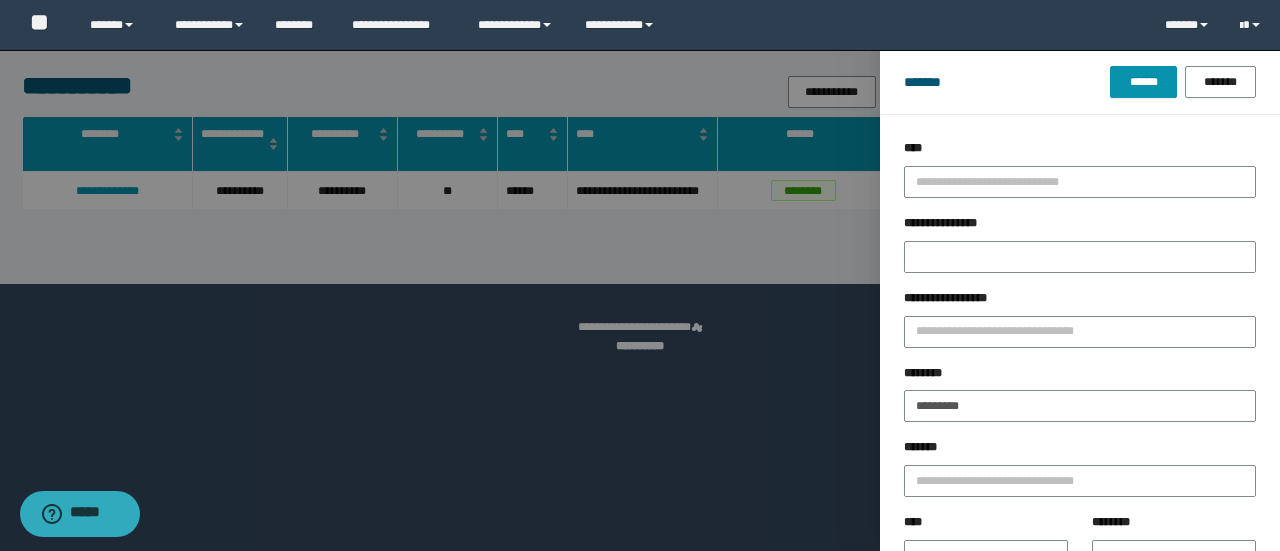 click at bounding box center (640, 275) 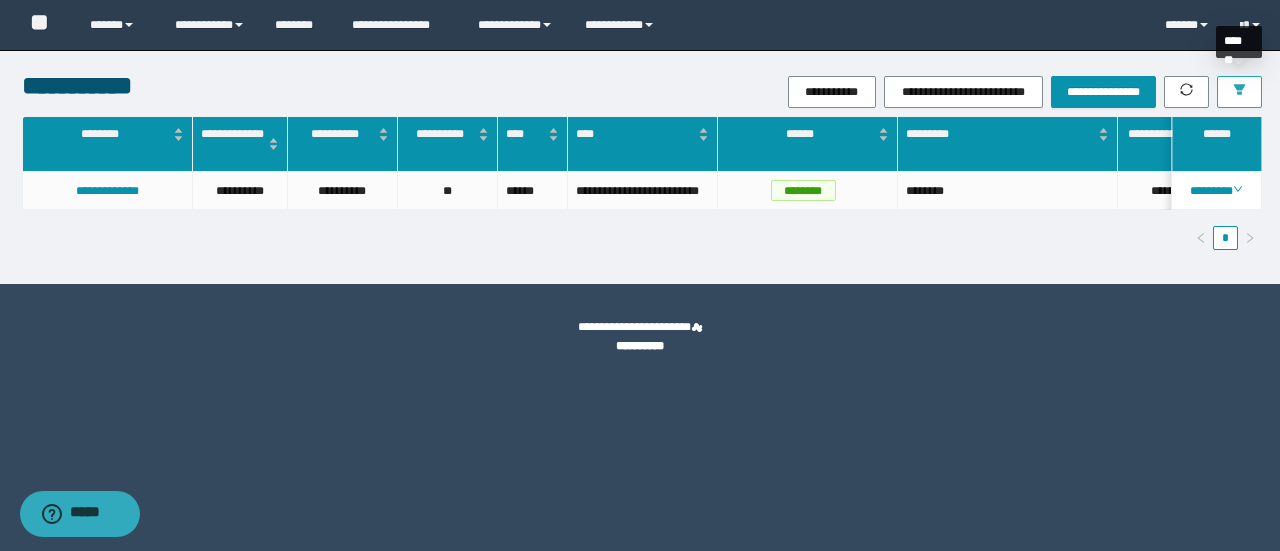 click at bounding box center (1239, 91) 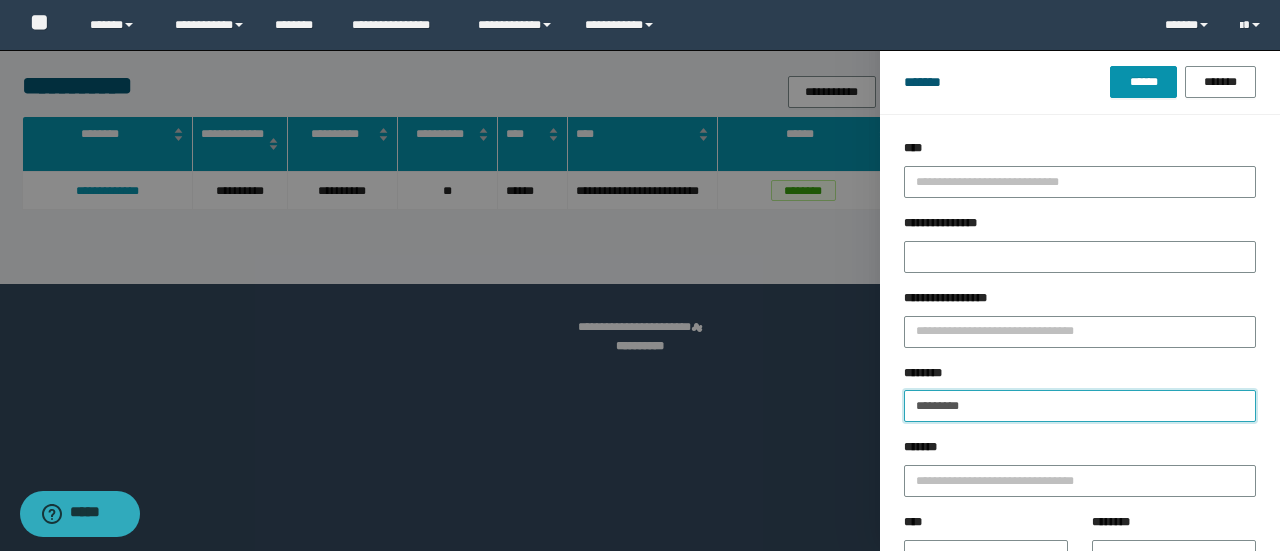drag, startPoint x: 938, startPoint y: 382, endPoint x: 410, endPoint y: 331, distance: 530.45734 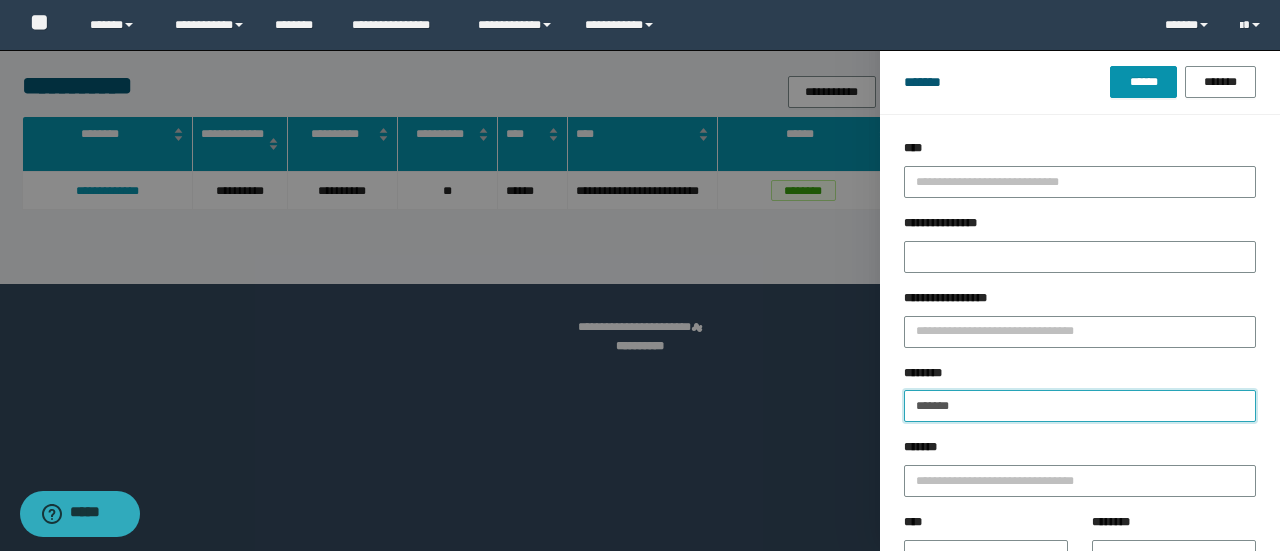 click on "******" at bounding box center [1143, 82] 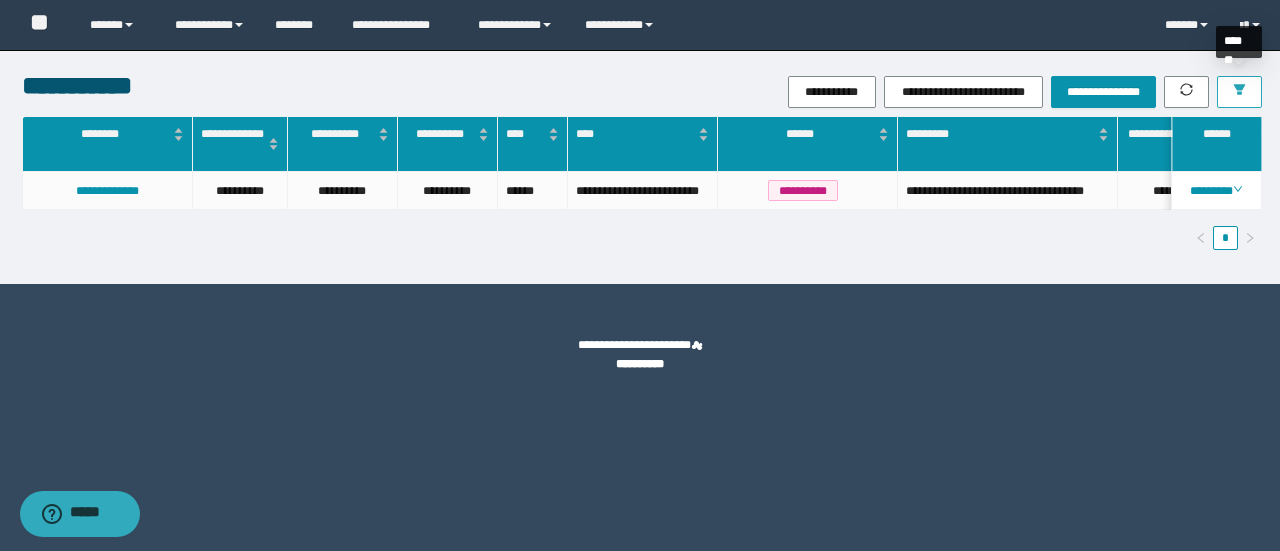 click at bounding box center (1239, 92) 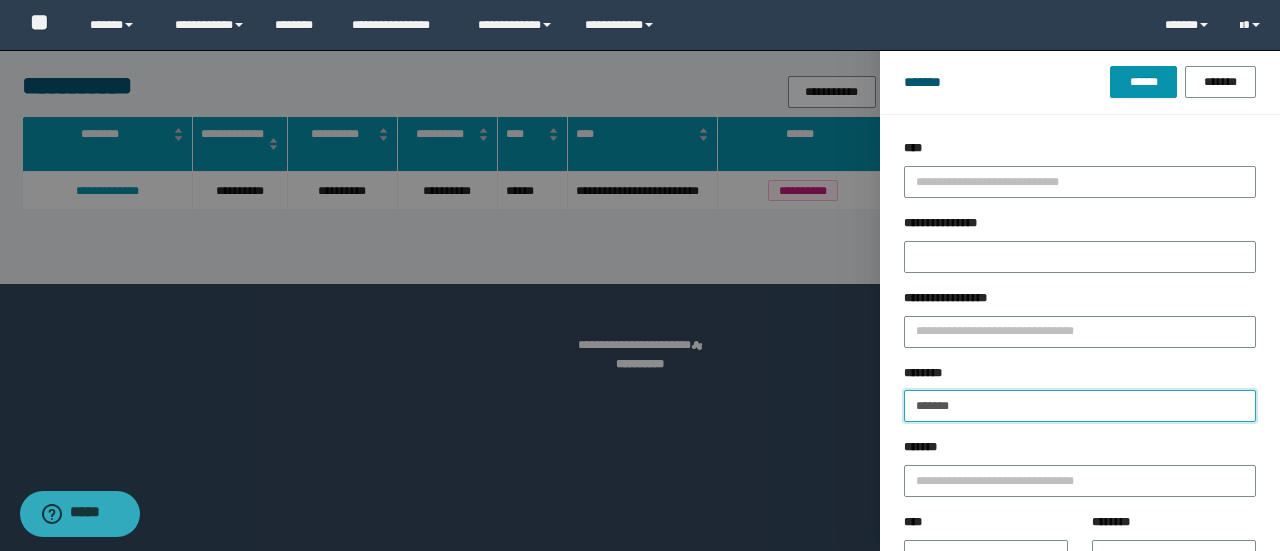 click on "**********" at bounding box center (640, 275) 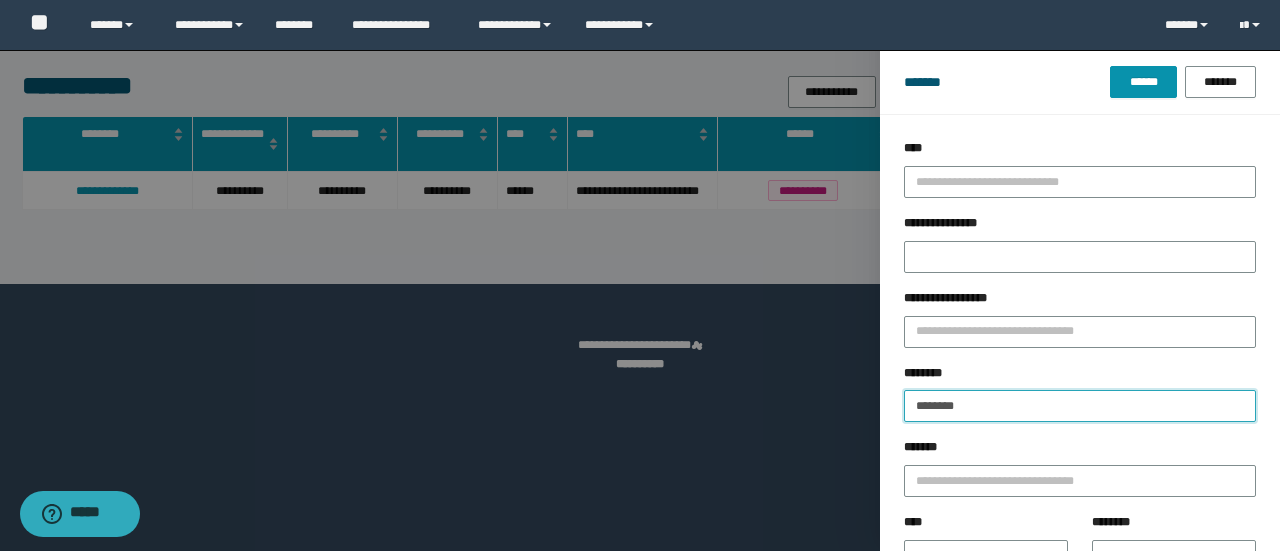 click on "******" at bounding box center (1143, 82) 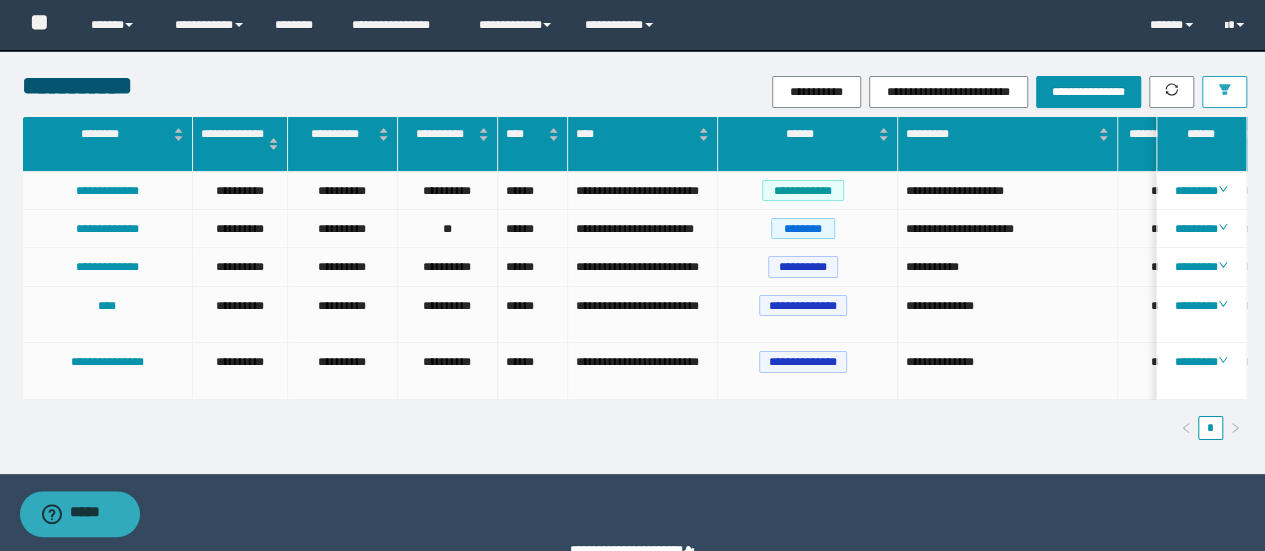 click at bounding box center (1224, 92) 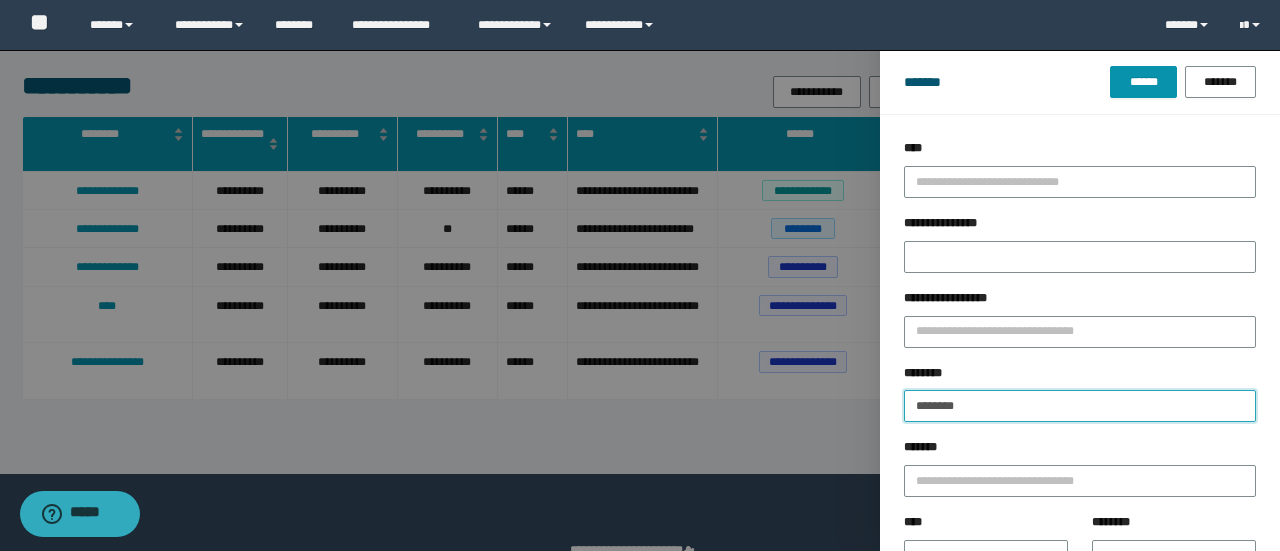 click on "**********" at bounding box center [640, 275] 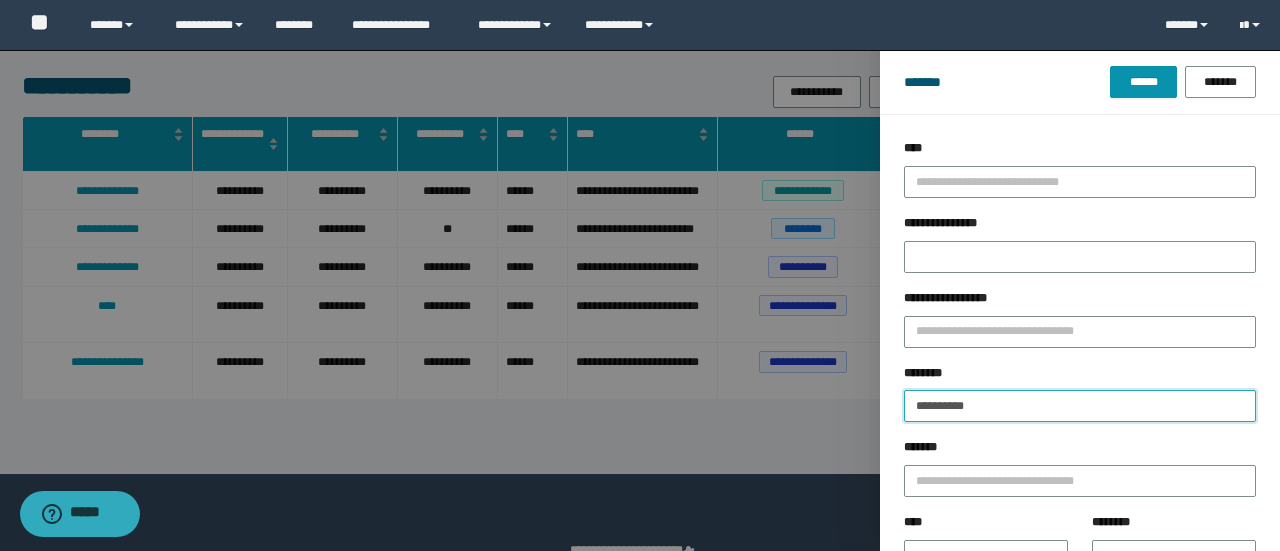 type on "**********" 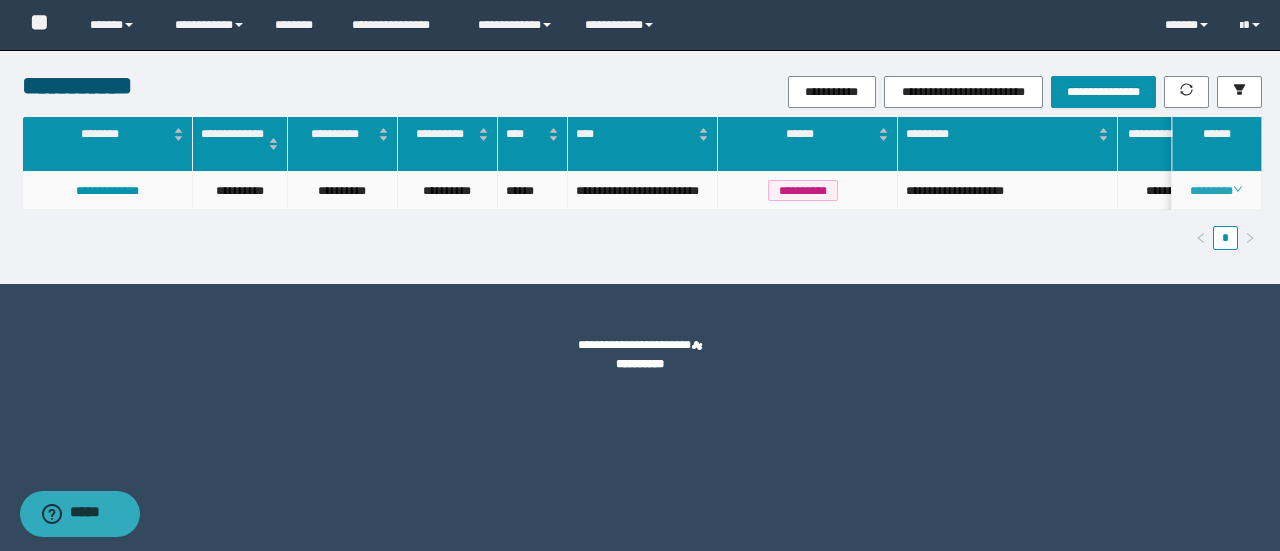 click on "********" at bounding box center [1216, 191] 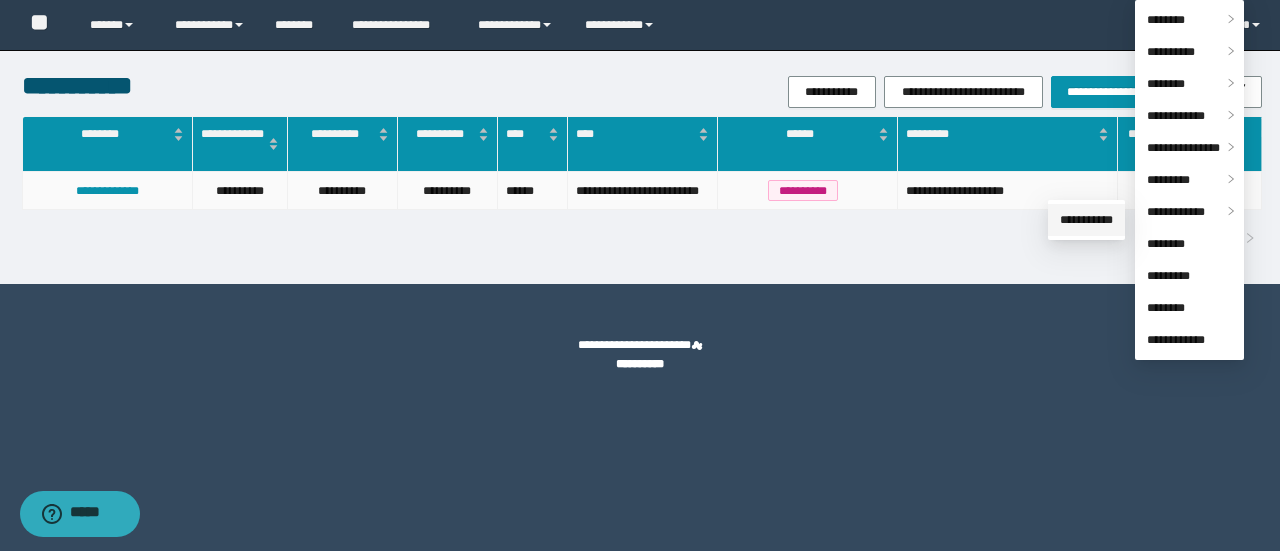 click on "**********" at bounding box center [1086, 220] 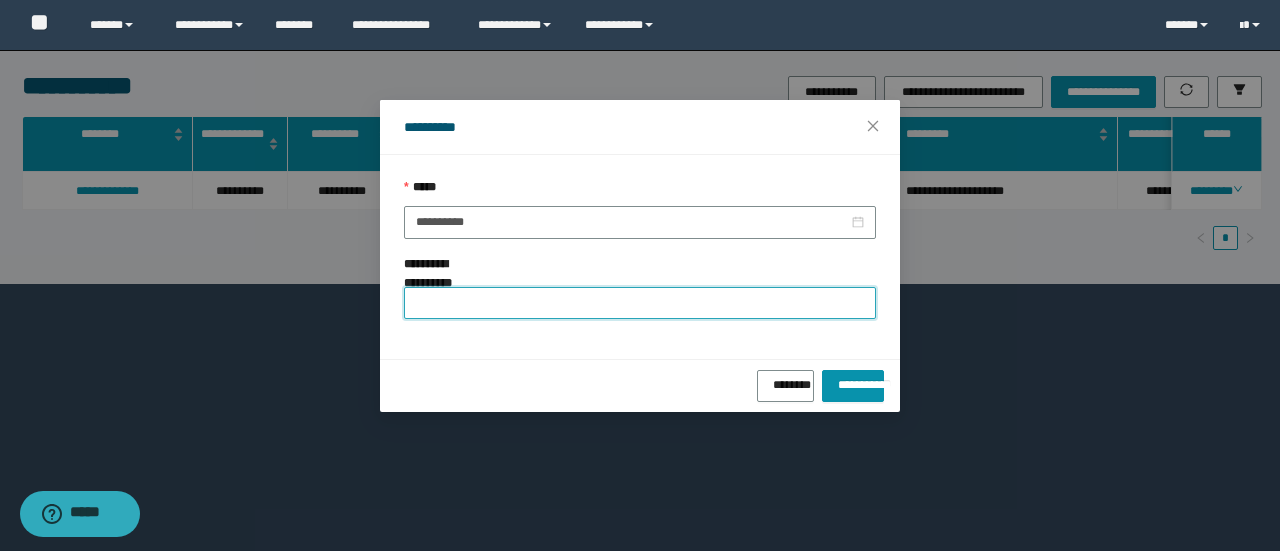 click on "**********" at bounding box center (640, 303) 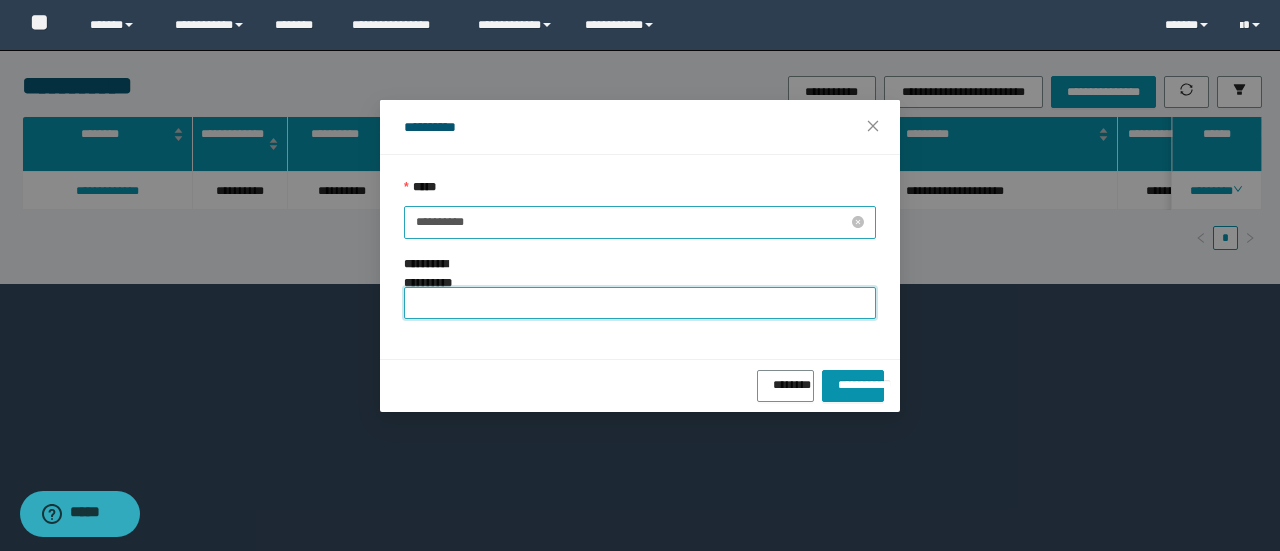 paste on "*******" 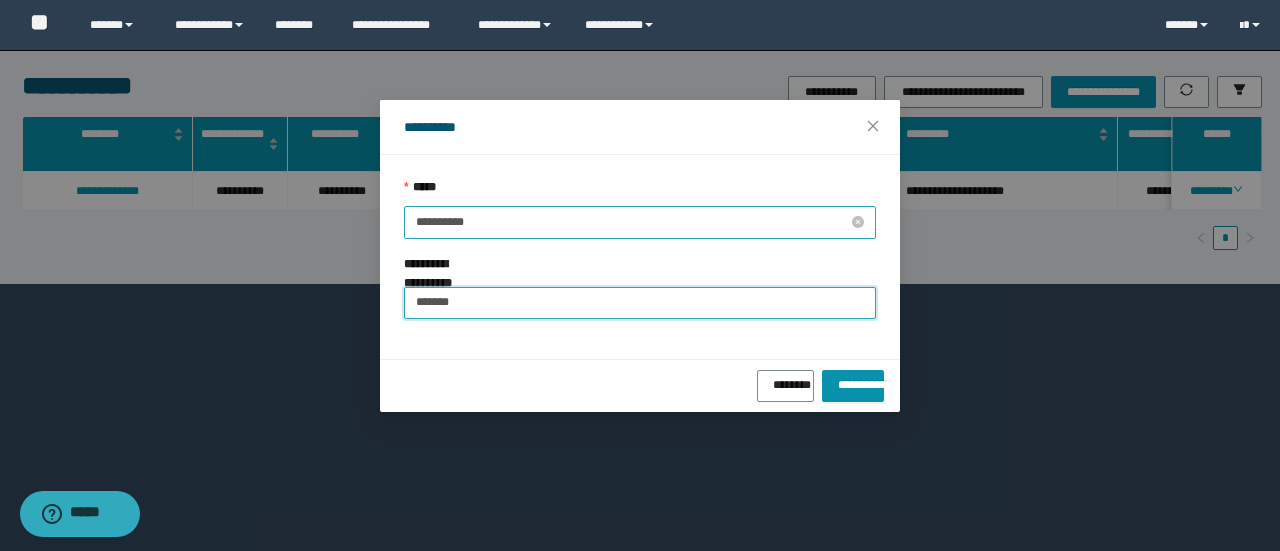 type on "*******" 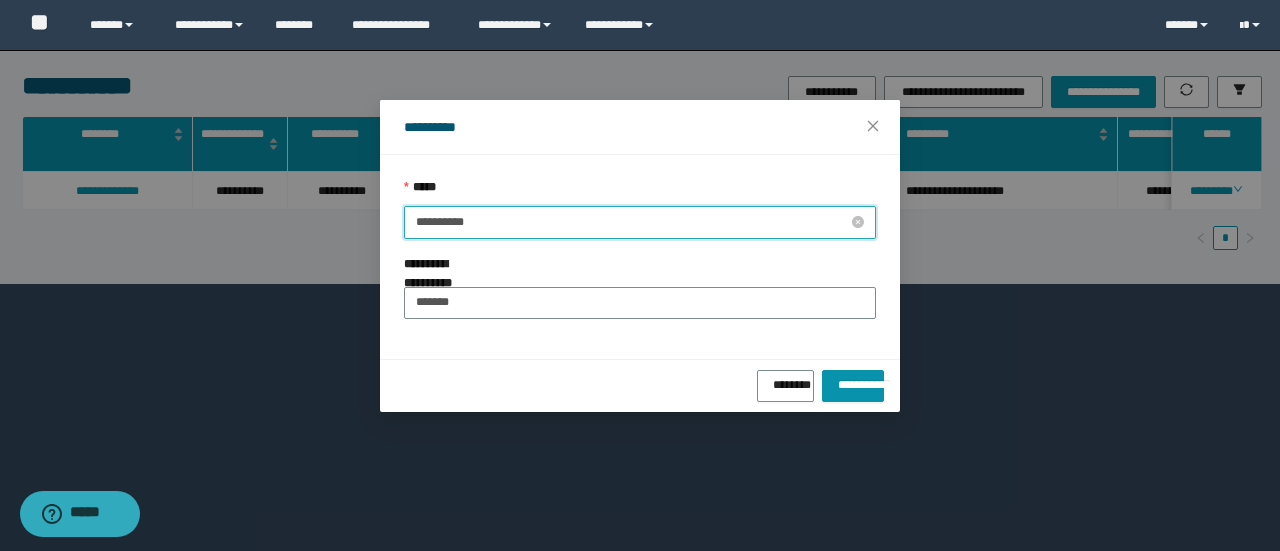 click on "**********" at bounding box center [632, 222] 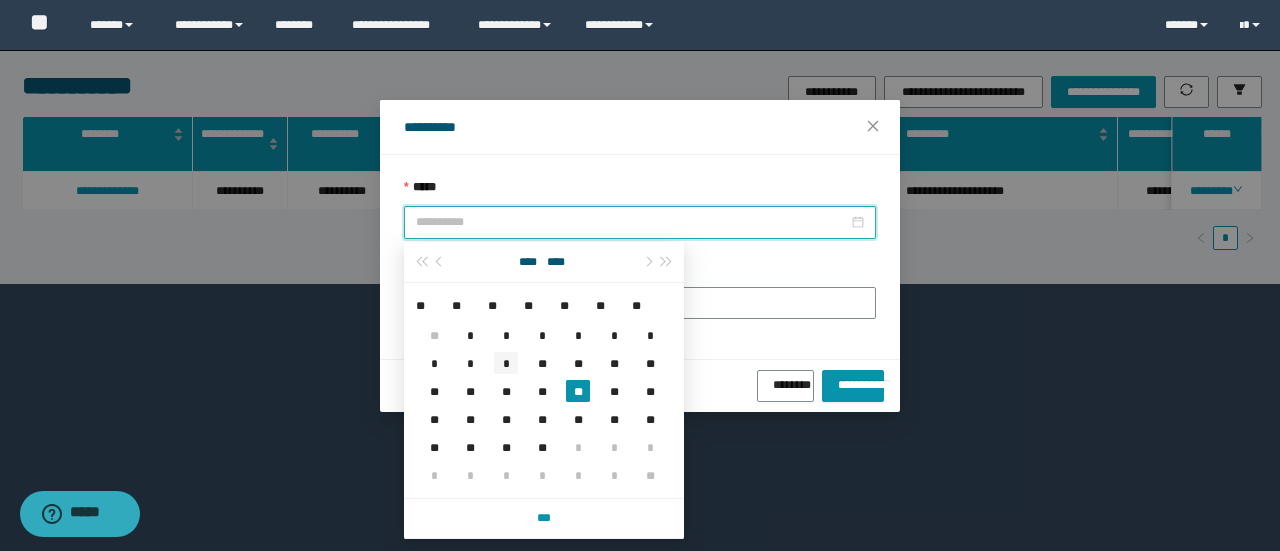 type on "**********" 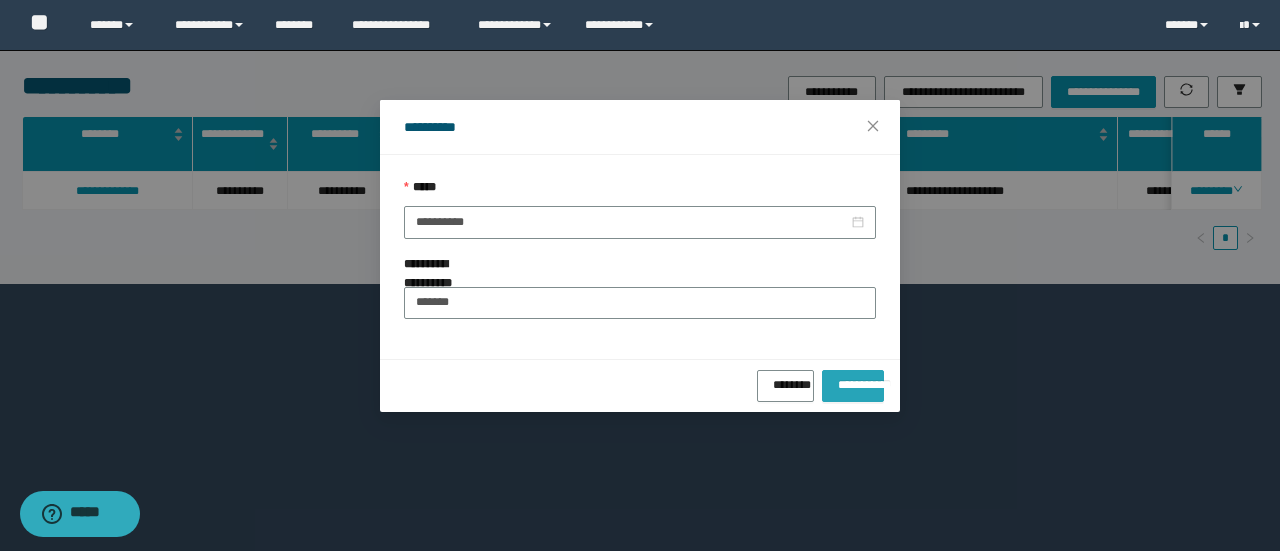 click on "**********" at bounding box center [853, 381] 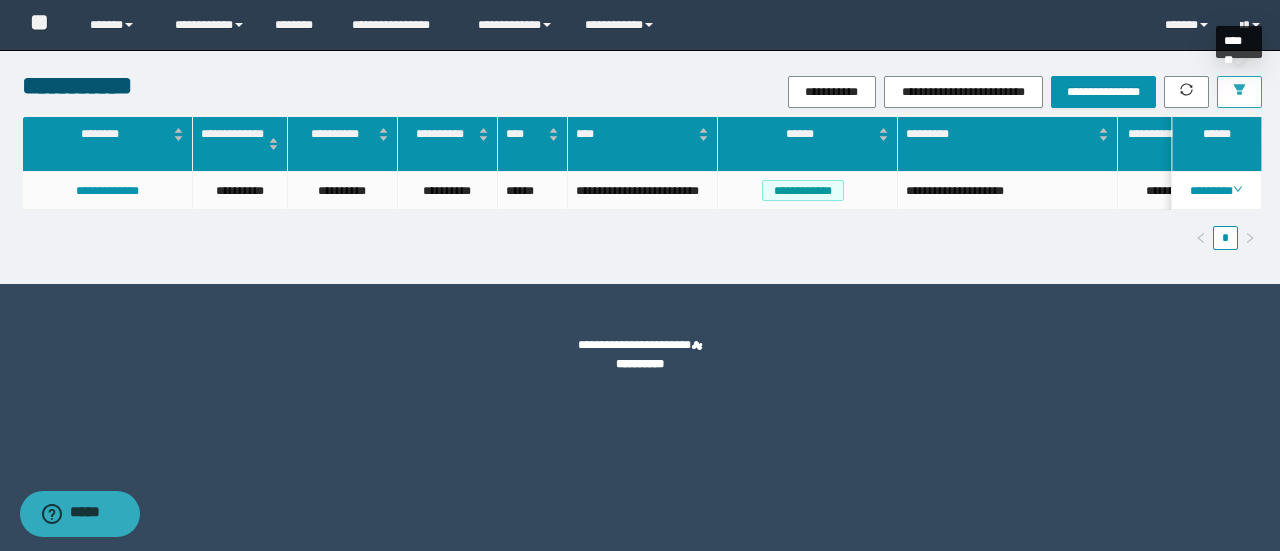 click at bounding box center (1239, 92) 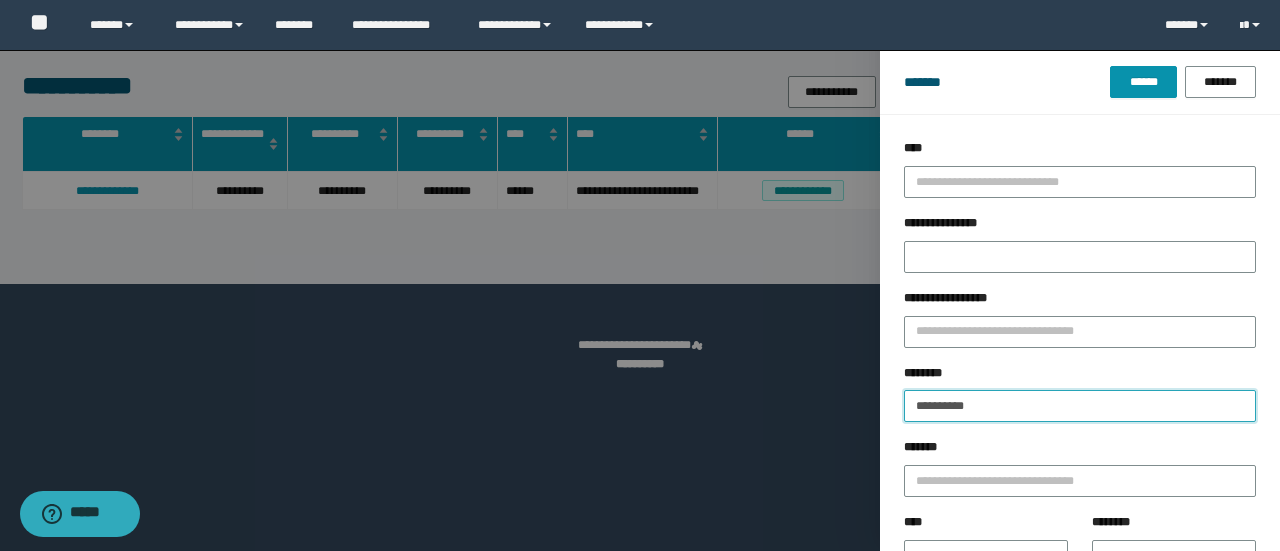 drag, startPoint x: 995, startPoint y: 403, endPoint x: 644, endPoint y: 299, distance: 366.0833 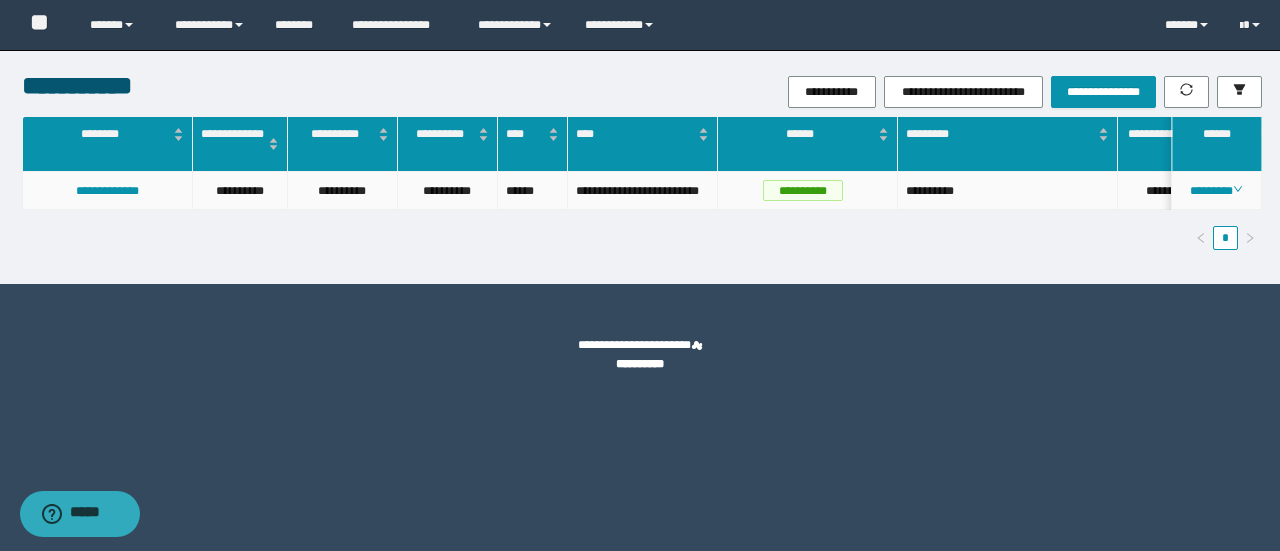 click on "********" at bounding box center [1217, 191] 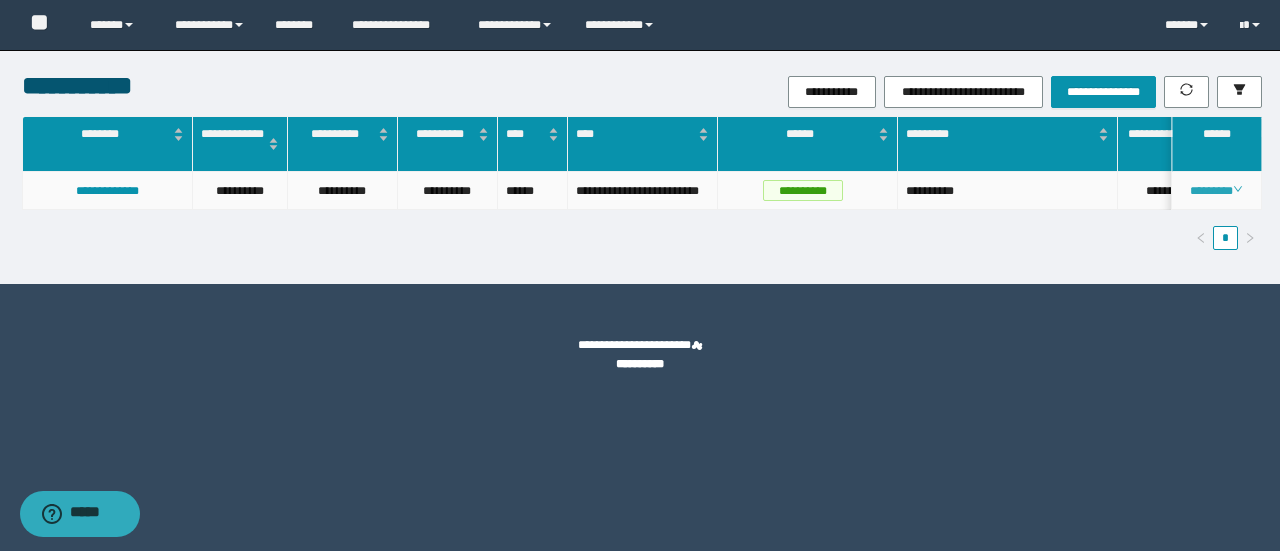 click on "********" at bounding box center (1216, 191) 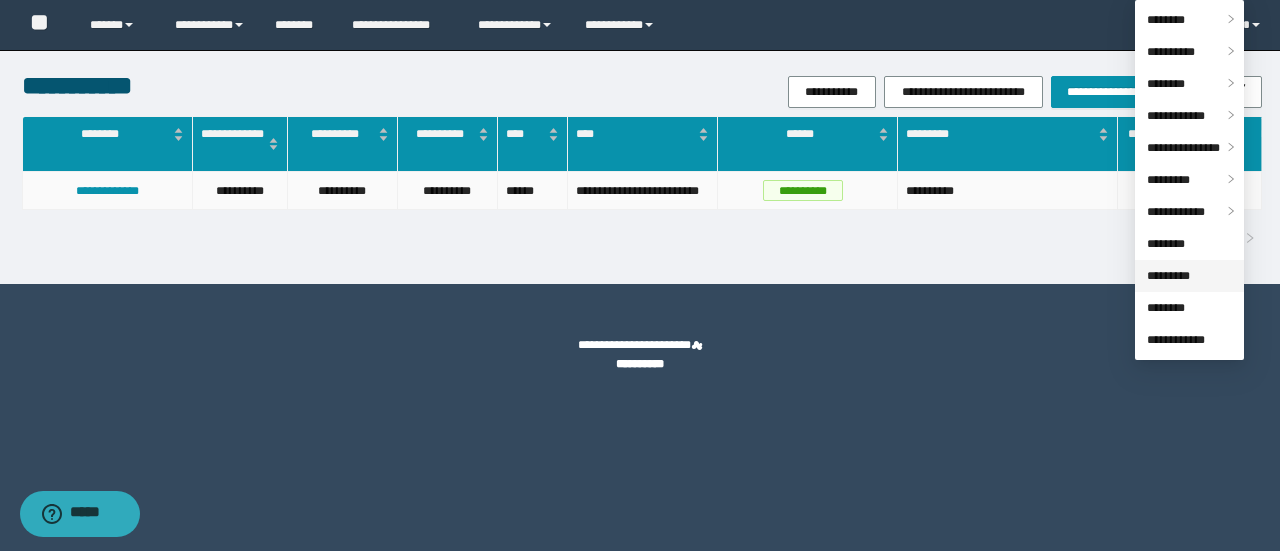 click on "*********" at bounding box center [1168, 276] 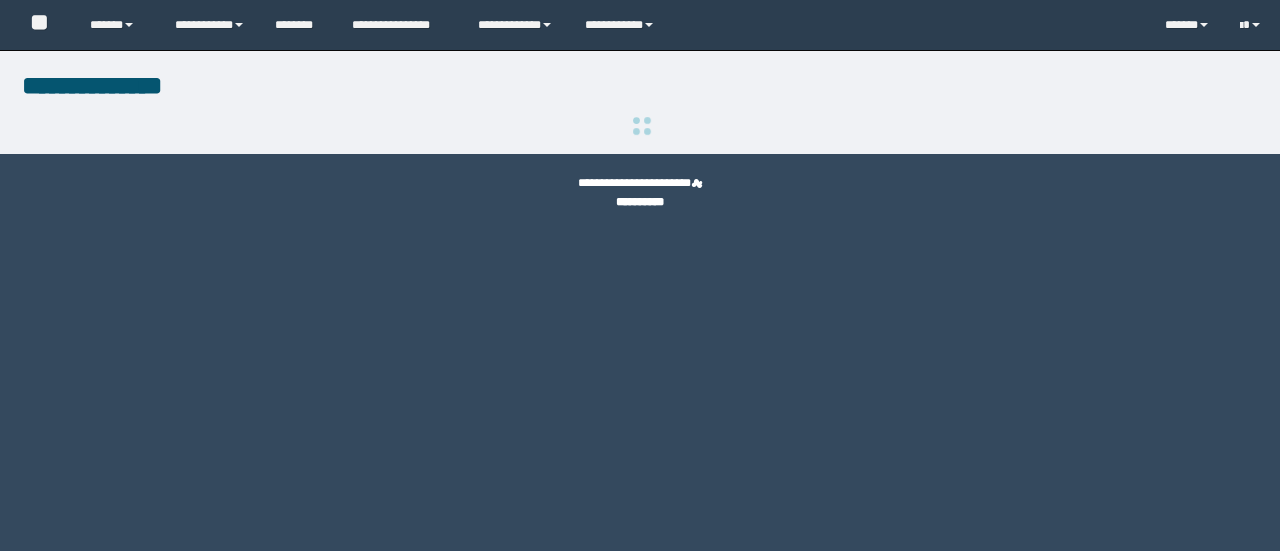 scroll, scrollTop: 0, scrollLeft: 0, axis: both 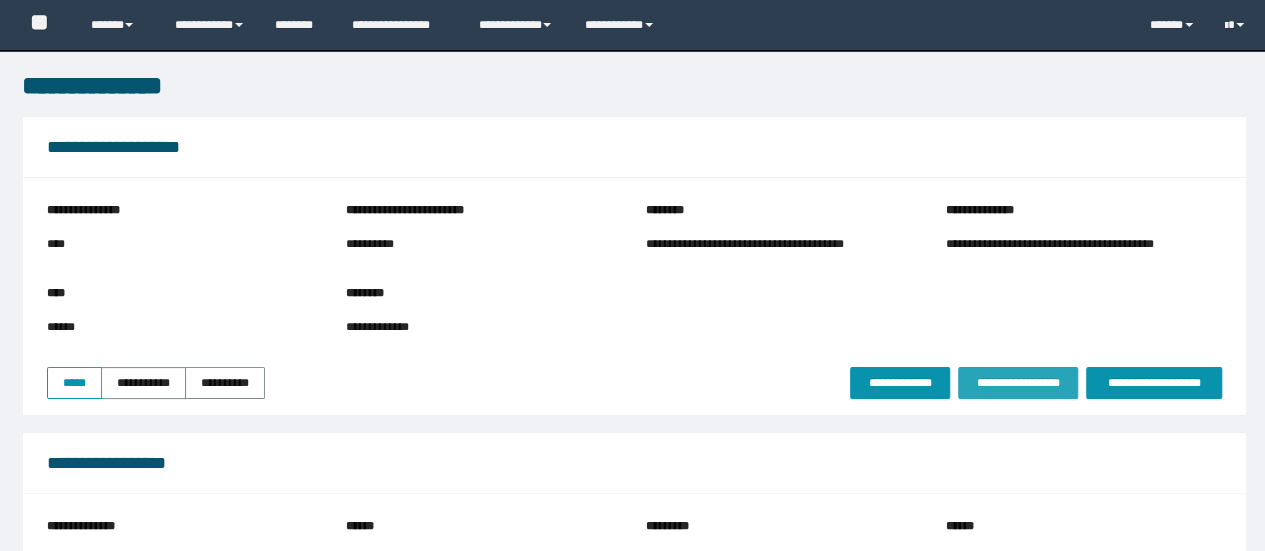 drag, startPoint x: 1038, startPoint y: 410, endPoint x: 1041, endPoint y: 386, distance: 24.186773 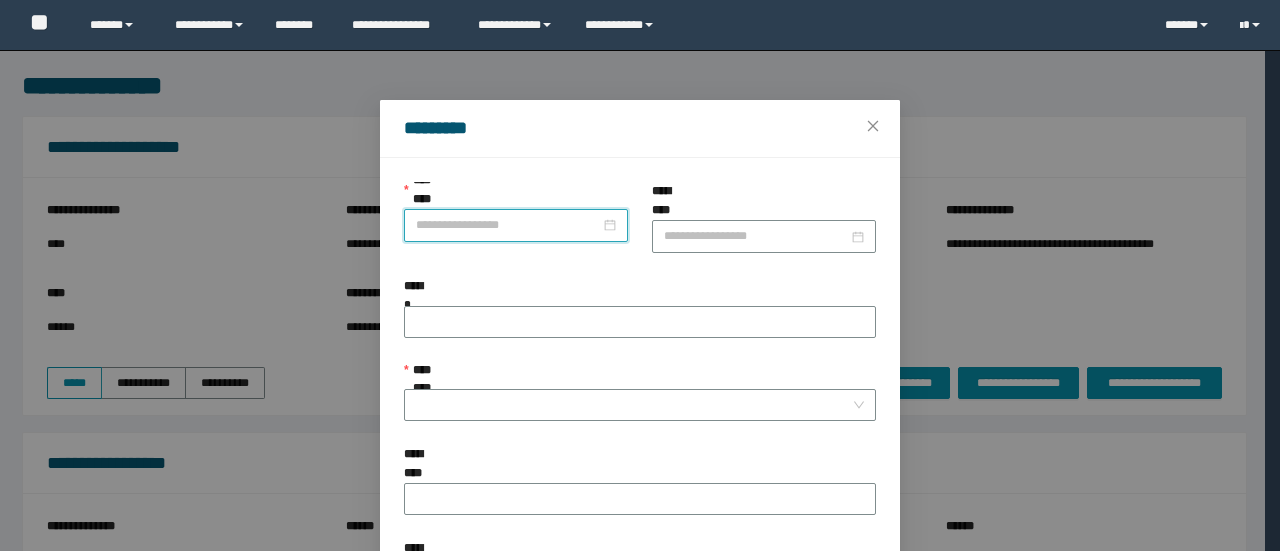 click on "**********" at bounding box center (508, 225) 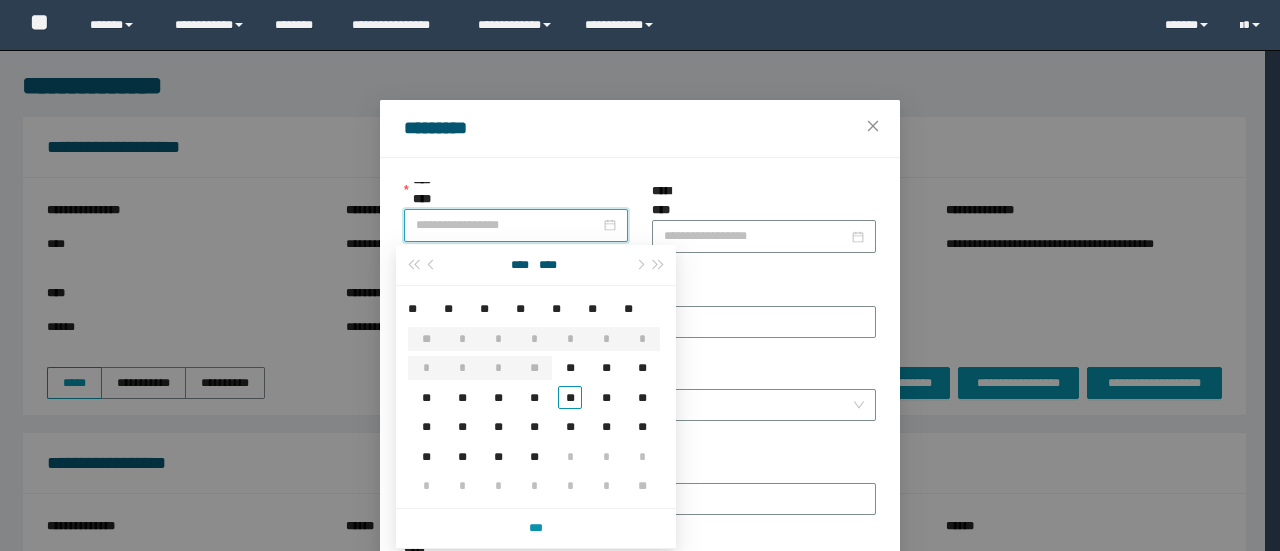 scroll, scrollTop: 0, scrollLeft: 0, axis: both 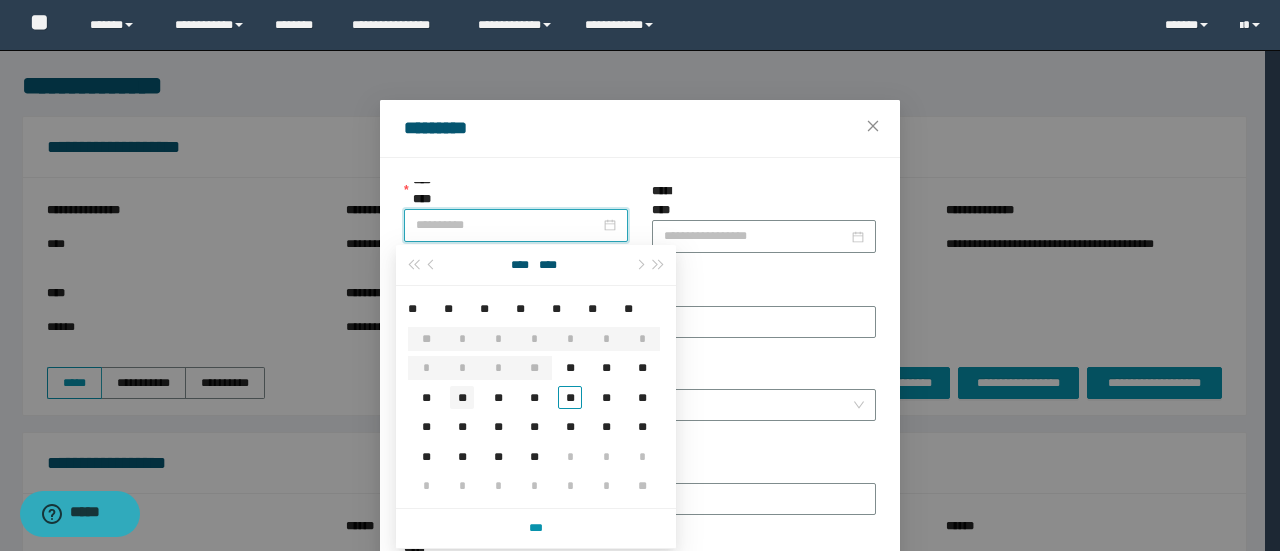 type on "**********" 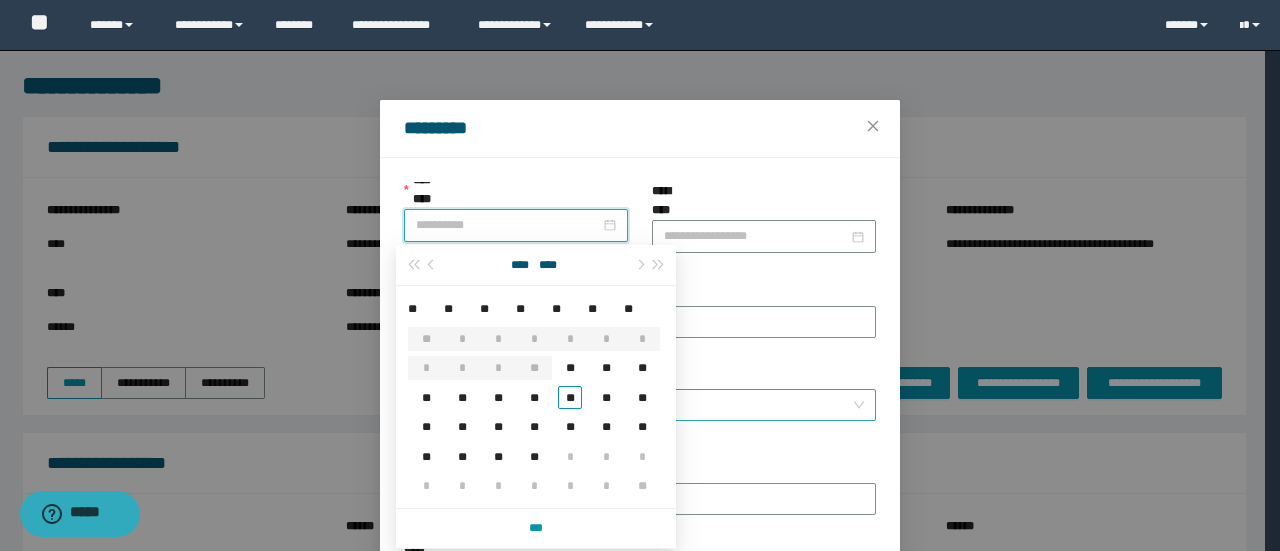 click on "**" at bounding box center (462, 397) 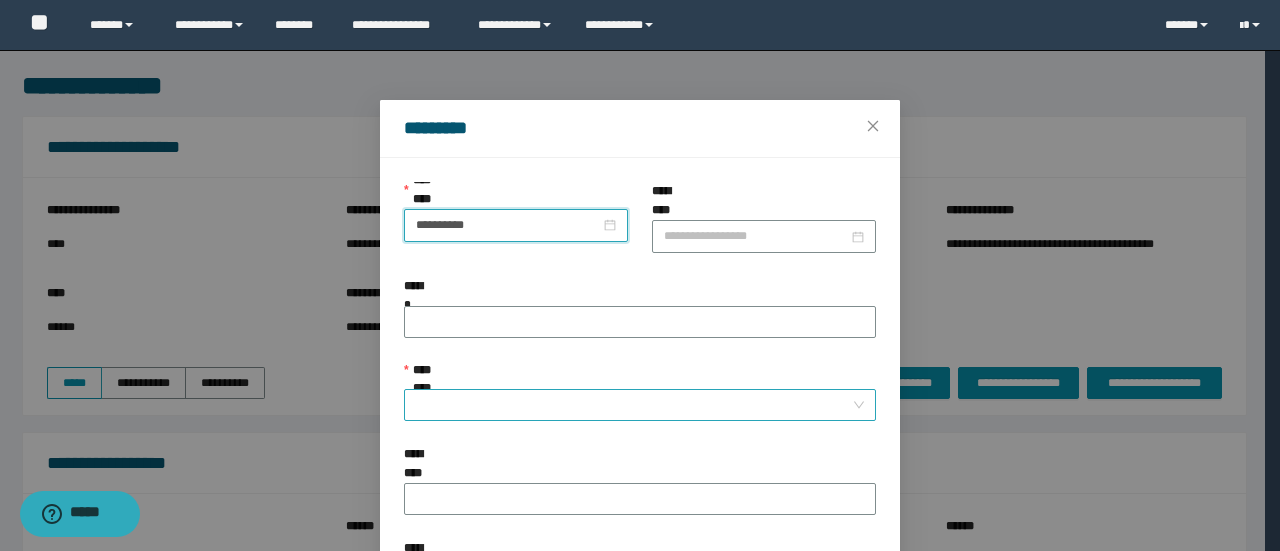 drag, startPoint x: 489, startPoint y: 387, endPoint x: 487, endPoint y: 376, distance: 11.18034 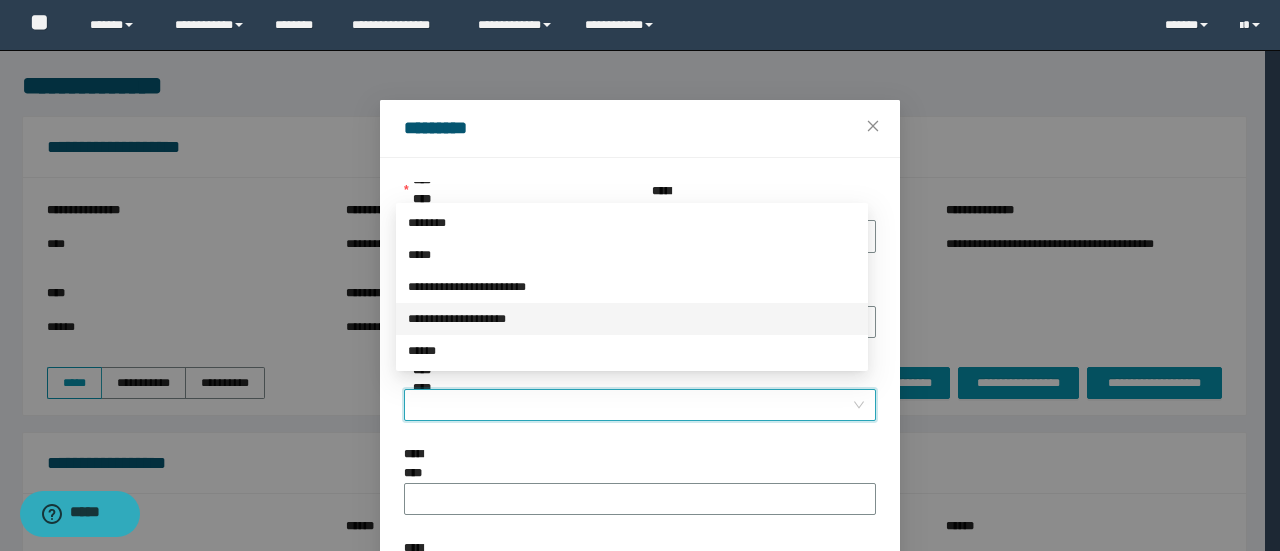 click on "**********" at bounding box center (632, 319) 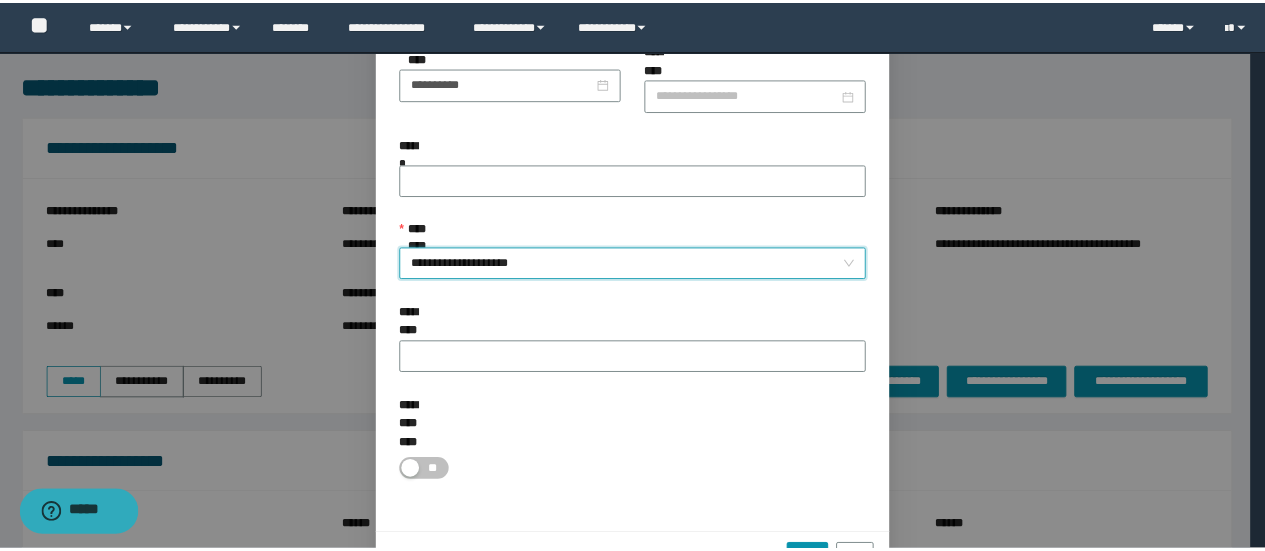 scroll, scrollTop: 146, scrollLeft: 0, axis: vertical 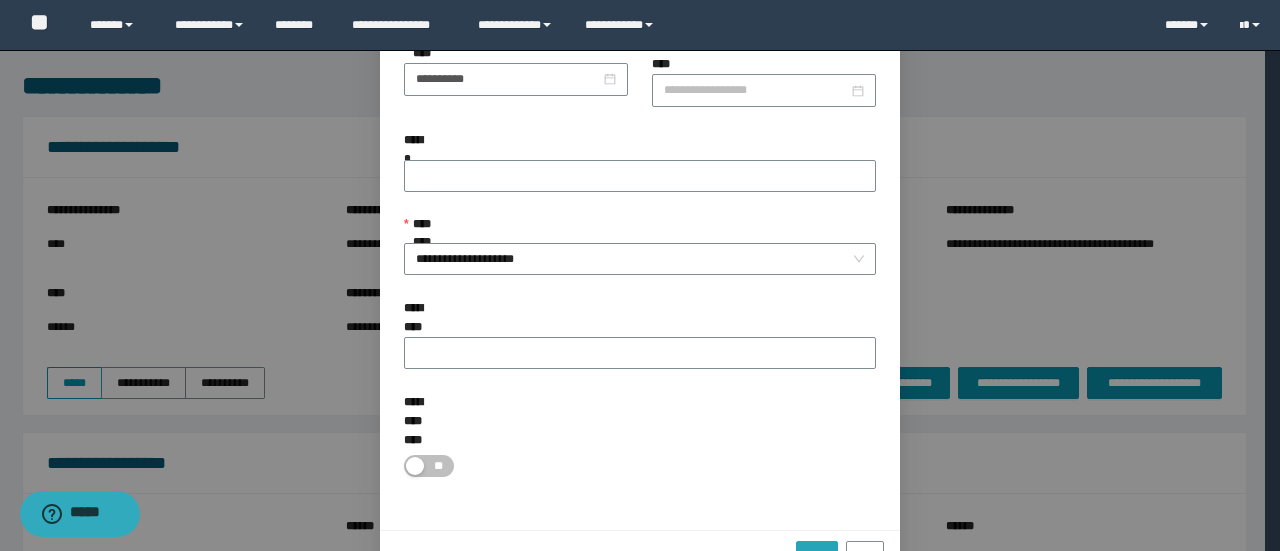 click on "*********" at bounding box center [816, 550] 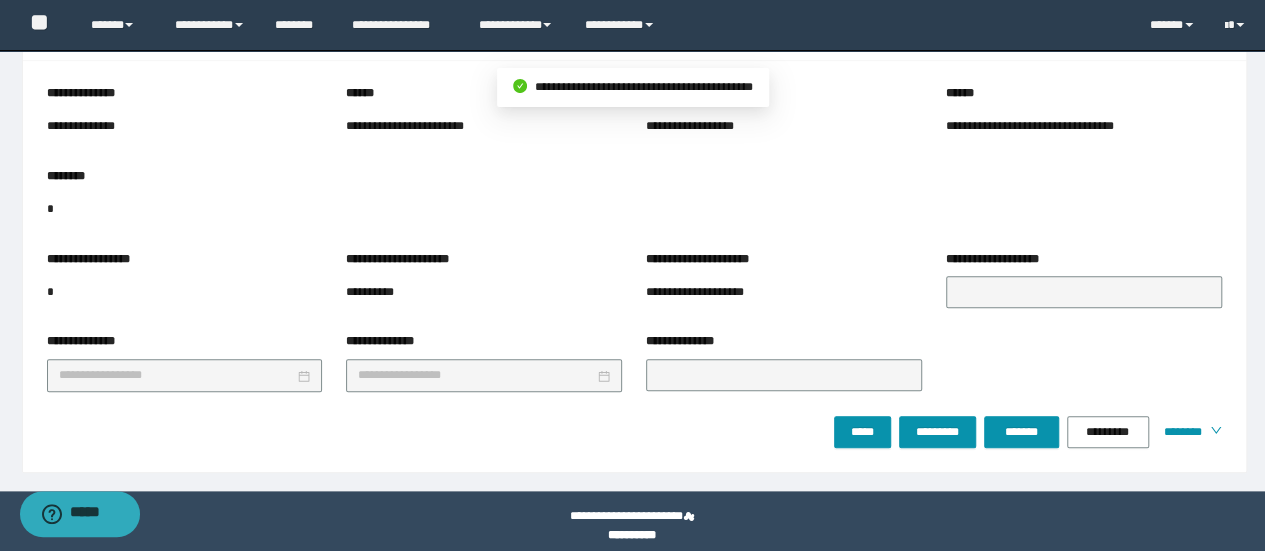 scroll, scrollTop: 937, scrollLeft: 0, axis: vertical 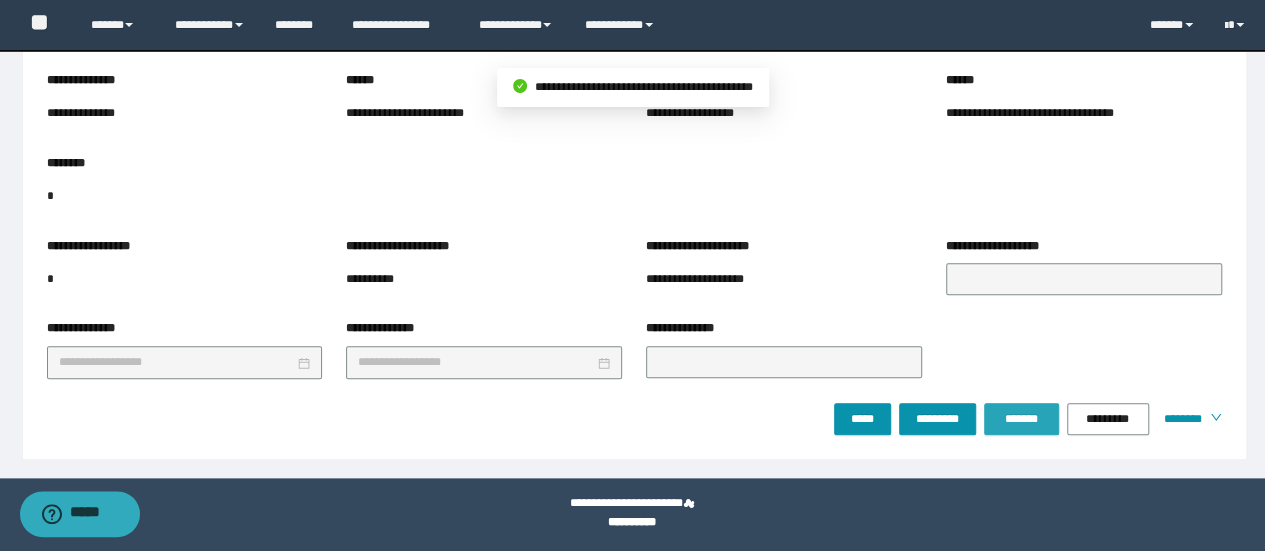 click on "*******" at bounding box center [1021, 419] 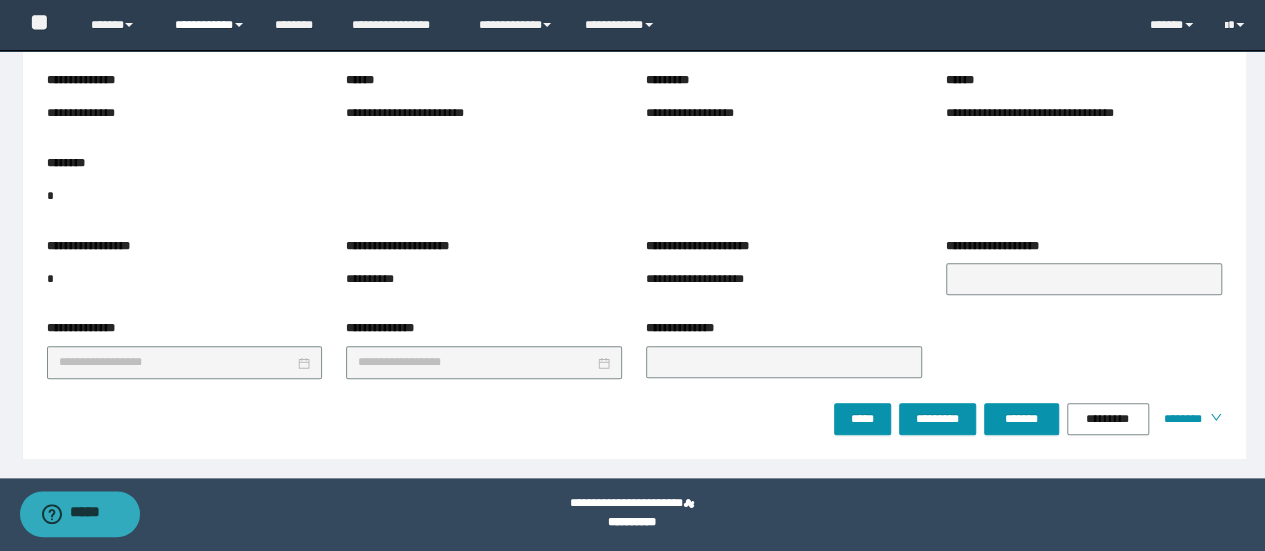 click on "**********" at bounding box center [210, 25] 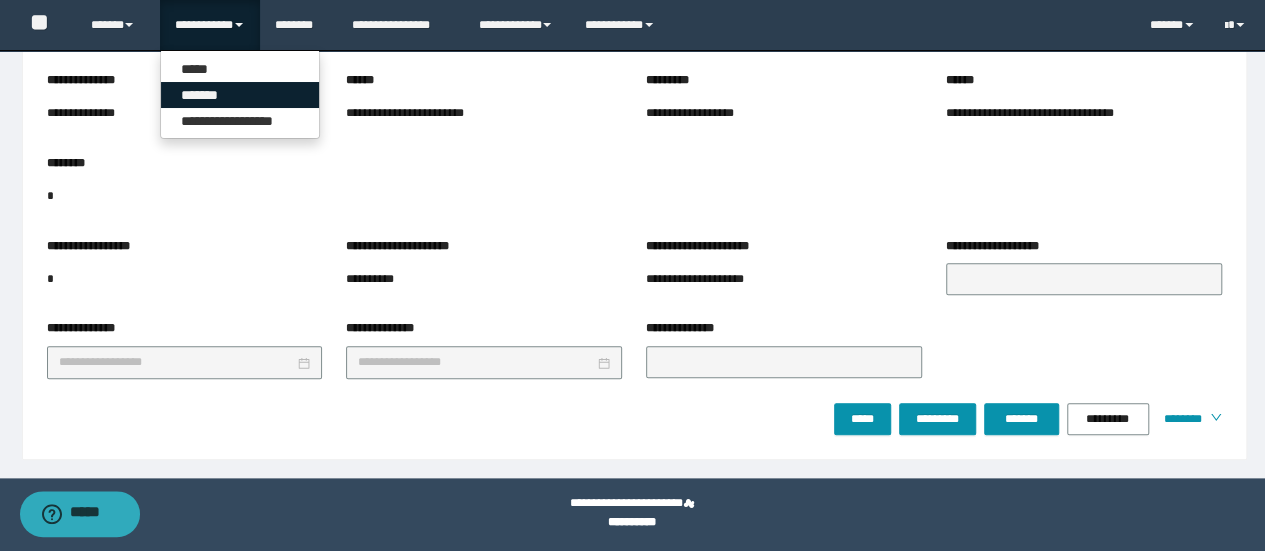 click on "*******" at bounding box center (240, 95) 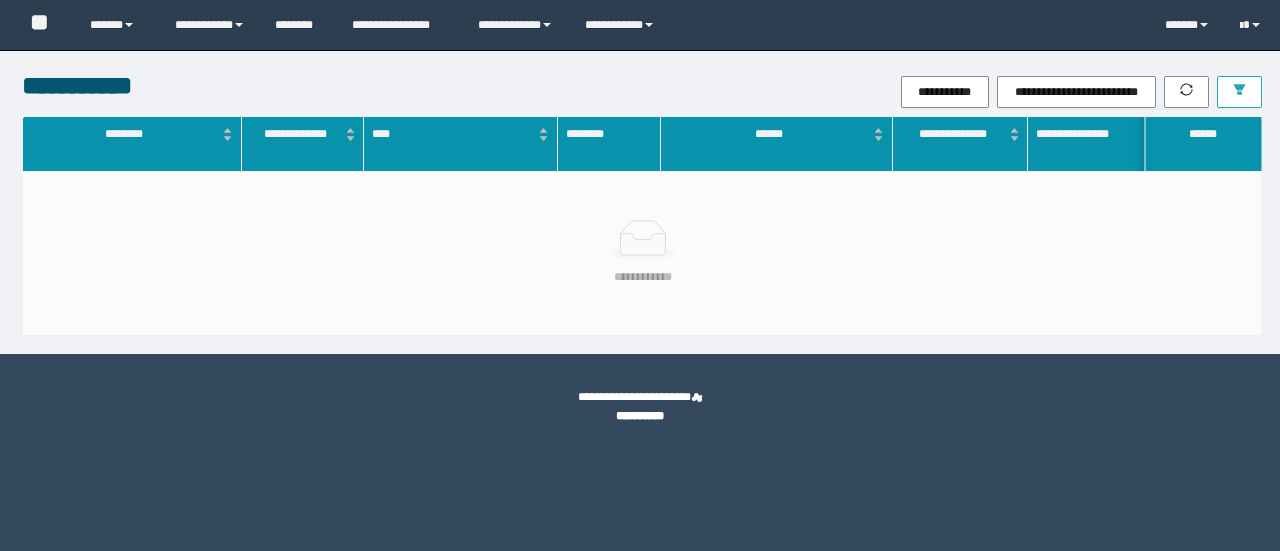 scroll, scrollTop: 0, scrollLeft: 0, axis: both 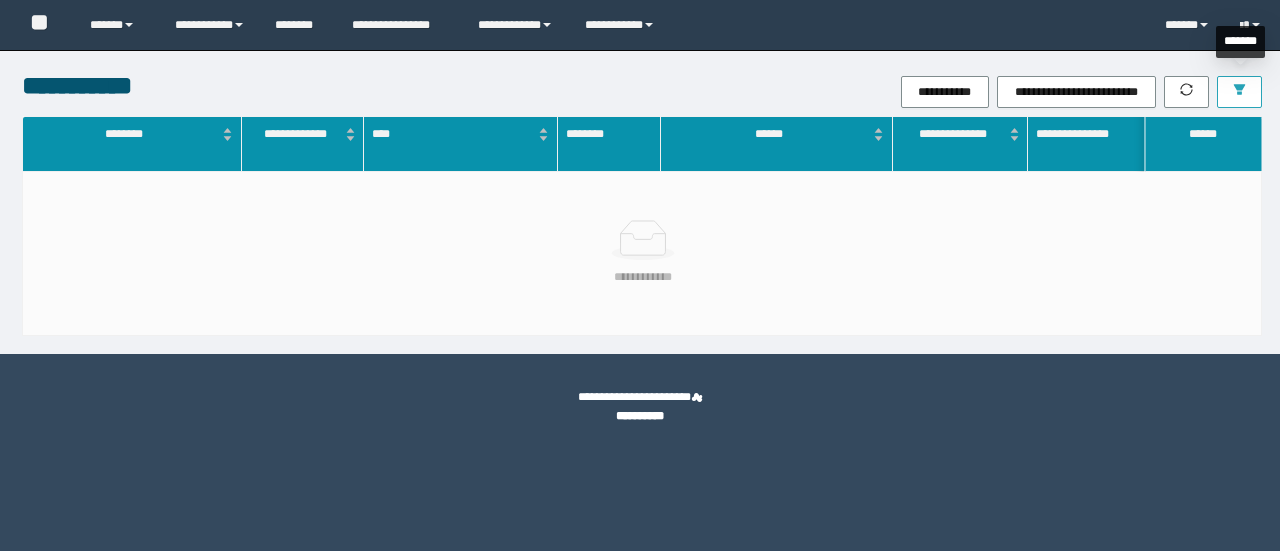 click at bounding box center [1239, 92] 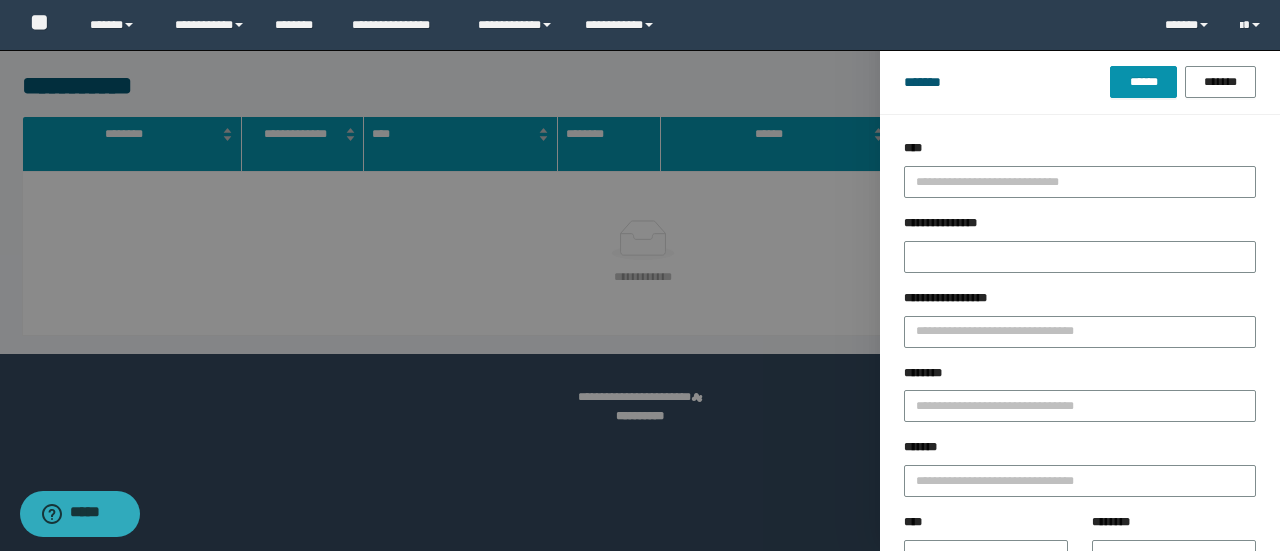 scroll, scrollTop: 0, scrollLeft: 0, axis: both 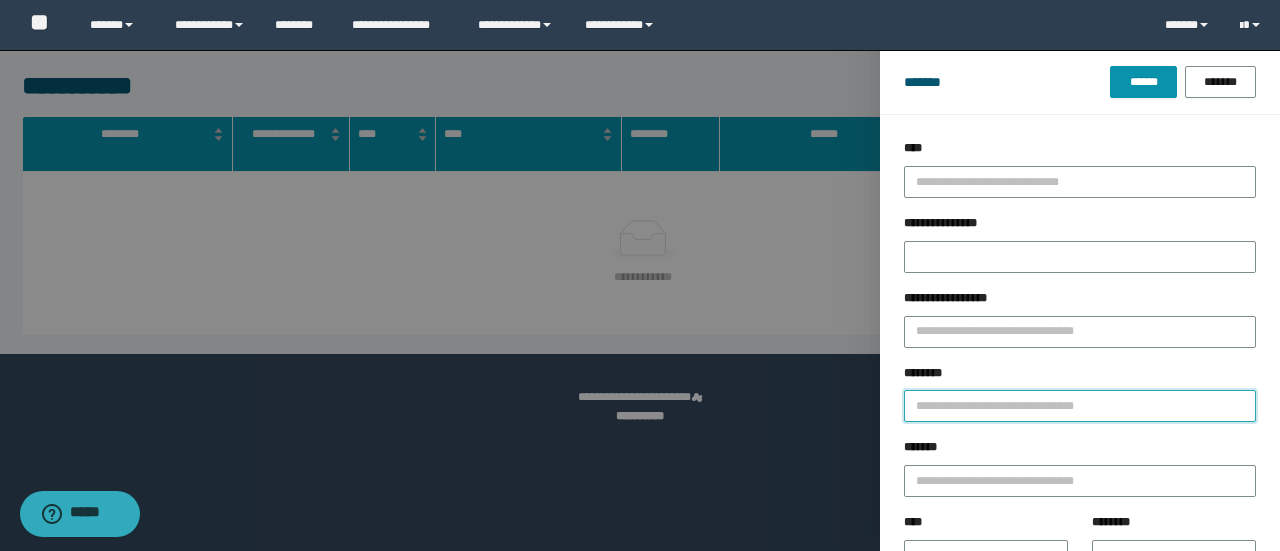 click on "********" at bounding box center (1080, 406) 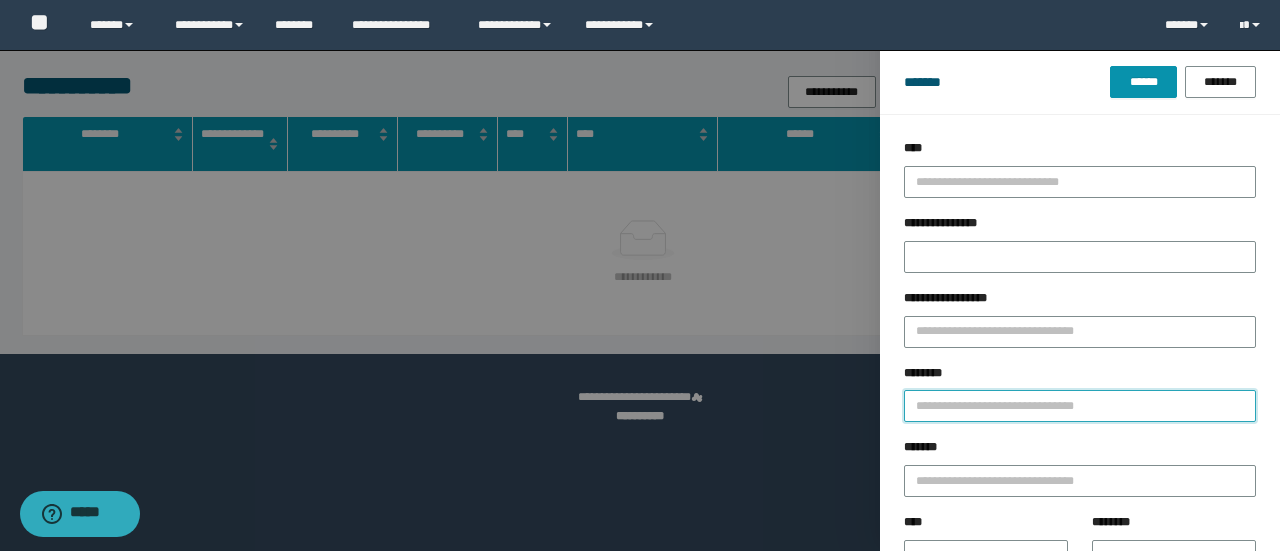 paste on "********" 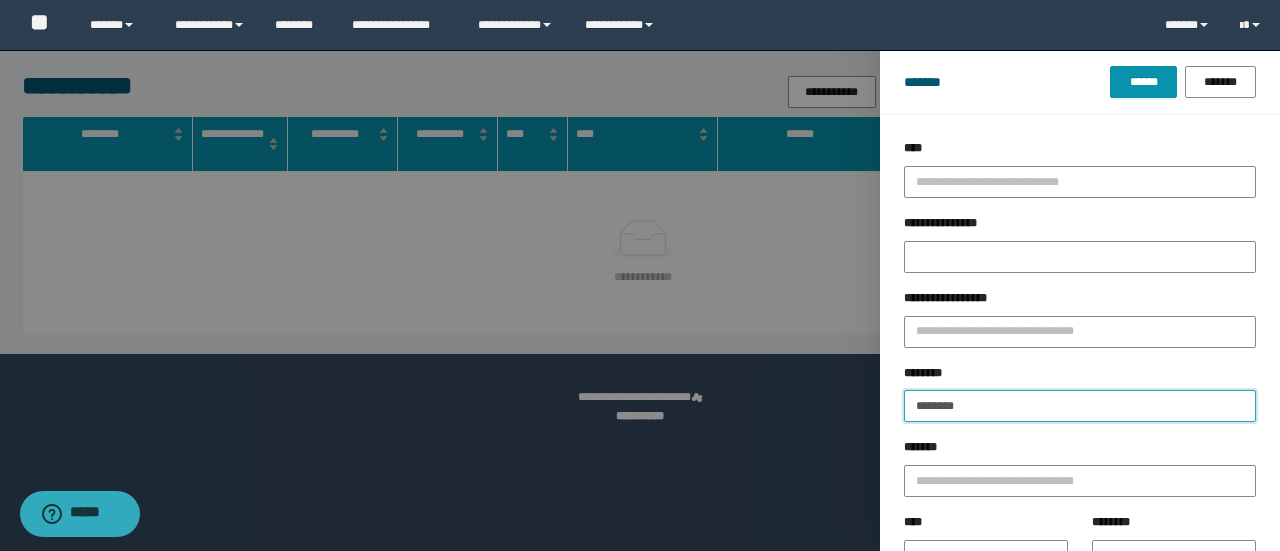 type on "********" 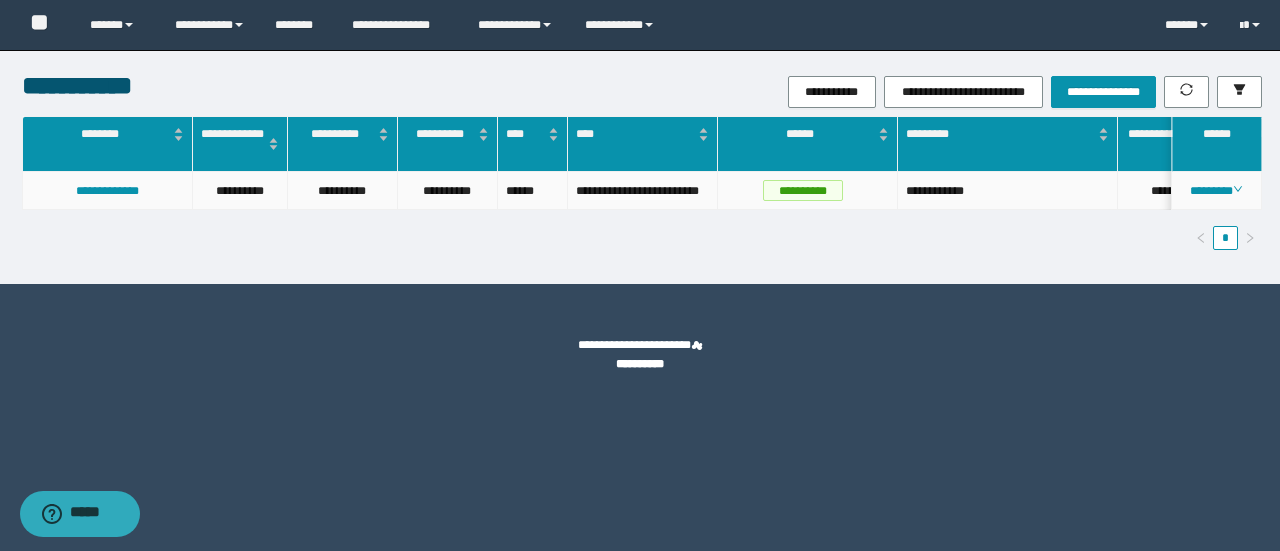 click on "********" at bounding box center [1217, 191] 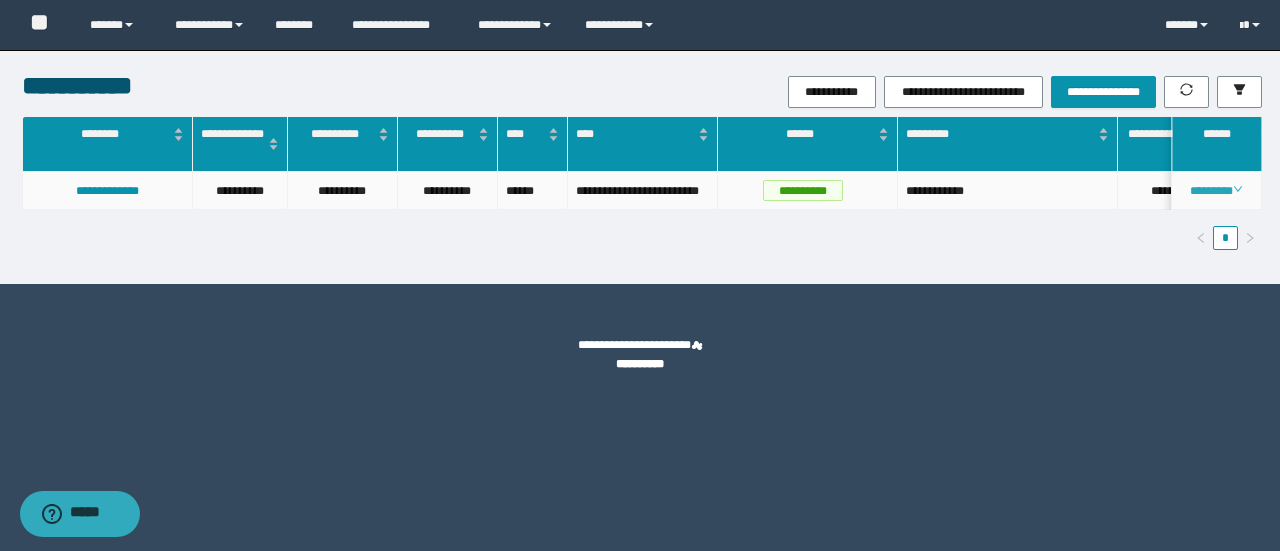 click on "********" at bounding box center (1216, 191) 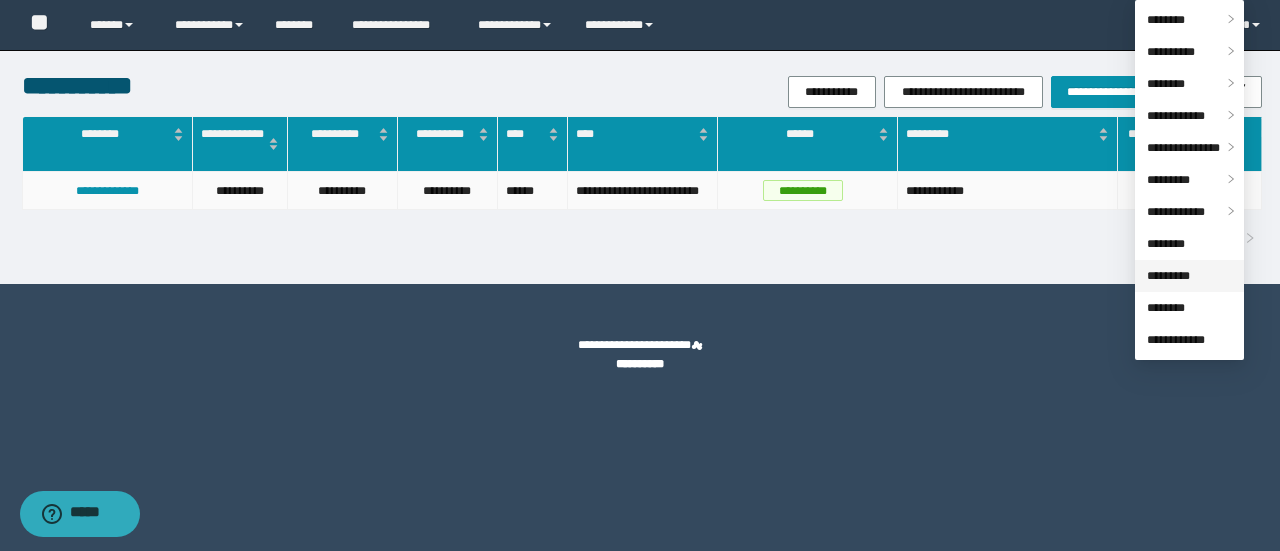 click on "*********" at bounding box center [1168, 276] 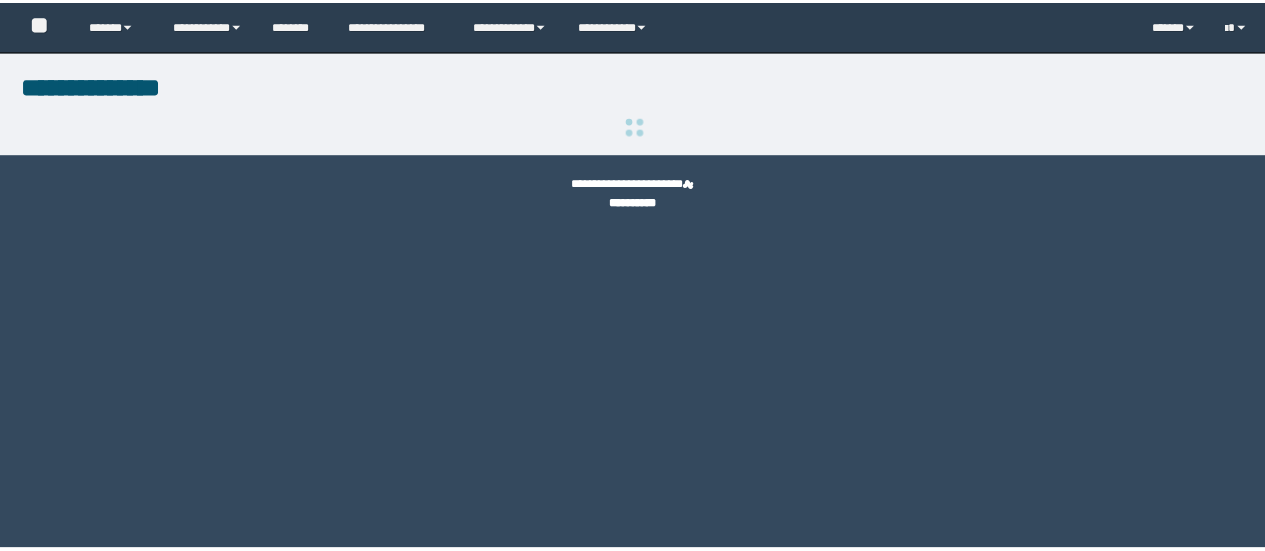 scroll, scrollTop: 0, scrollLeft: 0, axis: both 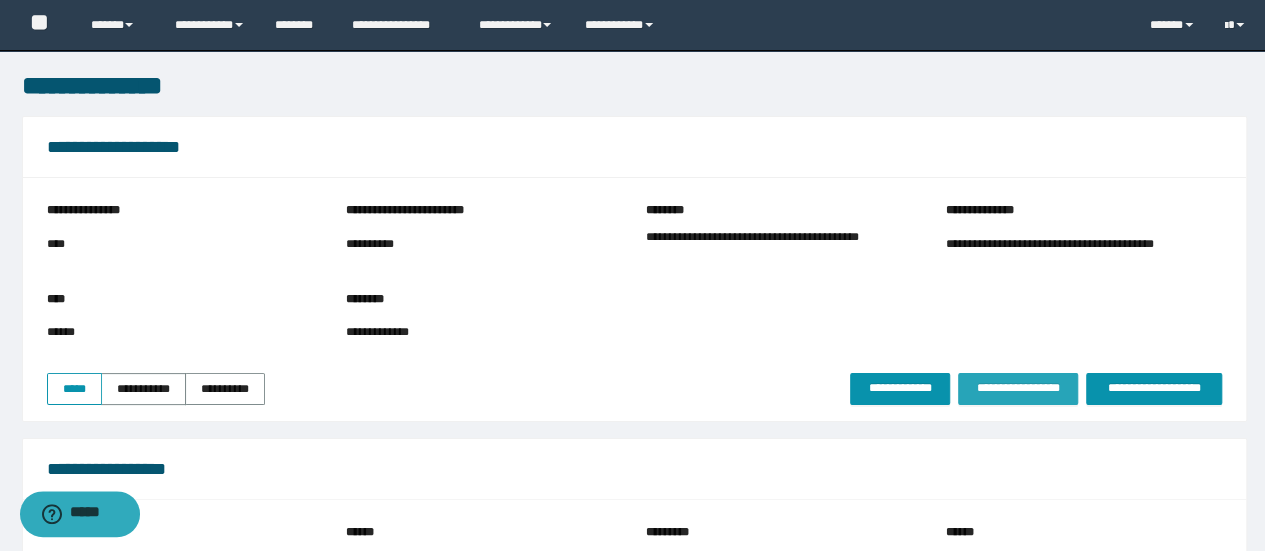 click on "**********" at bounding box center (1018, 388) 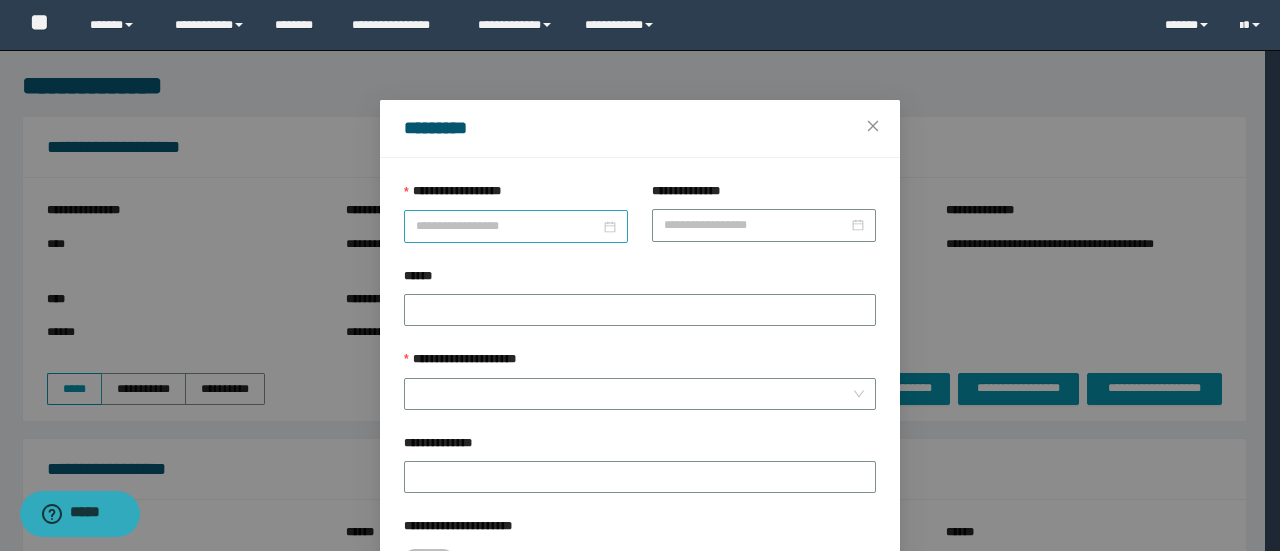 click on "**********" at bounding box center [508, 226] 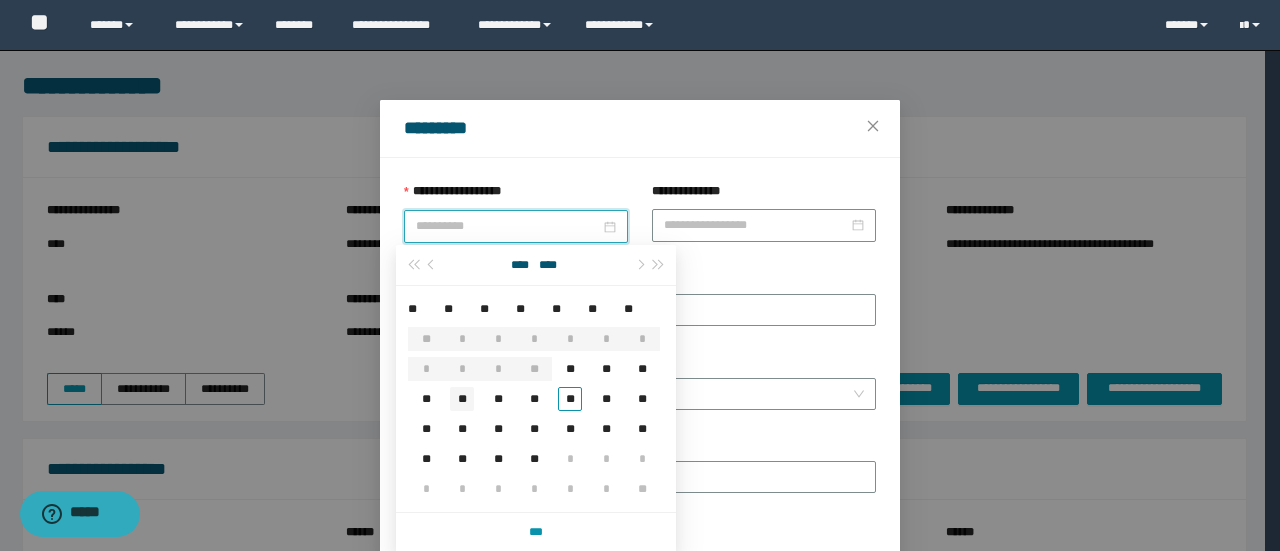 type on "**********" 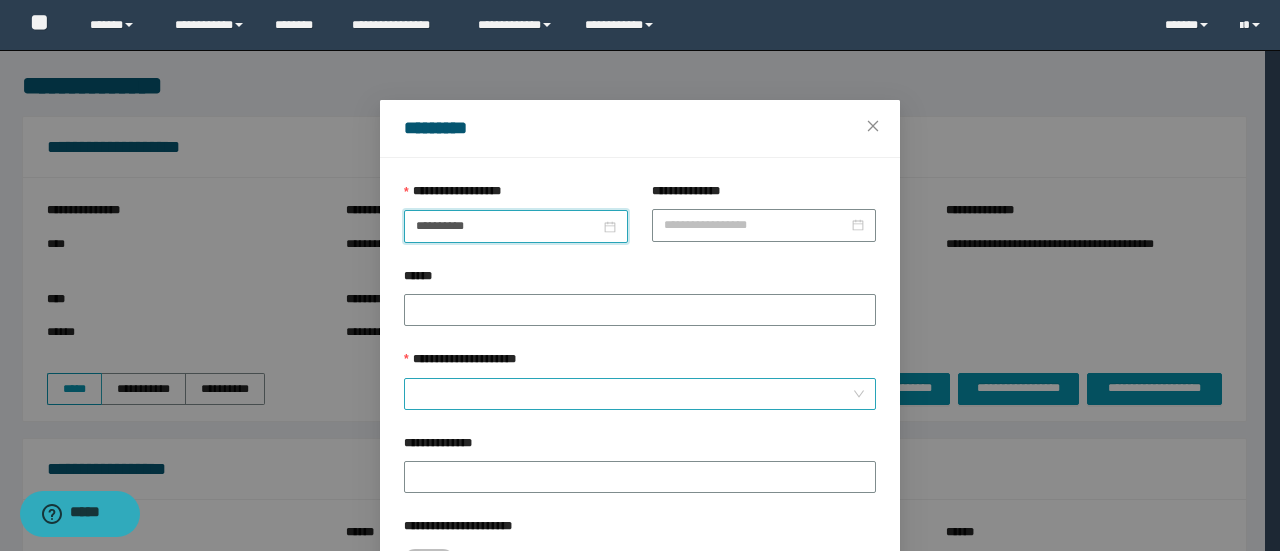 click on "**********" at bounding box center (634, 394) 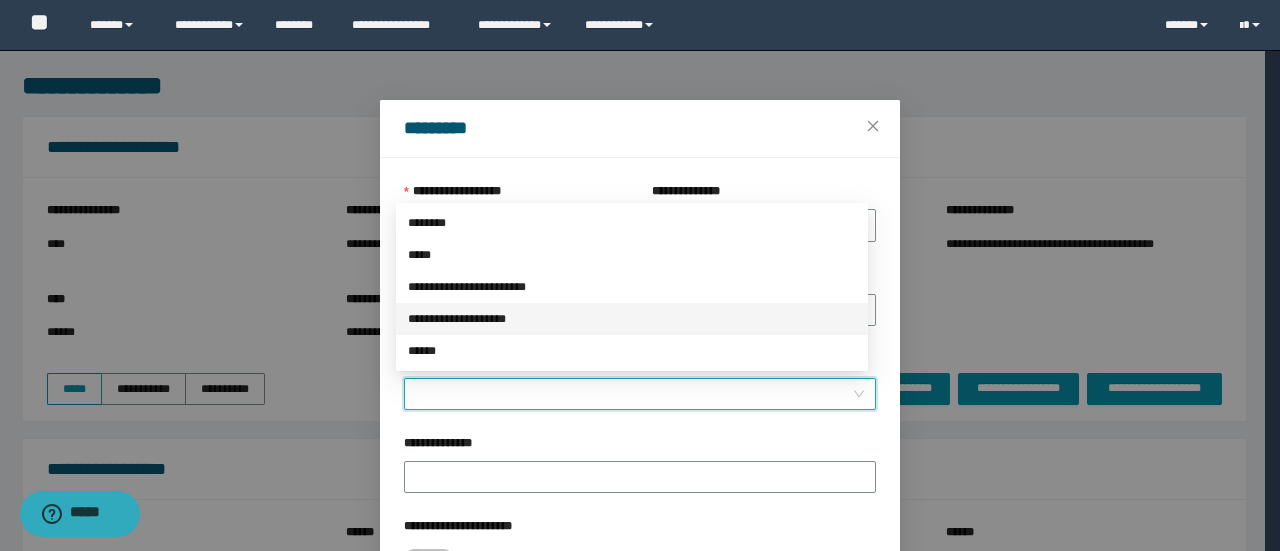 click on "**********" at bounding box center (632, 319) 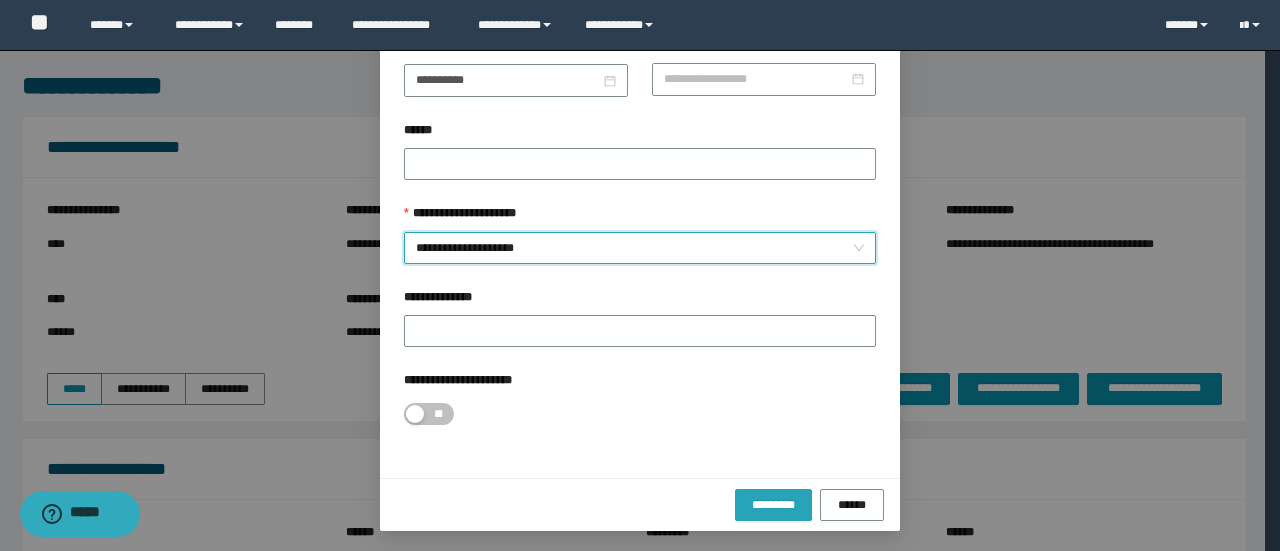 scroll, scrollTop: 146, scrollLeft: 0, axis: vertical 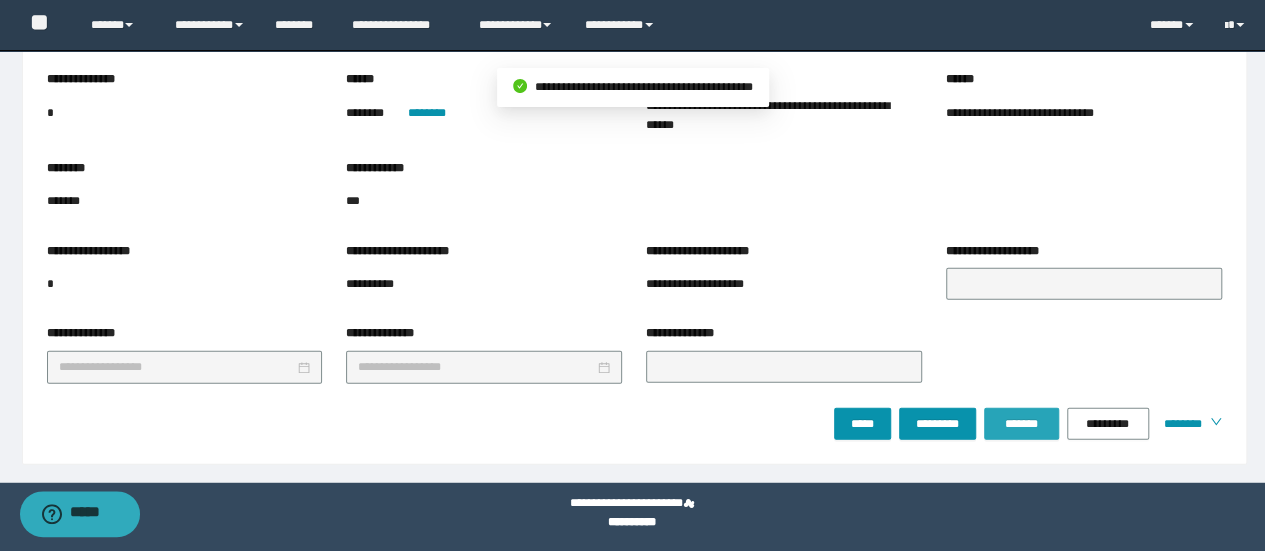 click on "*******" at bounding box center (1021, 424) 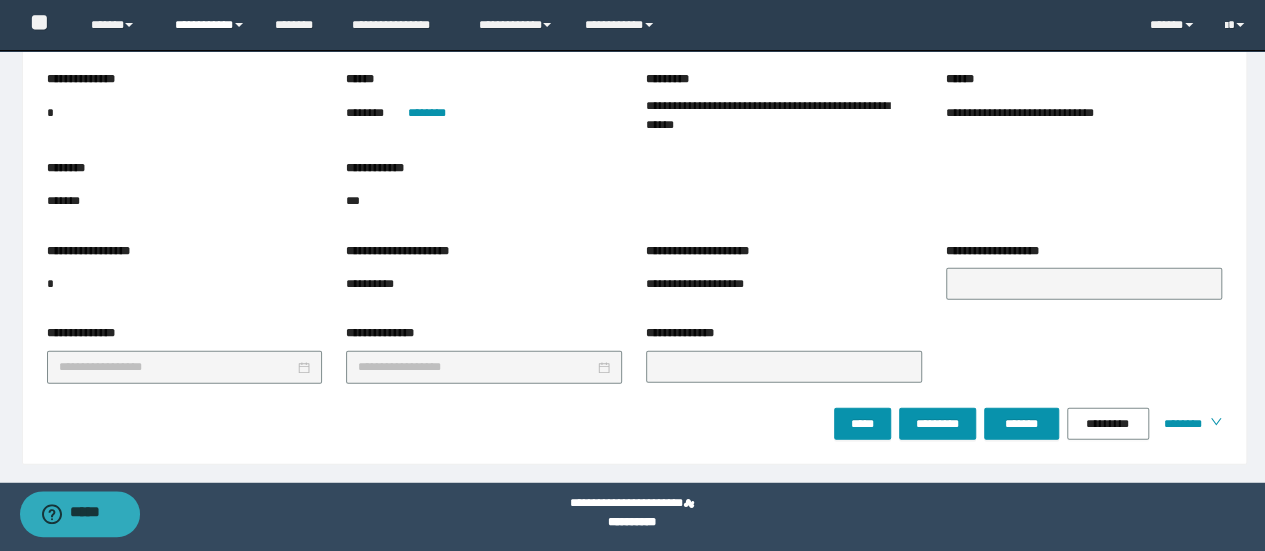 click on "**********" at bounding box center [210, 25] 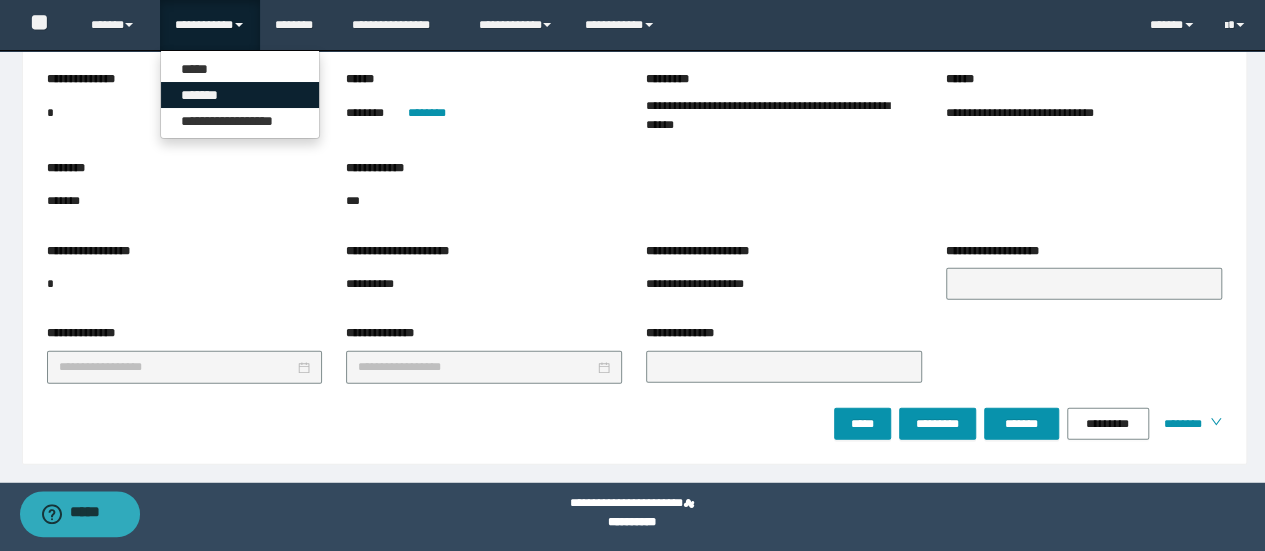 click on "*******" at bounding box center (240, 95) 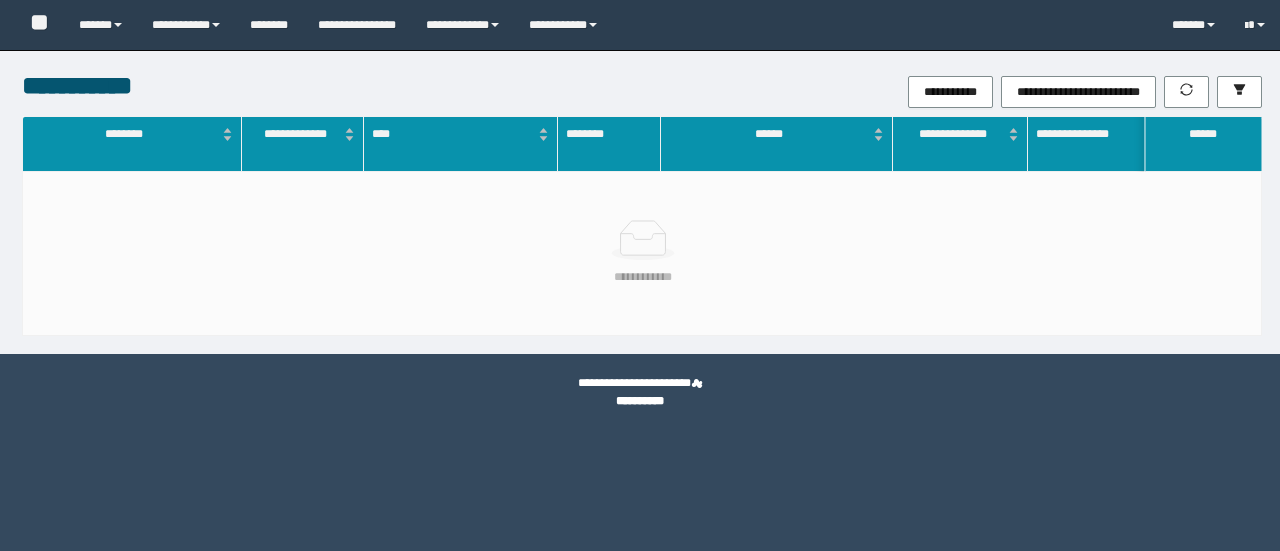 scroll, scrollTop: 0, scrollLeft: 0, axis: both 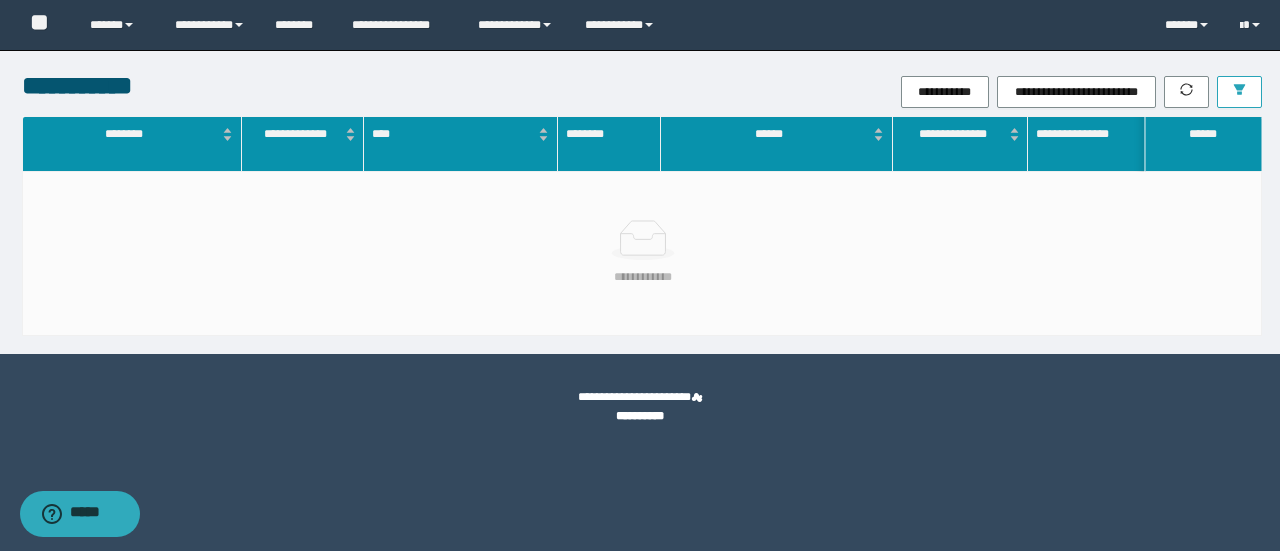 click 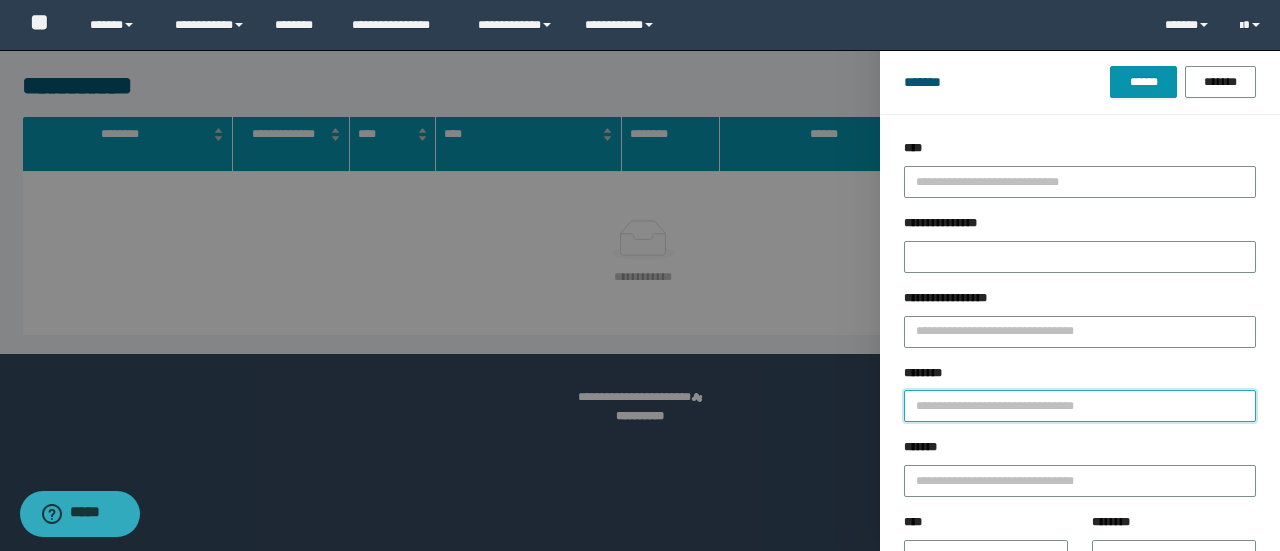 click on "********" at bounding box center (1080, 406) 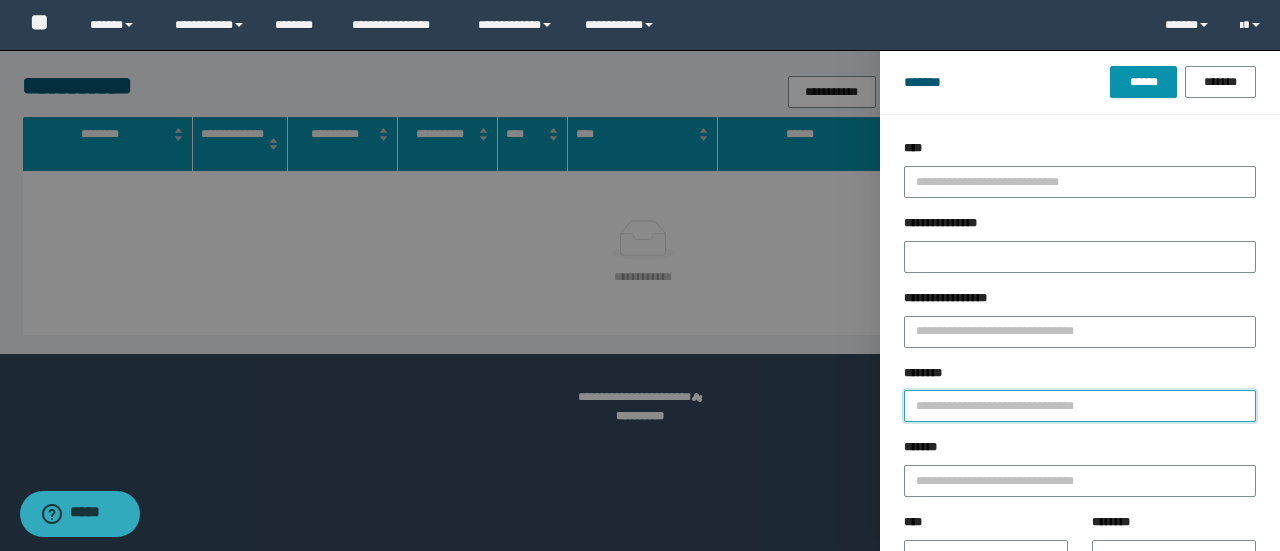 paste on "*******" 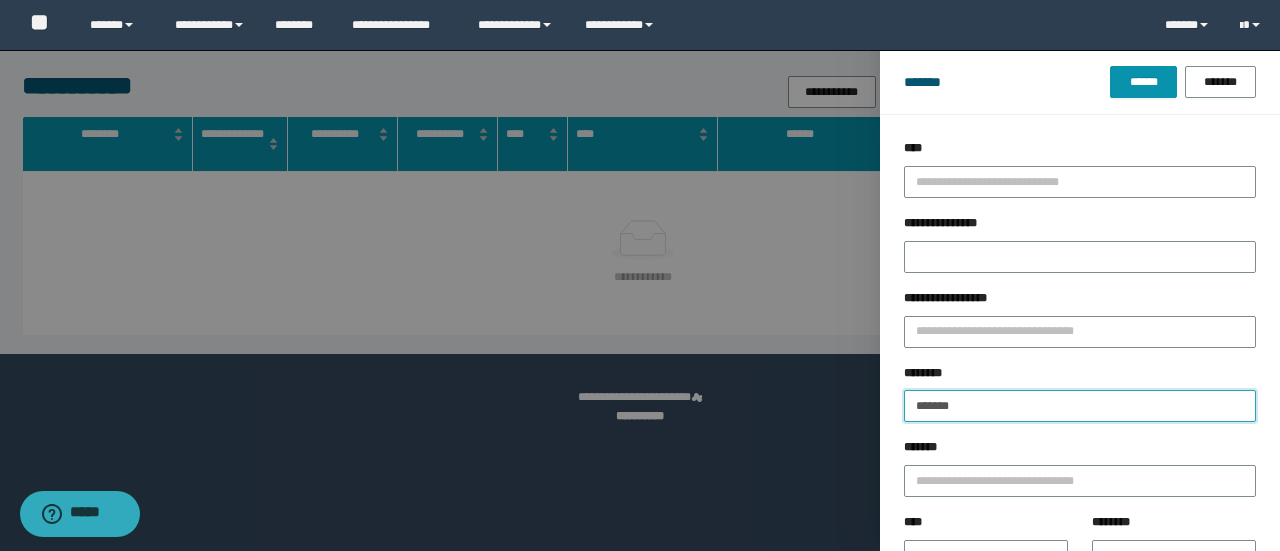 type on "*******" 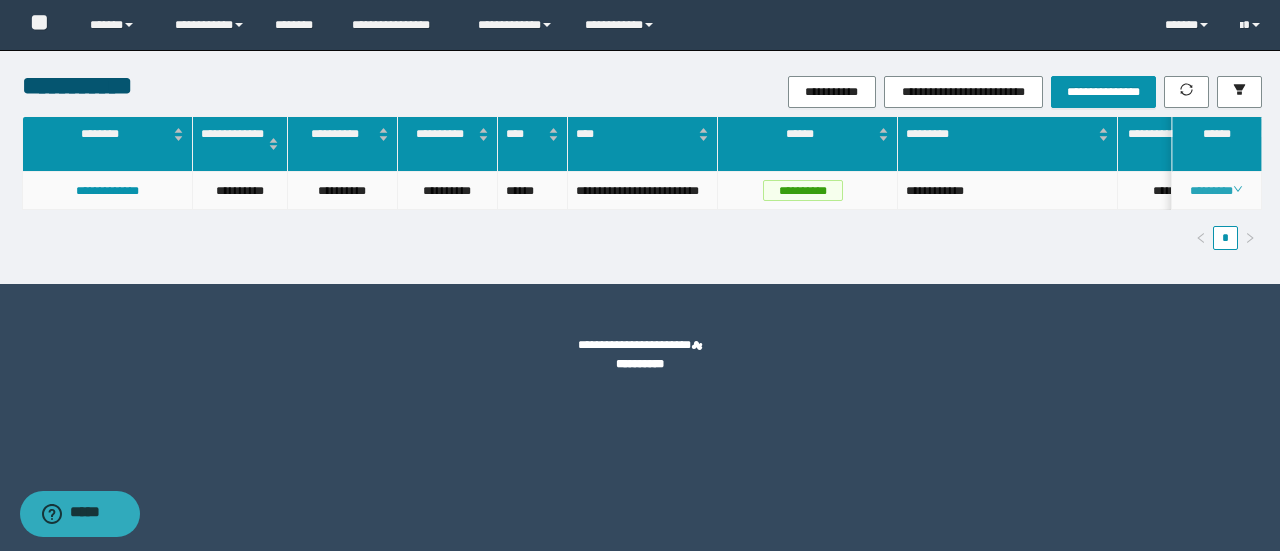 click on "********" at bounding box center [1216, 191] 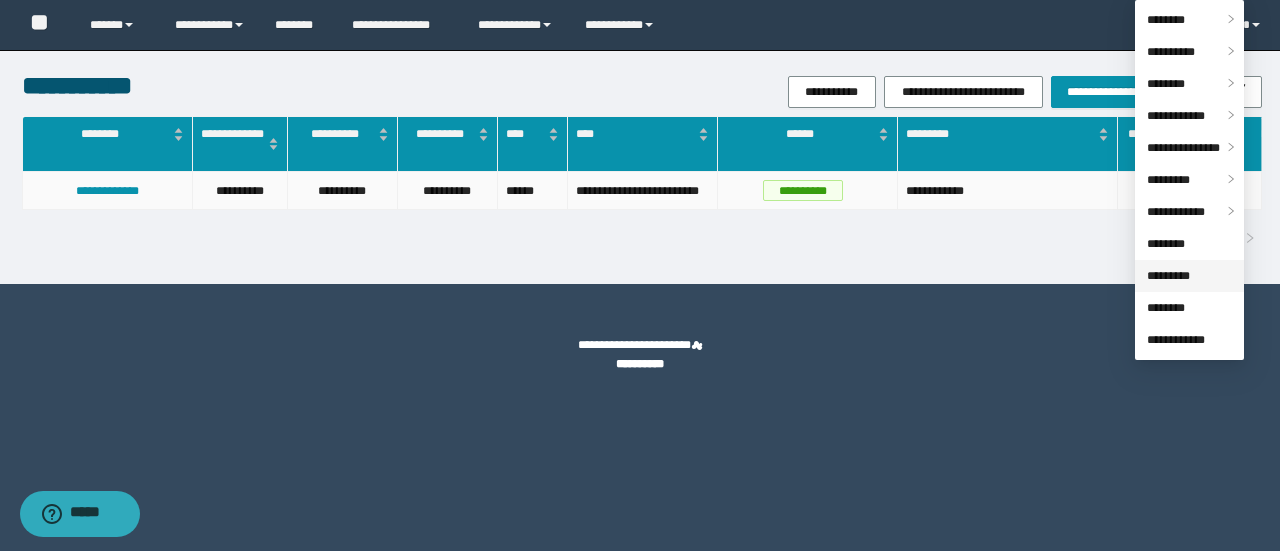 click on "*********" at bounding box center [1168, 276] 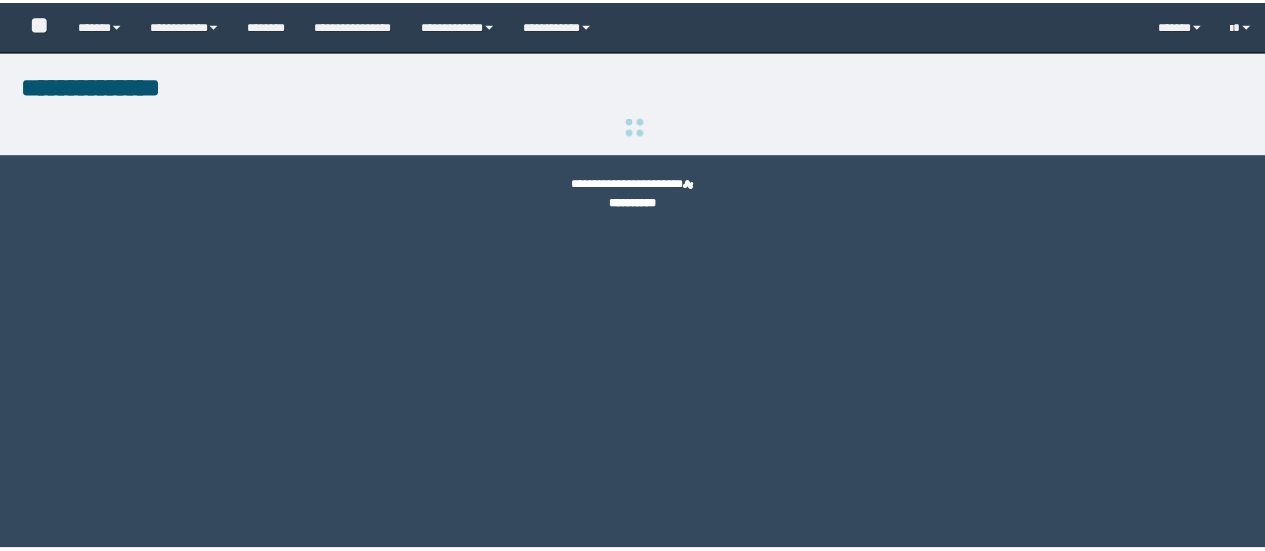 scroll, scrollTop: 0, scrollLeft: 0, axis: both 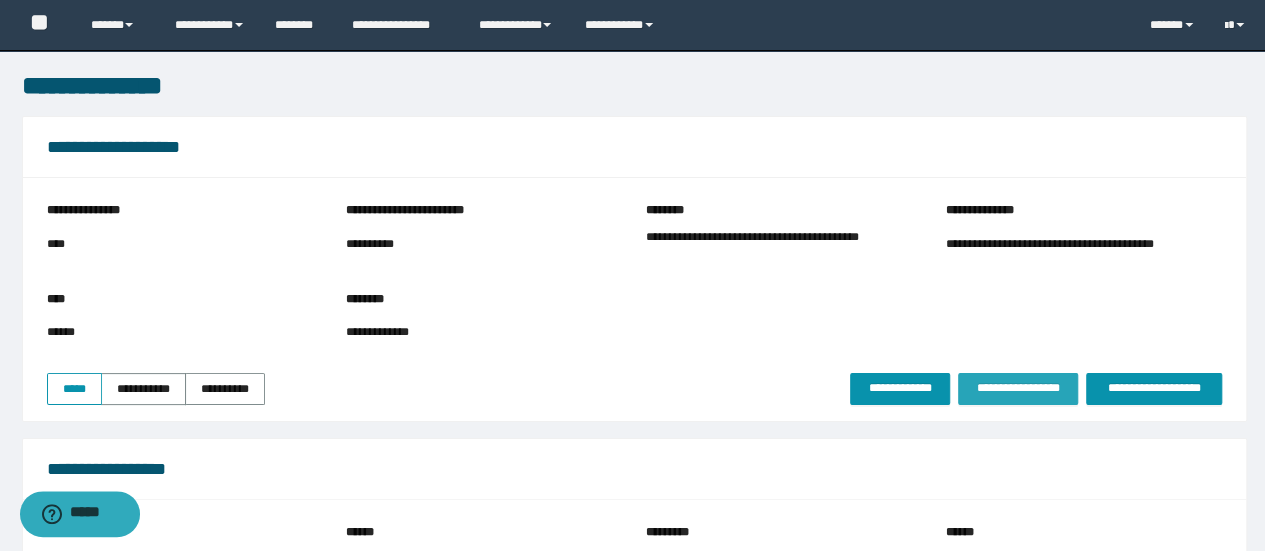 click on "**********" at bounding box center [1018, 388] 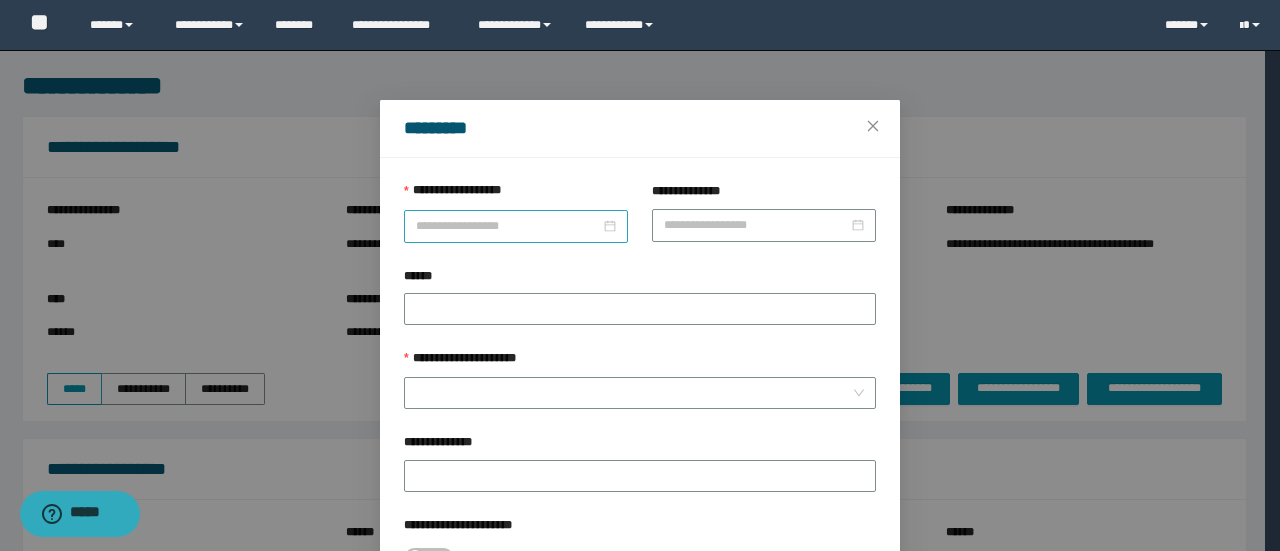 click on "**********" at bounding box center (508, 226) 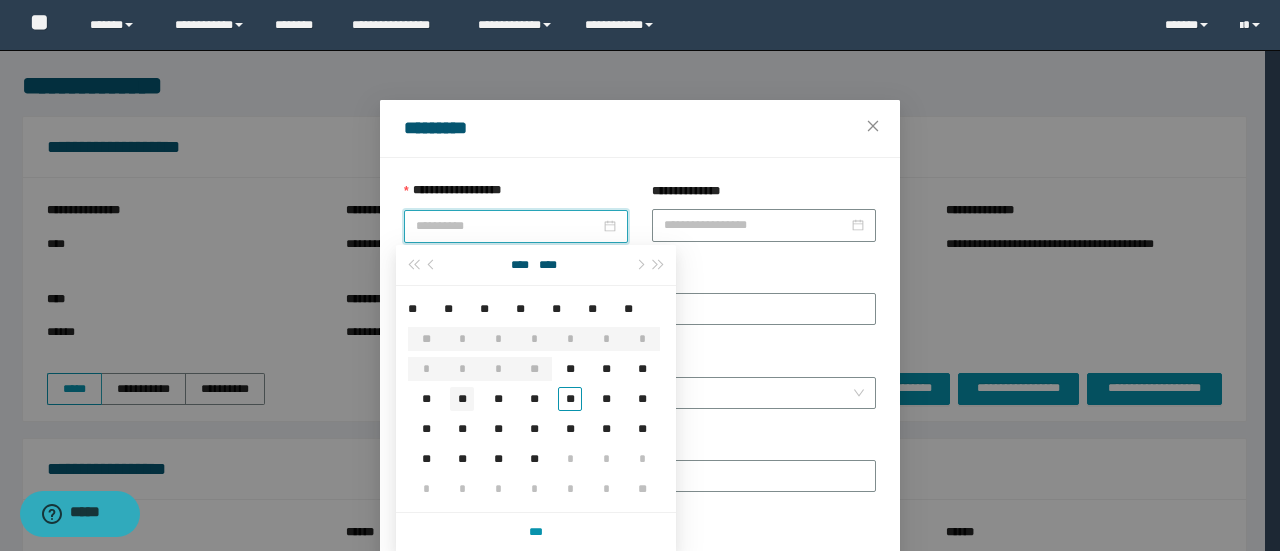 type on "**********" 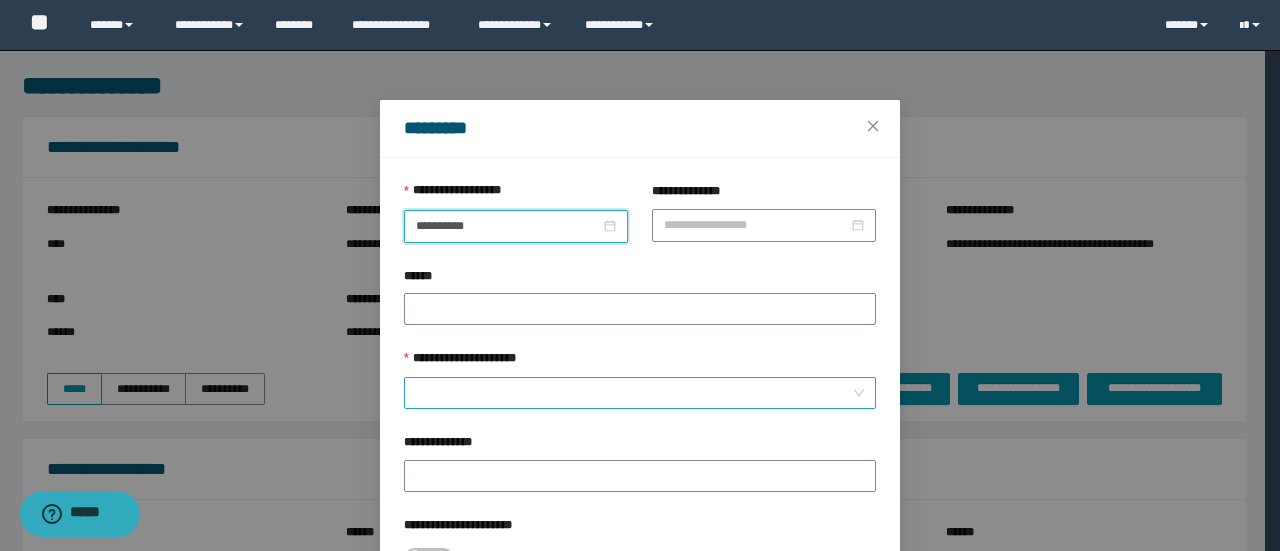 click on "**********" at bounding box center (634, 393) 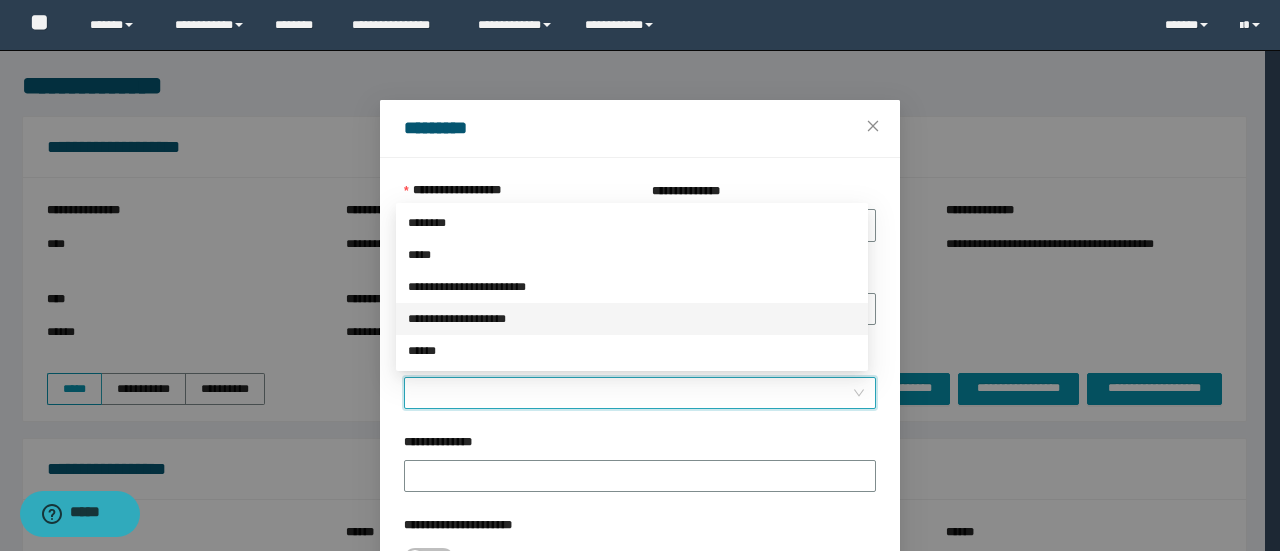 click on "**********" at bounding box center [632, 319] 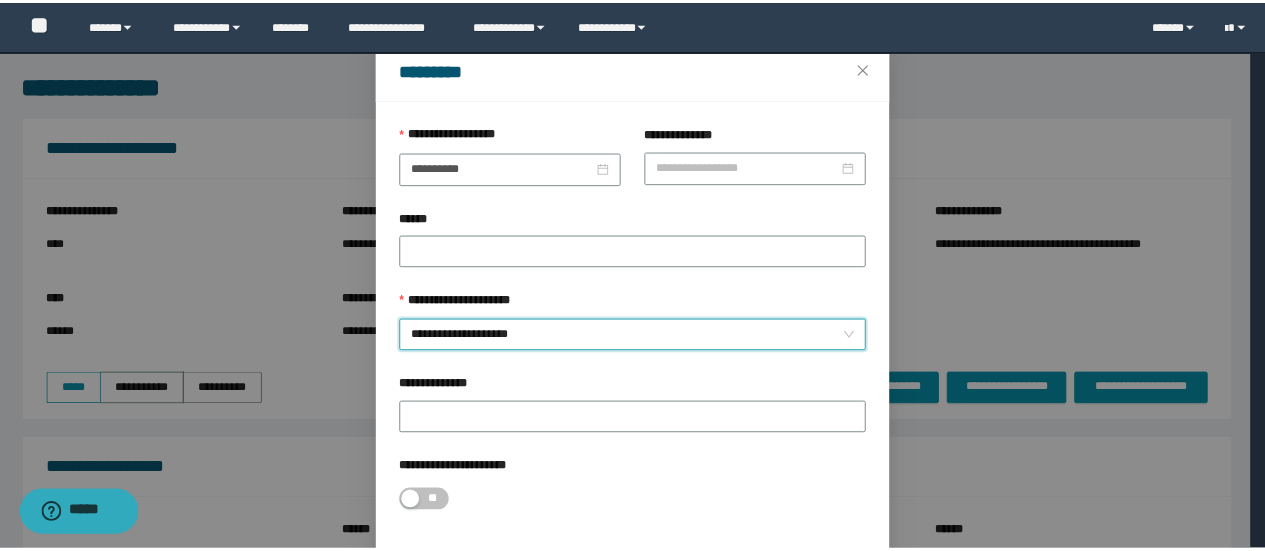 scroll, scrollTop: 100, scrollLeft: 0, axis: vertical 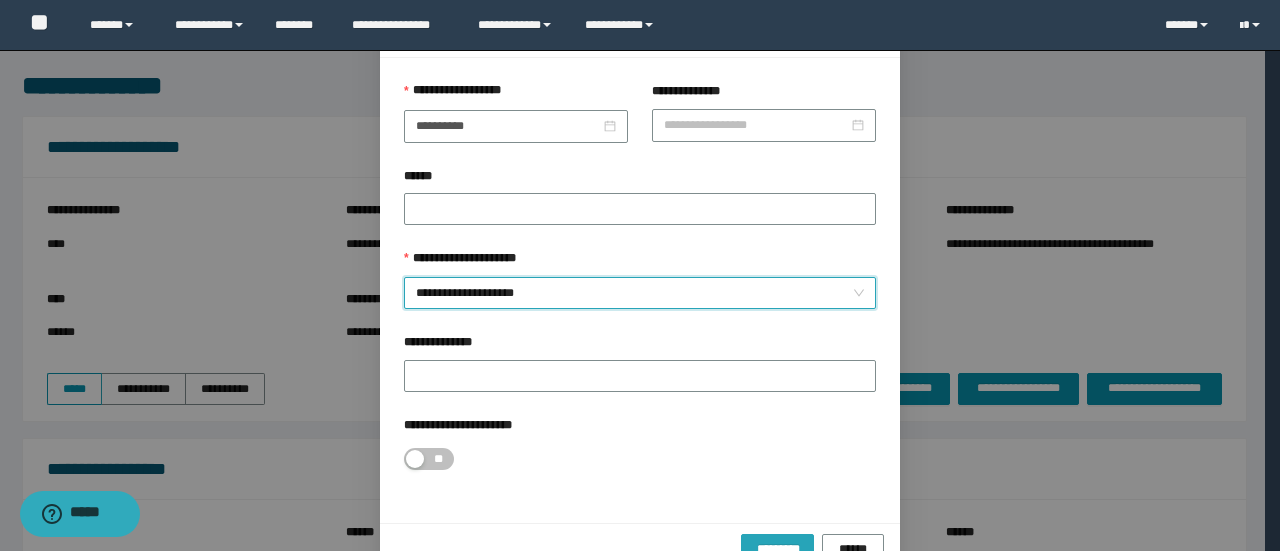 click on "*********" at bounding box center [778, 550] 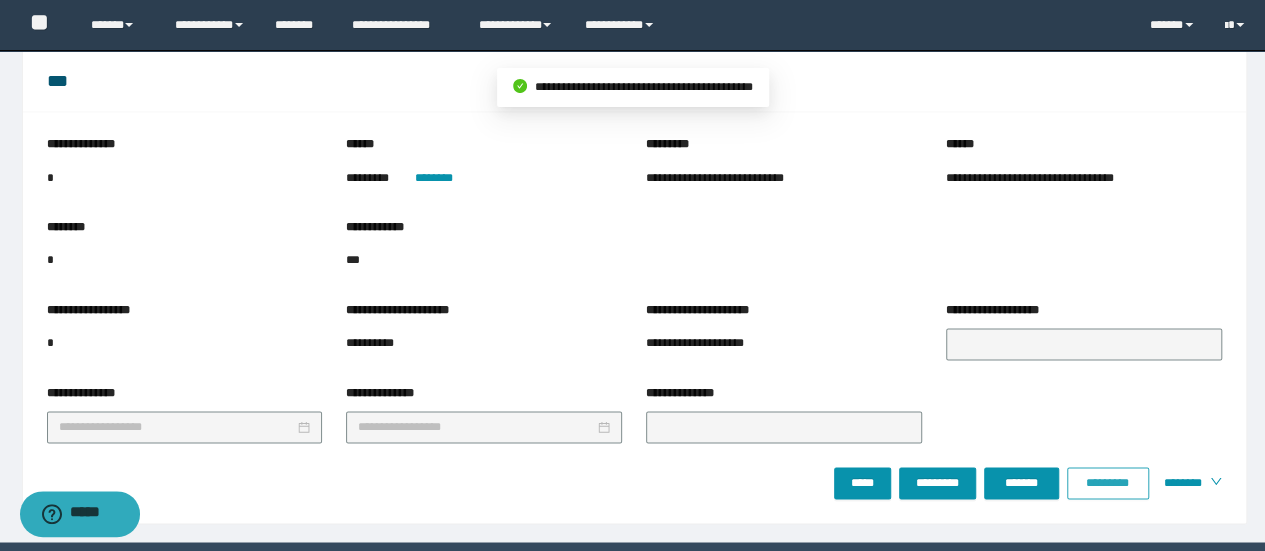scroll, scrollTop: 1432, scrollLeft: 0, axis: vertical 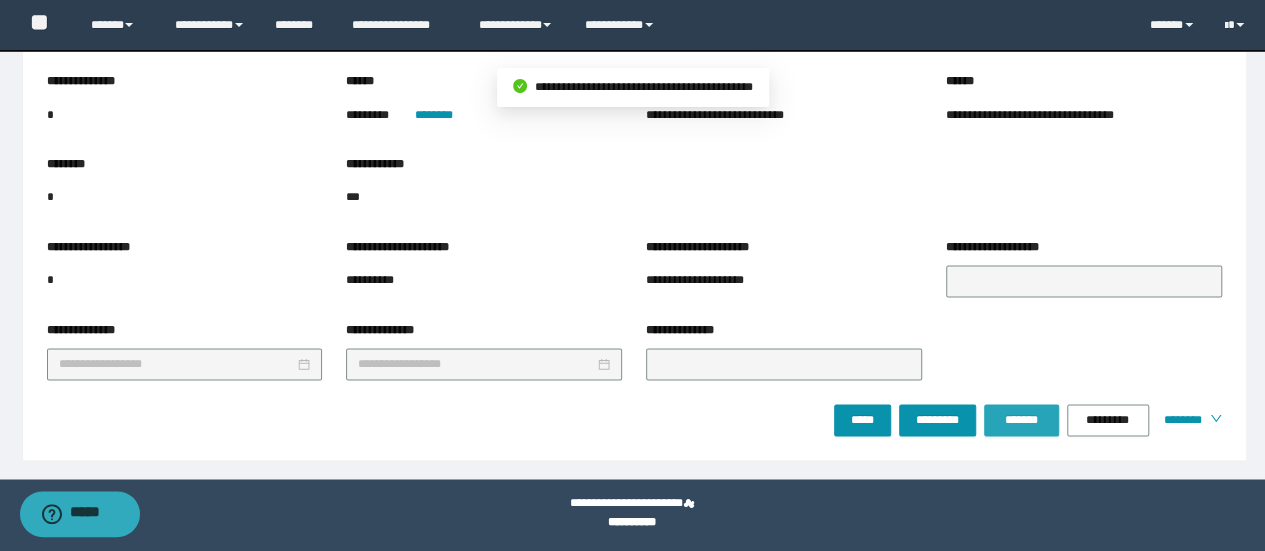 click on "*******" at bounding box center (1021, 420) 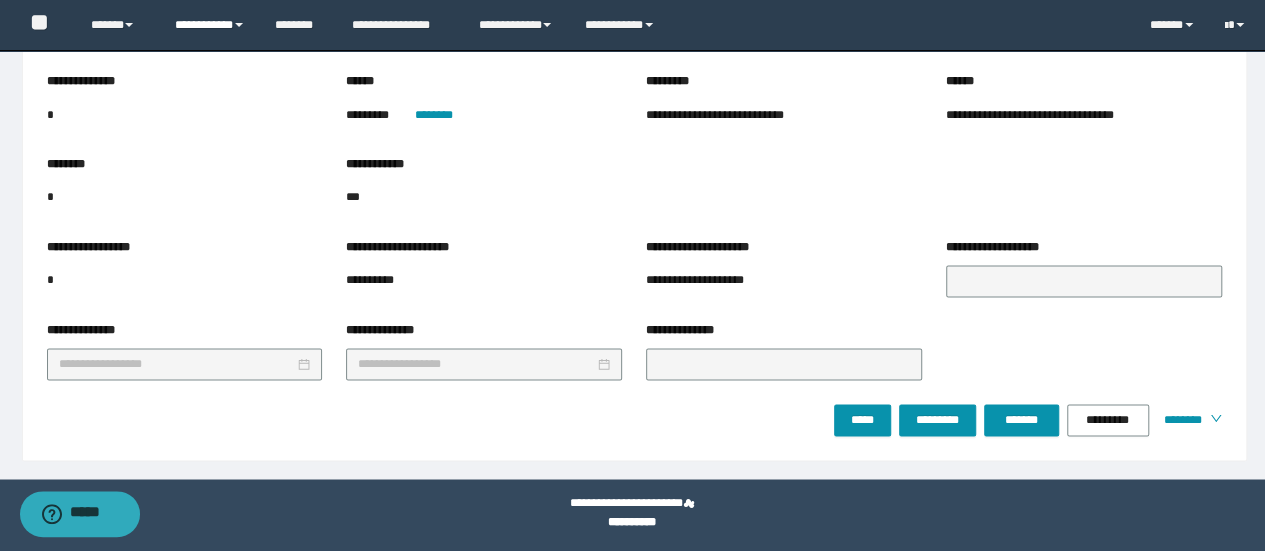 drag, startPoint x: 210, startPoint y: 11, endPoint x: 217, endPoint y: 77, distance: 66.37017 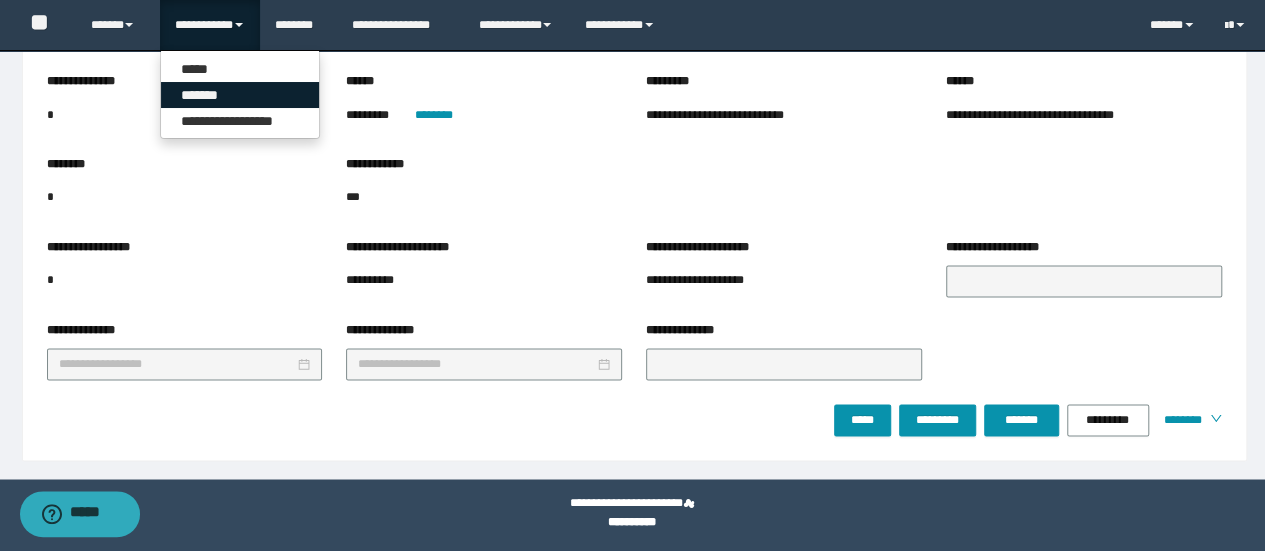 click on "*******" at bounding box center [240, 95] 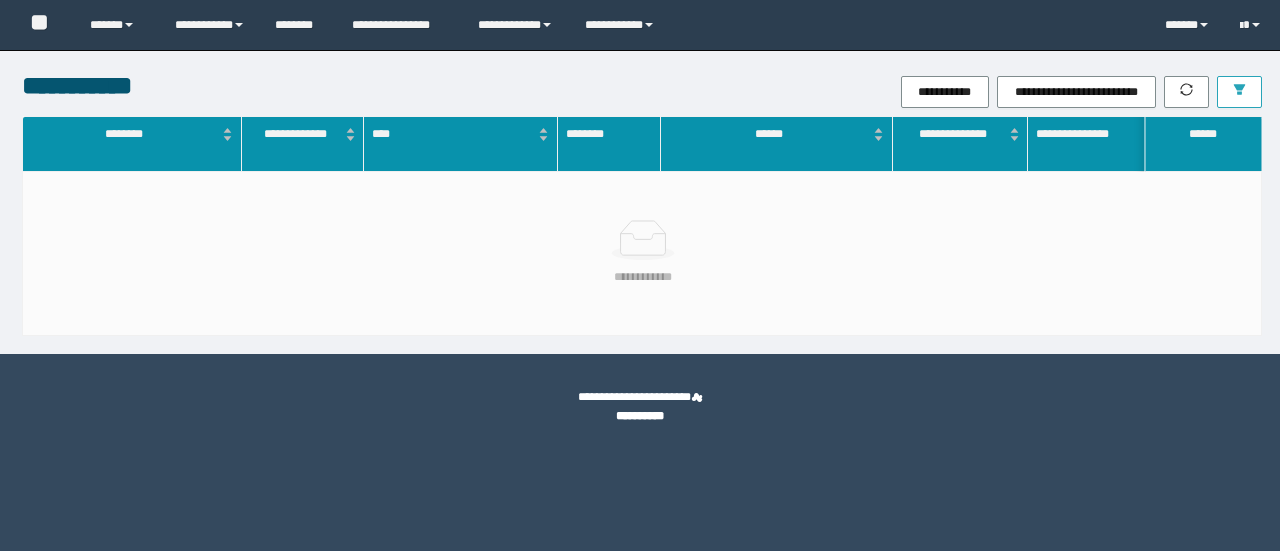 scroll, scrollTop: 0, scrollLeft: 0, axis: both 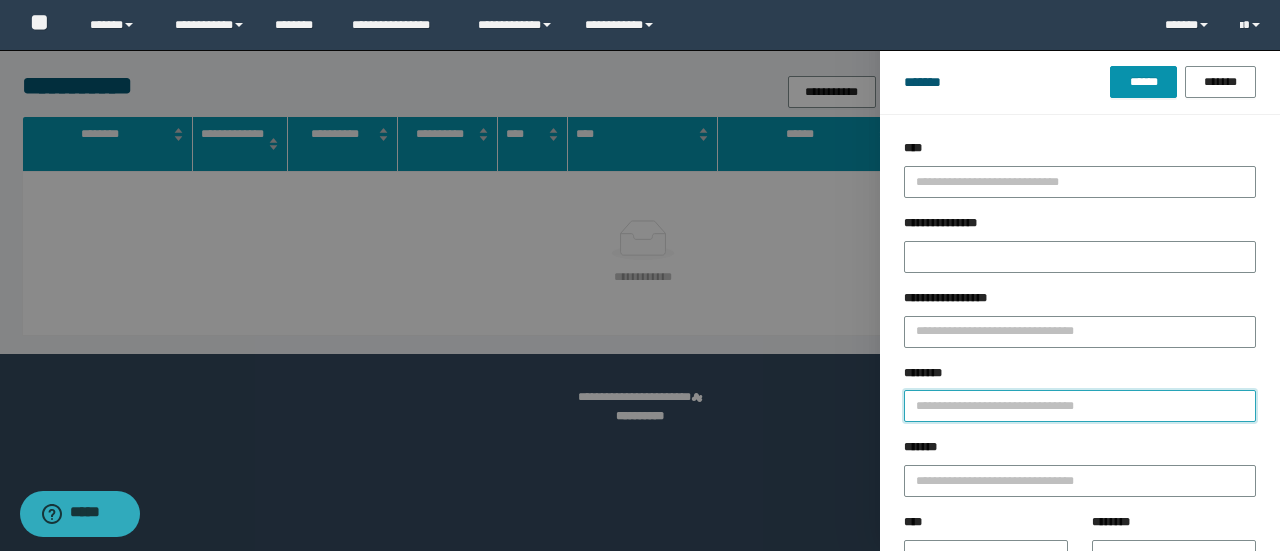 click on "********" at bounding box center (1080, 406) 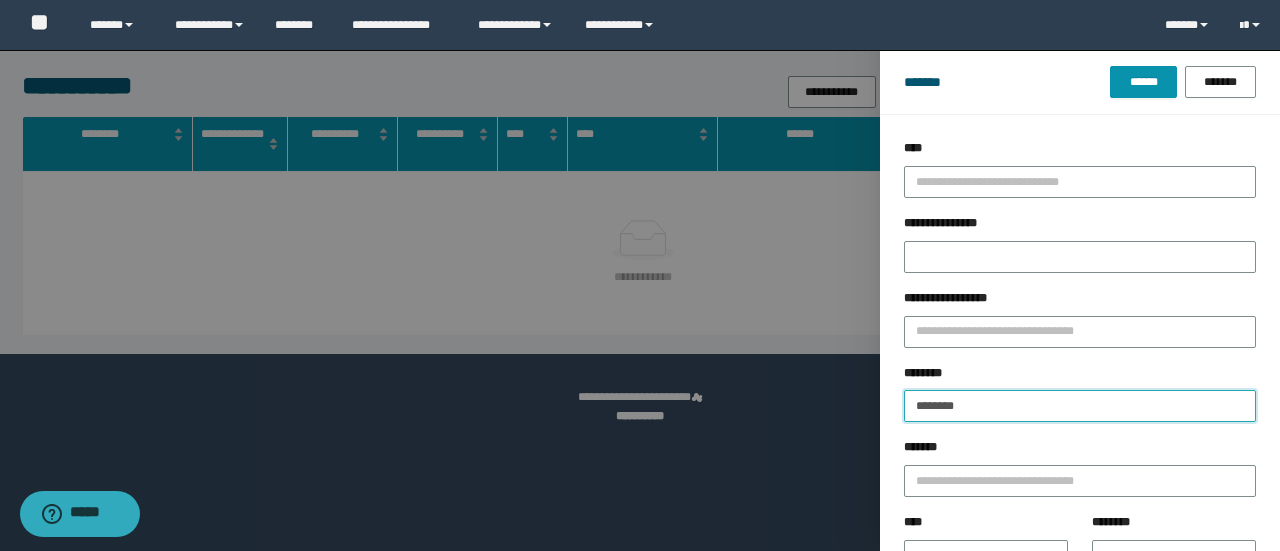 type on "********" 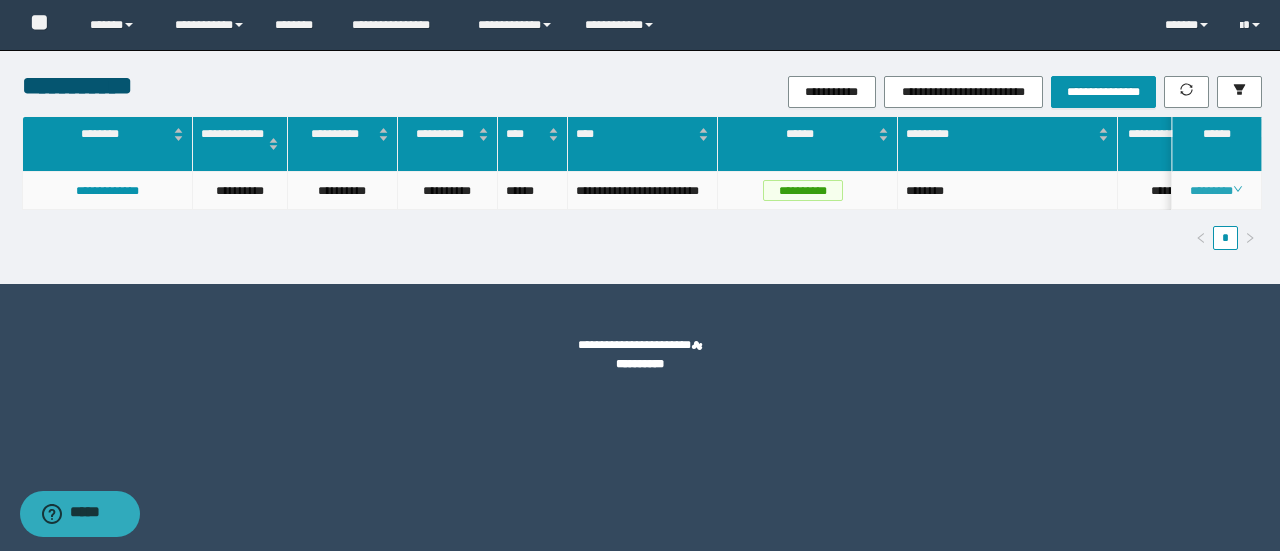 click on "********" at bounding box center [1216, 191] 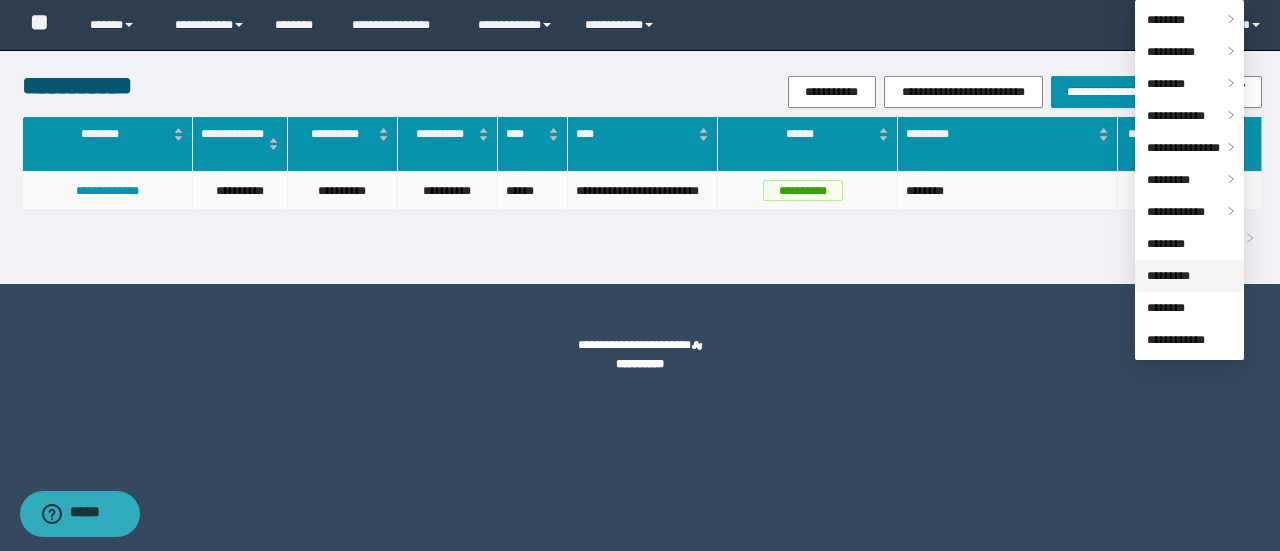 click on "*********" at bounding box center [1168, 276] 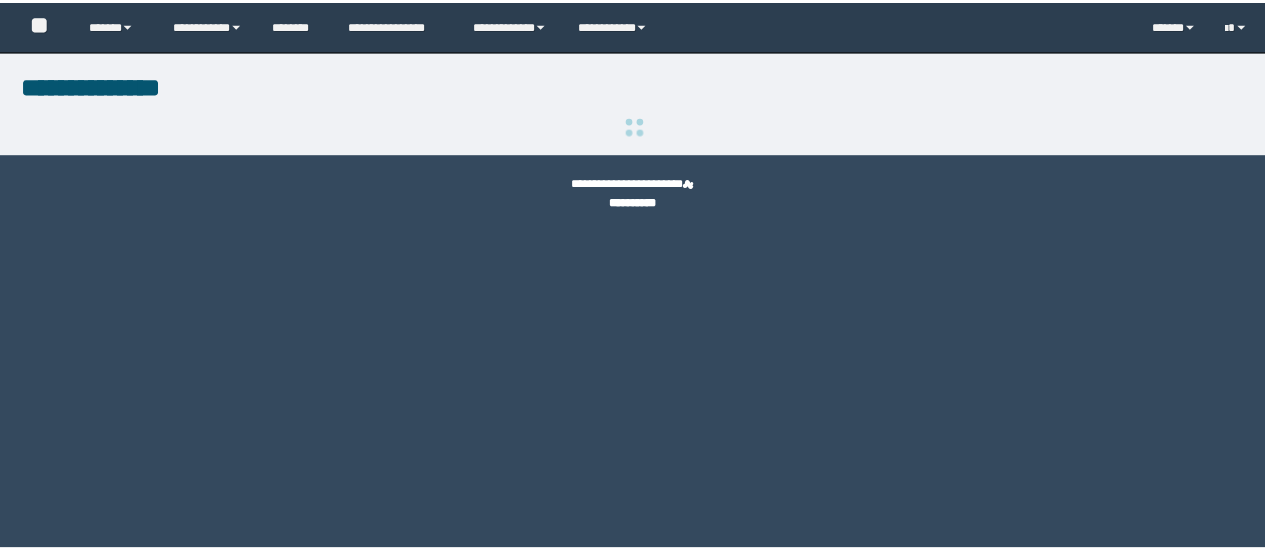 scroll, scrollTop: 0, scrollLeft: 0, axis: both 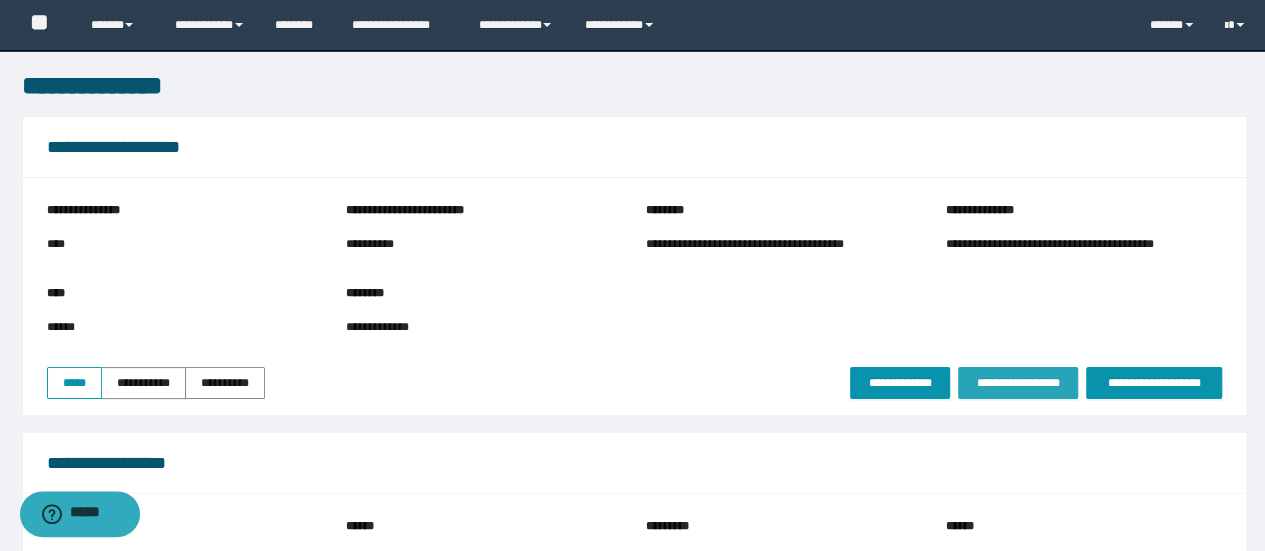 click on "**********" at bounding box center (1018, 383) 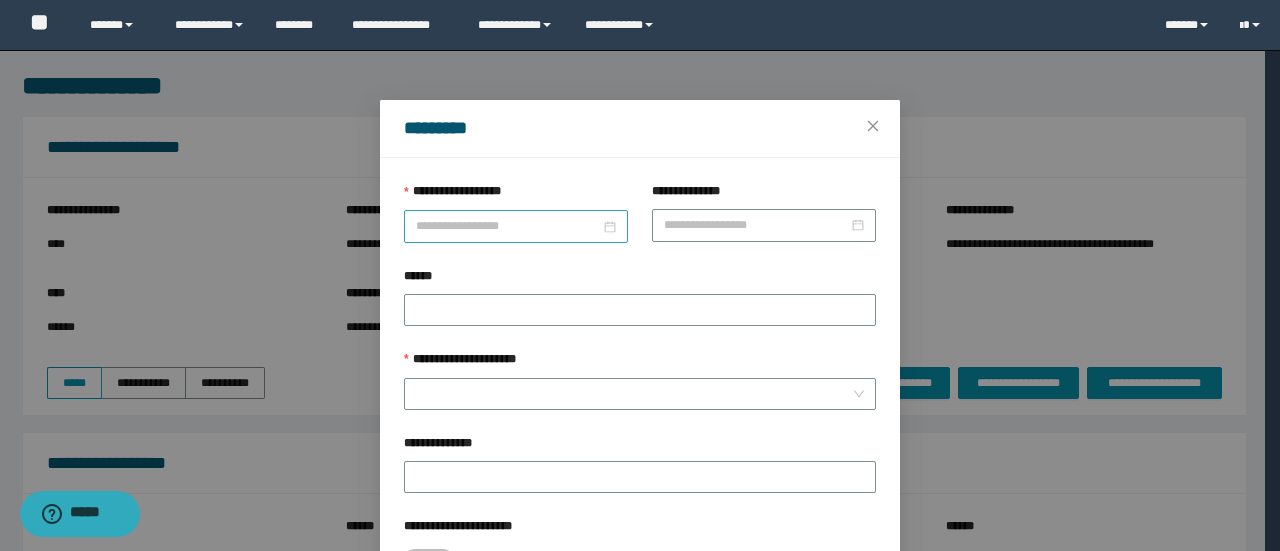 click on "**********" at bounding box center (508, 226) 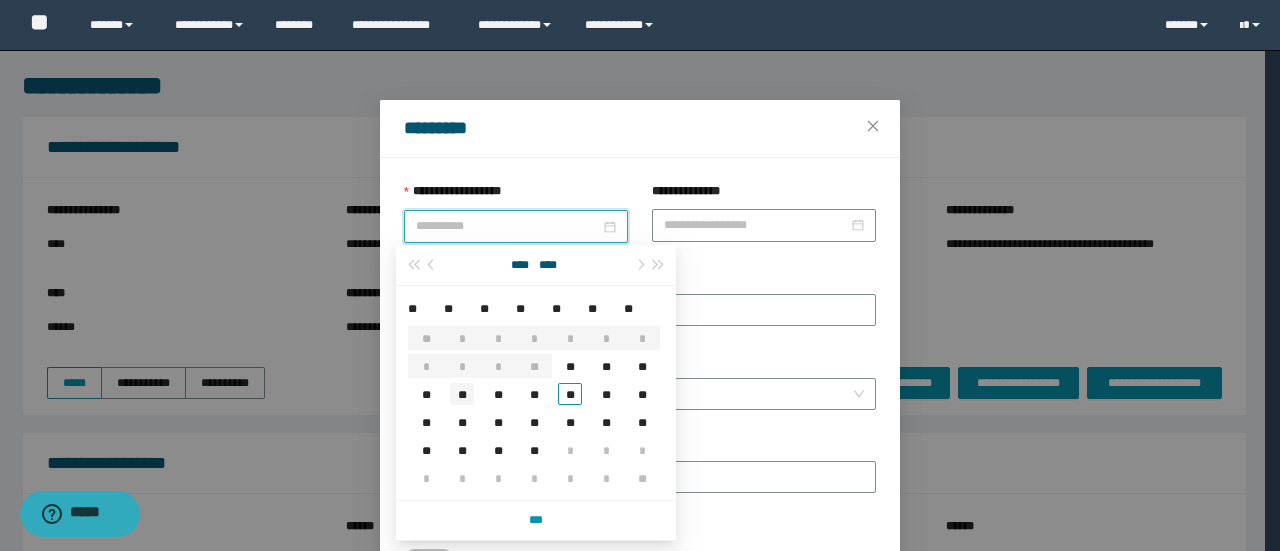 type on "**********" 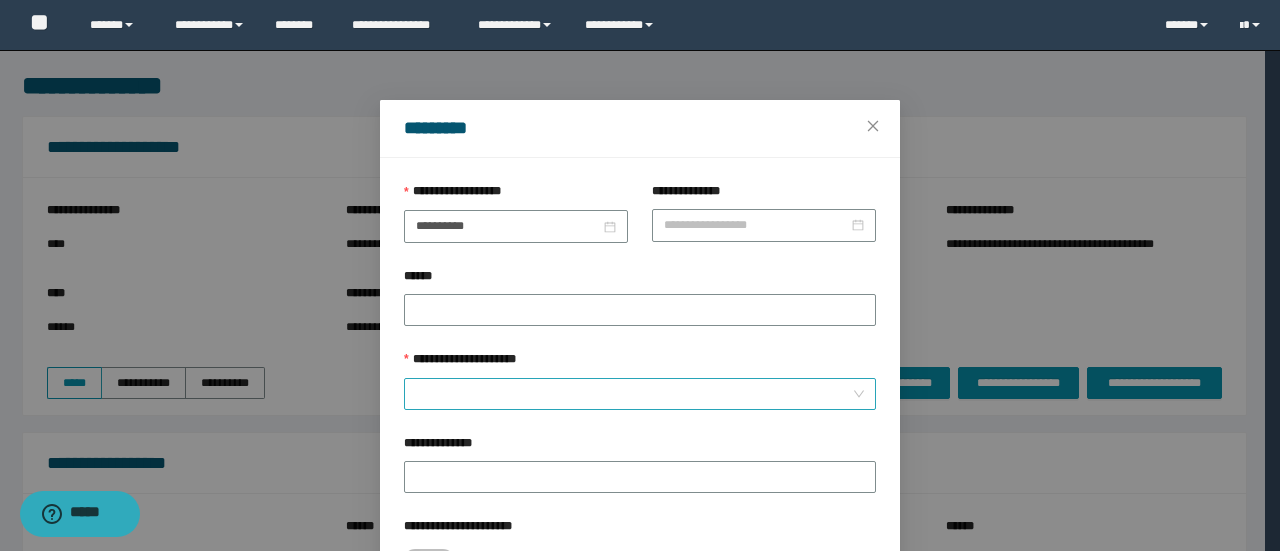 click on "**********" at bounding box center [634, 394] 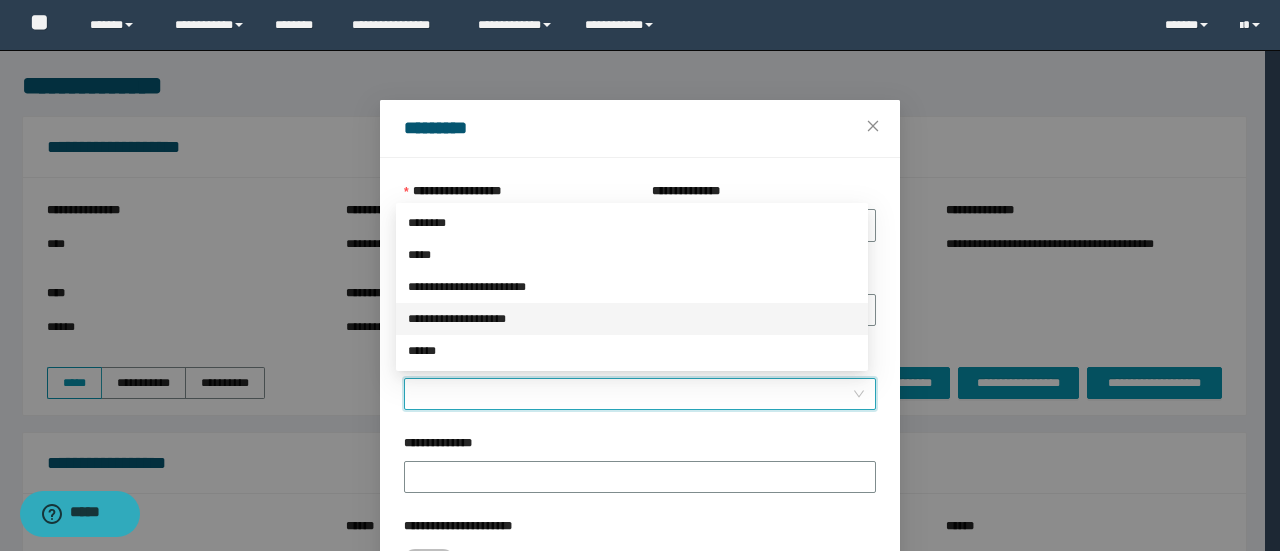 click on "**********" at bounding box center [632, 319] 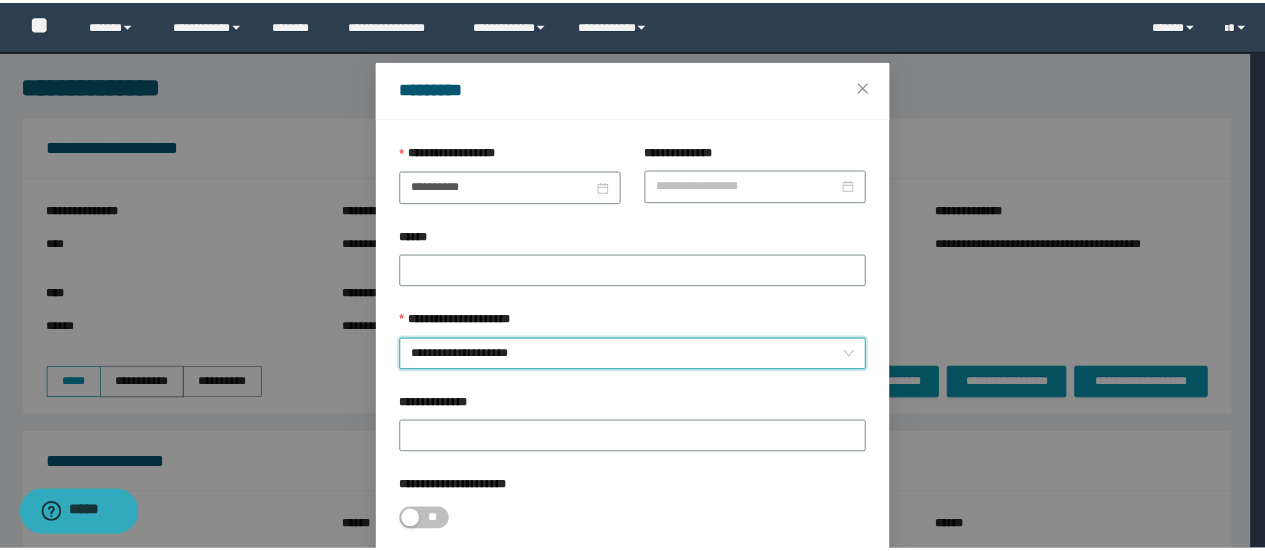 scroll, scrollTop: 100, scrollLeft: 0, axis: vertical 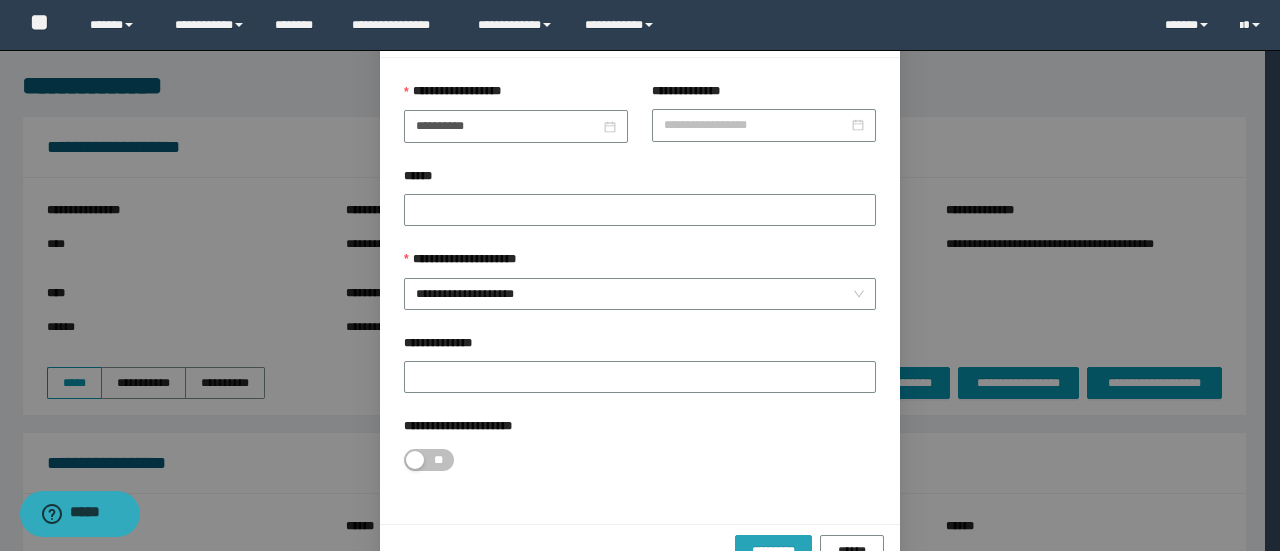 click on "*********" at bounding box center [773, 551] 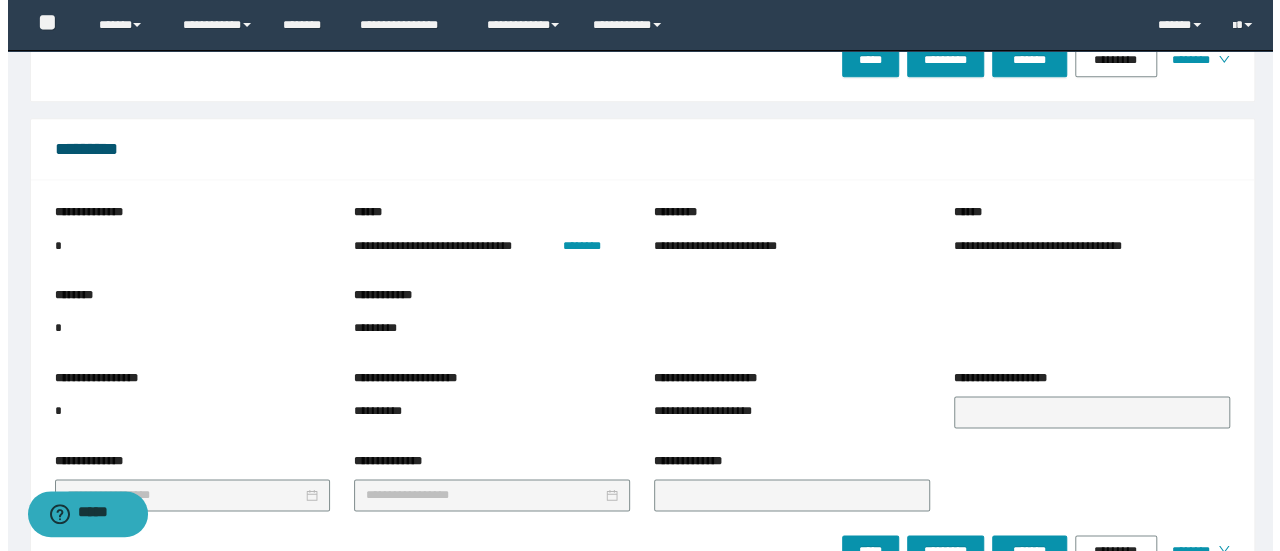 scroll, scrollTop: 1400, scrollLeft: 0, axis: vertical 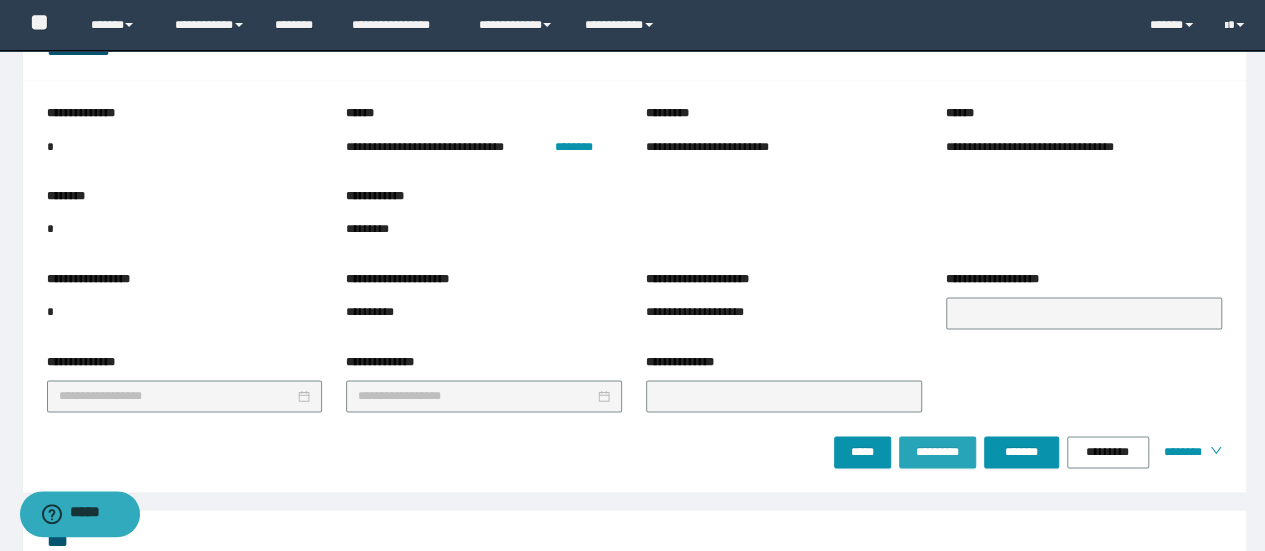 click on "*********" at bounding box center (937, 452) 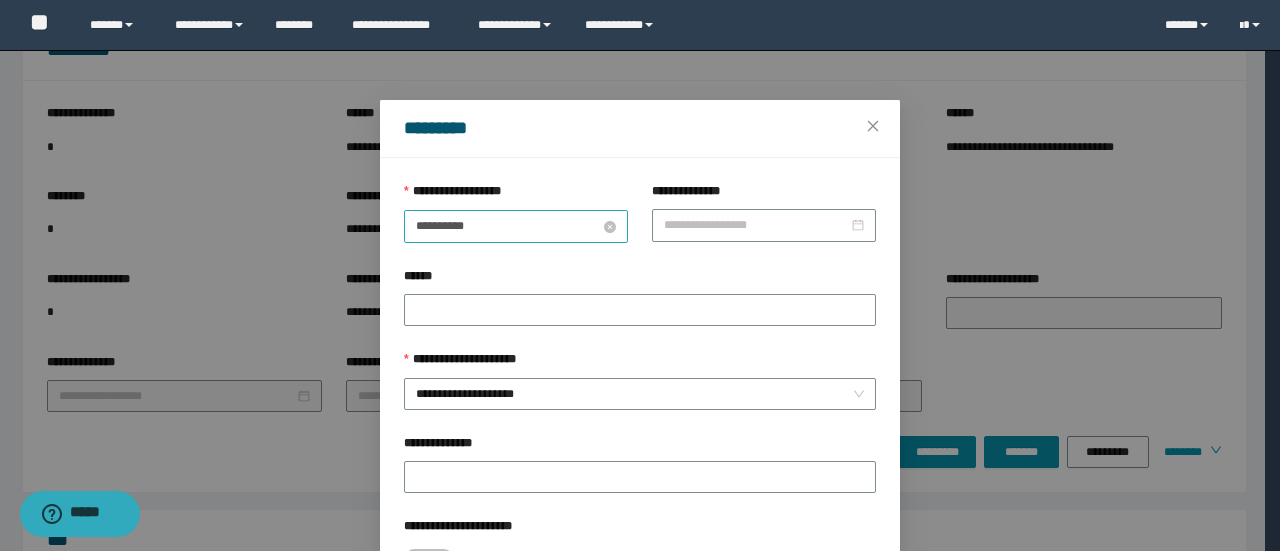 click on "**********" at bounding box center [508, 226] 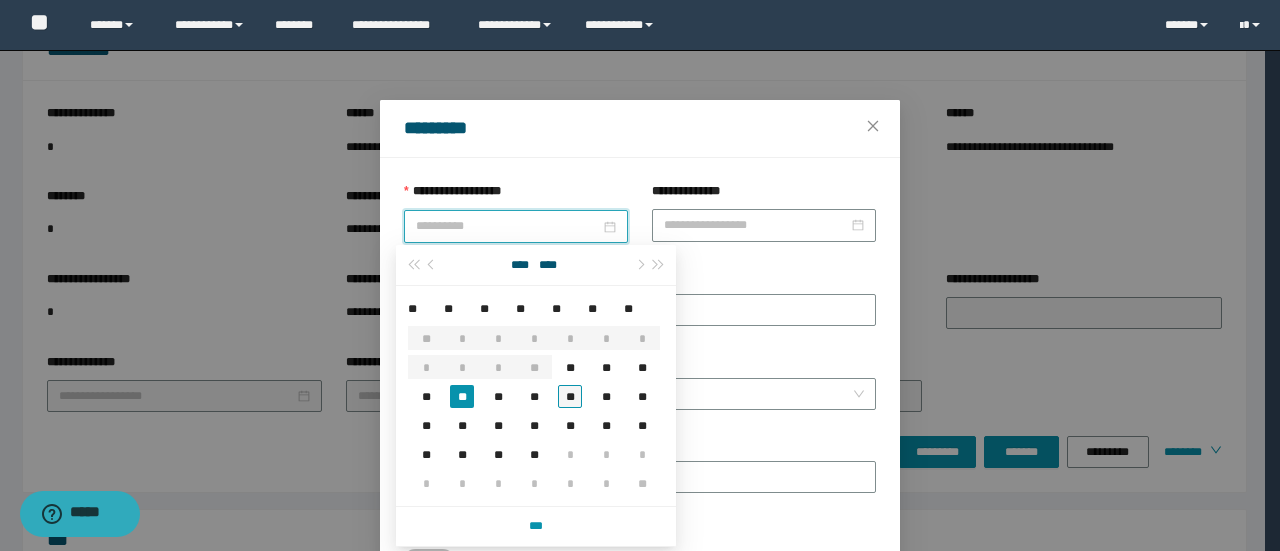 type on "**********" 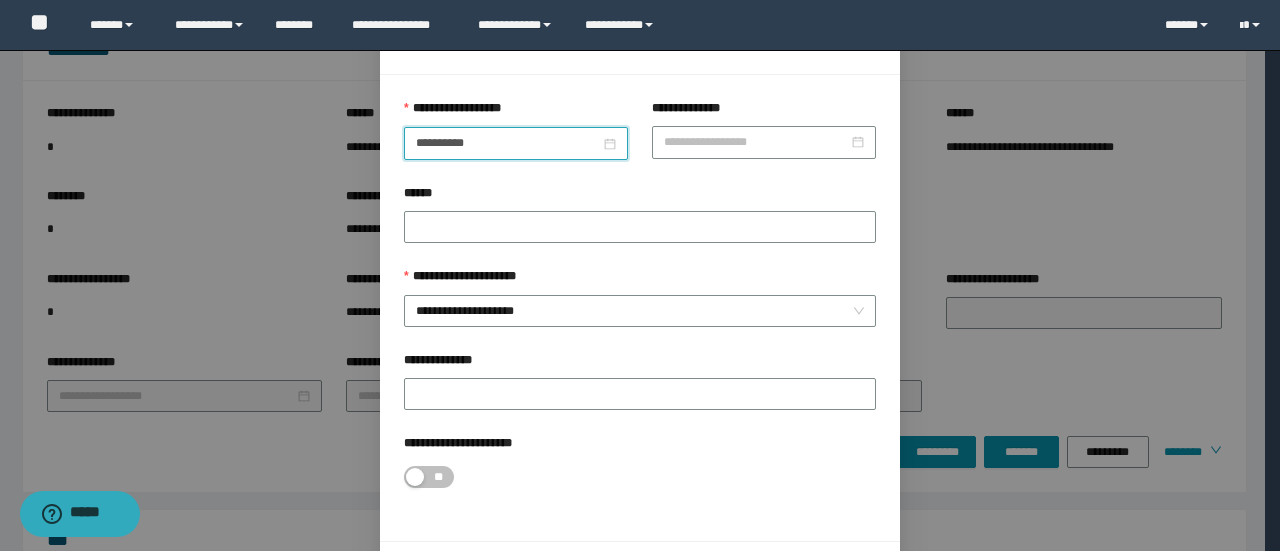 scroll, scrollTop: 146, scrollLeft: 0, axis: vertical 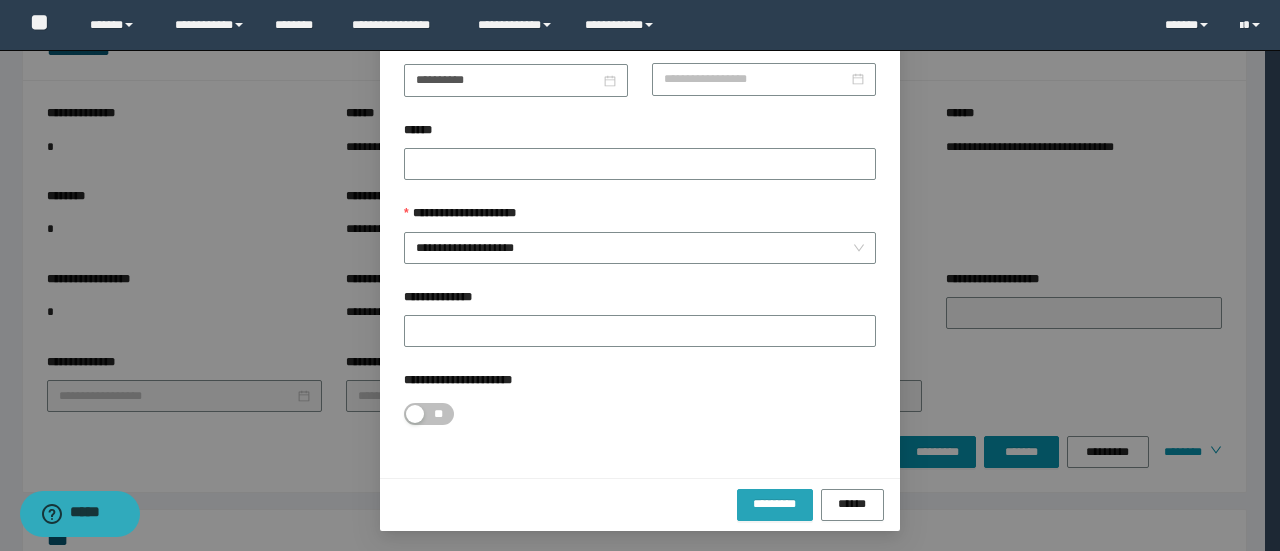 click on "*********" at bounding box center (775, 504) 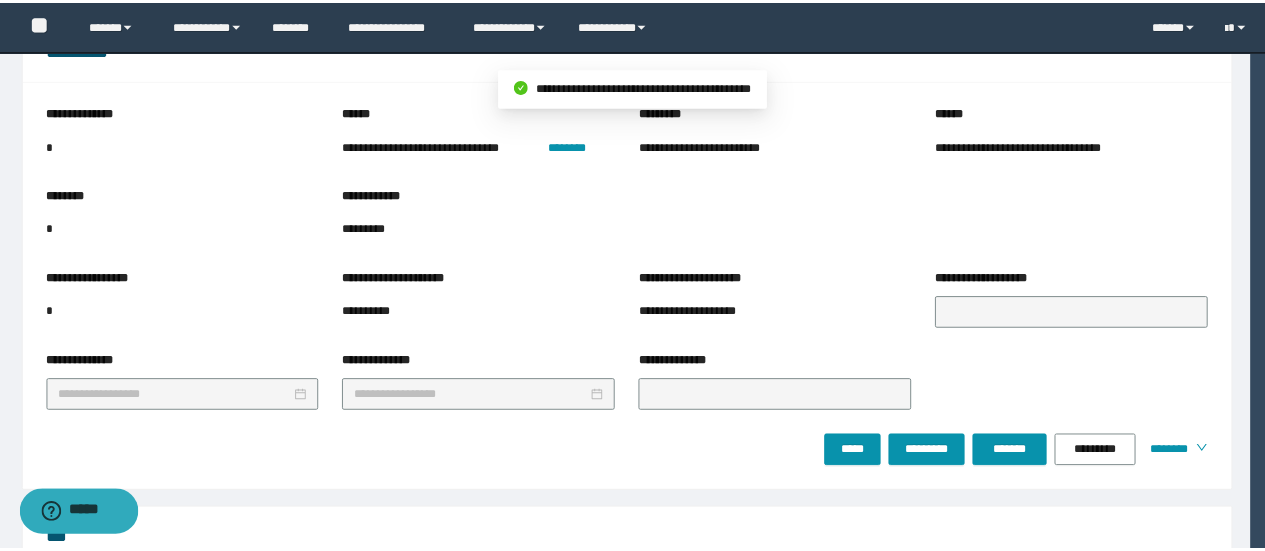 scroll, scrollTop: 46, scrollLeft: 0, axis: vertical 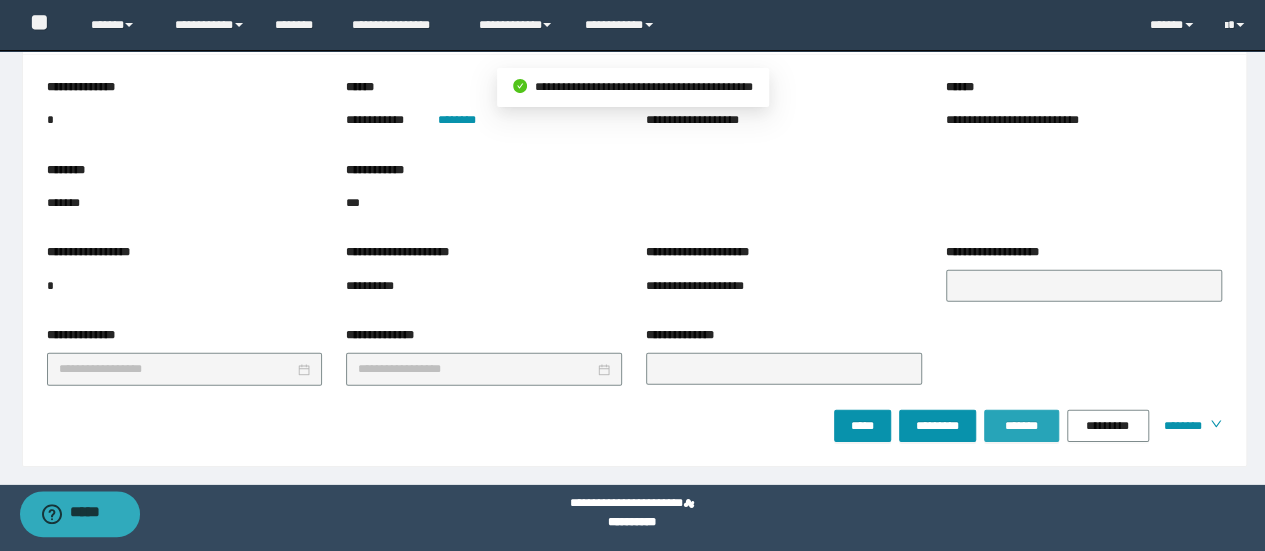 drag, startPoint x: 1032, startPoint y: 416, endPoint x: 954, endPoint y: 497, distance: 112.44999 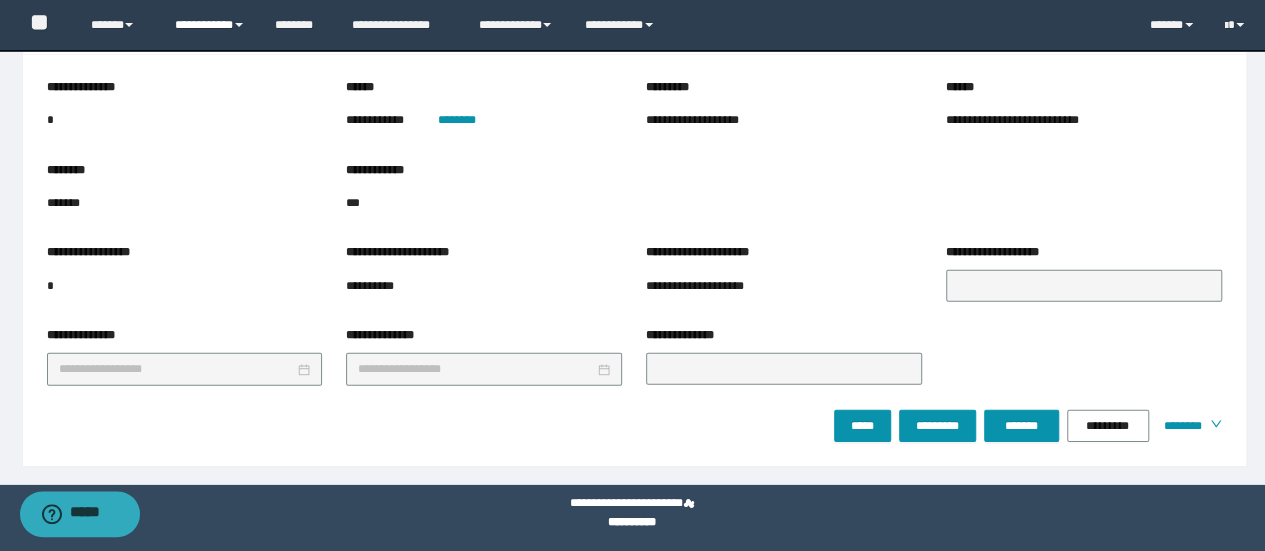 click on "**********" at bounding box center (210, 25) 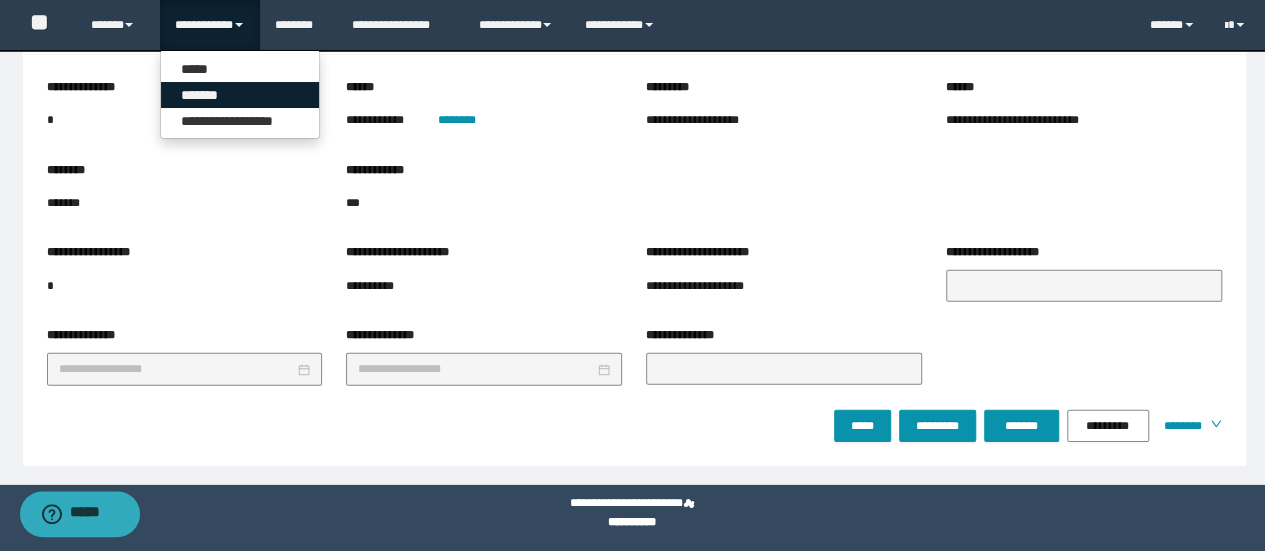 click on "*******" at bounding box center [240, 95] 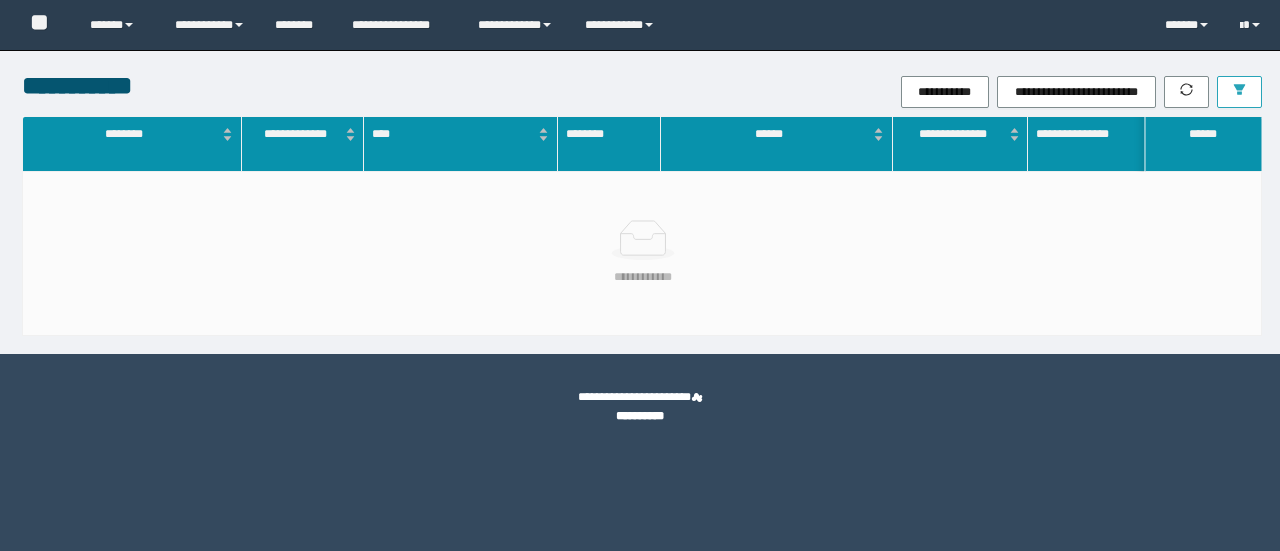 scroll, scrollTop: 0, scrollLeft: 0, axis: both 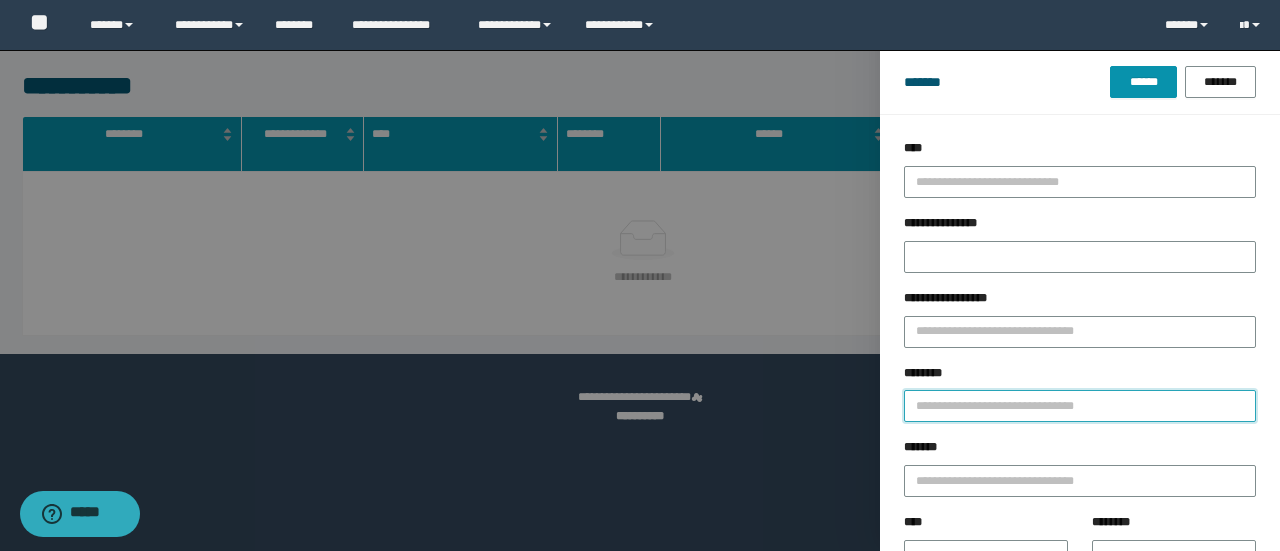 drag, startPoint x: 1066, startPoint y: 401, endPoint x: 1066, endPoint y: 389, distance: 12 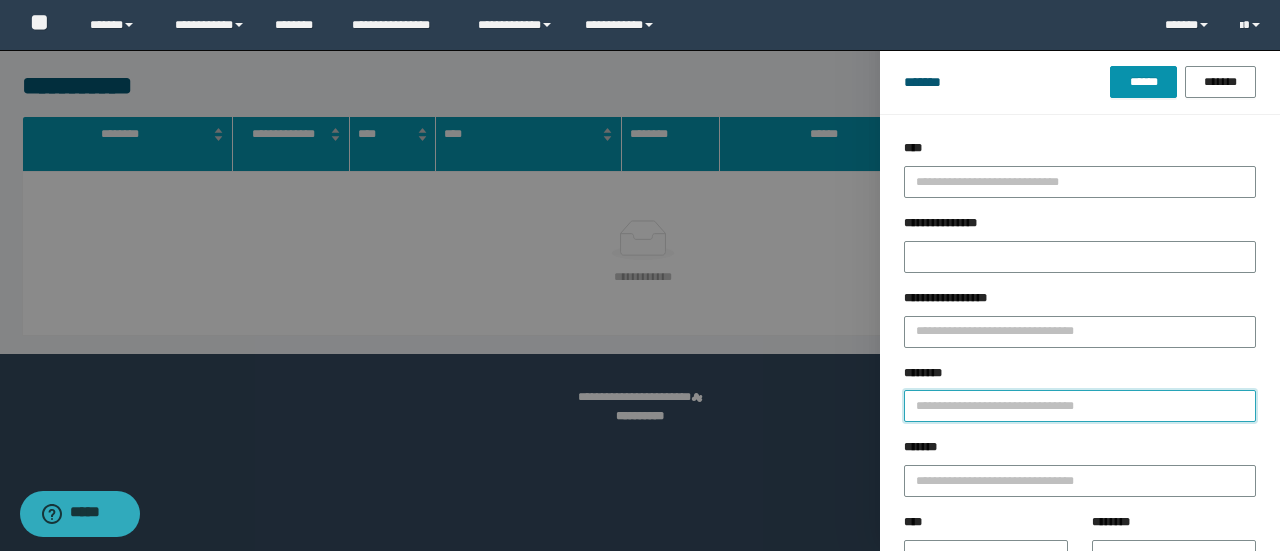 paste on "********" 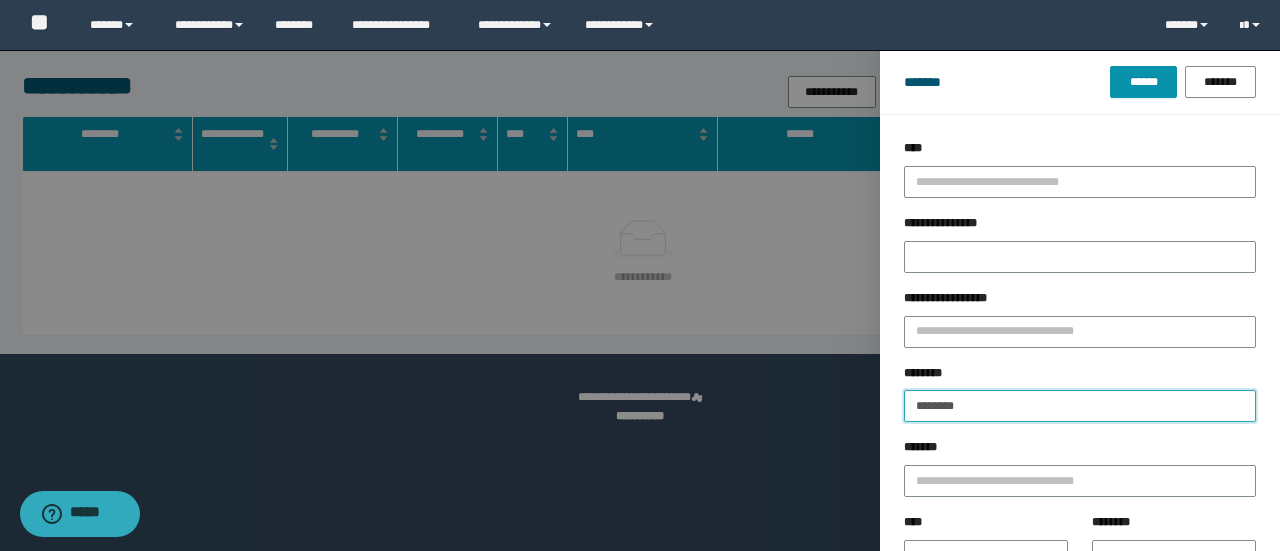type on "********" 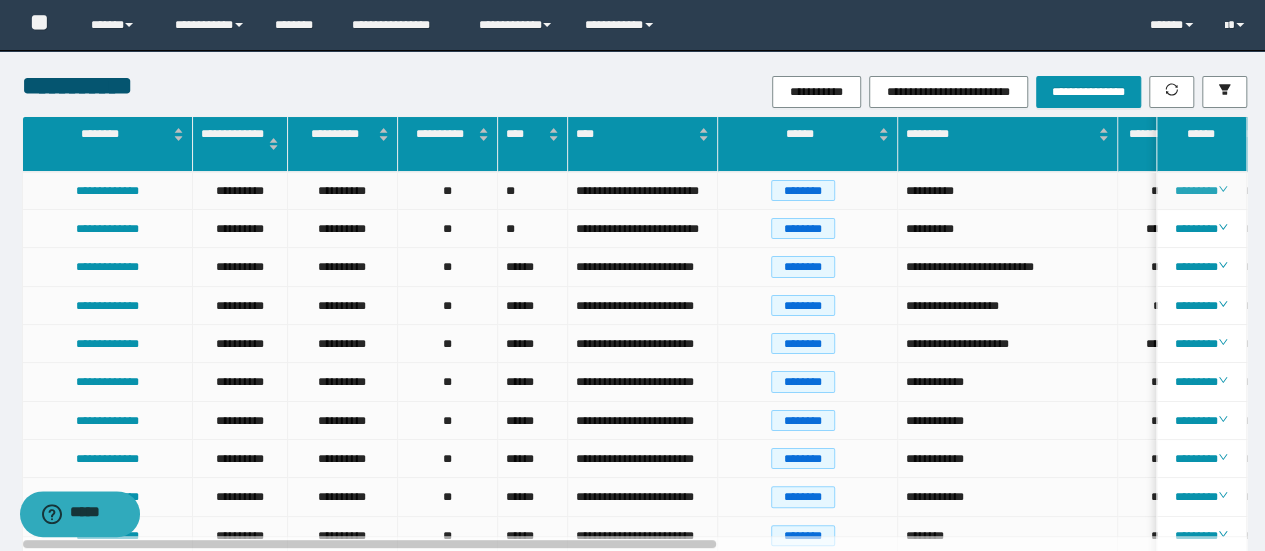 click on "********" at bounding box center (1201, 191) 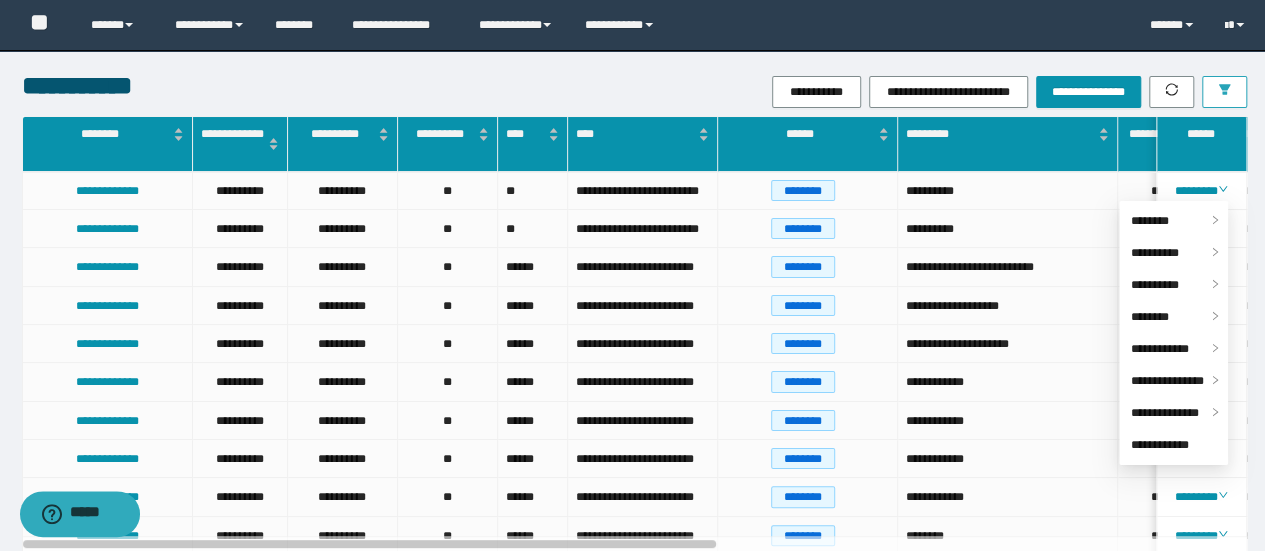 click 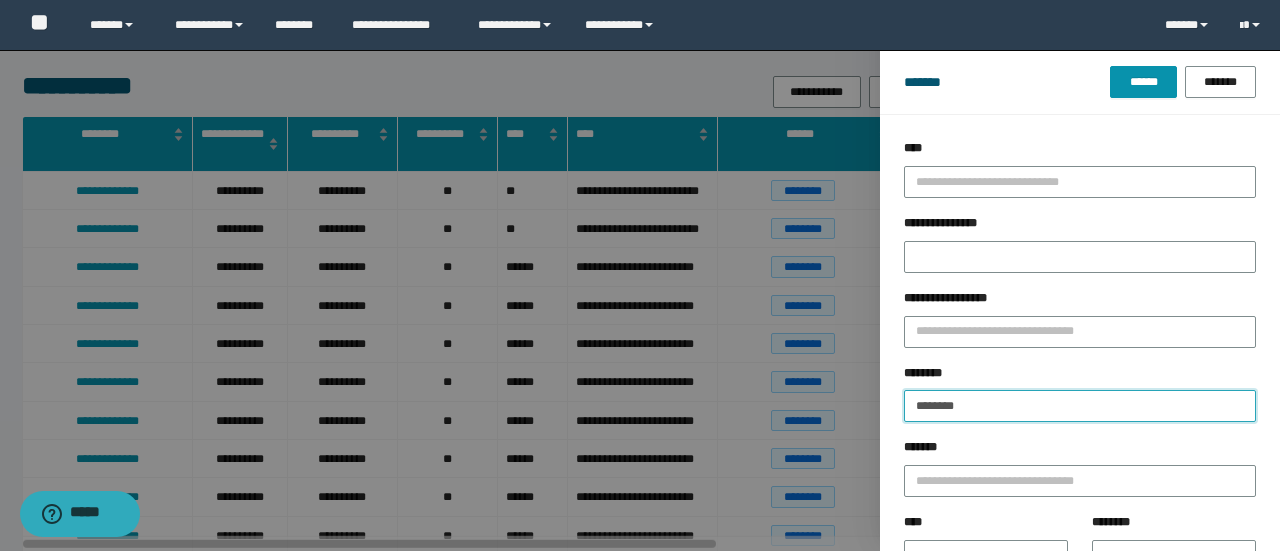 click on "********" at bounding box center (1080, 406) 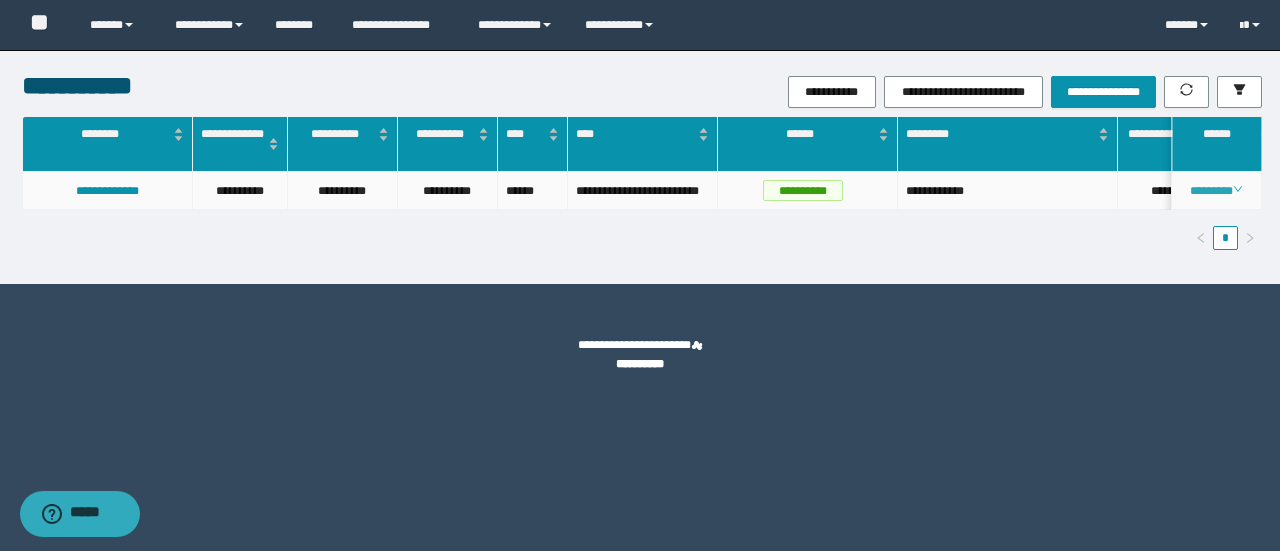 click on "********" at bounding box center (1216, 191) 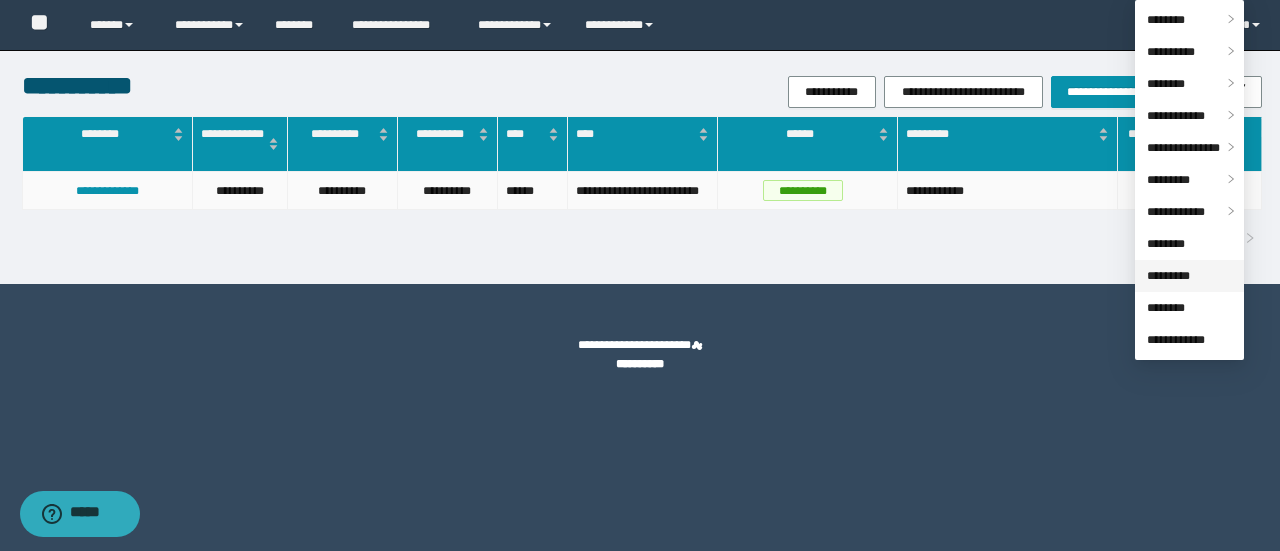 click on "*********" at bounding box center (1168, 276) 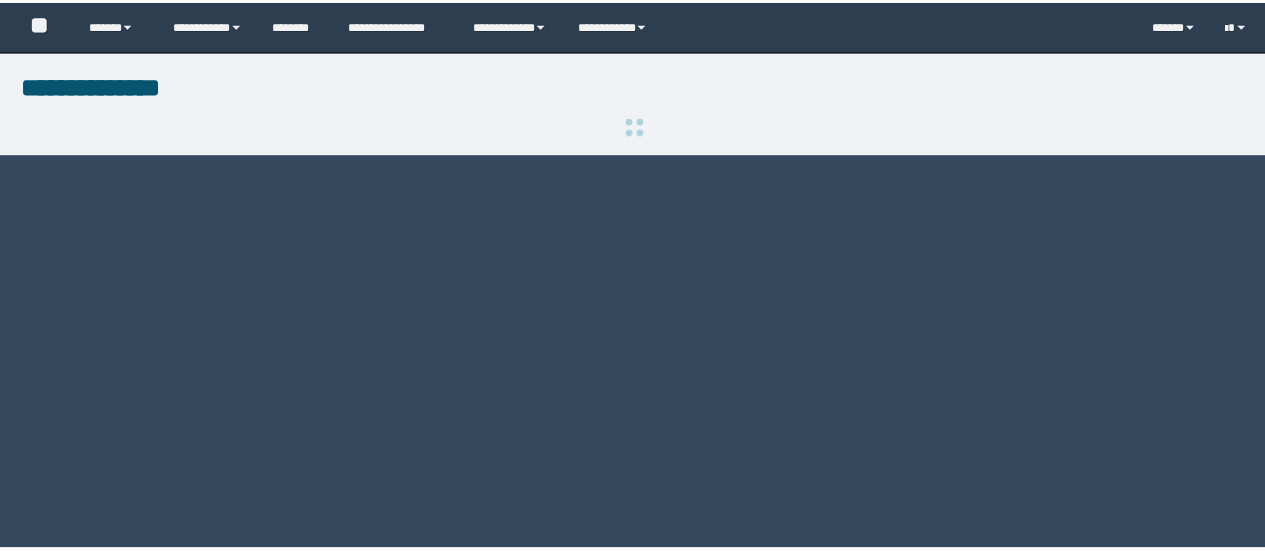 scroll, scrollTop: 0, scrollLeft: 0, axis: both 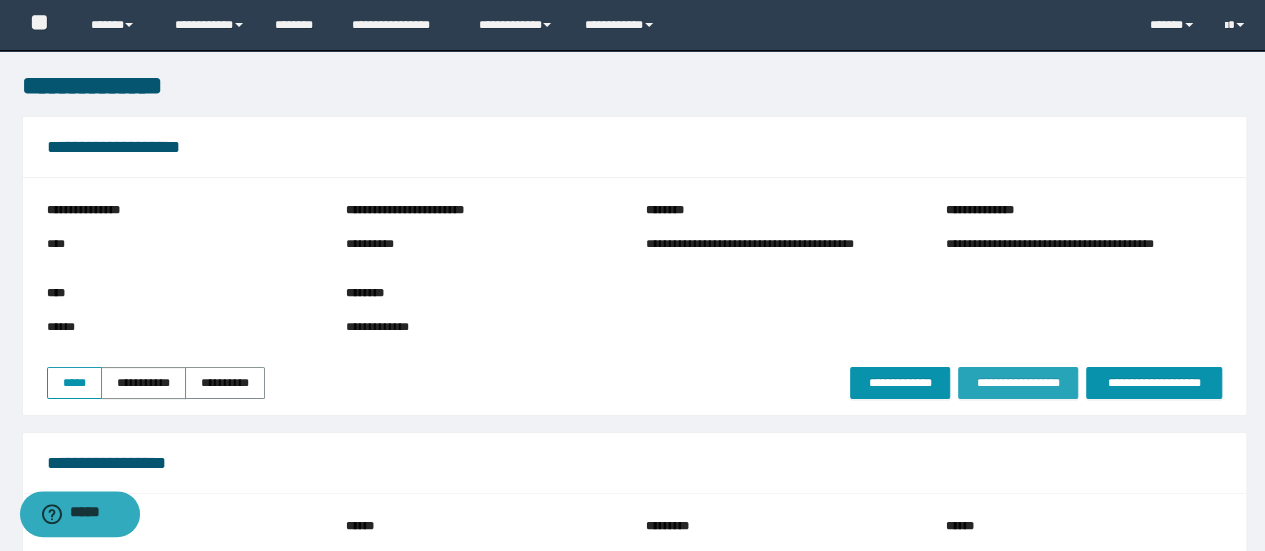 click on "**********" at bounding box center [1018, 383] 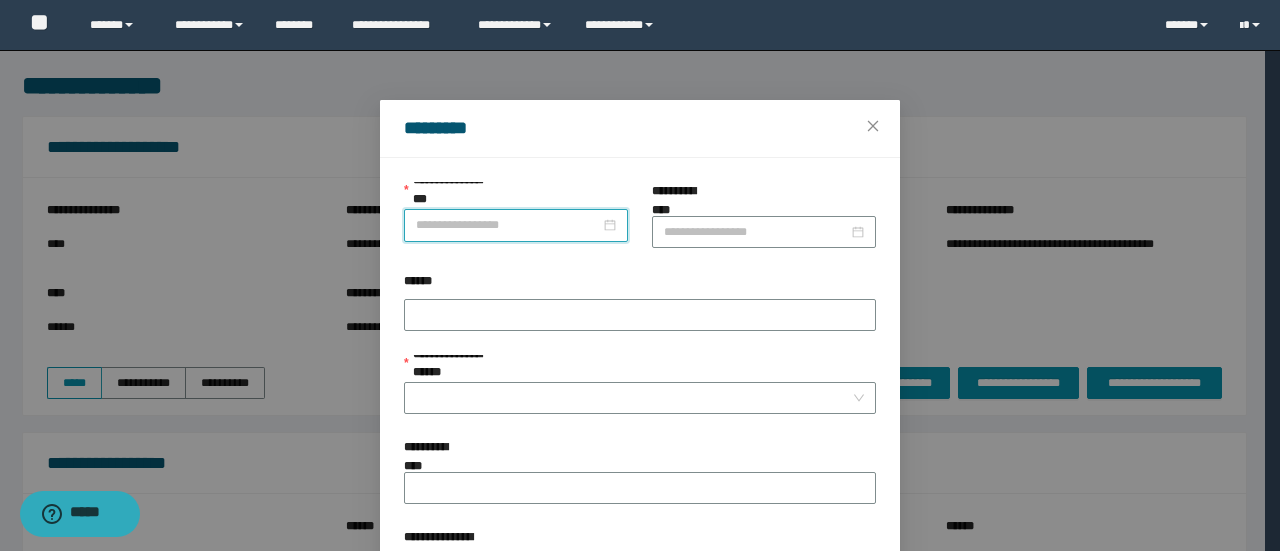 click on "**********" at bounding box center [508, 225] 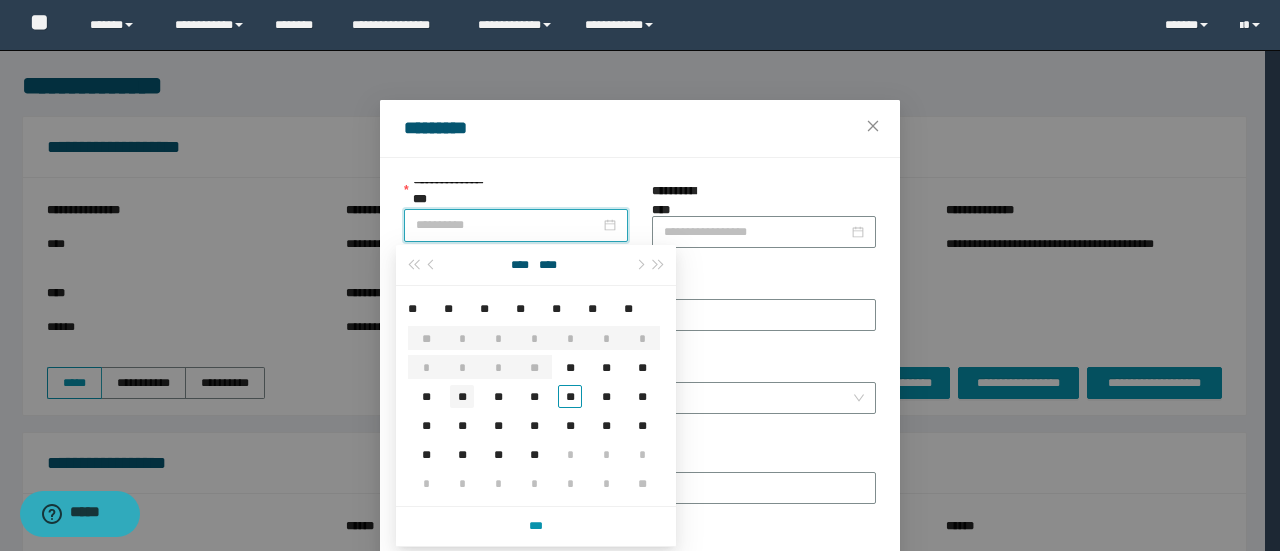 type on "**********" 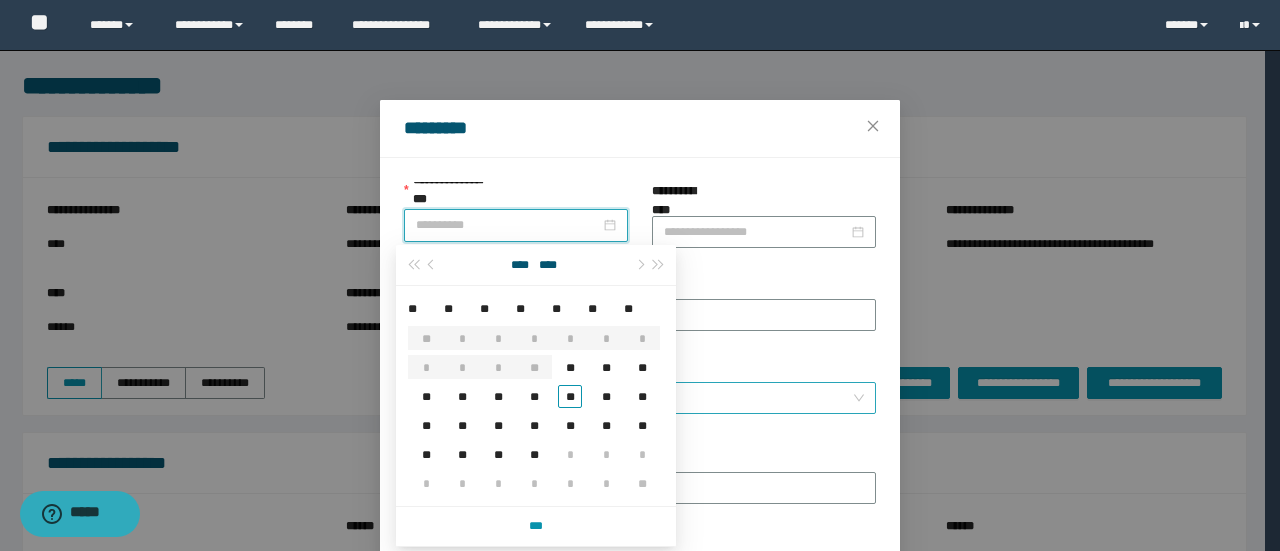 click on "**" at bounding box center (462, 396) 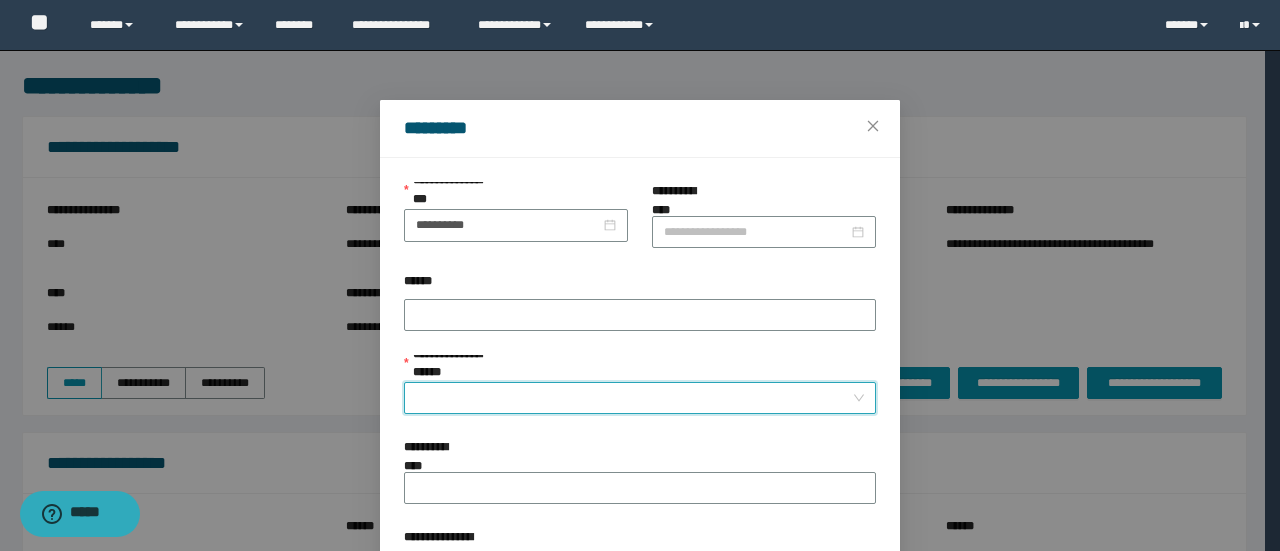 click on "**********" at bounding box center (634, 398) 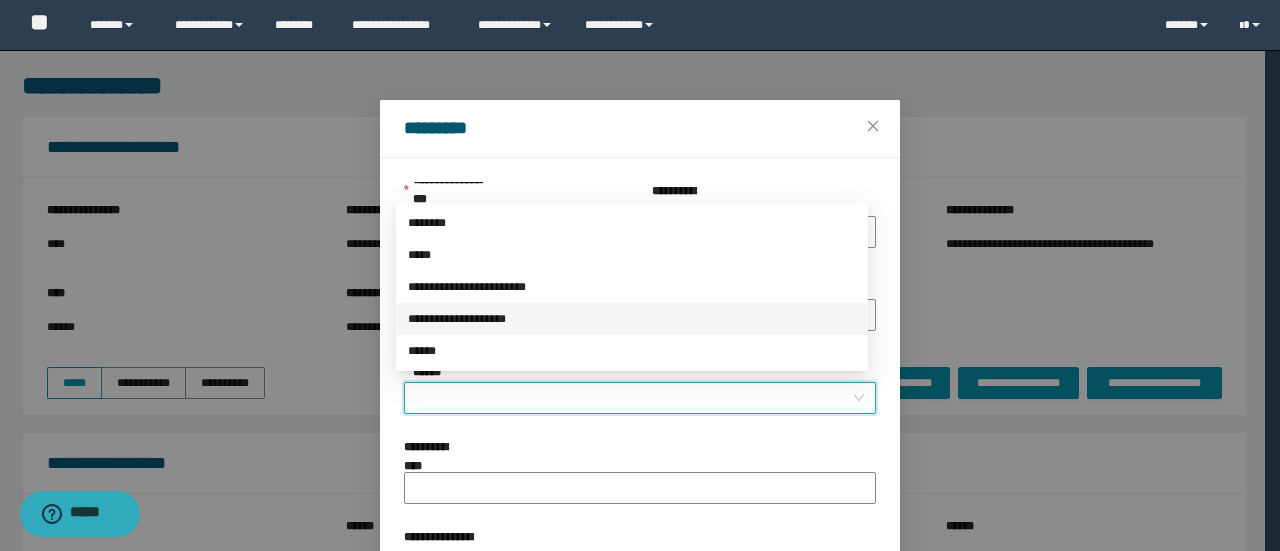 drag, startPoint x: 466, startPoint y: 319, endPoint x: 568, endPoint y: 373, distance: 115.41231 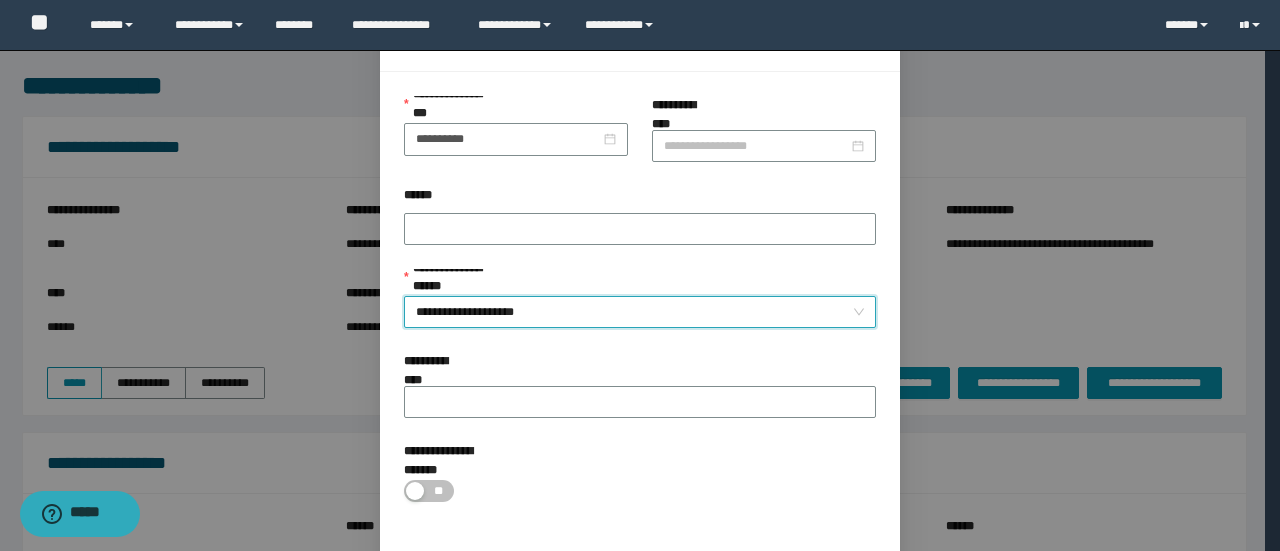 scroll, scrollTop: 146, scrollLeft: 0, axis: vertical 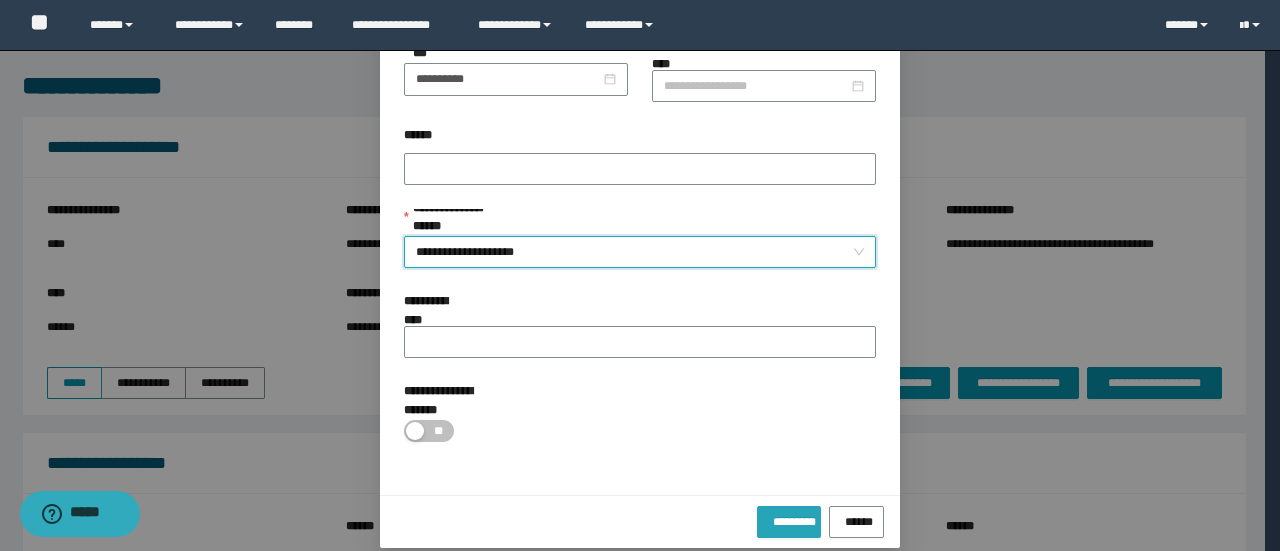 click on "*********" at bounding box center (789, 519) 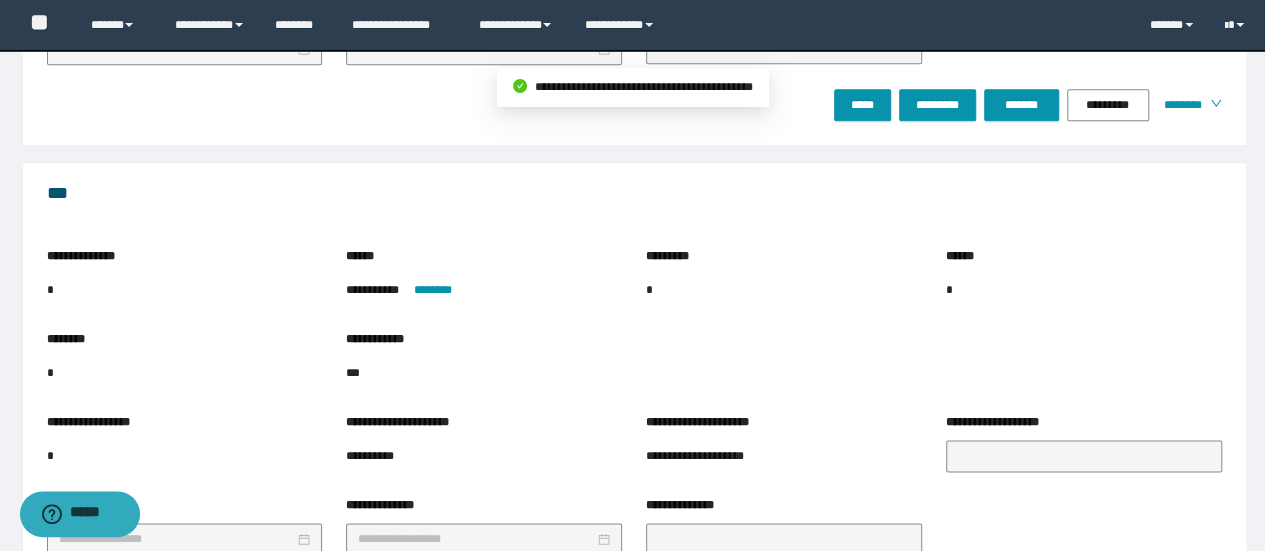 scroll, scrollTop: 1426, scrollLeft: 0, axis: vertical 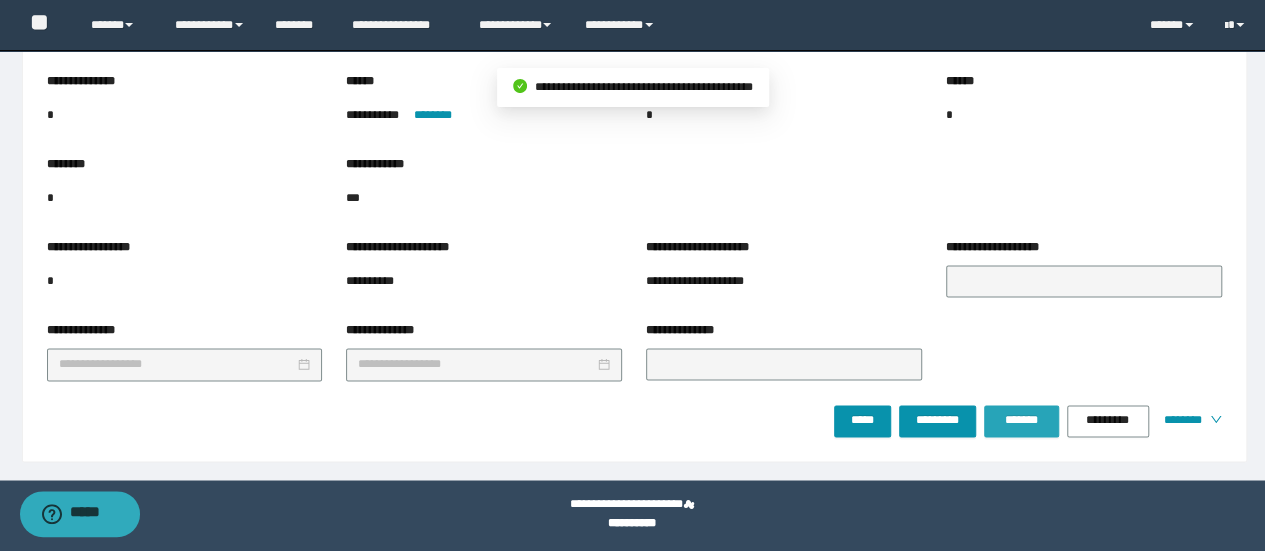 click on "*******" at bounding box center (1021, 420) 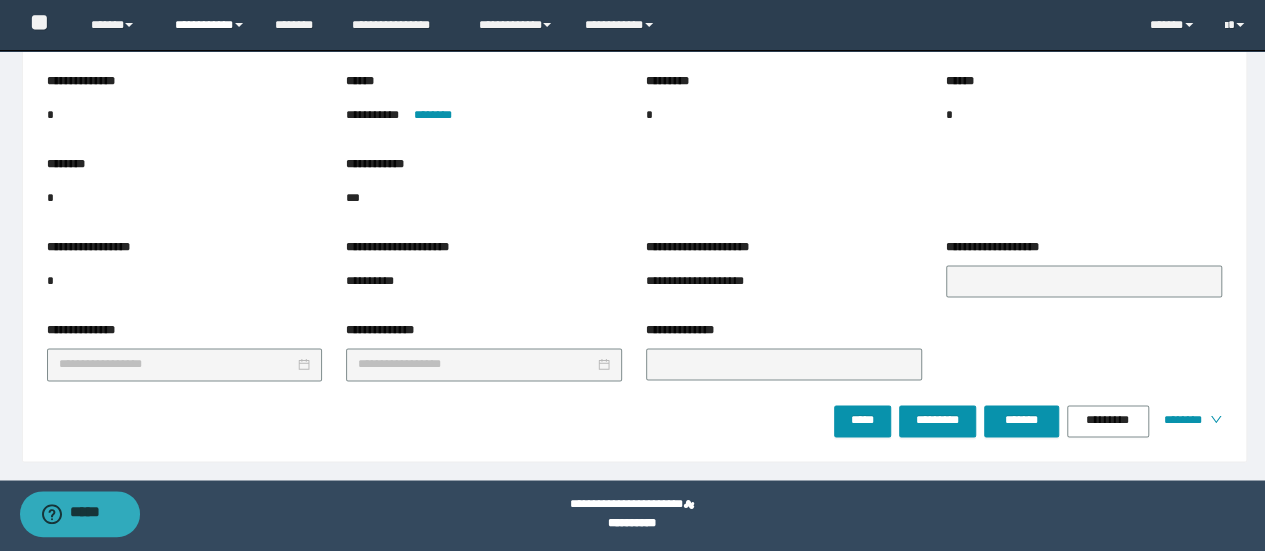 click on "**********" at bounding box center [210, 25] 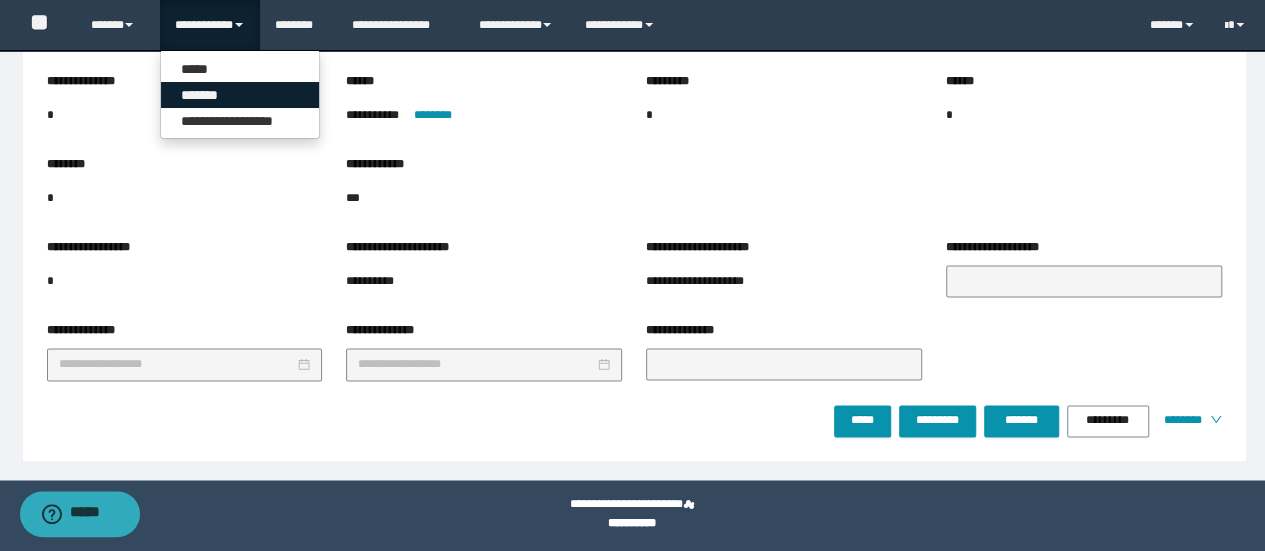 click on "*******" at bounding box center [240, 95] 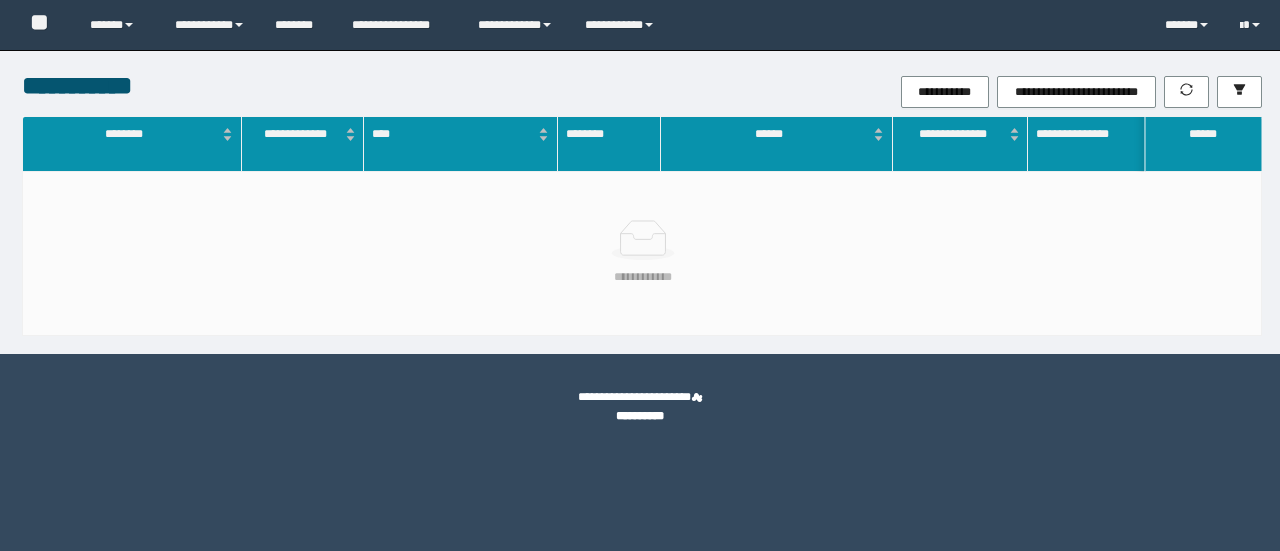 scroll, scrollTop: 0, scrollLeft: 0, axis: both 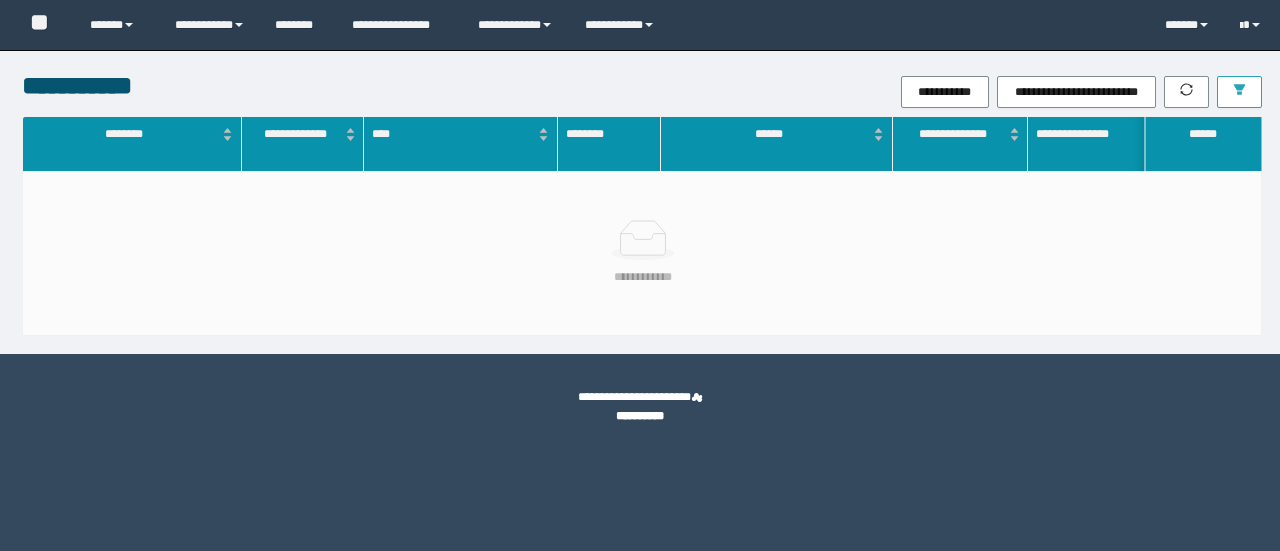 click at bounding box center [1239, 92] 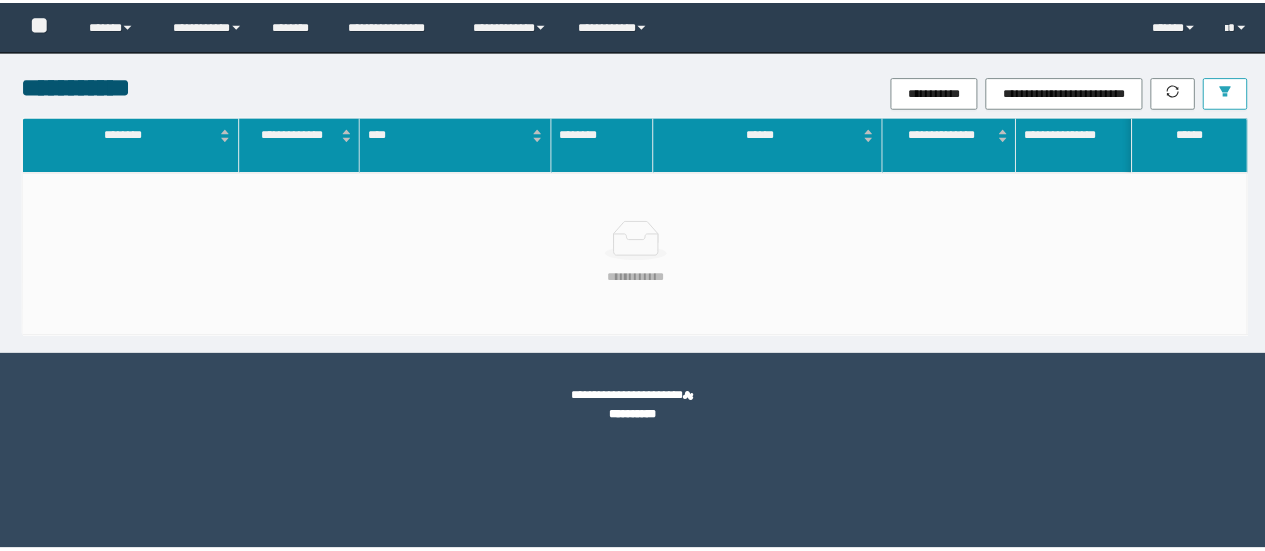scroll, scrollTop: 0, scrollLeft: 0, axis: both 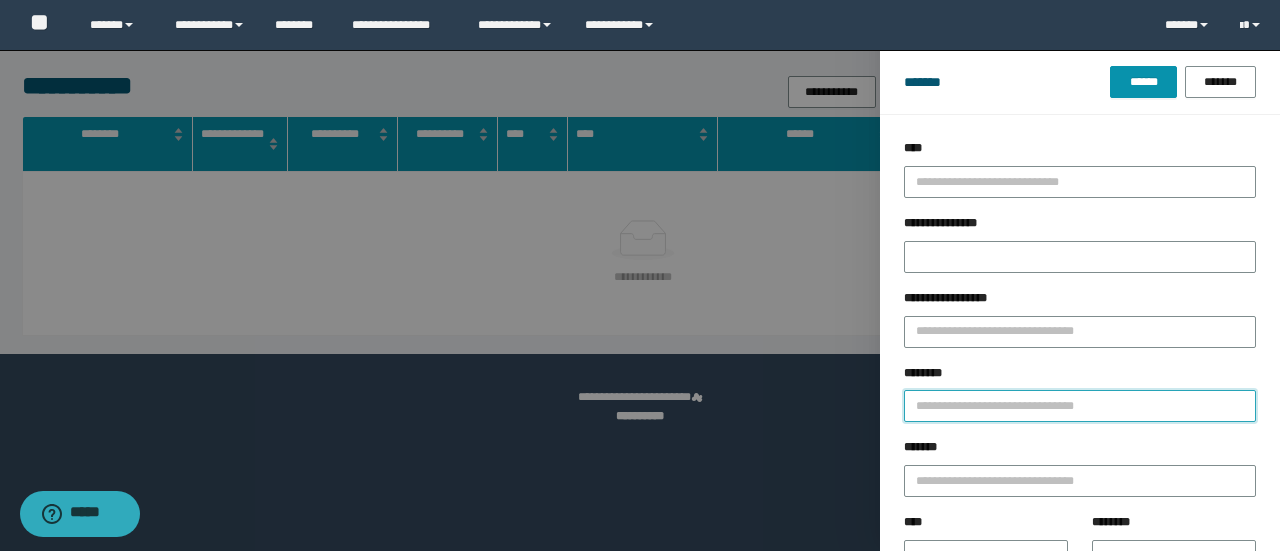 click on "********" at bounding box center (1080, 406) 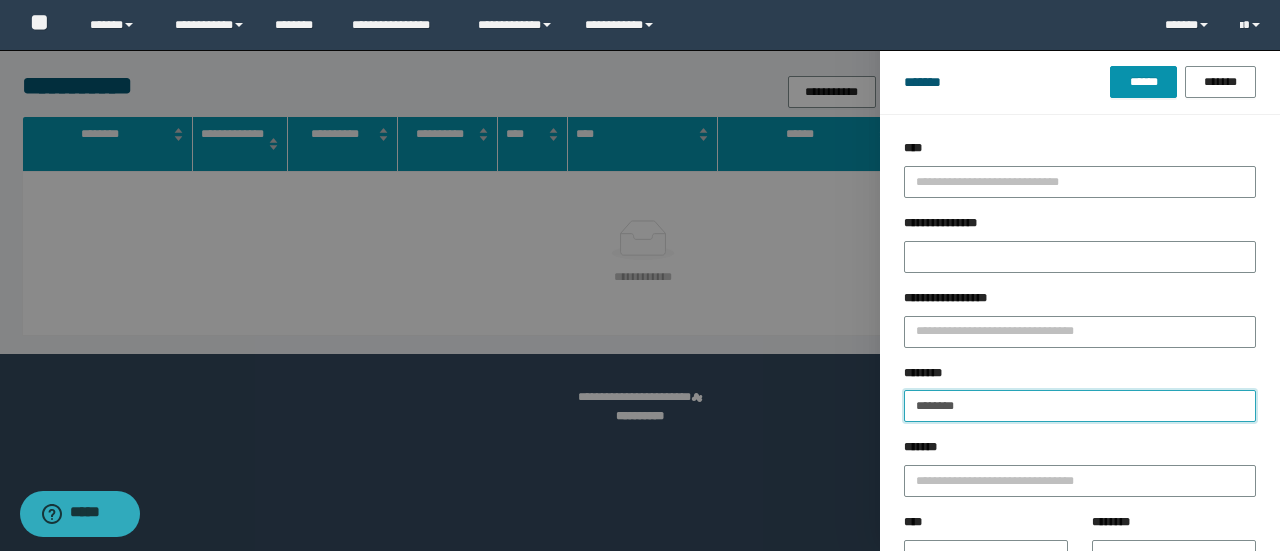 type on "********" 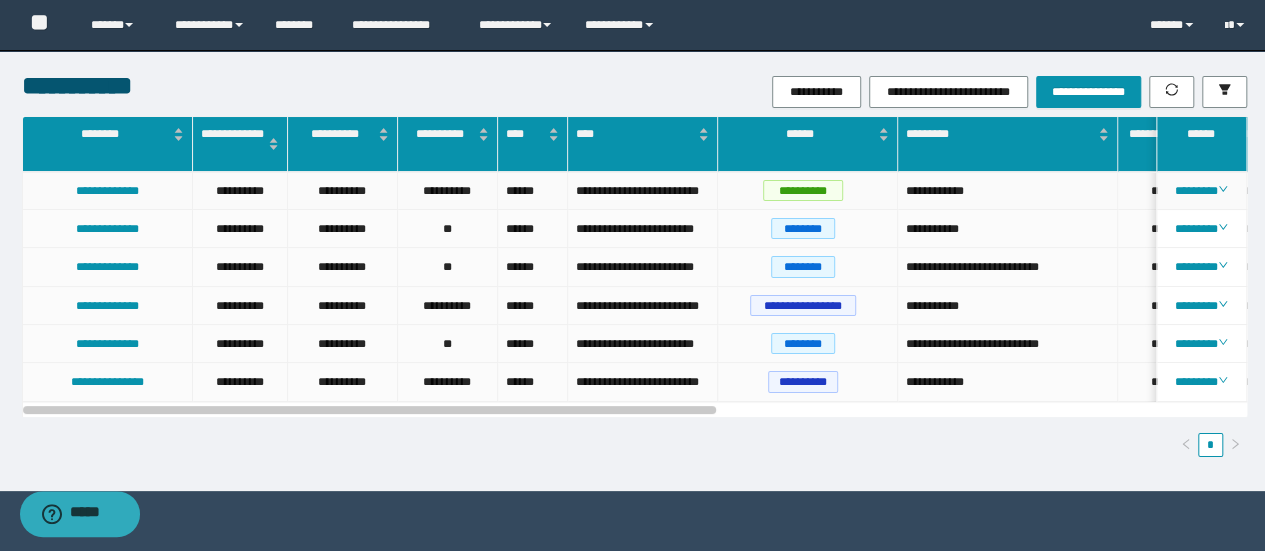 click on "********" at bounding box center [1202, 191] 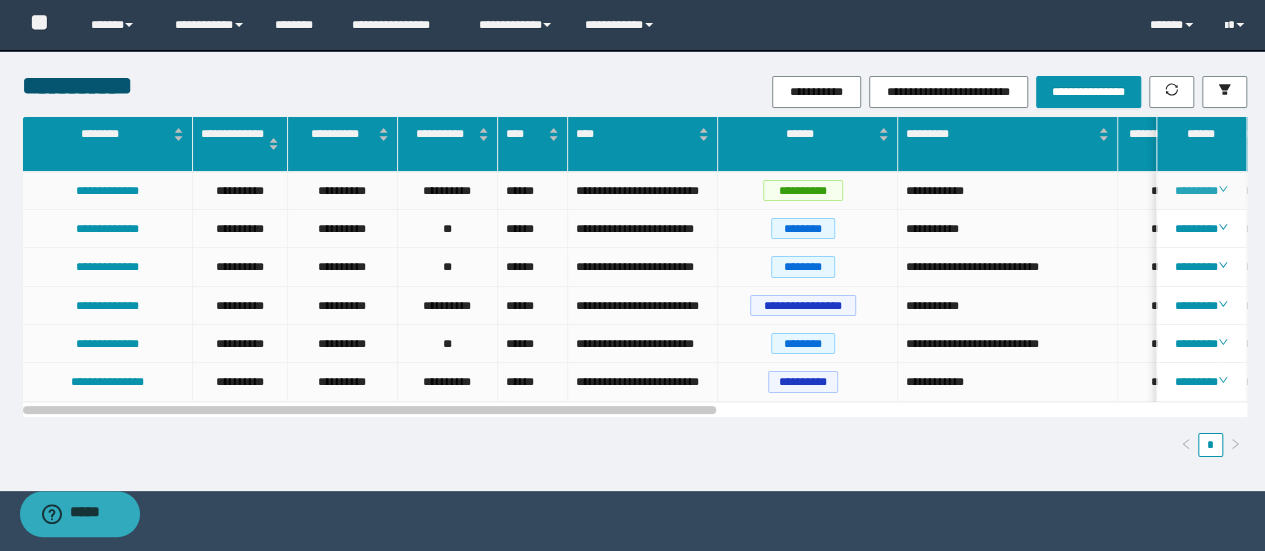 click on "********" at bounding box center (1201, 191) 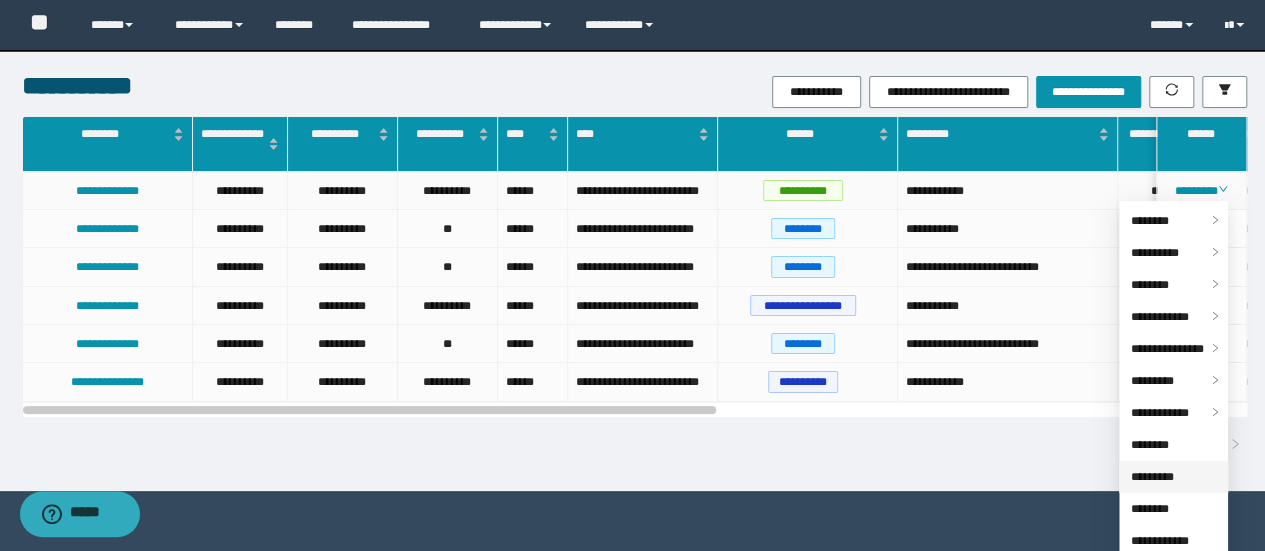 click on "*********" at bounding box center (1152, 477) 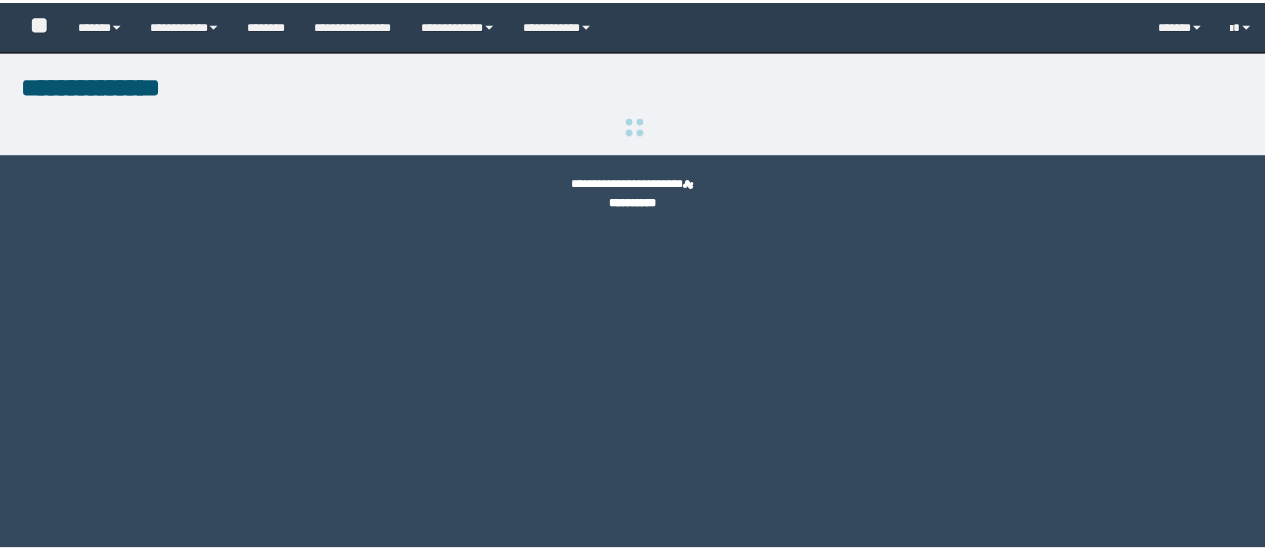 scroll, scrollTop: 0, scrollLeft: 0, axis: both 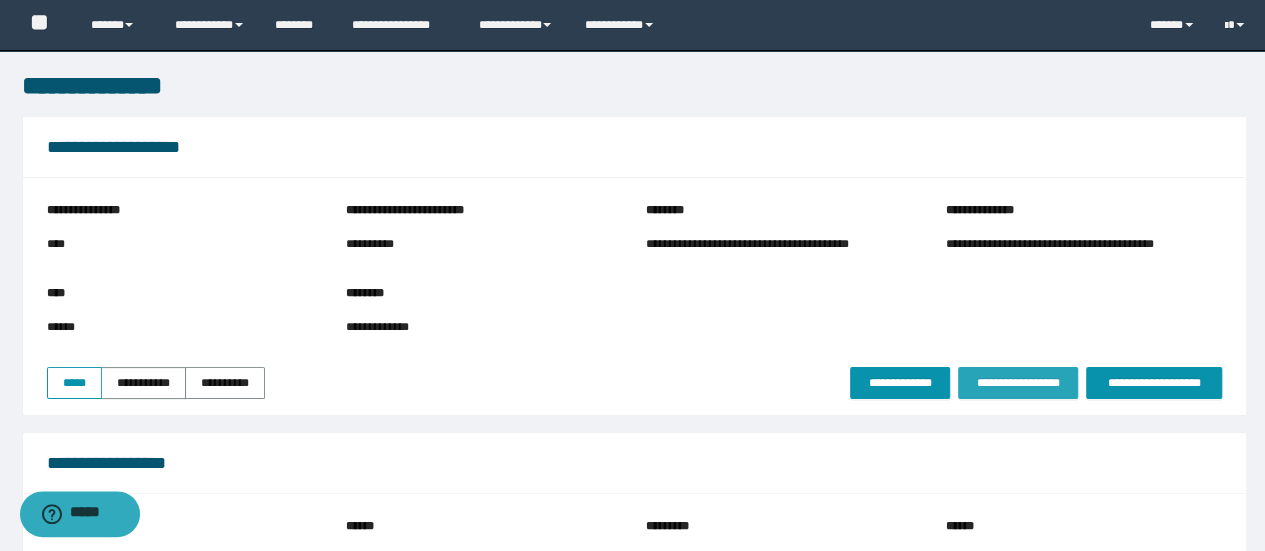 click on "**********" at bounding box center (1018, 383) 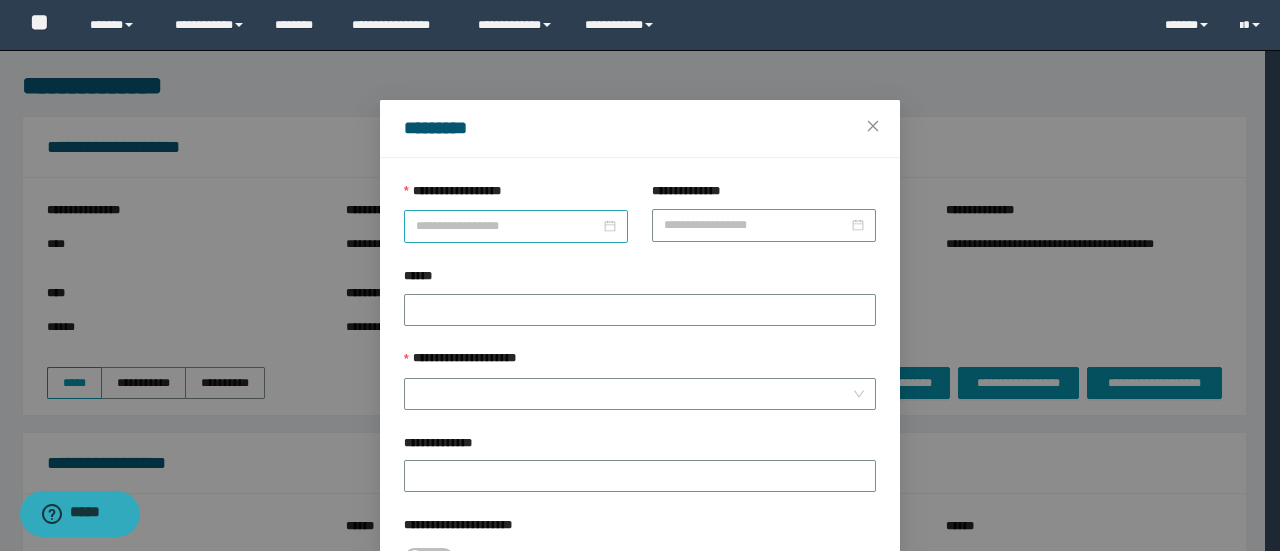 click on "**********" at bounding box center (508, 226) 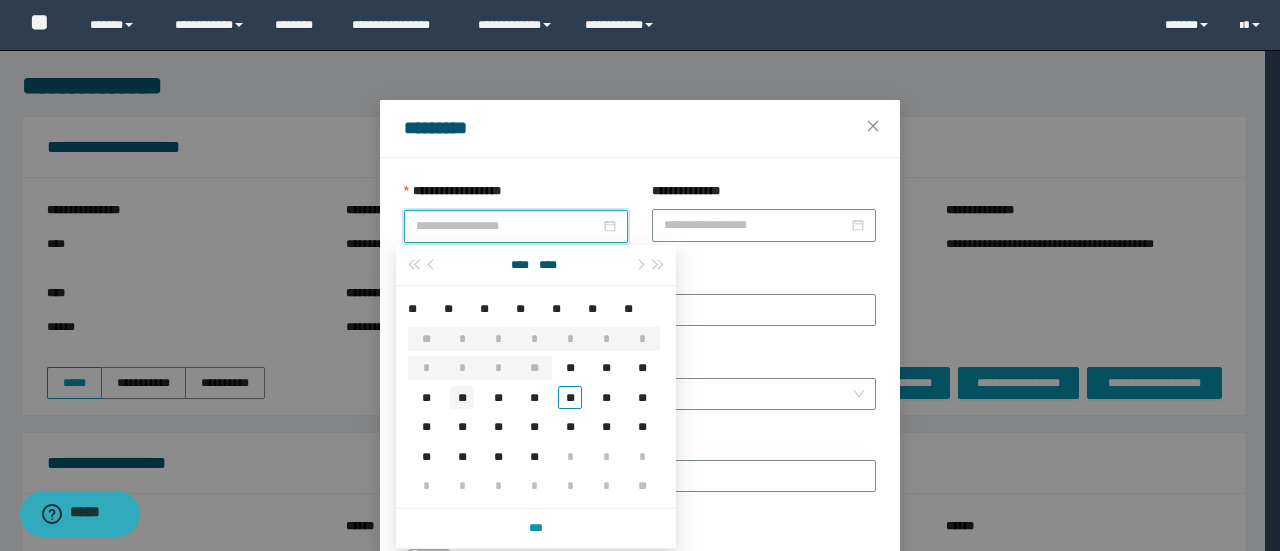 type on "**********" 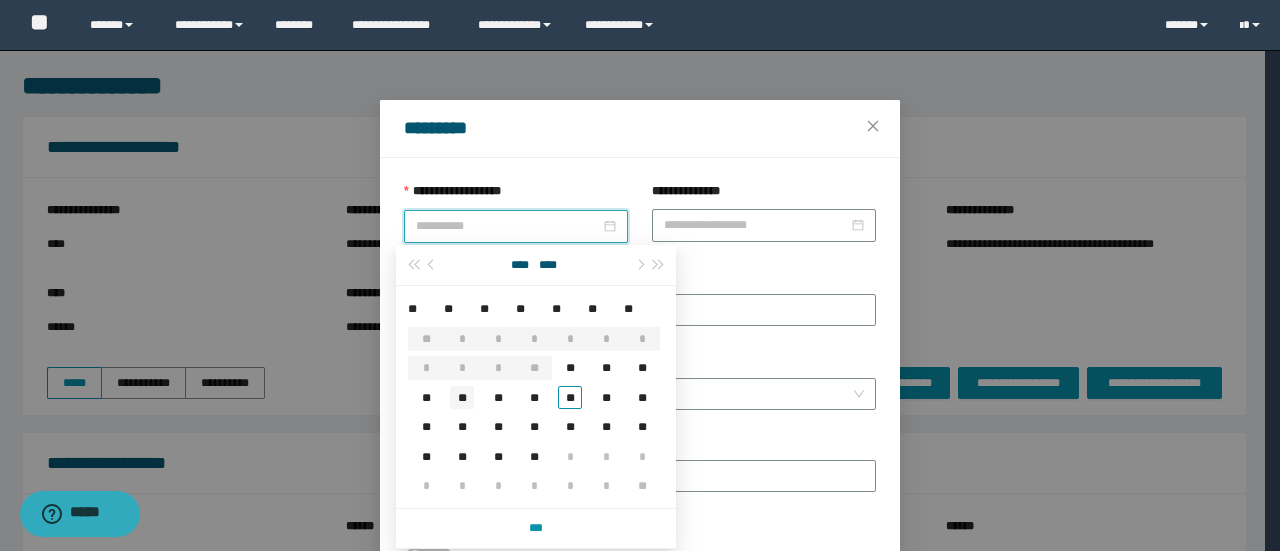 click on "**" at bounding box center [462, 397] 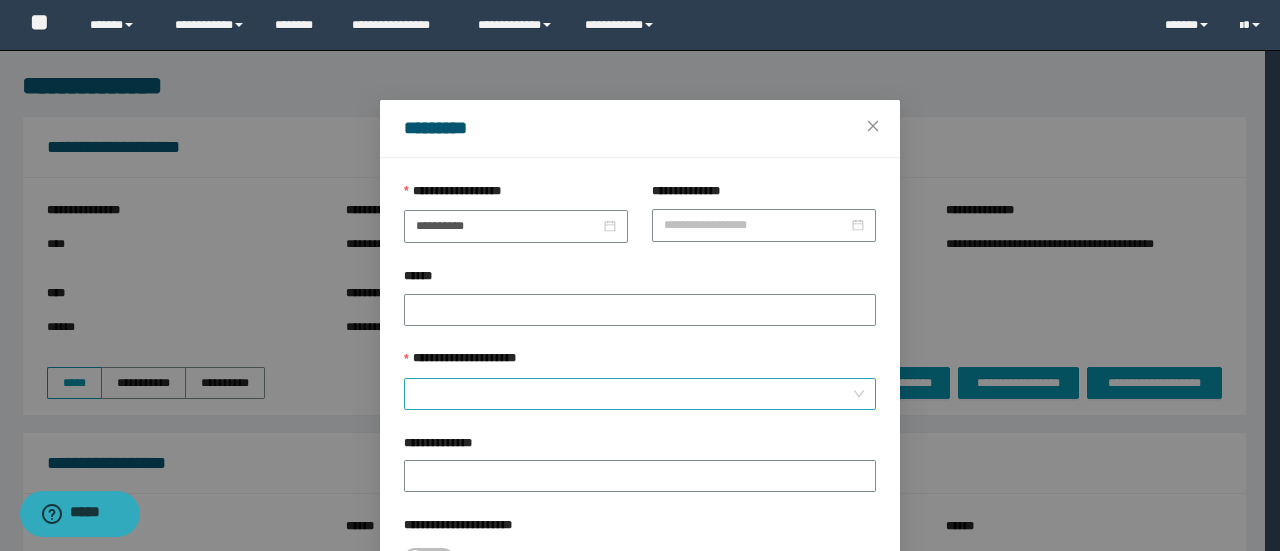 click on "**********" at bounding box center [634, 394] 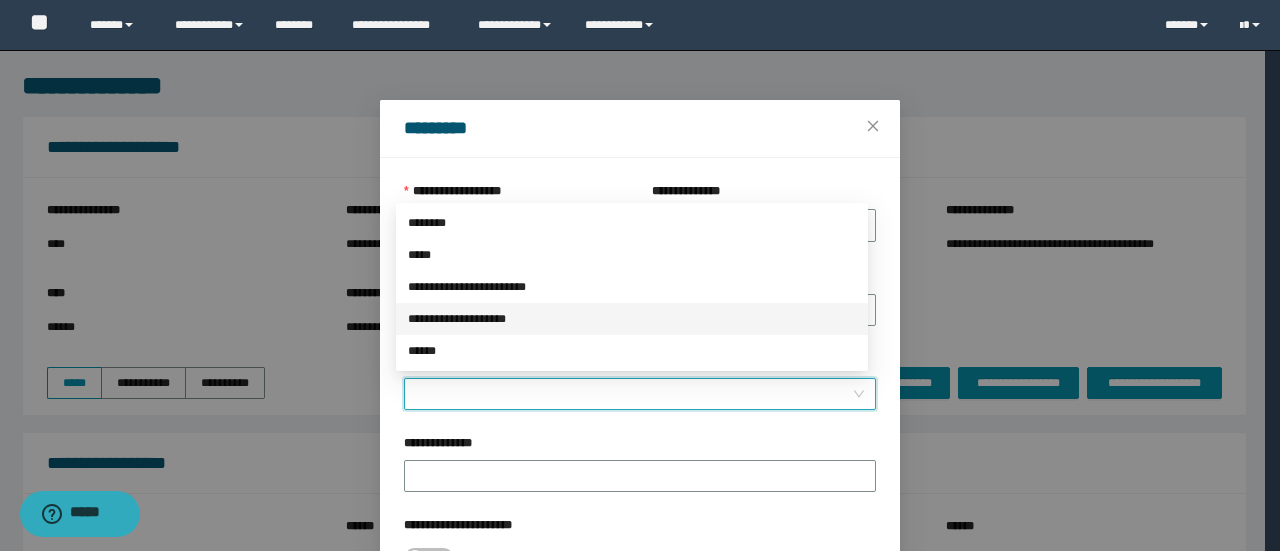click on "**********" at bounding box center [632, 319] 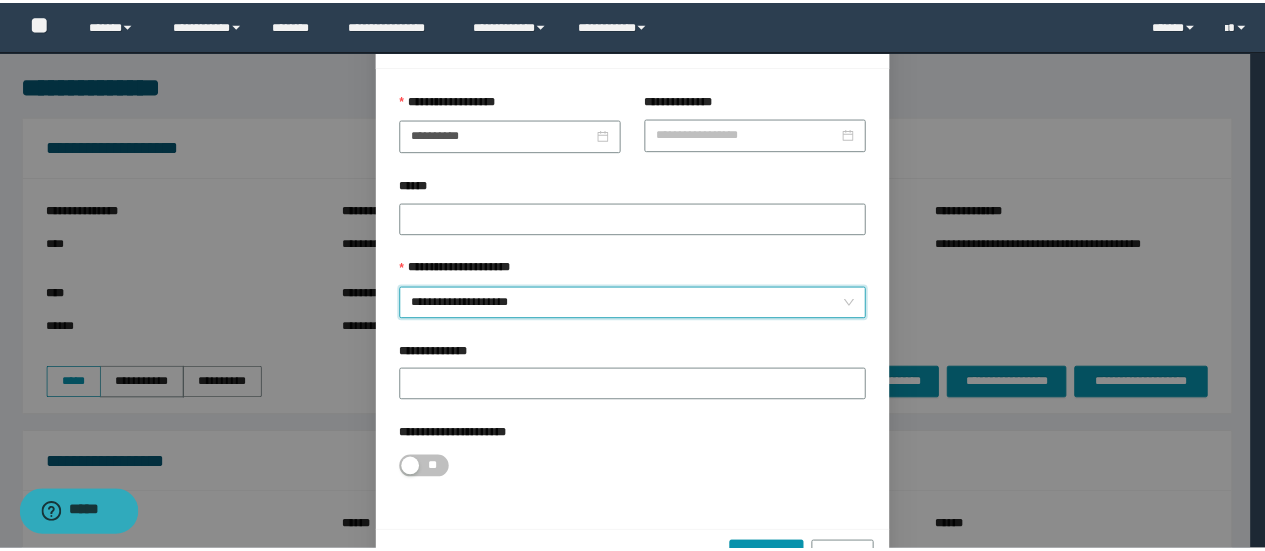 scroll, scrollTop: 146, scrollLeft: 0, axis: vertical 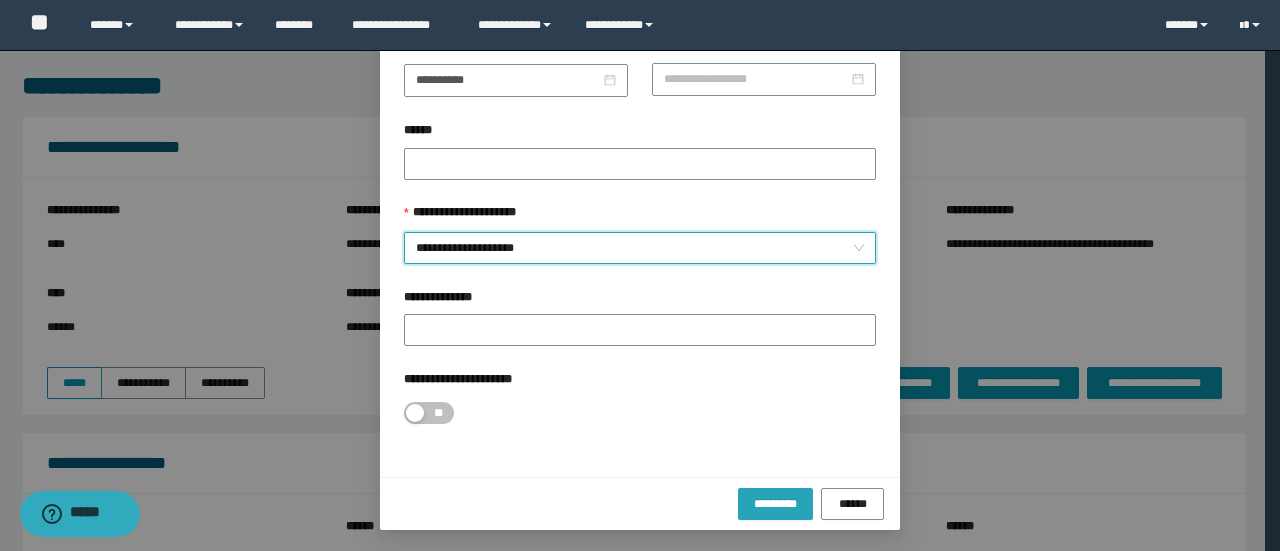 click on "*********" at bounding box center [775, 504] 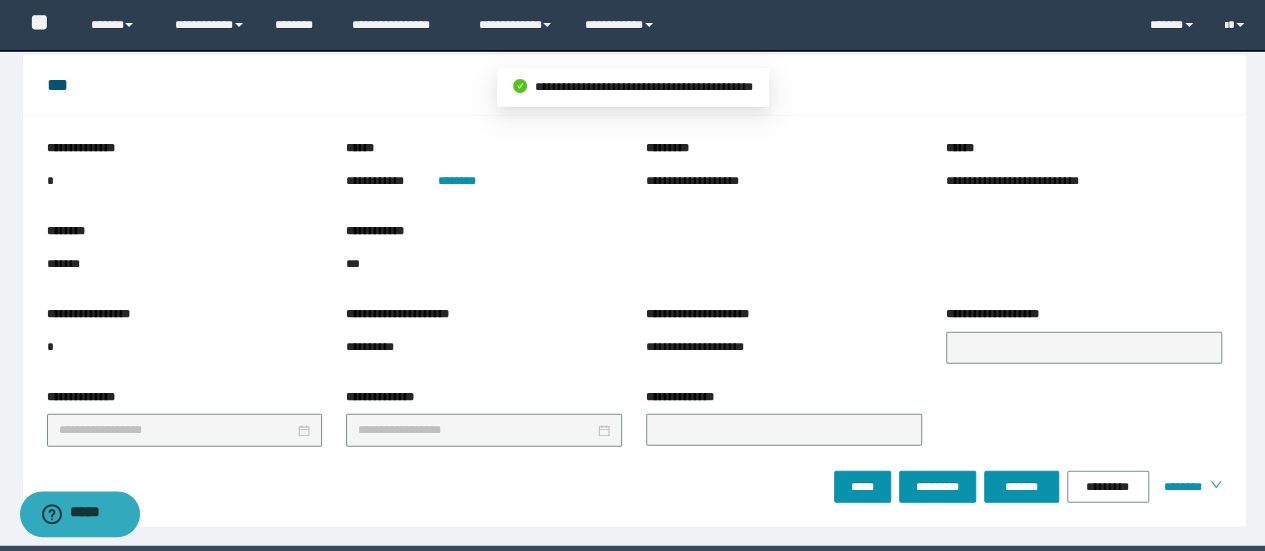 scroll, scrollTop: 2428, scrollLeft: 0, axis: vertical 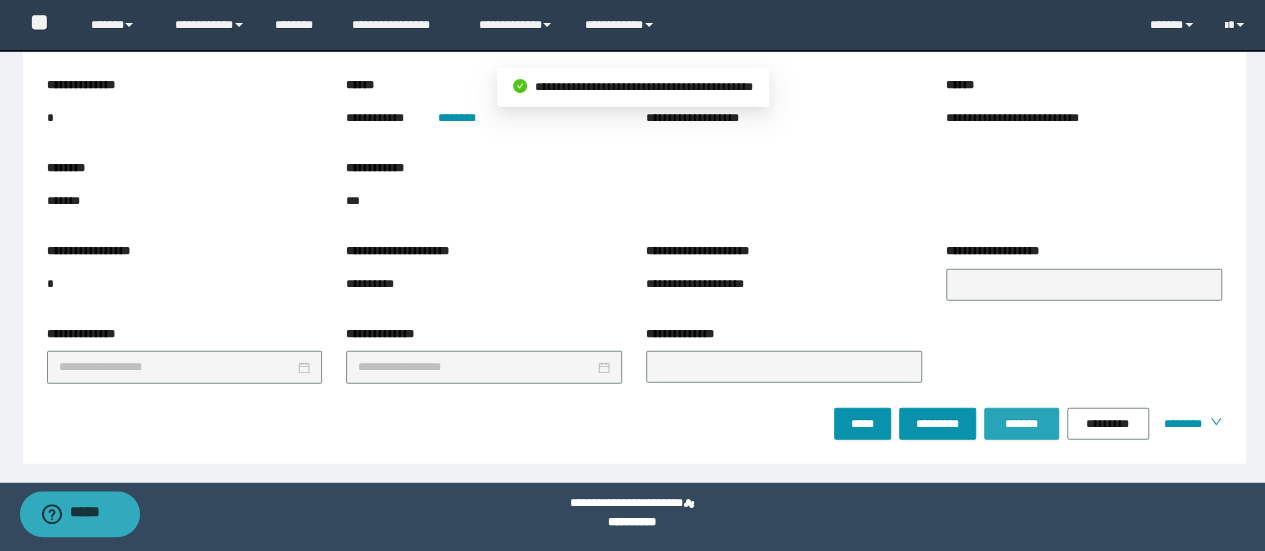 click on "*******" at bounding box center [1021, 424] 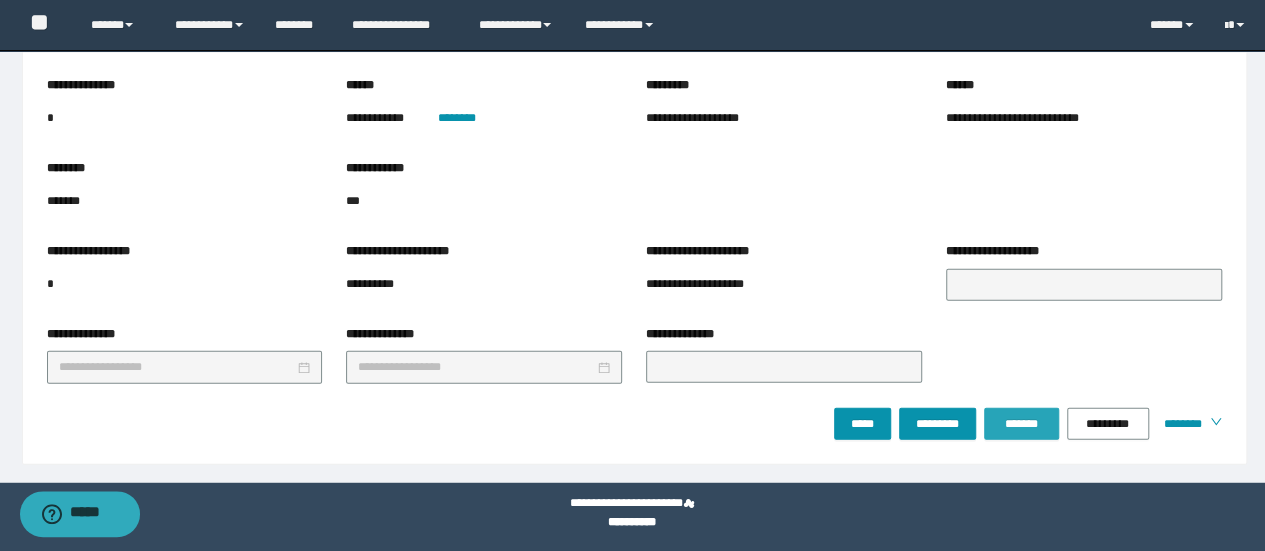 drag, startPoint x: 1030, startPoint y: 415, endPoint x: 439, endPoint y: 188, distance: 633.0956 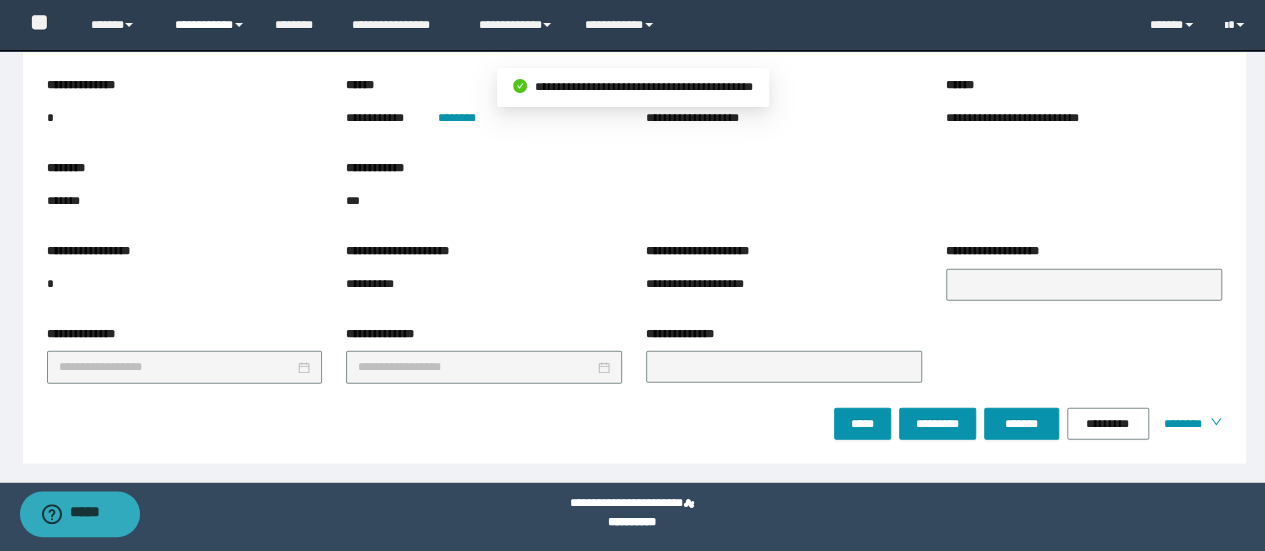 click on "**********" at bounding box center (210, 25) 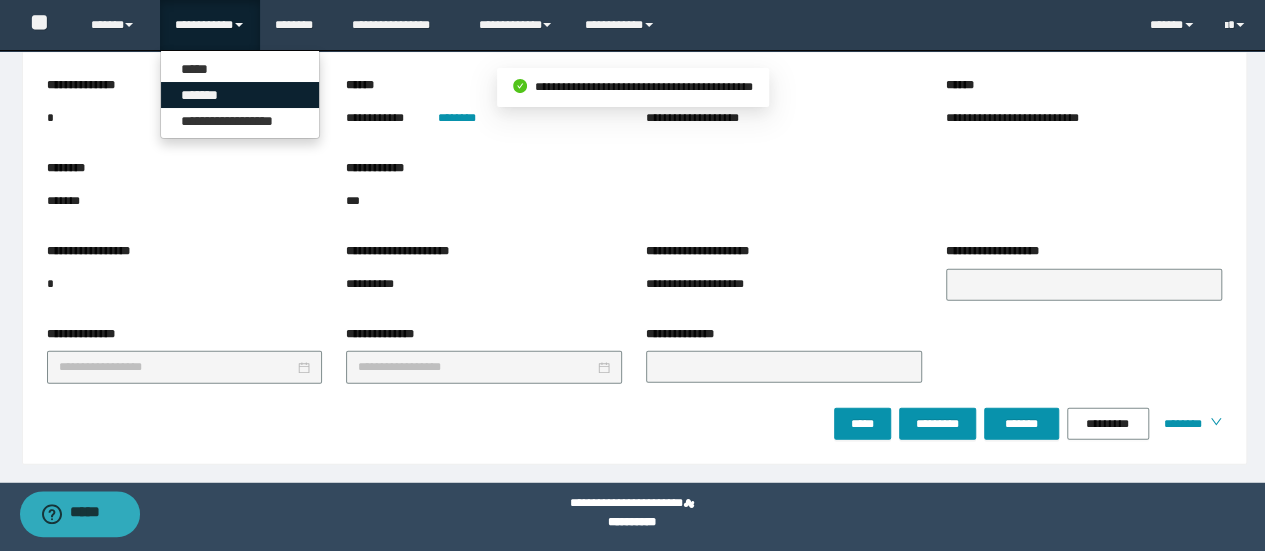 click on "*******" at bounding box center [240, 95] 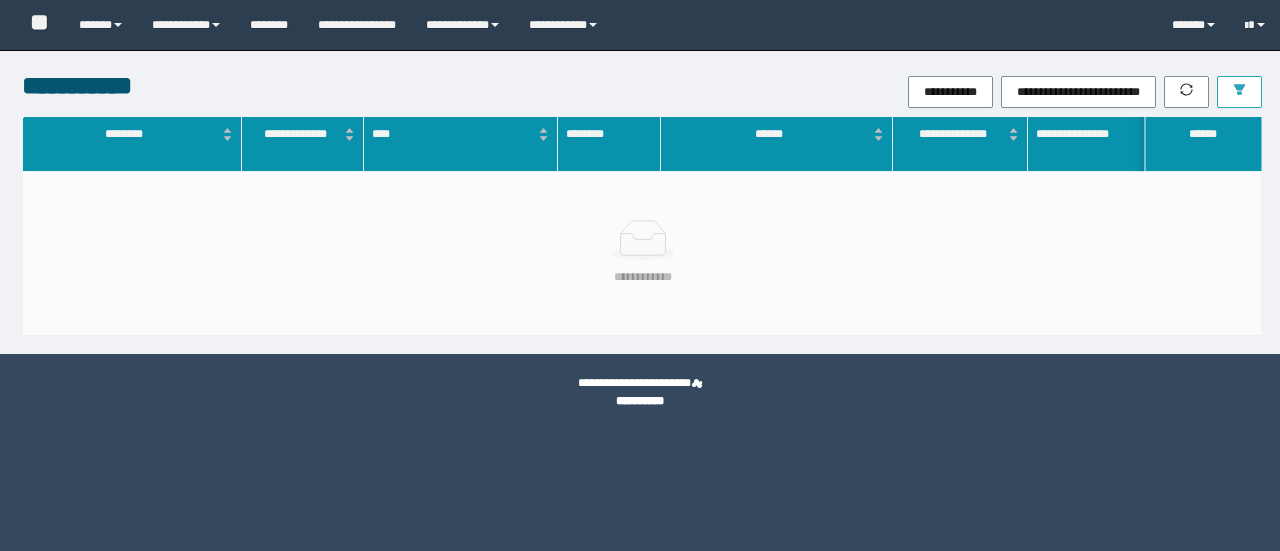scroll, scrollTop: 0, scrollLeft: 0, axis: both 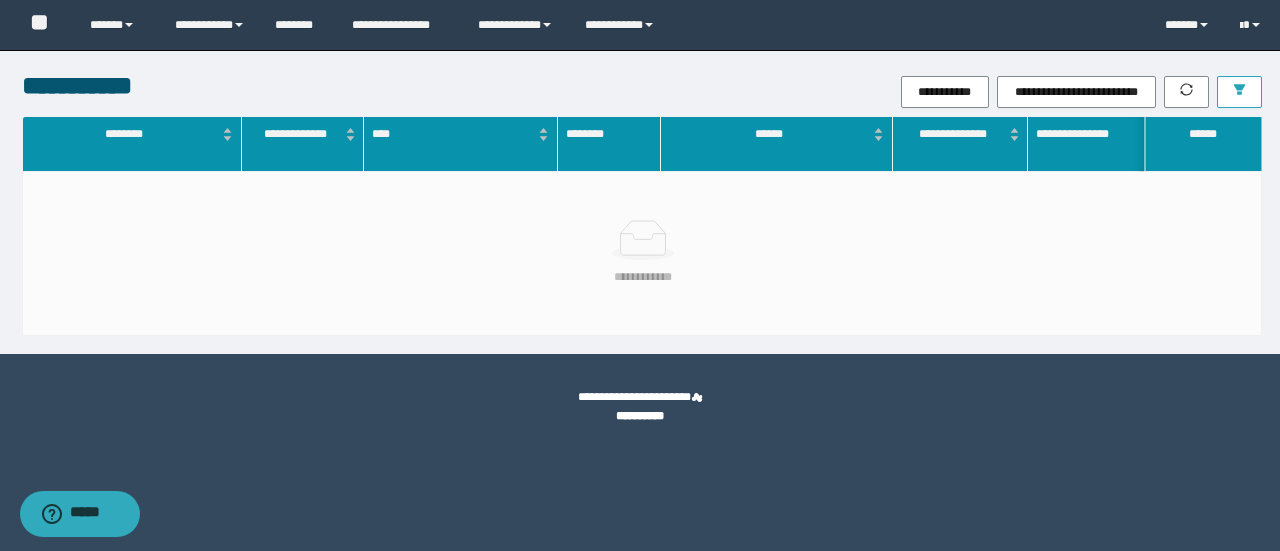 click 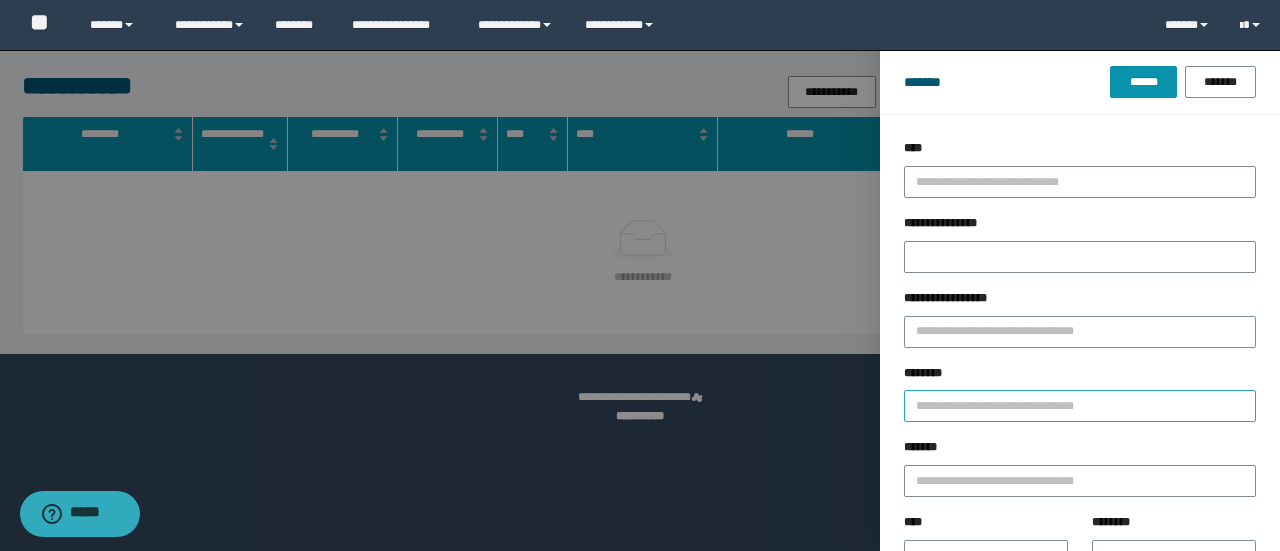 click on "********" at bounding box center (1080, 401) 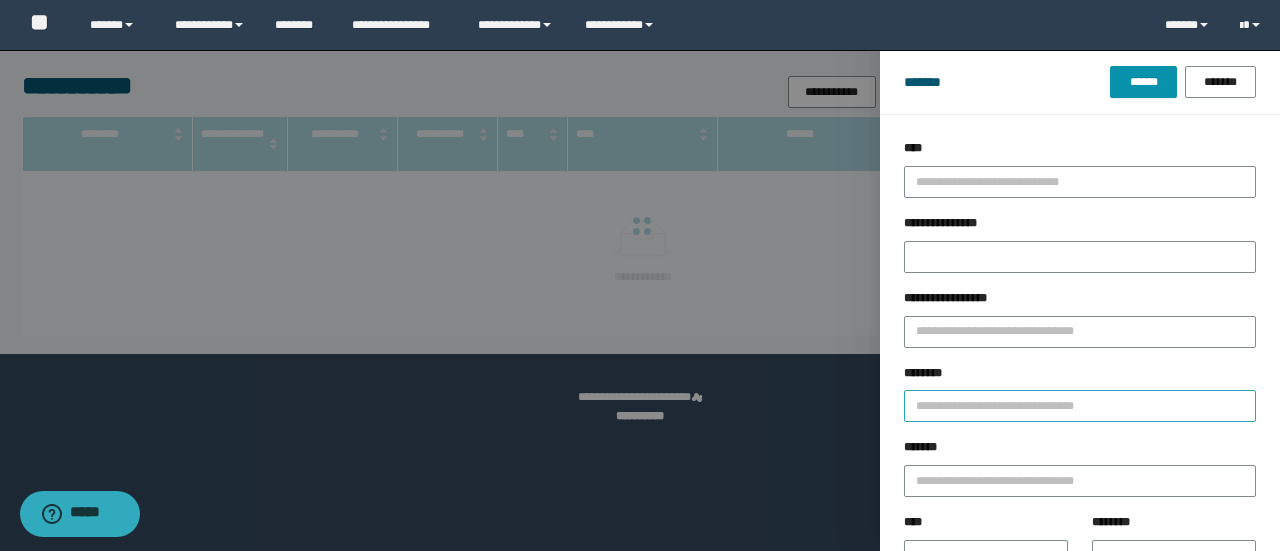click on "********" at bounding box center [1080, 406] 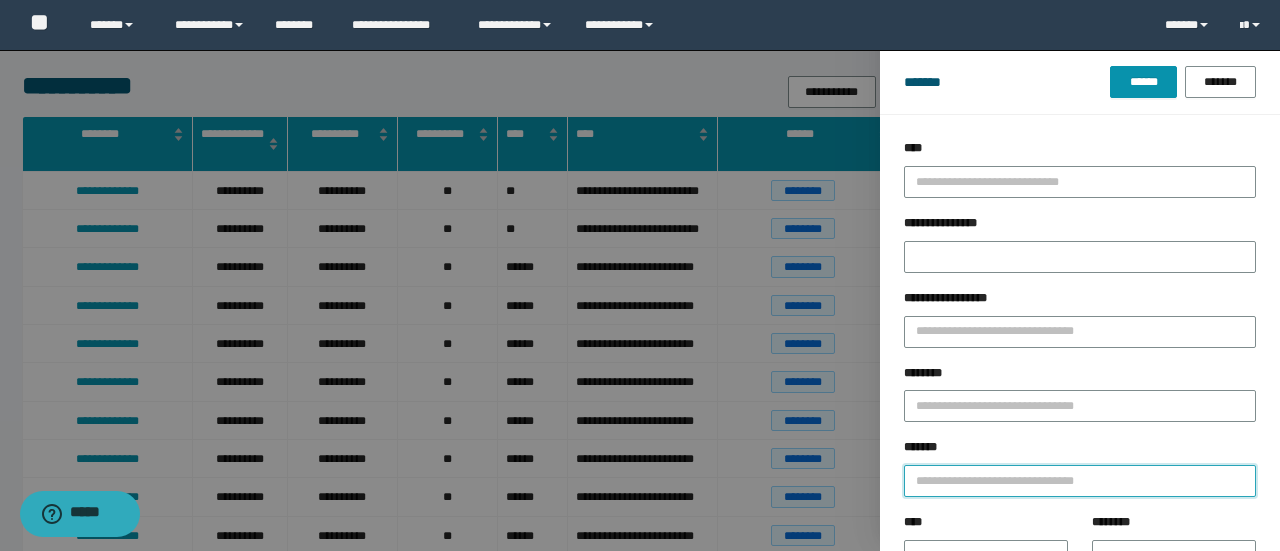 drag, startPoint x: 974, startPoint y: 471, endPoint x: 953, endPoint y: 419, distance: 56.0803 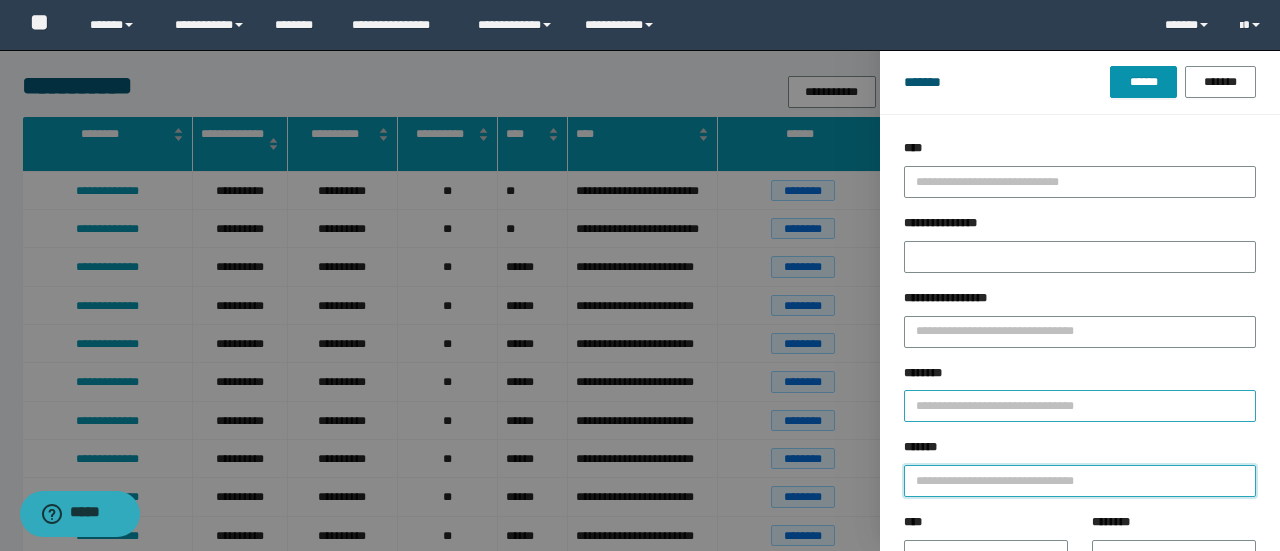click on "*******" at bounding box center (1080, 481) 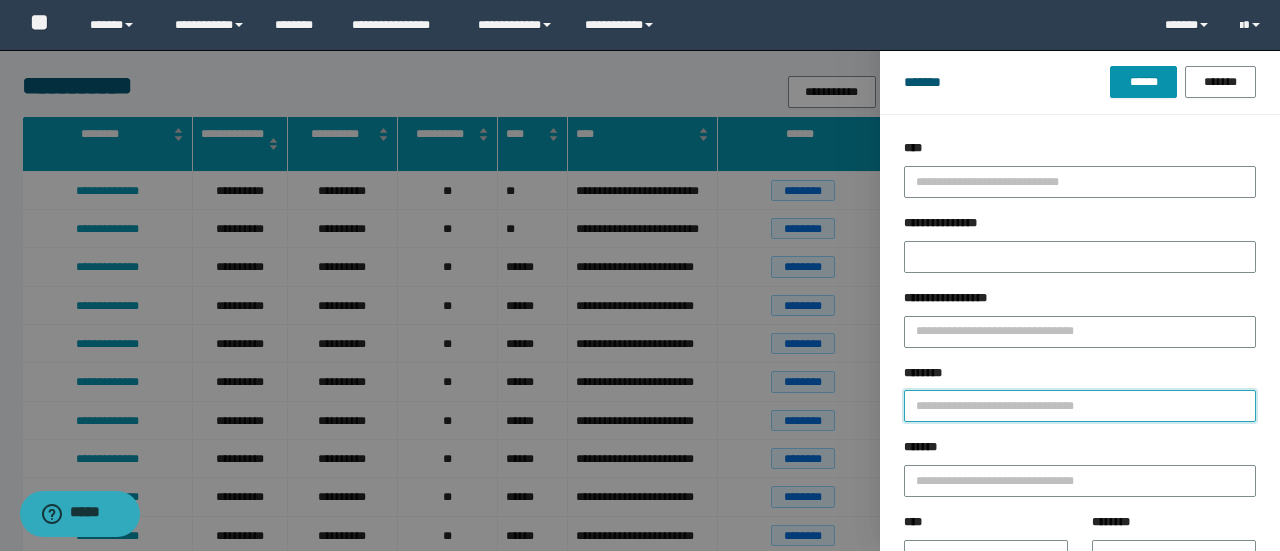 click on "********" at bounding box center (1080, 406) 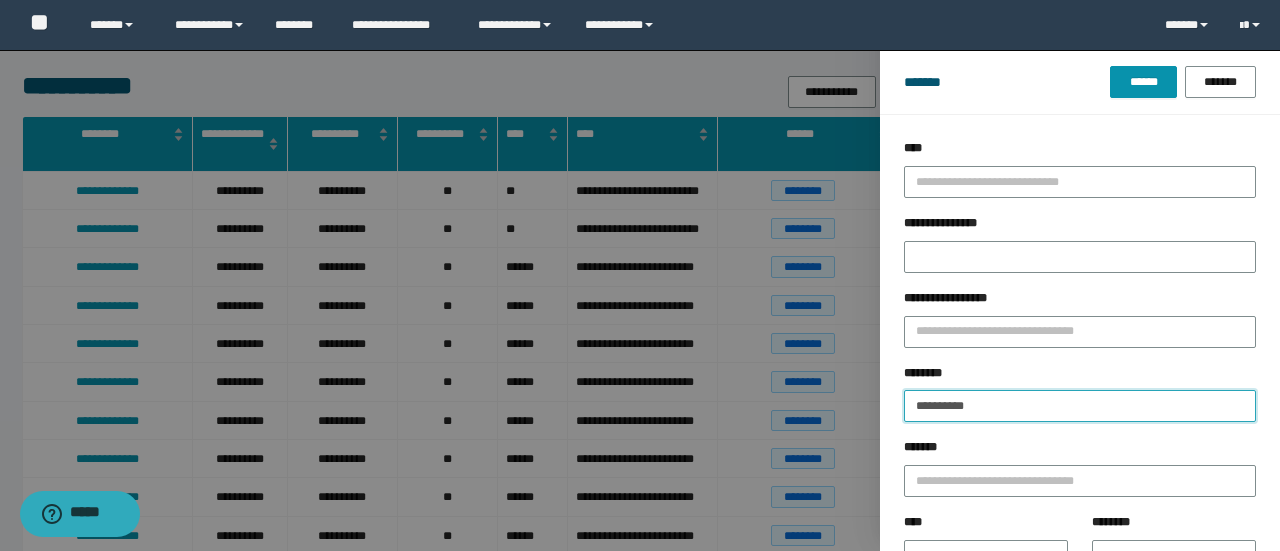 type on "**********" 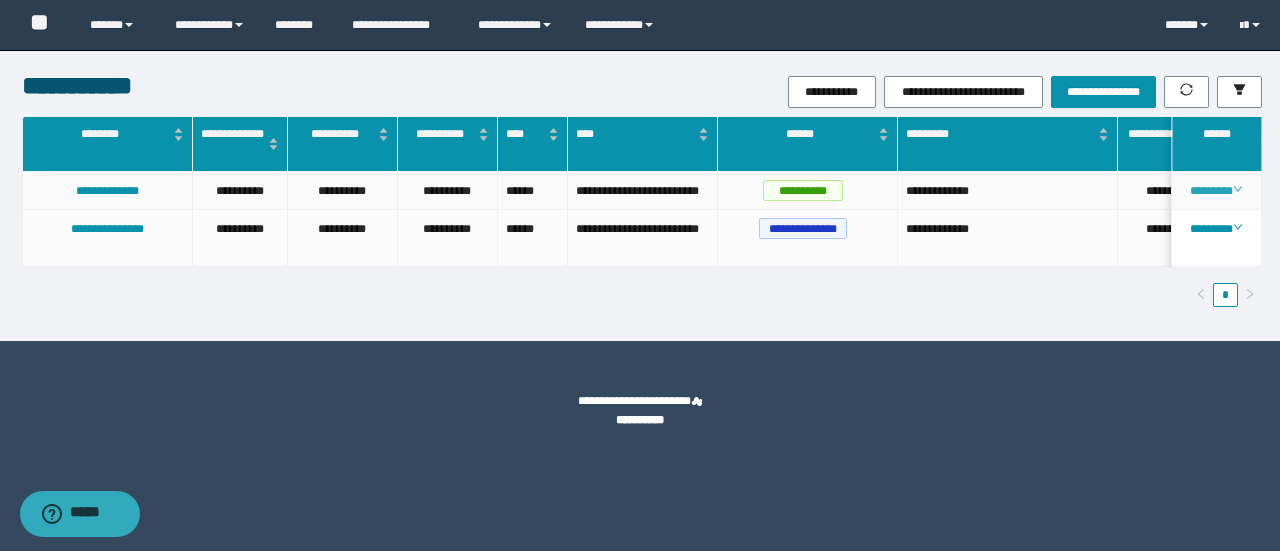 click on "********" at bounding box center [1216, 191] 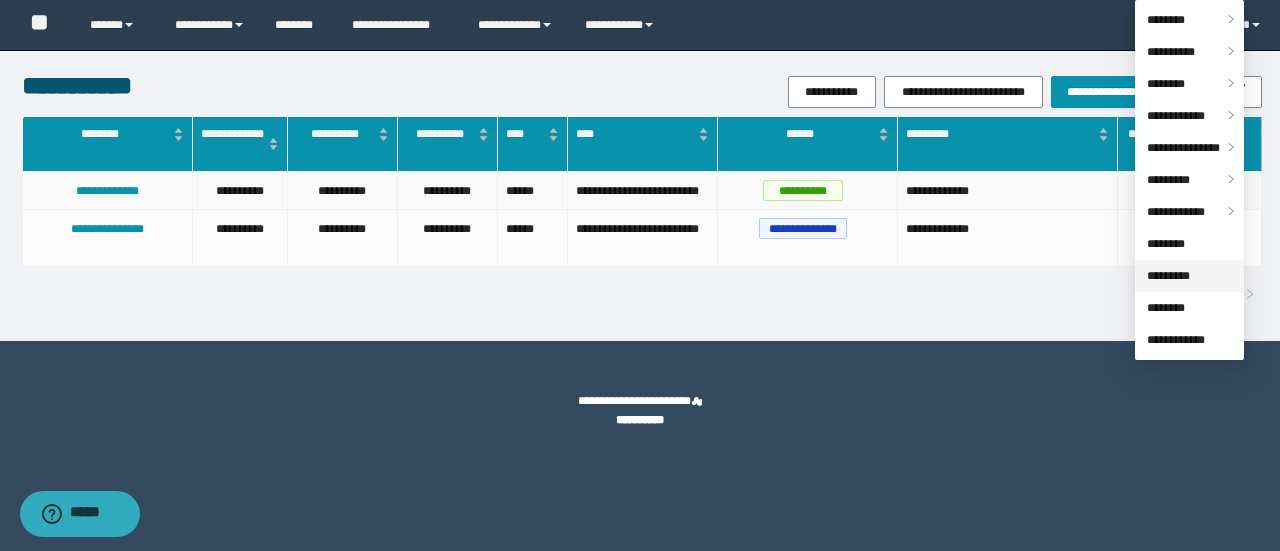 click on "*********" at bounding box center [1168, 276] 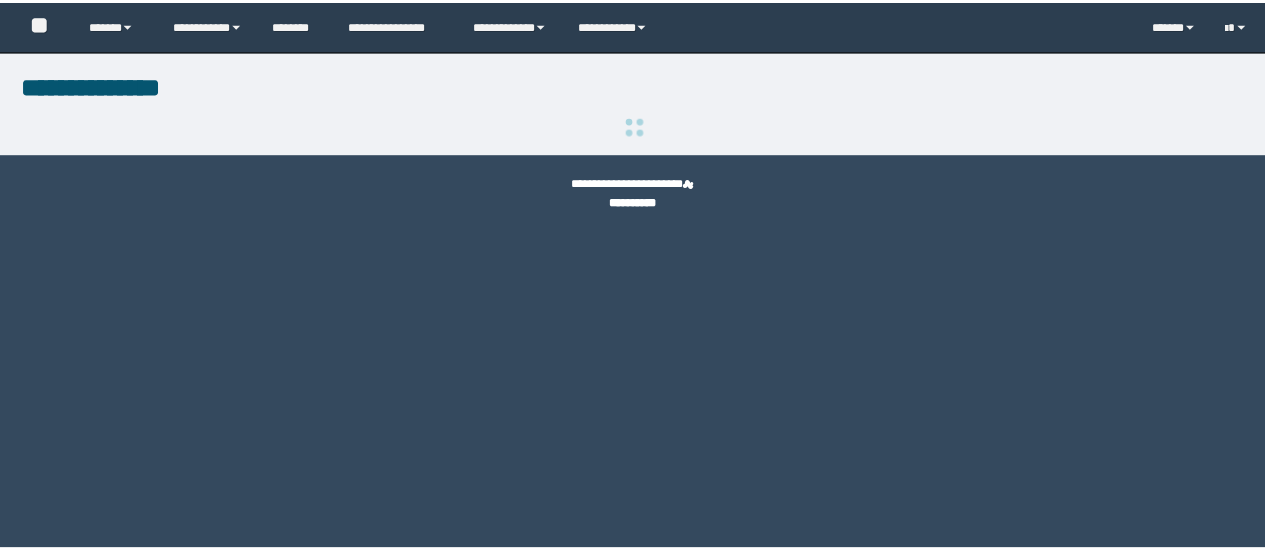 scroll, scrollTop: 0, scrollLeft: 0, axis: both 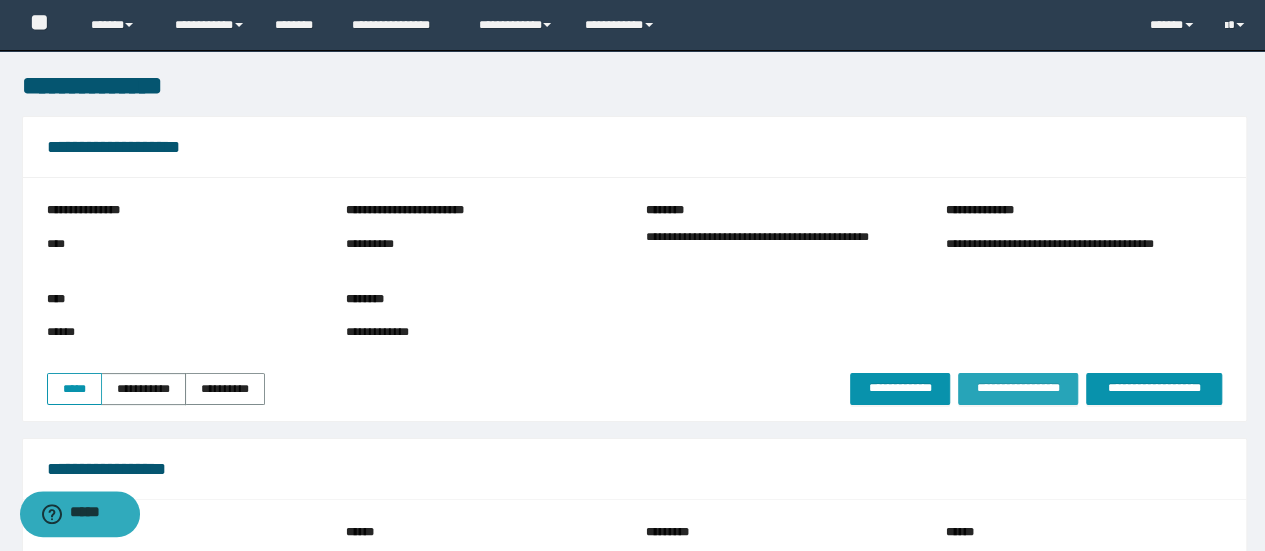 click on "**********" at bounding box center (1018, 389) 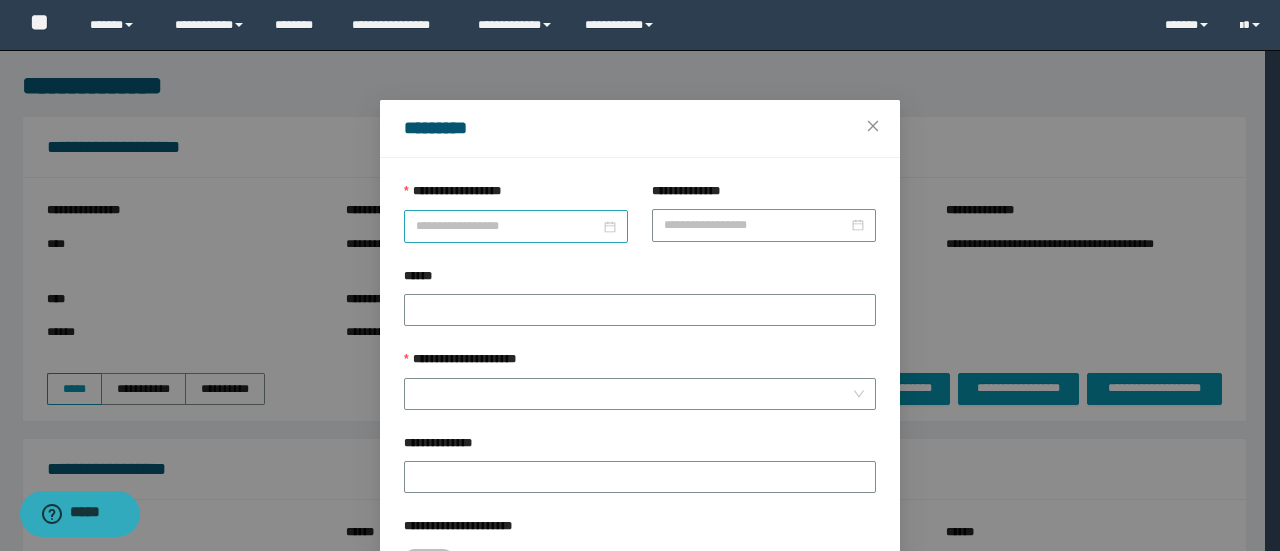 click at bounding box center (516, 226) 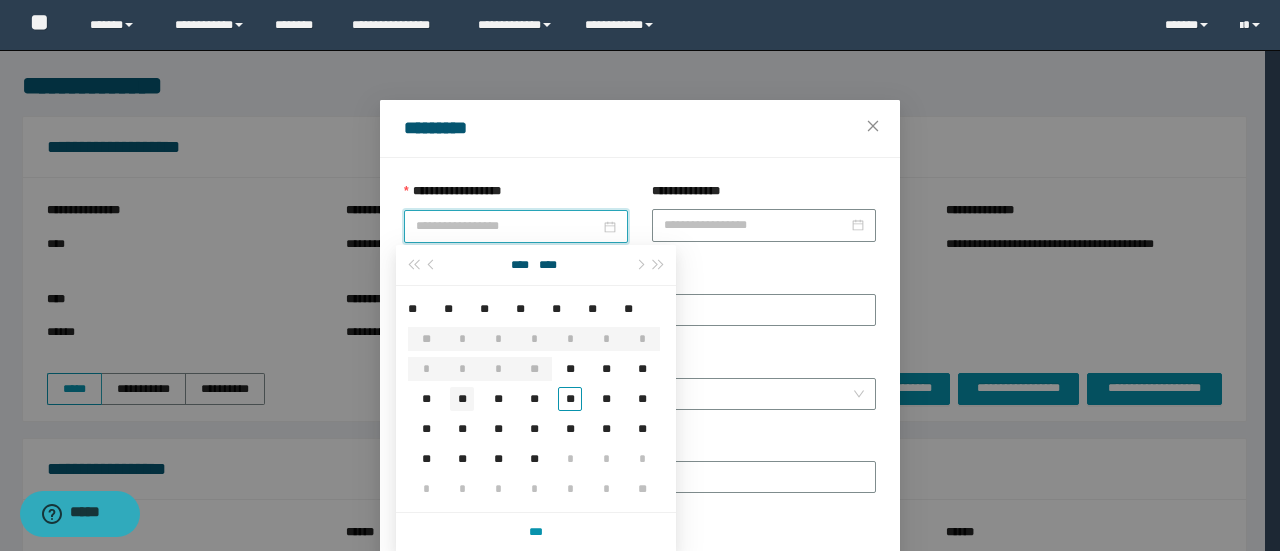 type on "**********" 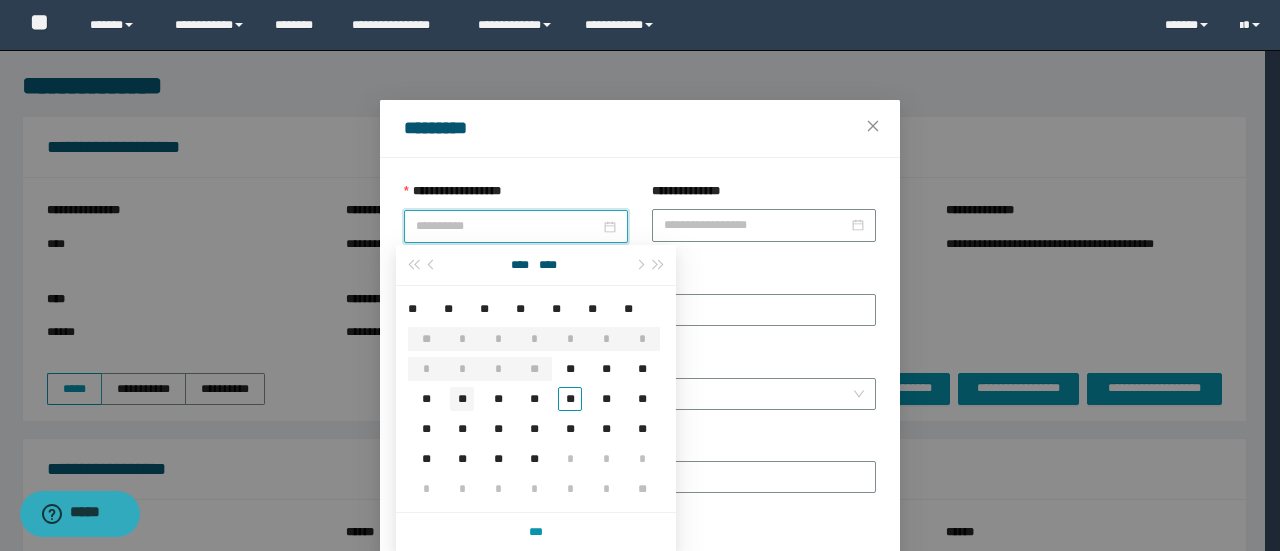 click on "**" at bounding box center (462, 399) 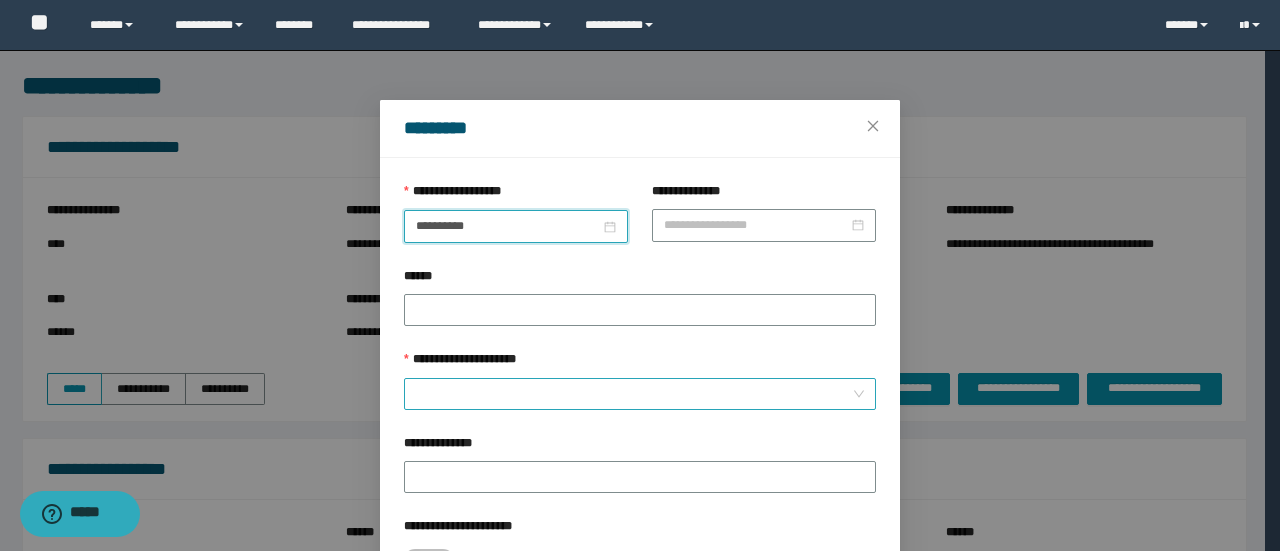 click on "**********" at bounding box center (634, 394) 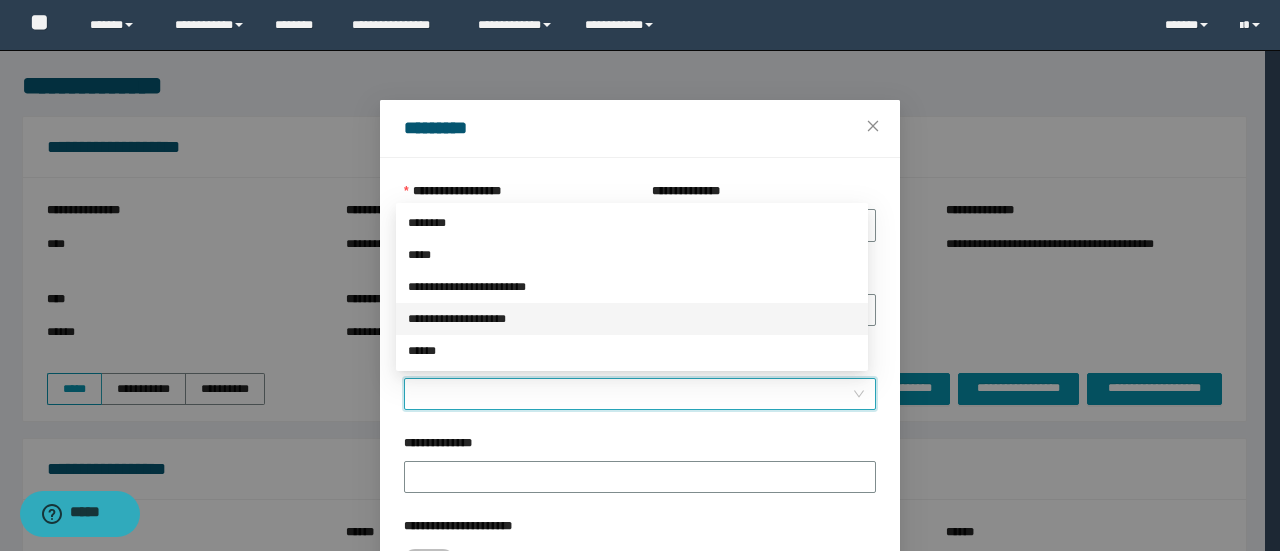 click on "**********" at bounding box center (632, 319) 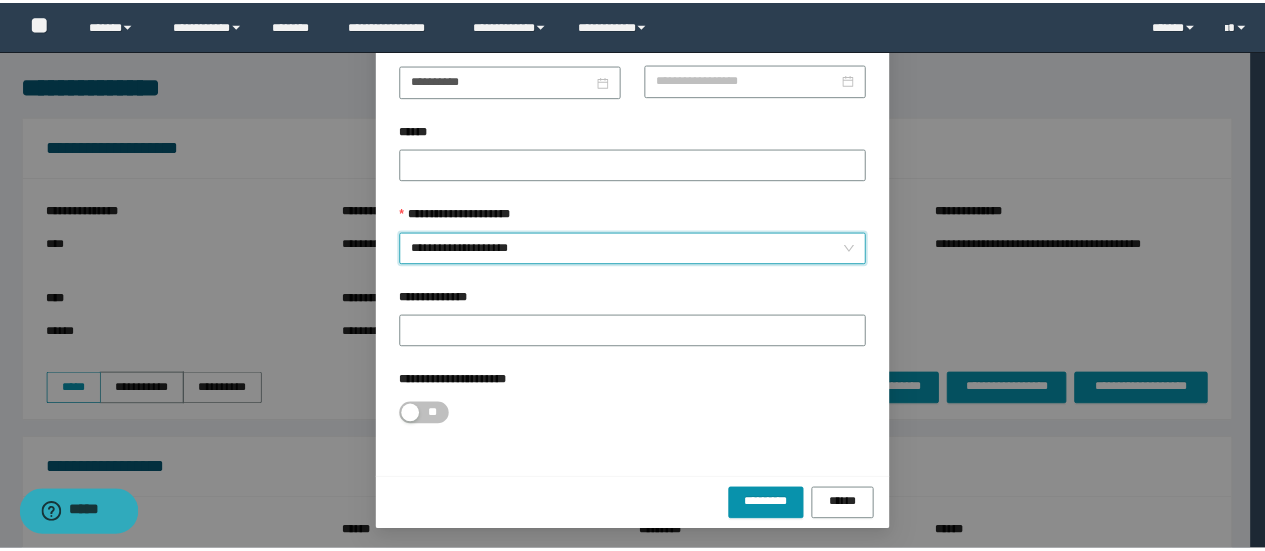 scroll, scrollTop: 146, scrollLeft: 0, axis: vertical 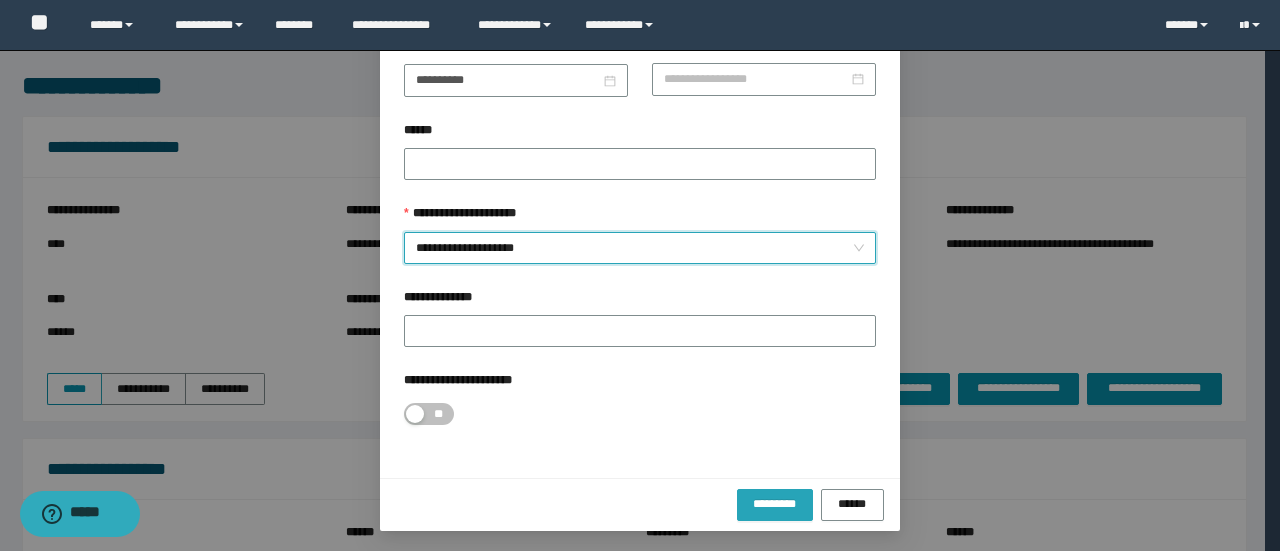 click on "*********" at bounding box center (775, 505) 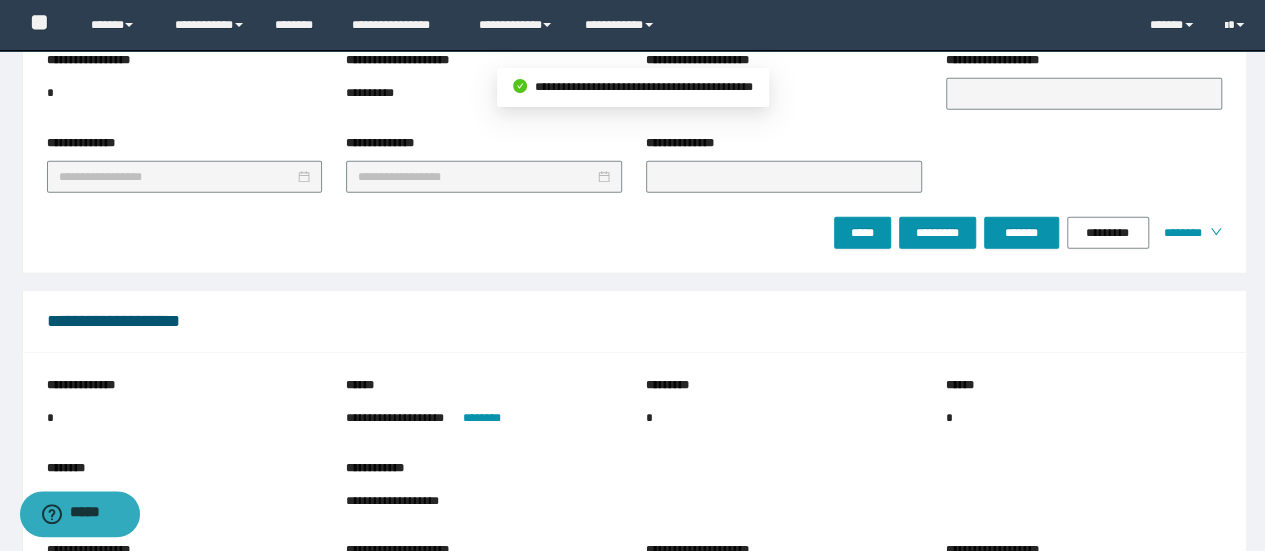 scroll, scrollTop: 2898, scrollLeft: 0, axis: vertical 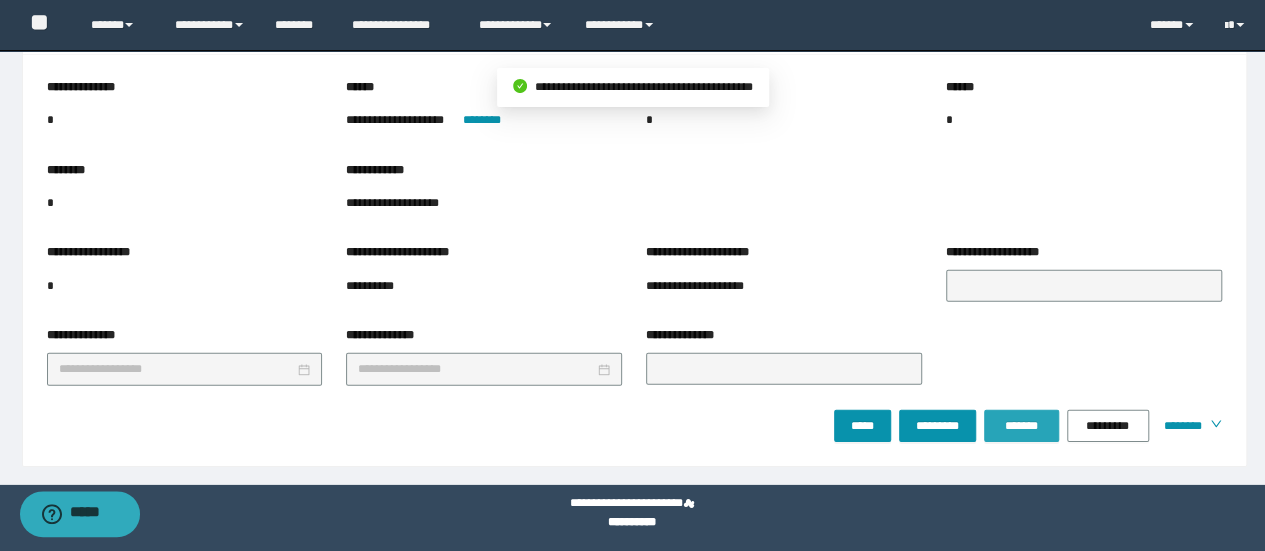drag, startPoint x: 1014, startPoint y: 413, endPoint x: 1004, endPoint y: 439, distance: 27.856777 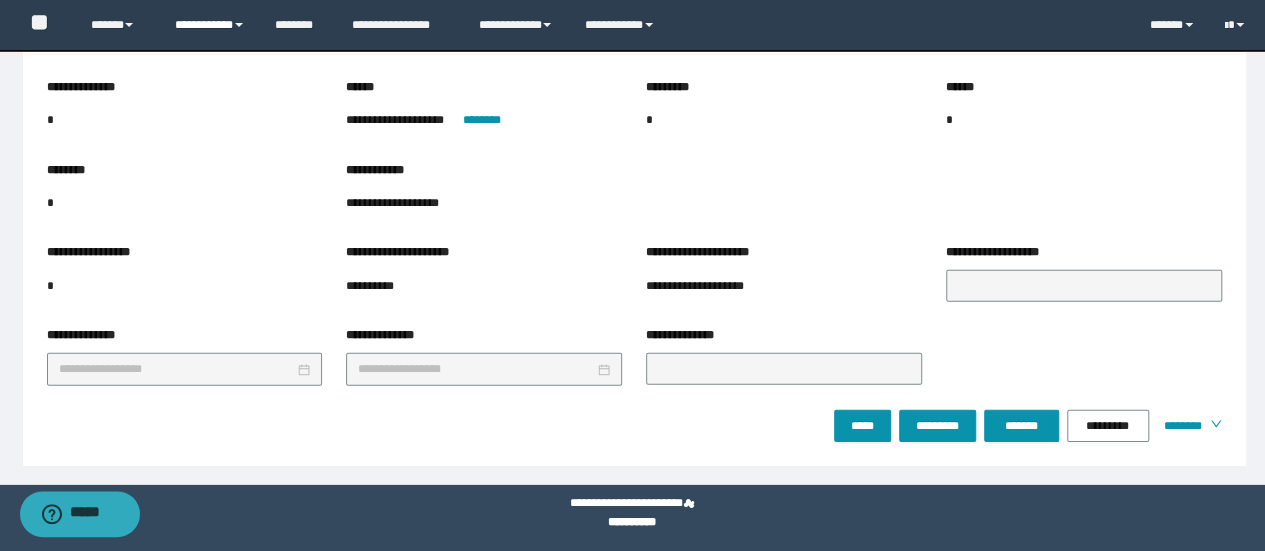 click on "**********" at bounding box center [210, 25] 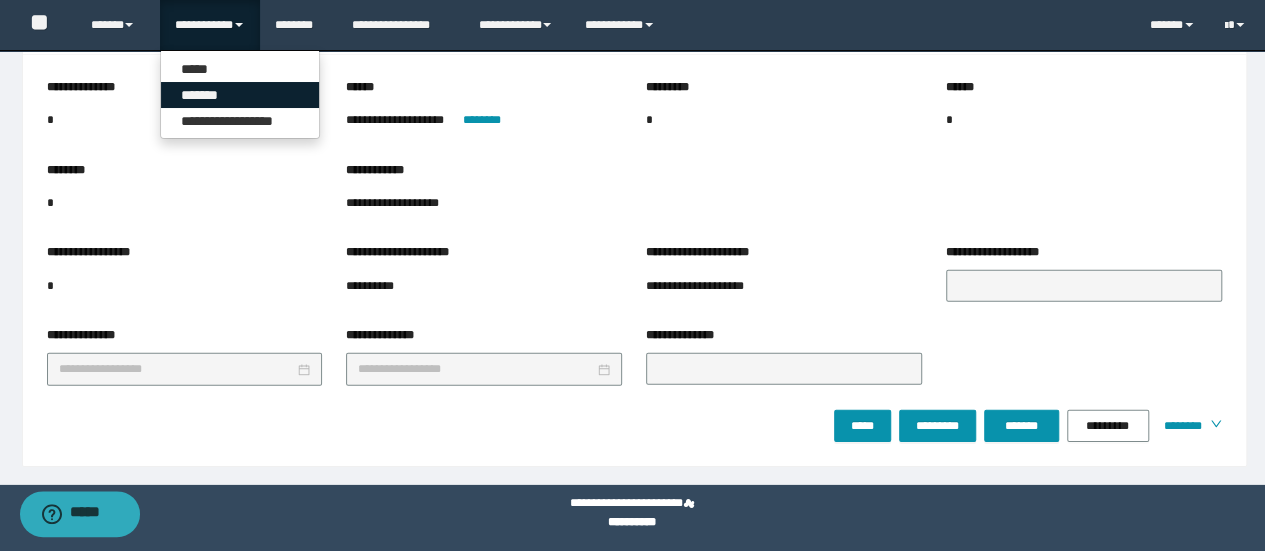 click on "*******" at bounding box center [240, 95] 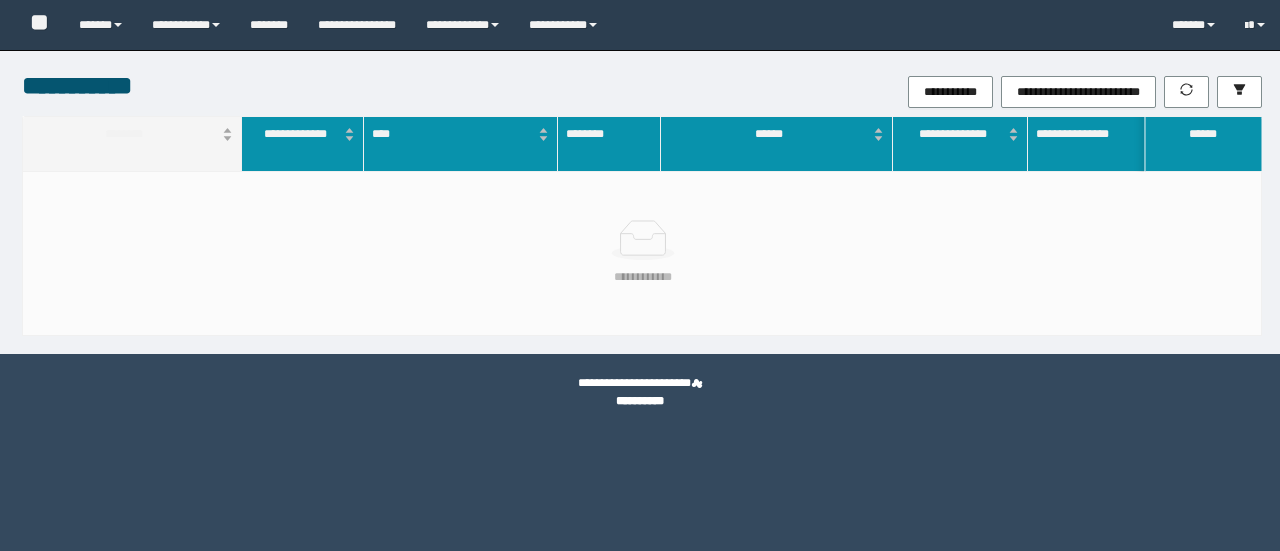 scroll, scrollTop: 0, scrollLeft: 0, axis: both 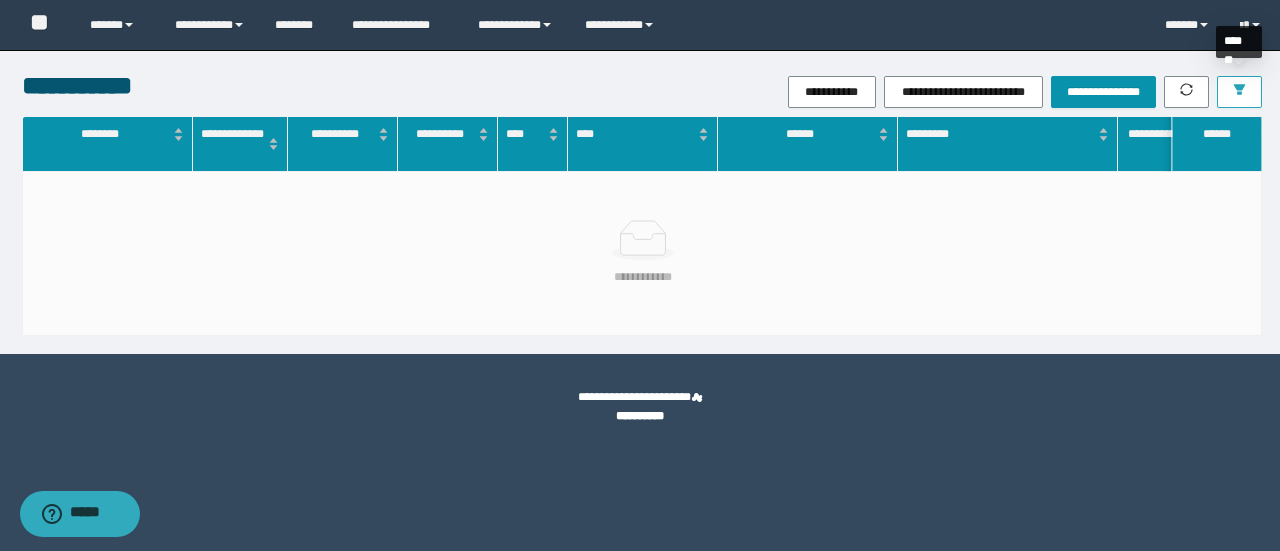 click 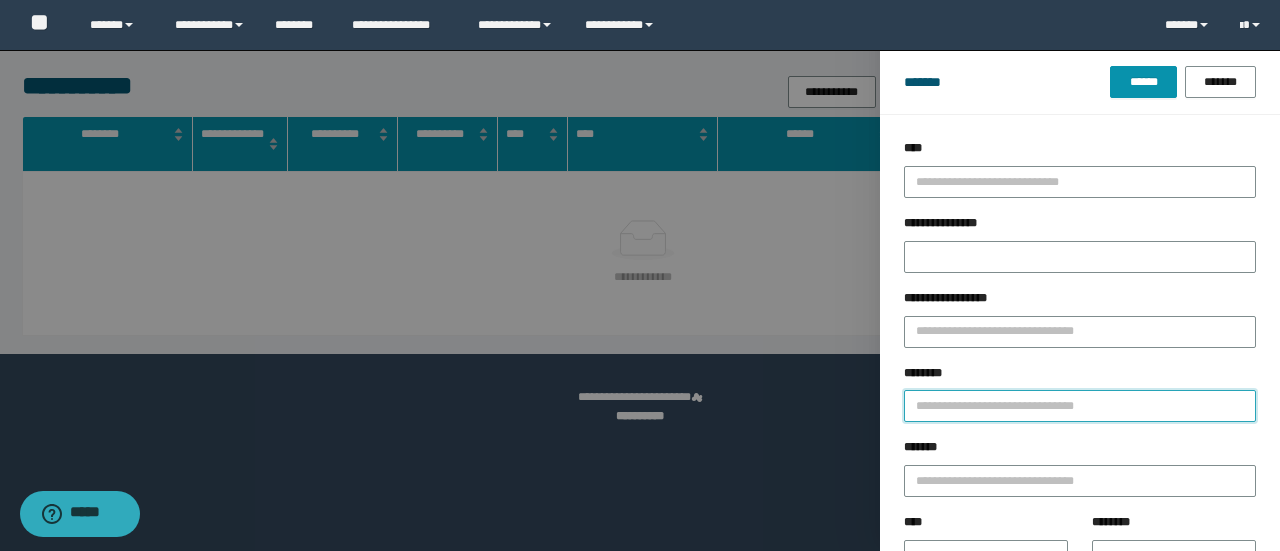 click on "********" at bounding box center [1080, 406] 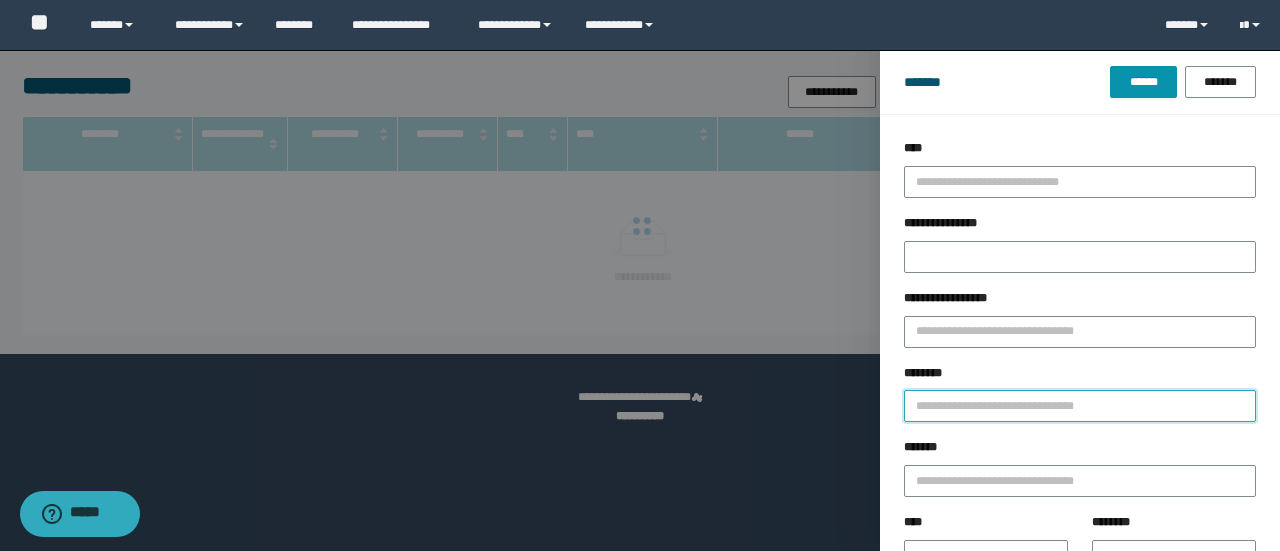 paste on "********" 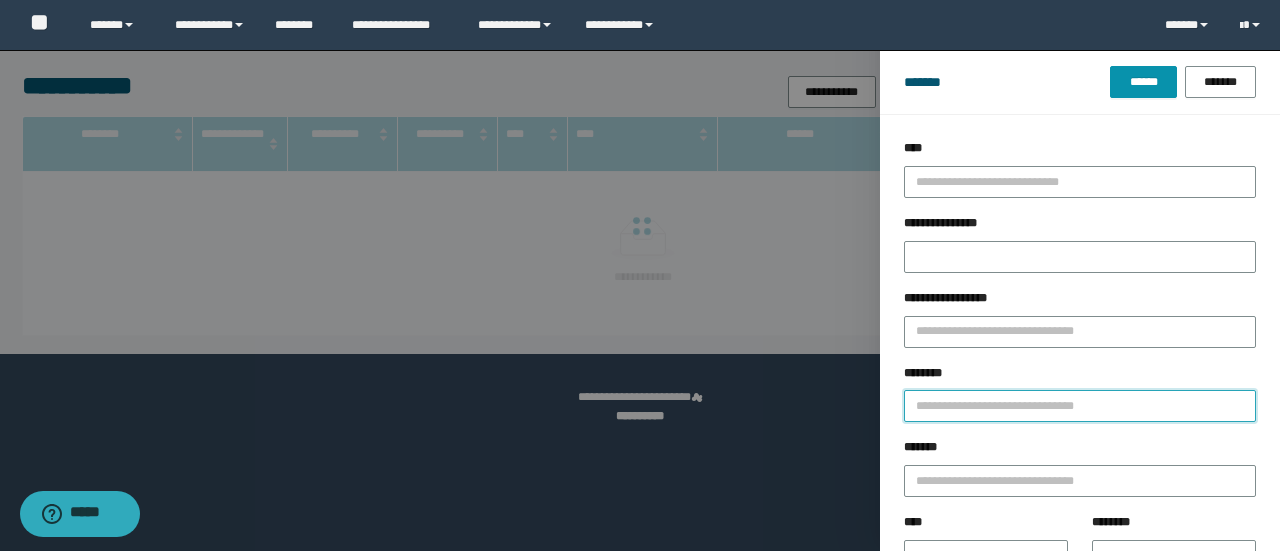 type on "********" 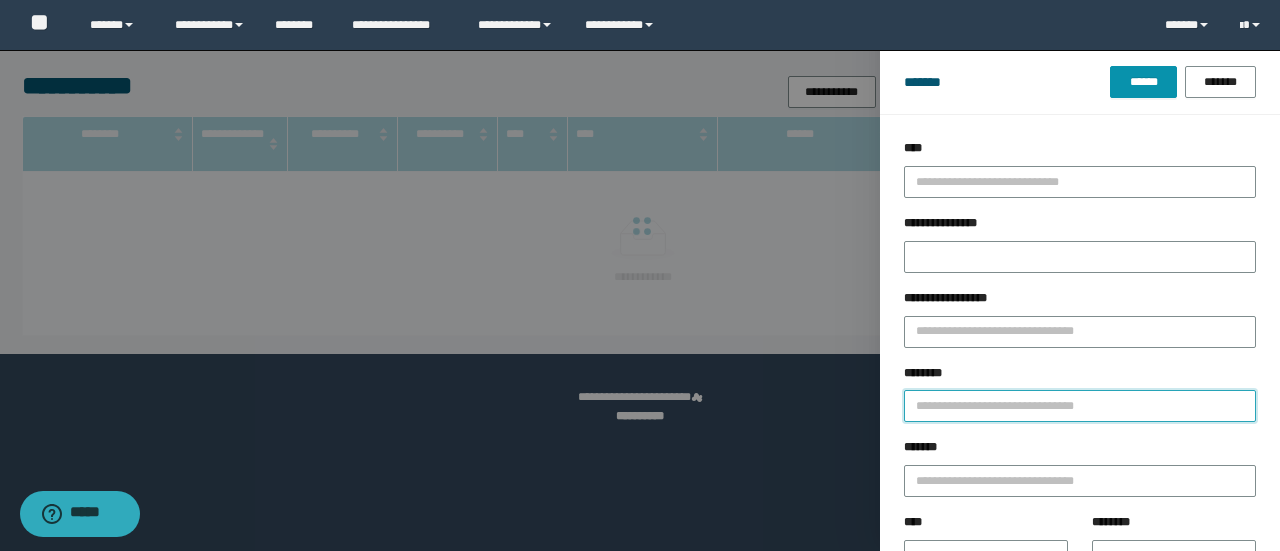 type 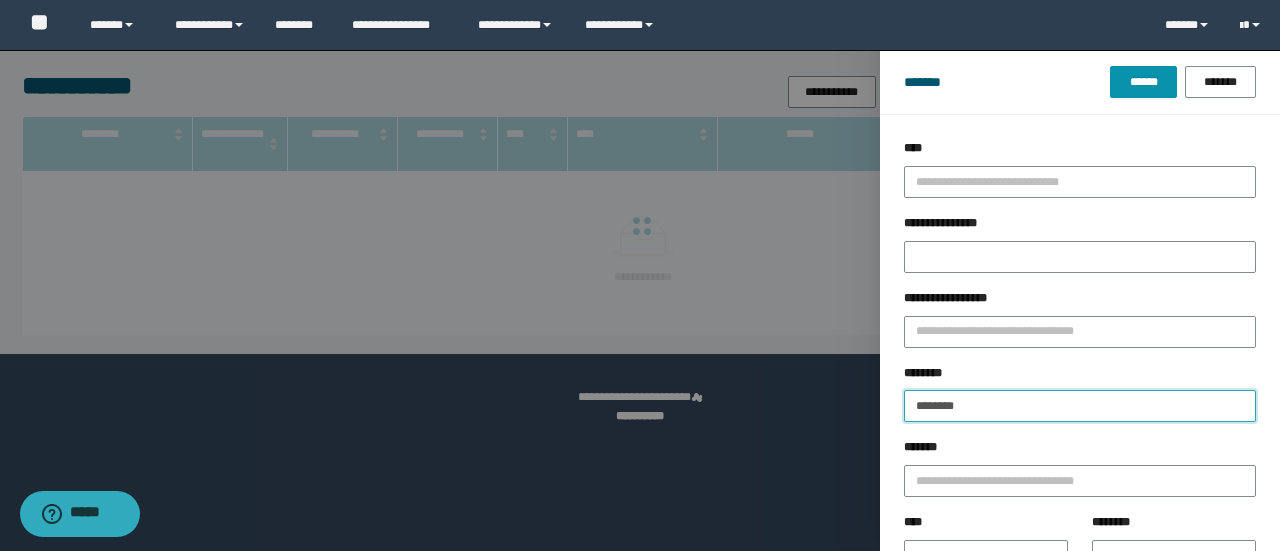 type on "********" 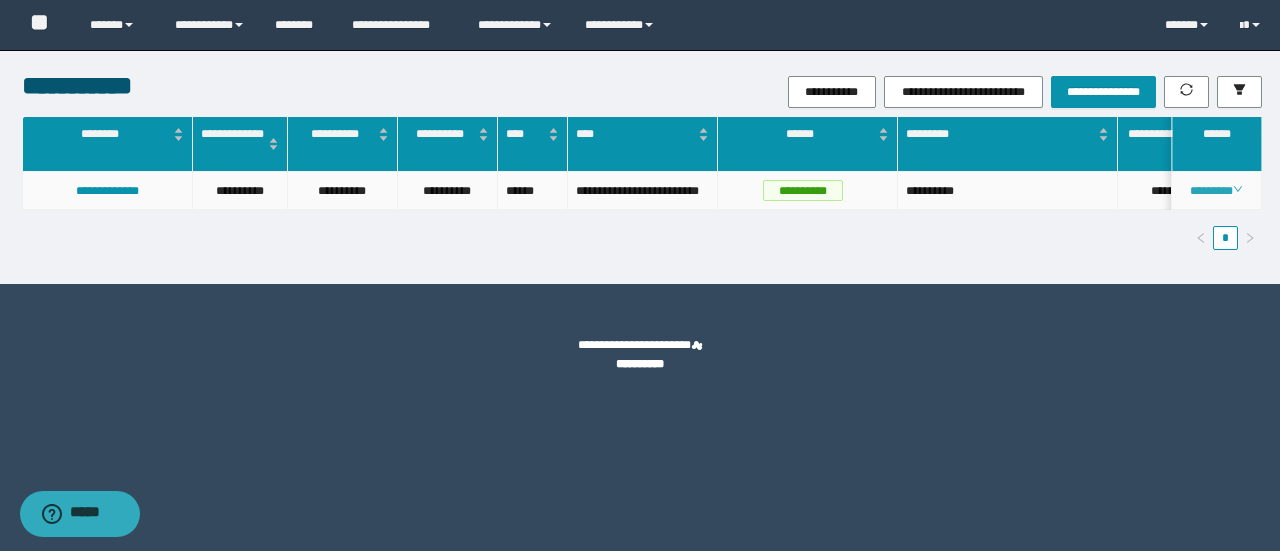 click on "********" at bounding box center [1216, 191] 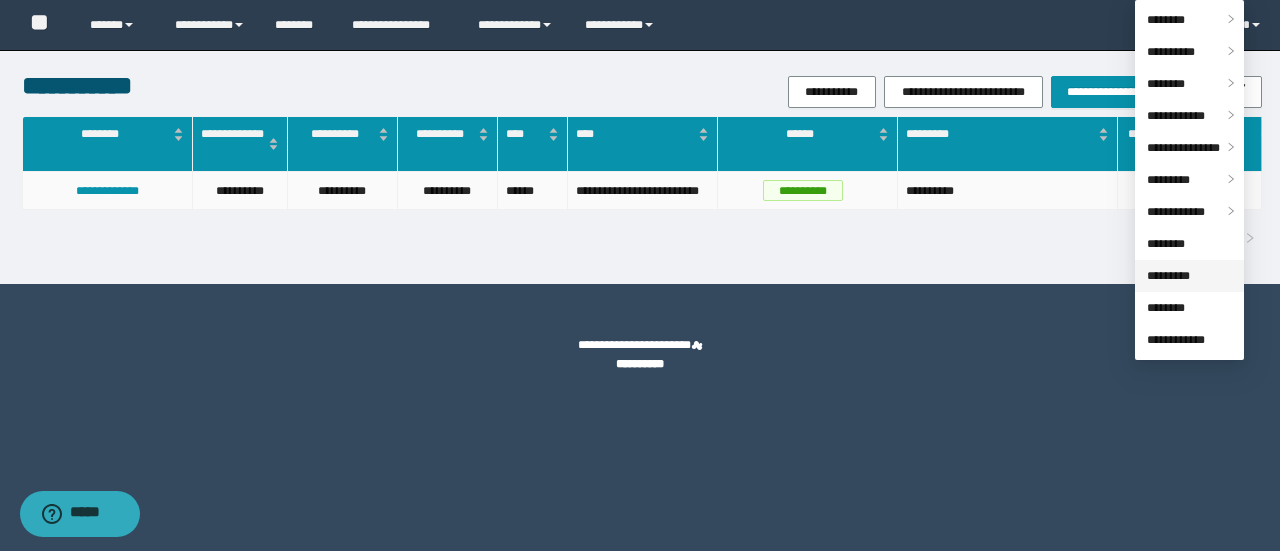 click on "*********" at bounding box center (1168, 276) 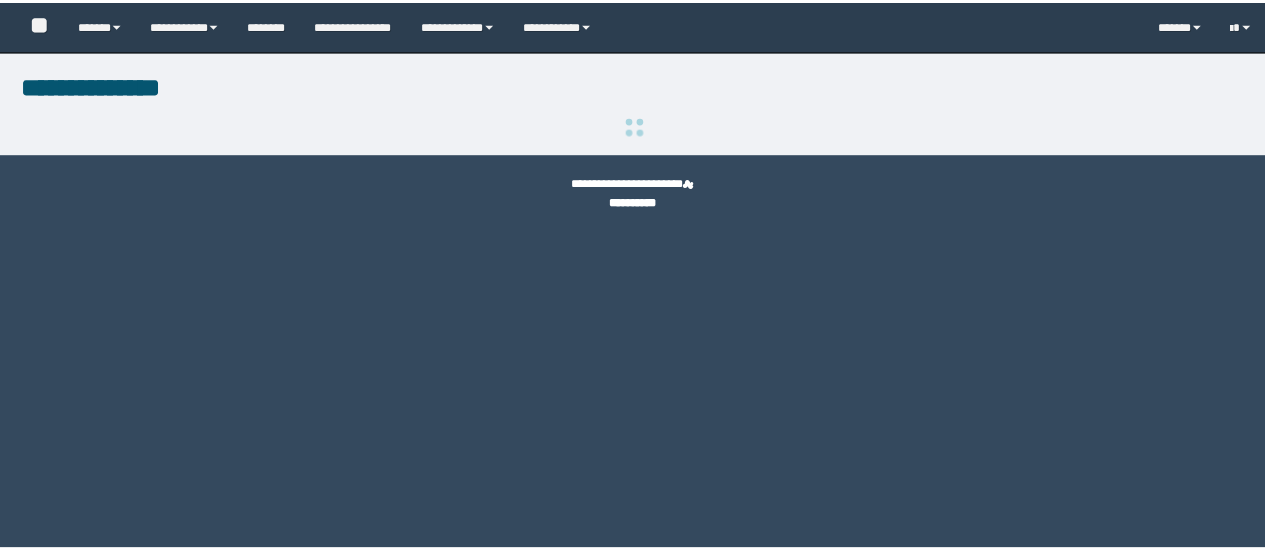 scroll, scrollTop: 0, scrollLeft: 0, axis: both 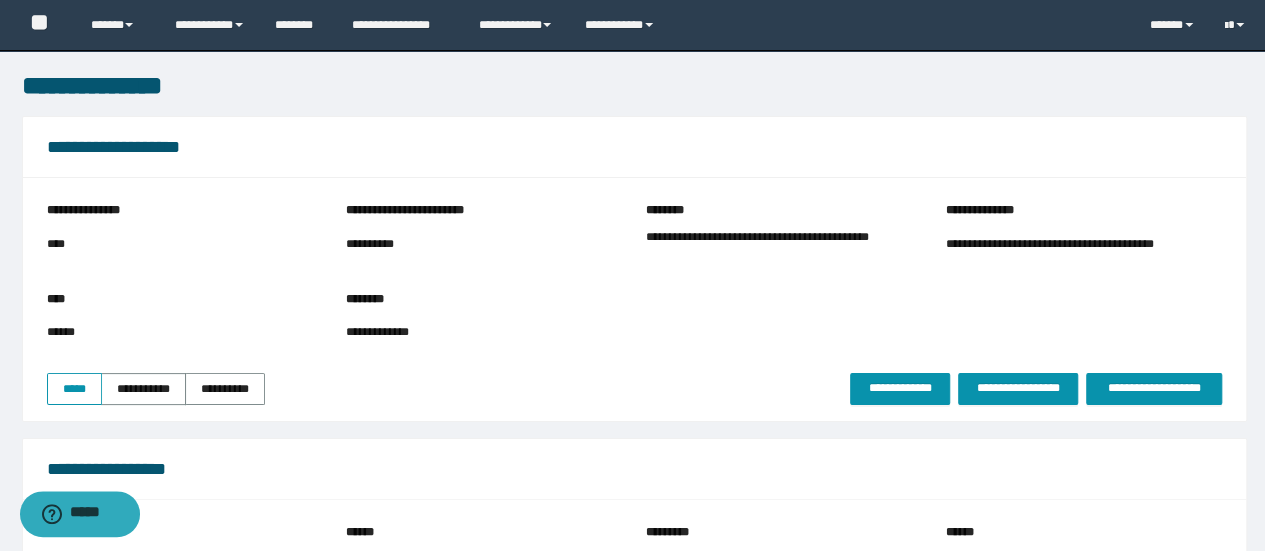 drag, startPoint x: 586, startPoint y: 358, endPoint x: 843, endPoint y: 379, distance: 257.85654 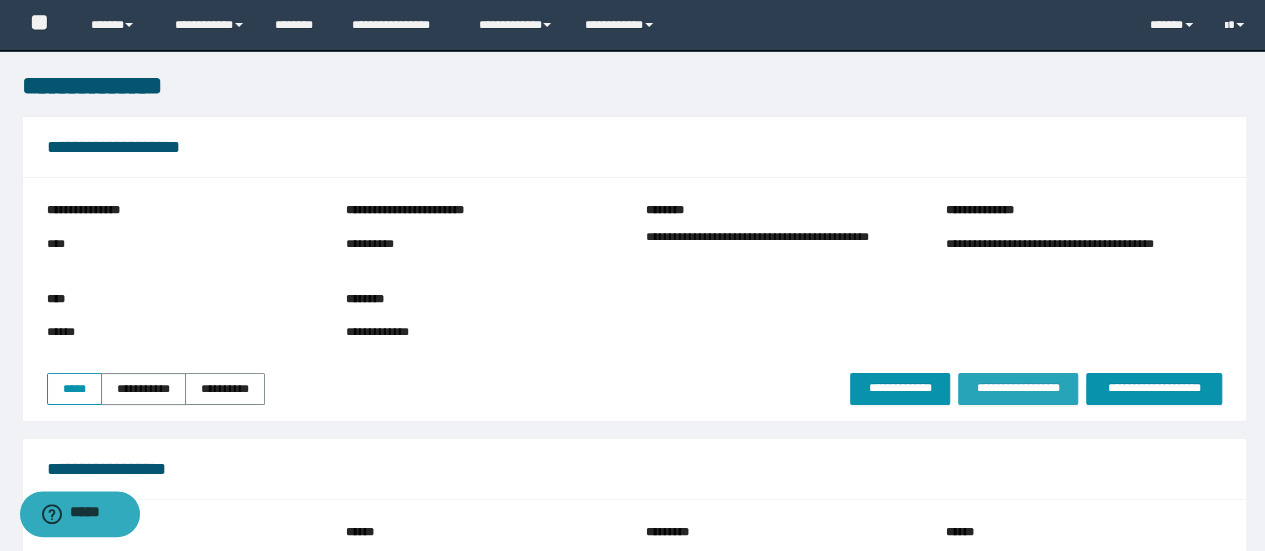 click on "**********" at bounding box center [1018, 388] 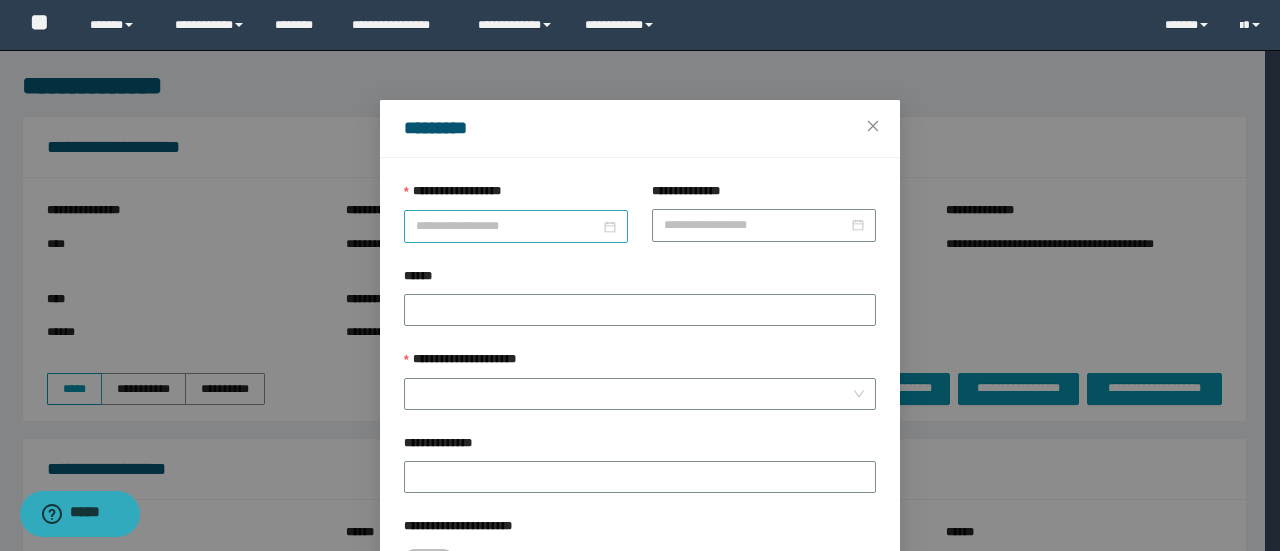 click on "**********" at bounding box center (508, 226) 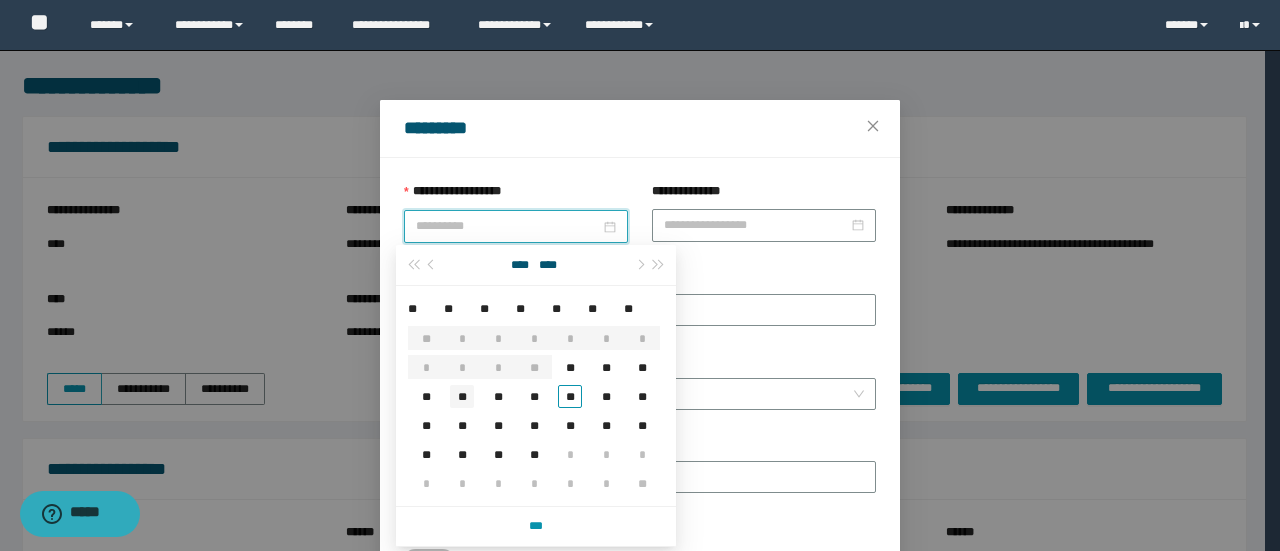 type on "**********" 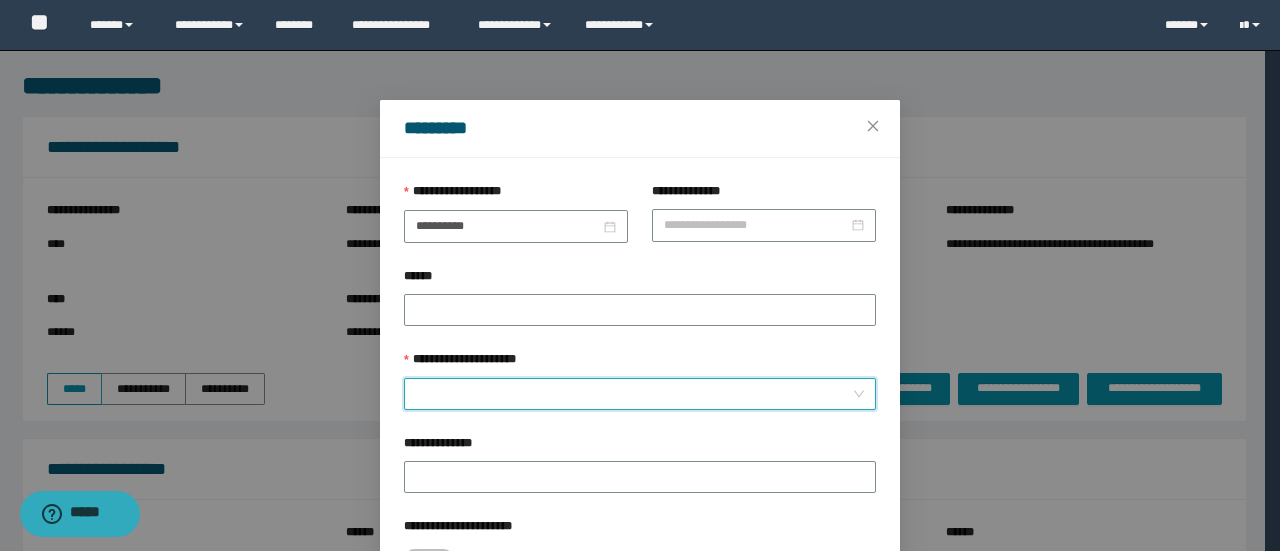 click on "**********" at bounding box center (634, 394) 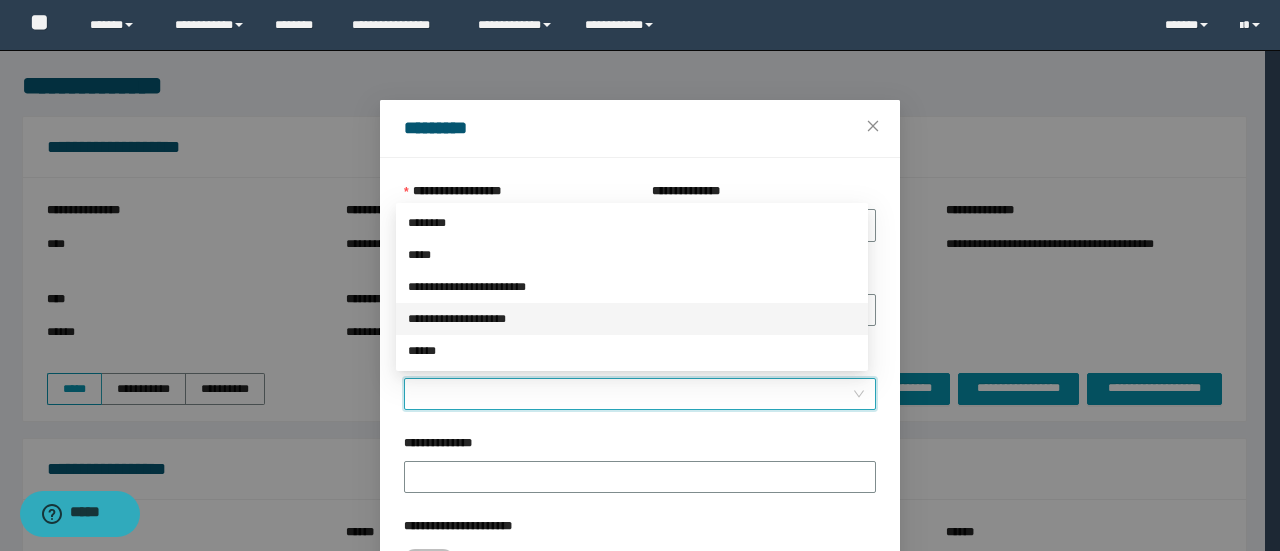 click on "**********" at bounding box center (632, 319) 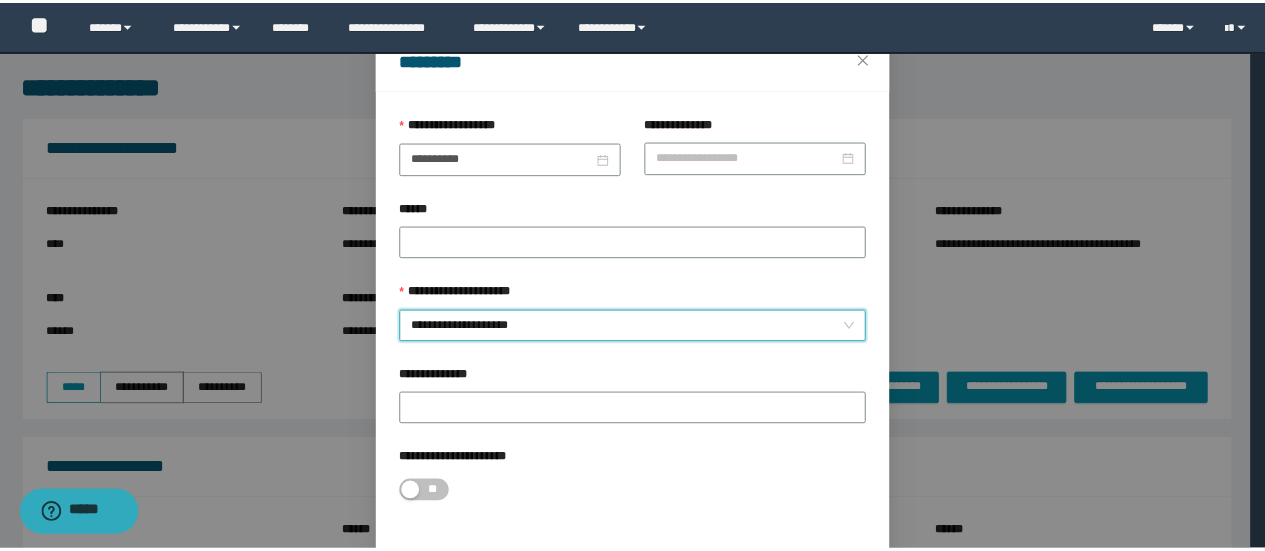 scroll, scrollTop: 100, scrollLeft: 0, axis: vertical 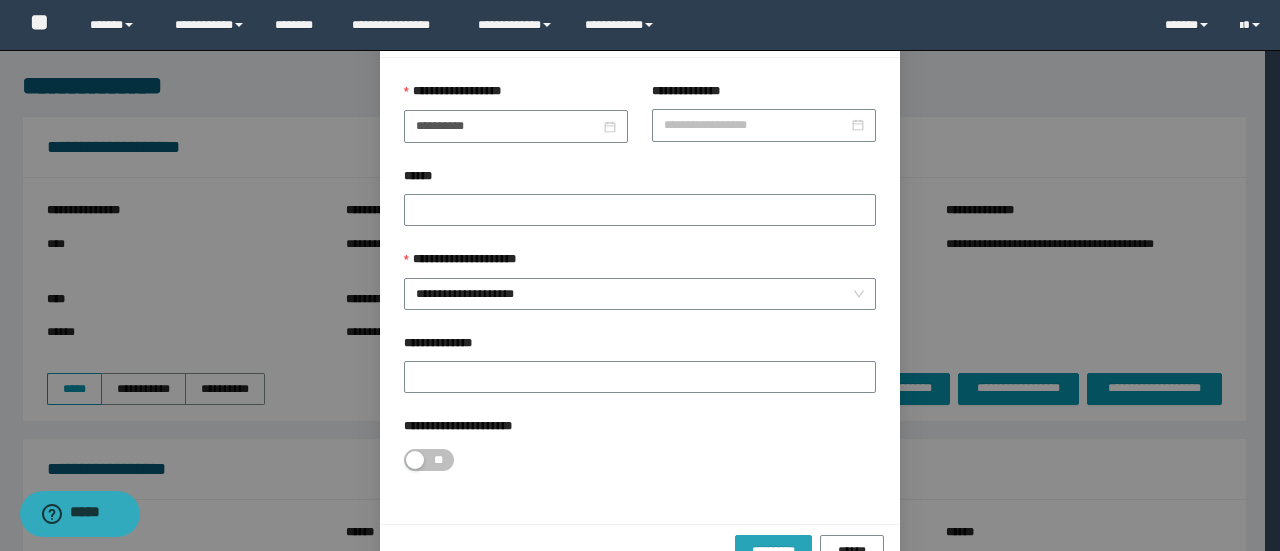 click on "*********" at bounding box center (773, 551) 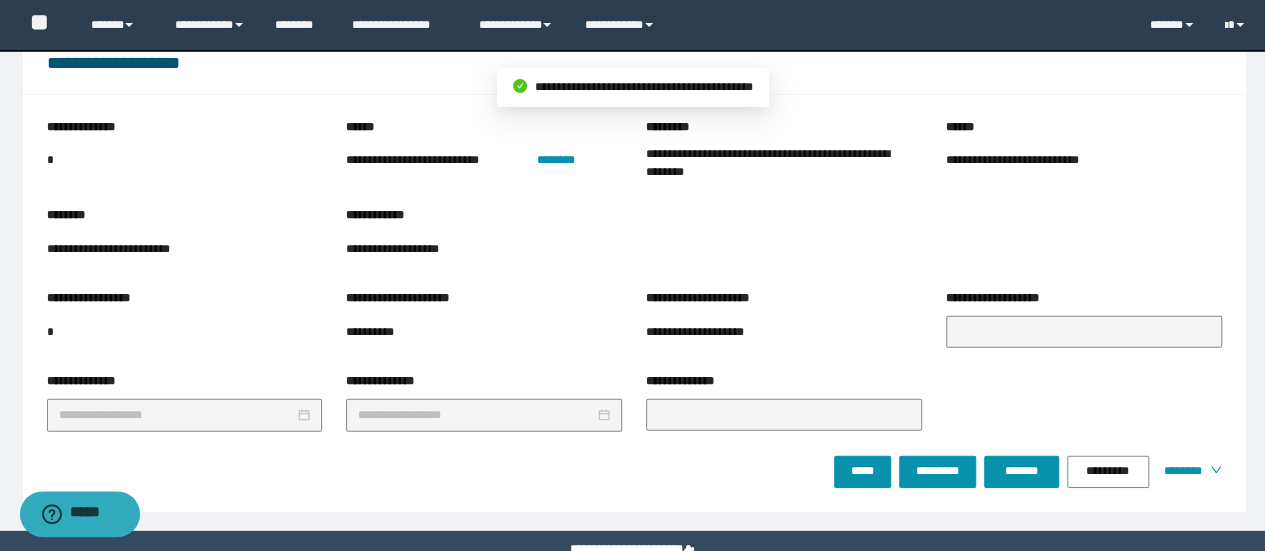 scroll, scrollTop: 2904, scrollLeft: 0, axis: vertical 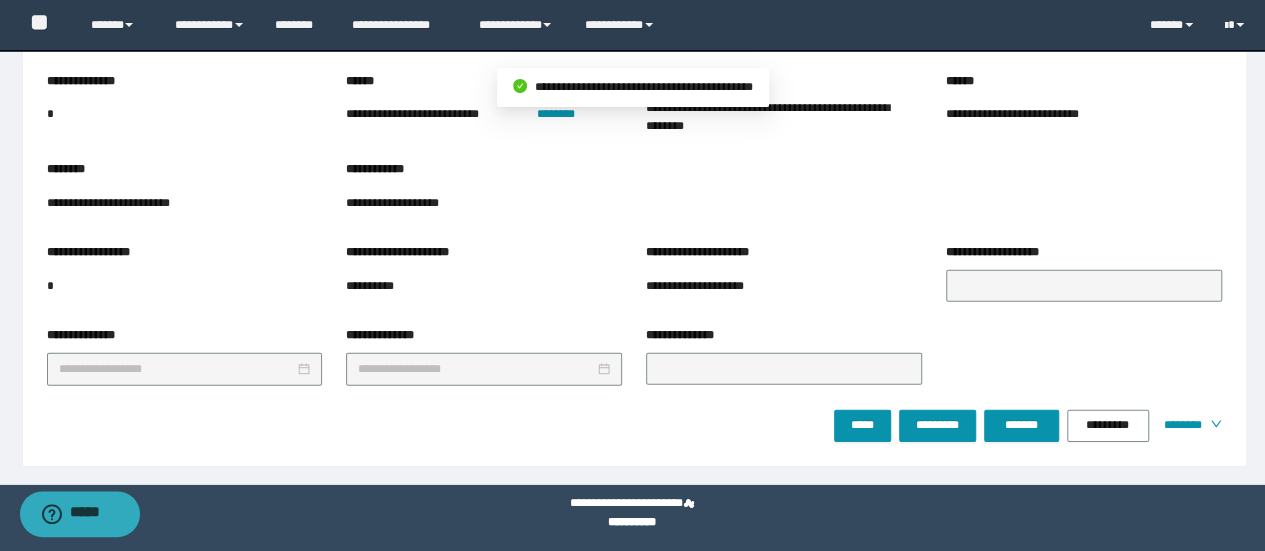 click on "**********" at bounding box center [634, 257] 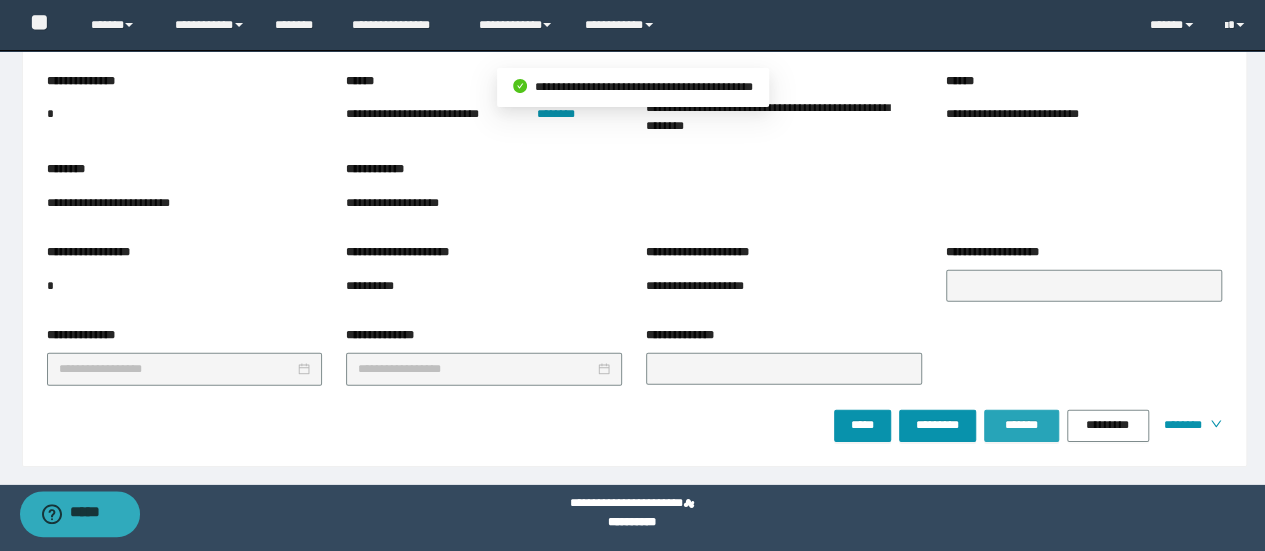click on "*******" at bounding box center [1021, 425] 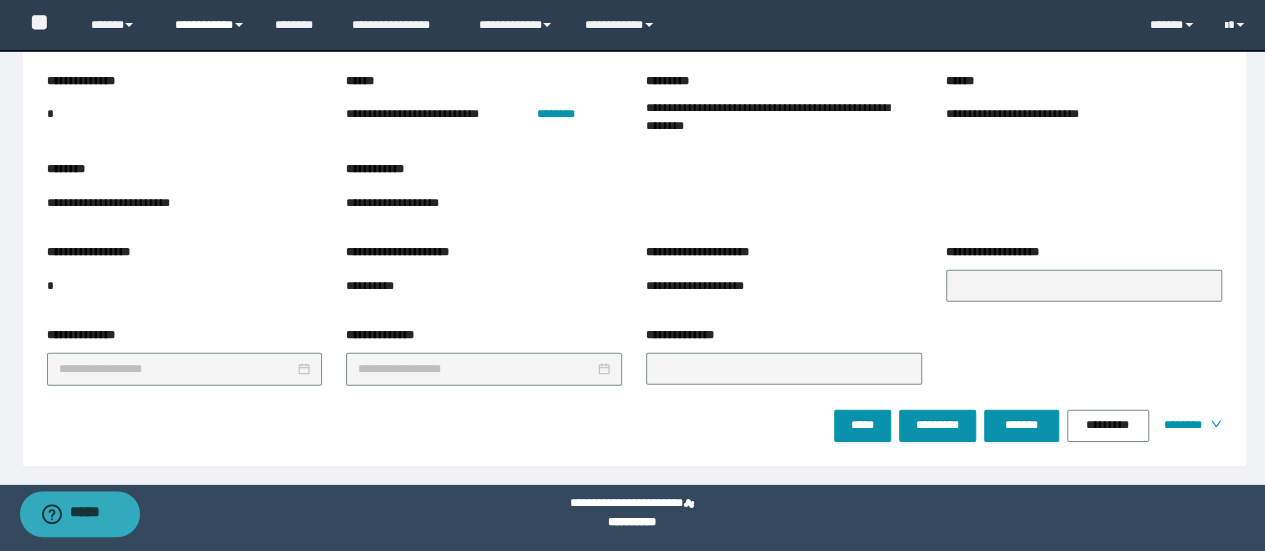 click on "**********" at bounding box center [210, 25] 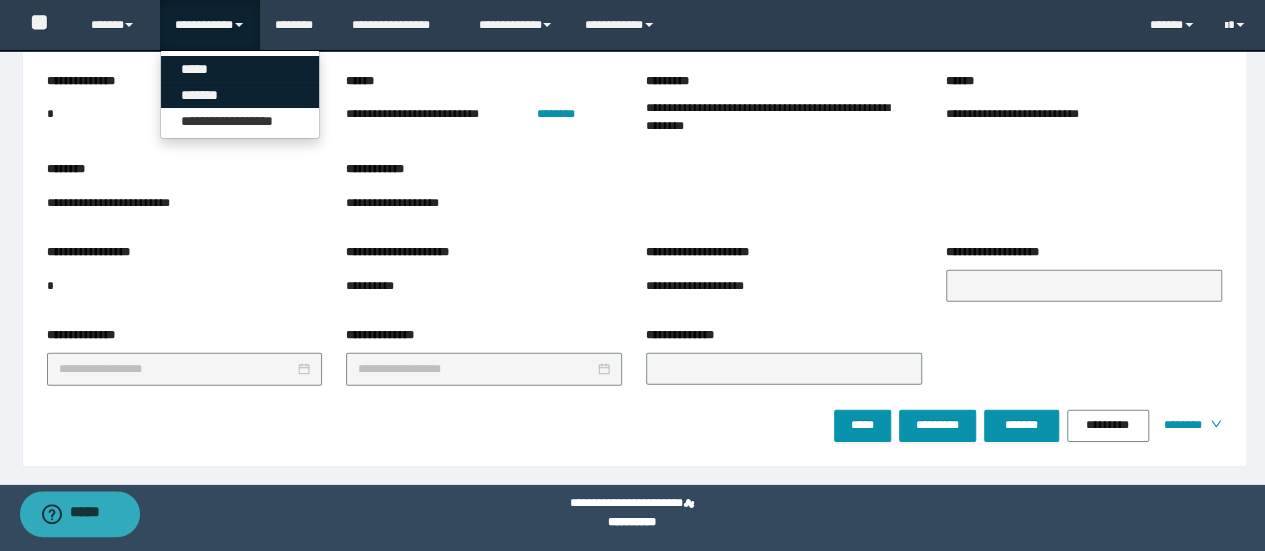 click on "**********" at bounding box center [240, 94] 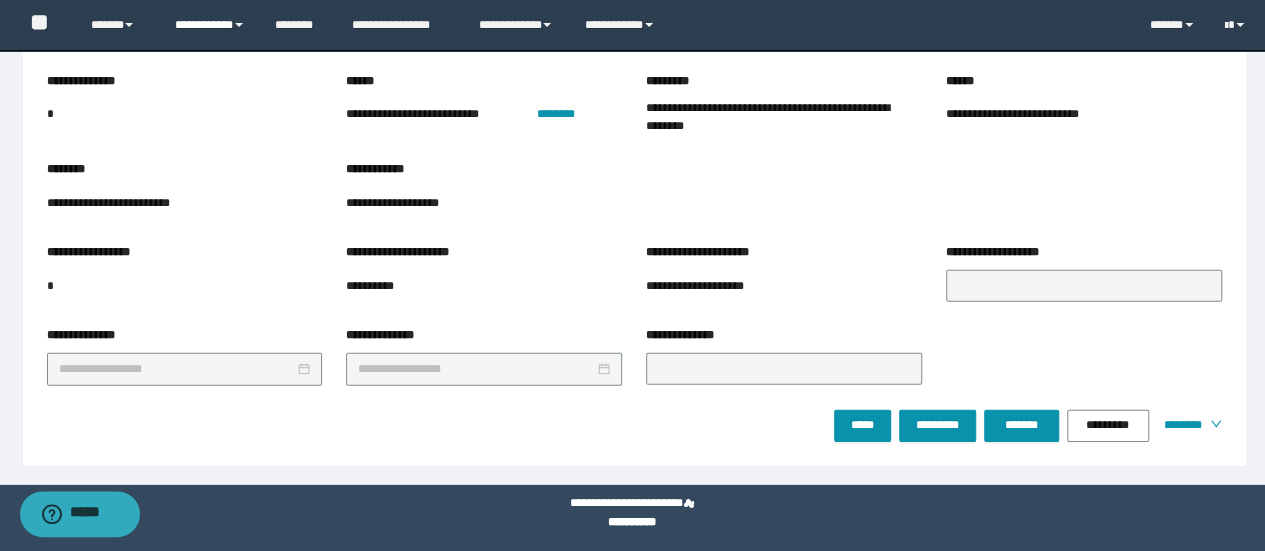 click on "**********" at bounding box center (210, 25) 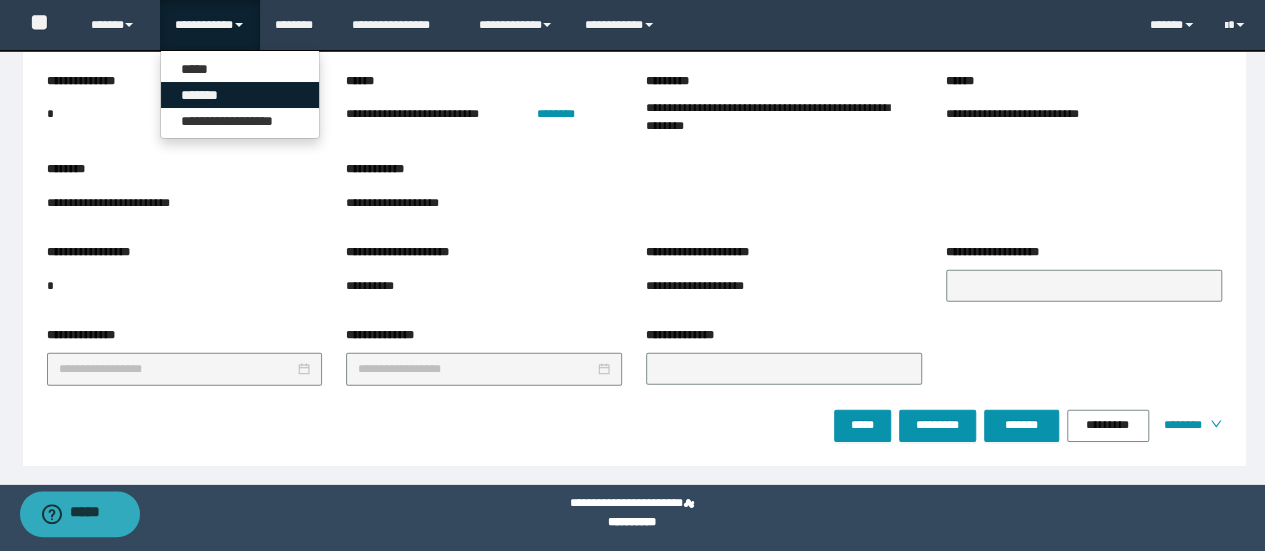 click on "*******" at bounding box center [240, 95] 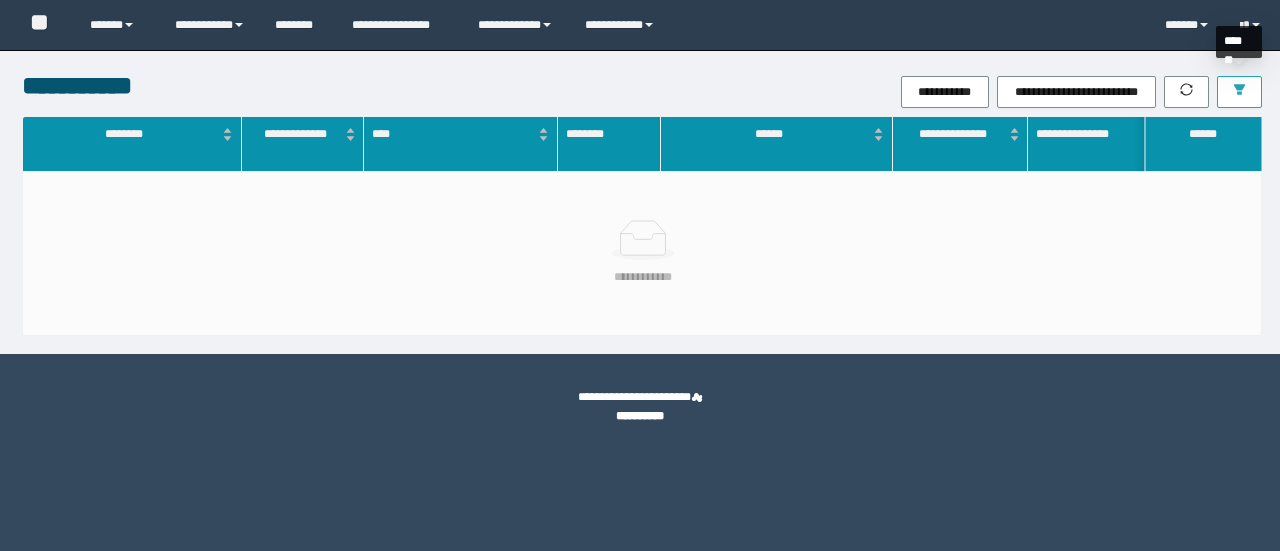 scroll, scrollTop: 0, scrollLeft: 0, axis: both 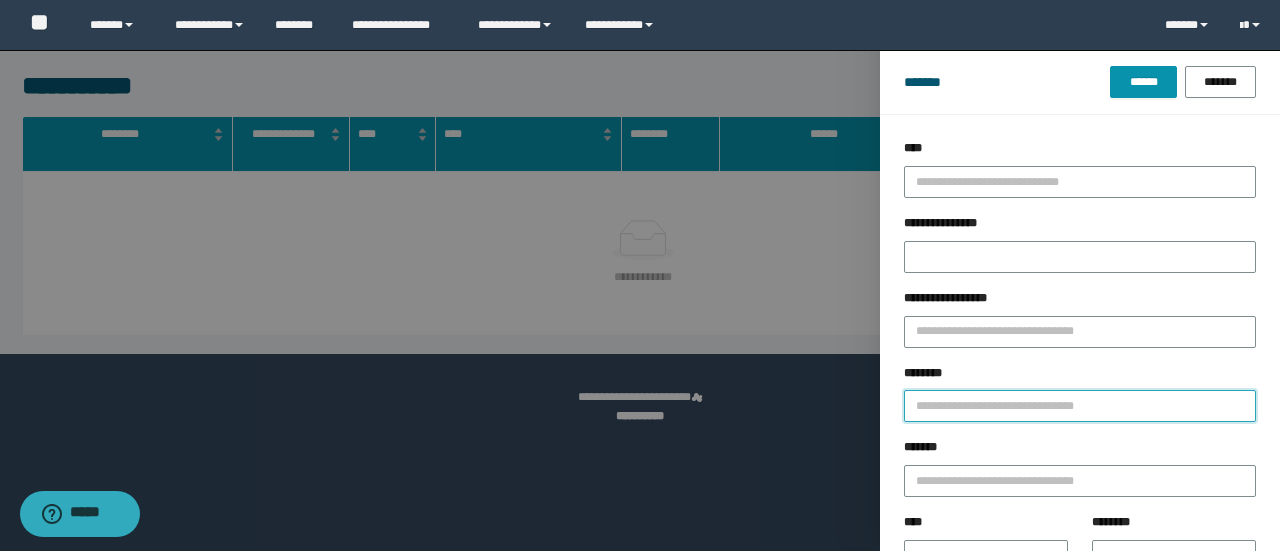 click on "********" at bounding box center (1080, 406) 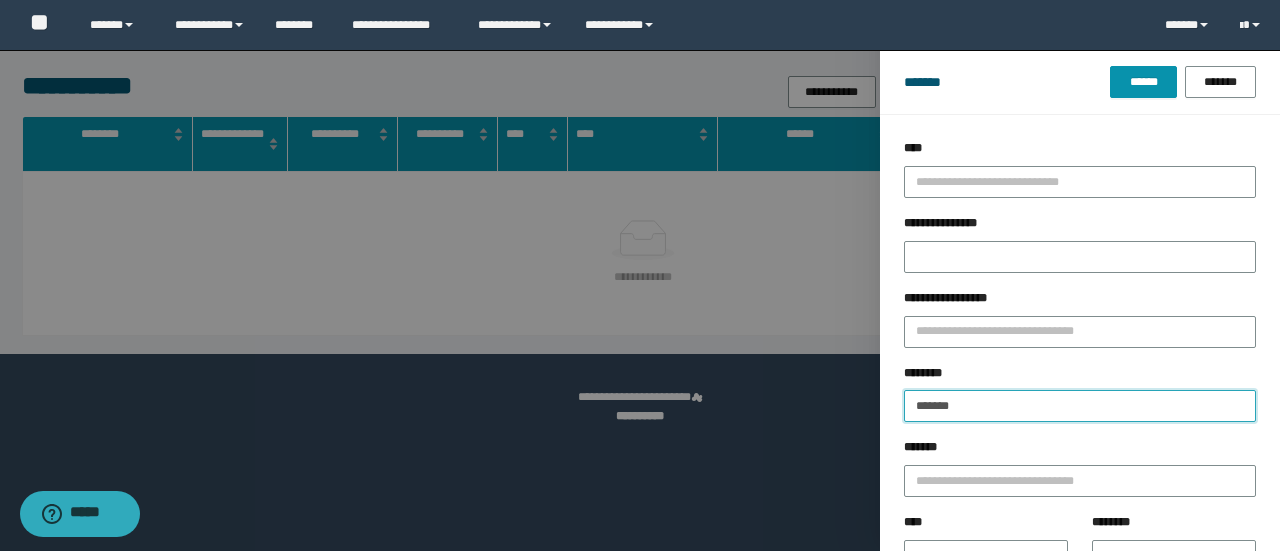 type on "*******" 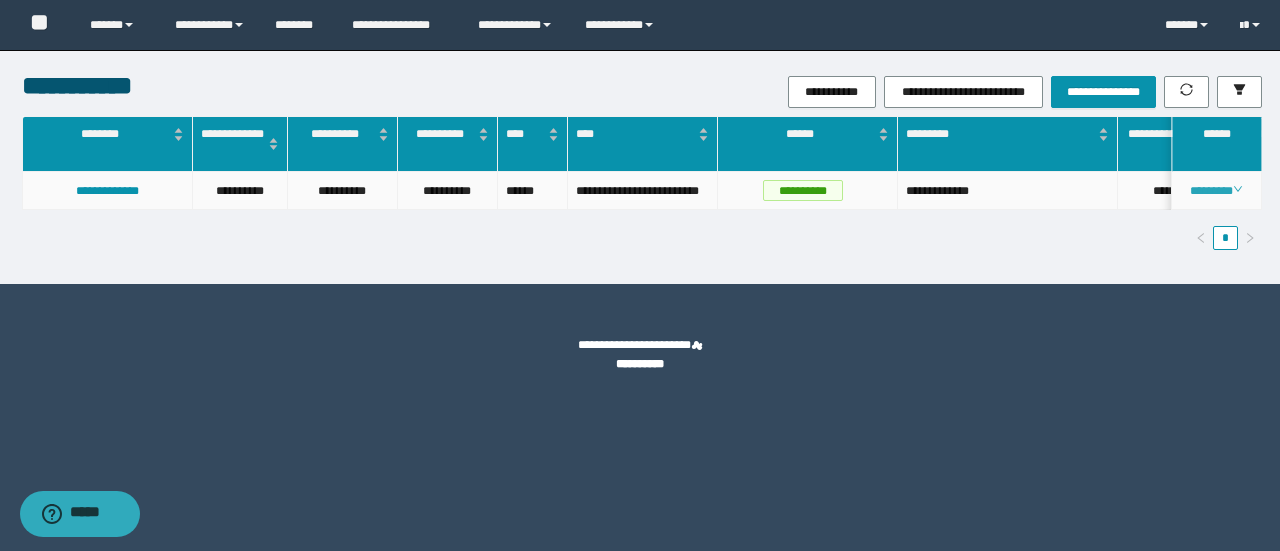 click on "********" at bounding box center [1216, 191] 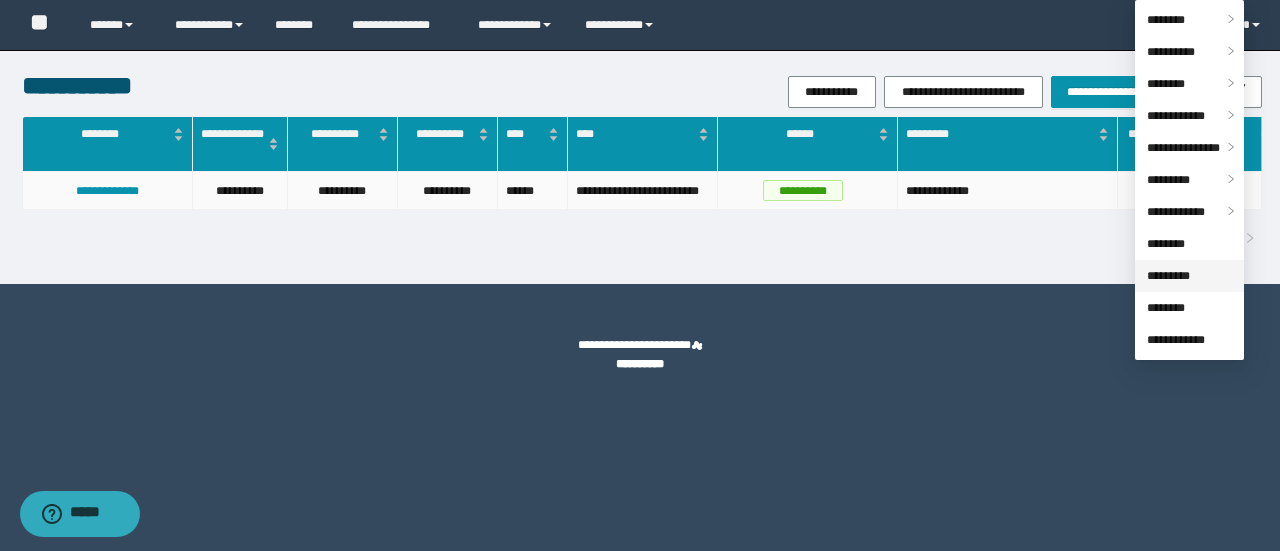 click on "*********" at bounding box center (1168, 276) 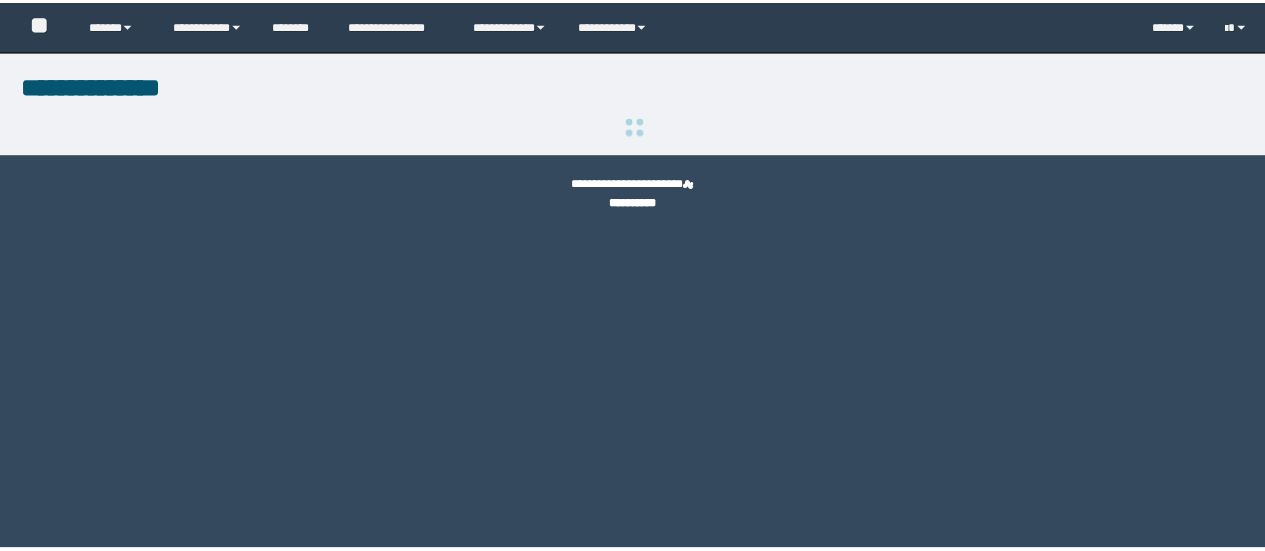 scroll, scrollTop: 0, scrollLeft: 0, axis: both 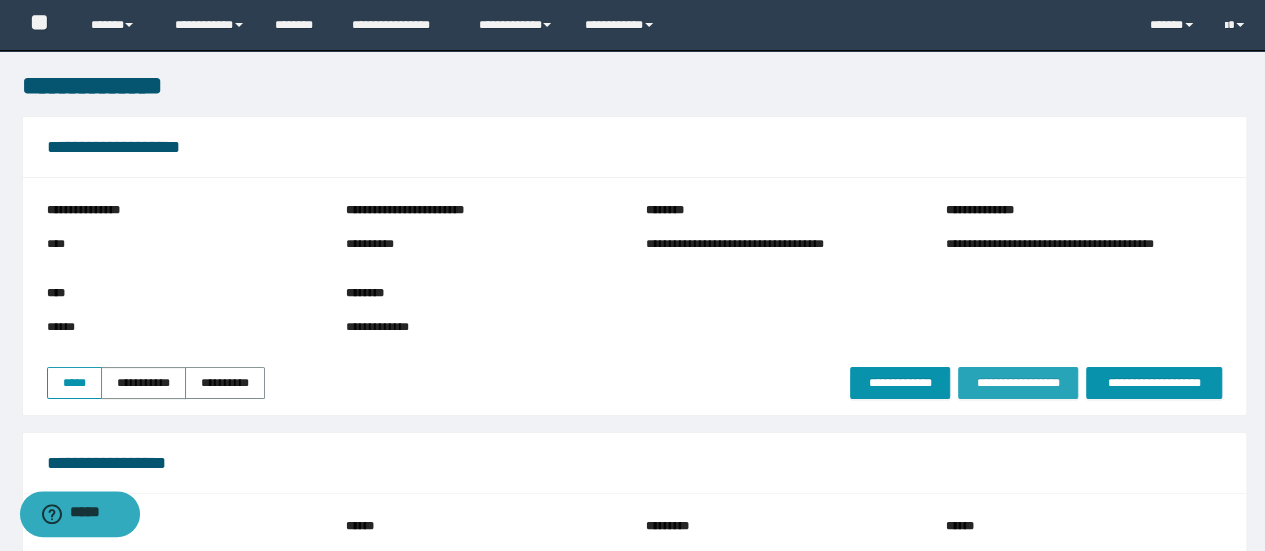 click on "**********" at bounding box center [1018, 383] 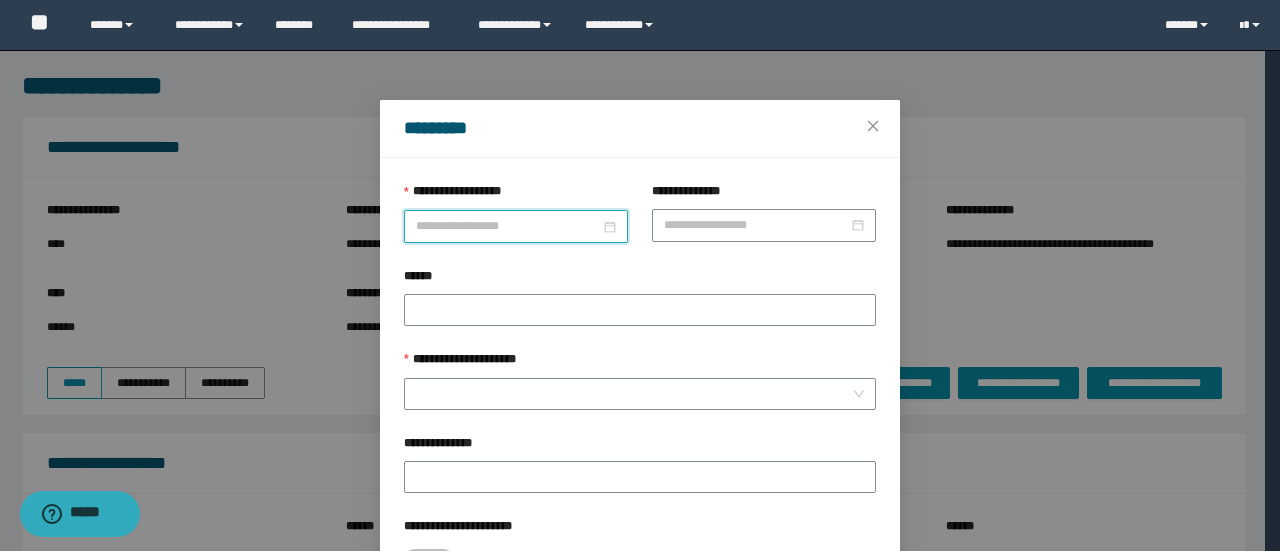 click on "**********" at bounding box center [508, 226] 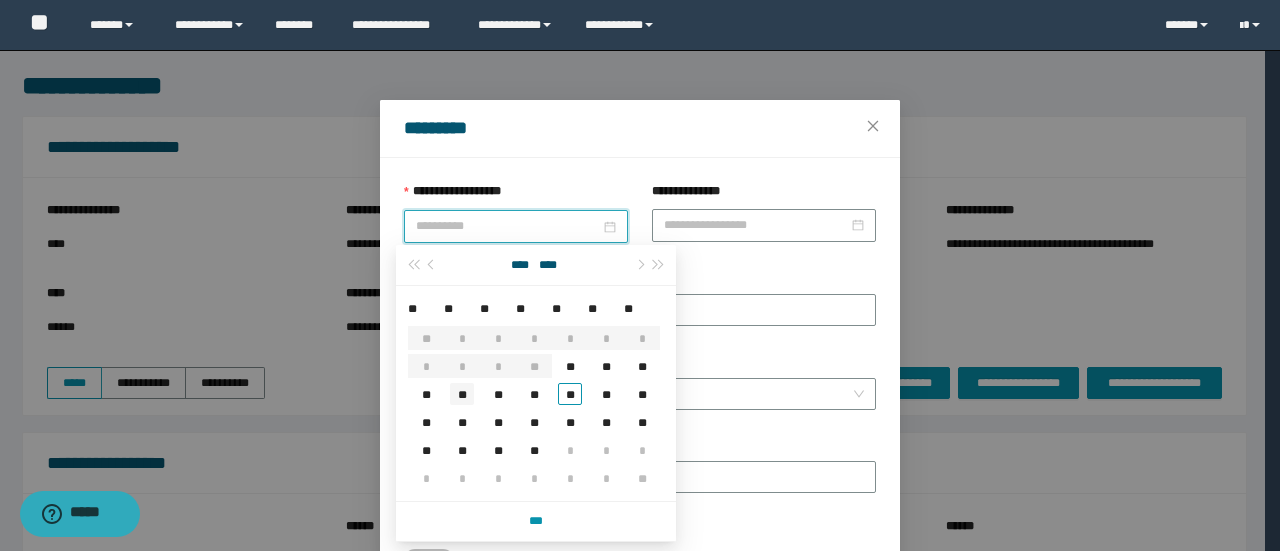 type on "**********" 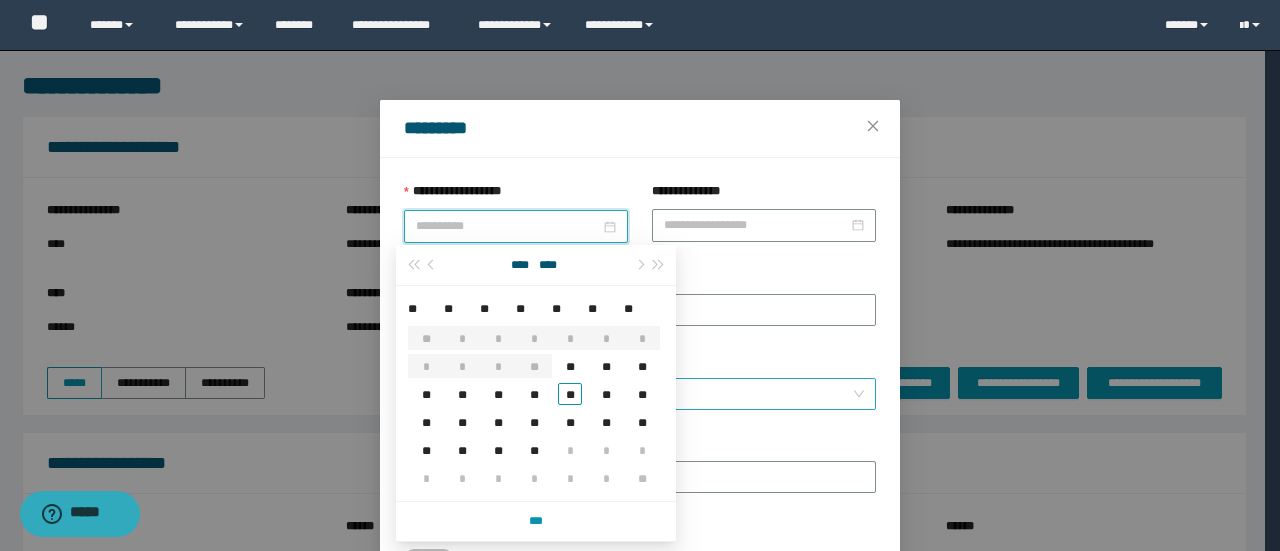 click on "**" at bounding box center [462, 394] 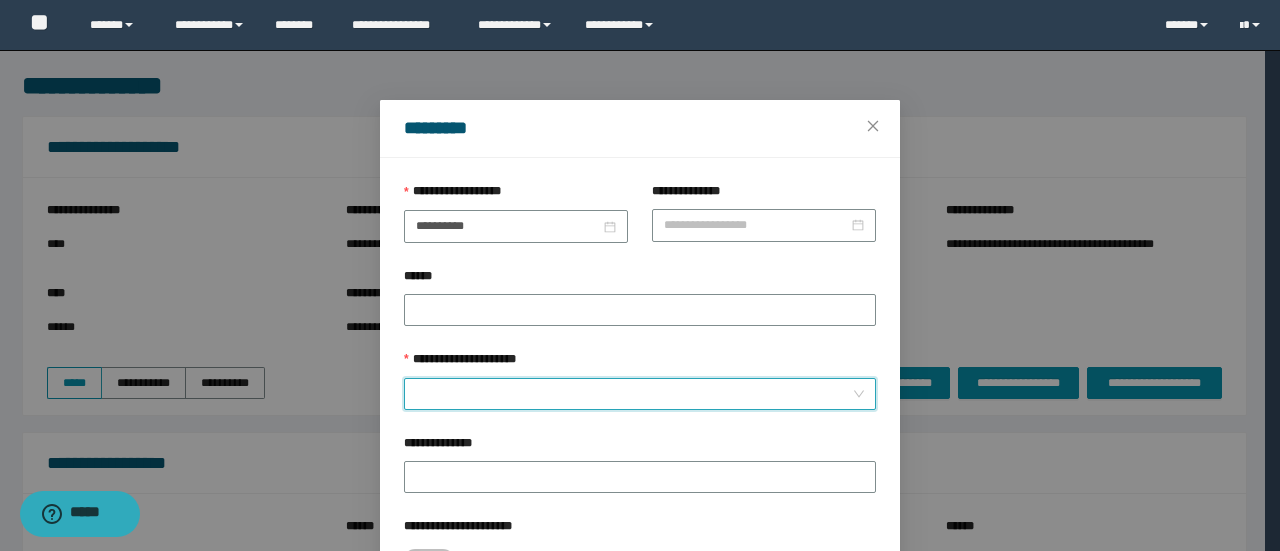 click on "**********" at bounding box center (634, 394) 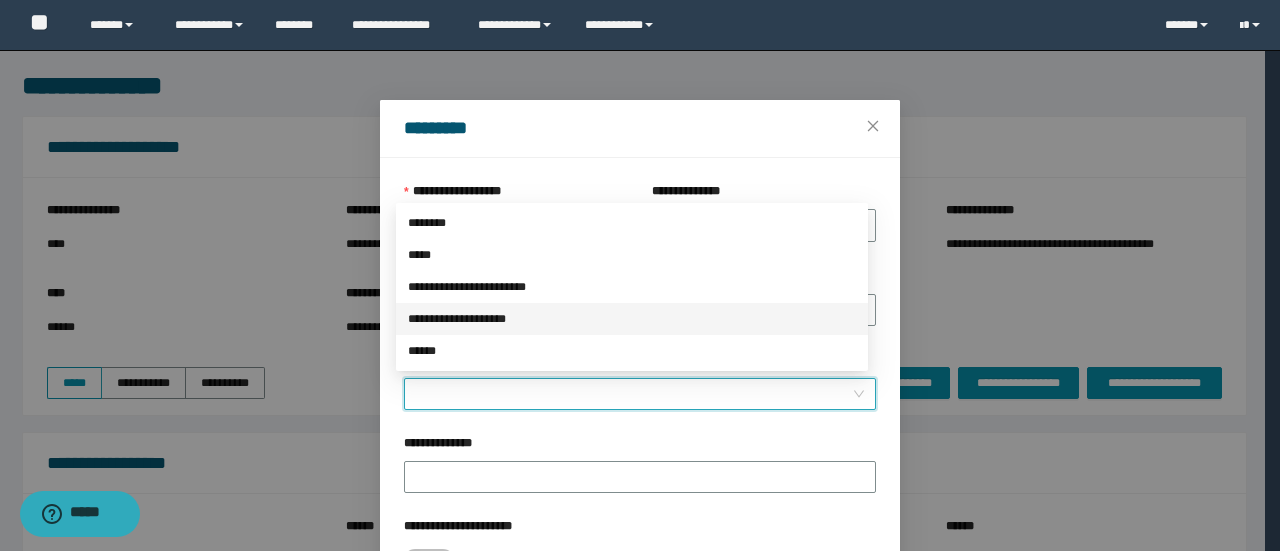 click on "**********" at bounding box center (632, 319) 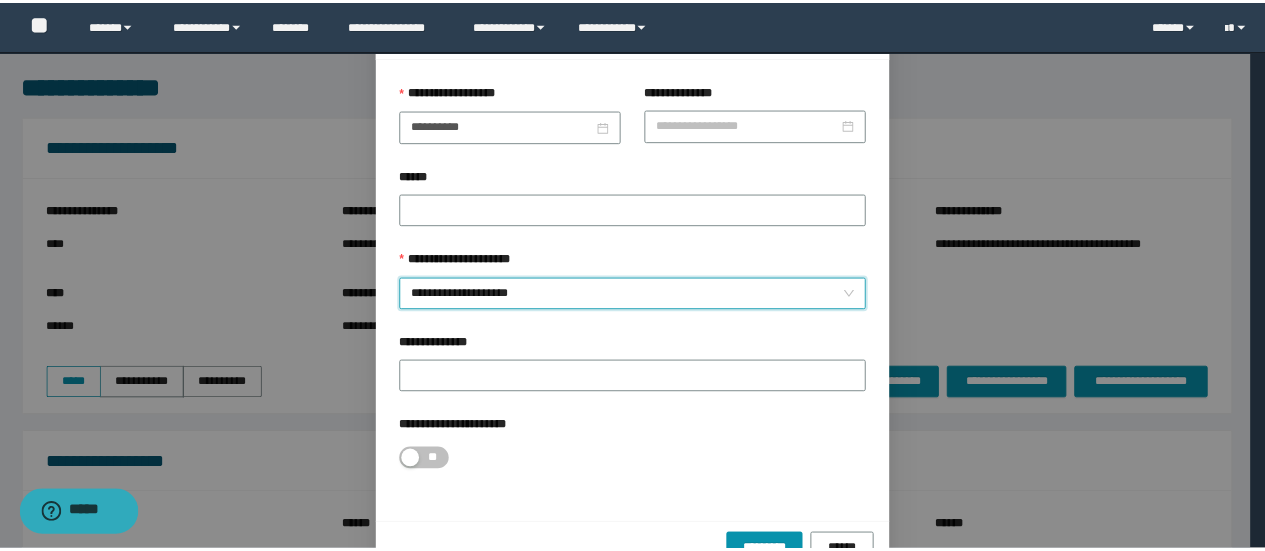 scroll, scrollTop: 146, scrollLeft: 0, axis: vertical 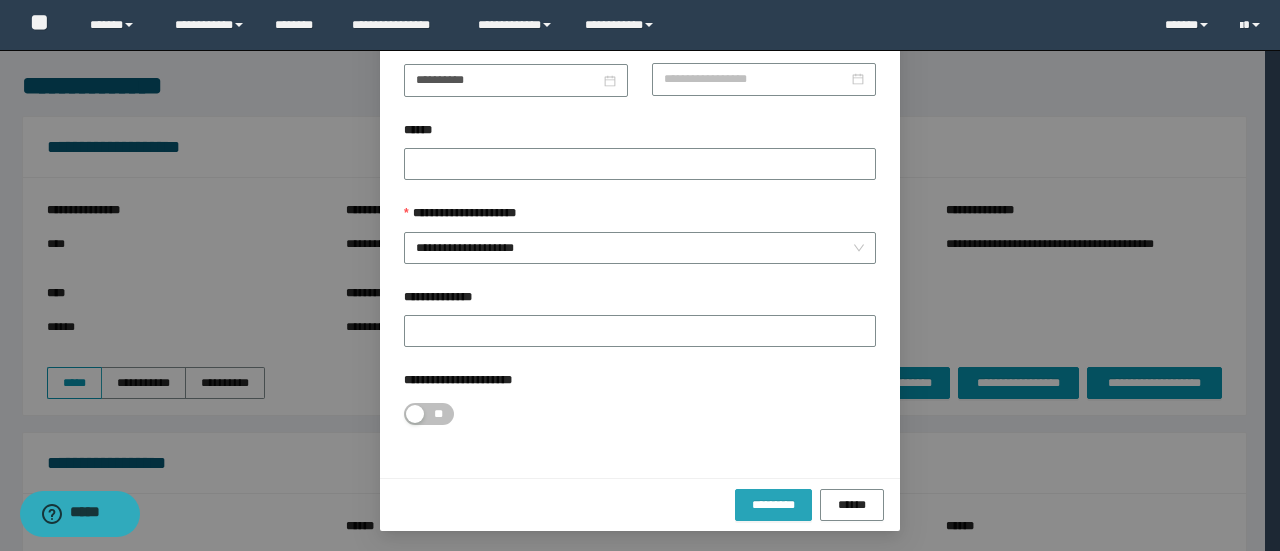 click on "*********" at bounding box center [773, 505] 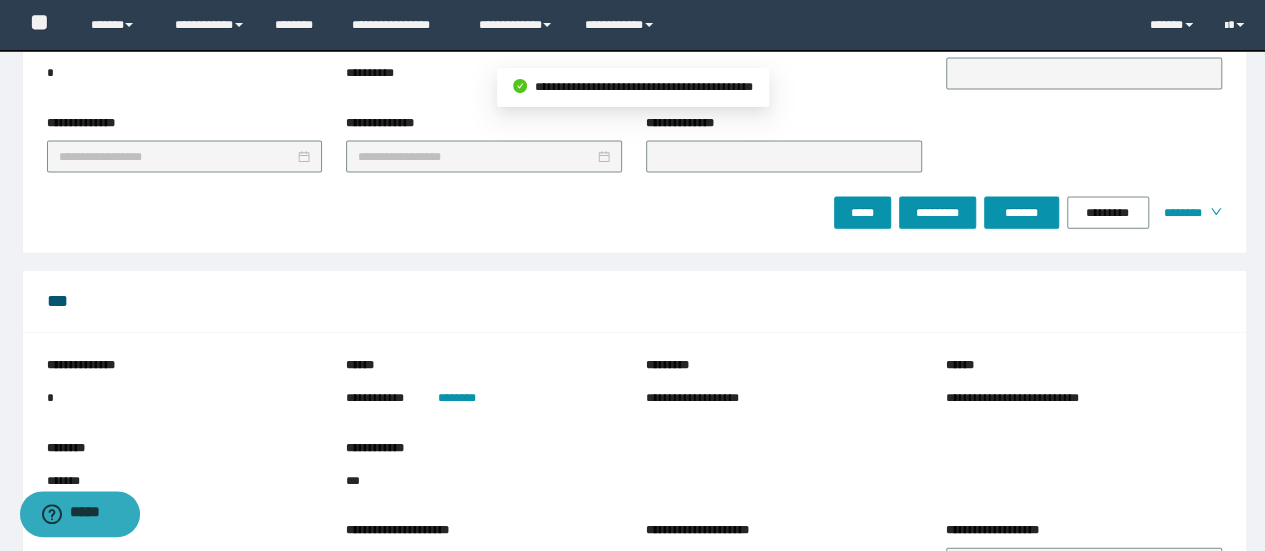 scroll, scrollTop: 2434, scrollLeft: 0, axis: vertical 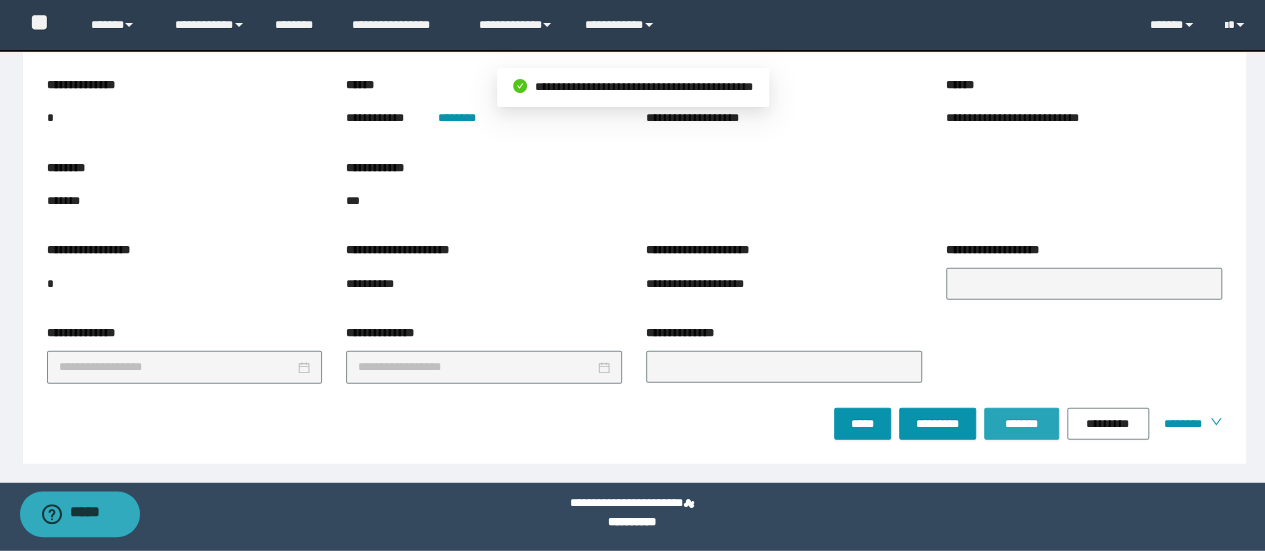 click on "*******" at bounding box center [1021, 424] 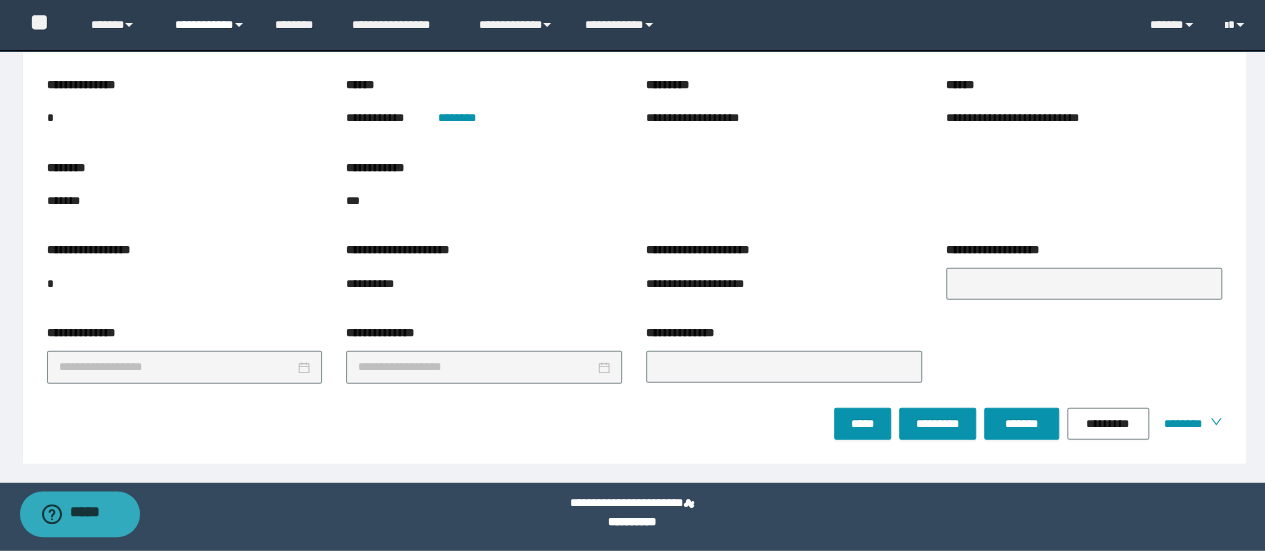 click on "**********" at bounding box center [210, 25] 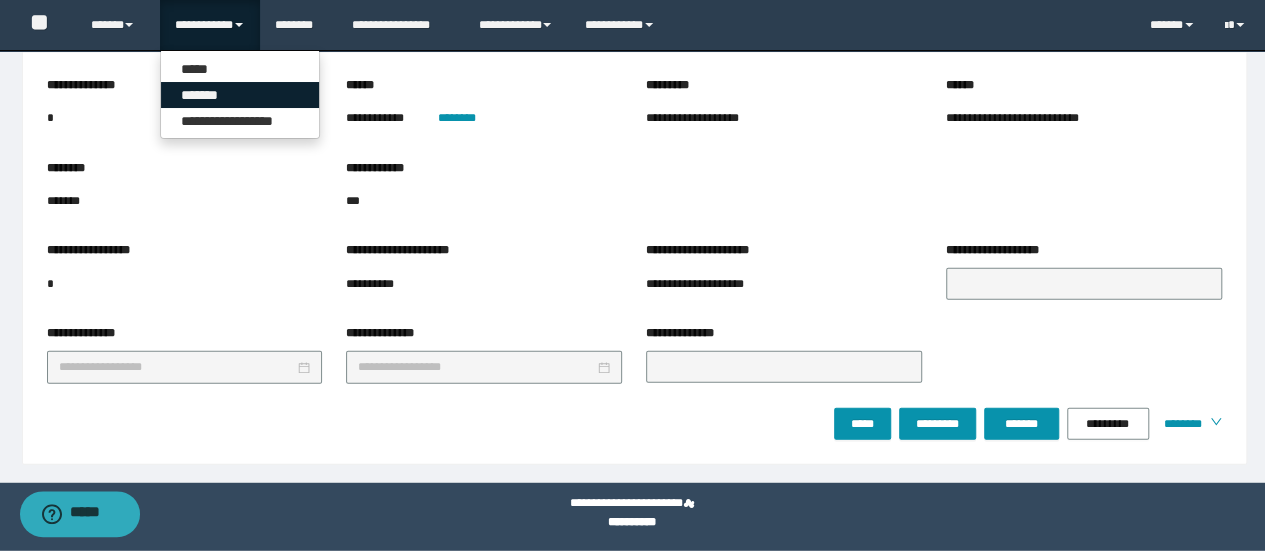 click on "*******" at bounding box center (240, 95) 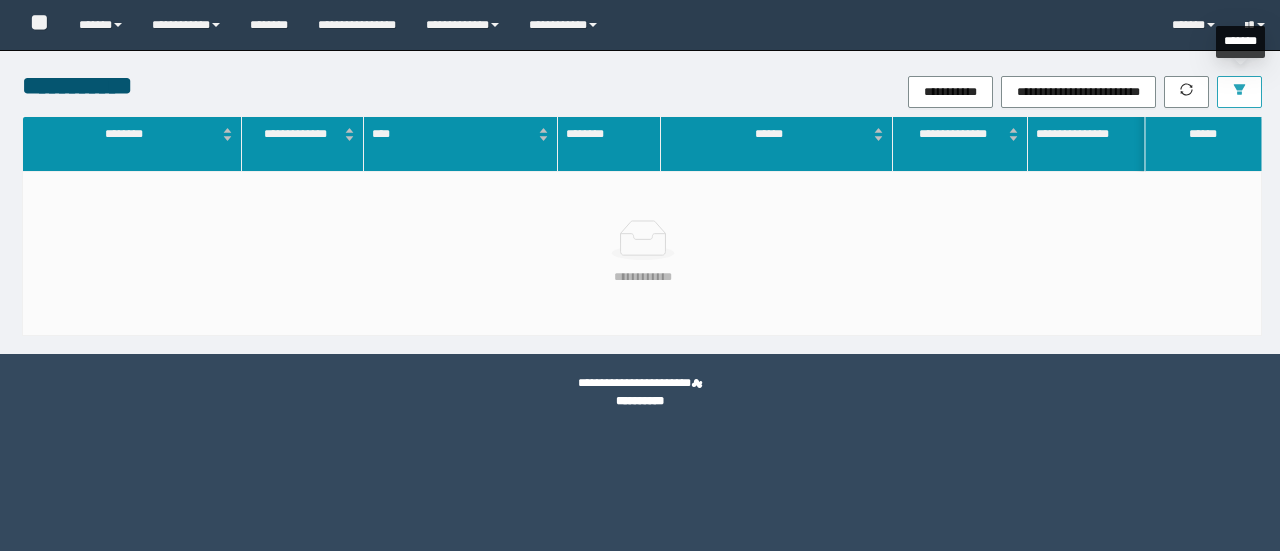 click at bounding box center [1239, 92] 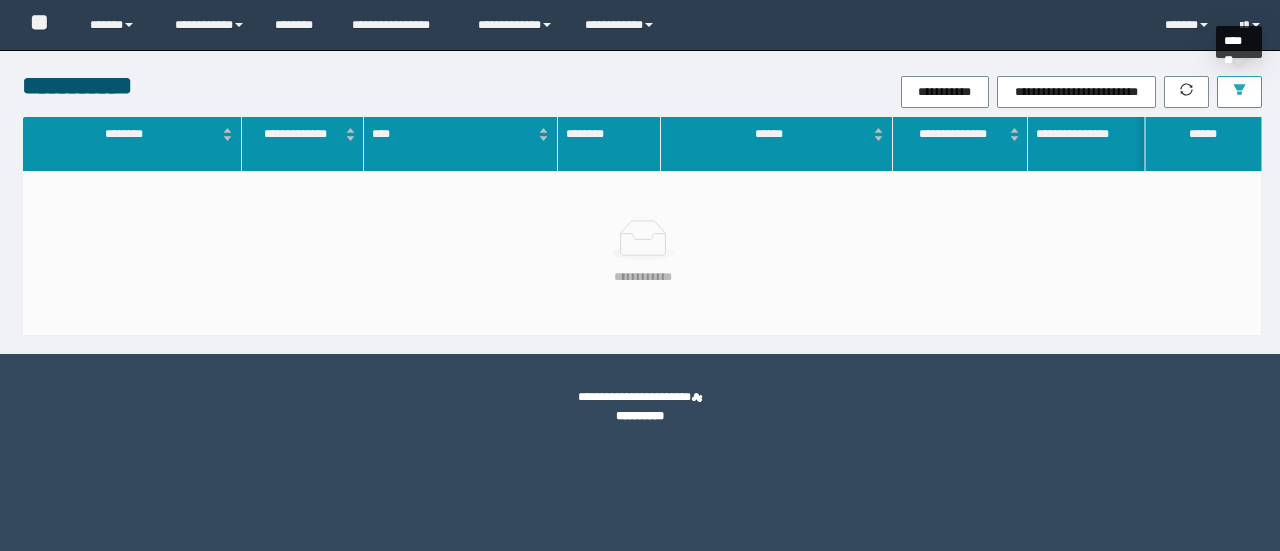 scroll, scrollTop: 0, scrollLeft: 0, axis: both 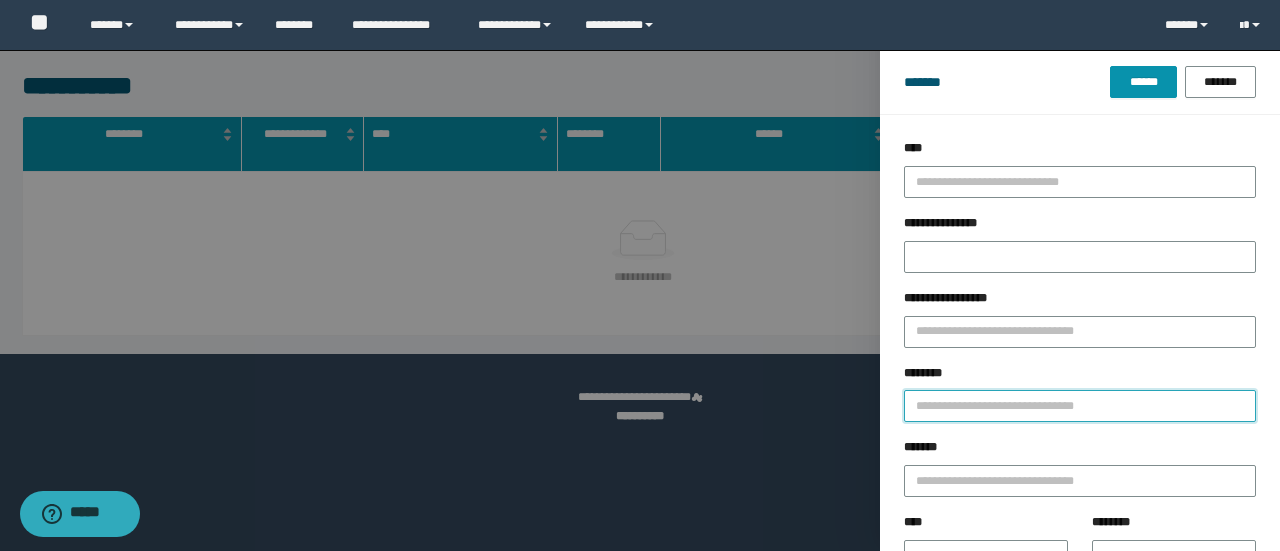 click on "********" at bounding box center (1080, 406) 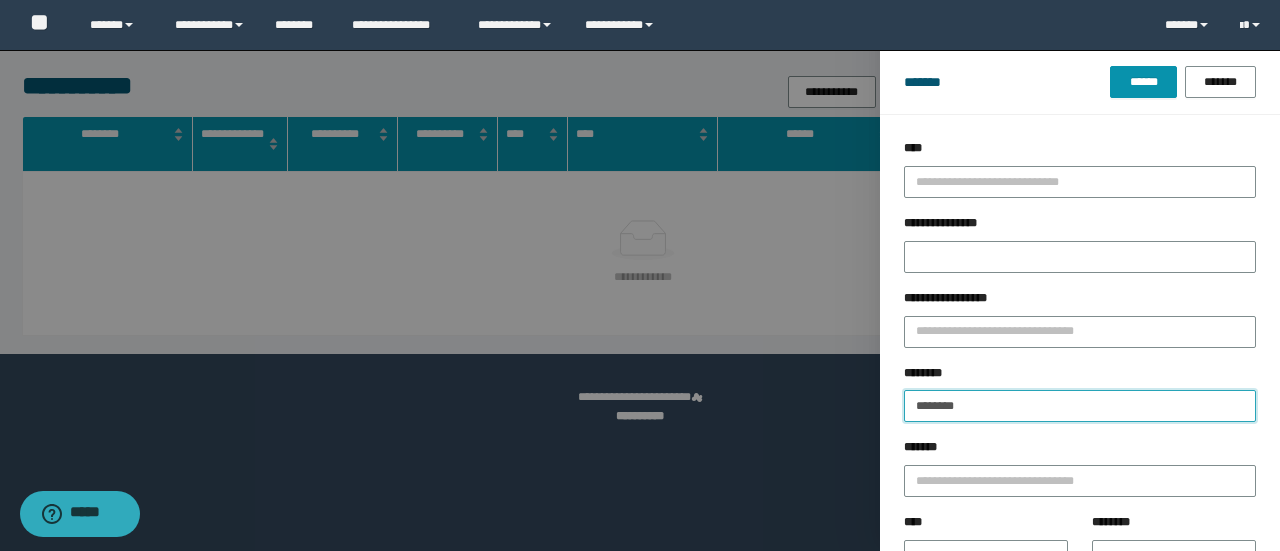 type on "********" 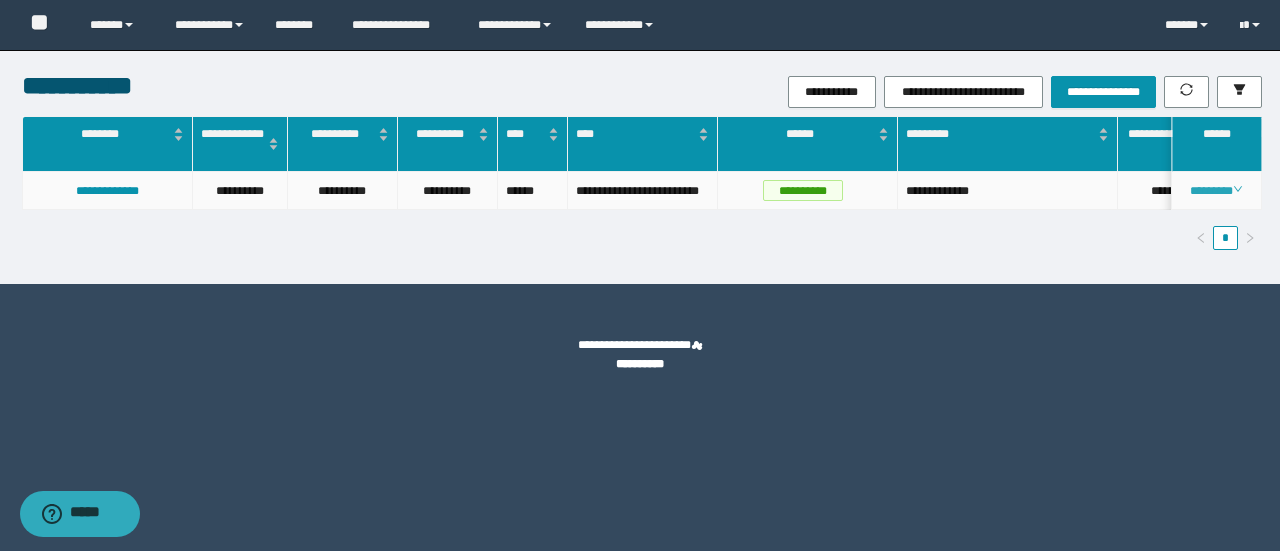 click on "********" at bounding box center [1216, 191] 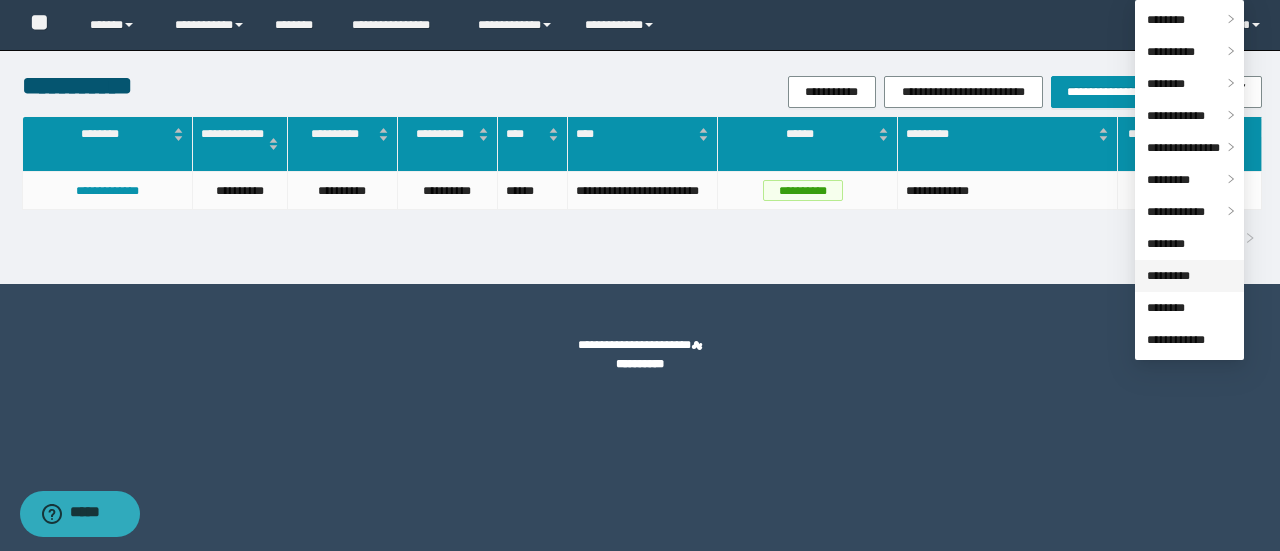 click on "*********" at bounding box center (1168, 276) 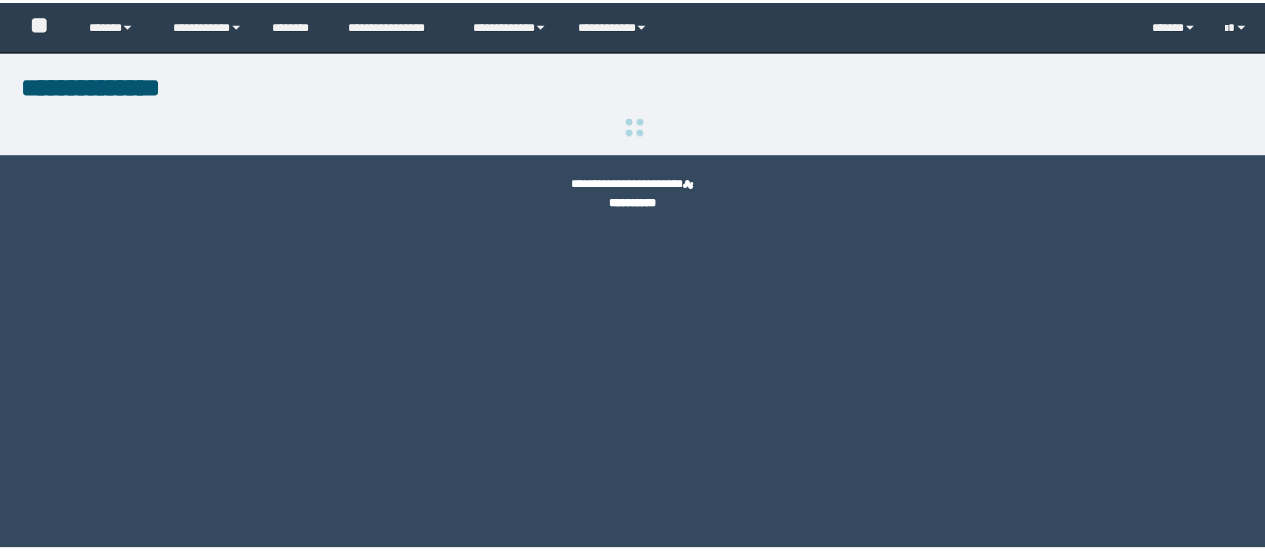 scroll, scrollTop: 0, scrollLeft: 0, axis: both 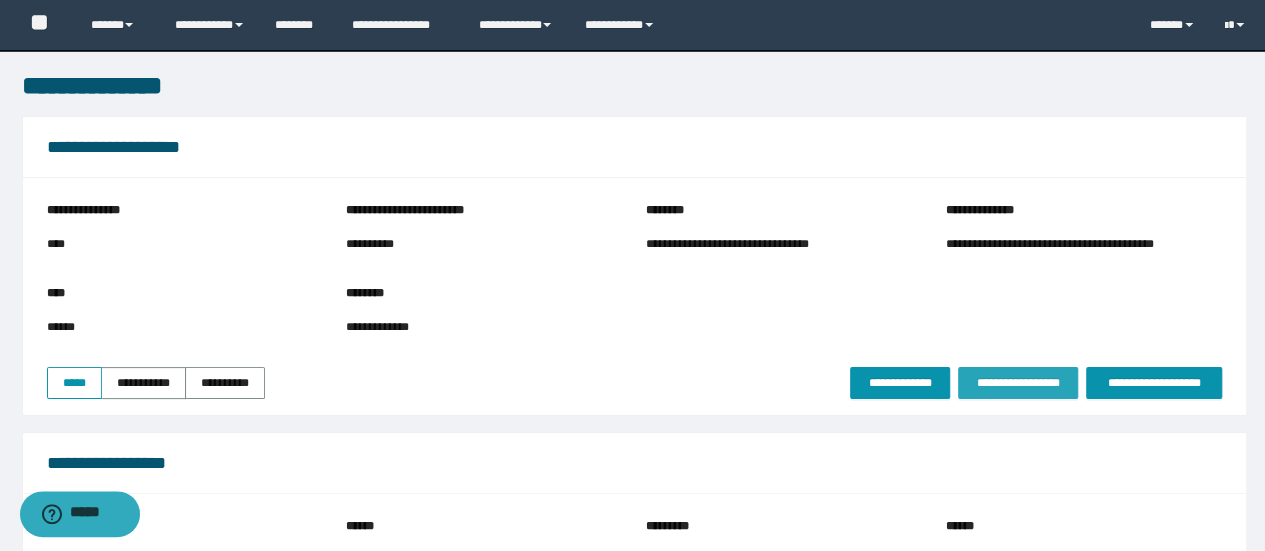 click on "**********" at bounding box center [1018, 383] 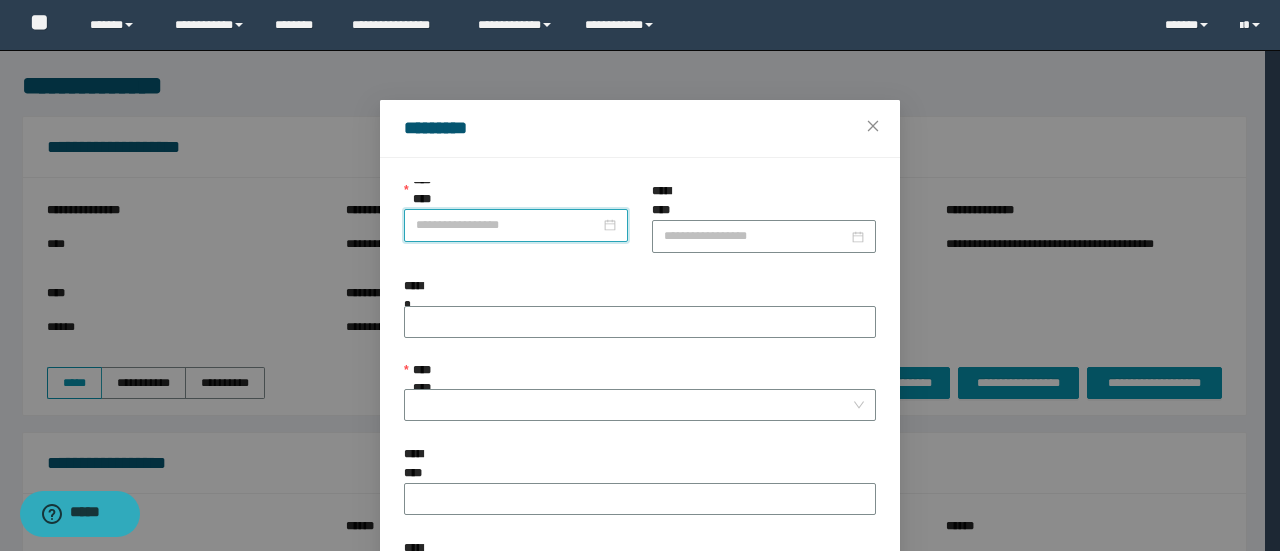 click on "**********" at bounding box center (508, 225) 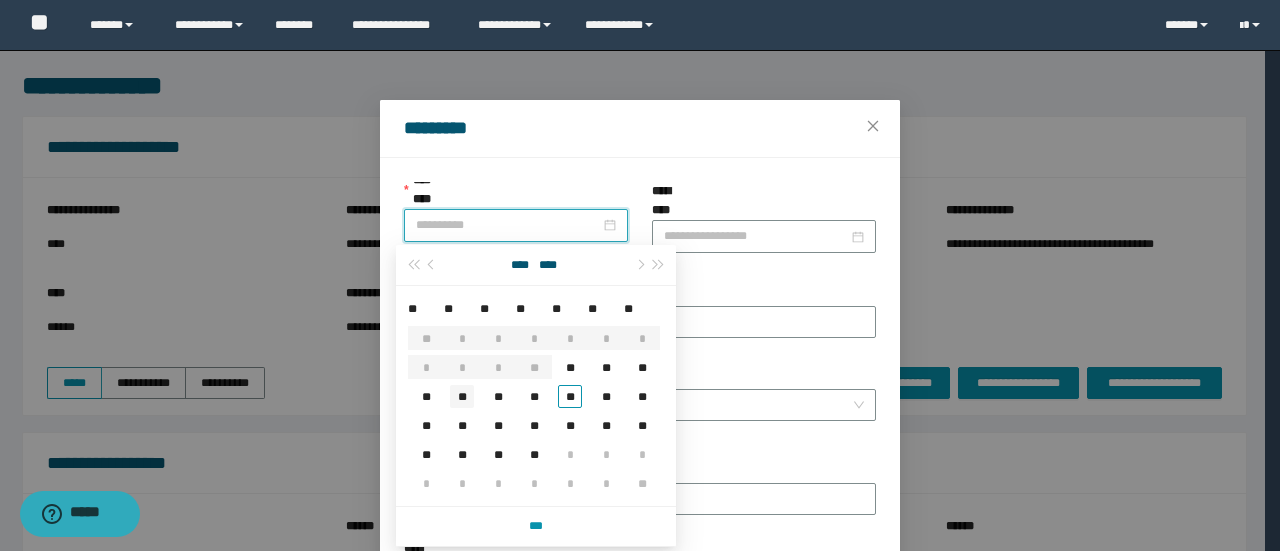 type on "**********" 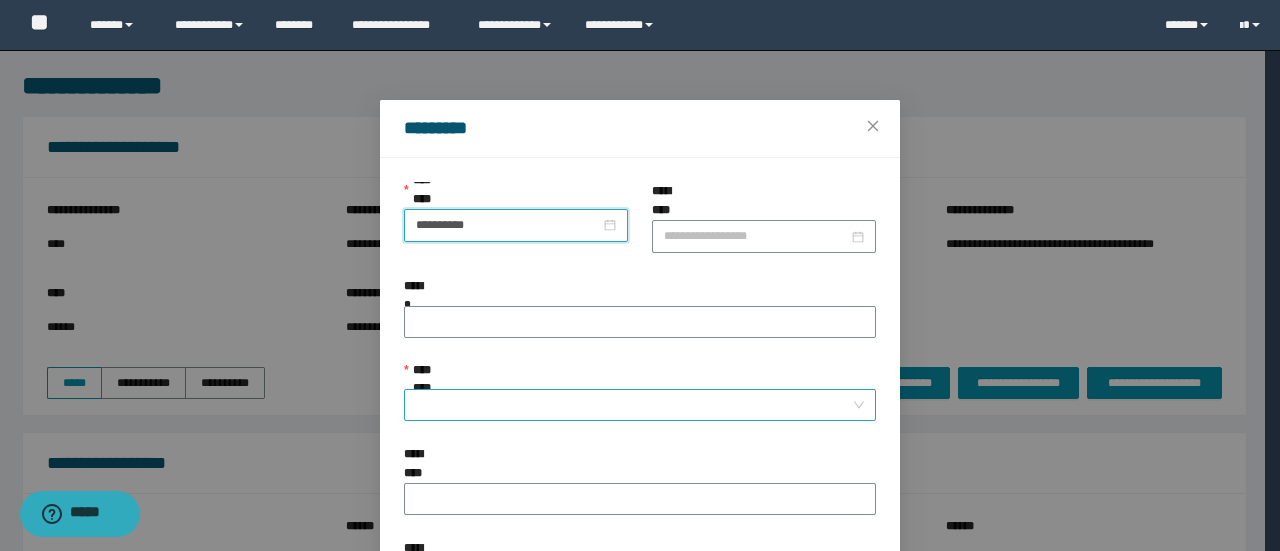 click on "**********" at bounding box center [634, 405] 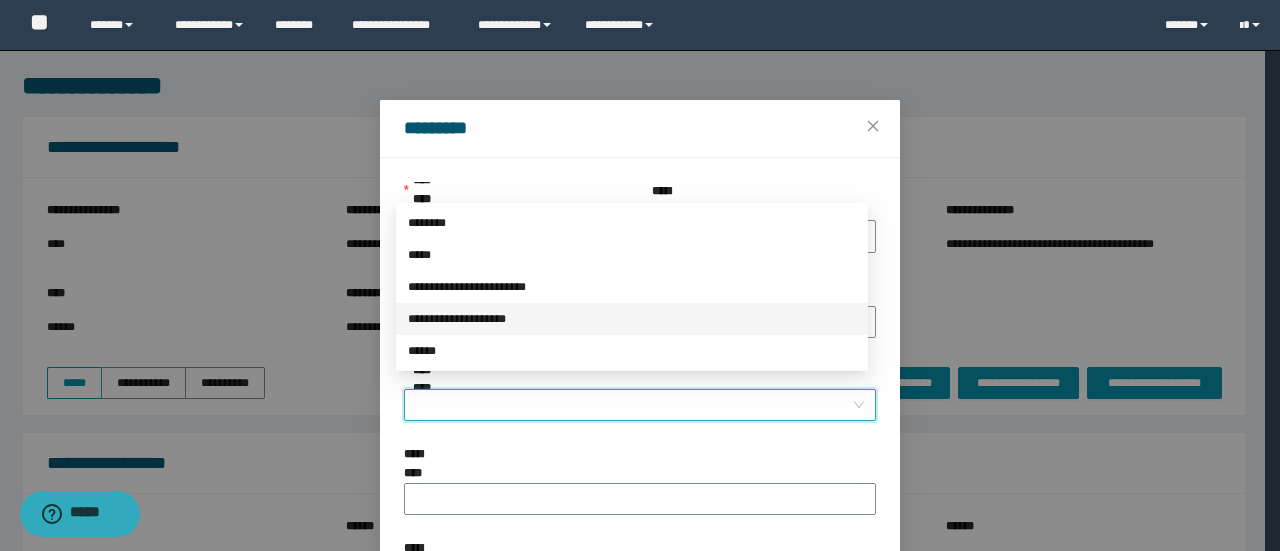 click on "**********" at bounding box center (632, 319) 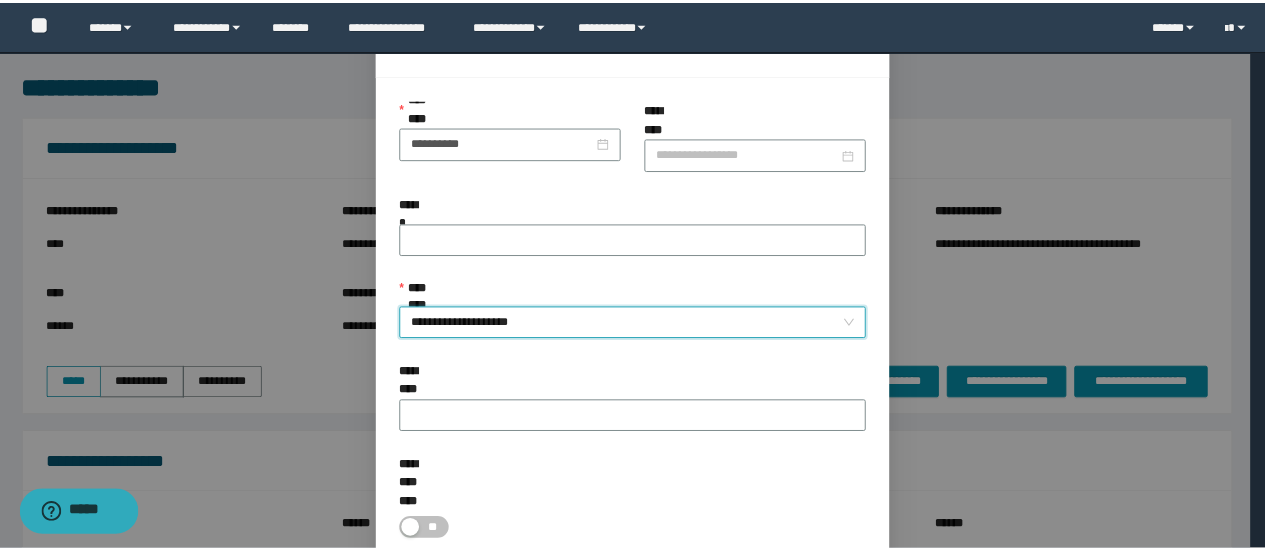 scroll, scrollTop: 146, scrollLeft: 0, axis: vertical 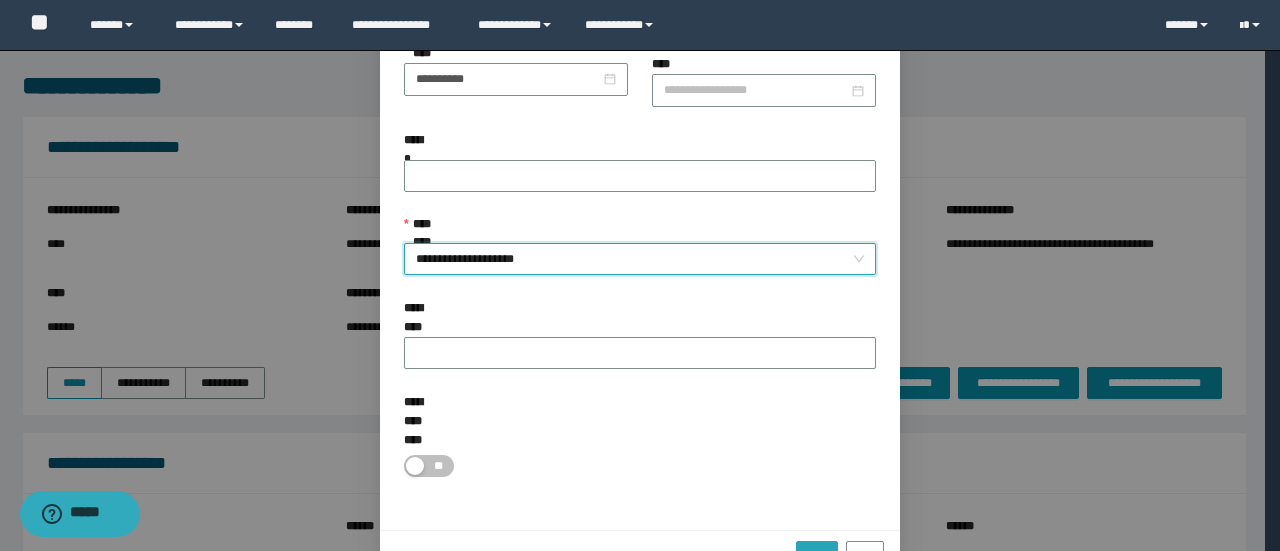 click on "*********" at bounding box center [816, 550] 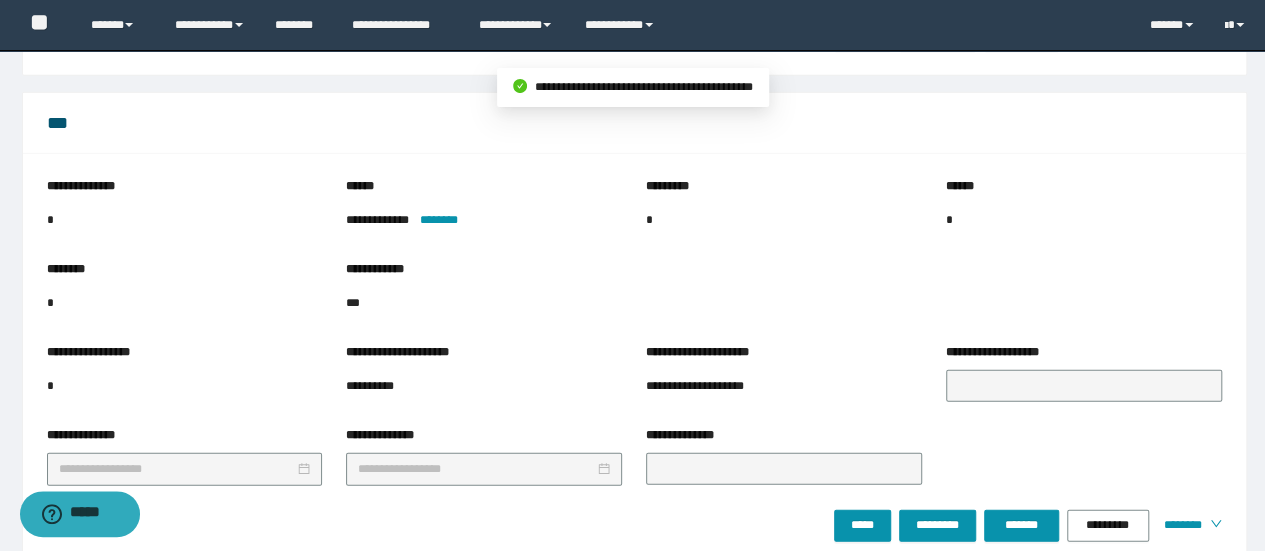 scroll, scrollTop: 2892, scrollLeft: 0, axis: vertical 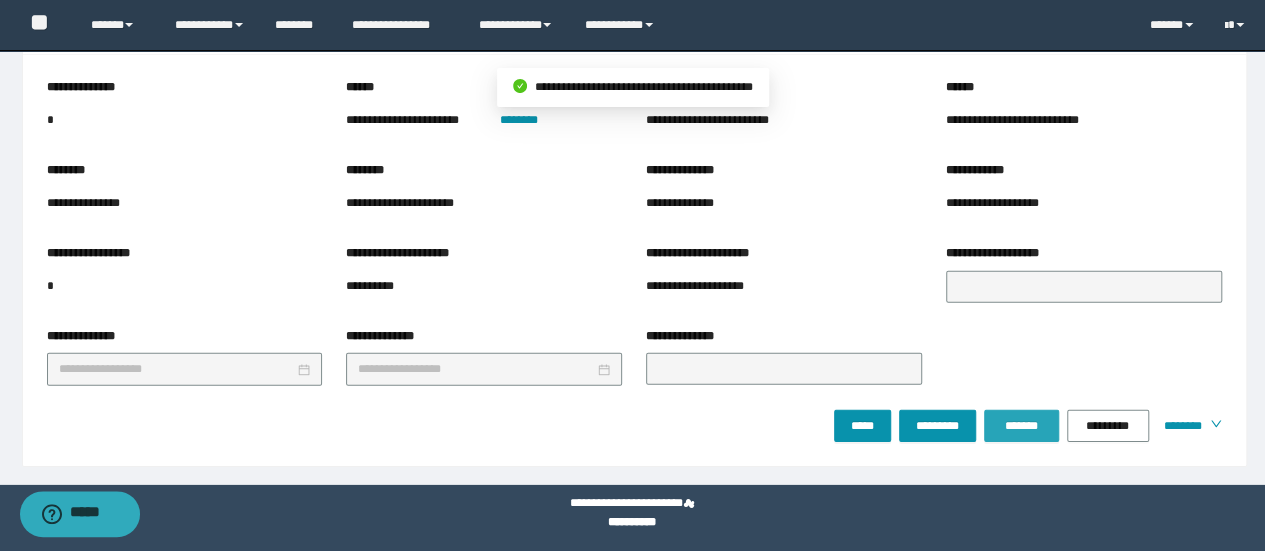 click on "*******" at bounding box center [1021, 426] 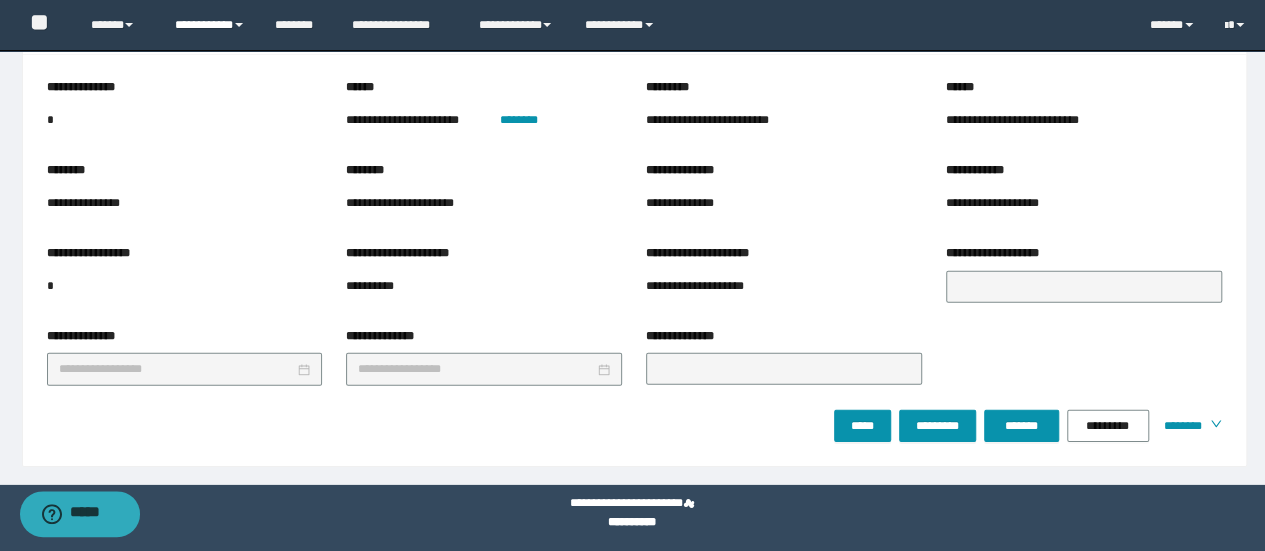 click on "**********" at bounding box center (210, 25) 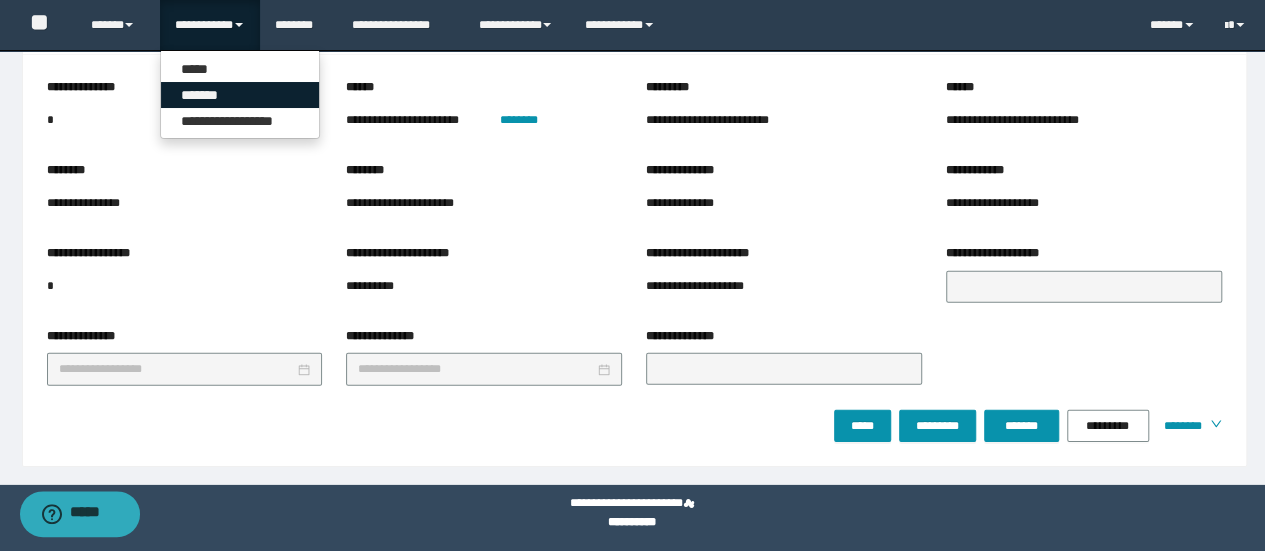 click on "*******" at bounding box center [240, 95] 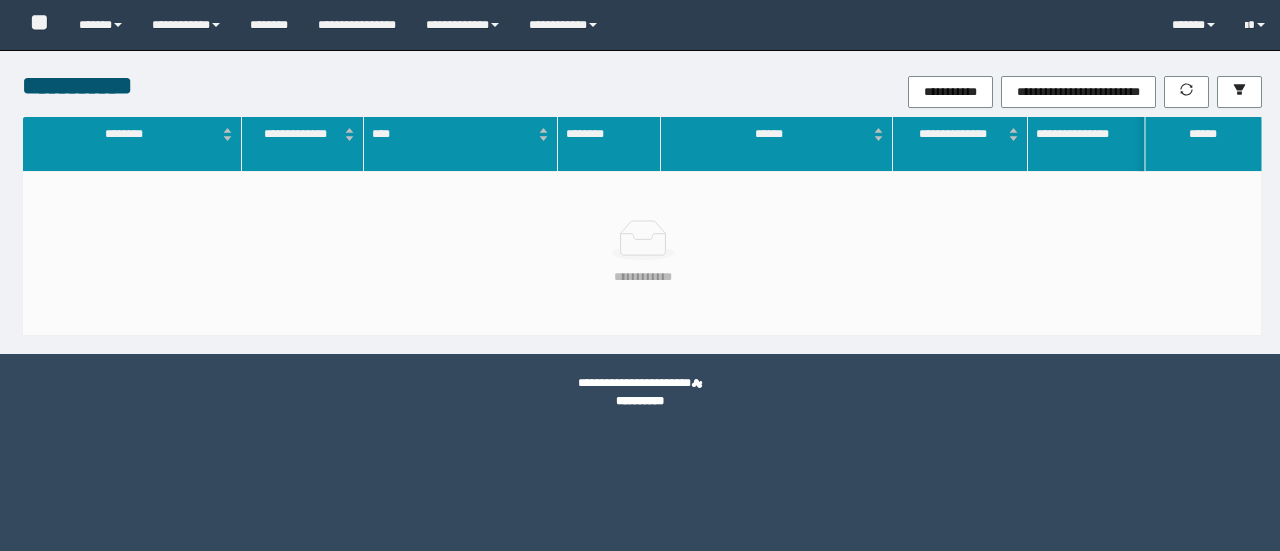 scroll, scrollTop: 0, scrollLeft: 0, axis: both 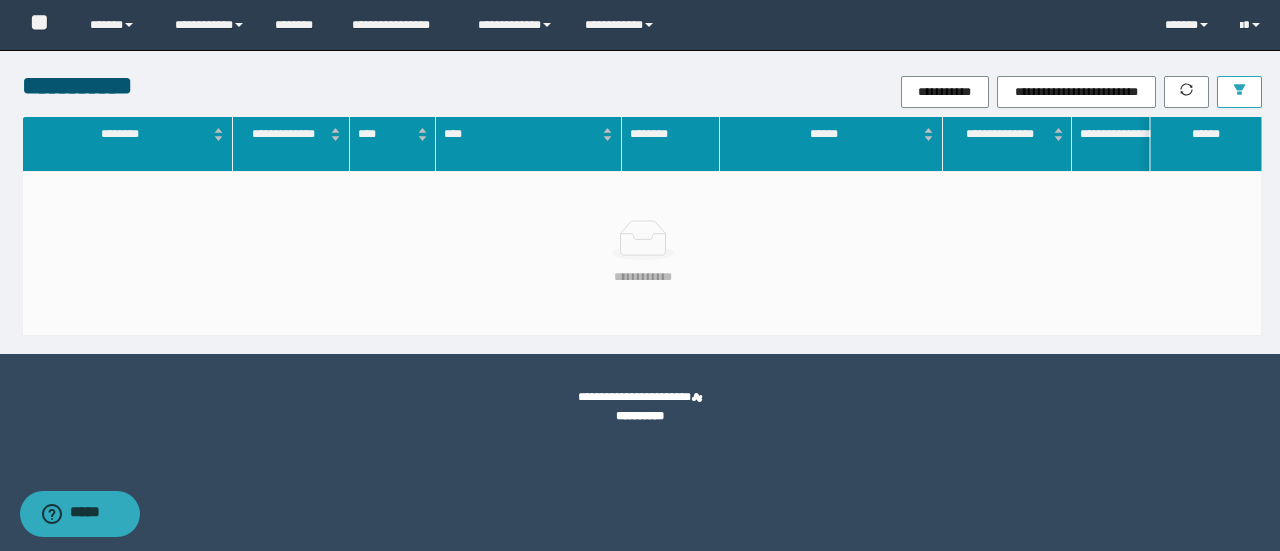 click 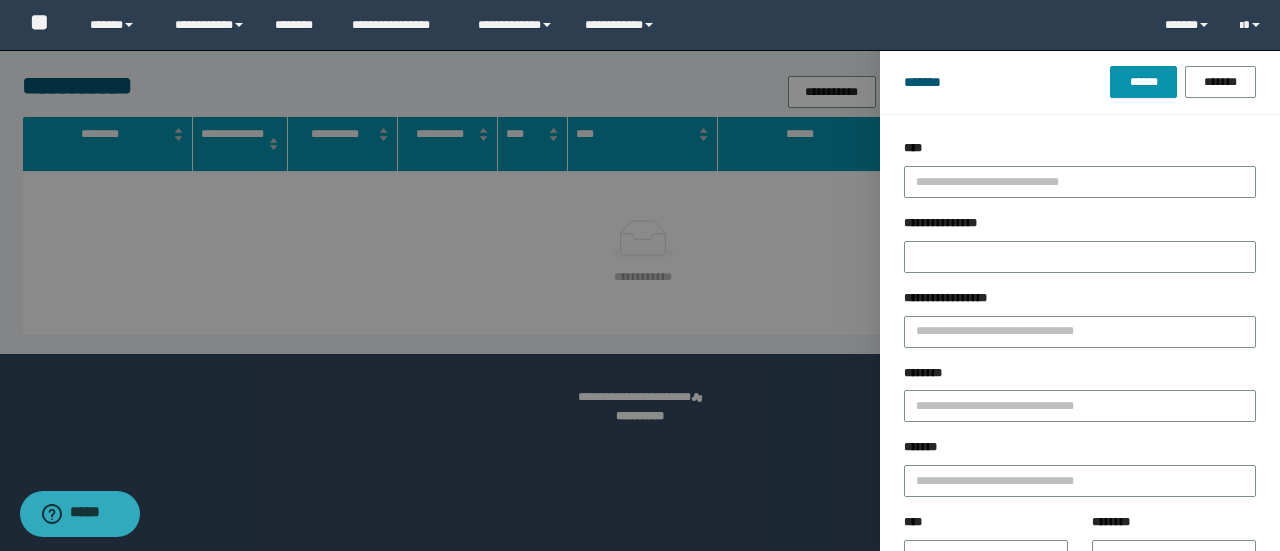 click on "********" at bounding box center [1080, 401] 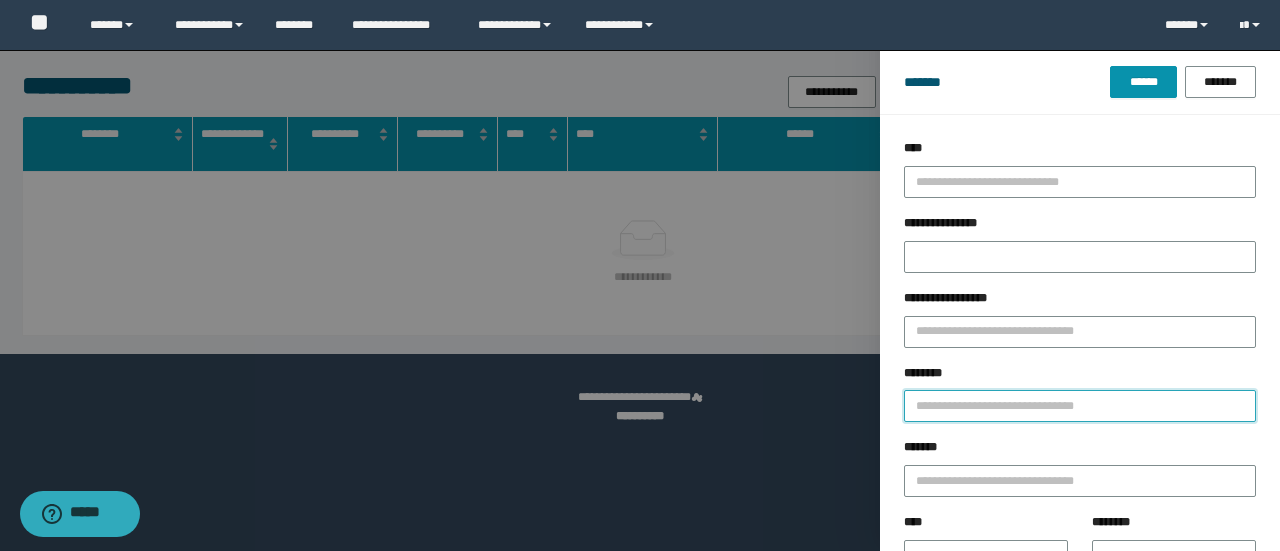 drag, startPoint x: 1002, startPoint y: 418, endPoint x: 991, endPoint y: 408, distance: 14.866069 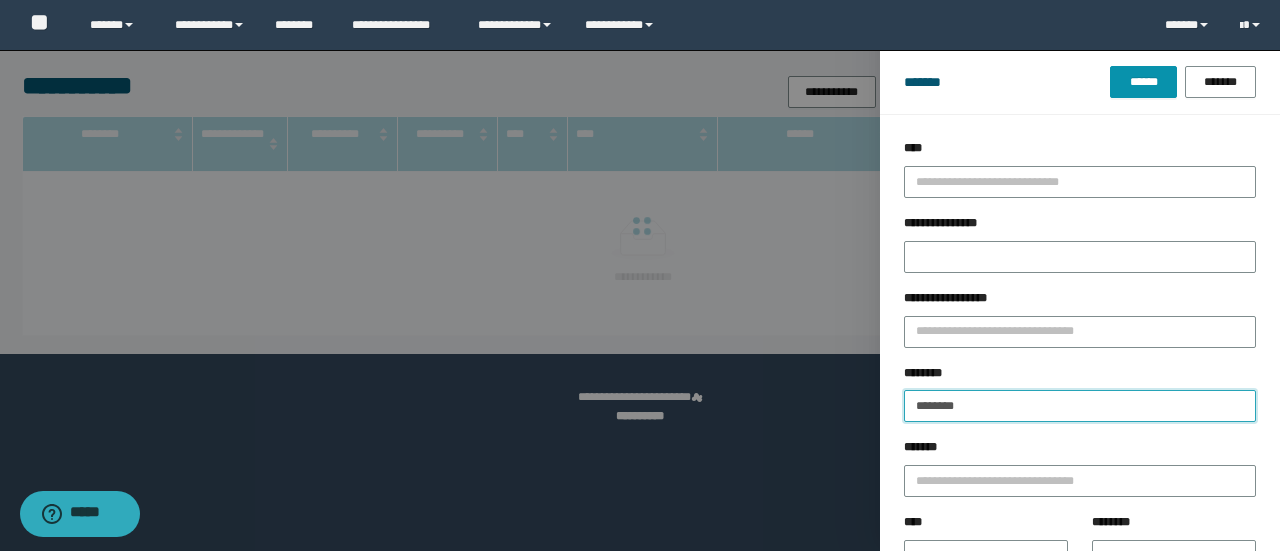 type on "********" 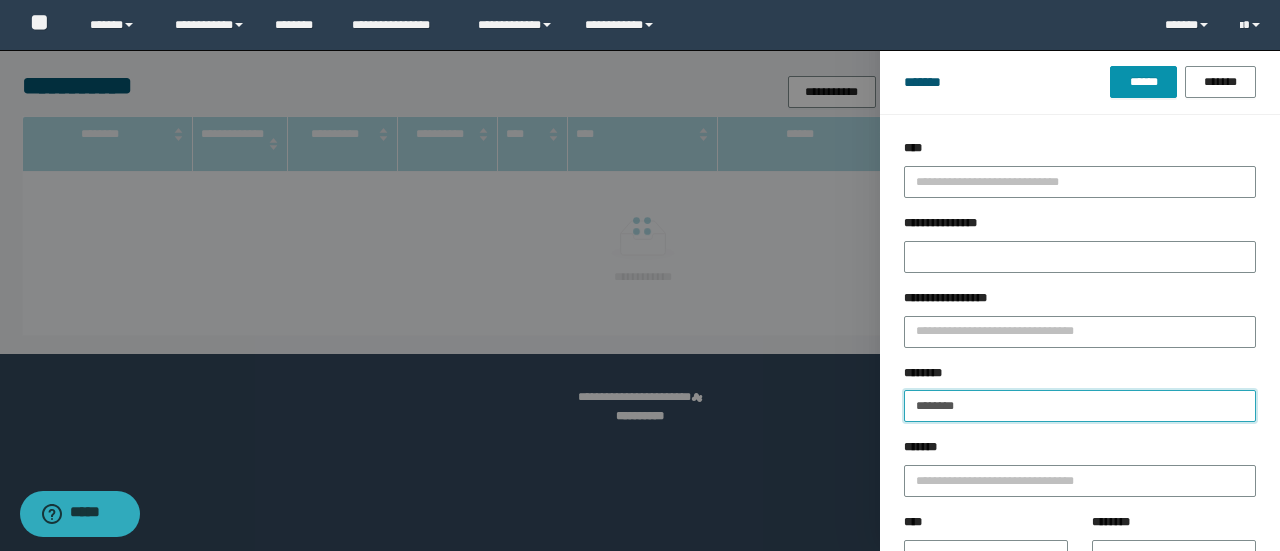 click on "******" at bounding box center [1143, 82] 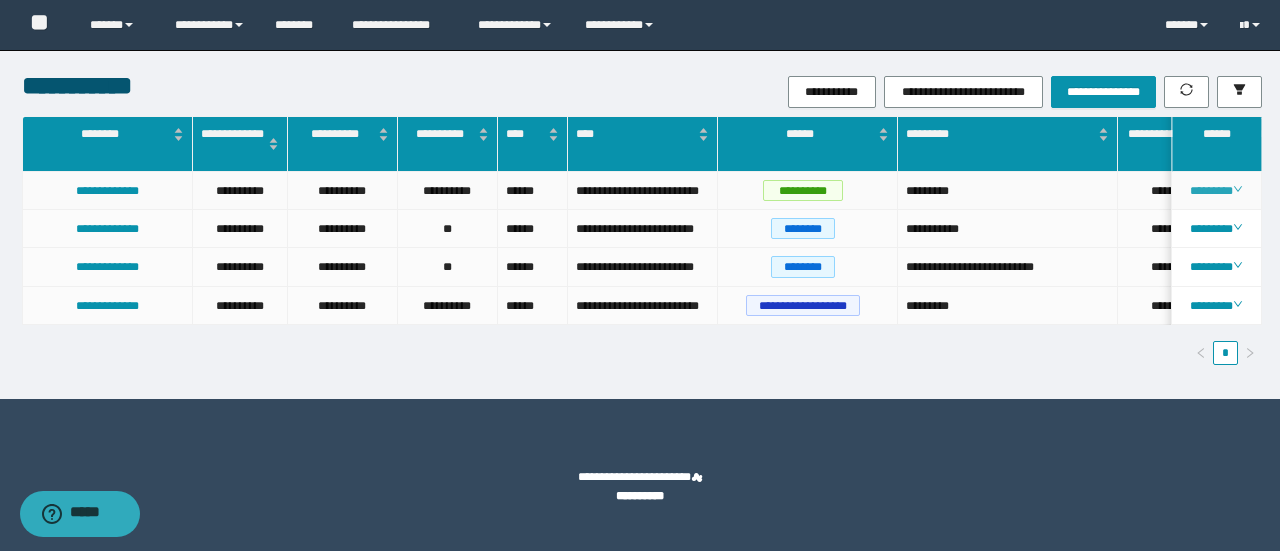 click on "********" at bounding box center [1216, 191] 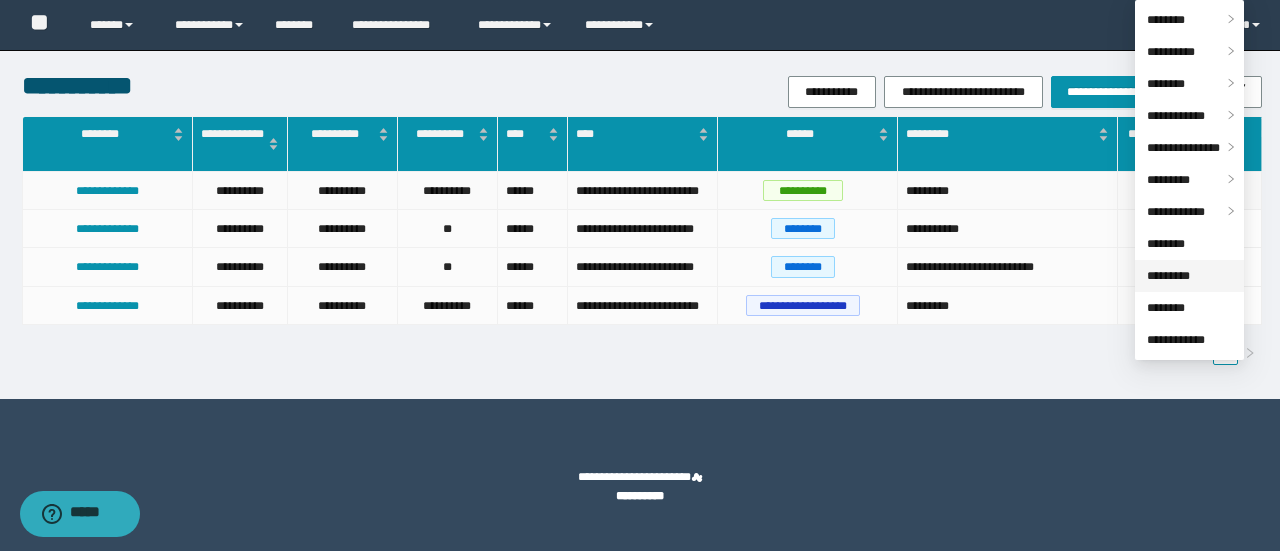 click on "*********" at bounding box center (1168, 276) 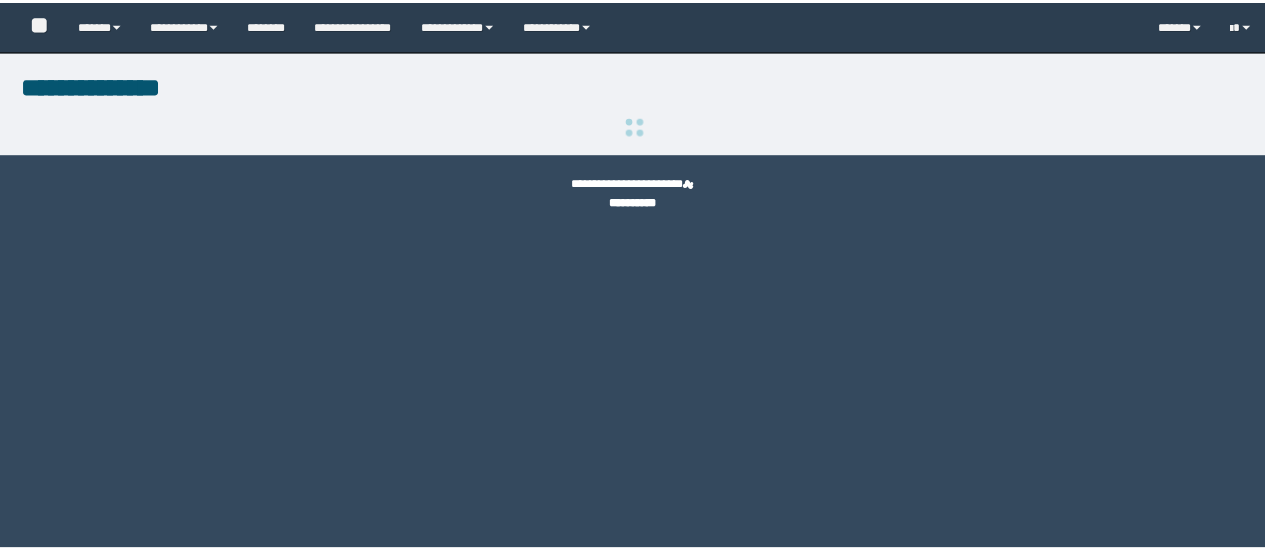 scroll, scrollTop: 0, scrollLeft: 0, axis: both 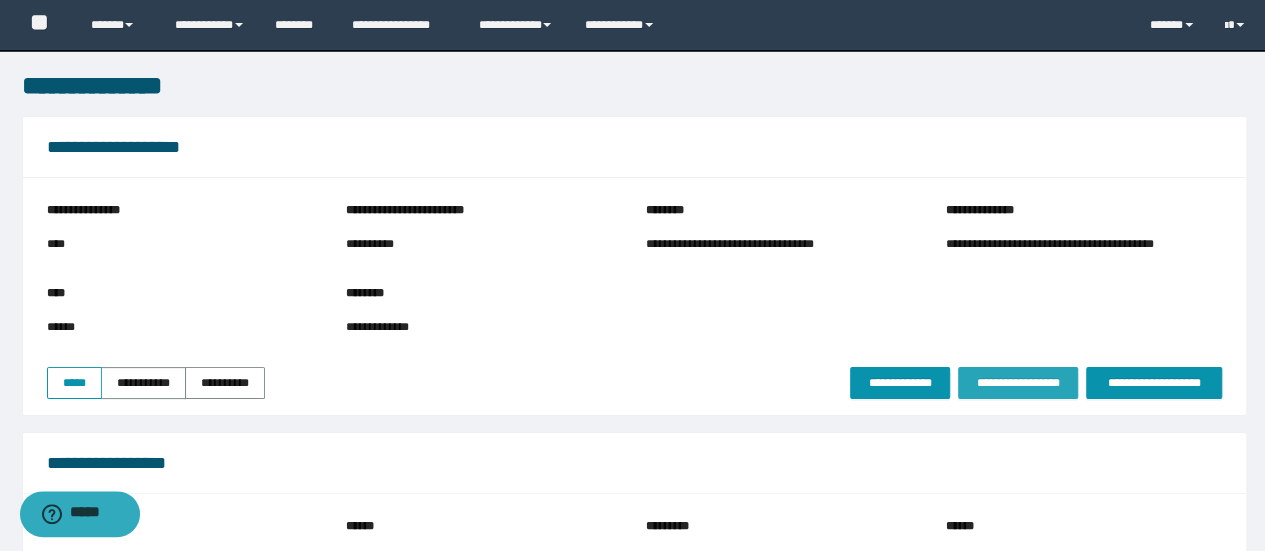 click on "**********" at bounding box center [1018, 383] 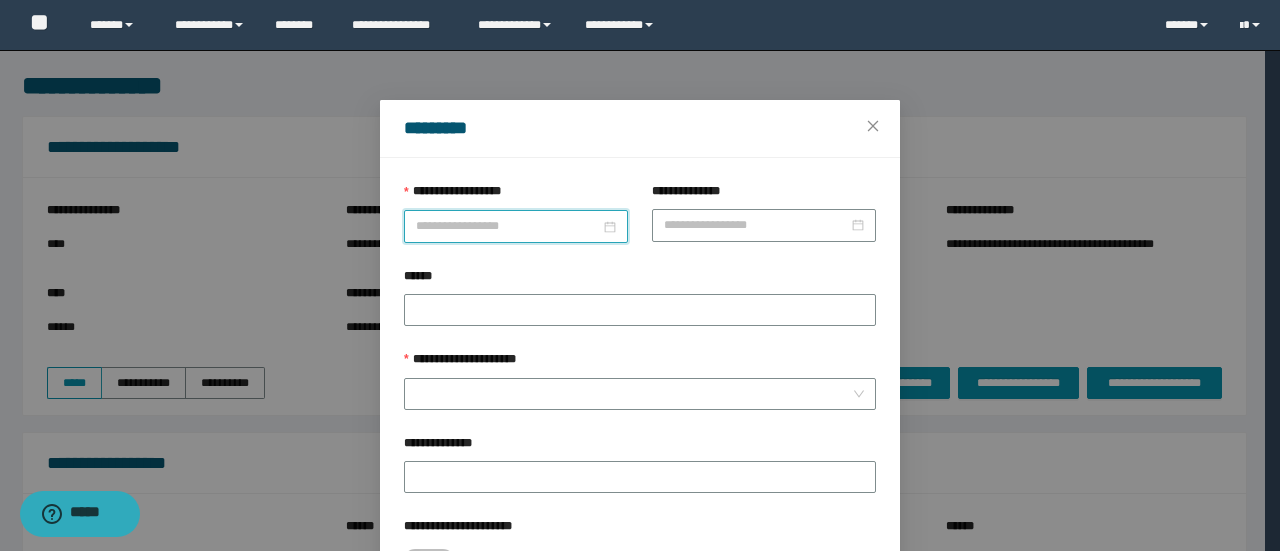 drag, startPoint x: 550, startPoint y: 221, endPoint x: 532, endPoint y: 249, distance: 33.286633 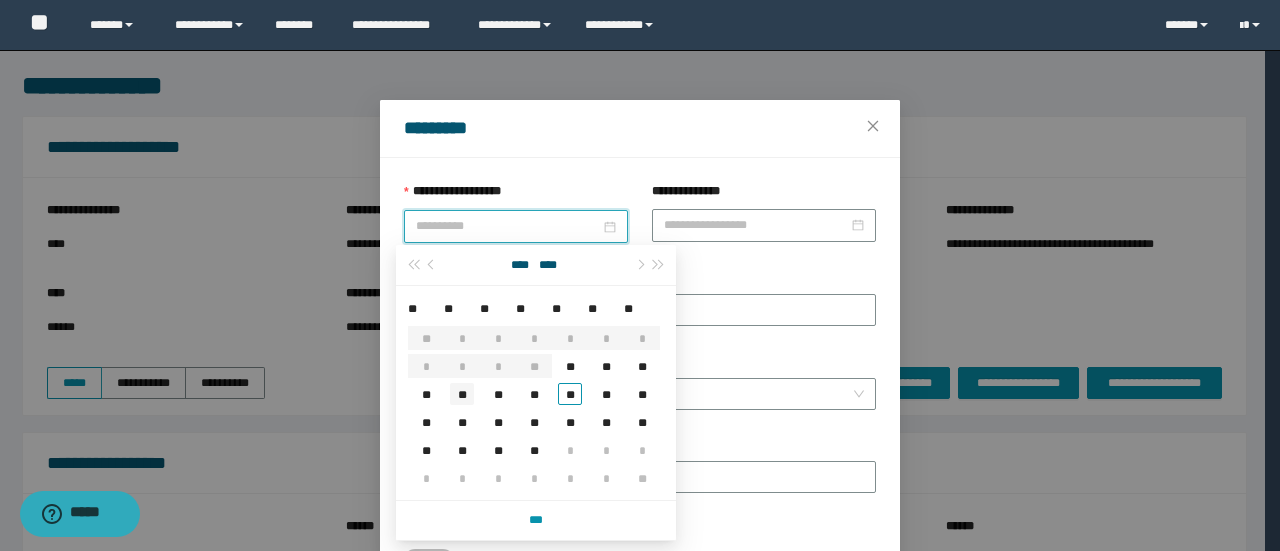 type on "**********" 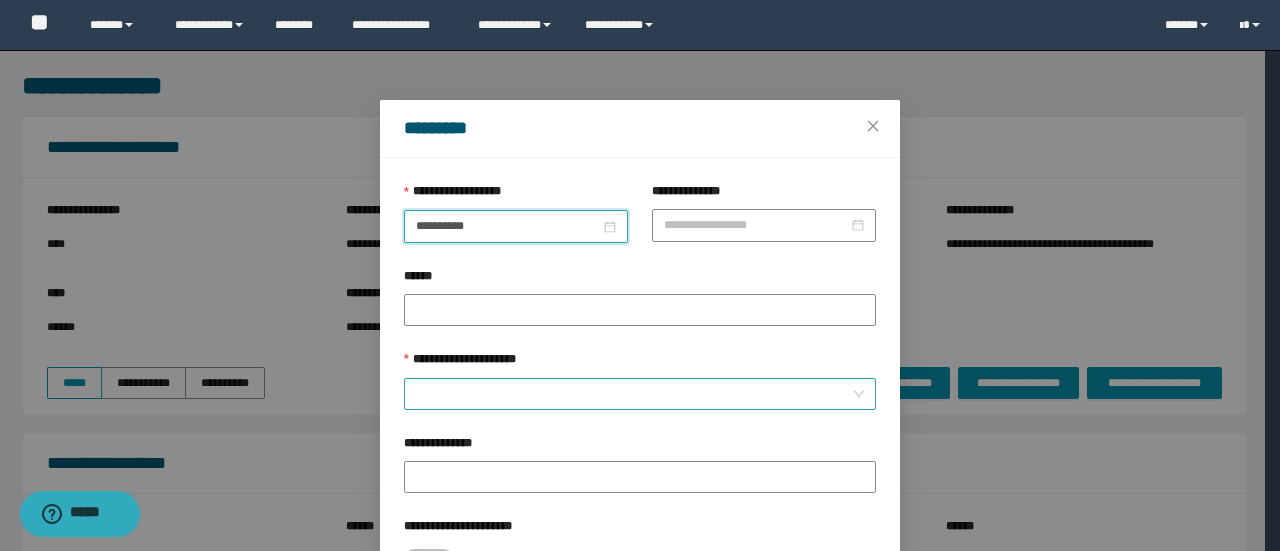 click on "**********" at bounding box center [634, 394] 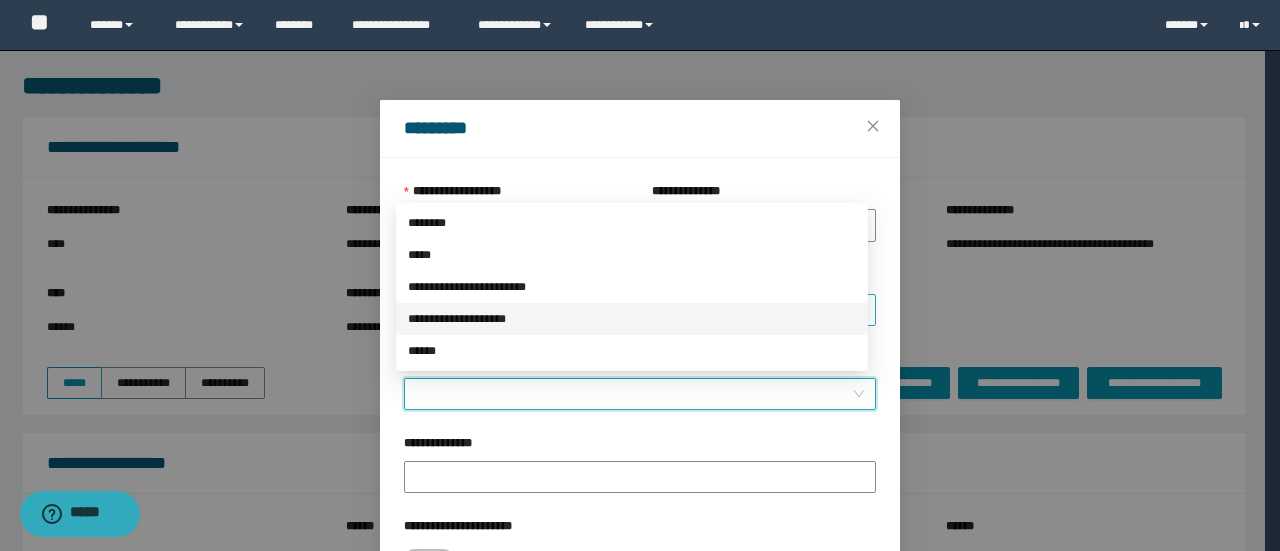 click on "**********" at bounding box center (632, 319) 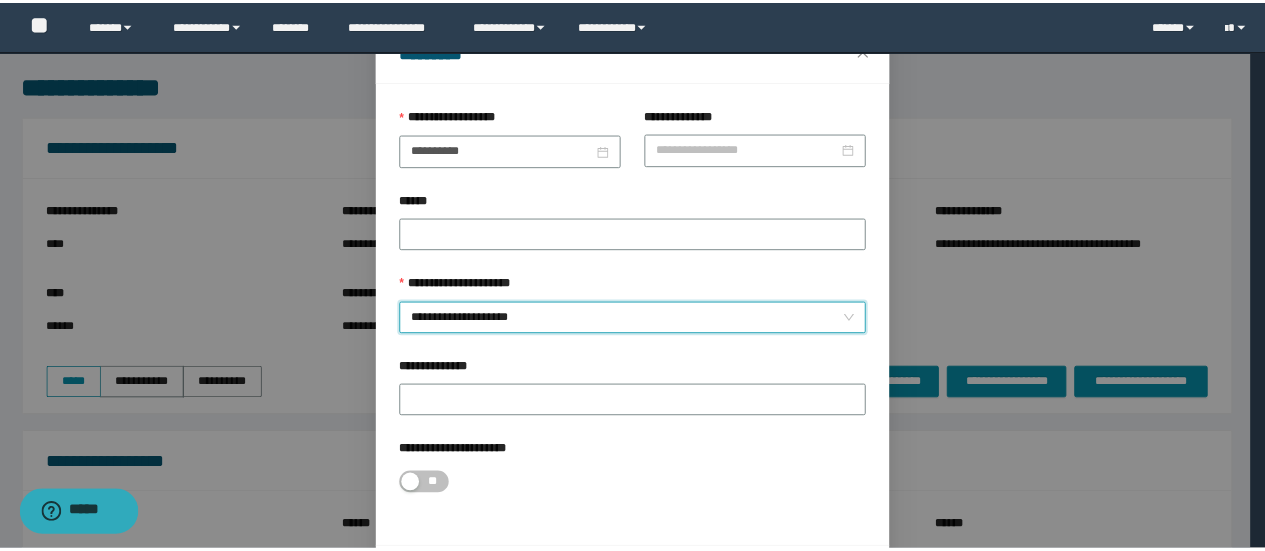 scroll, scrollTop: 146, scrollLeft: 0, axis: vertical 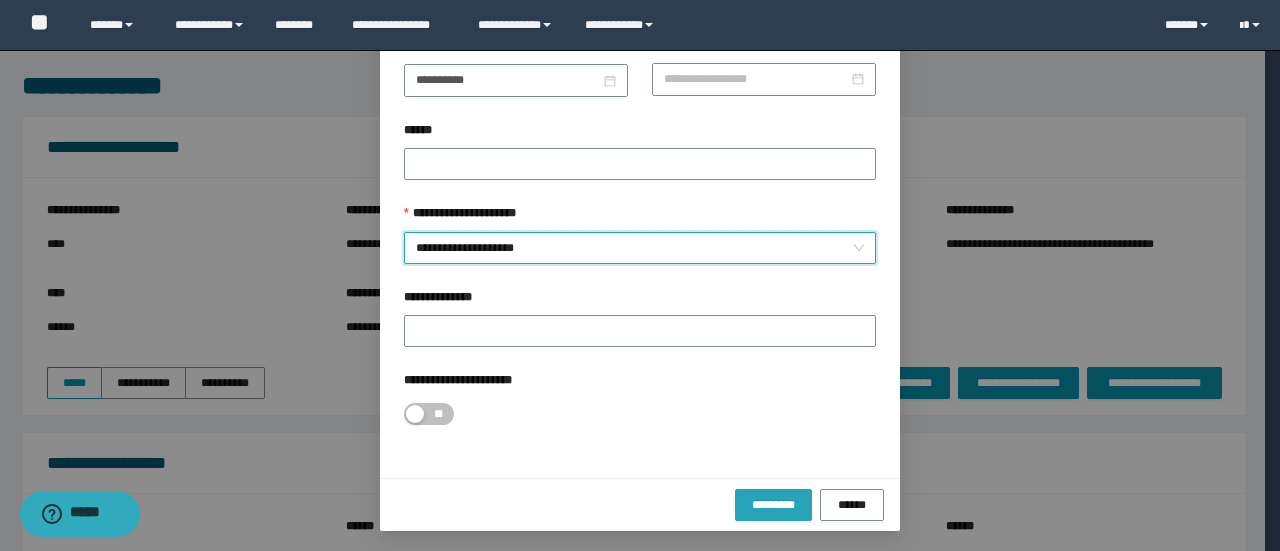 click on "*********" at bounding box center (773, 505) 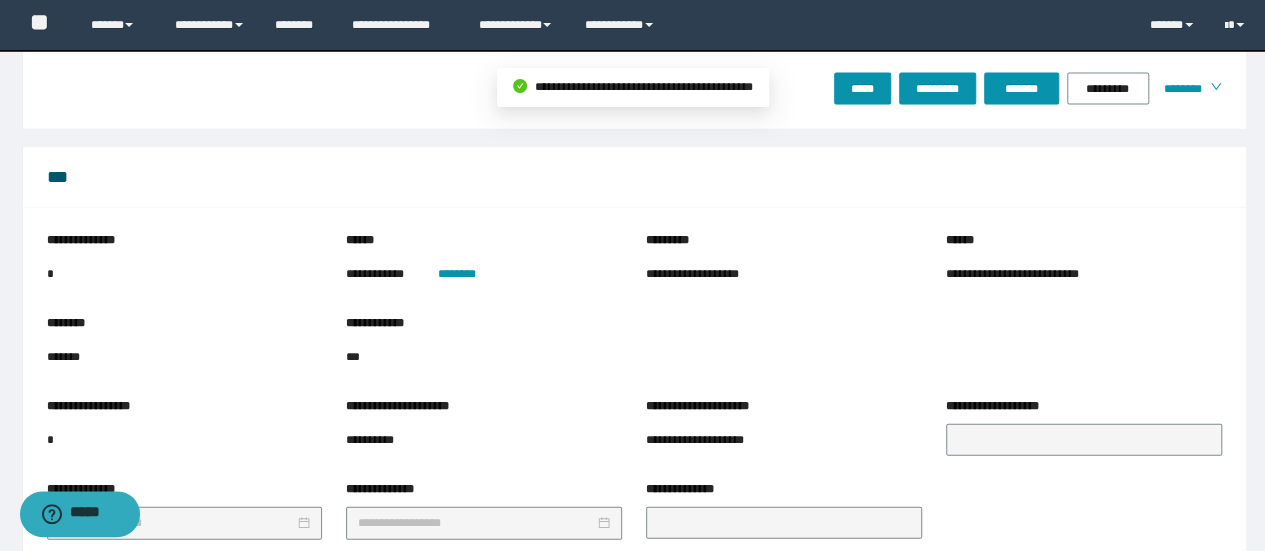 scroll, scrollTop: 2404, scrollLeft: 0, axis: vertical 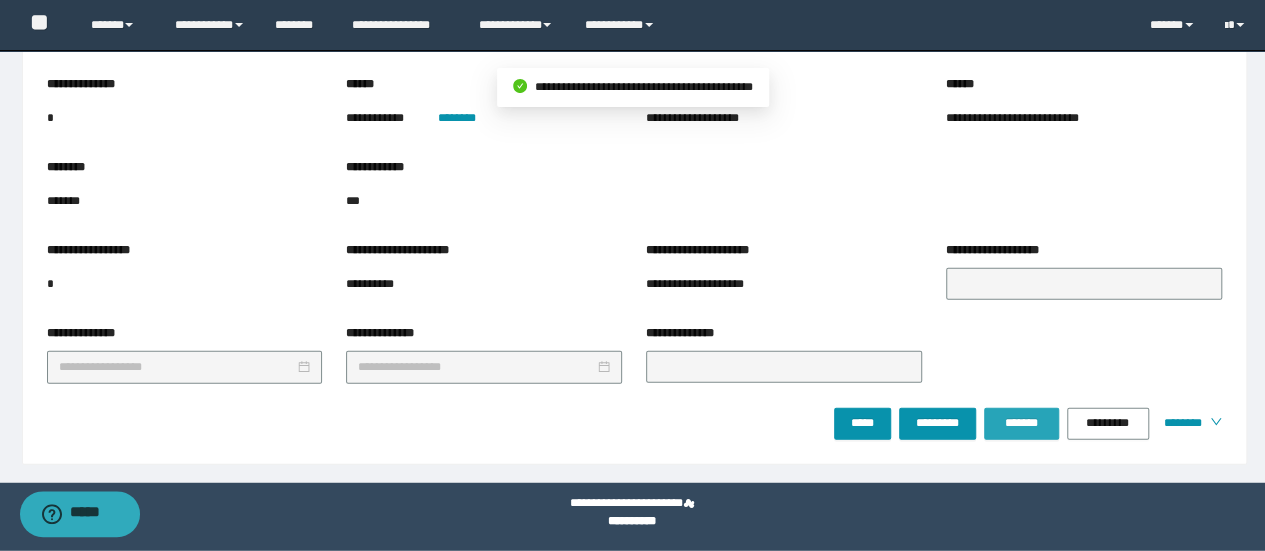 click on "*******" at bounding box center (1021, 423) 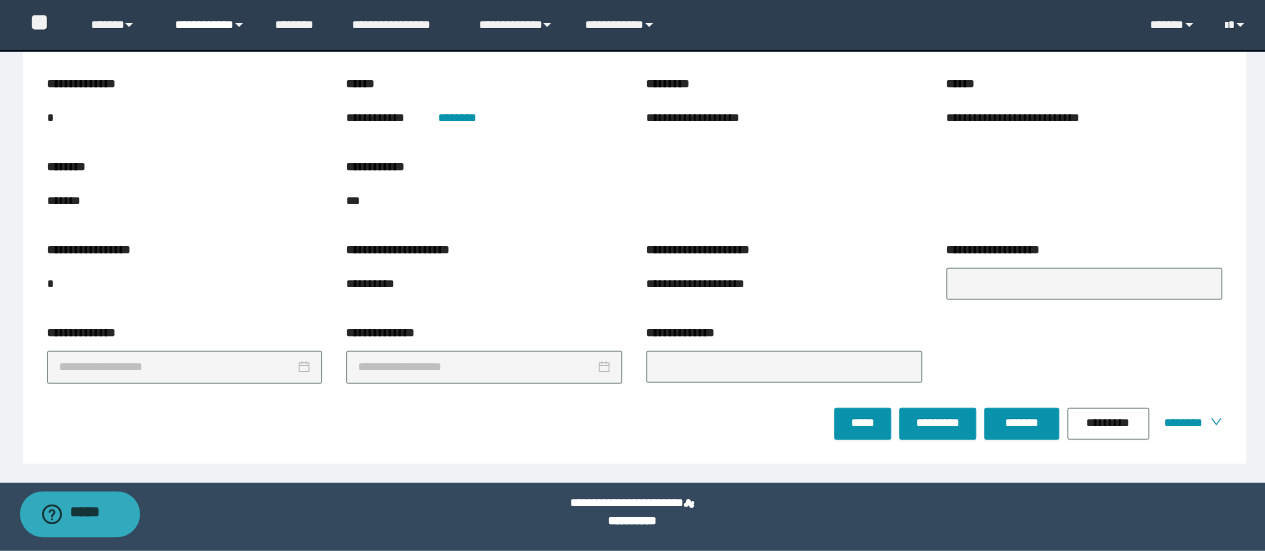 click on "**********" at bounding box center (210, 25) 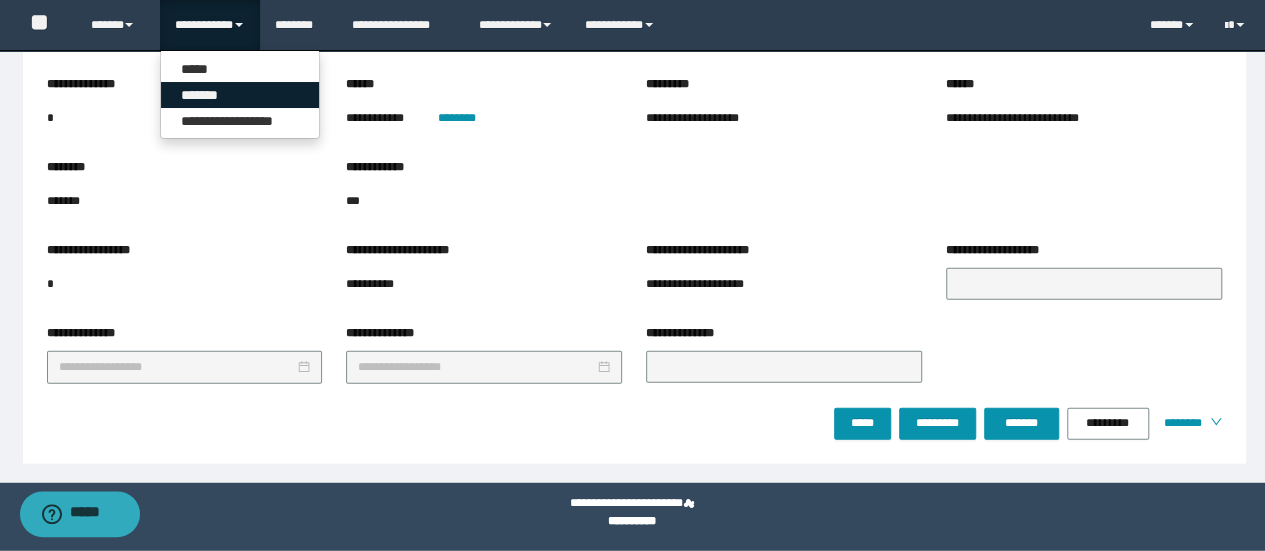 click on "*******" at bounding box center [240, 95] 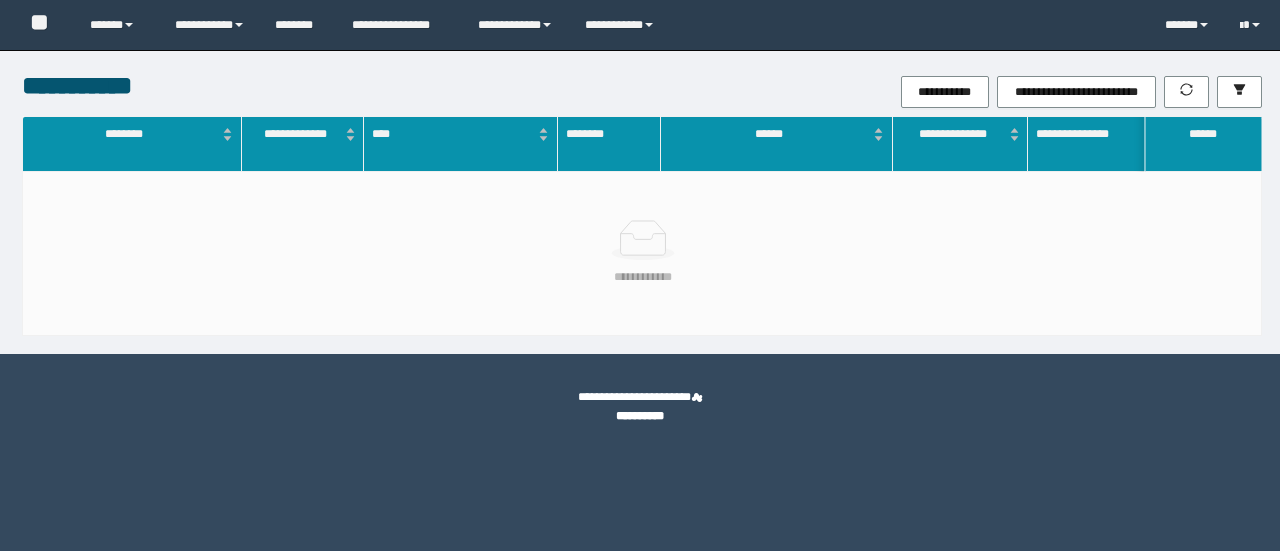 scroll, scrollTop: 0, scrollLeft: 0, axis: both 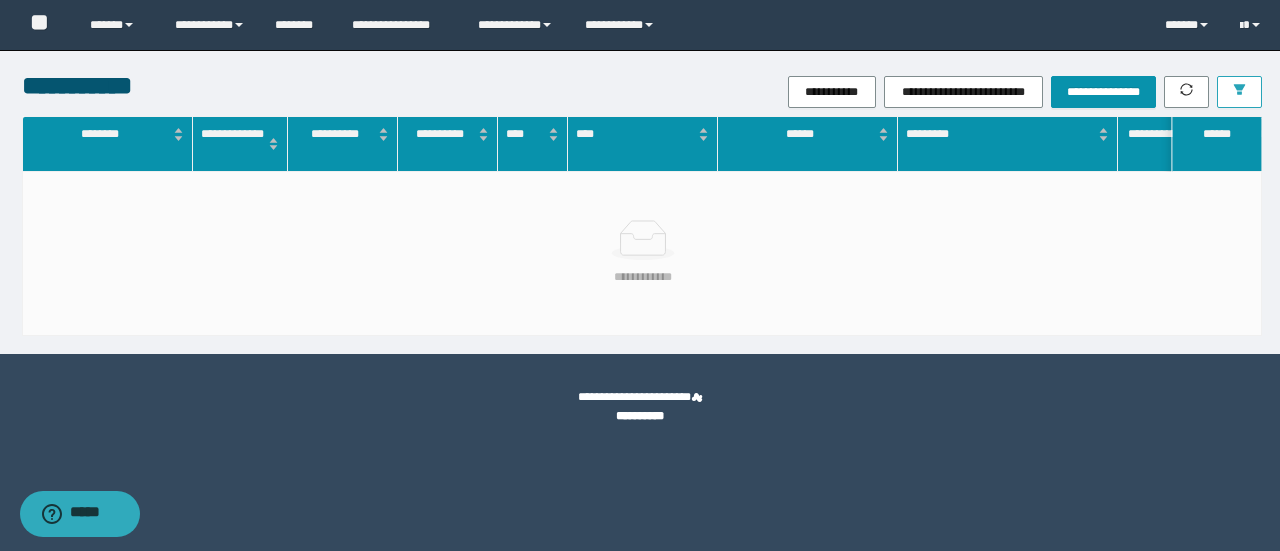 click at bounding box center (1239, 92) 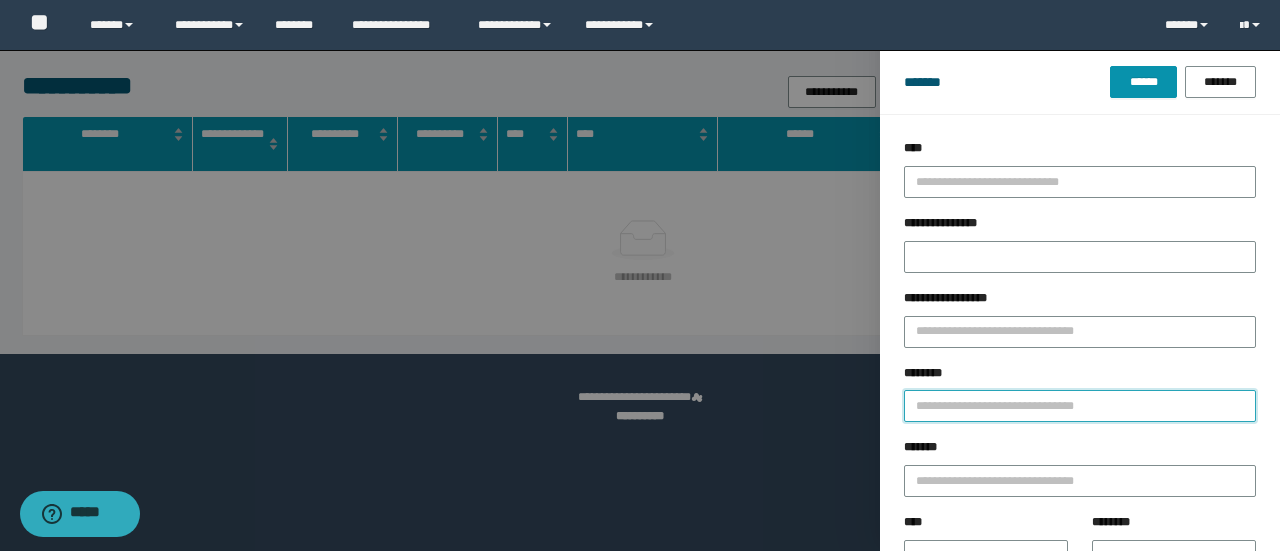 click on "********" at bounding box center [1080, 406] 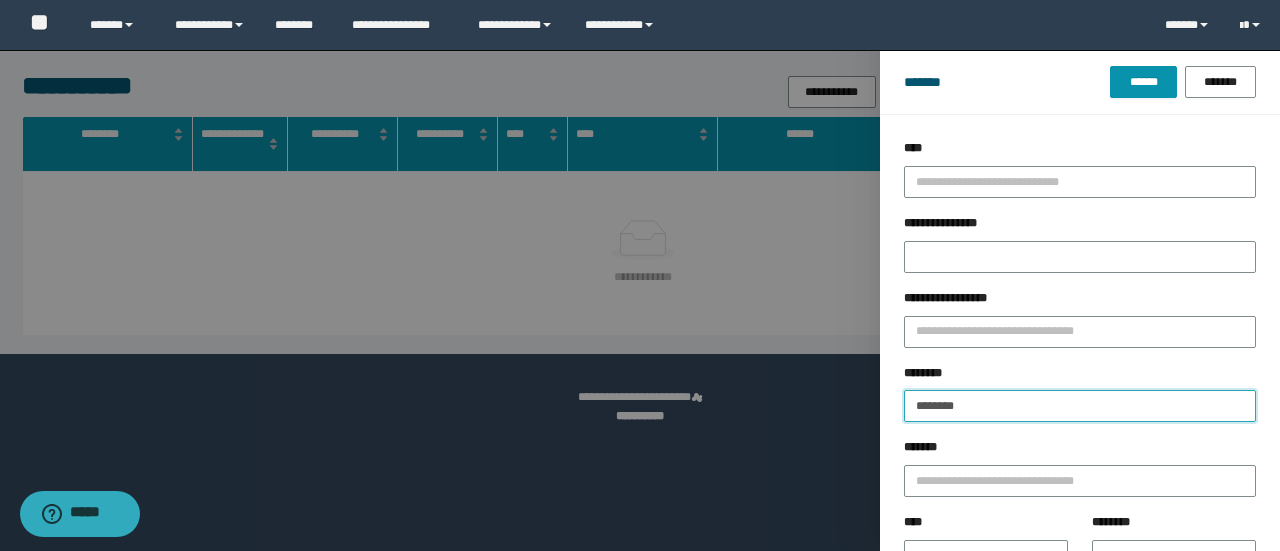 type 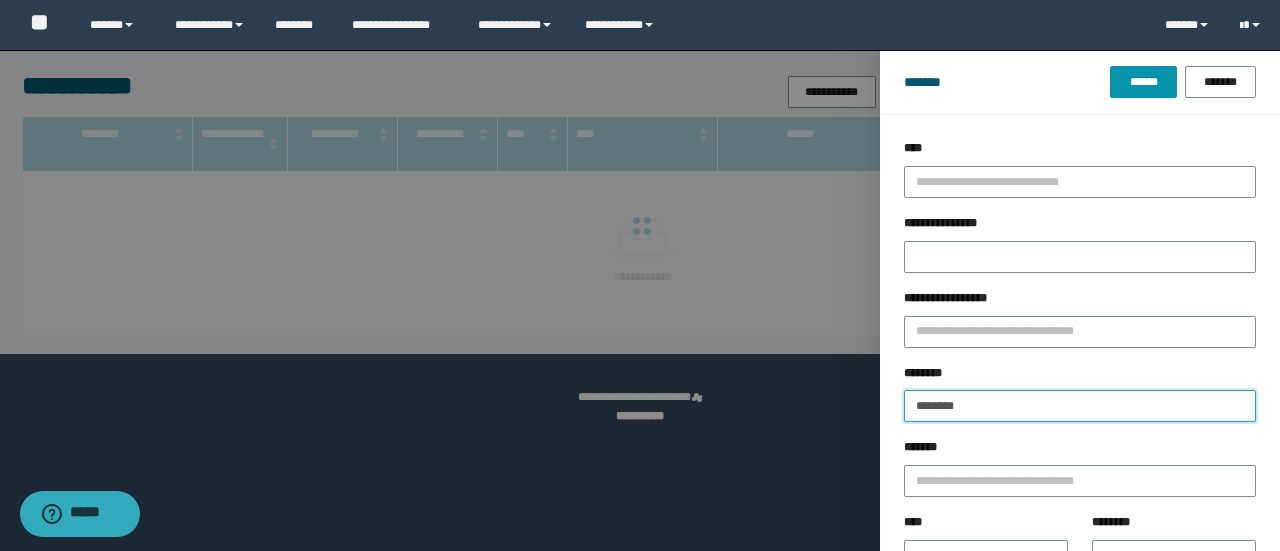 type on "********" 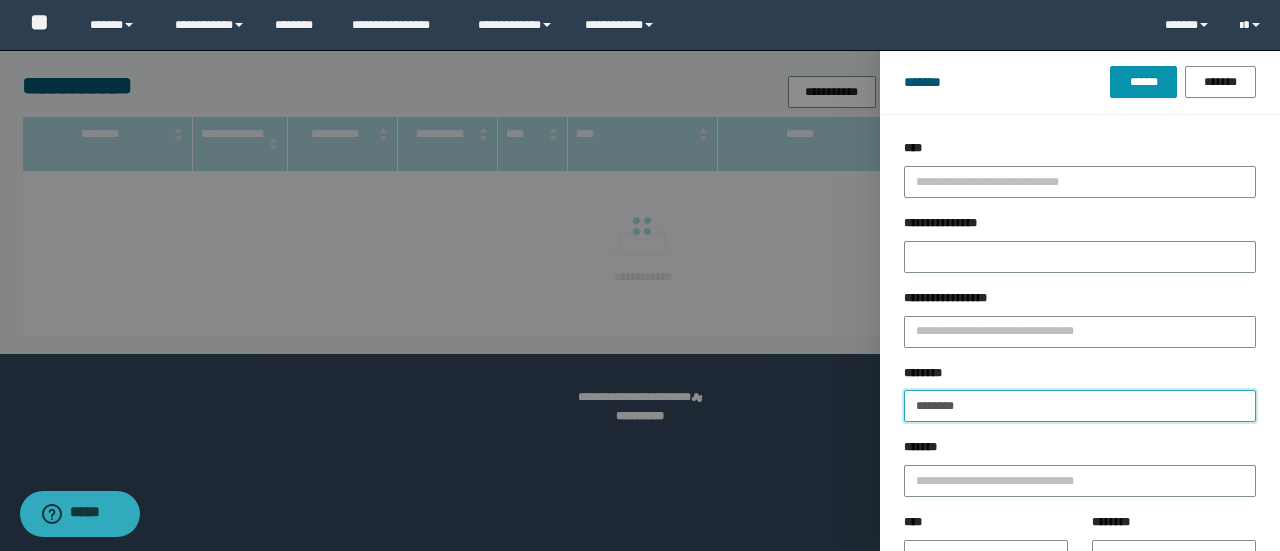 click on "******" at bounding box center (1143, 82) 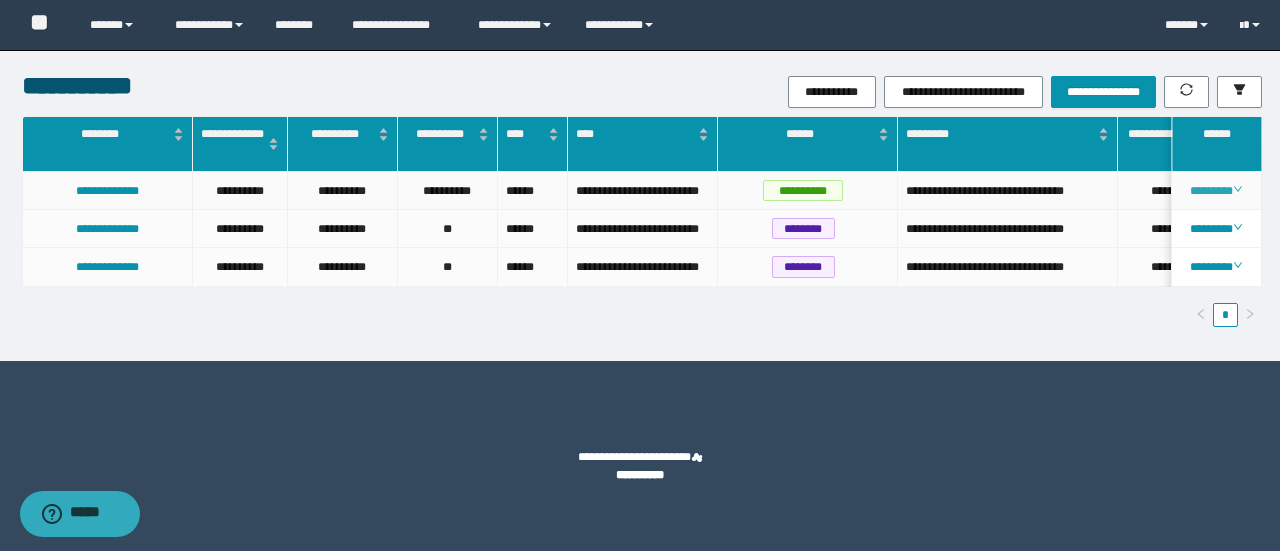 click on "********" at bounding box center (1216, 191) 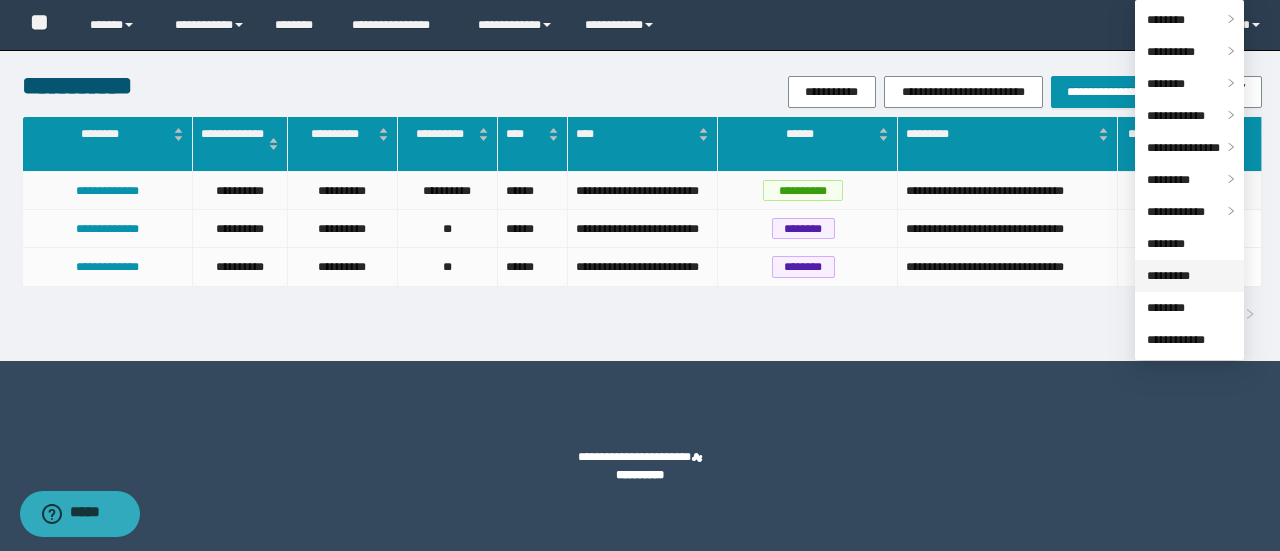 click on "*********" at bounding box center [1168, 276] 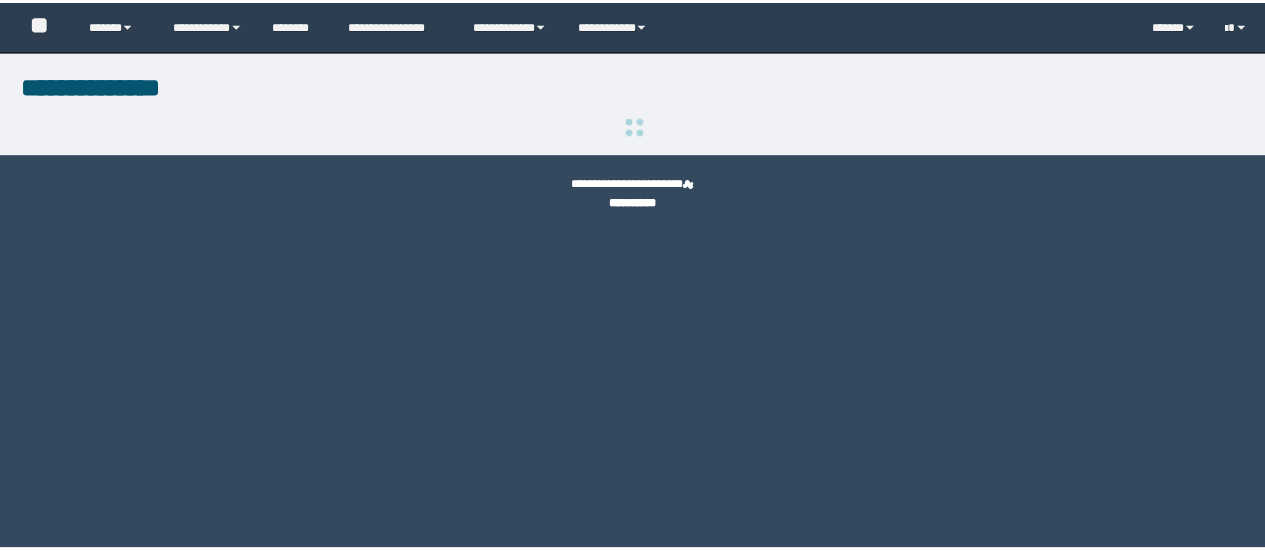 scroll, scrollTop: 0, scrollLeft: 0, axis: both 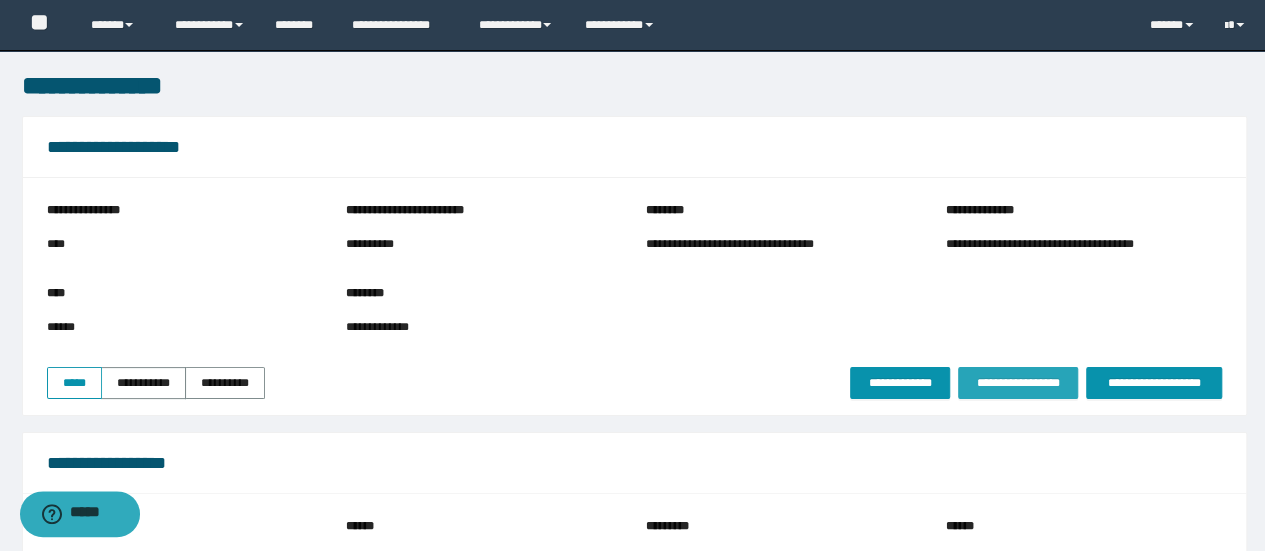 click on "**********" at bounding box center (1018, 383) 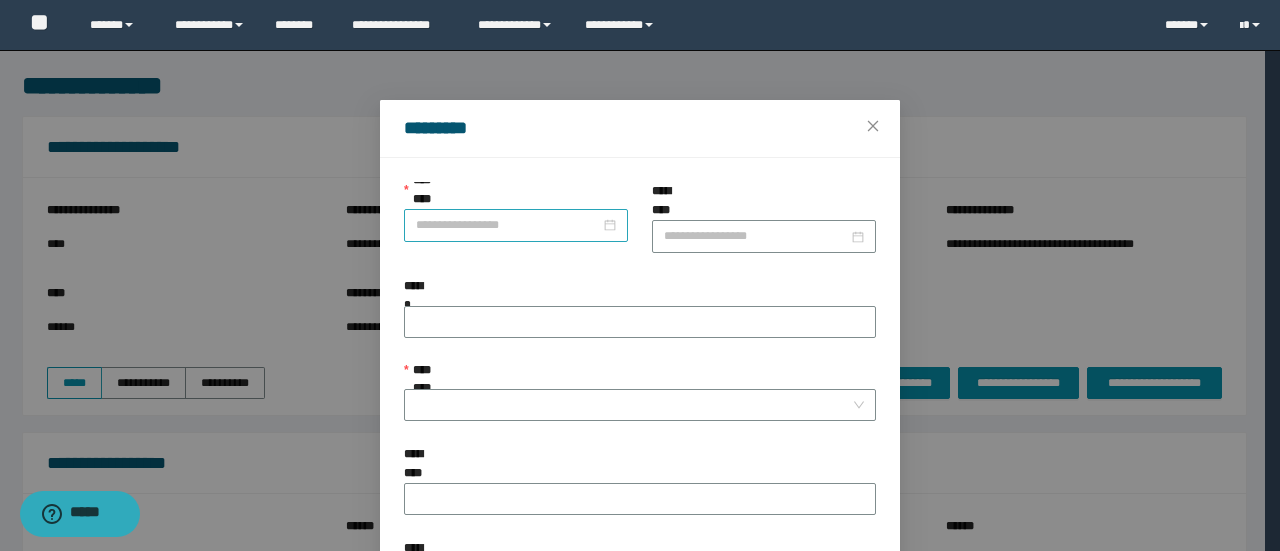 click on "**********" at bounding box center [508, 225] 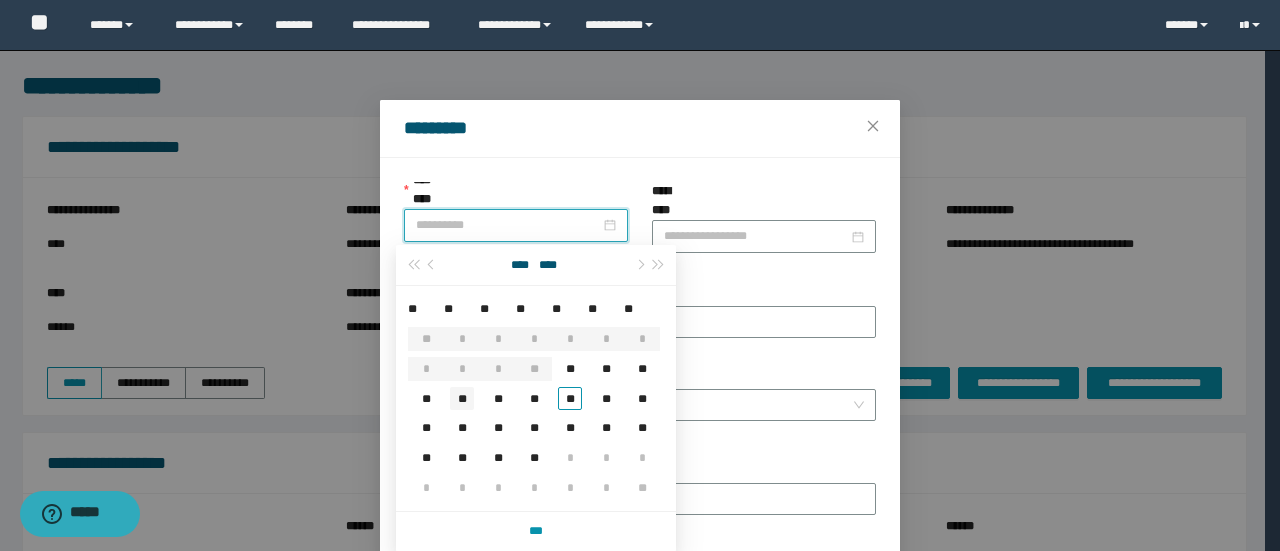 type on "**********" 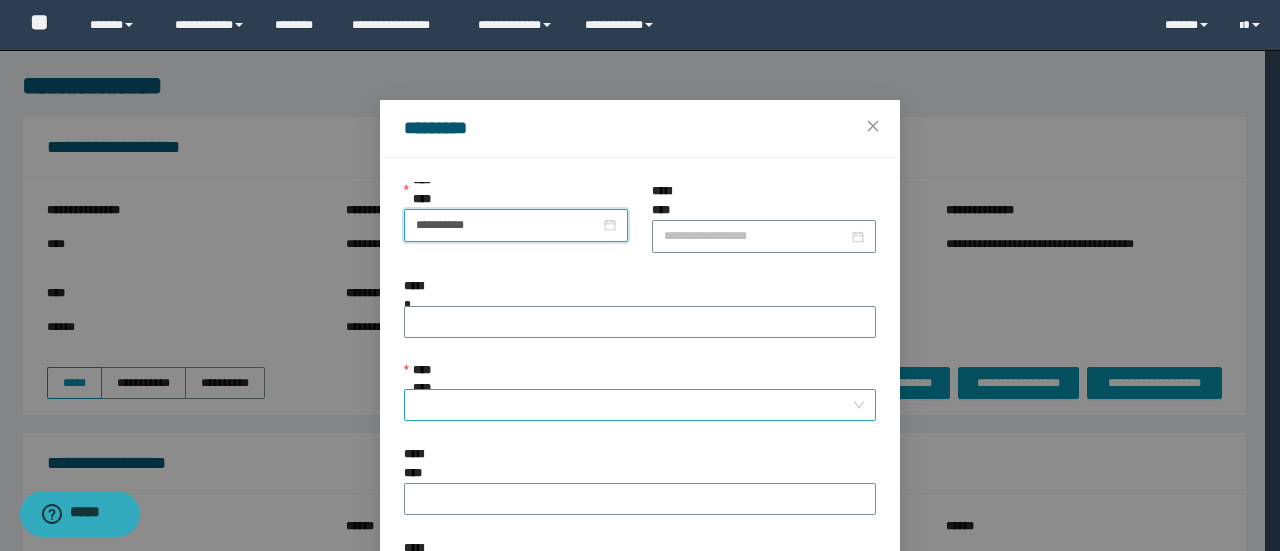 click on "**********" at bounding box center (634, 405) 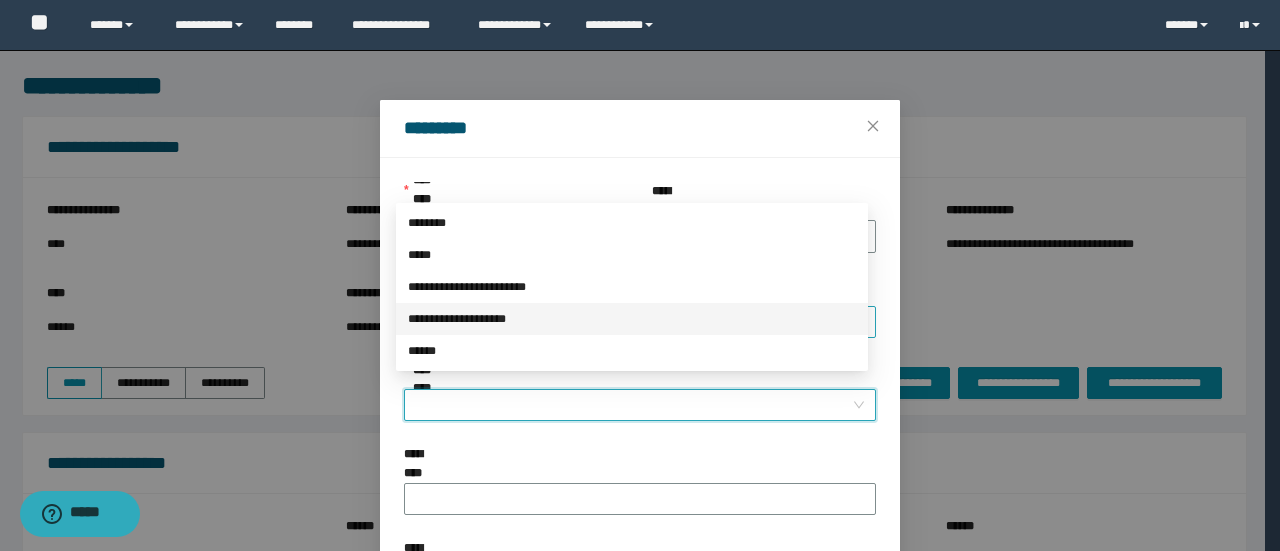 click on "**********" at bounding box center (632, 319) 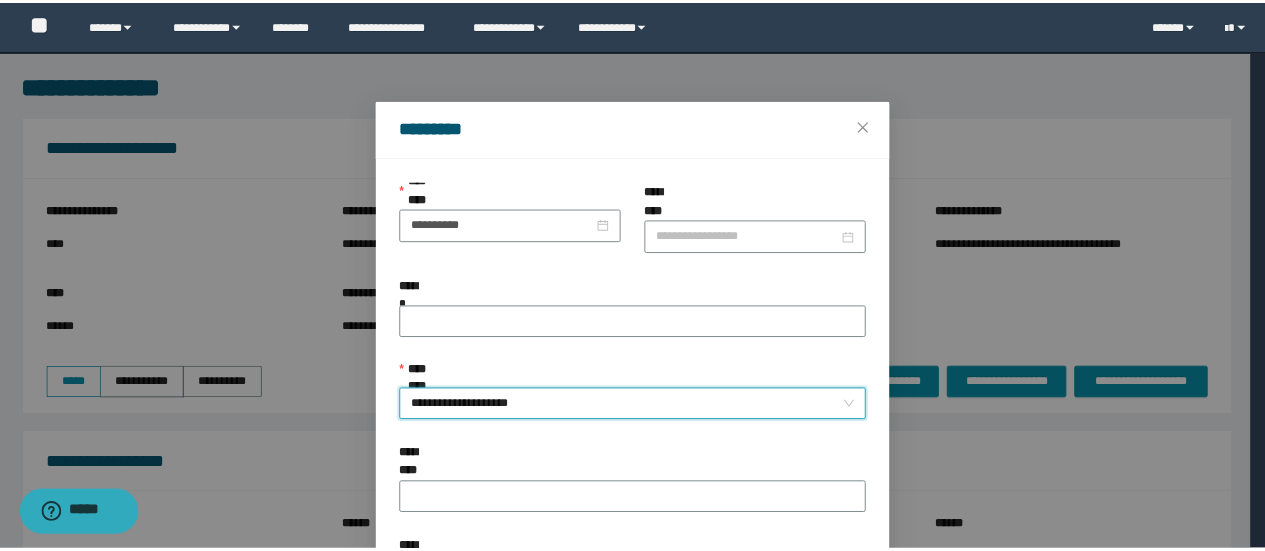 scroll, scrollTop: 146, scrollLeft: 0, axis: vertical 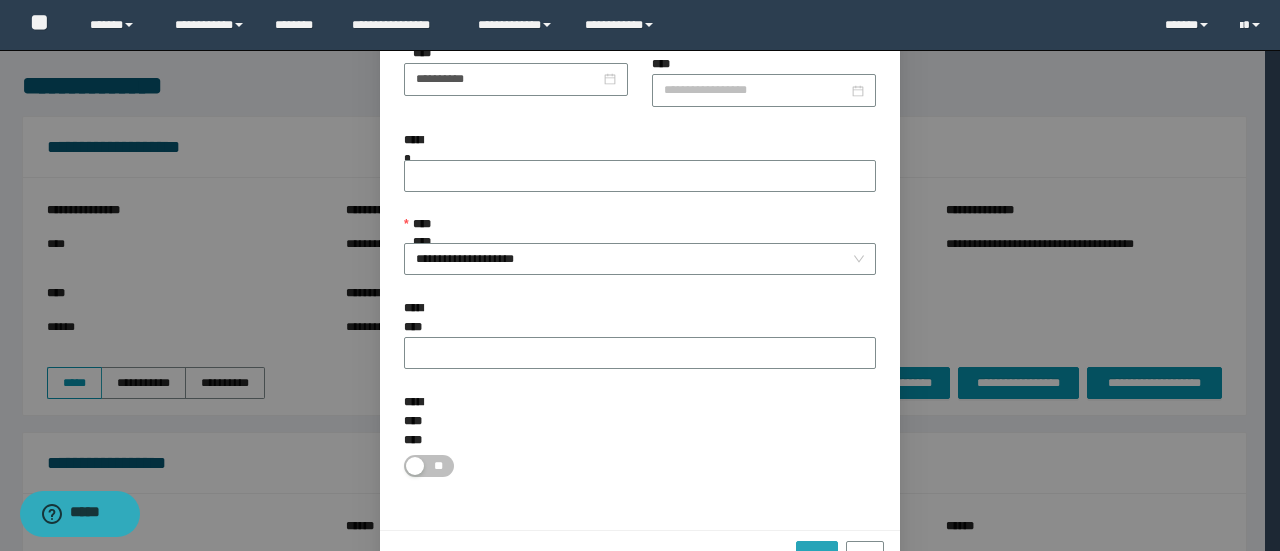 click on "*********" at bounding box center (816, 550) 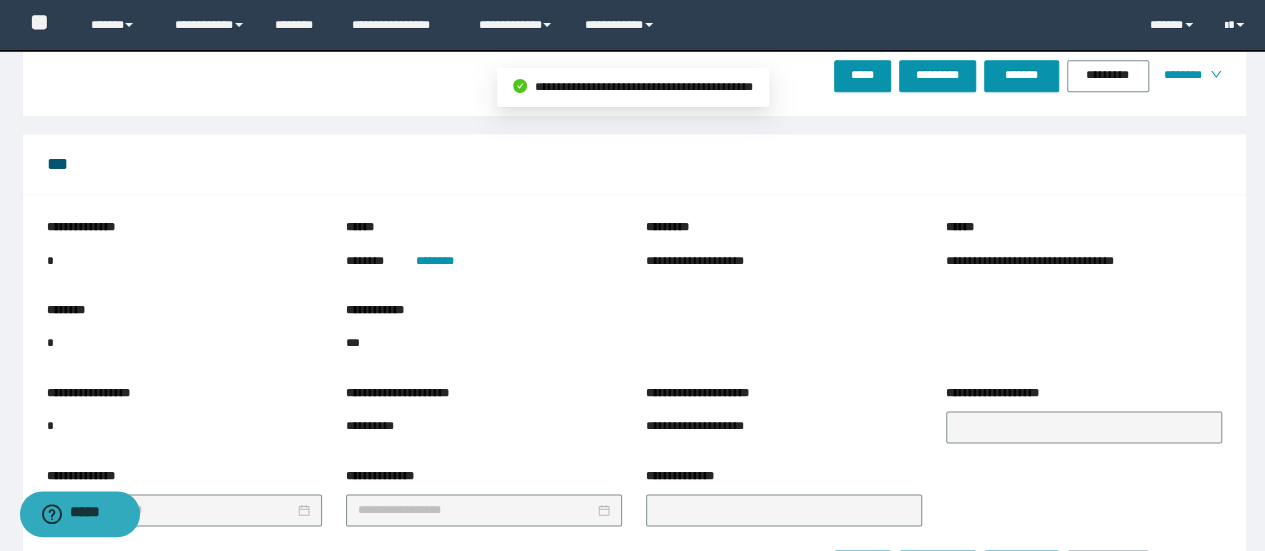 scroll, scrollTop: 1432, scrollLeft: 0, axis: vertical 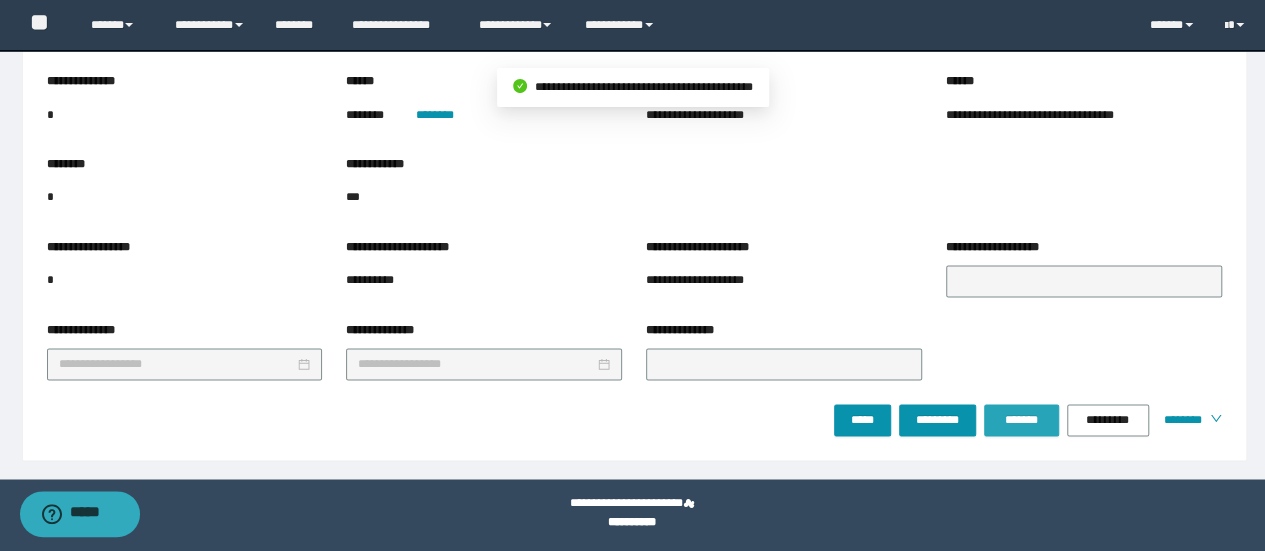 click on "*******" at bounding box center [1021, 420] 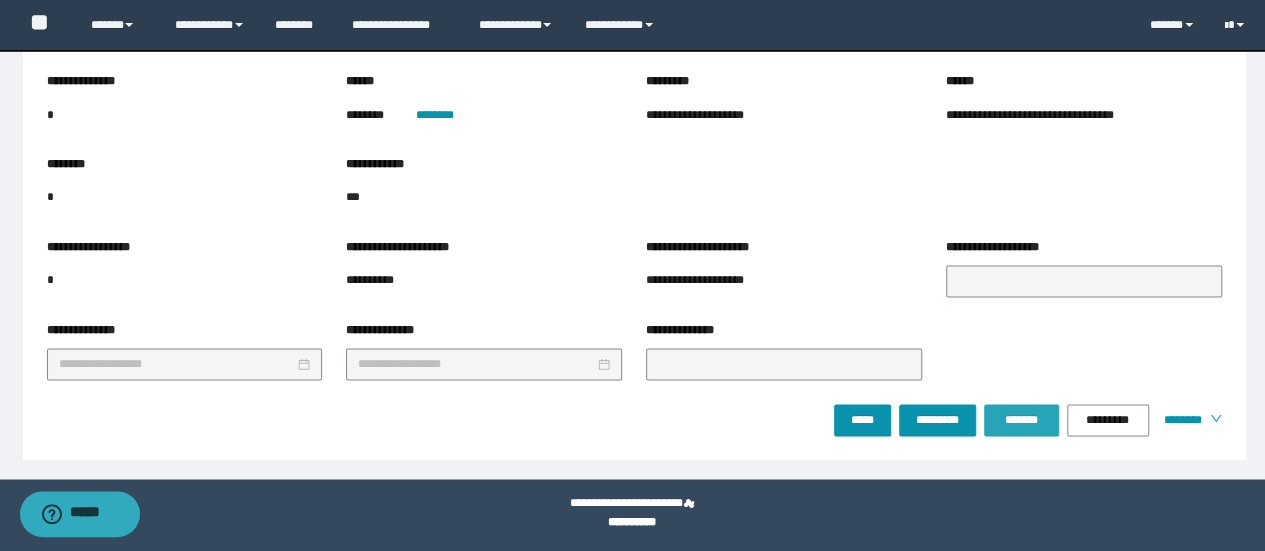 click on "*******" at bounding box center (1021, 420) 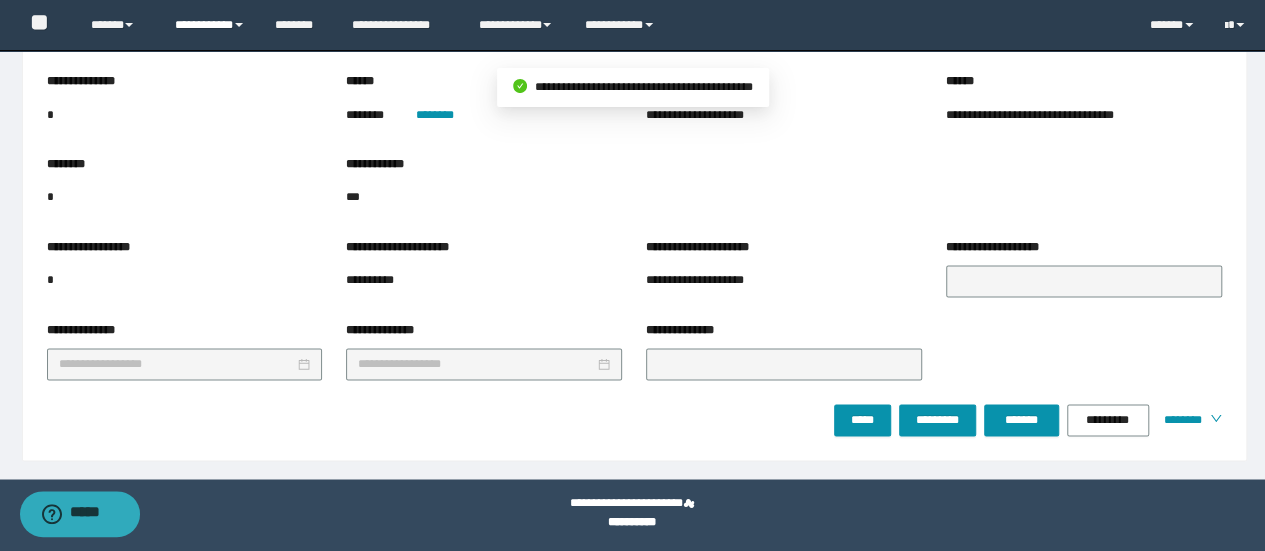 click on "**********" at bounding box center (210, 25) 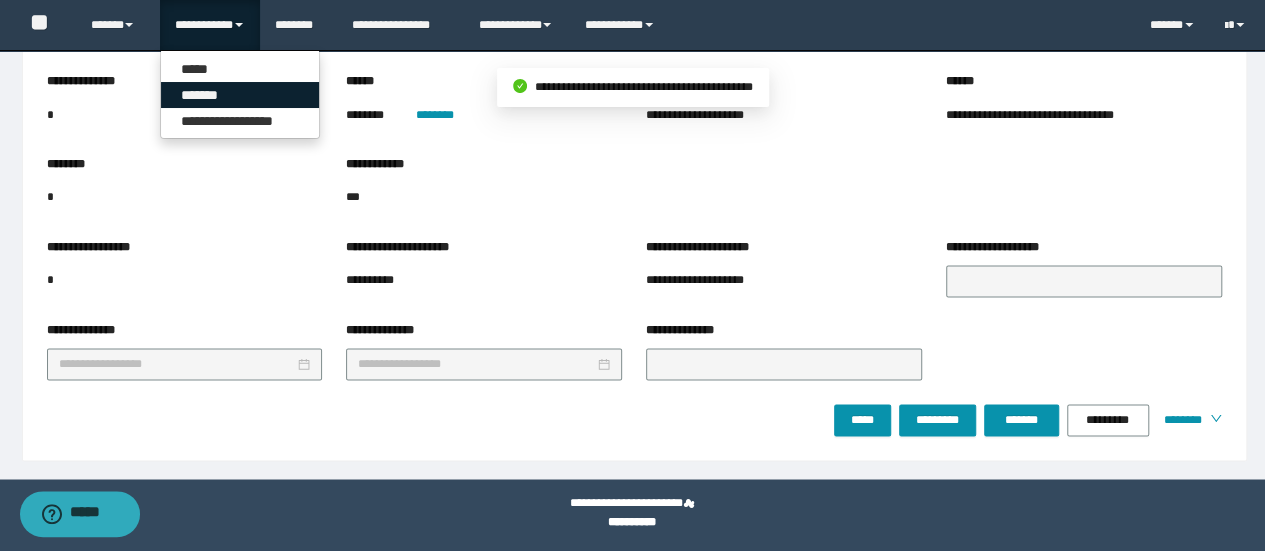 click on "*******" at bounding box center [240, 95] 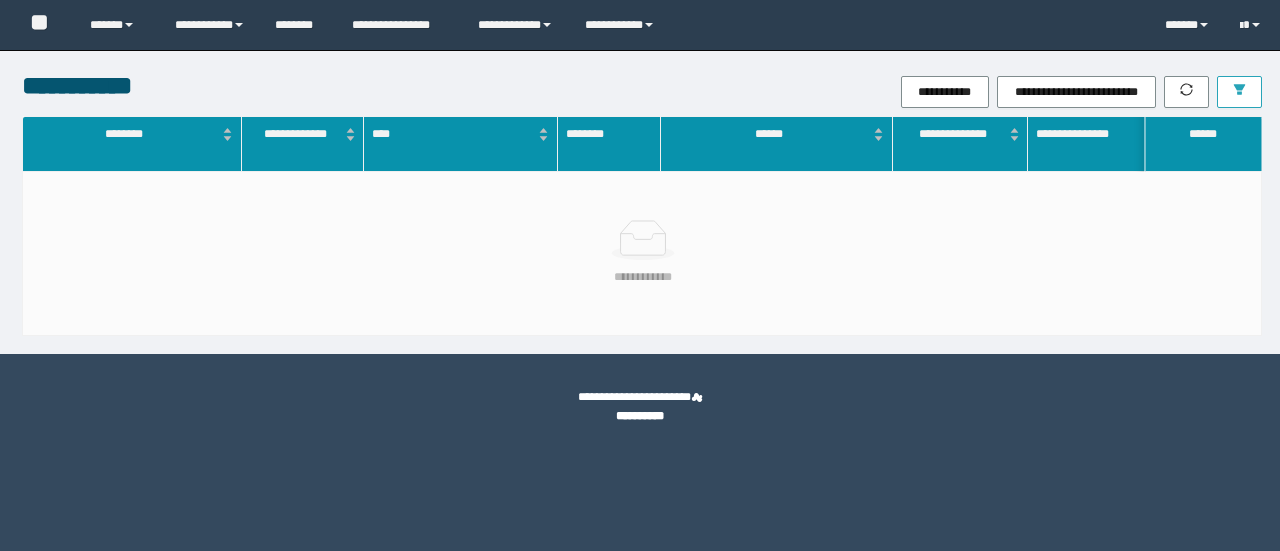 scroll, scrollTop: 0, scrollLeft: 0, axis: both 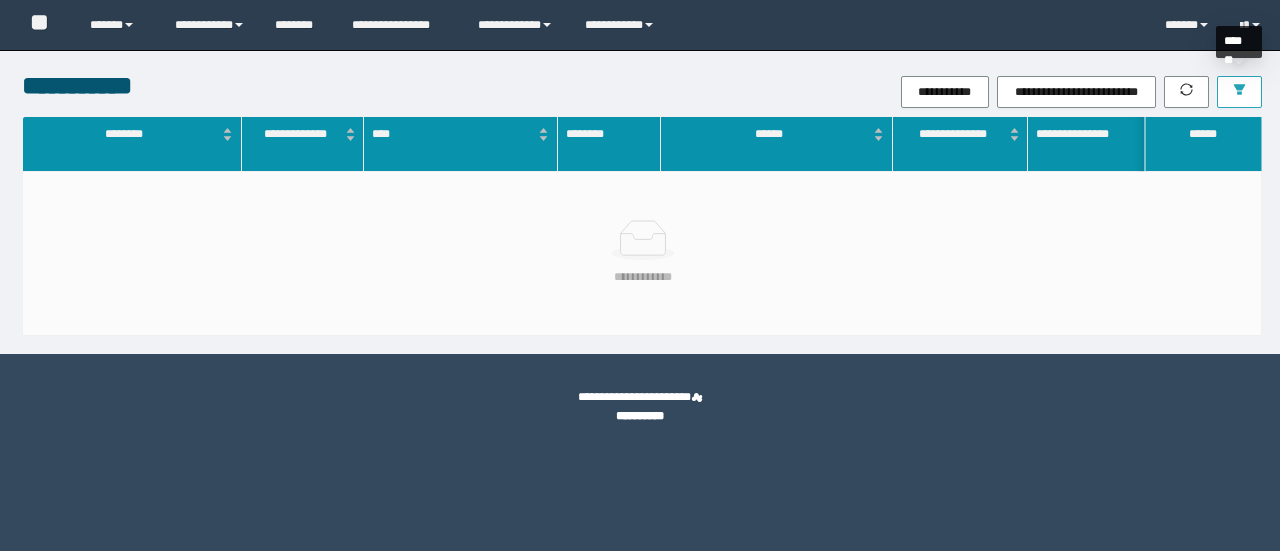 click at bounding box center [1239, 92] 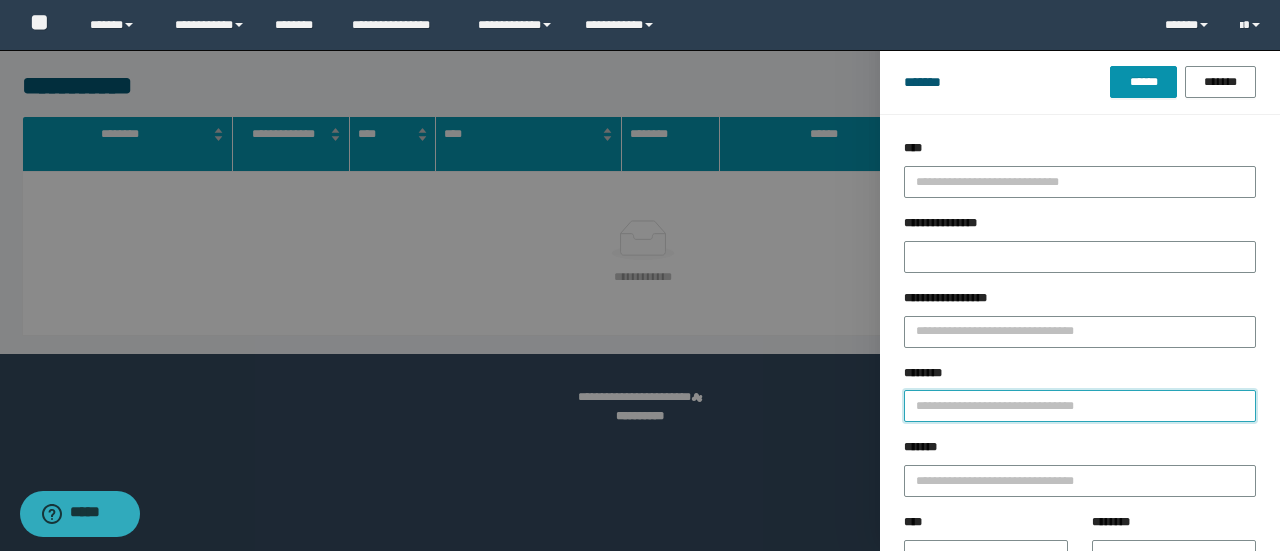 click on "********" at bounding box center (1080, 406) 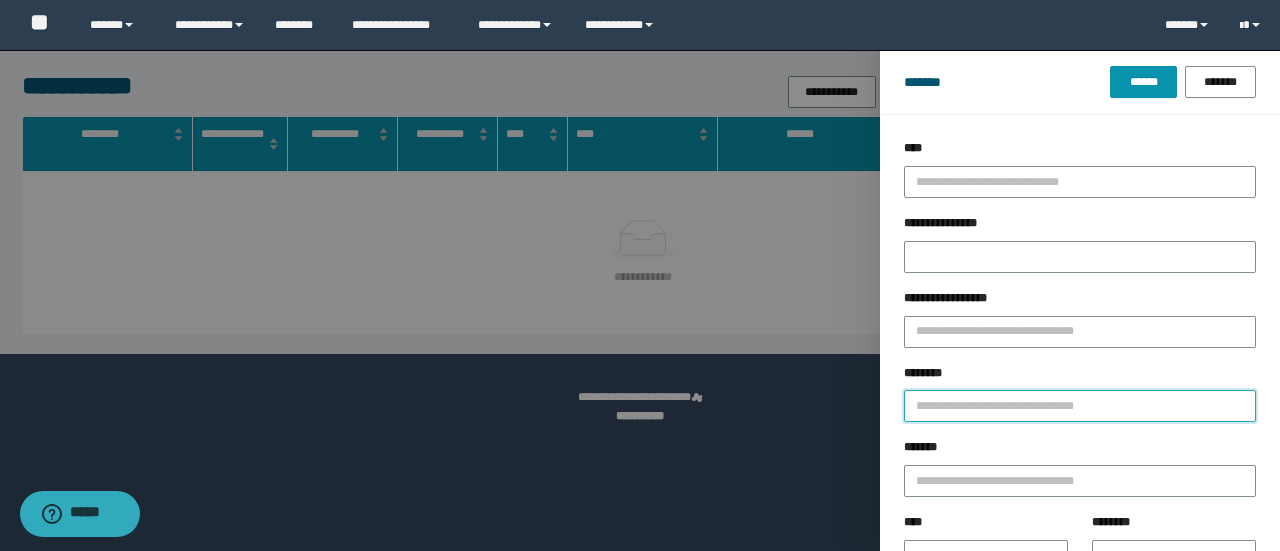 paste on "********" 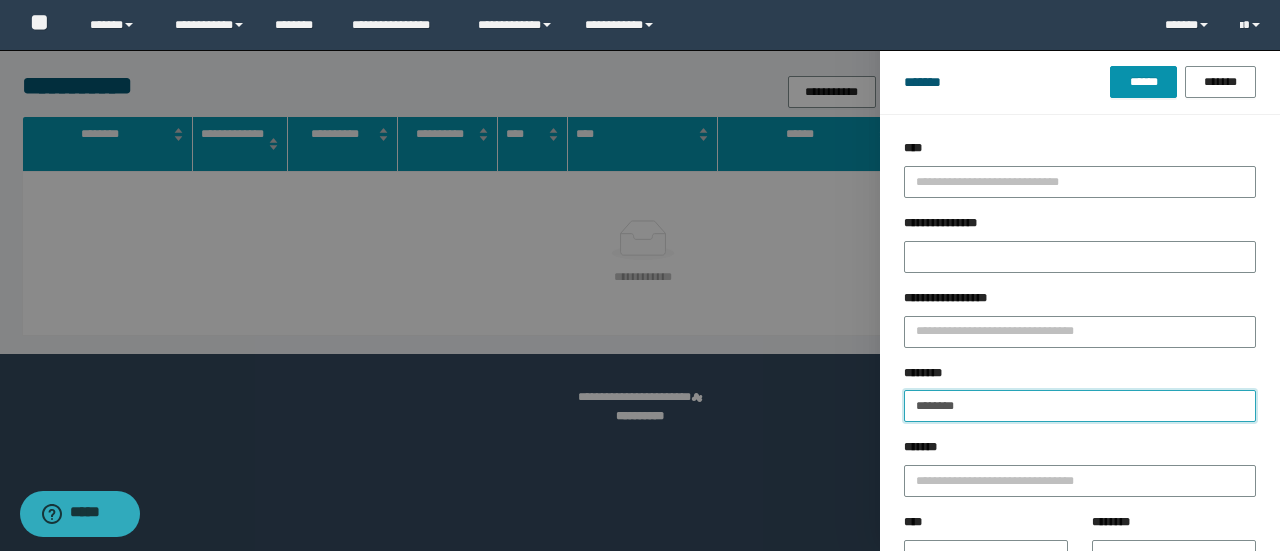 type on "********" 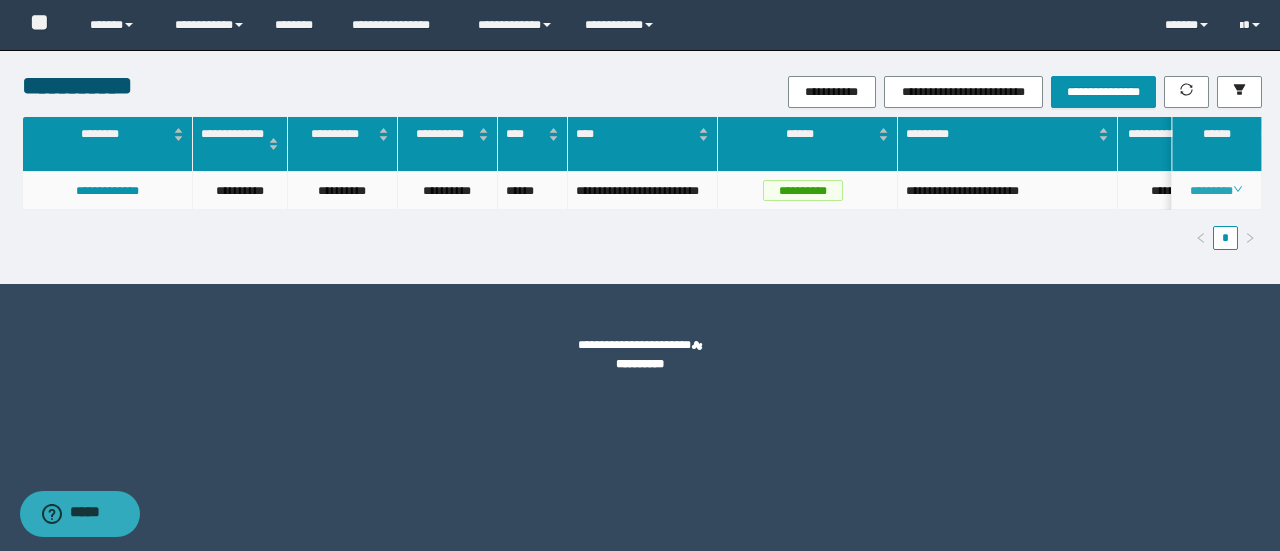 click on "********" at bounding box center [1217, 191] 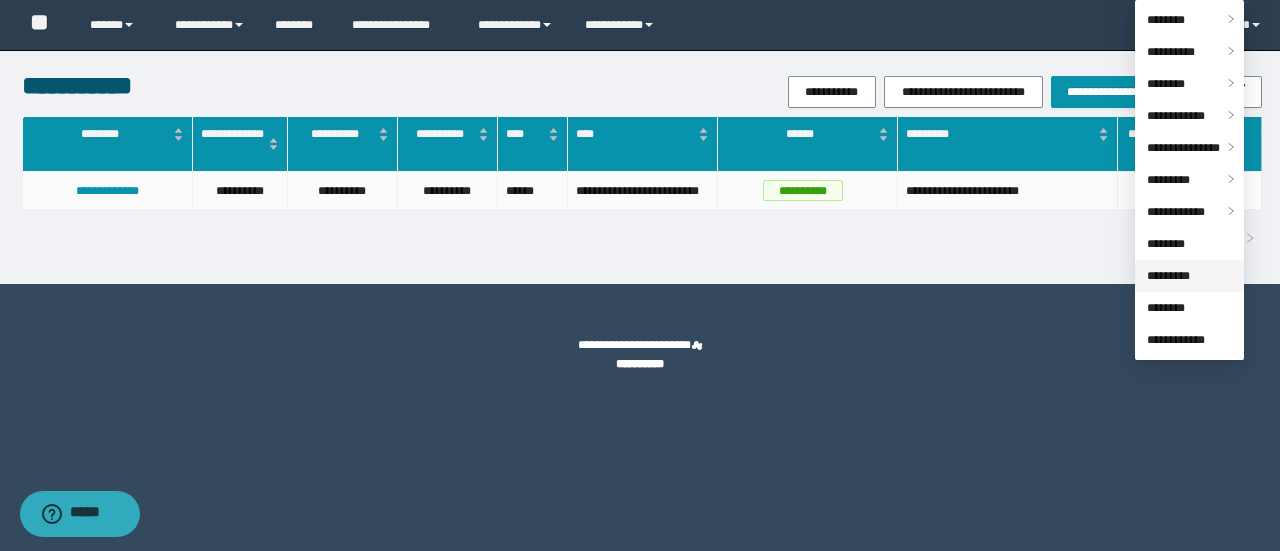 click on "*********" at bounding box center (1168, 276) 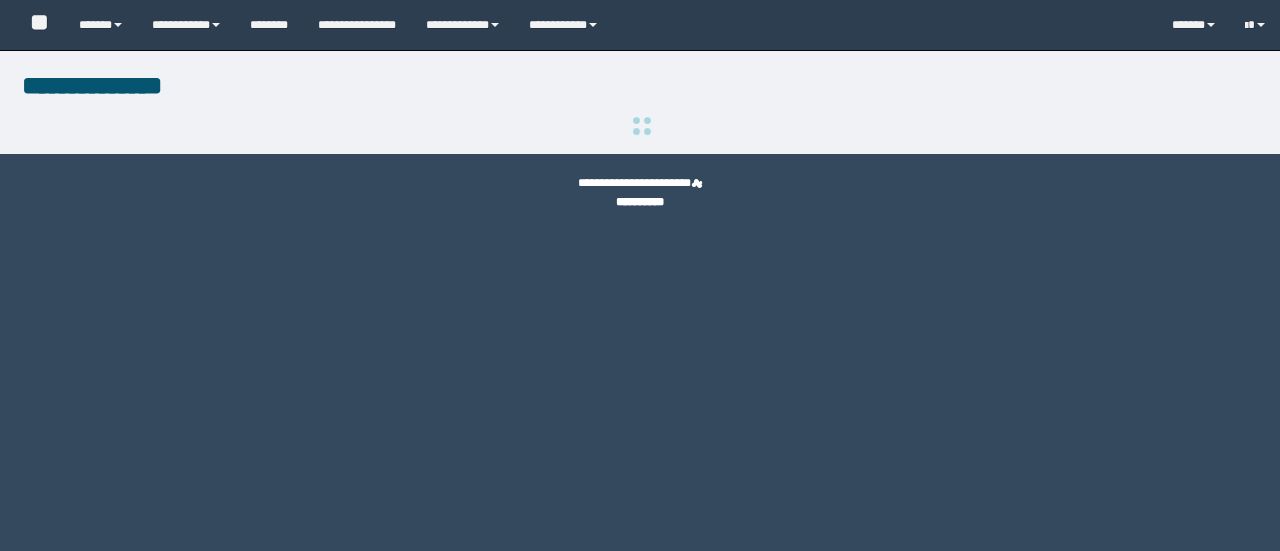 scroll, scrollTop: 0, scrollLeft: 0, axis: both 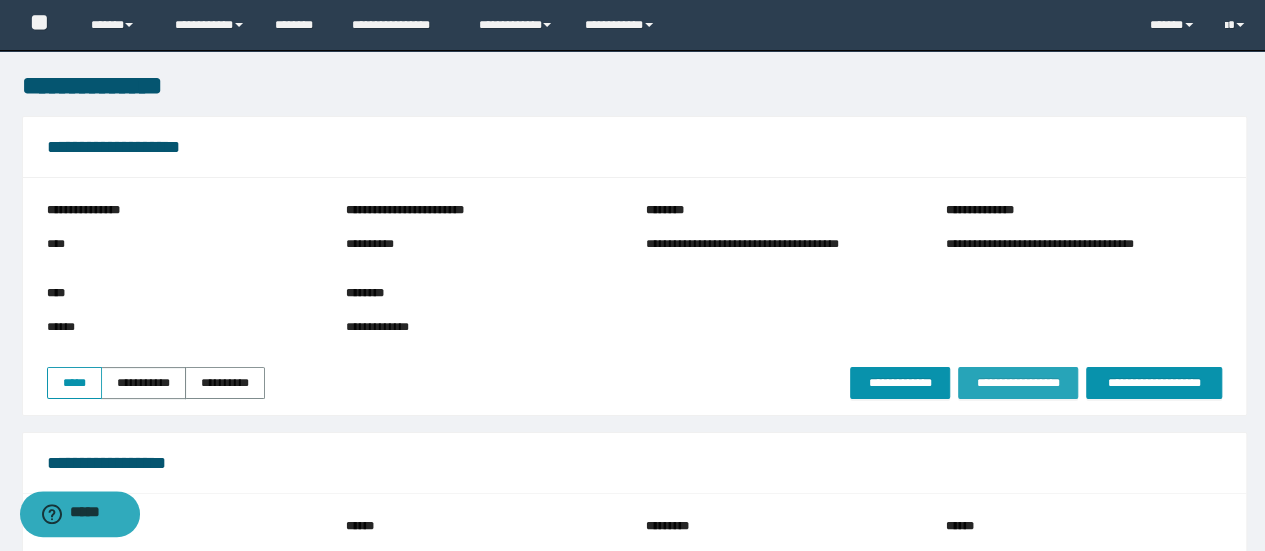 click on "**********" at bounding box center [1018, 383] 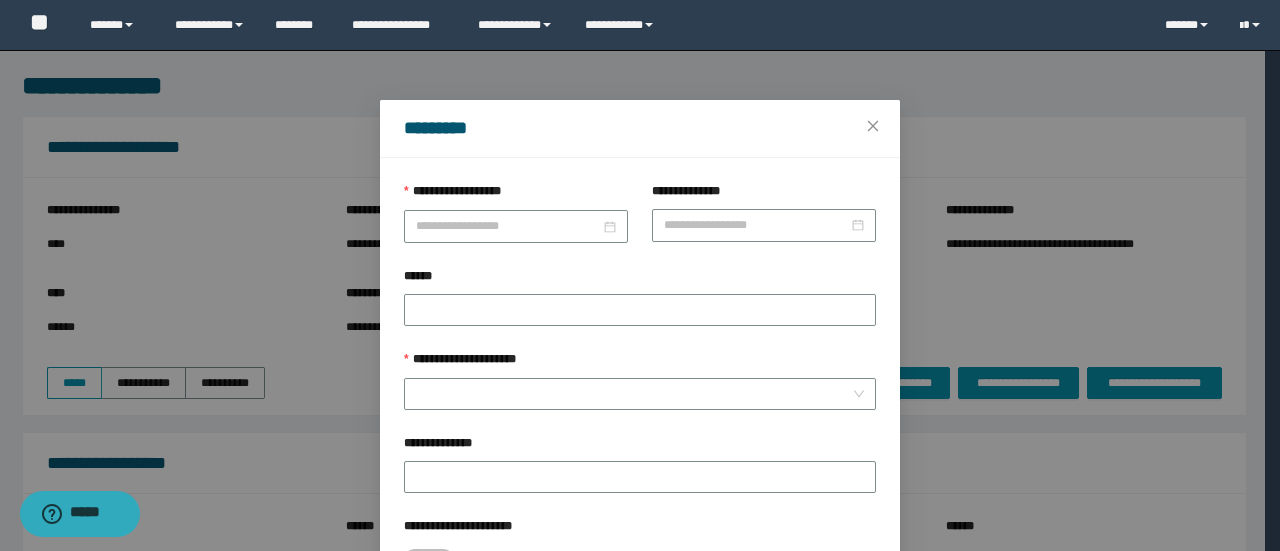 click on "**********" at bounding box center [516, 196] 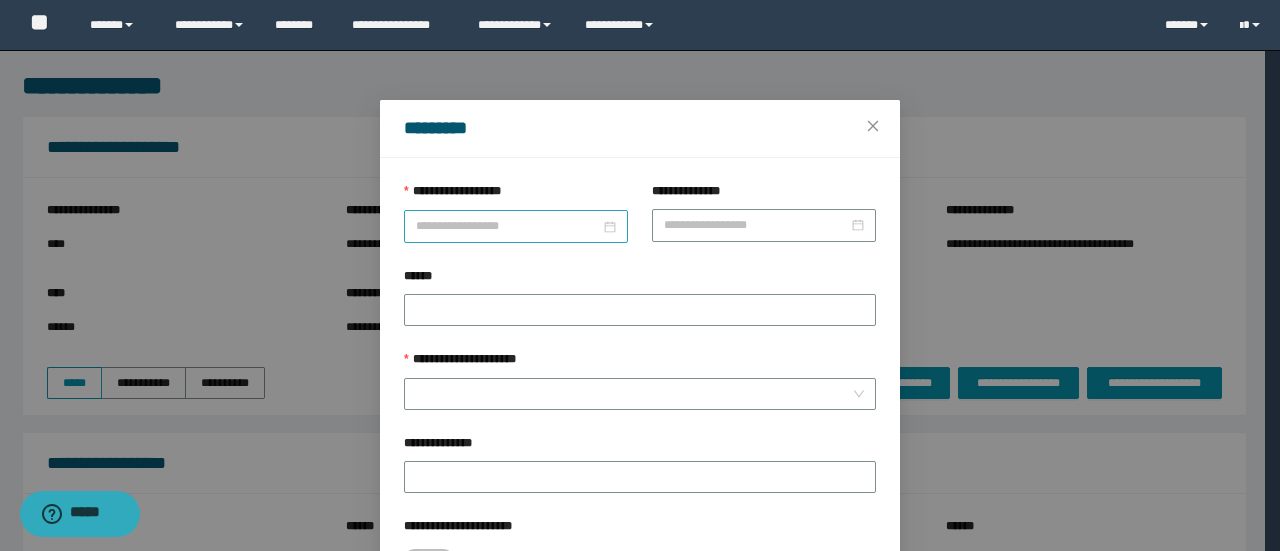 click on "**********" at bounding box center (508, 226) 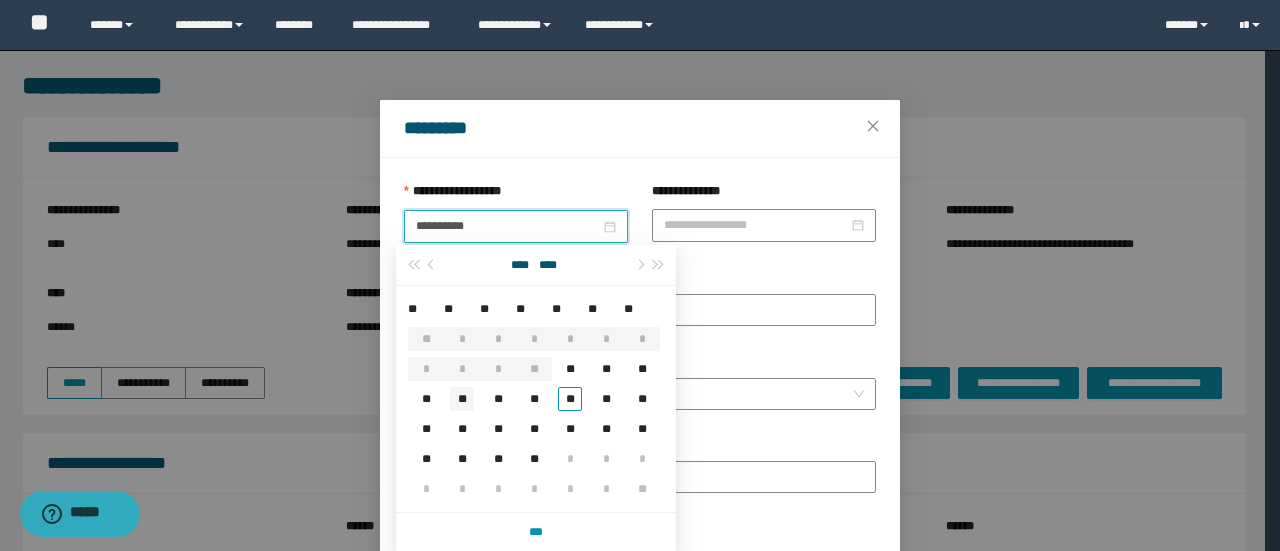 type on "**********" 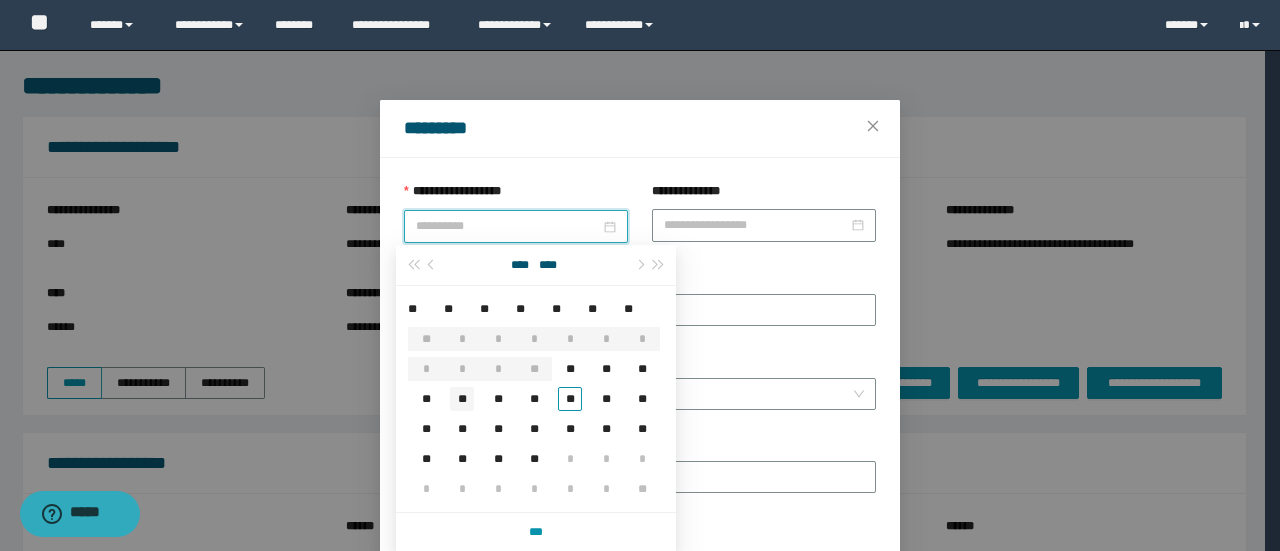 click on "**" at bounding box center [462, 399] 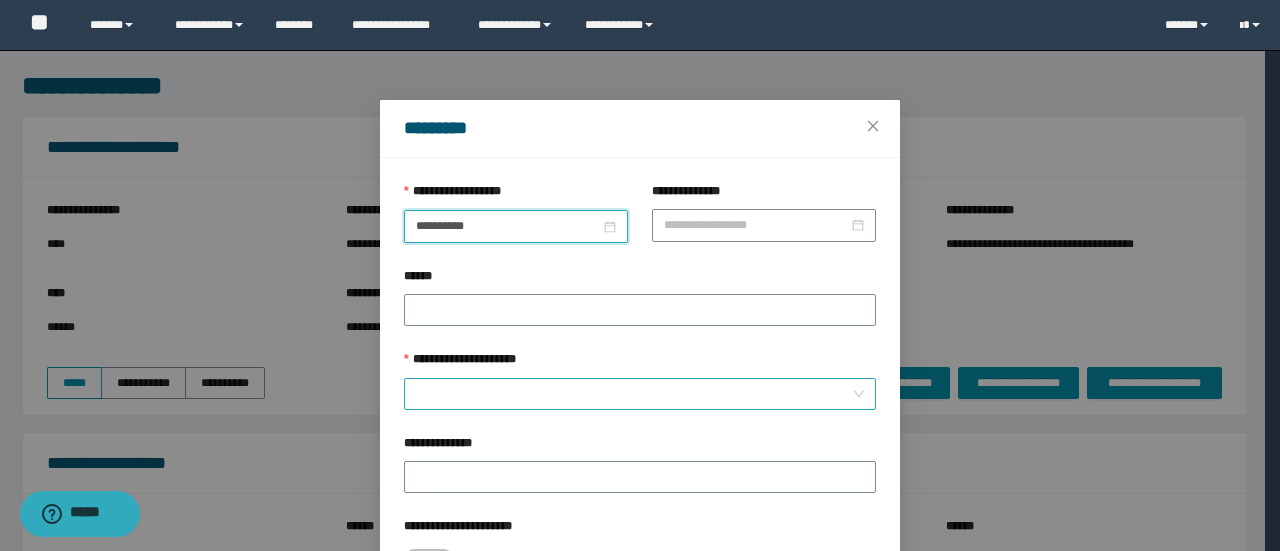 click on "**********" at bounding box center (634, 394) 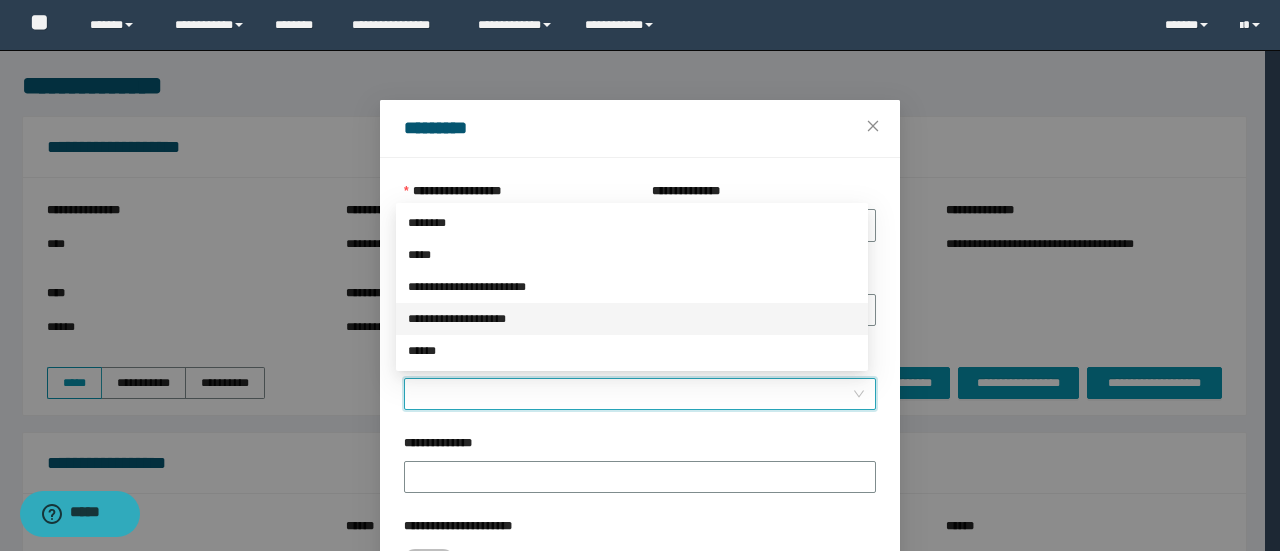 click on "**********" at bounding box center (632, 319) 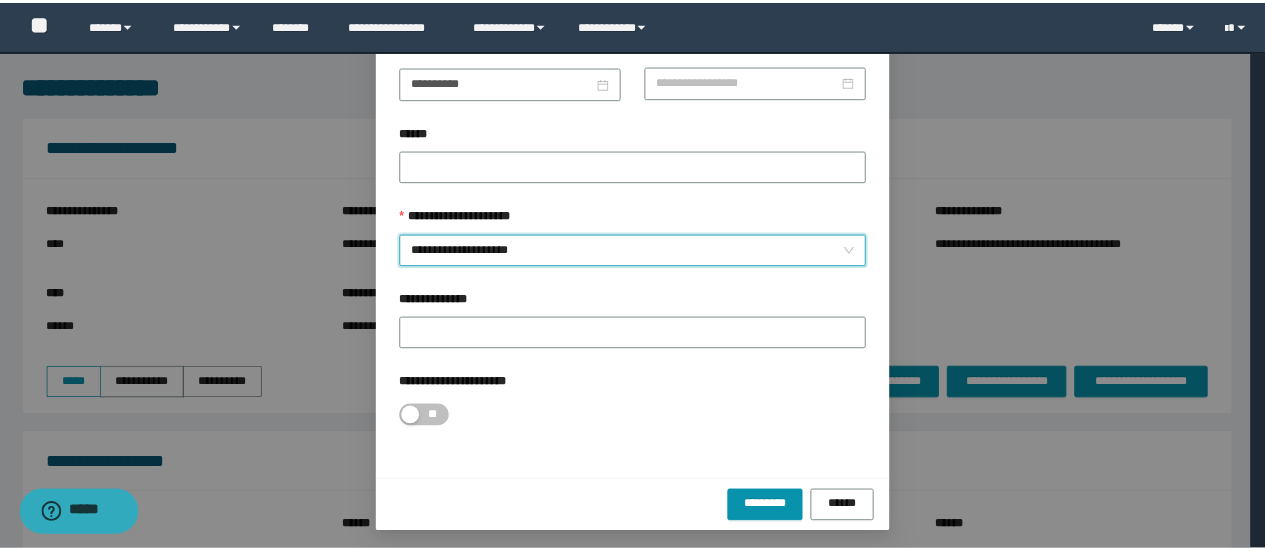 scroll, scrollTop: 146, scrollLeft: 0, axis: vertical 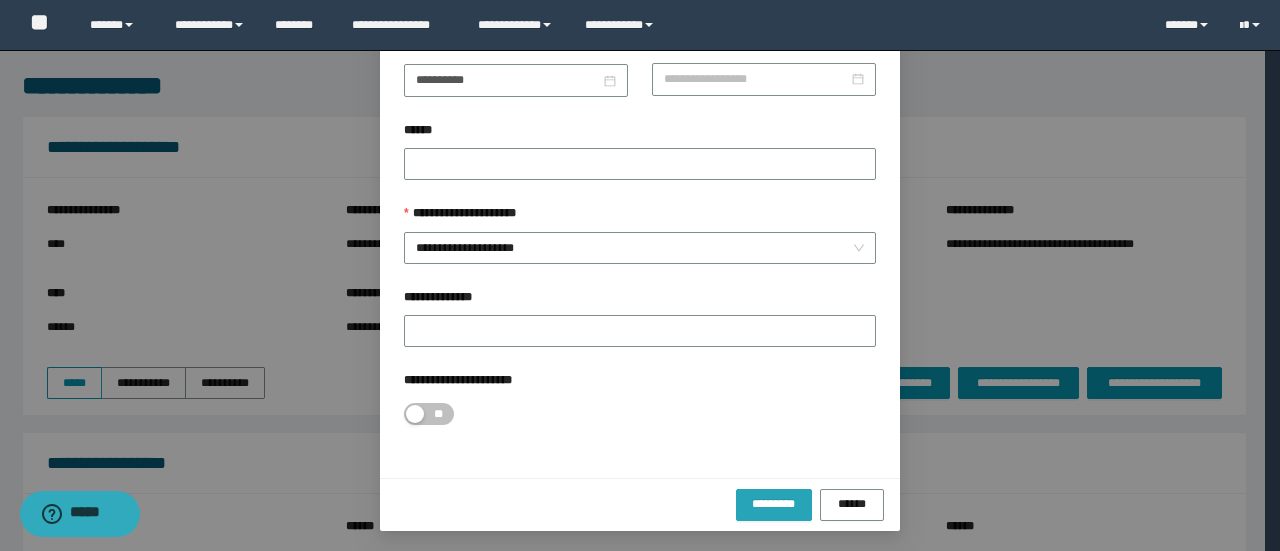 click on "*********" at bounding box center (774, 504) 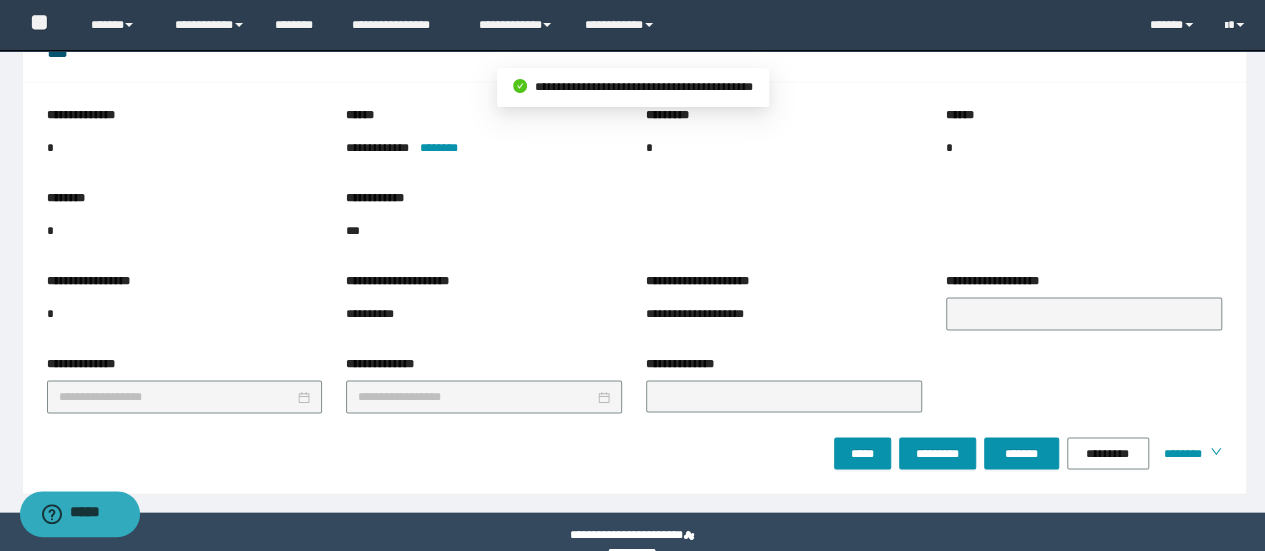 scroll, scrollTop: 1915, scrollLeft: 0, axis: vertical 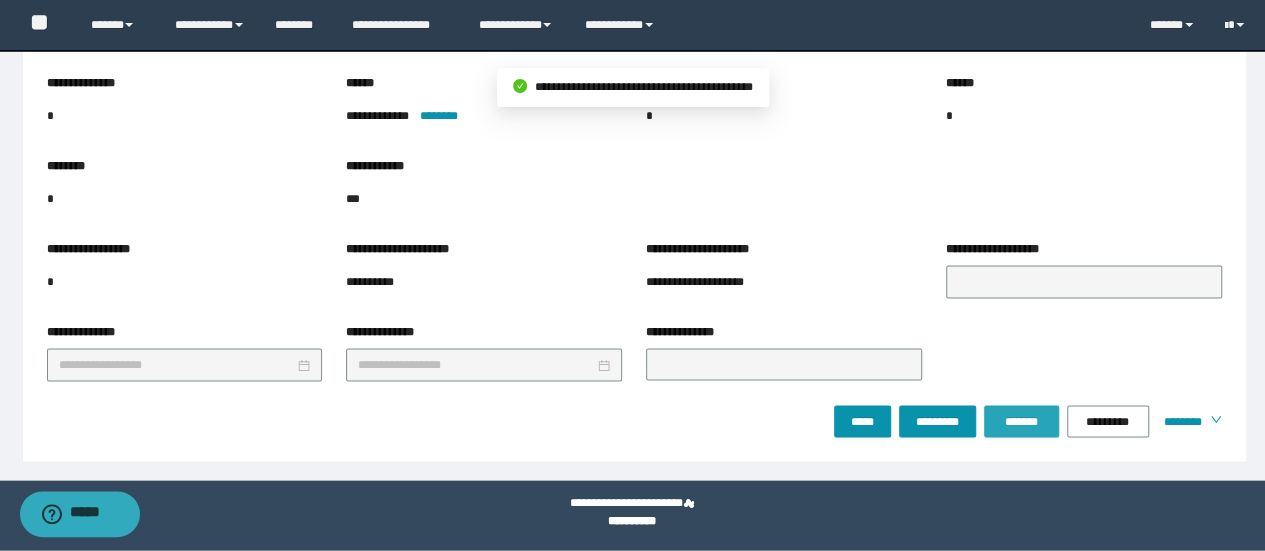 click on "*******" at bounding box center [1021, 422] 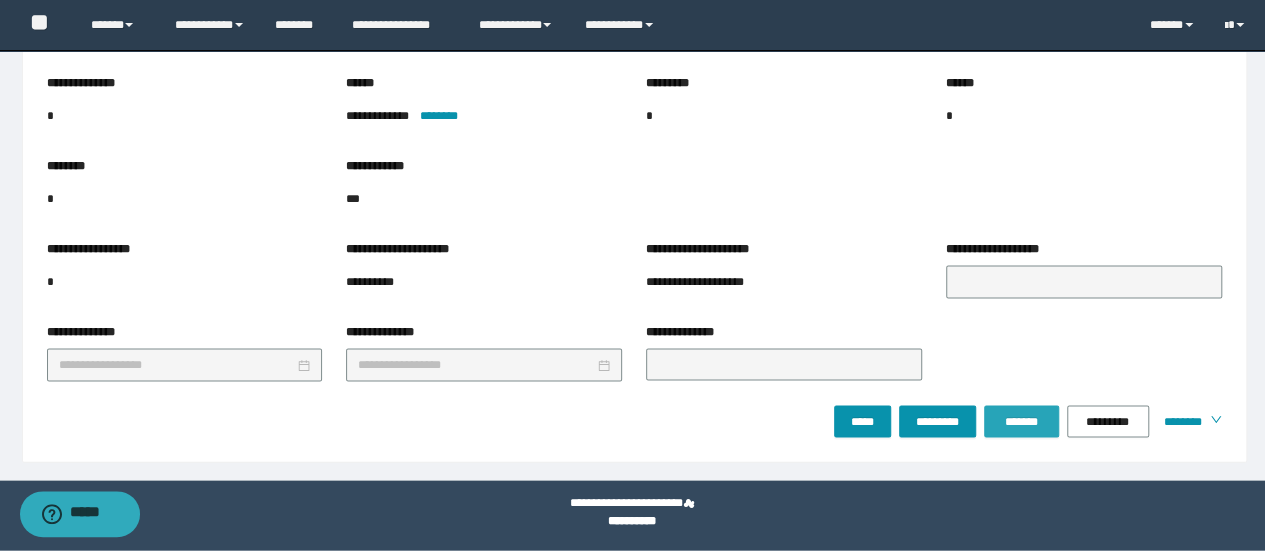click on "*******" at bounding box center [1021, 422] 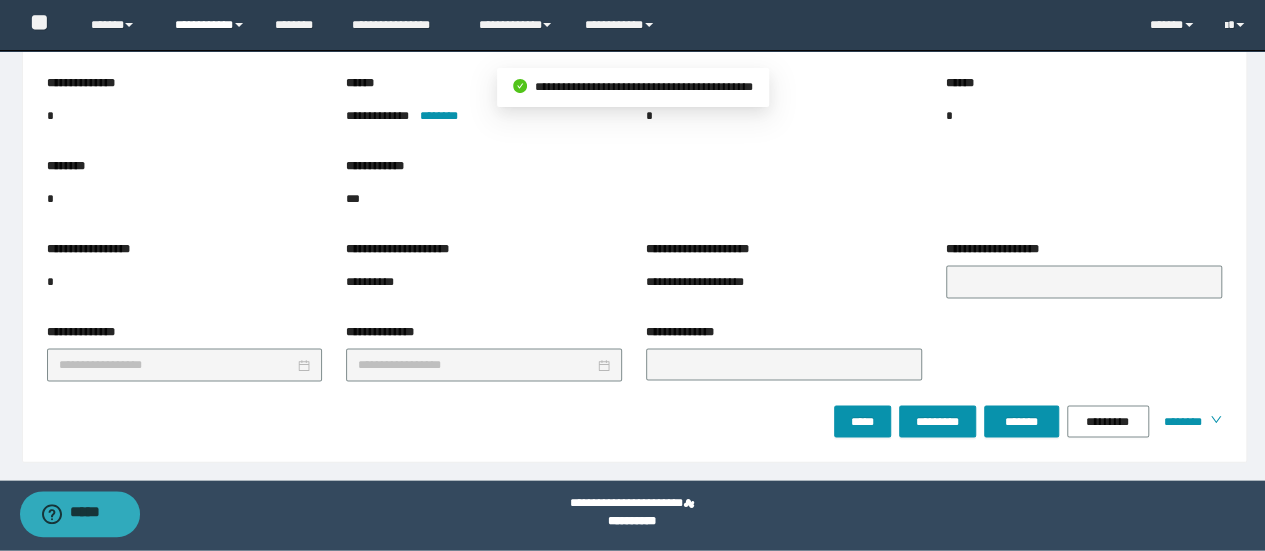 click on "**********" at bounding box center (210, 25) 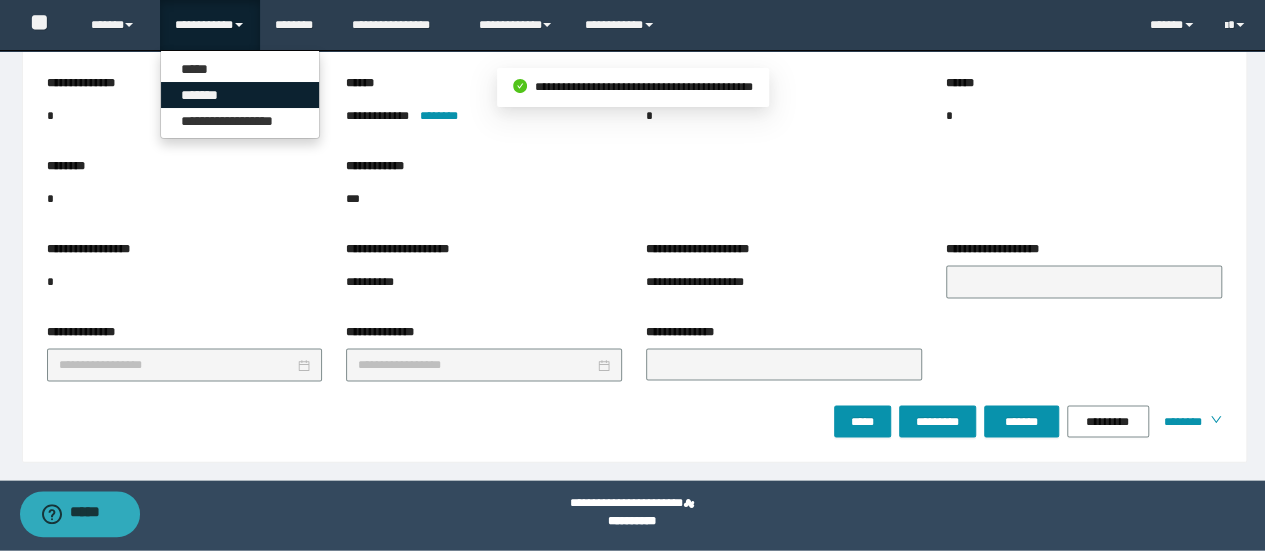click on "*******" at bounding box center (240, 95) 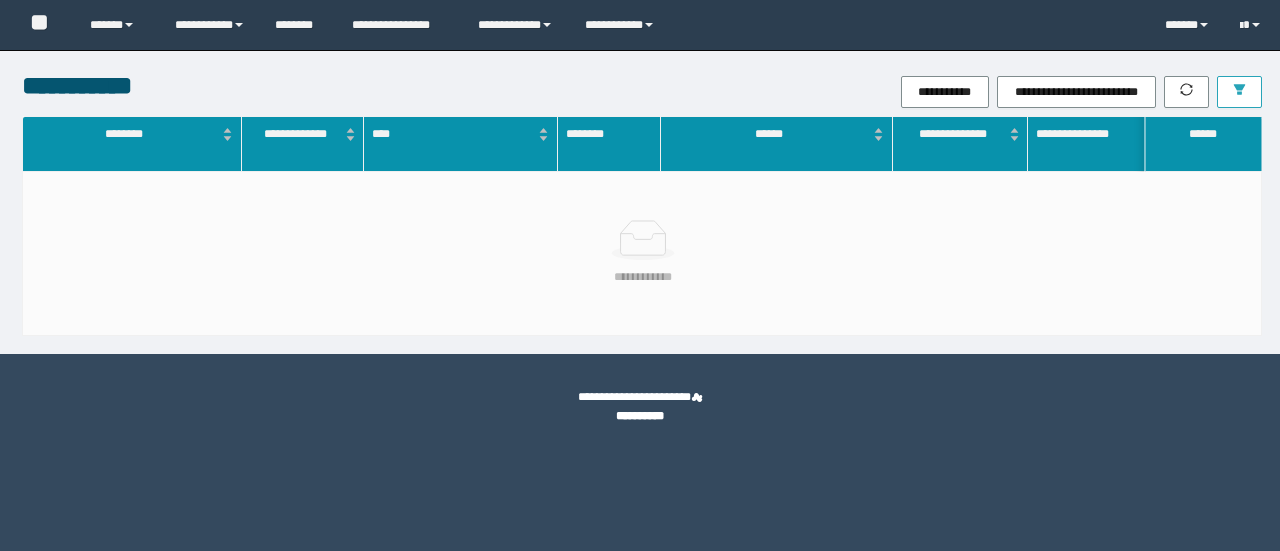 scroll, scrollTop: 0, scrollLeft: 0, axis: both 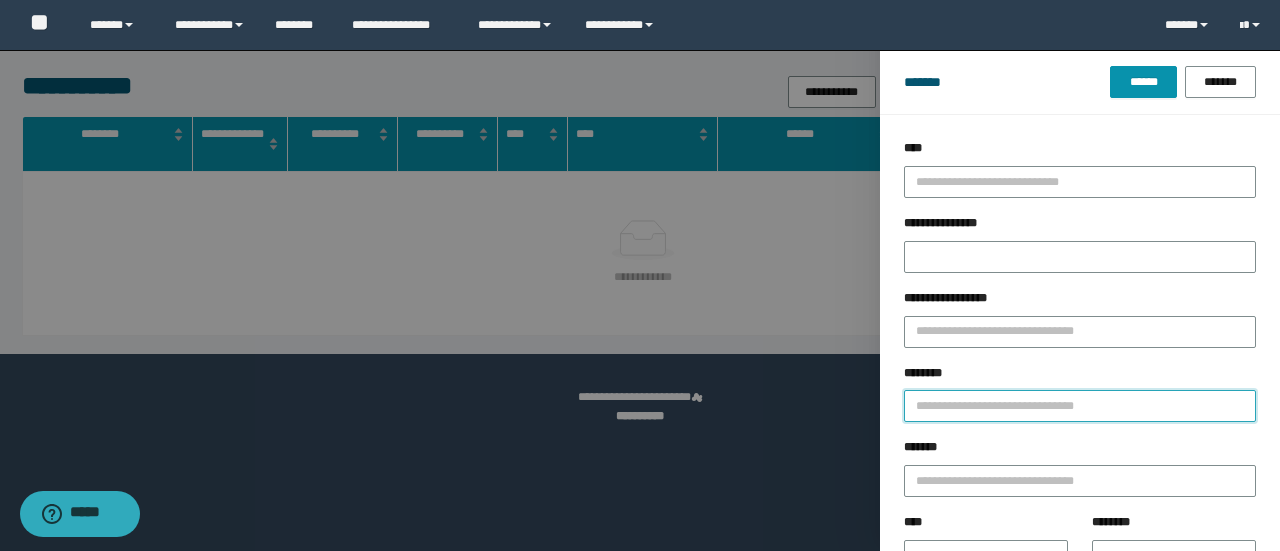 click on "********" at bounding box center (1080, 406) 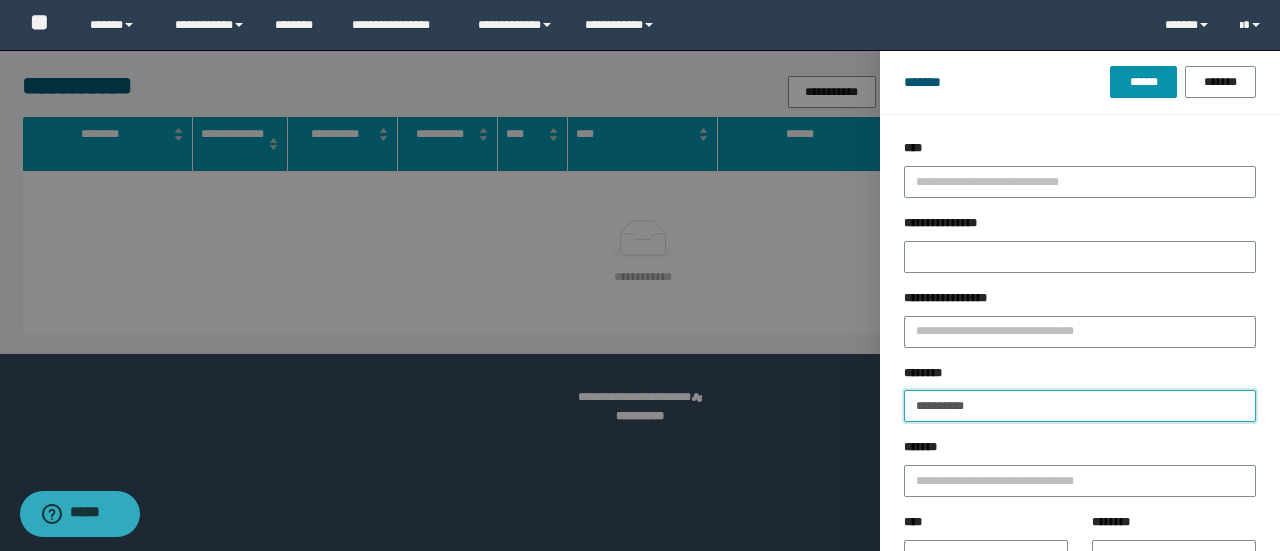 type on "**********" 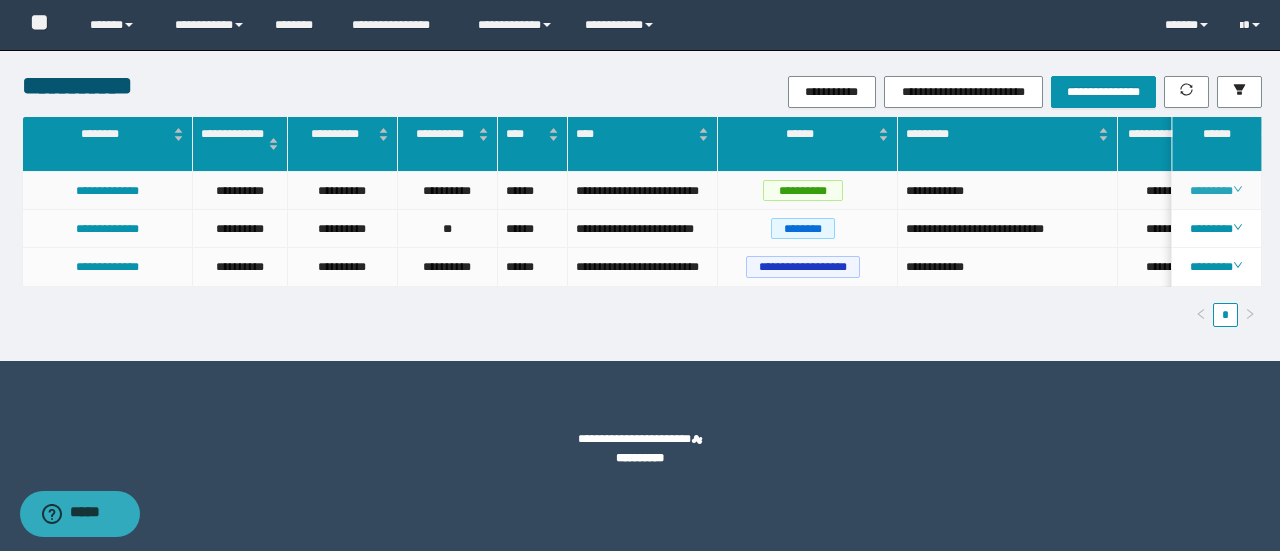 click on "********" at bounding box center [1216, 191] 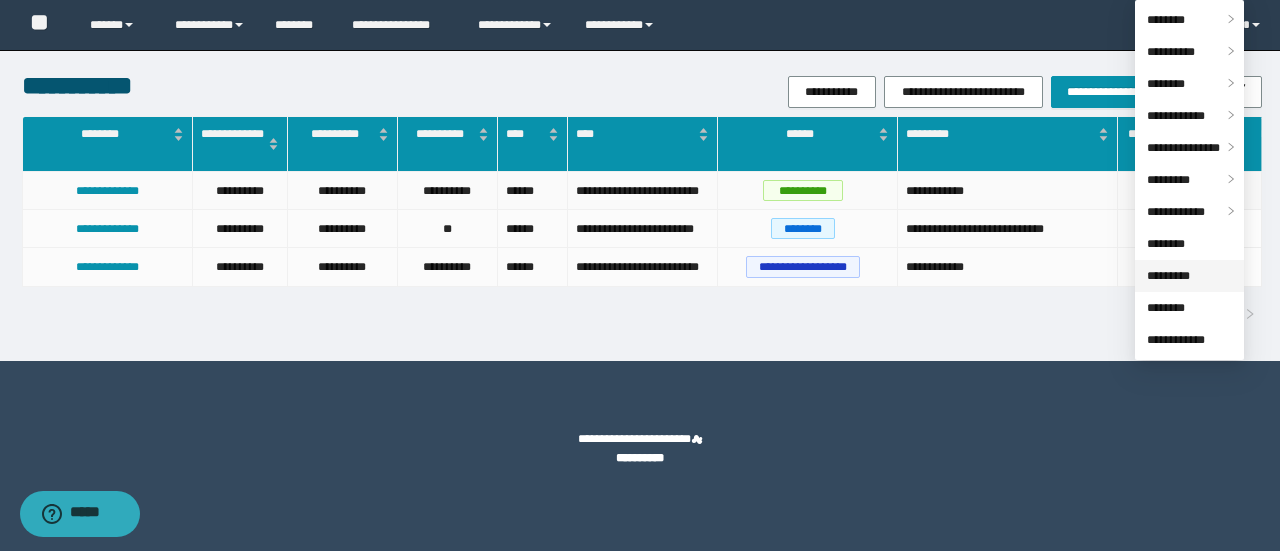 click on "*********" at bounding box center [1168, 276] 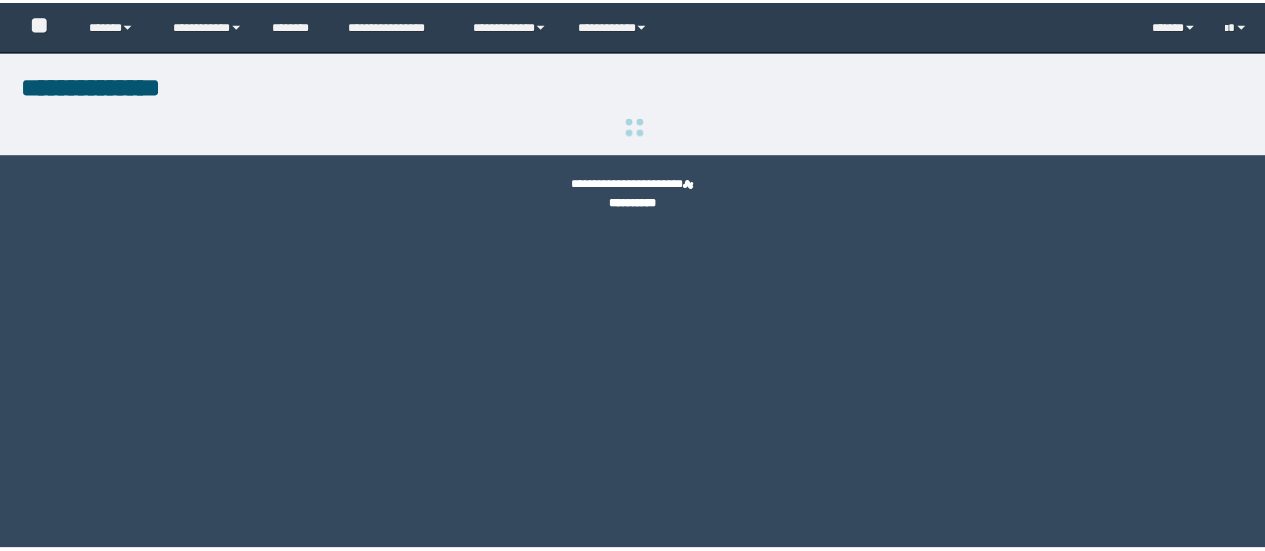 scroll, scrollTop: 0, scrollLeft: 0, axis: both 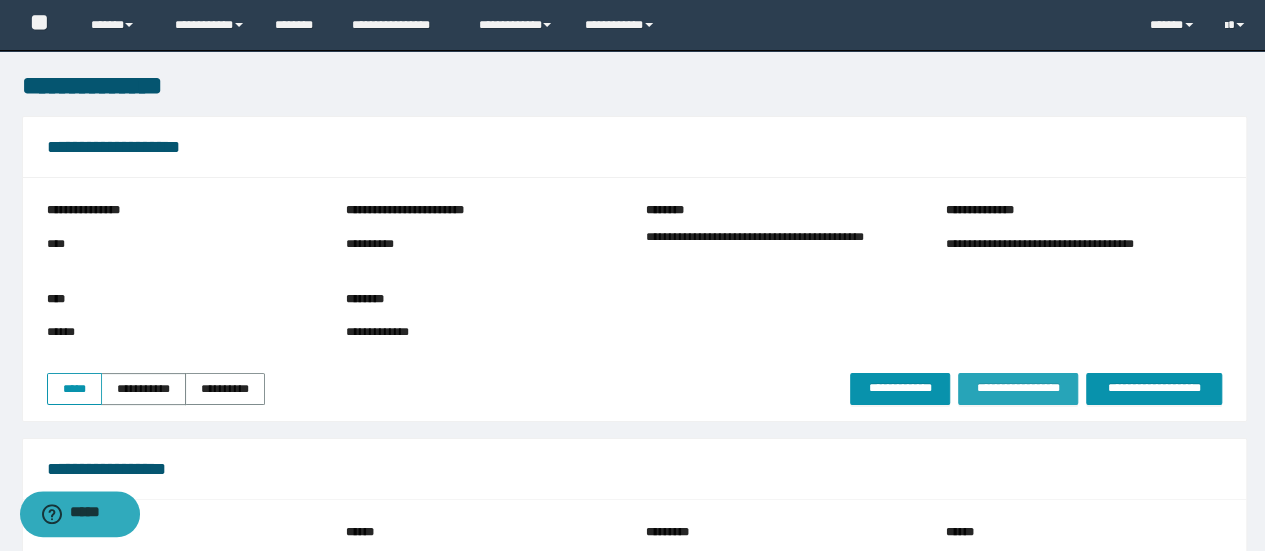 click on "**********" at bounding box center (1018, 388) 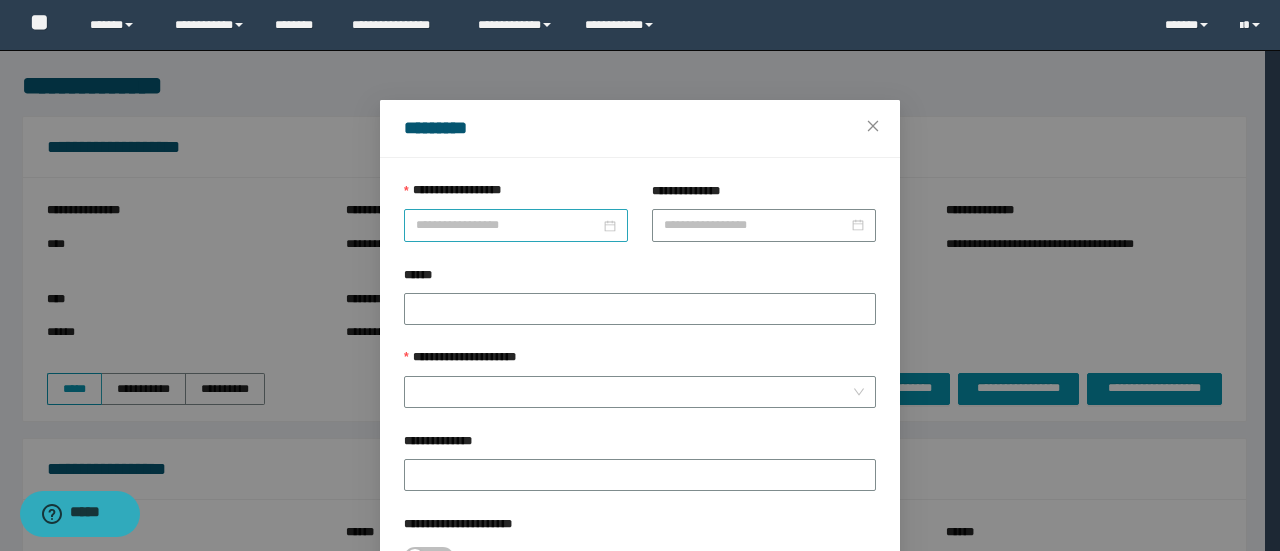 click on "**********" at bounding box center (508, 225) 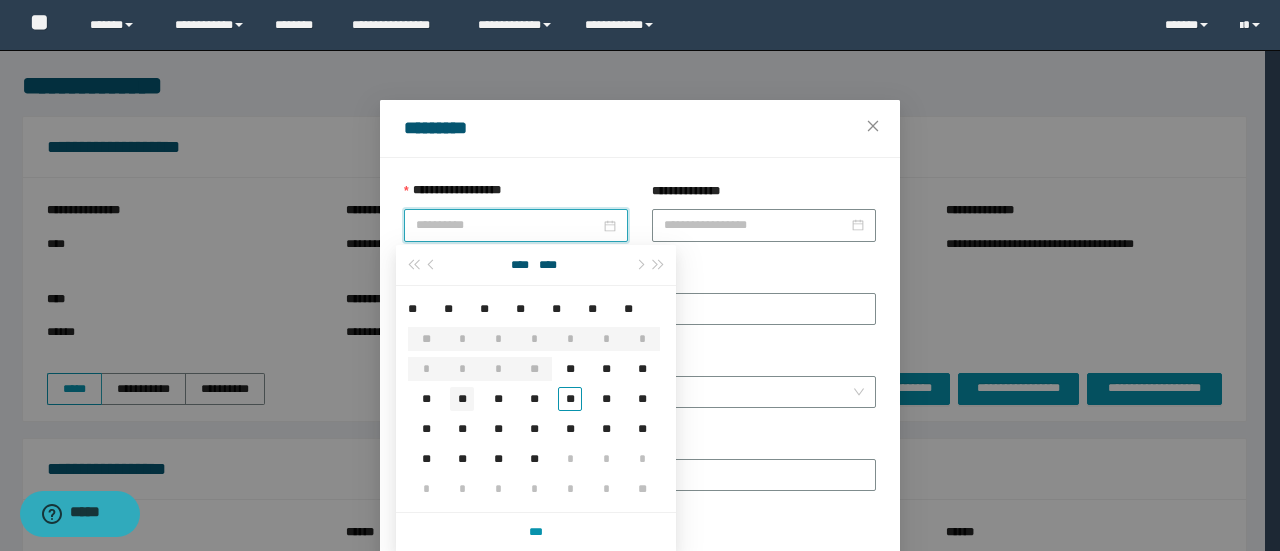 type on "**********" 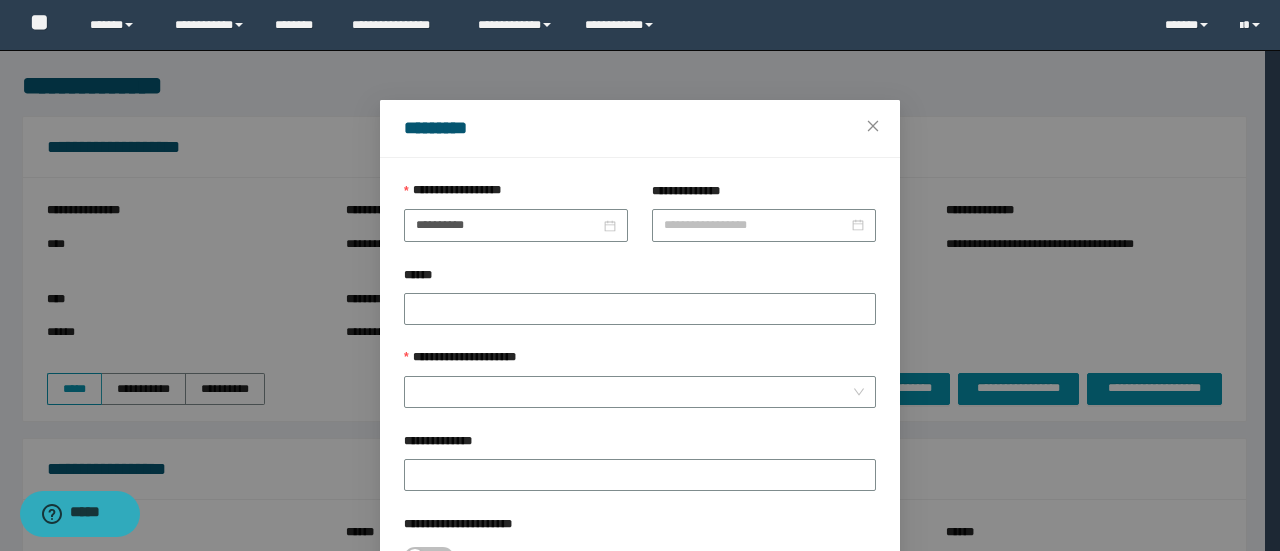 click on "**********" at bounding box center [640, 362] 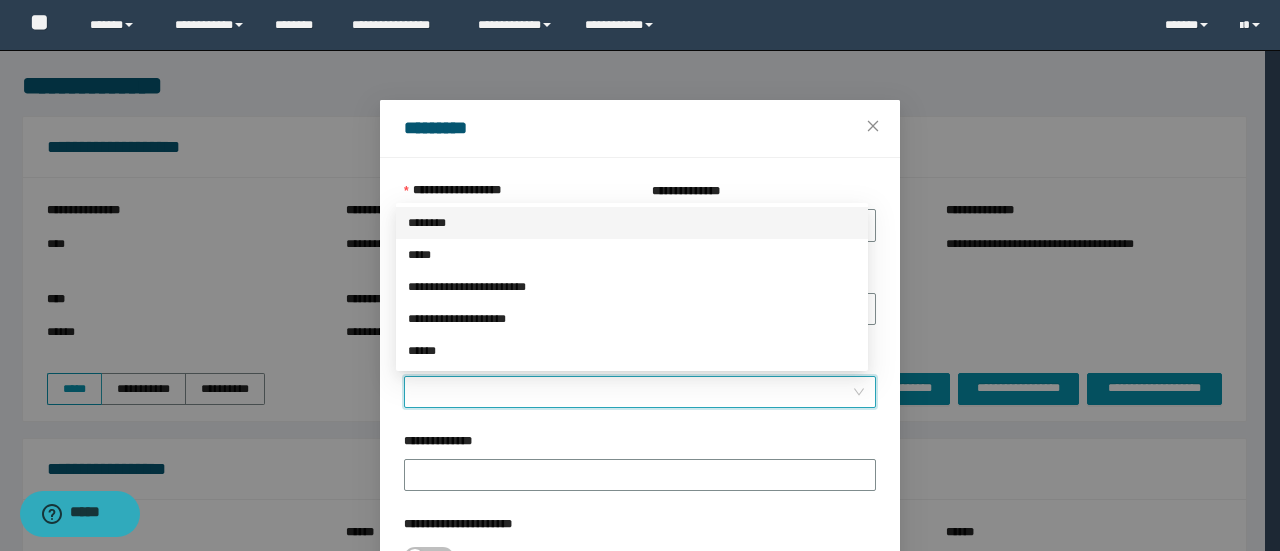 click on "**********" at bounding box center (634, 392) 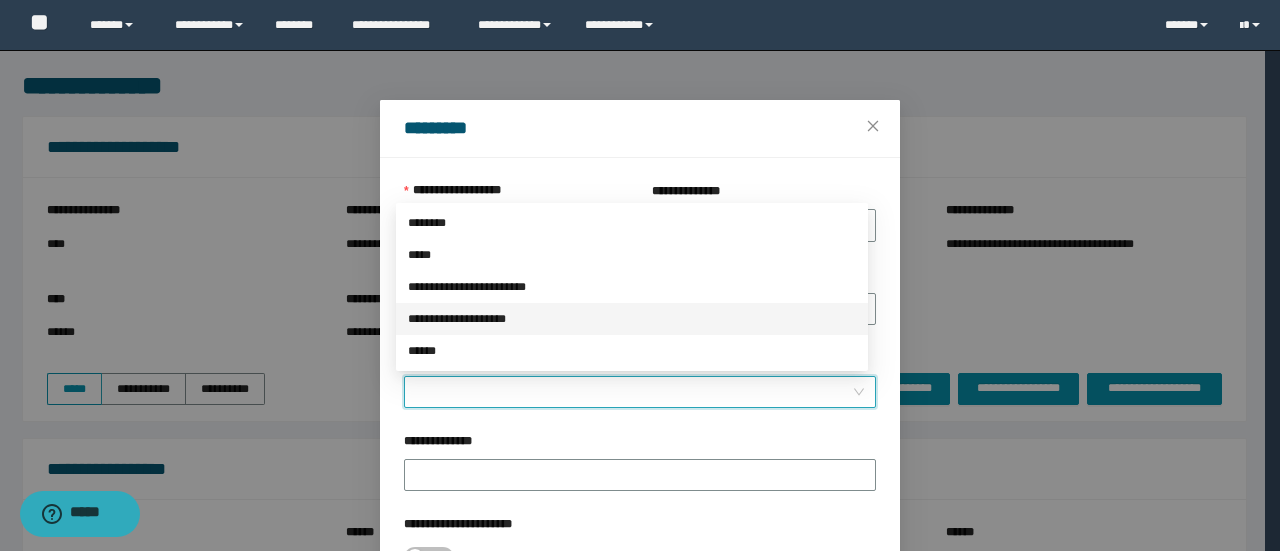 drag, startPoint x: 485, startPoint y: 318, endPoint x: 493, endPoint y: 325, distance: 10.630146 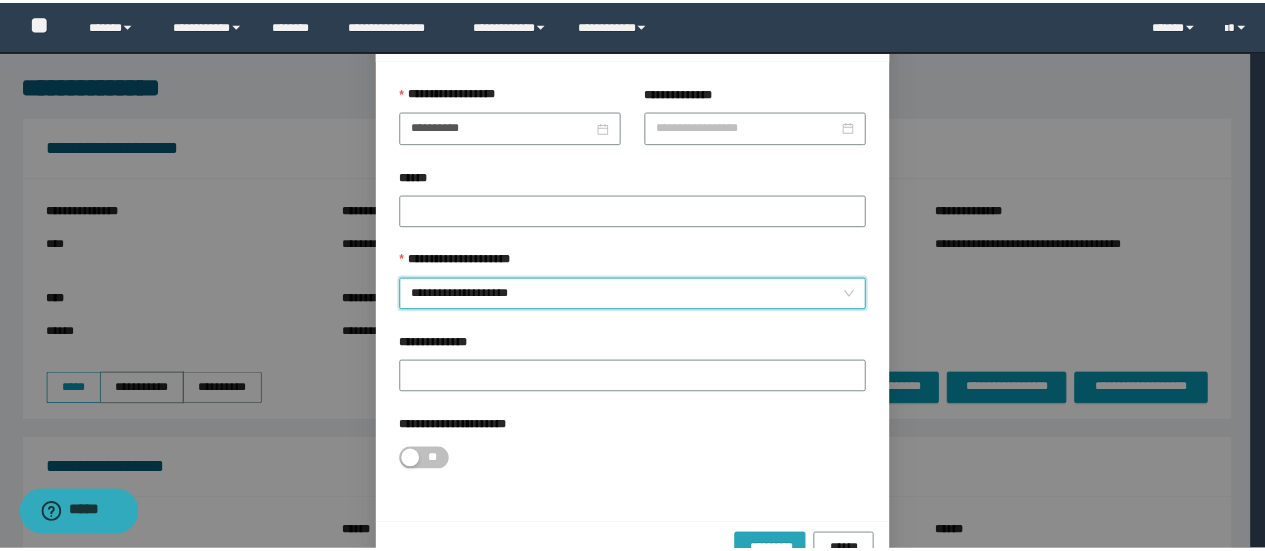 scroll, scrollTop: 146, scrollLeft: 0, axis: vertical 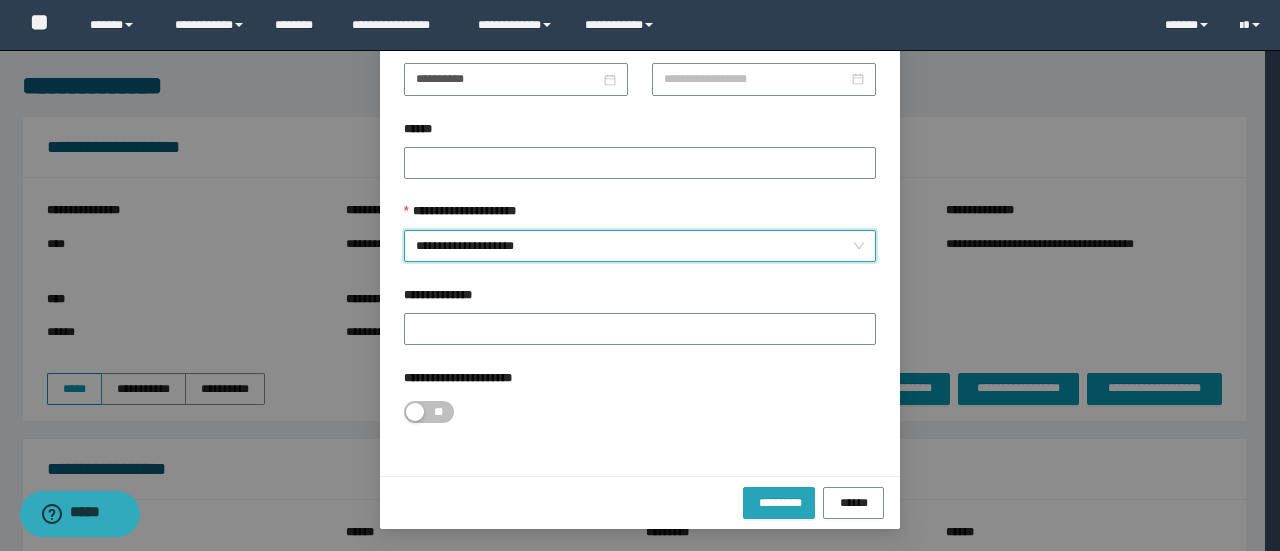 click on "*********" at bounding box center (779, 503) 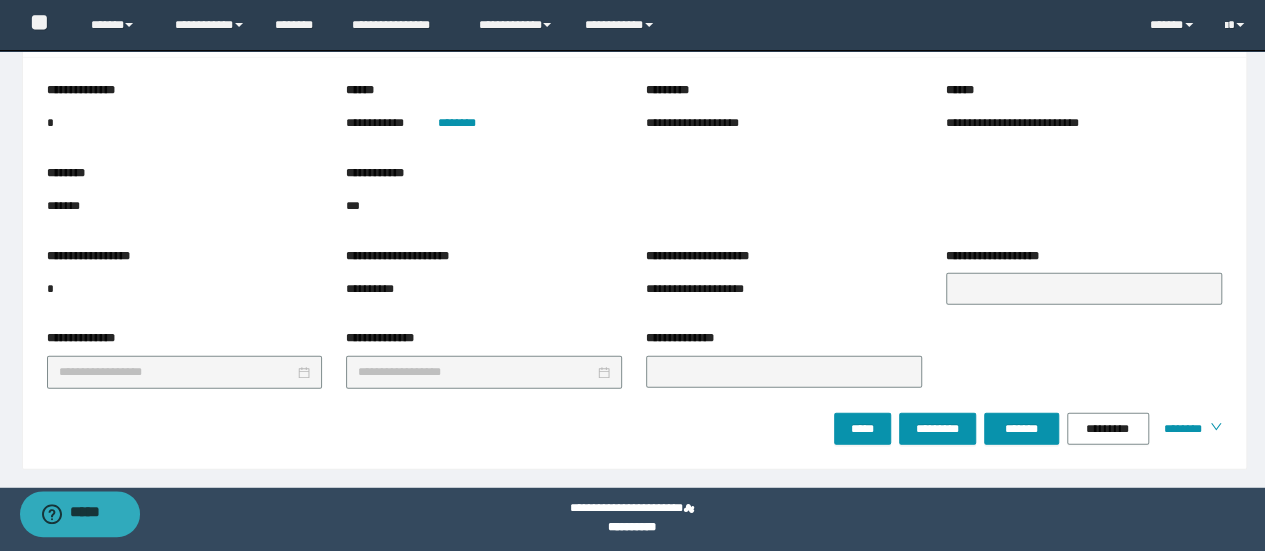 scroll, scrollTop: 2415, scrollLeft: 0, axis: vertical 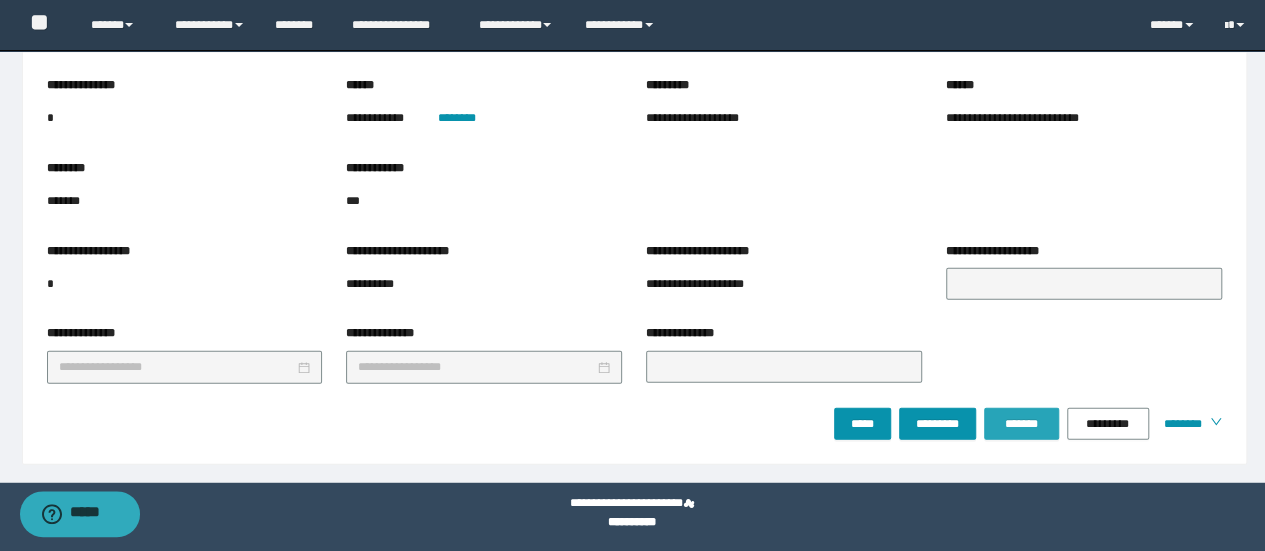 click on "*******" at bounding box center (1021, 424) 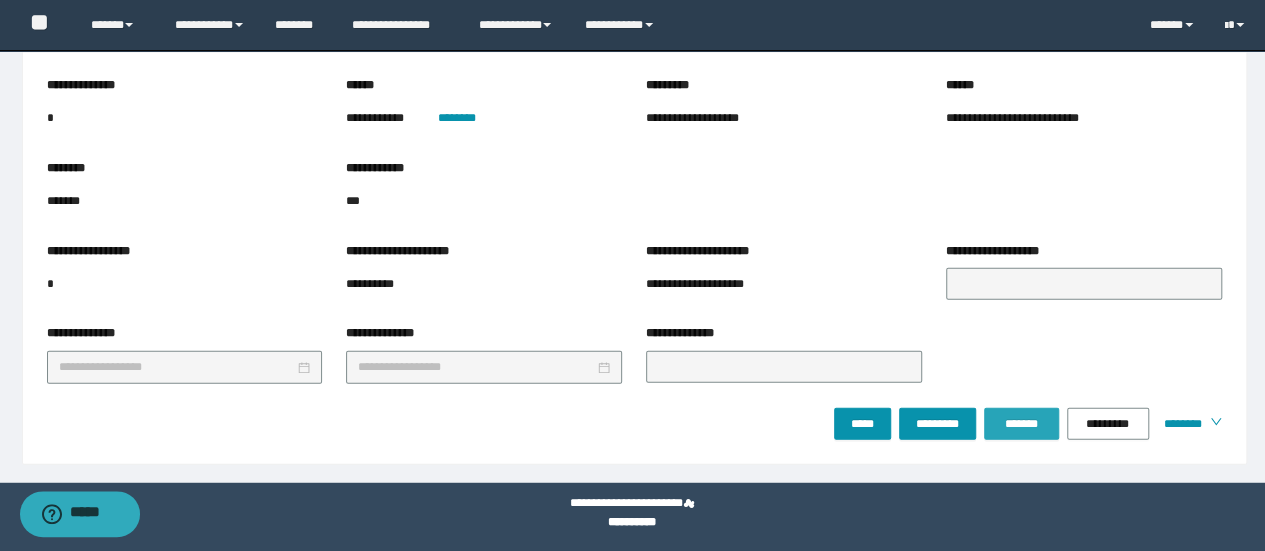 click on "*******" at bounding box center [1021, 424] 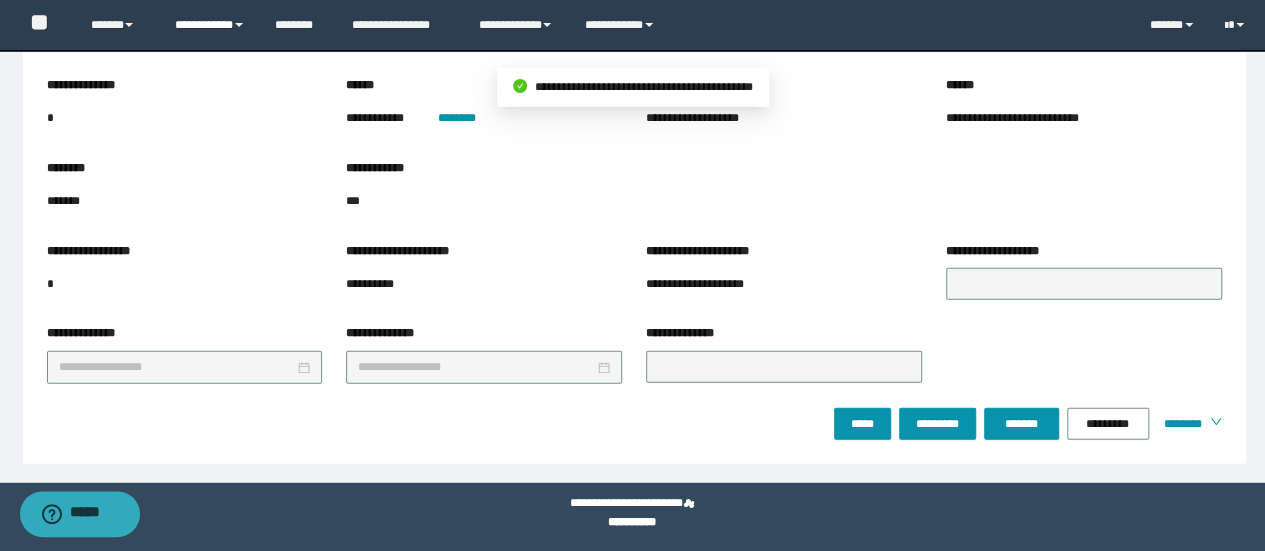 click on "**********" at bounding box center (210, 25) 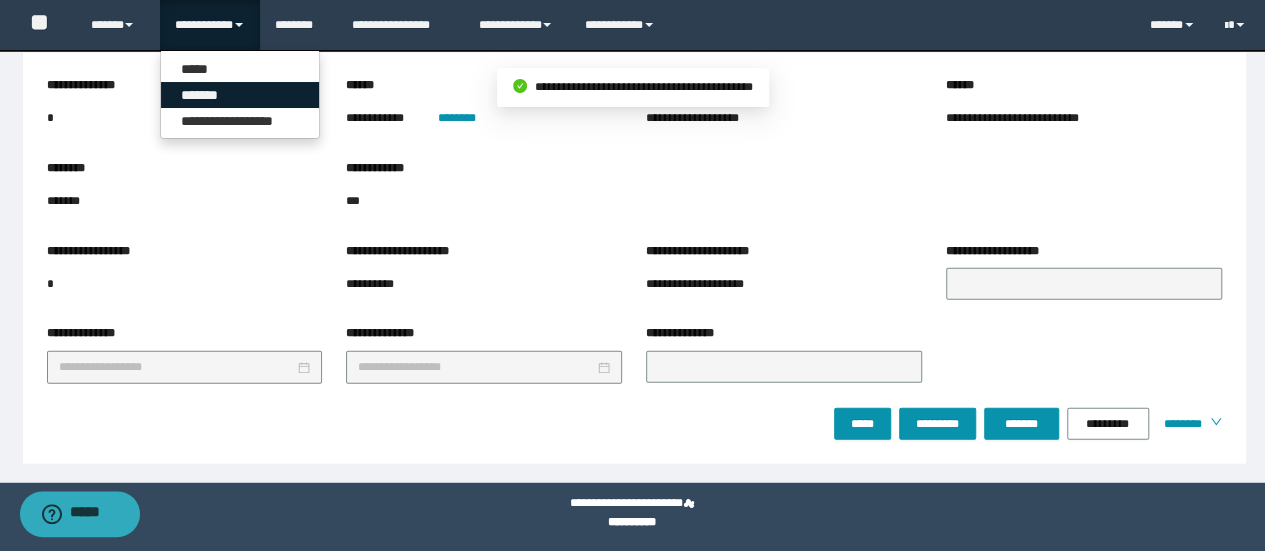 click on "*******" at bounding box center (240, 95) 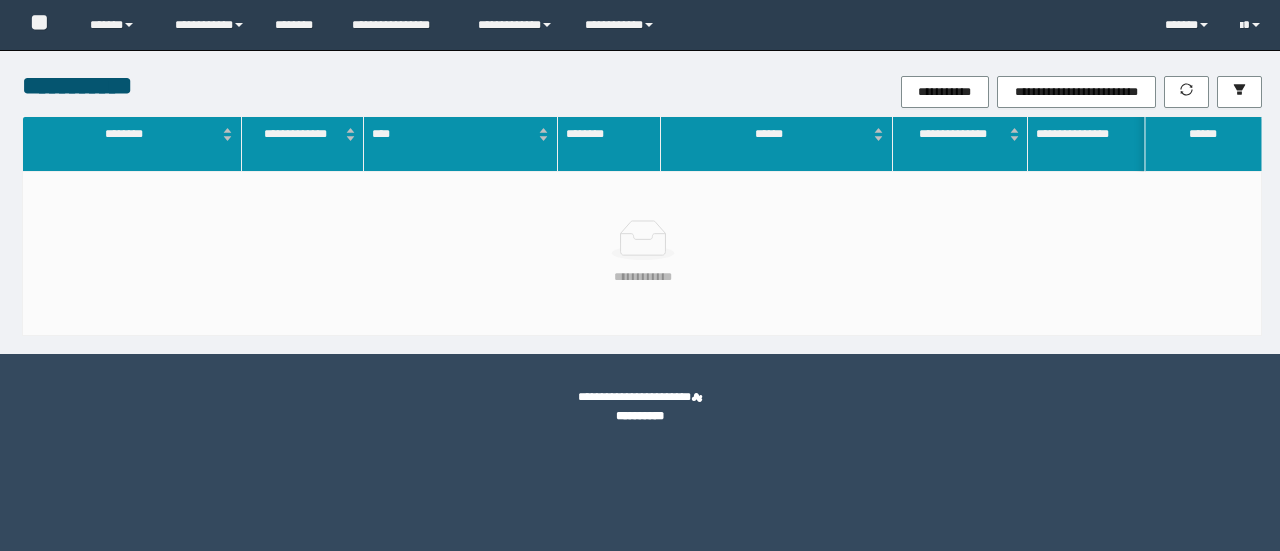 scroll, scrollTop: 0, scrollLeft: 0, axis: both 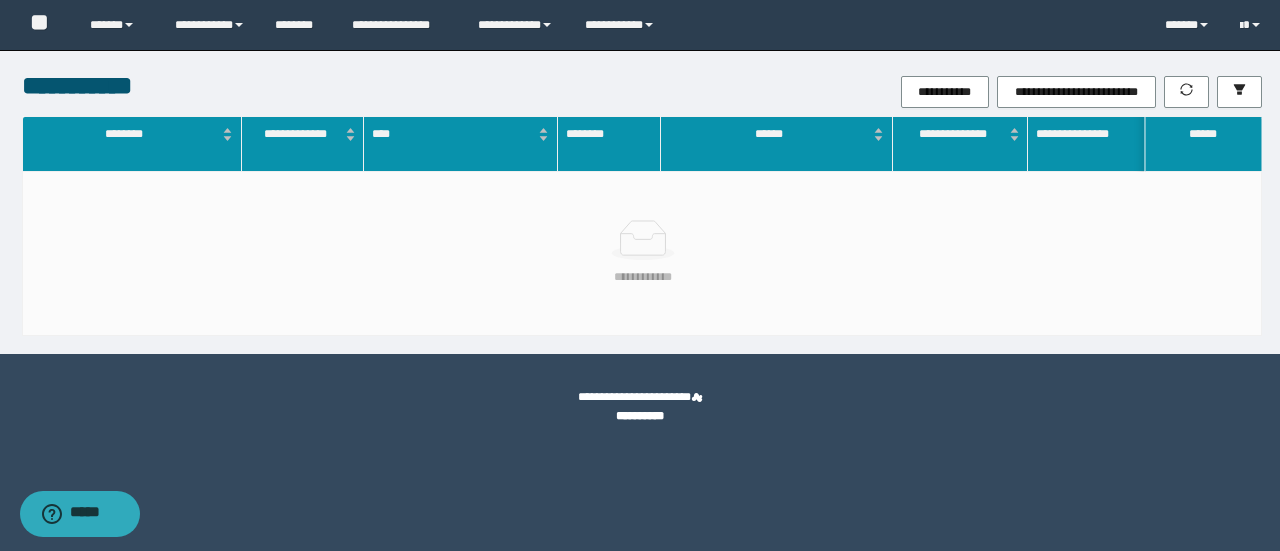 click on "**********" at bounding box center [1081, 92] 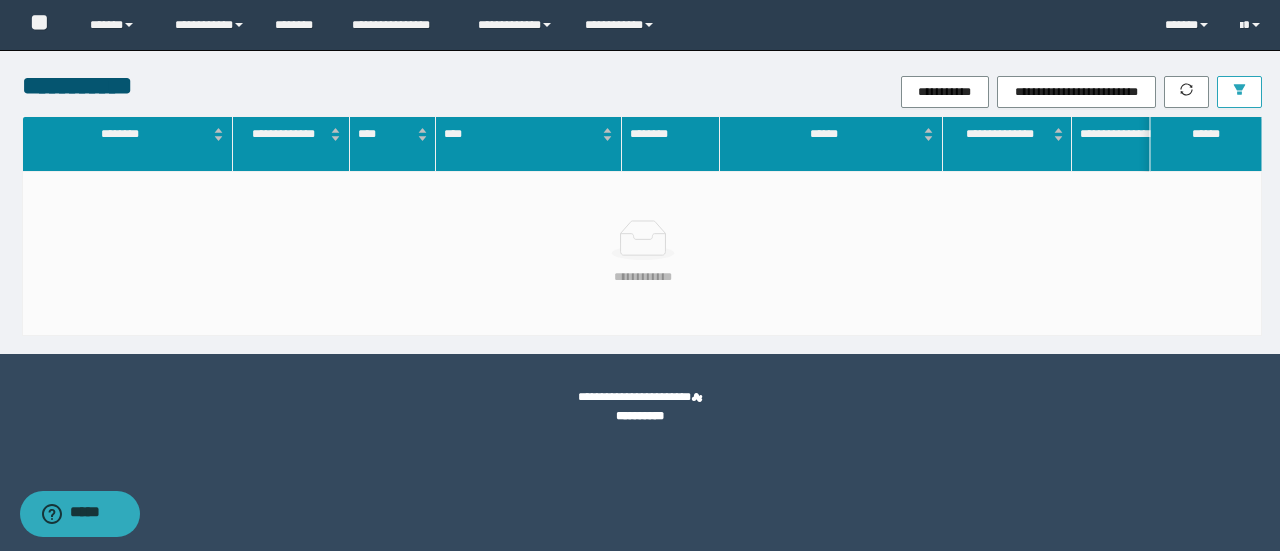 click at bounding box center [1239, 92] 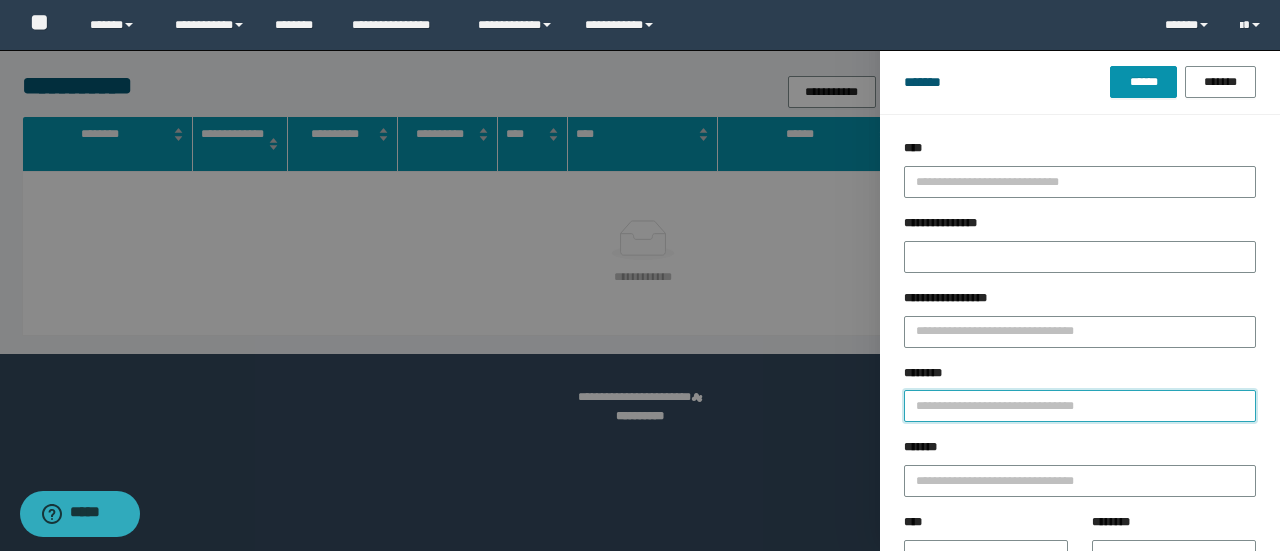 click on "********" at bounding box center (1080, 406) 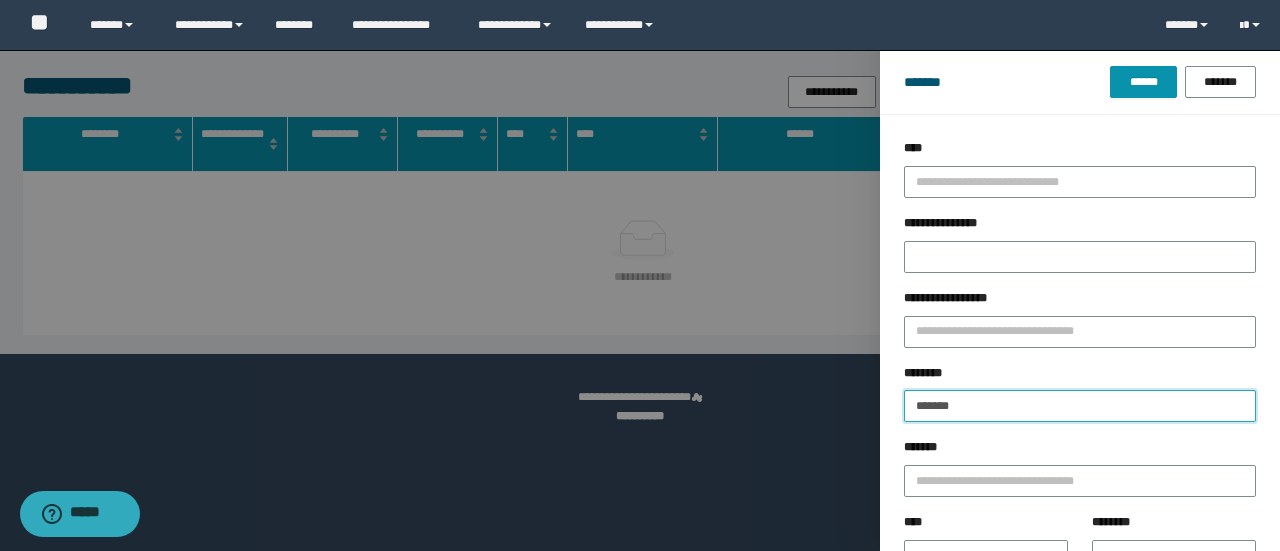 type on "*******" 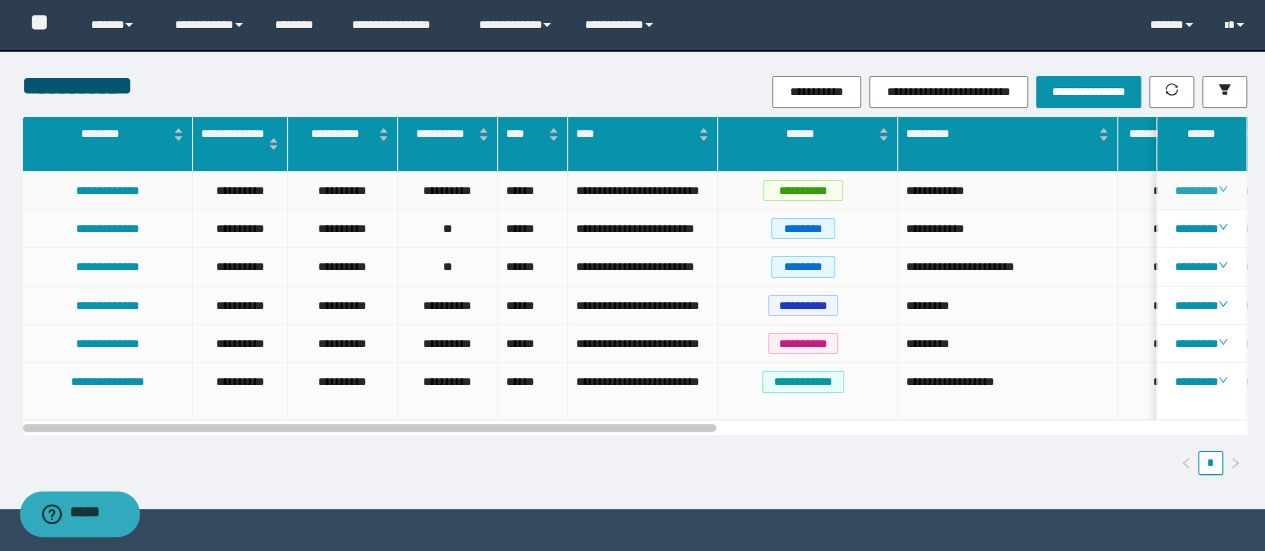 click on "********" at bounding box center [1201, 191] 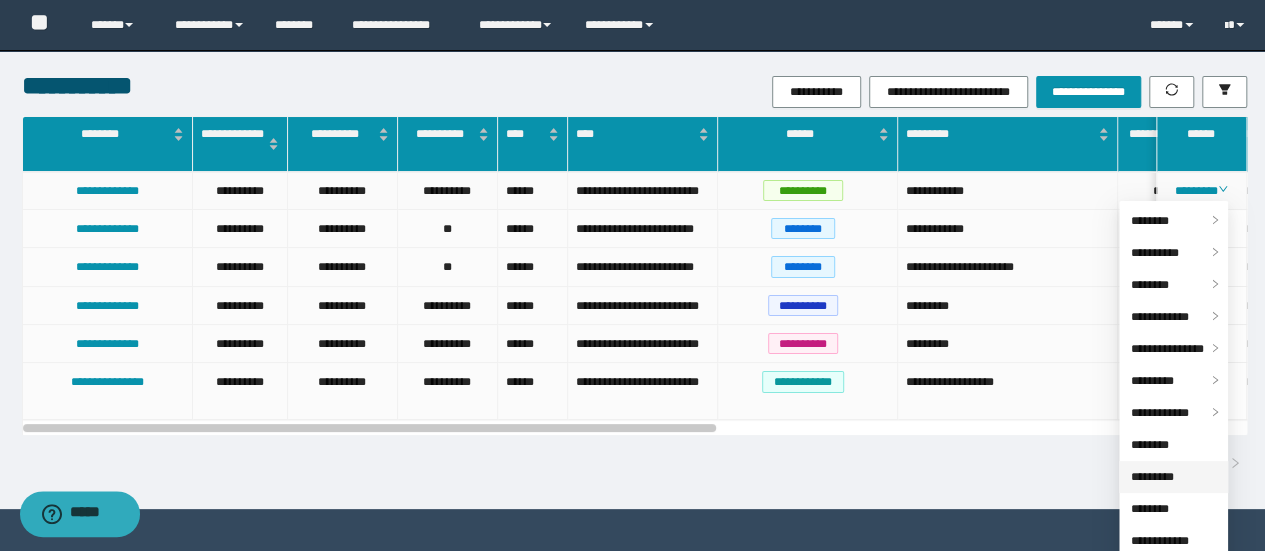 click on "*********" at bounding box center [1152, 477] 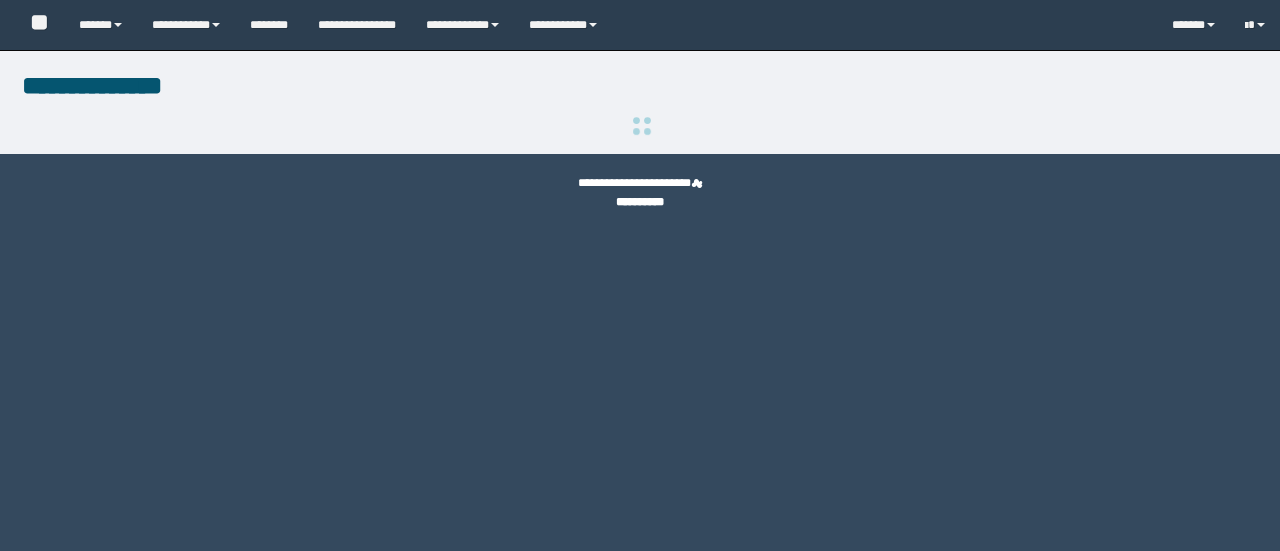 scroll, scrollTop: 0, scrollLeft: 0, axis: both 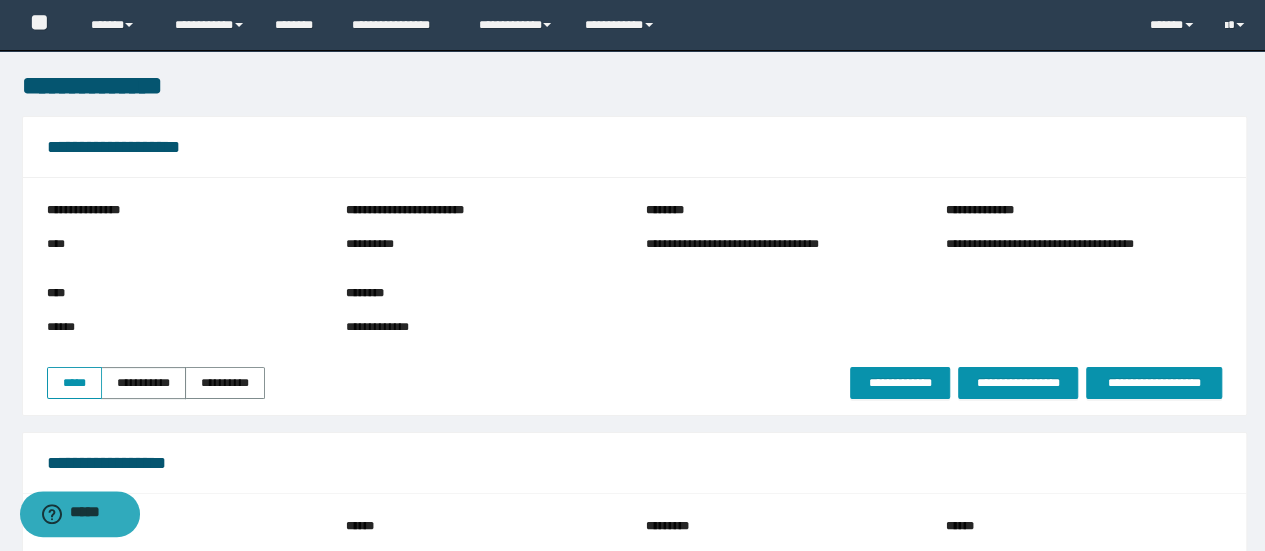 click on "**********" at bounding box center [634, 325] 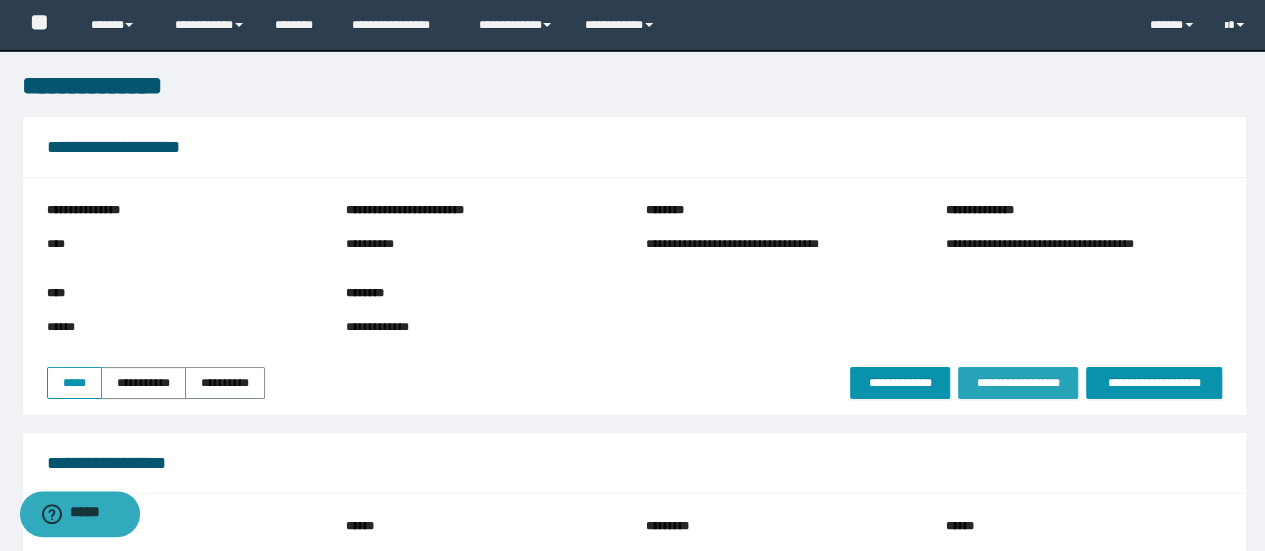 click on "**********" at bounding box center (1018, 383) 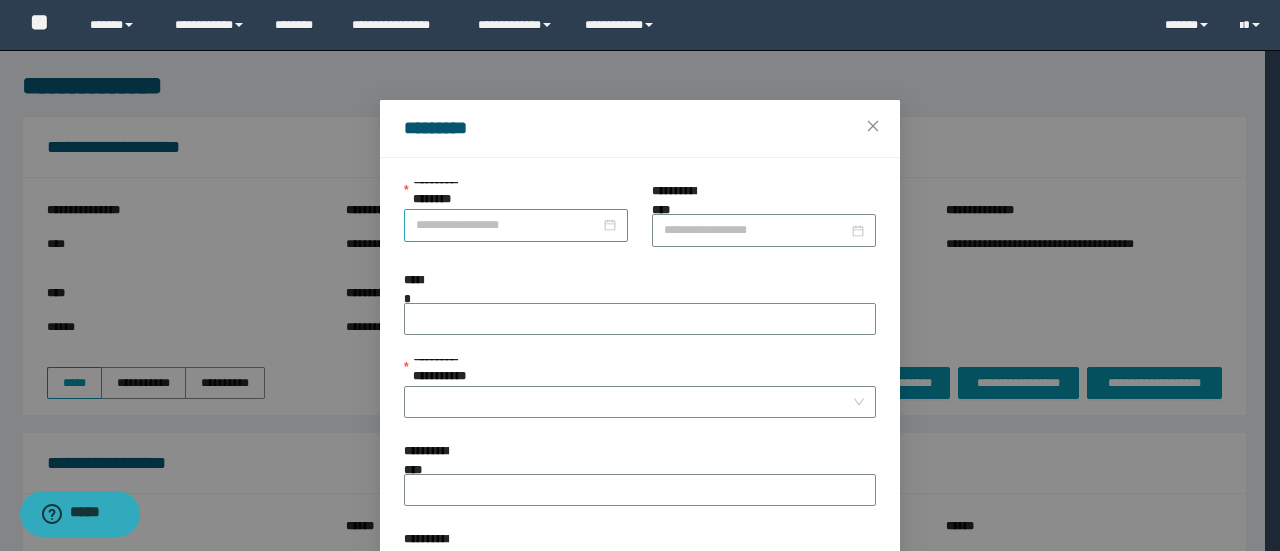 click on "**********" at bounding box center (508, 225) 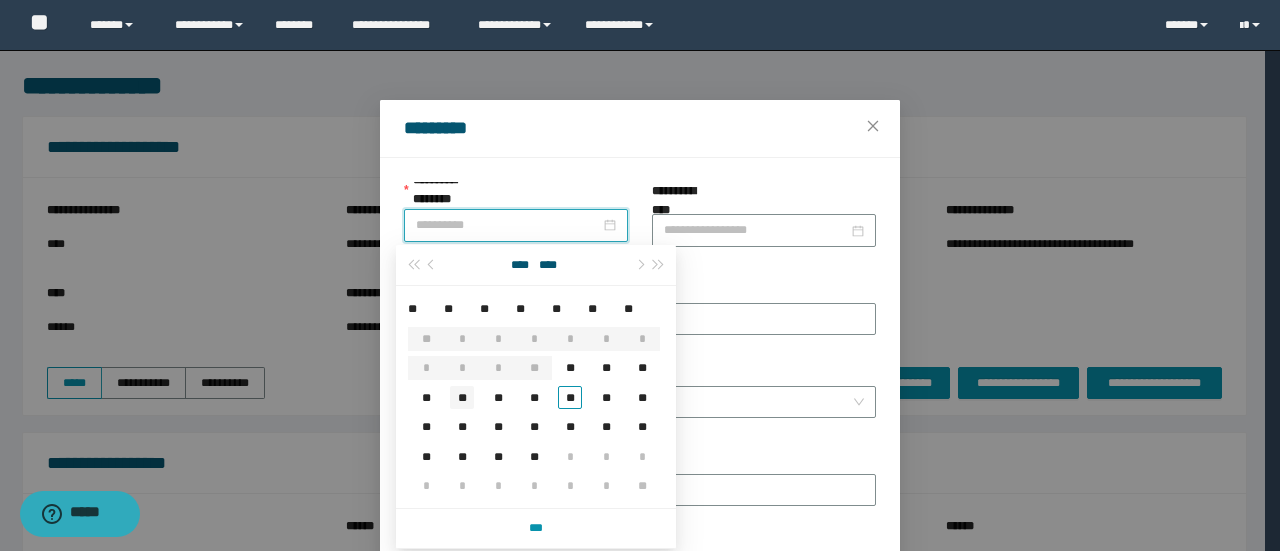type on "**********" 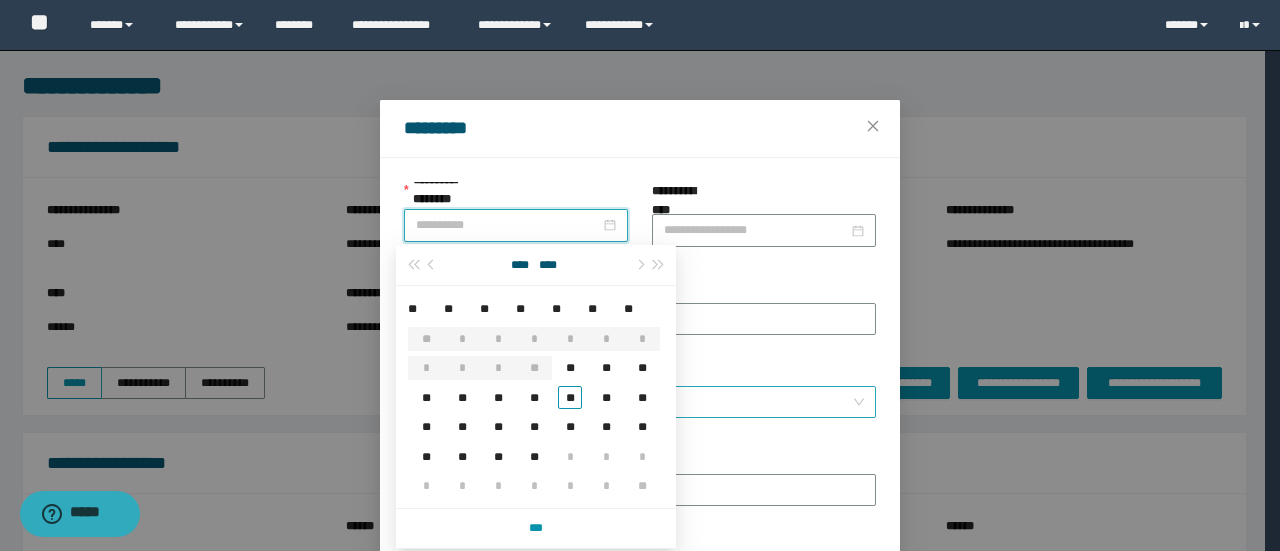 click on "**" at bounding box center [462, 397] 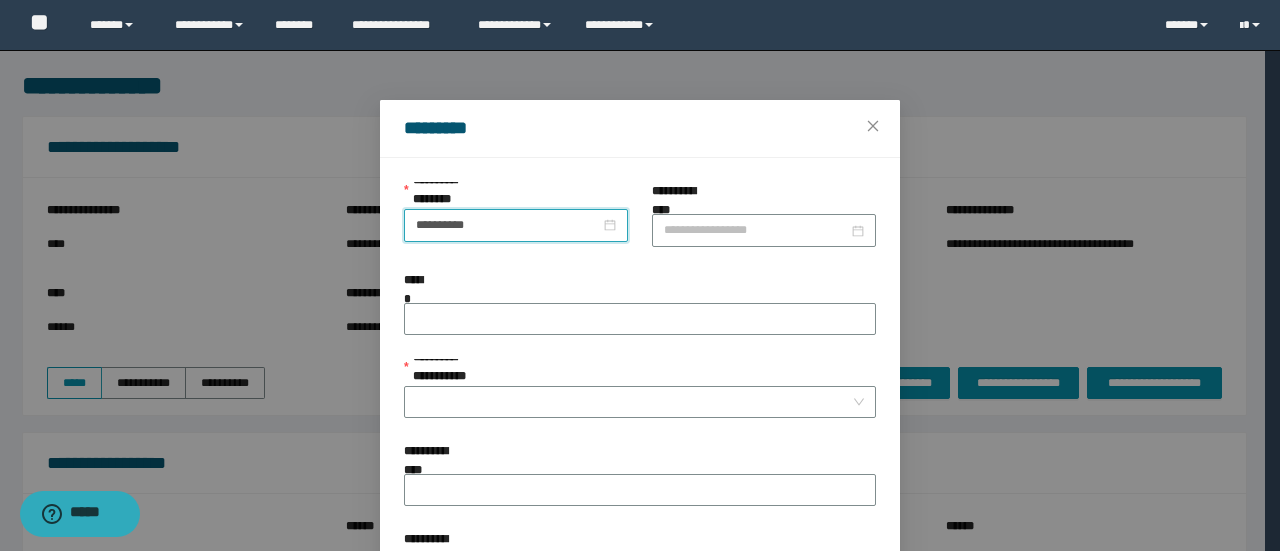 click on "**********" at bounding box center (640, 372) 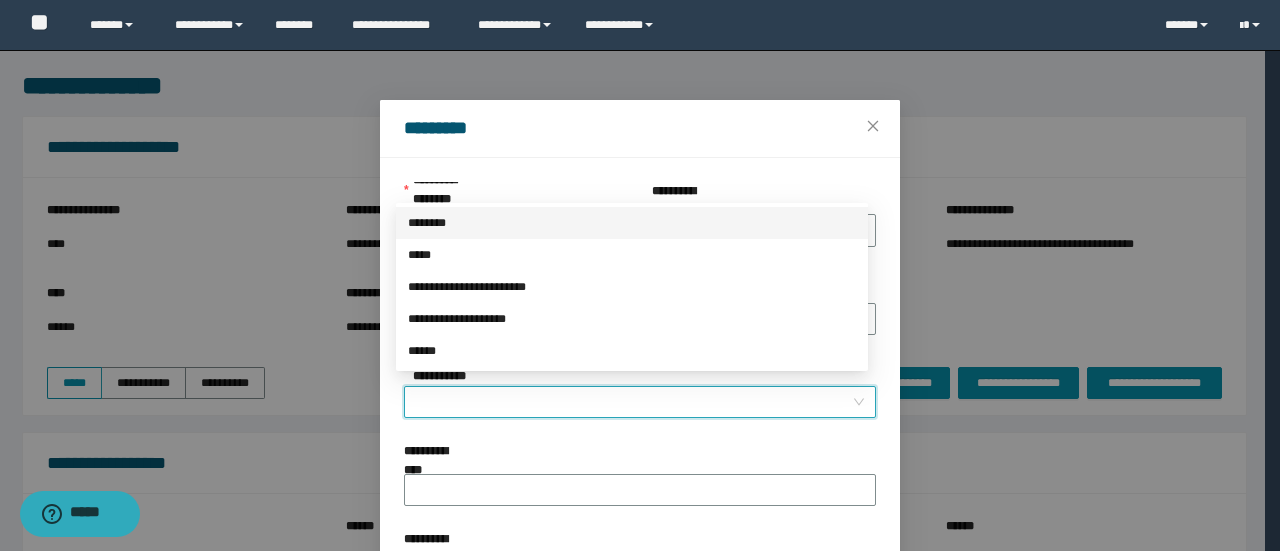 click on "**********" at bounding box center (634, 402) 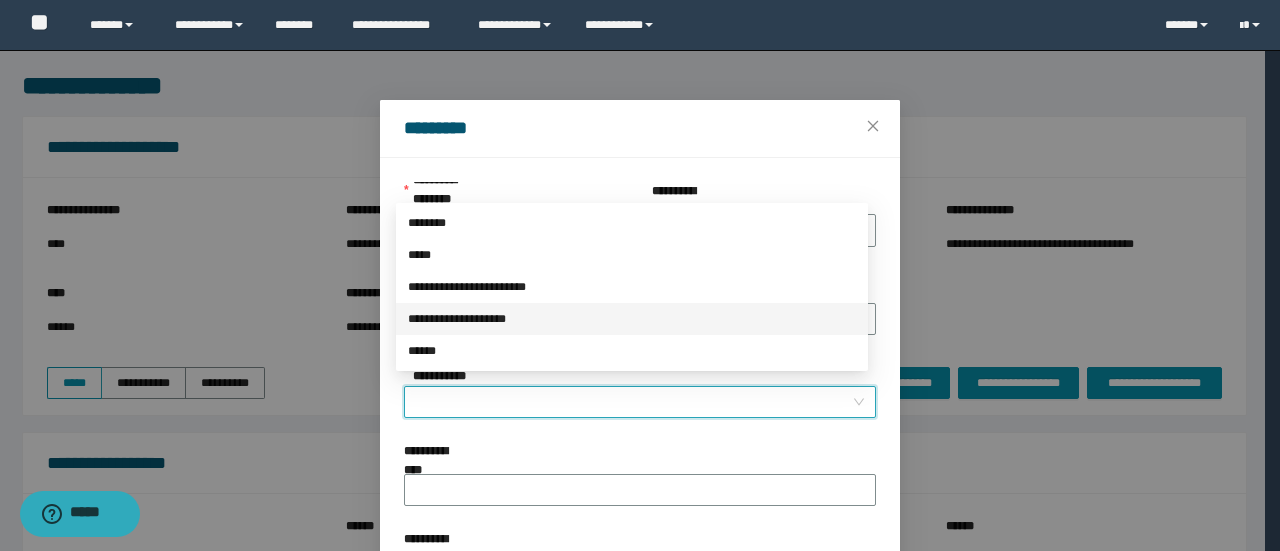 click on "**********" at bounding box center (632, 319) 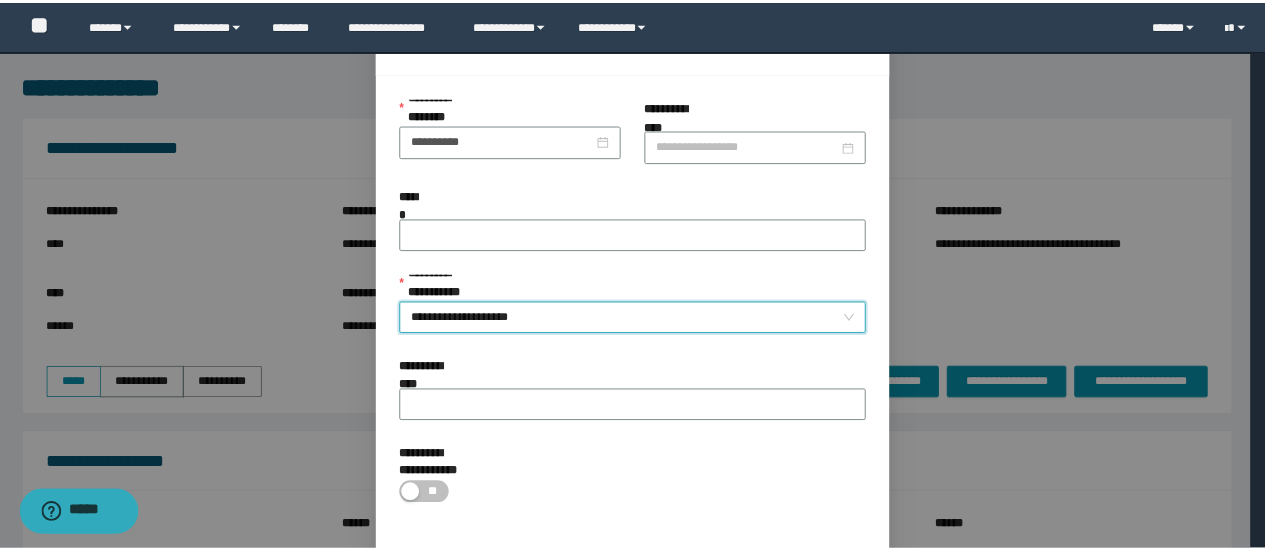 scroll, scrollTop: 146, scrollLeft: 0, axis: vertical 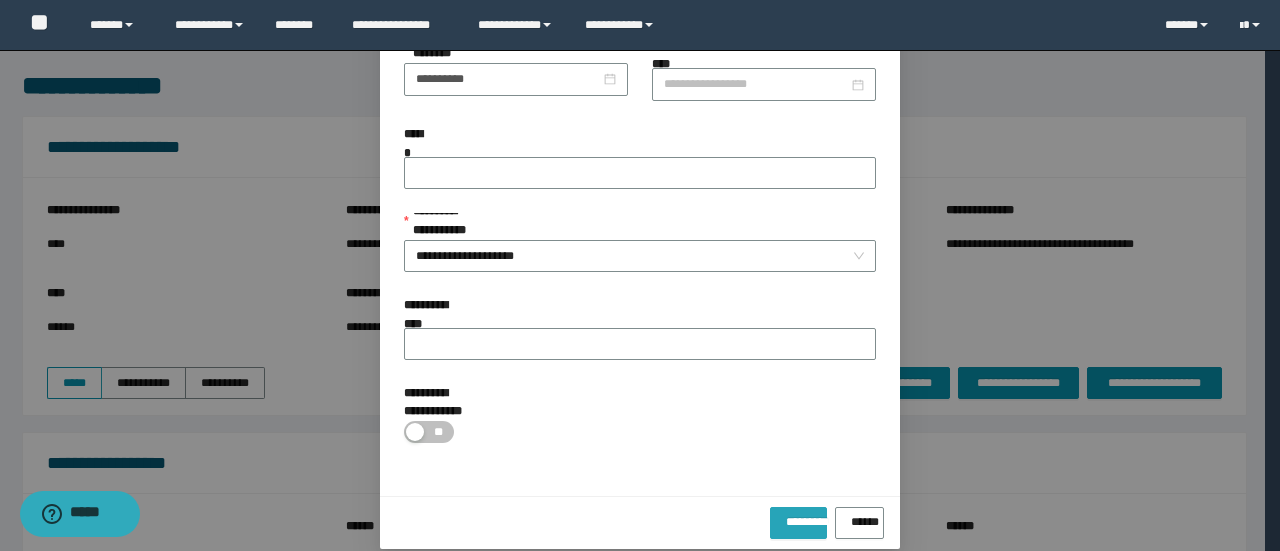 click on "*********" at bounding box center [798, 518] 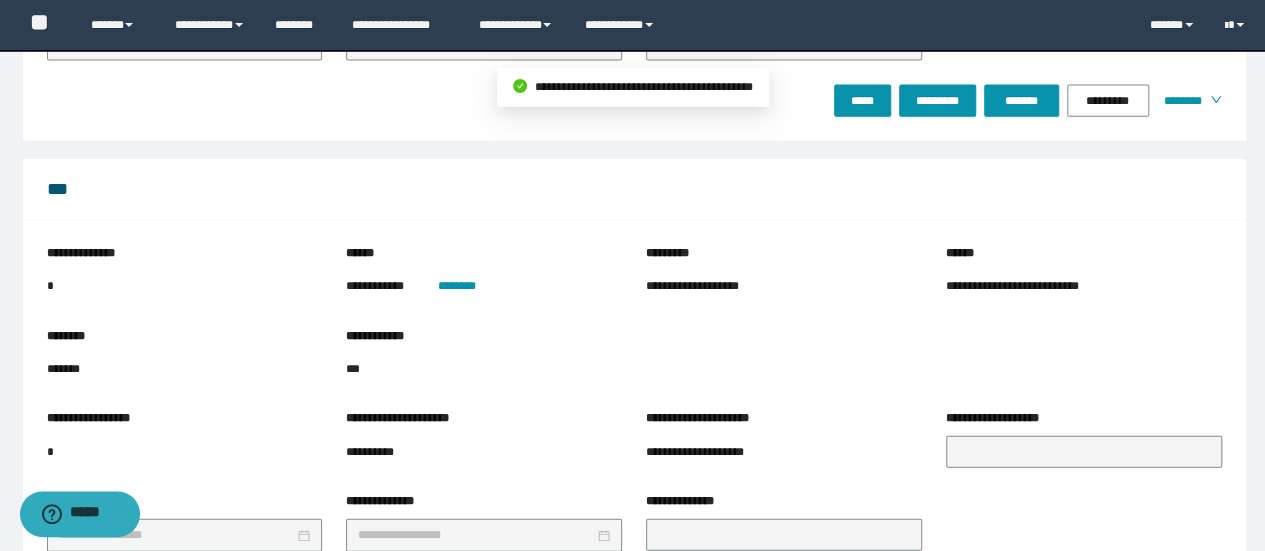 scroll, scrollTop: 2434, scrollLeft: 0, axis: vertical 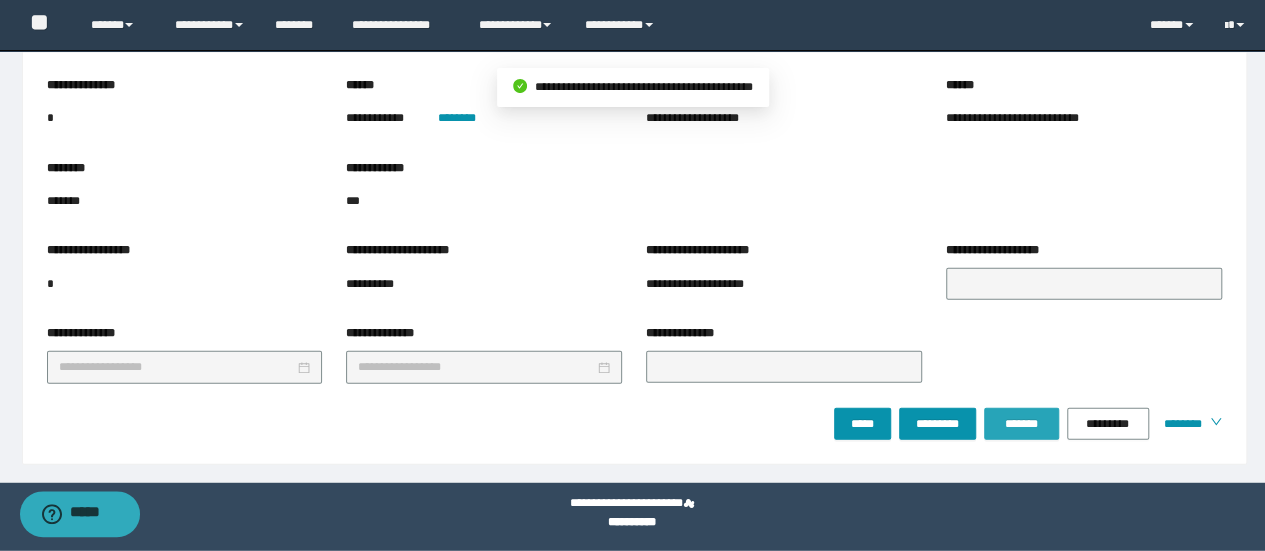 drag, startPoint x: 1022, startPoint y: 412, endPoint x: 976, endPoint y: 475, distance: 78.00641 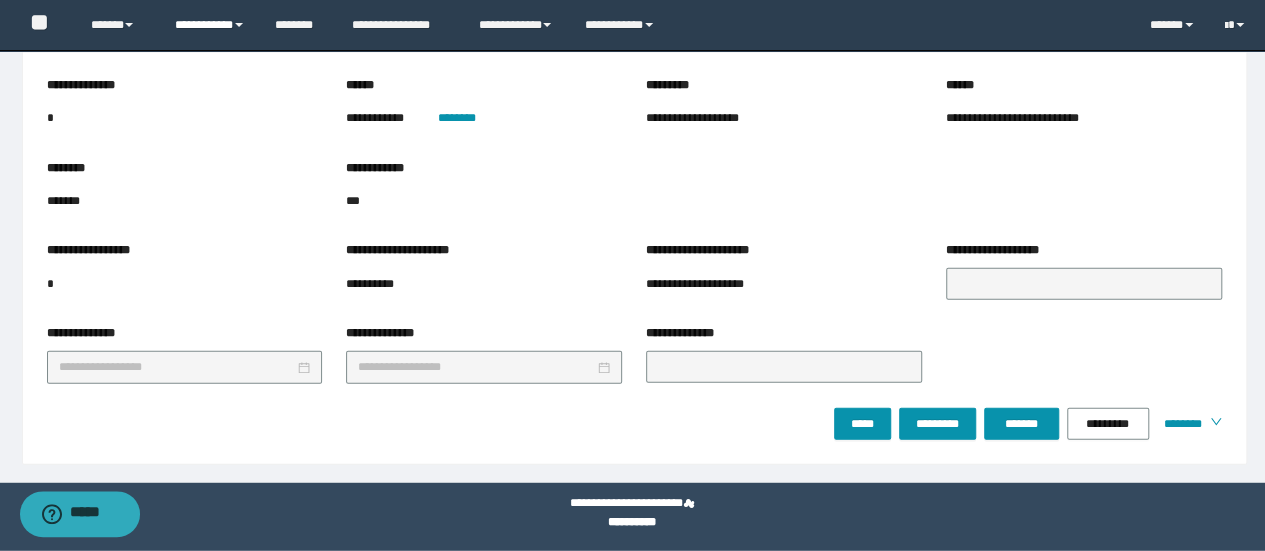 click on "**********" at bounding box center [210, 25] 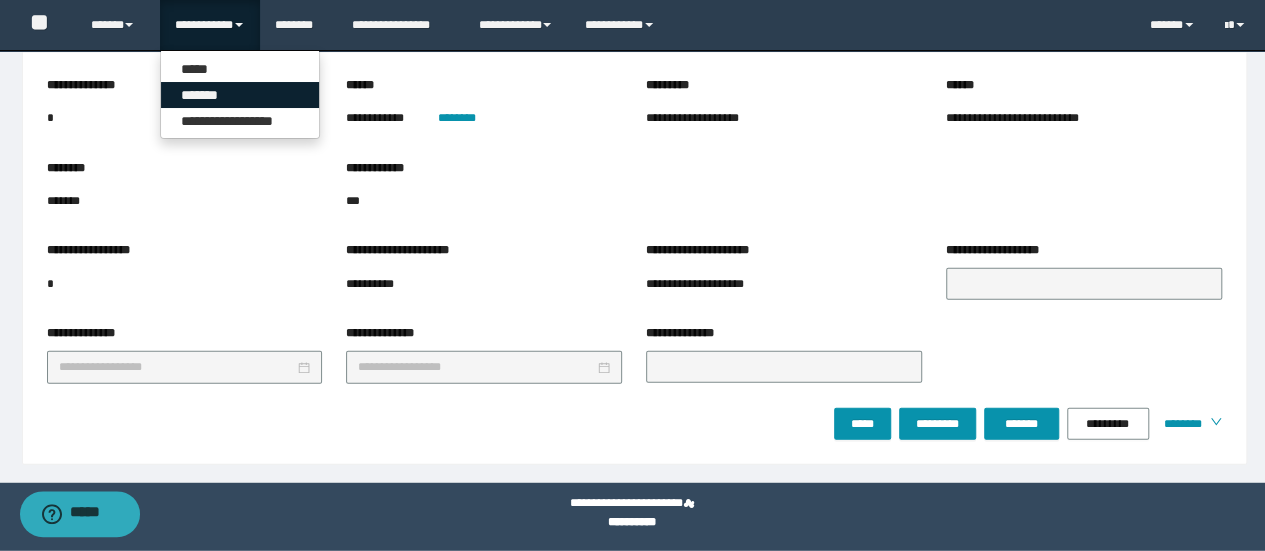 click on "*******" at bounding box center (240, 95) 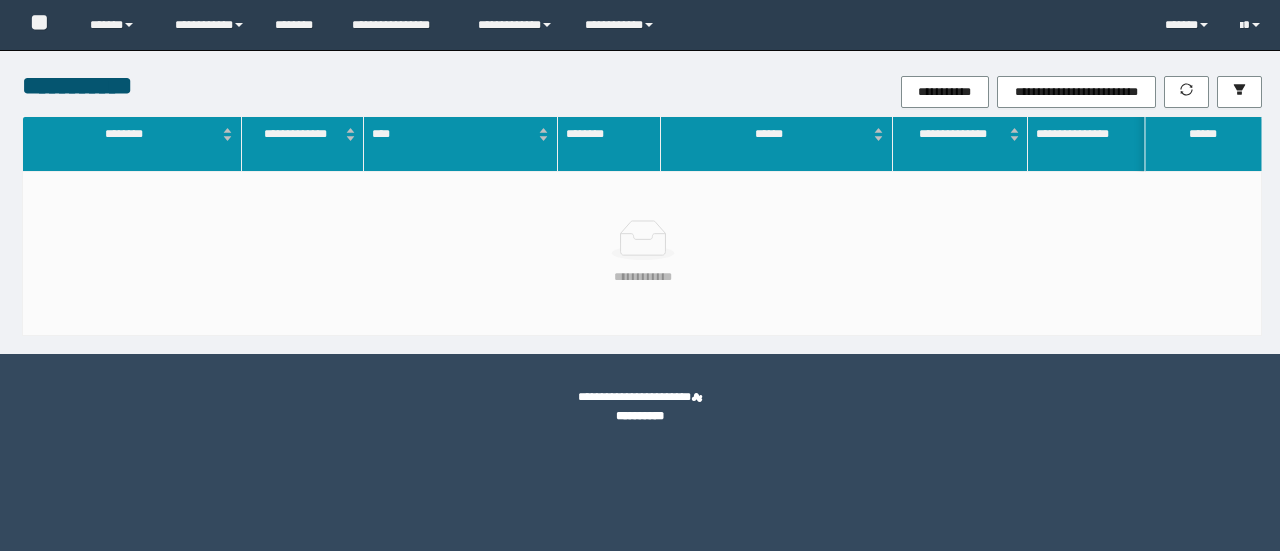 scroll, scrollTop: 0, scrollLeft: 0, axis: both 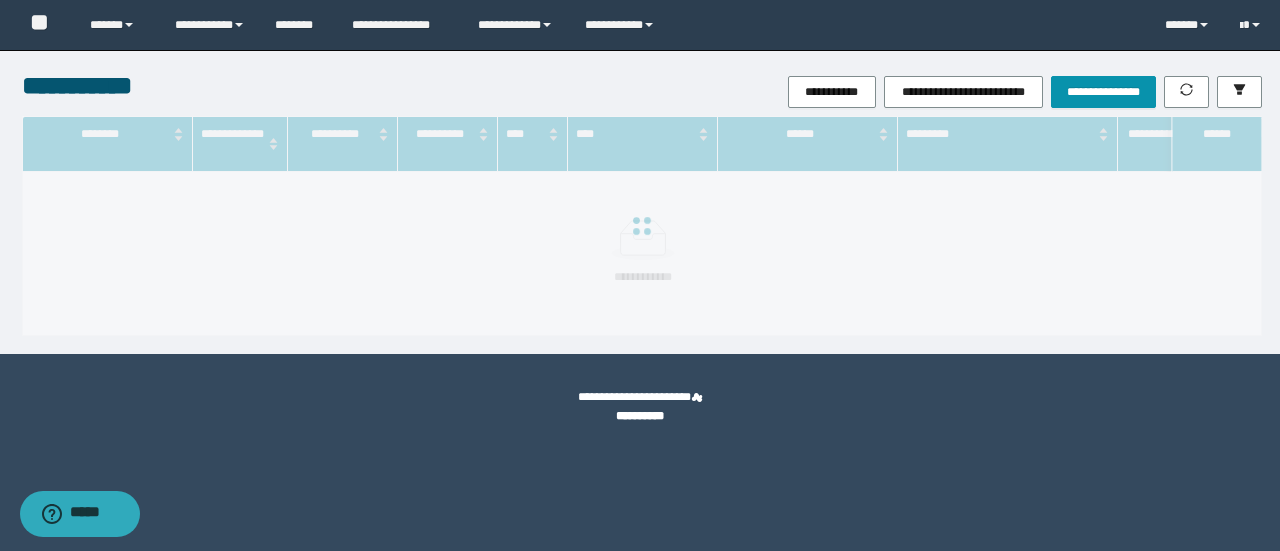 click on "**********" at bounding box center [848, 92] 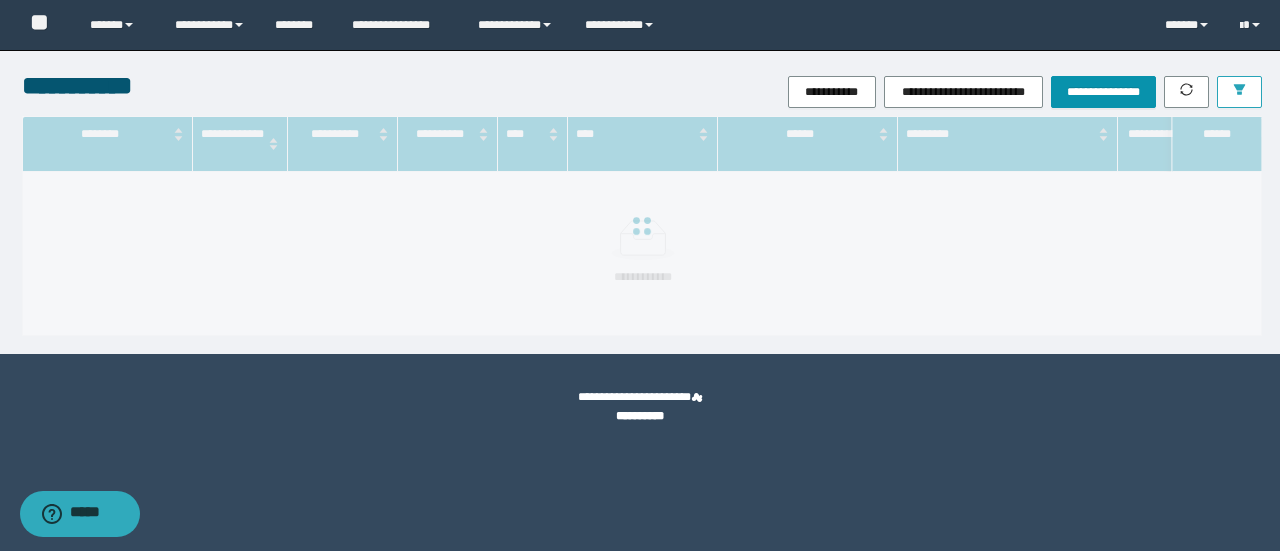 click at bounding box center [1239, 91] 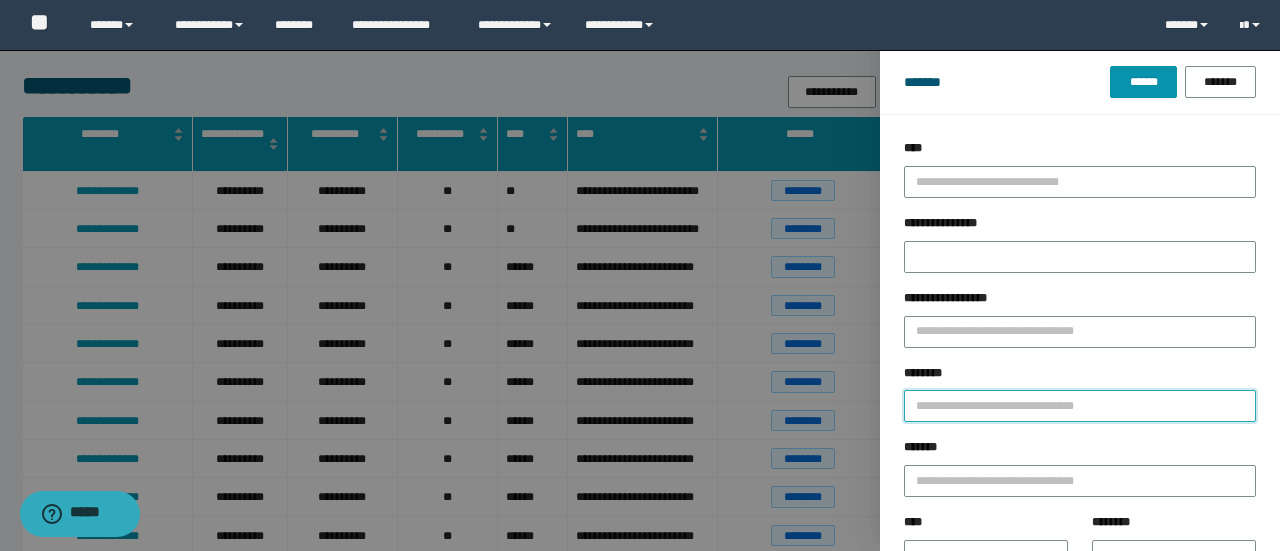 click on "********" at bounding box center [1080, 406] 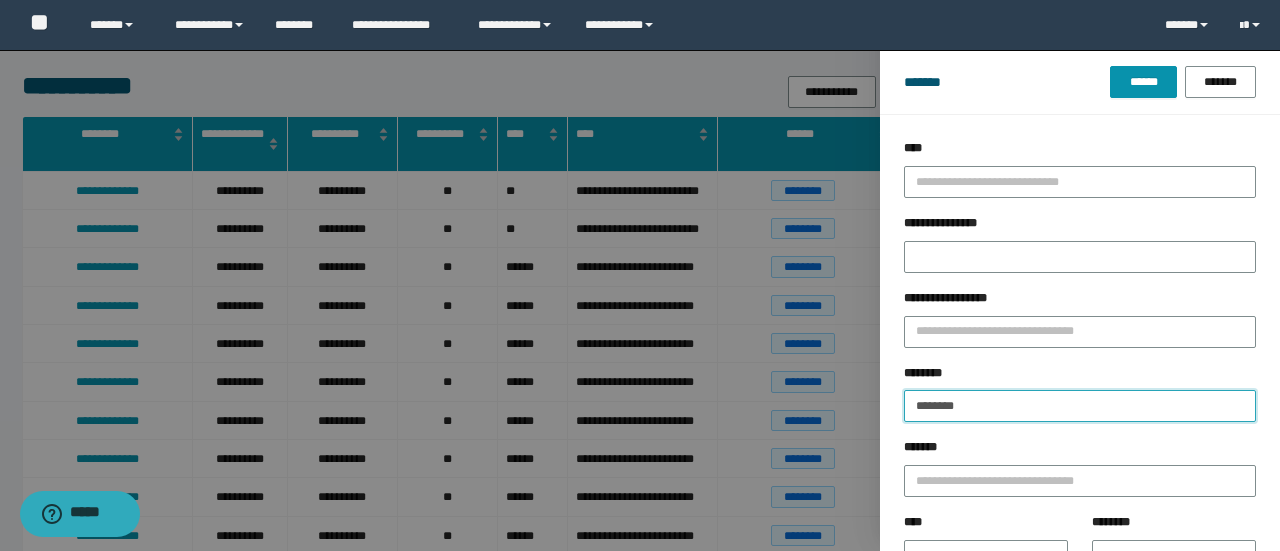 type 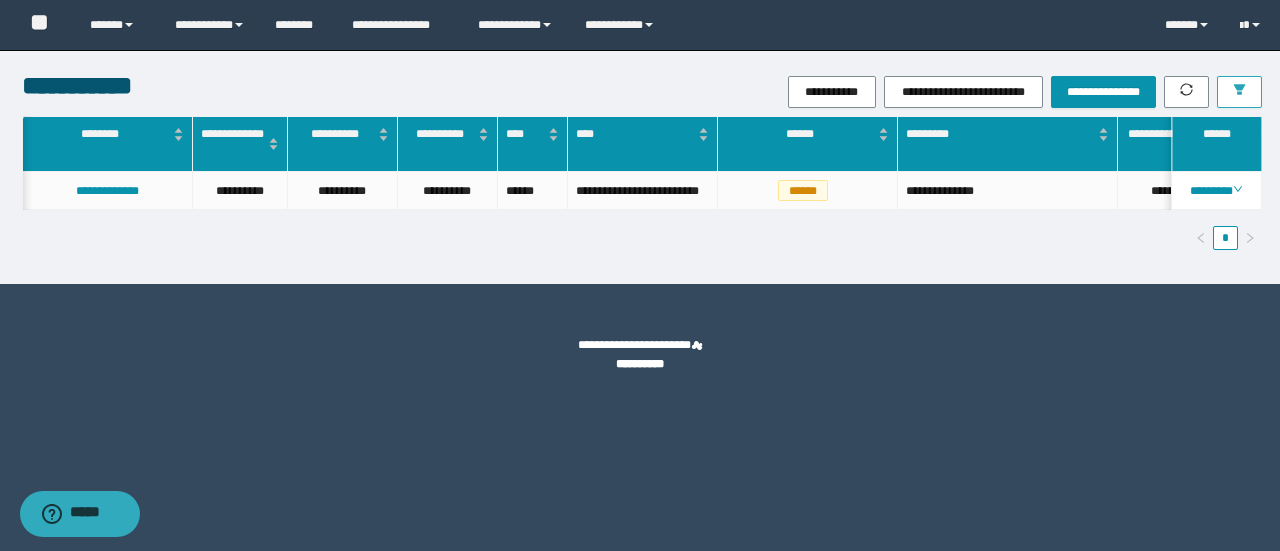 scroll, scrollTop: 0, scrollLeft: 380, axis: horizontal 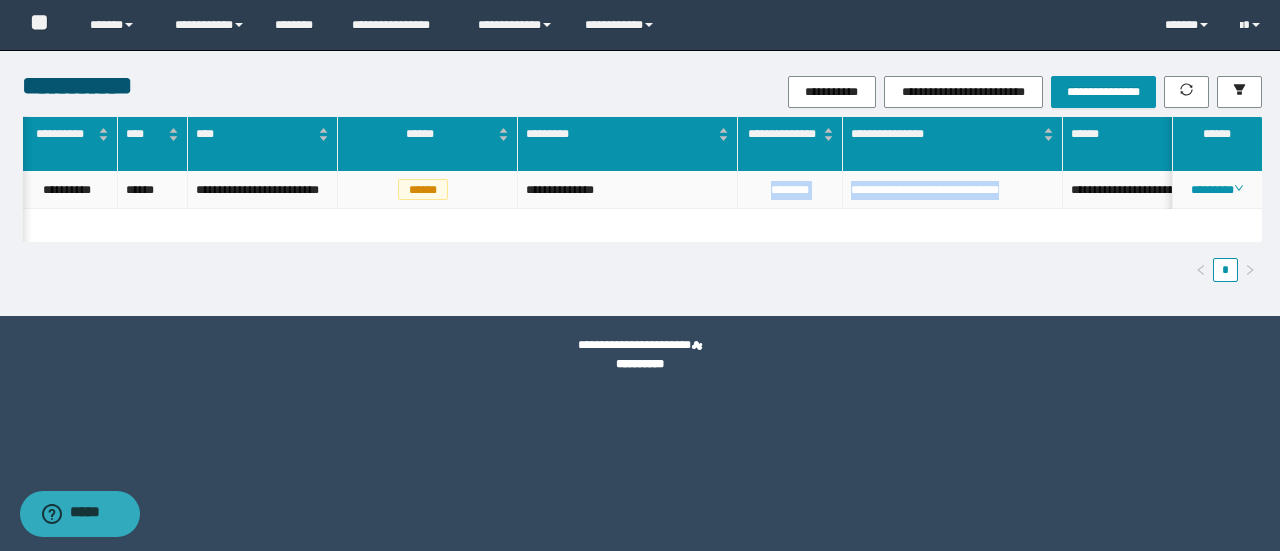drag, startPoint x: 833, startPoint y: 202, endPoint x: 1041, endPoint y: 208, distance: 208.08652 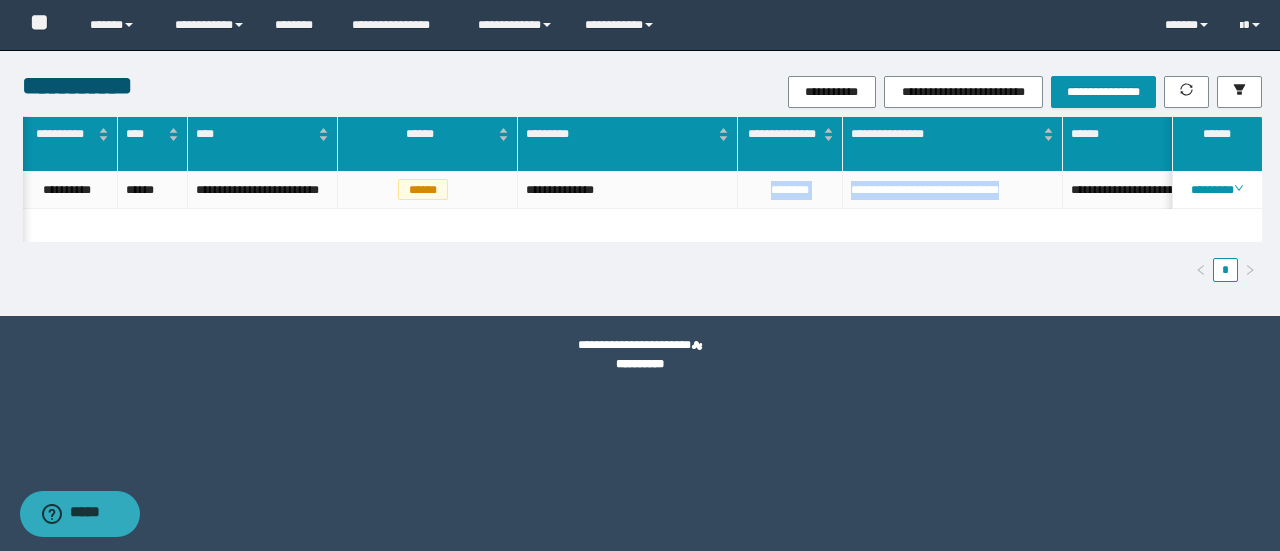 copy on "**********" 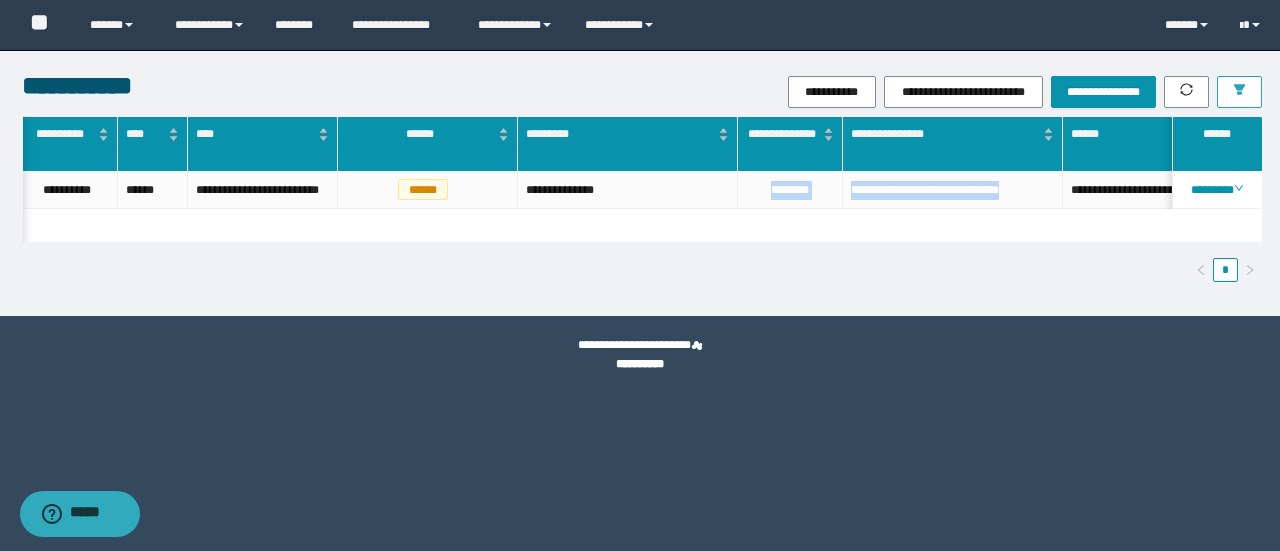 click 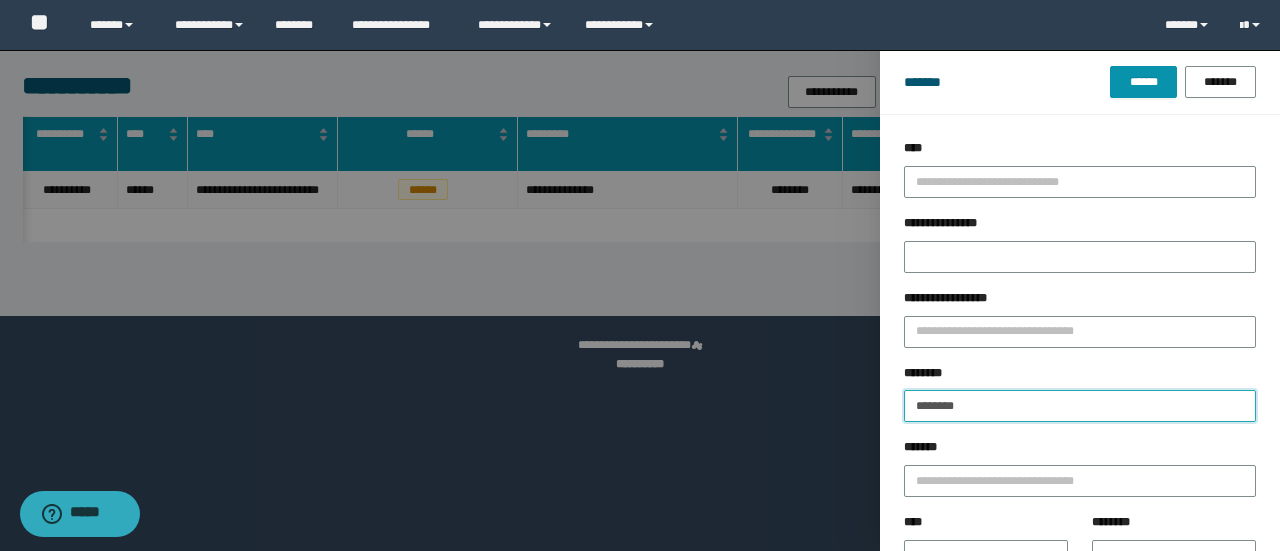 drag, startPoint x: 952, startPoint y: 395, endPoint x: 696, endPoint y: 321, distance: 266.48077 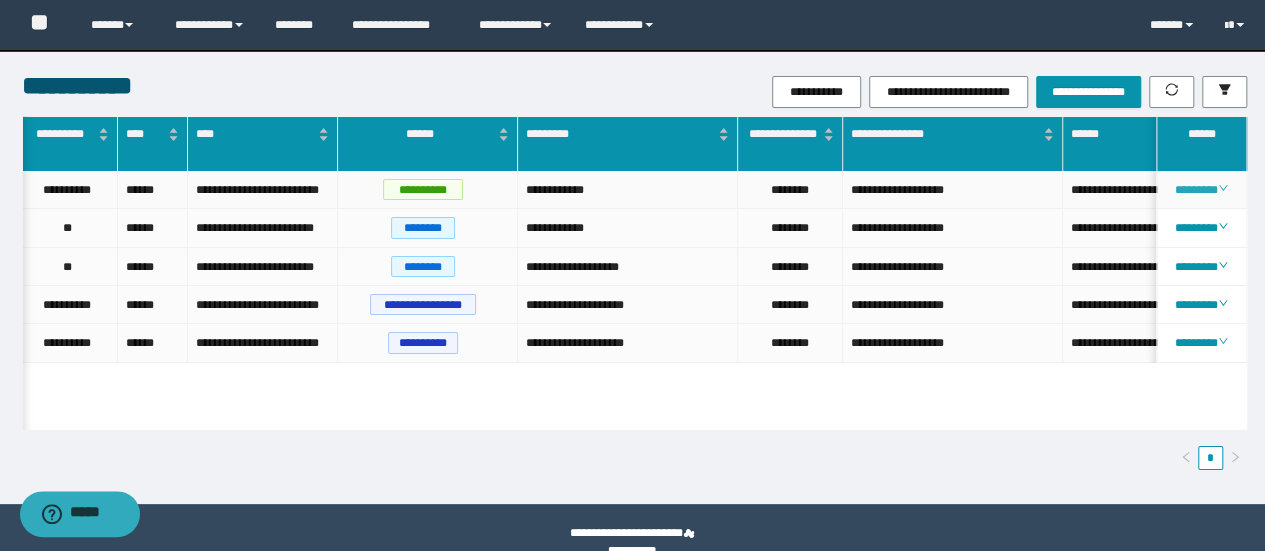 click on "********" at bounding box center [1201, 190] 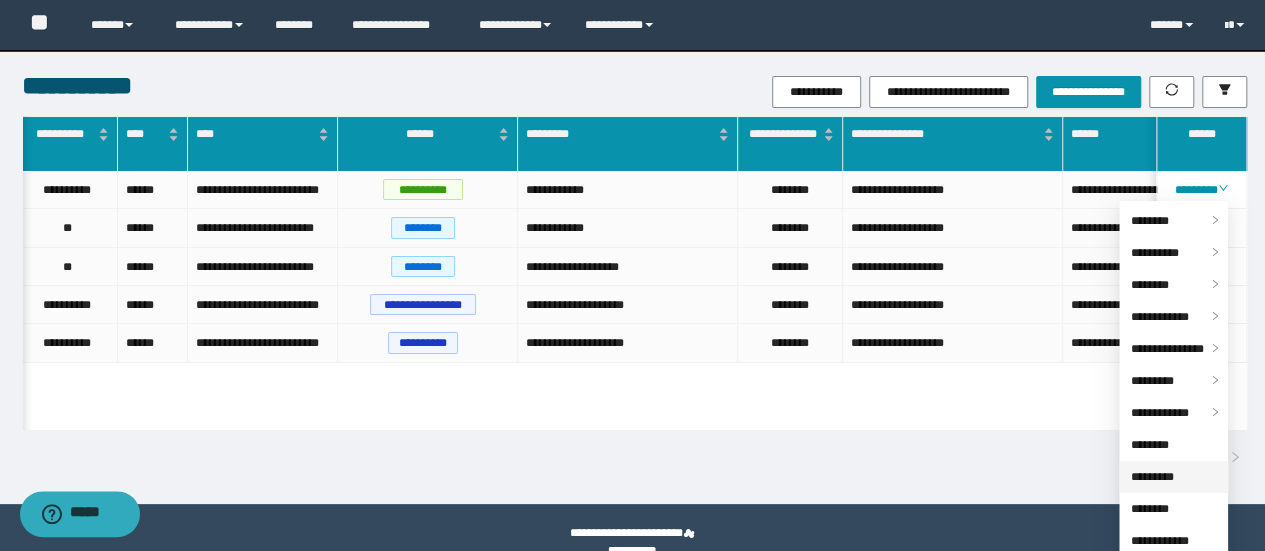 click on "*********" at bounding box center [1152, 477] 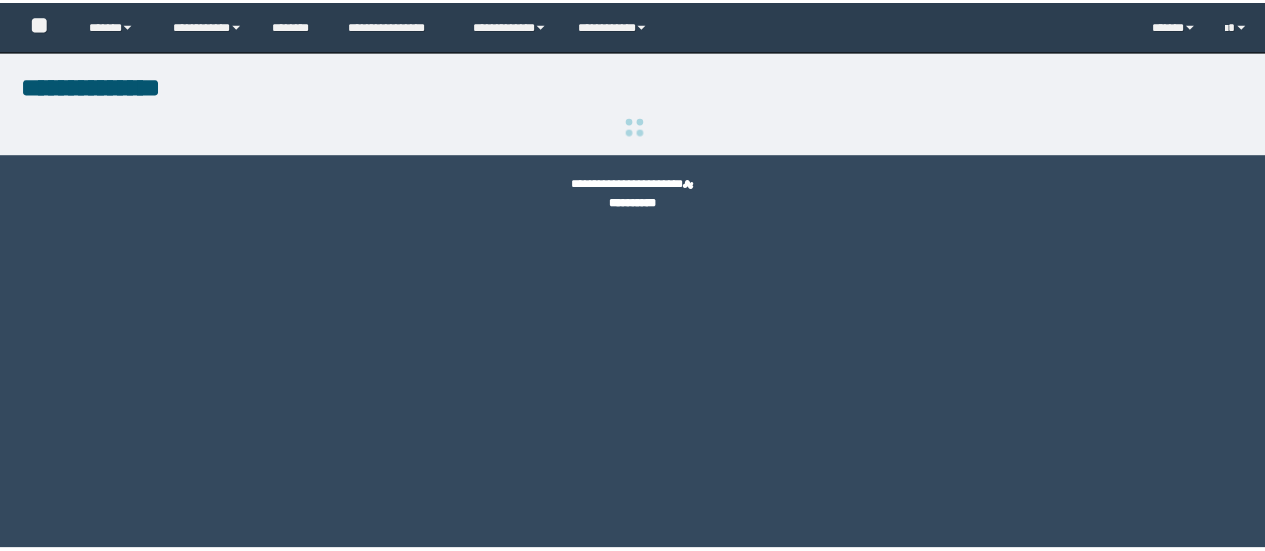 scroll, scrollTop: 0, scrollLeft: 0, axis: both 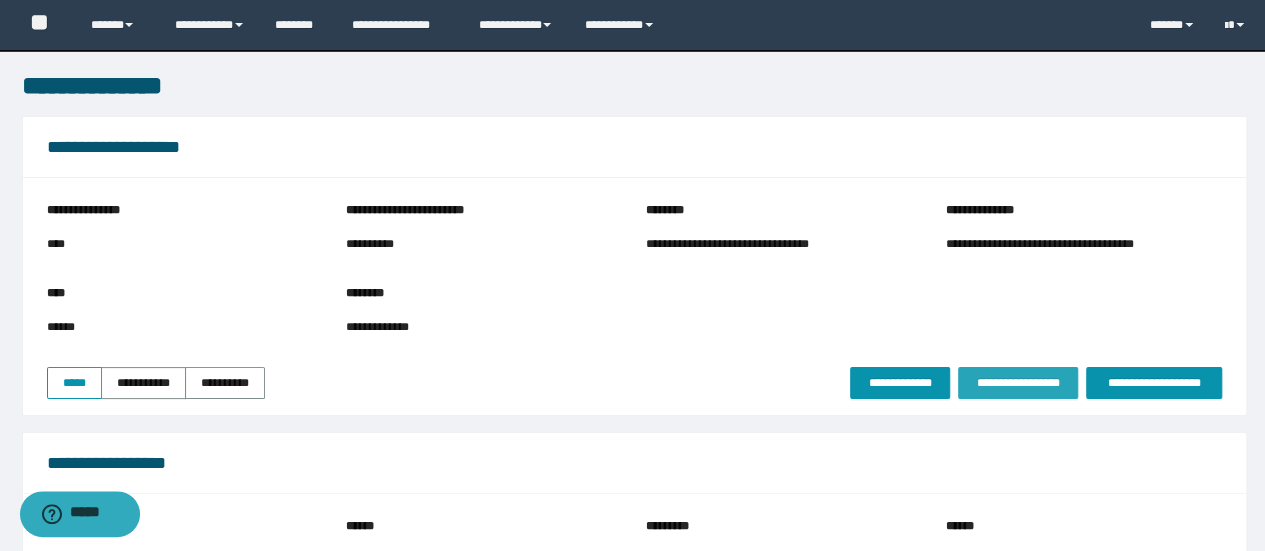 click on "**********" at bounding box center (1018, 383) 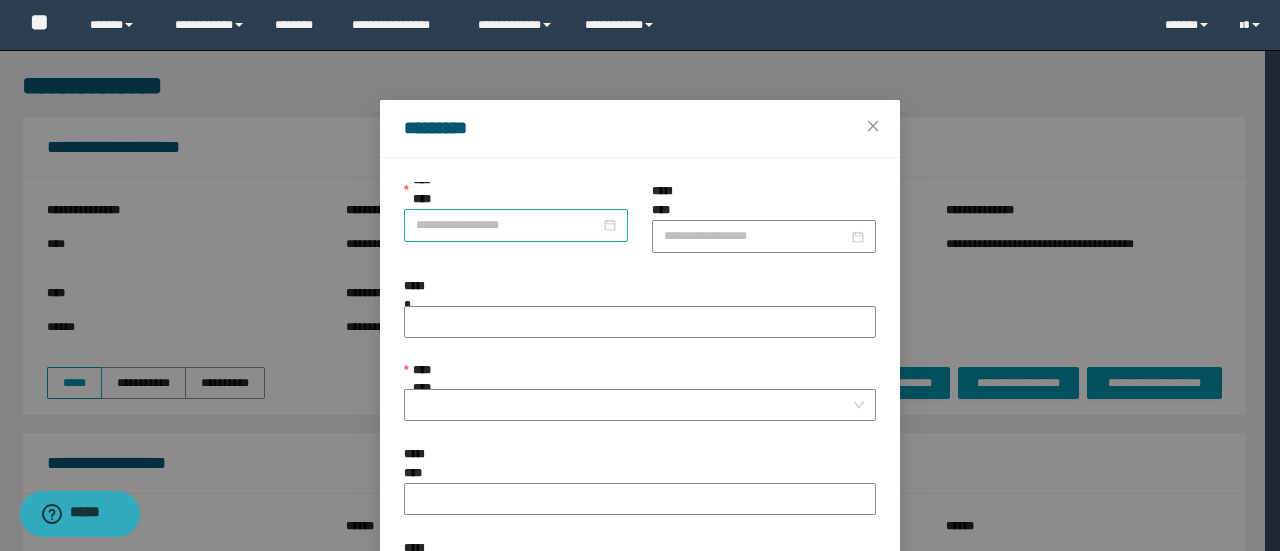 click on "**********" at bounding box center [508, 225] 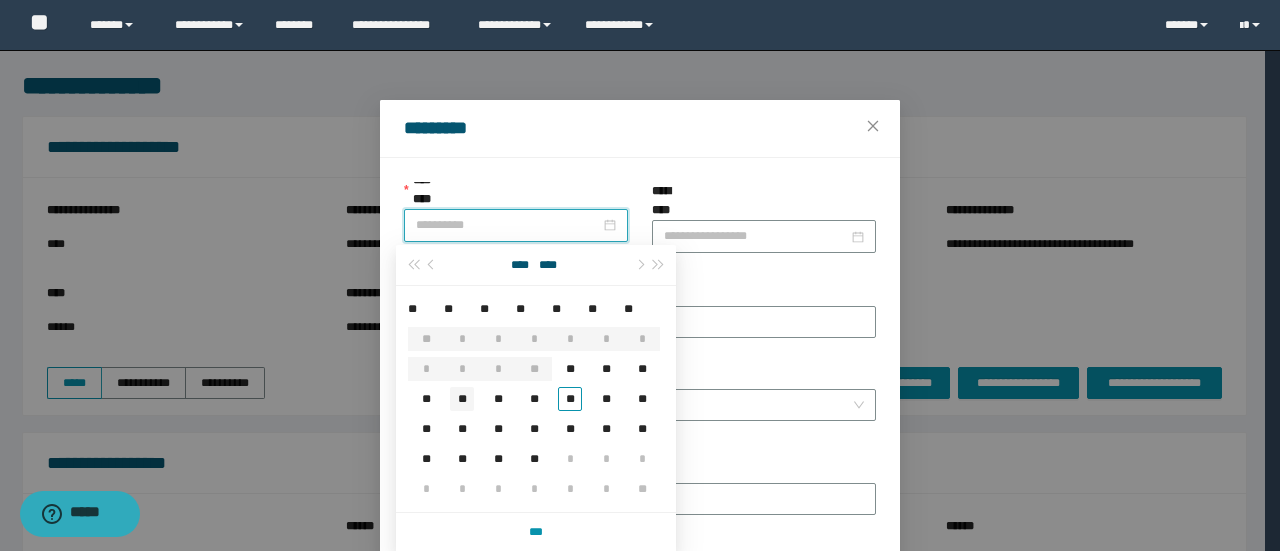 type on "**********" 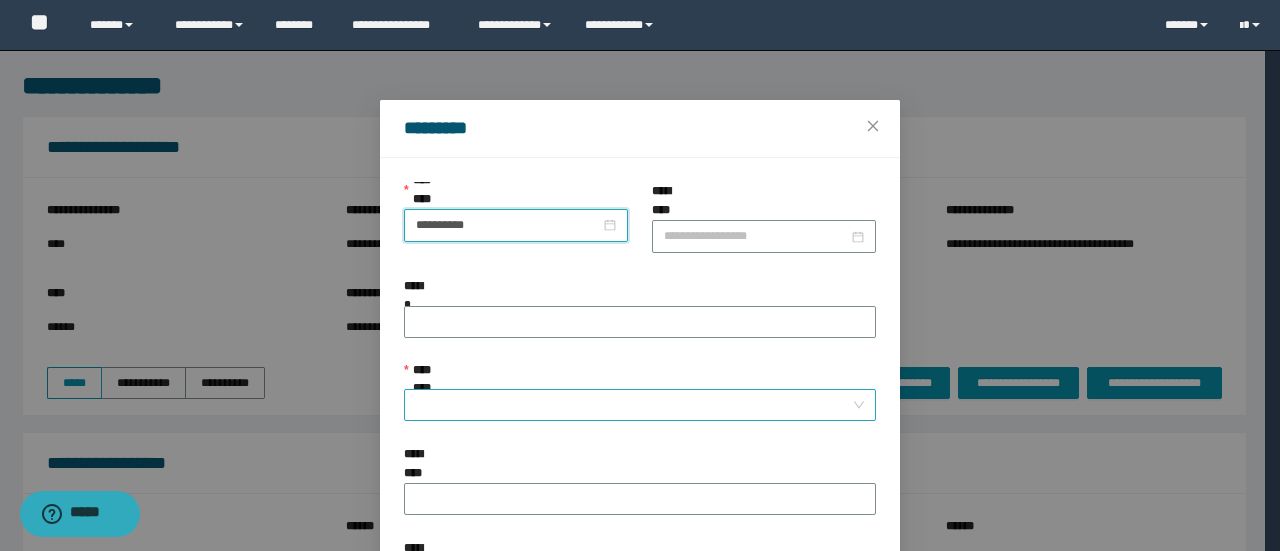 click on "**********" at bounding box center [634, 405] 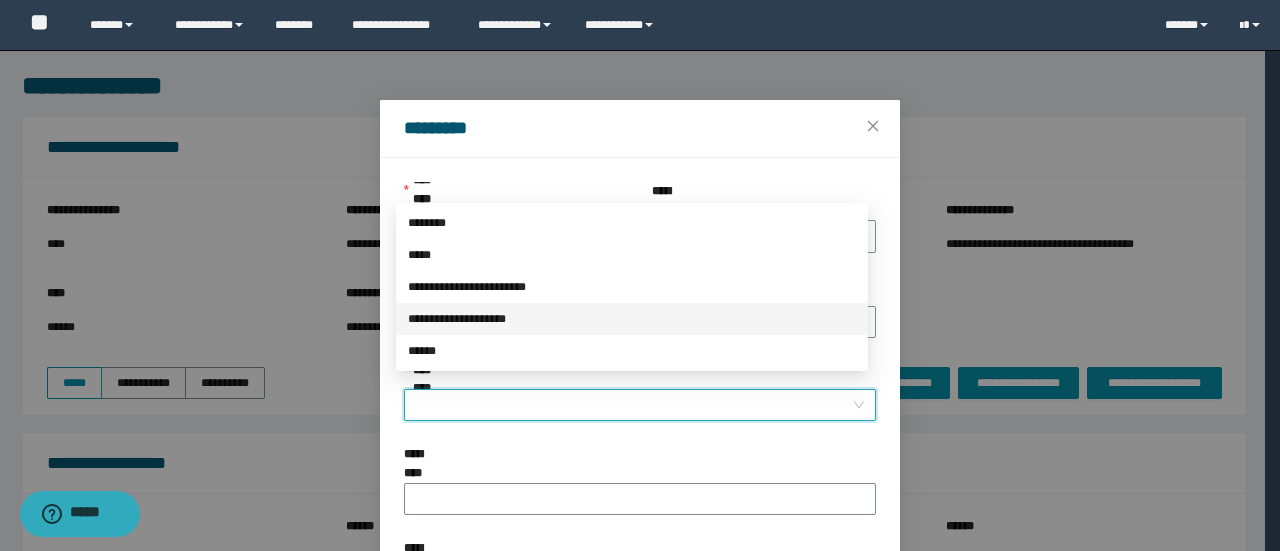 drag, startPoint x: 489, startPoint y: 319, endPoint x: 500, endPoint y: 339, distance: 22.825424 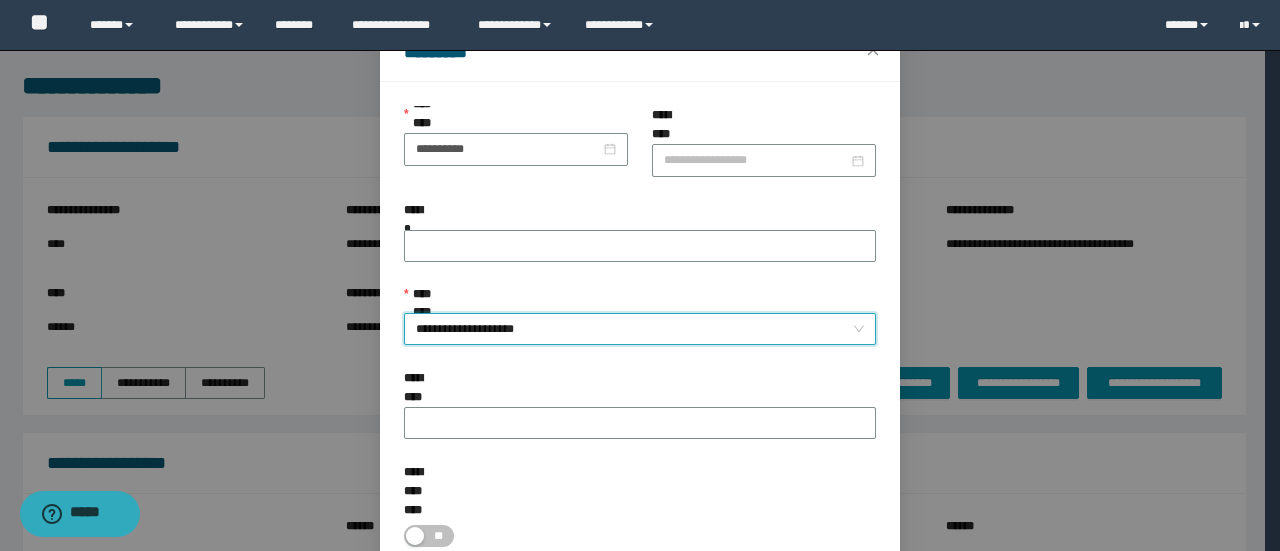 scroll, scrollTop: 146, scrollLeft: 0, axis: vertical 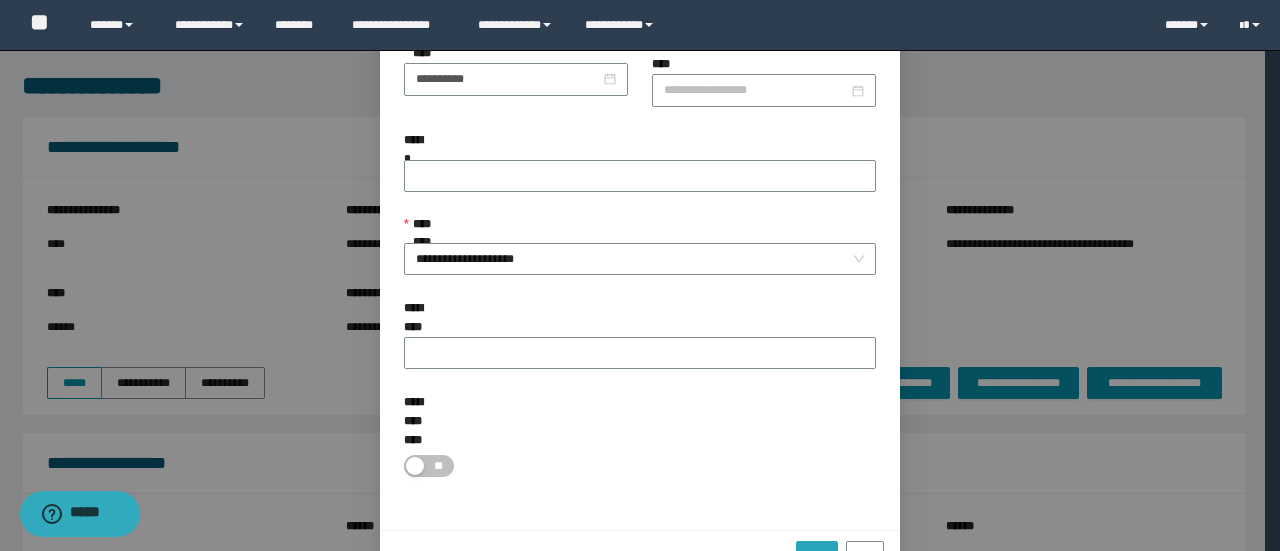 drag, startPoint x: 771, startPoint y: 507, endPoint x: 795, endPoint y: 501, distance: 24.738634 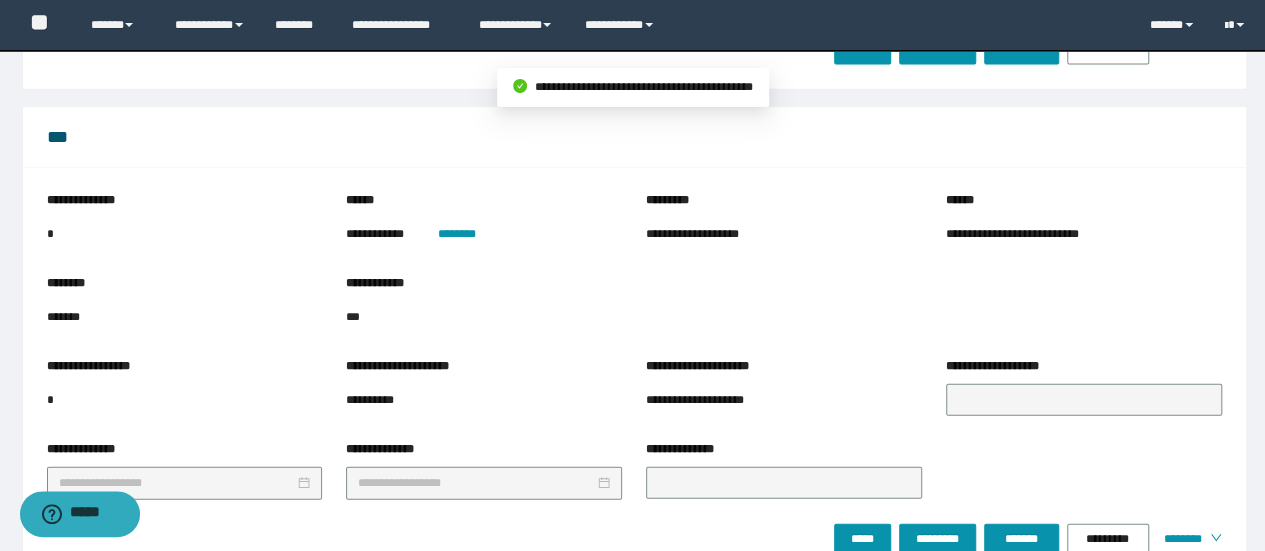 scroll, scrollTop: 2404, scrollLeft: 0, axis: vertical 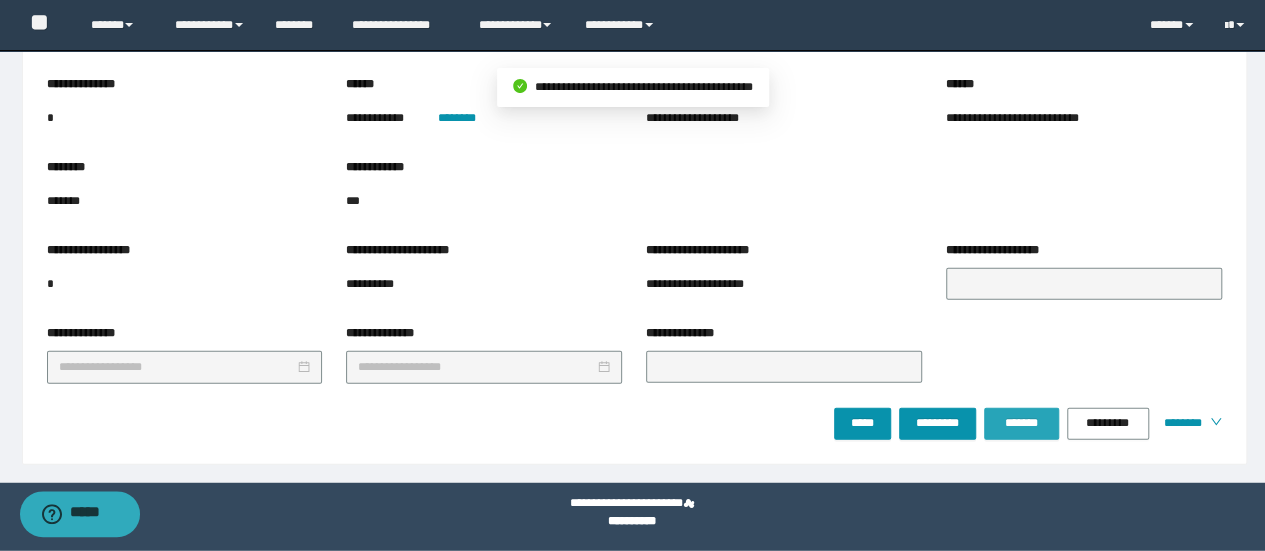 drag, startPoint x: 1008, startPoint y: 412, endPoint x: 946, endPoint y: 510, distance: 115.965515 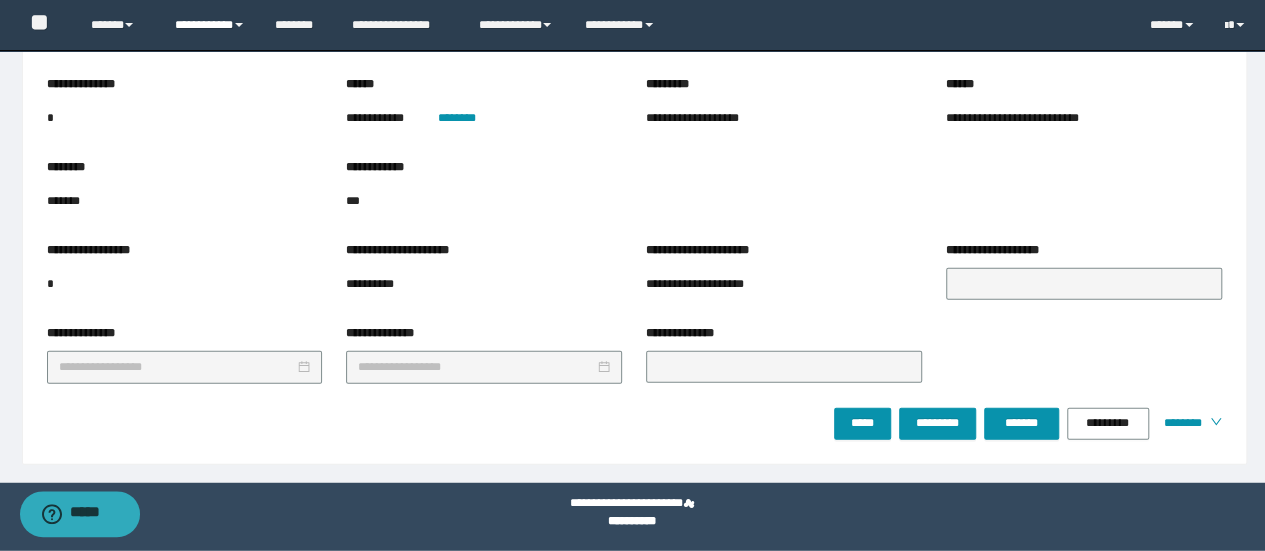 click on "**********" at bounding box center [210, 25] 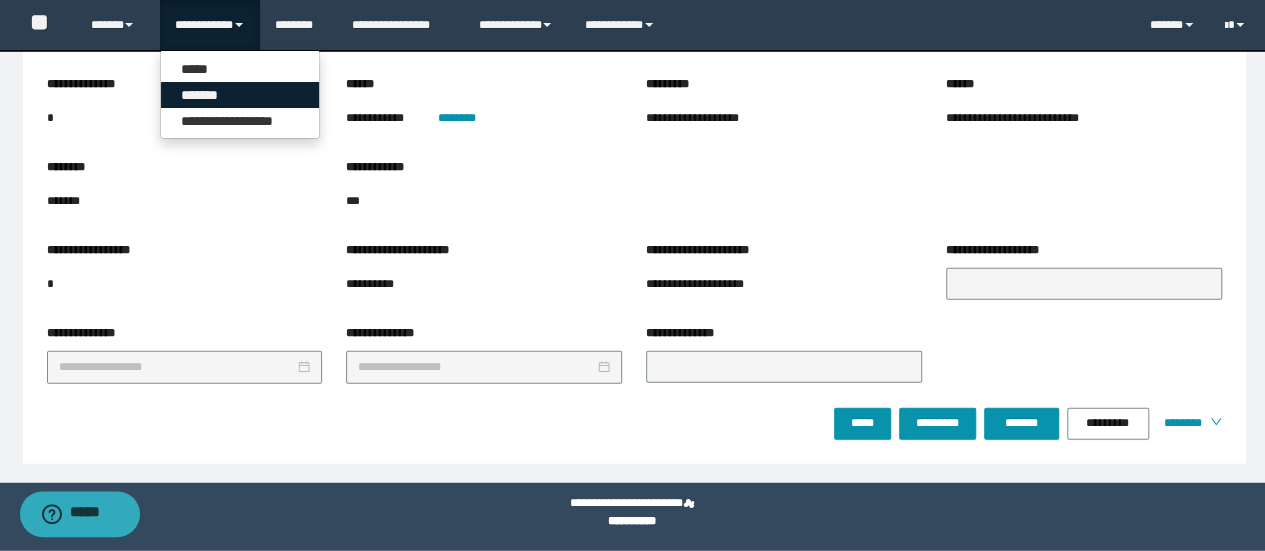 click on "*******" at bounding box center (240, 95) 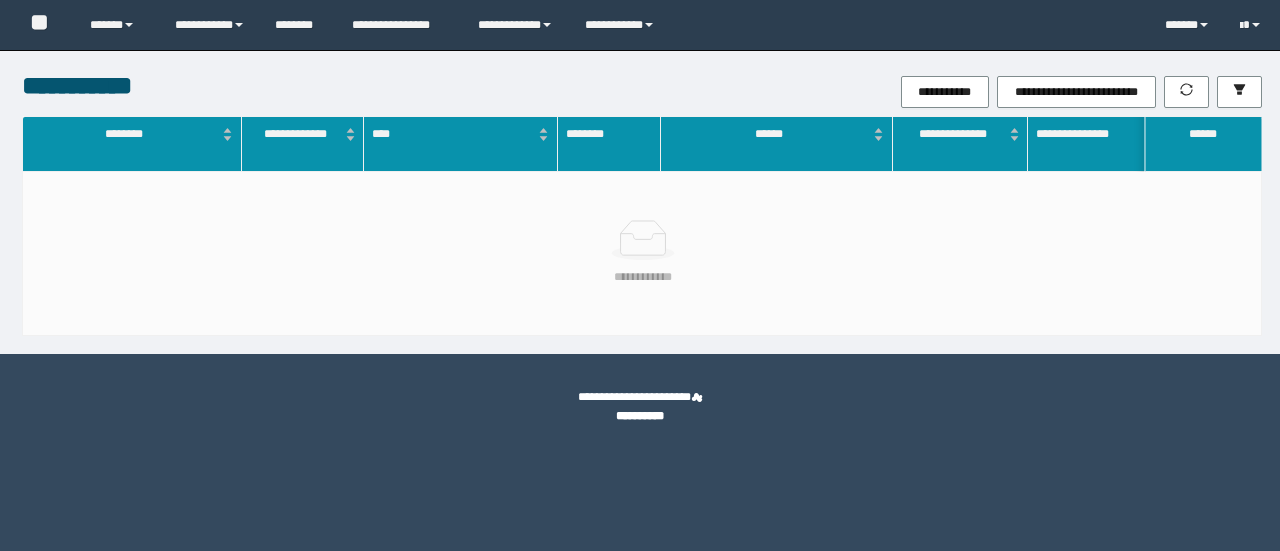 scroll, scrollTop: 0, scrollLeft: 0, axis: both 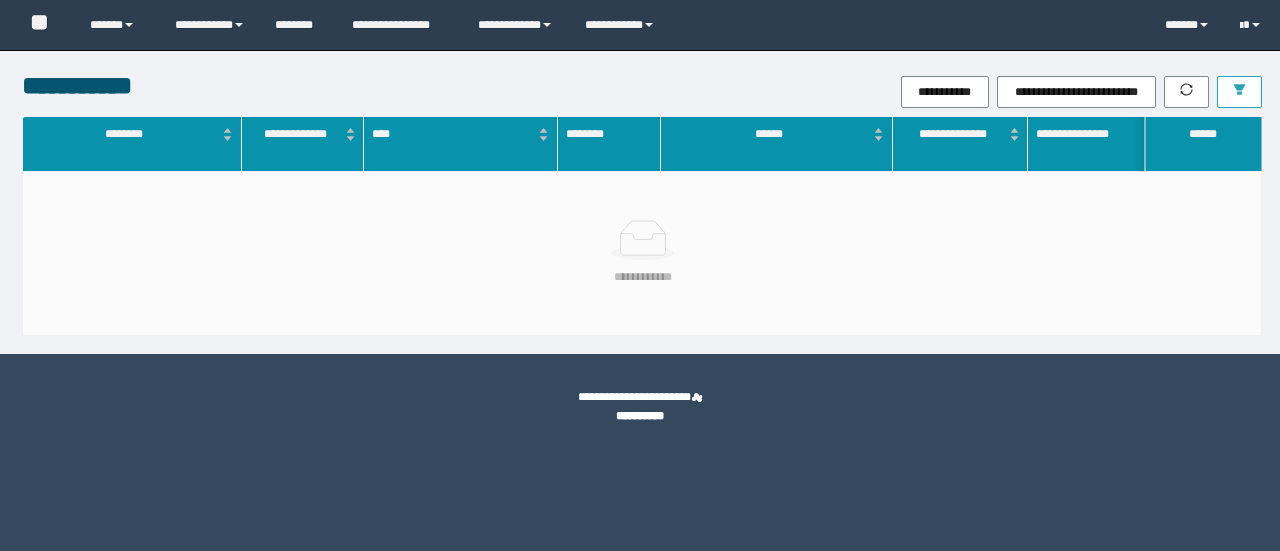 click 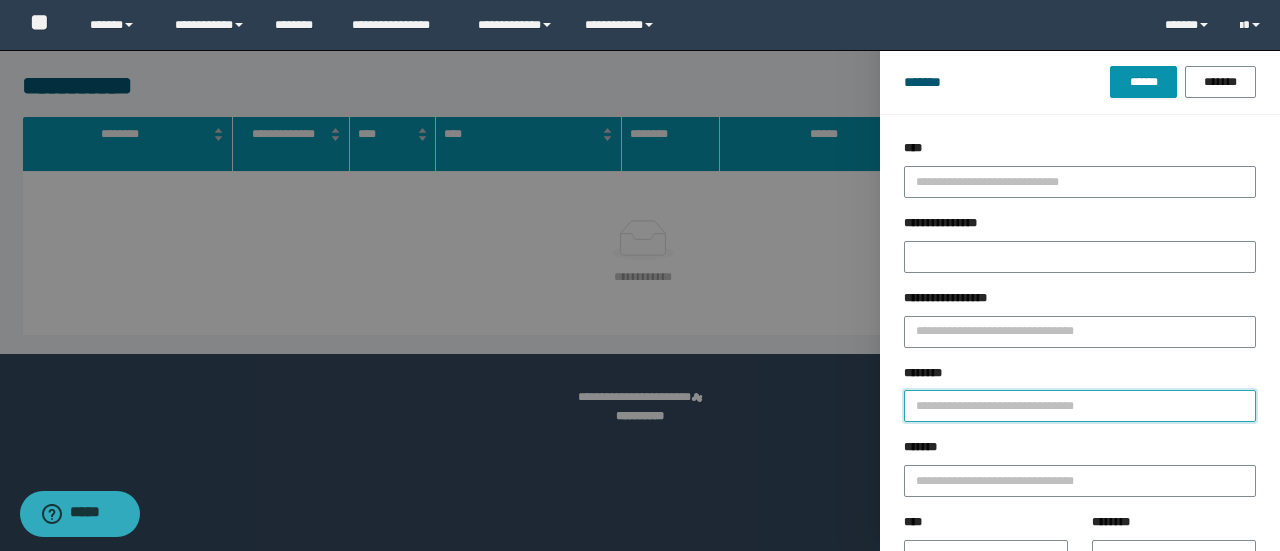 click on "********" at bounding box center (1080, 406) 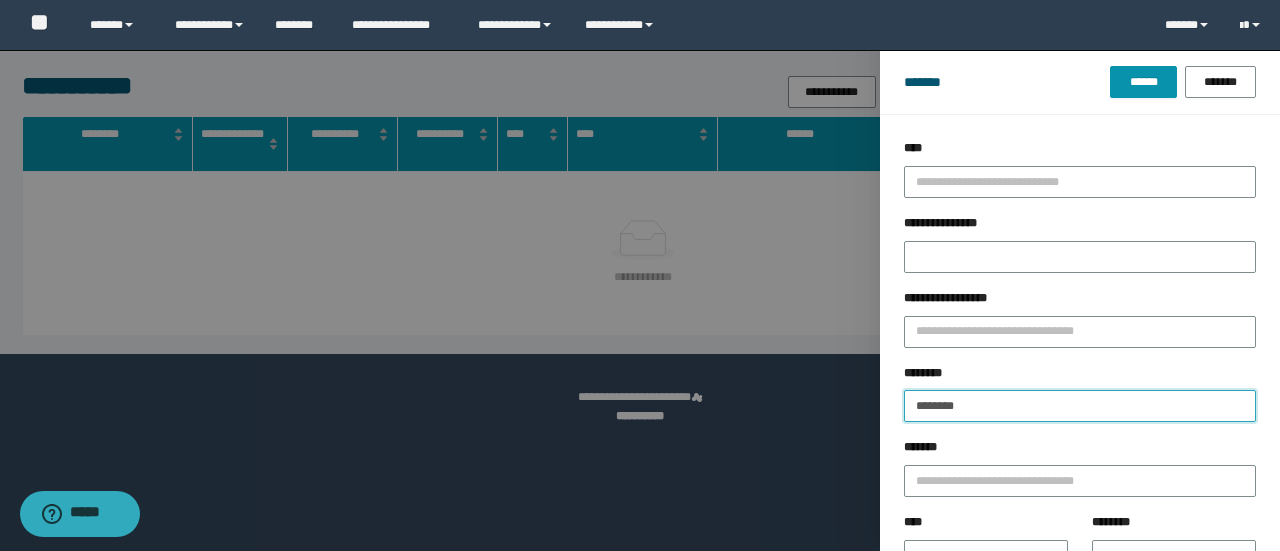 type on "********" 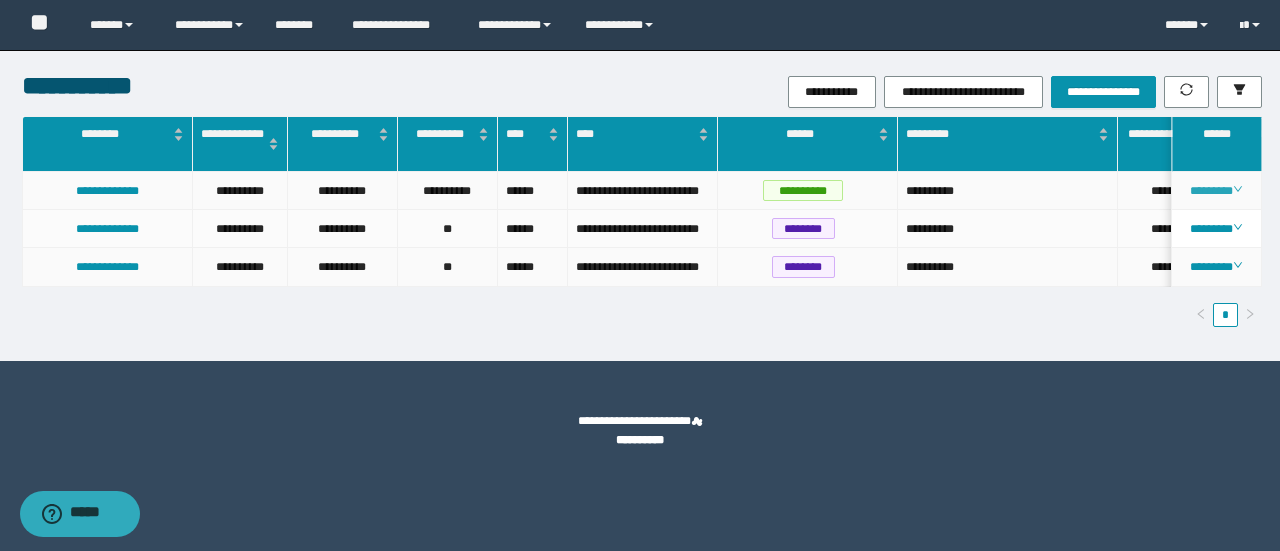 click on "********" at bounding box center (1216, 191) 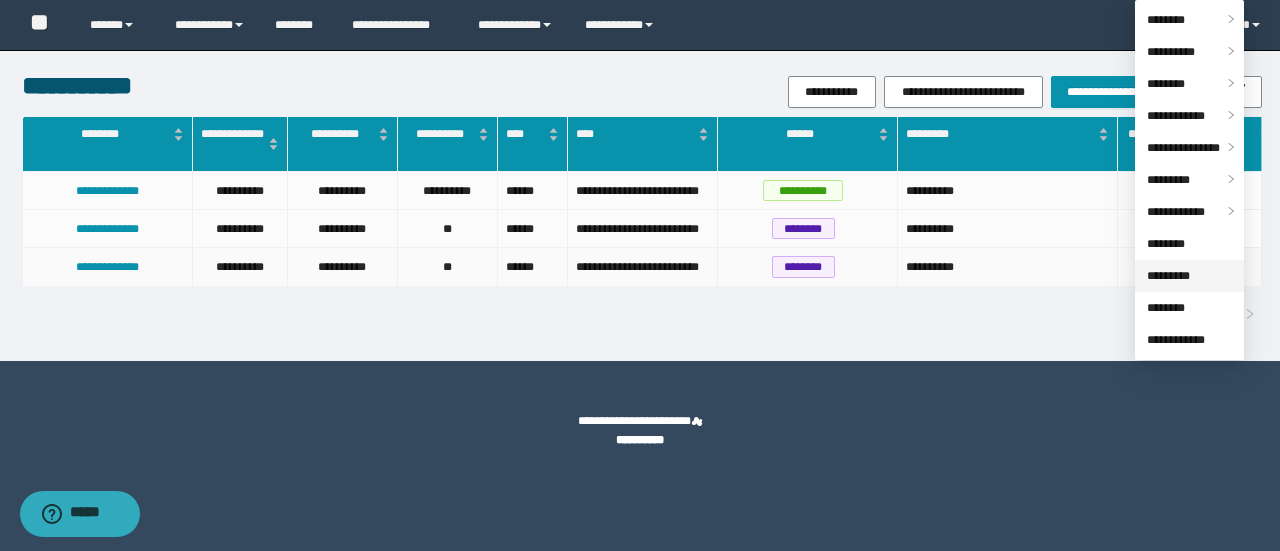 click on "*********" at bounding box center (1168, 276) 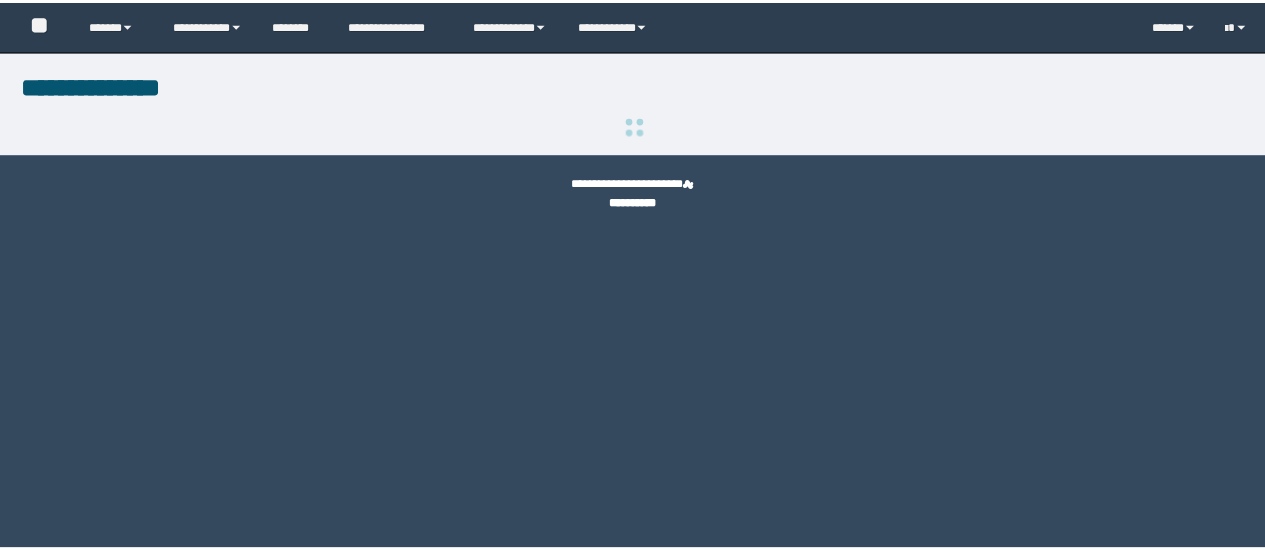 scroll, scrollTop: 0, scrollLeft: 0, axis: both 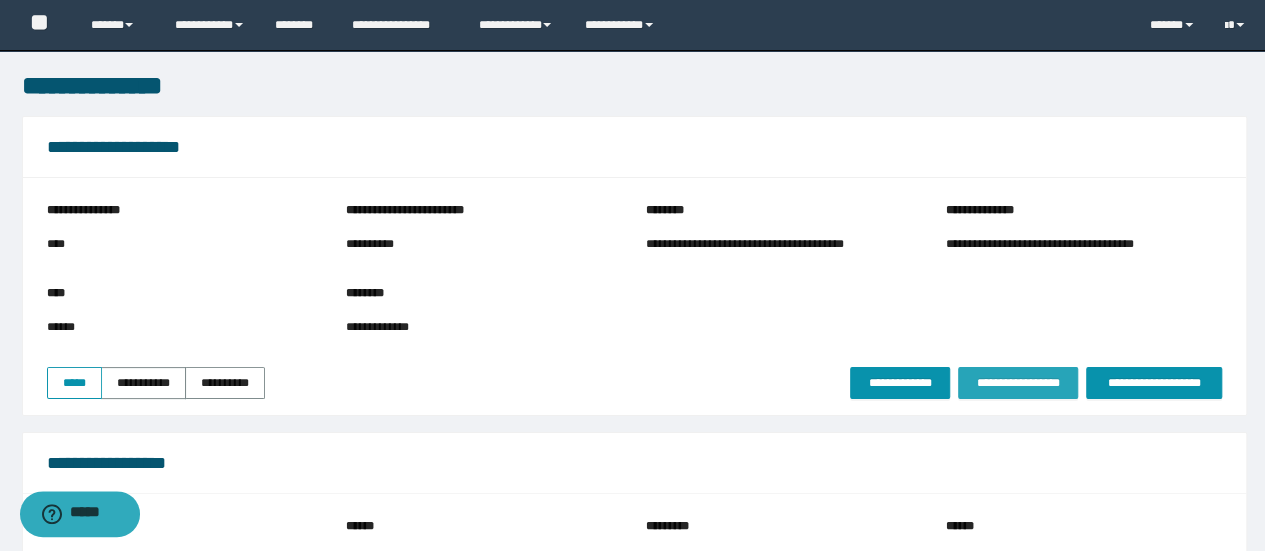 click on "**********" at bounding box center (1018, 383) 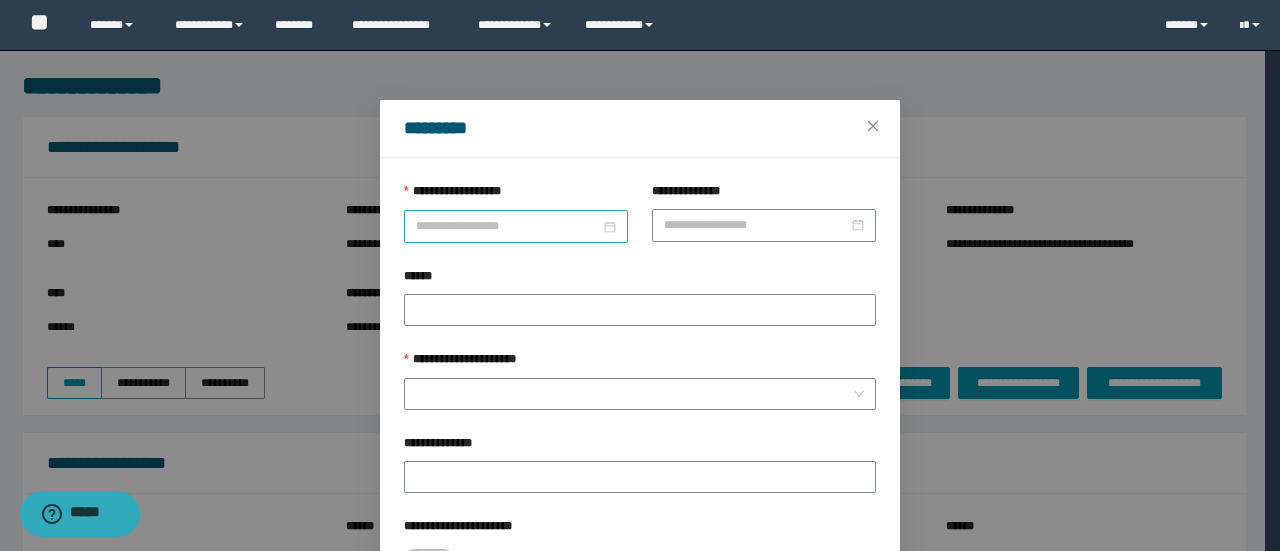 click on "**********" at bounding box center (508, 226) 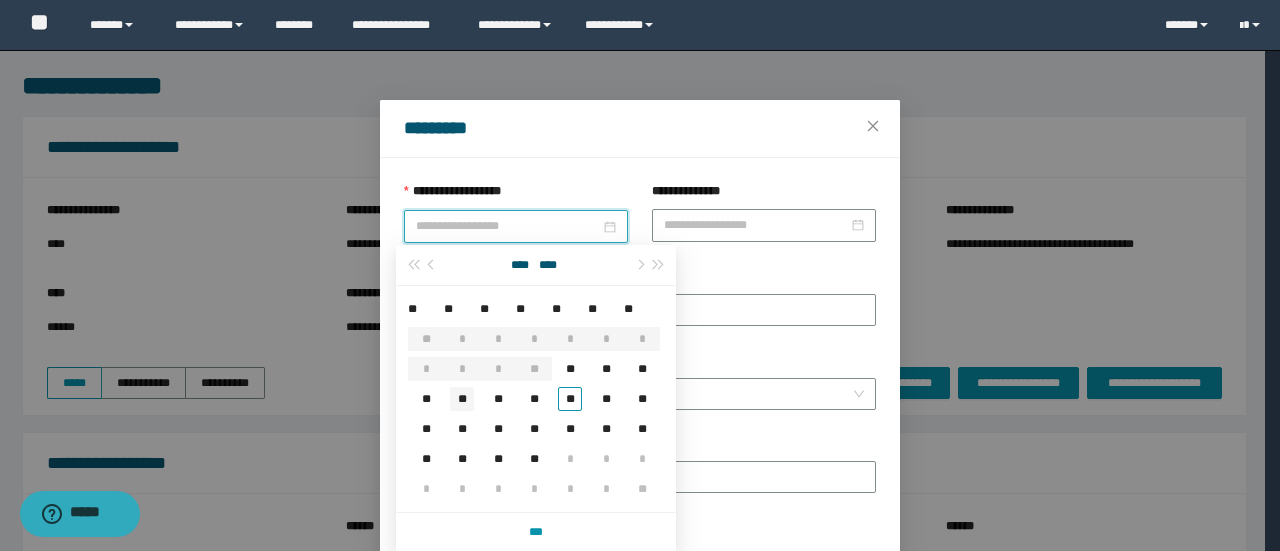 type on "**********" 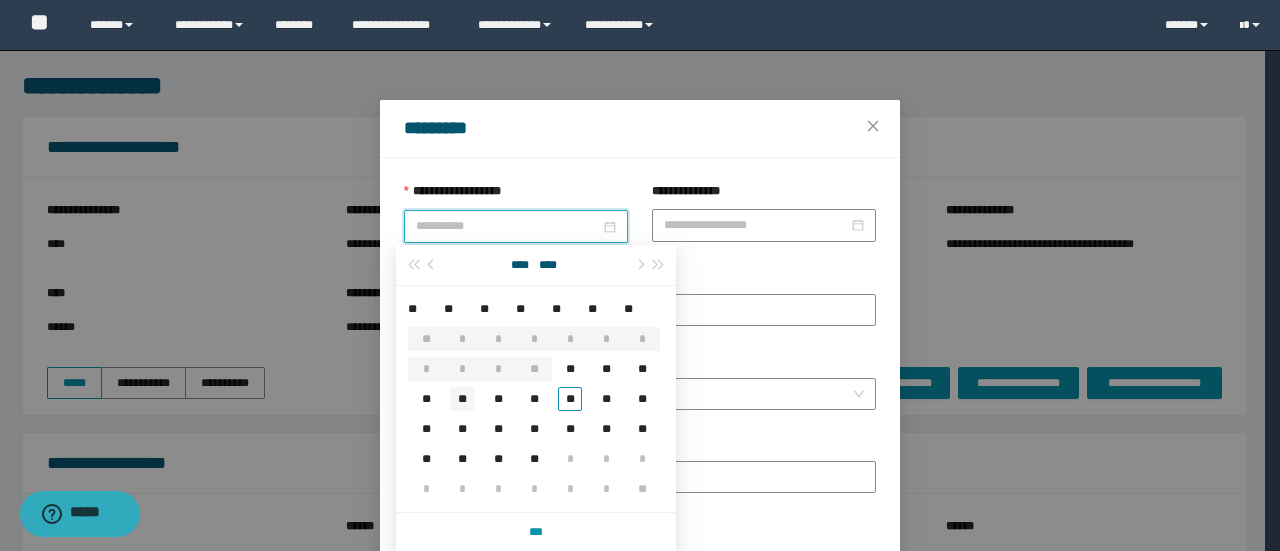 click on "**" at bounding box center (462, 399) 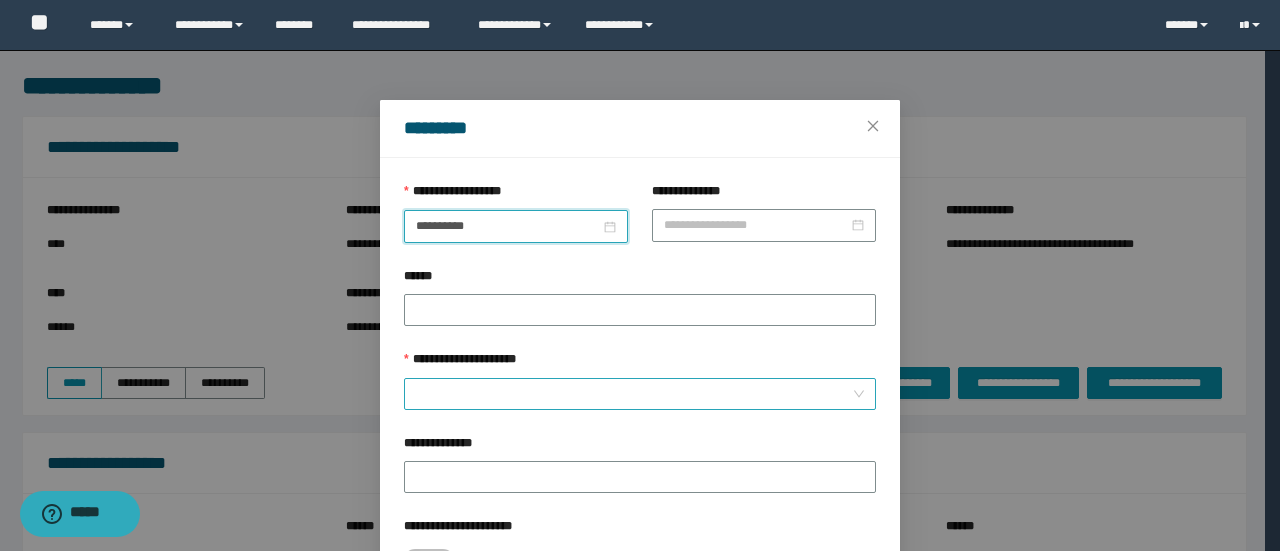 click on "**********" at bounding box center [634, 394] 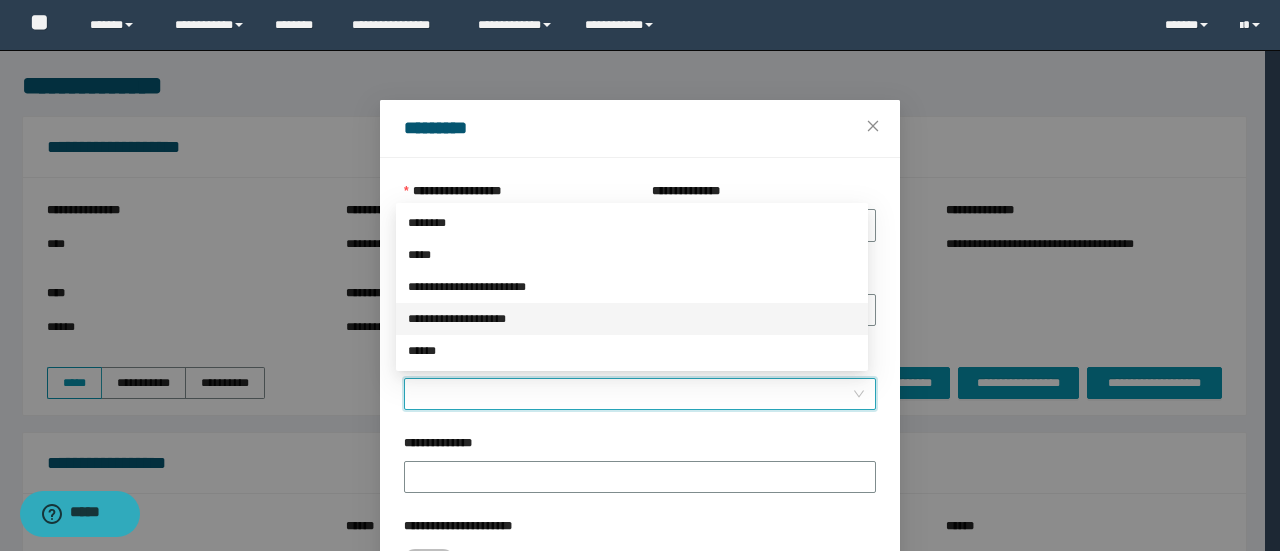 drag, startPoint x: 475, startPoint y: 319, endPoint x: 534, endPoint y: 347, distance: 65.30697 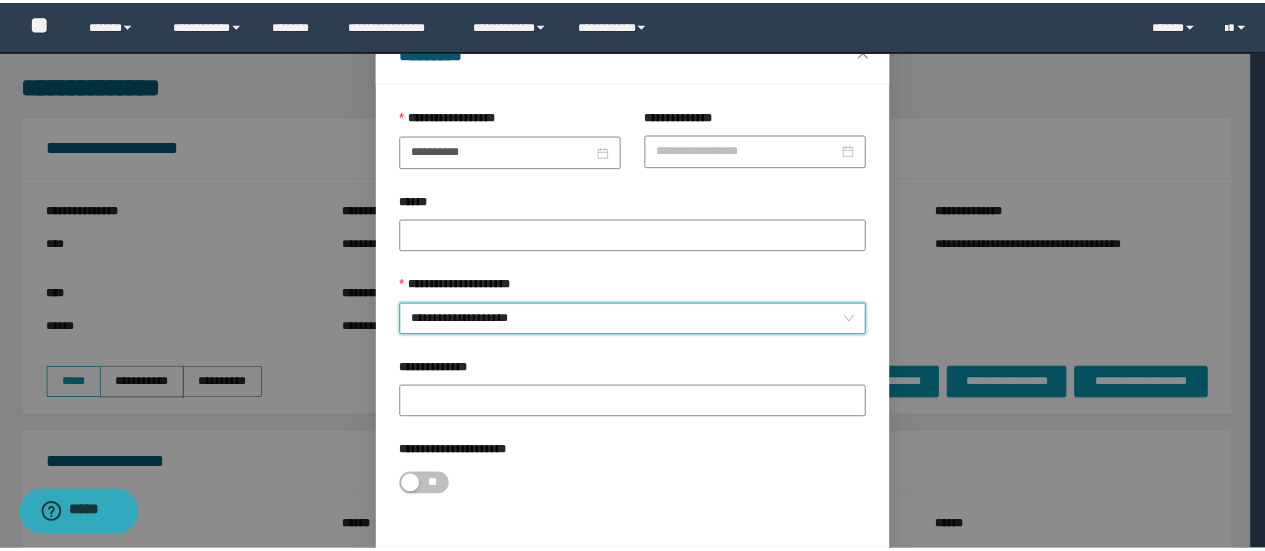 scroll, scrollTop: 146, scrollLeft: 0, axis: vertical 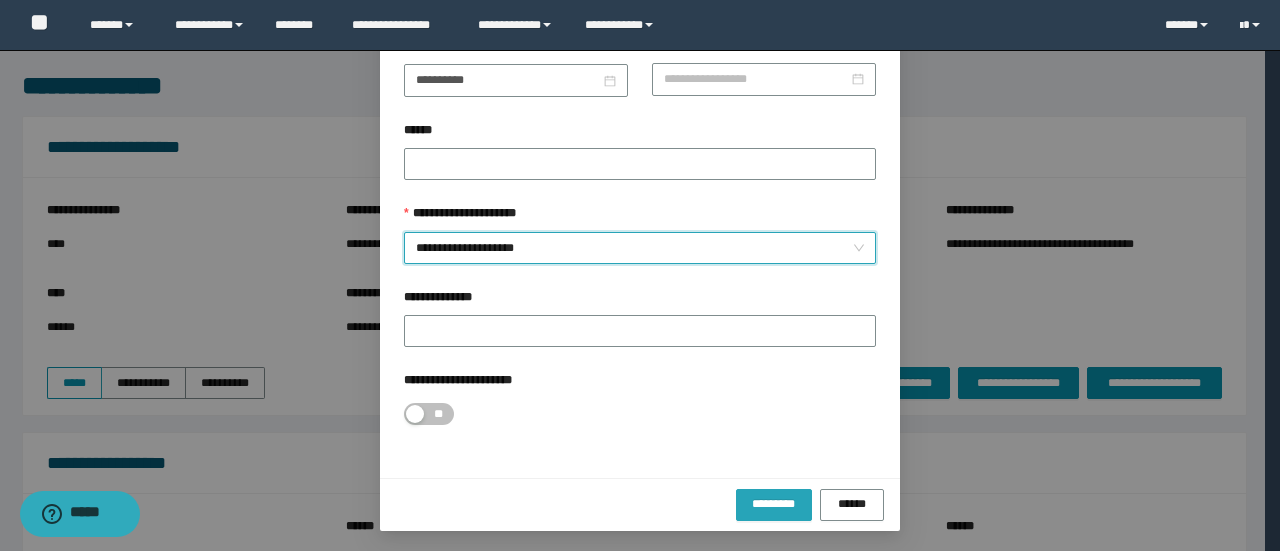 click on "*********" at bounding box center (774, 504) 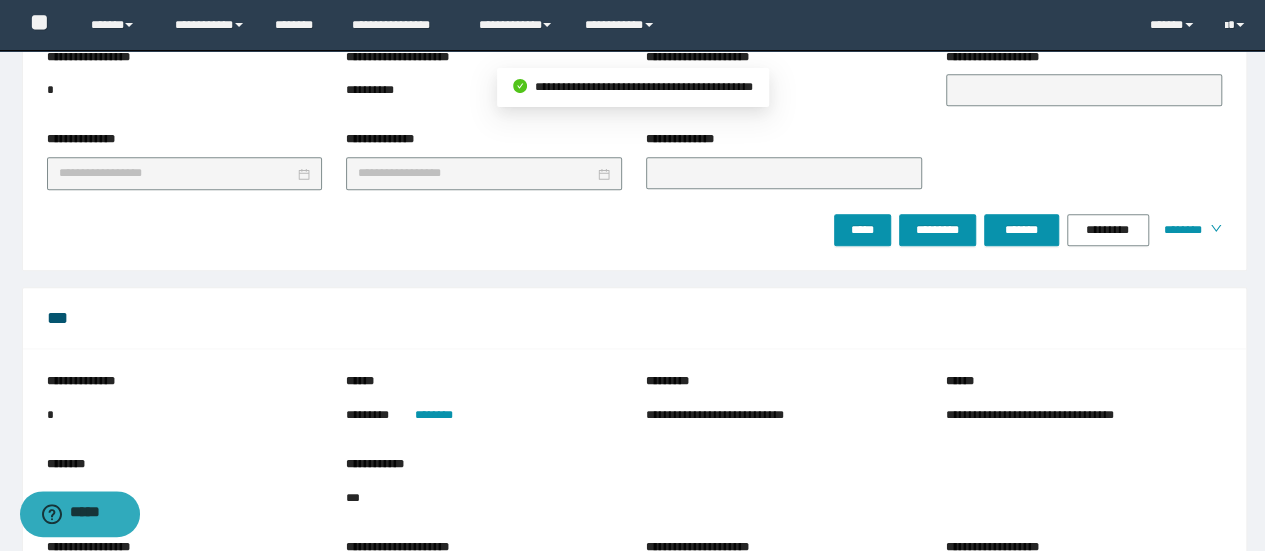 scroll, scrollTop: 1426, scrollLeft: 0, axis: vertical 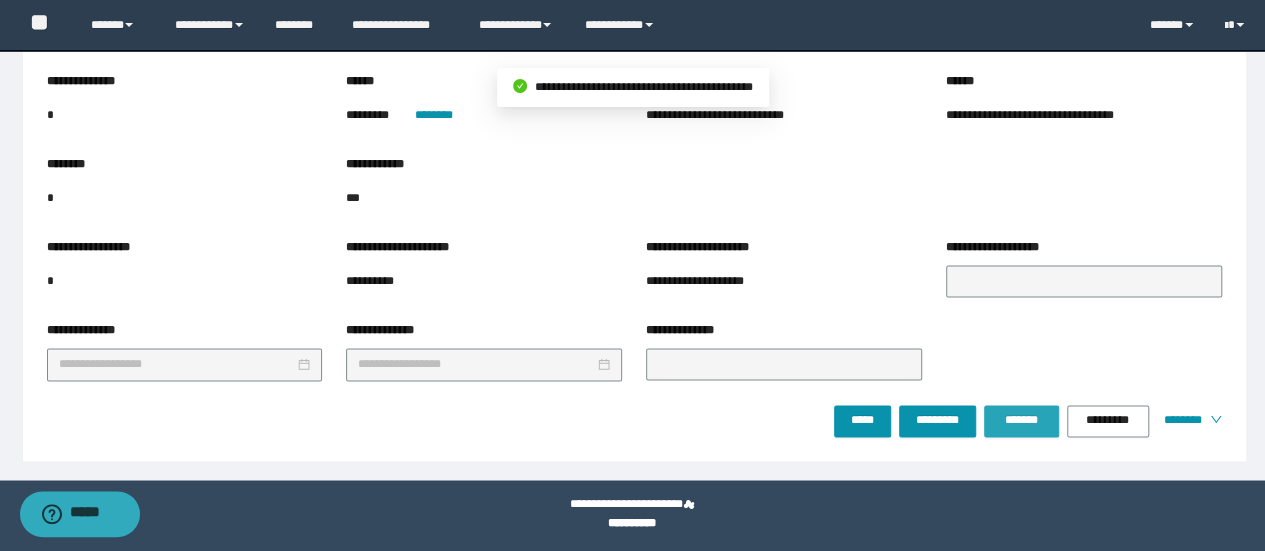 click on "*******" at bounding box center [1021, 420] 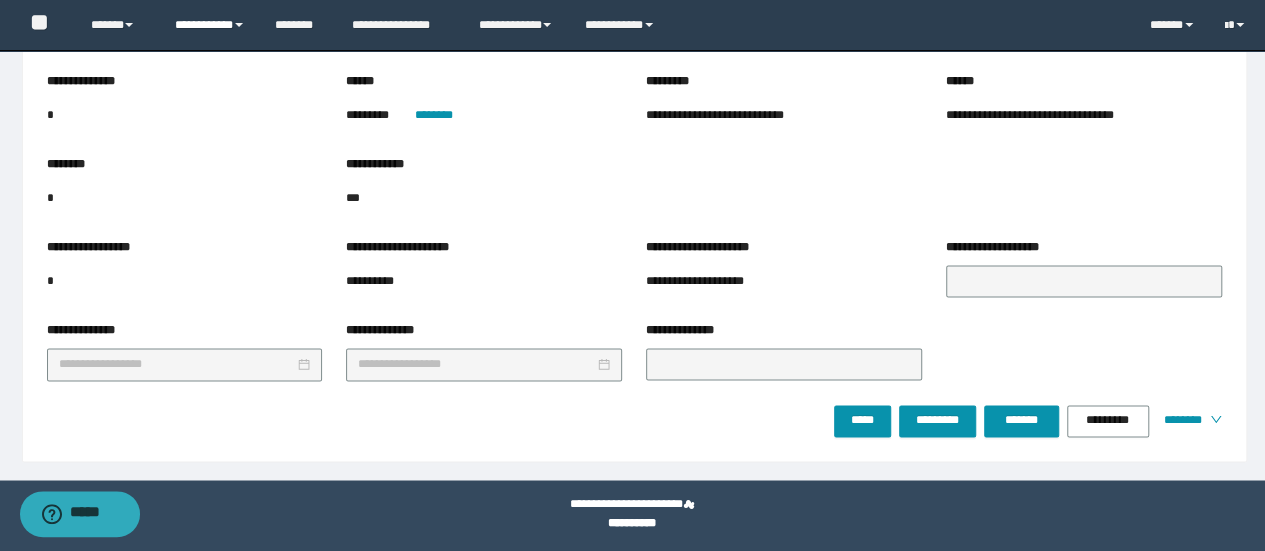 click on "**********" at bounding box center (210, 25) 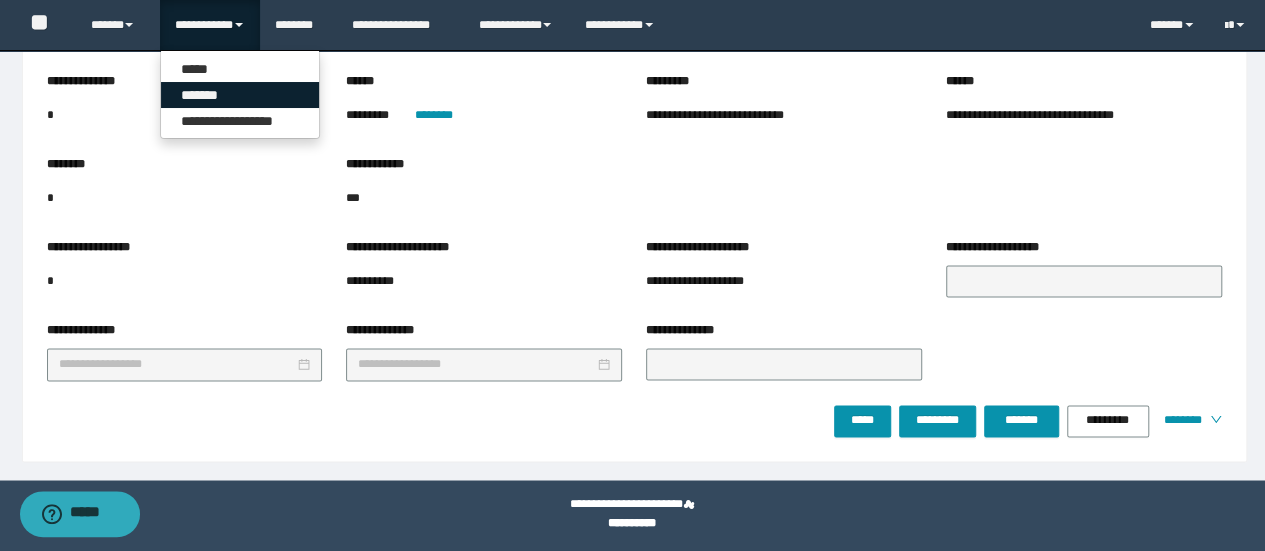 click on "*******" at bounding box center (240, 95) 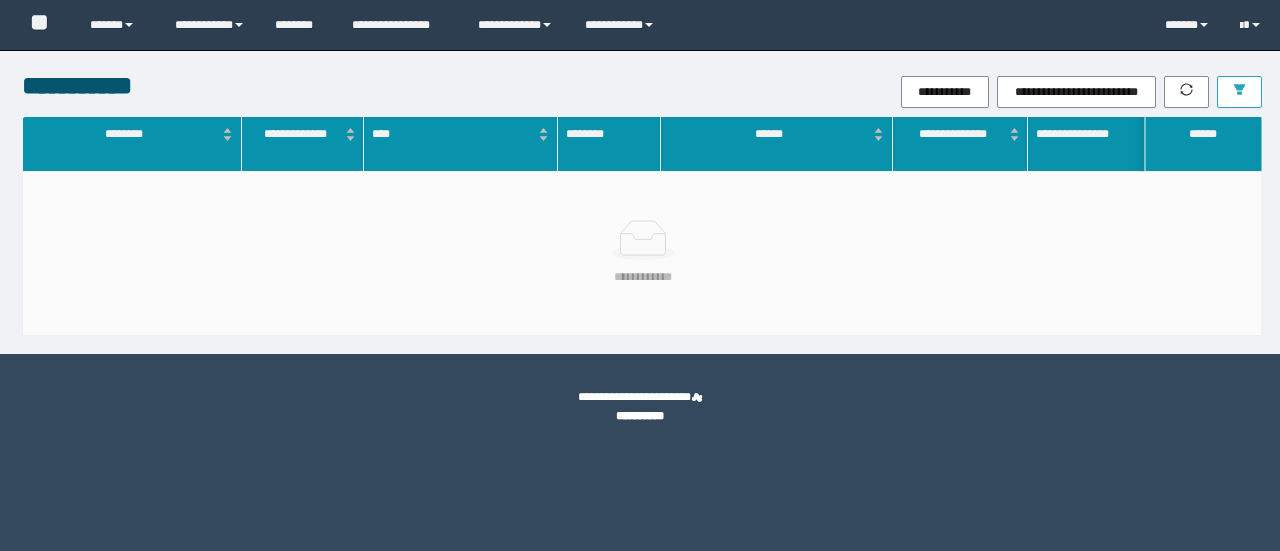 scroll, scrollTop: 0, scrollLeft: 0, axis: both 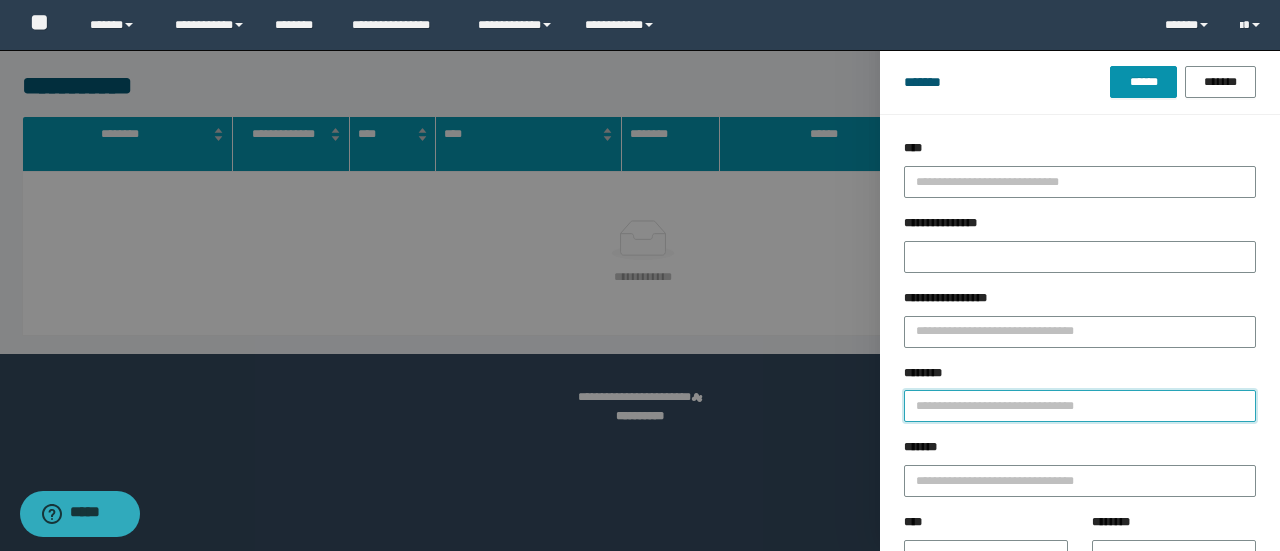 click on "********" at bounding box center (1080, 406) 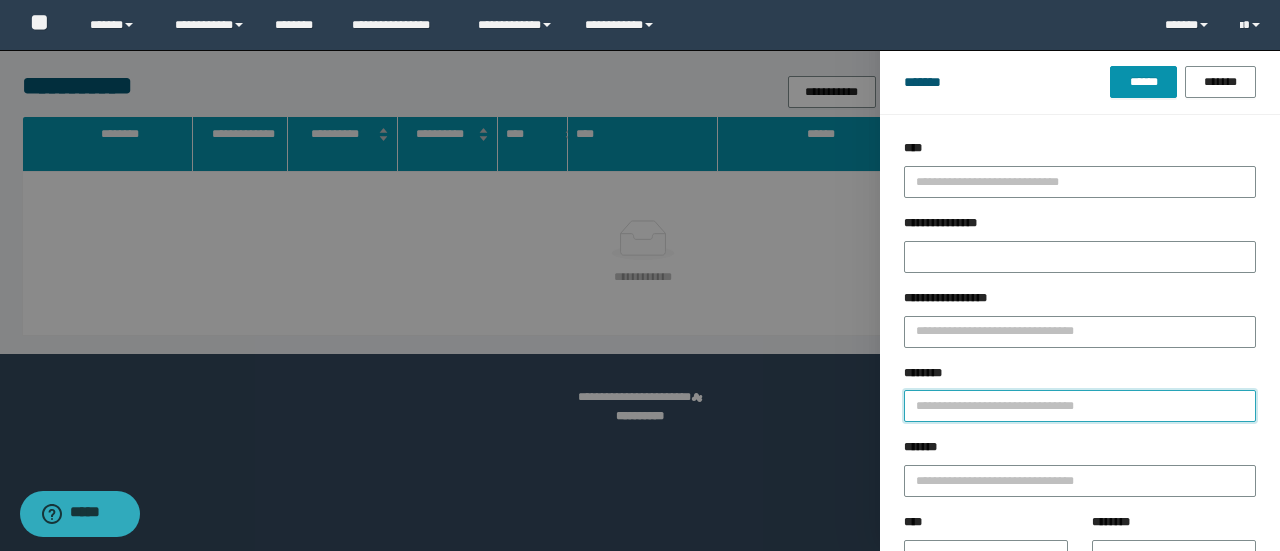 paste on "**********" 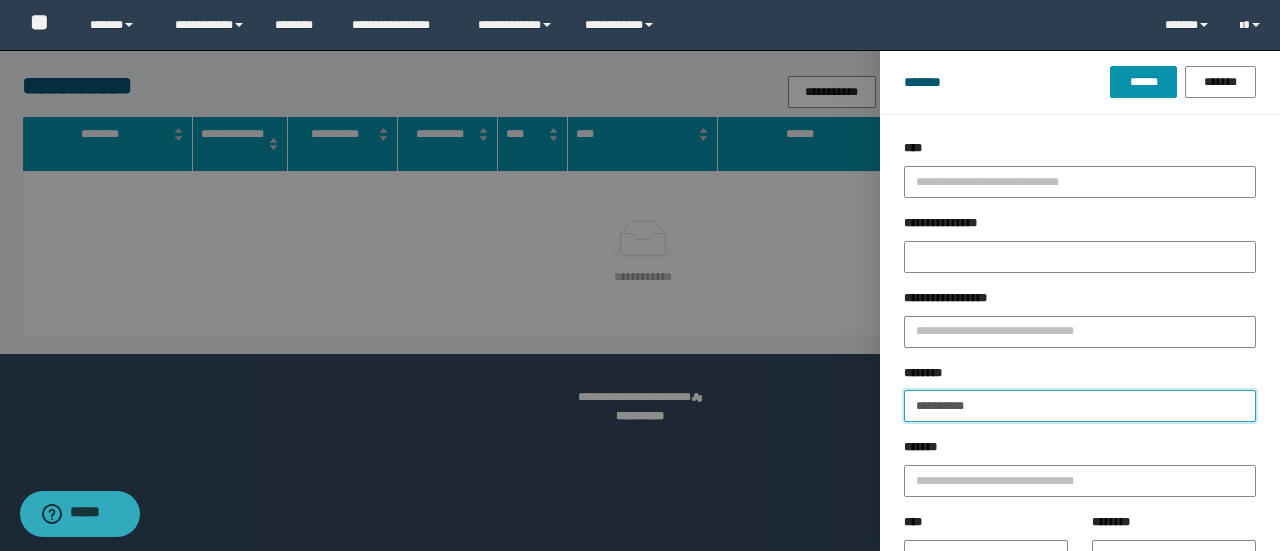 type on "**********" 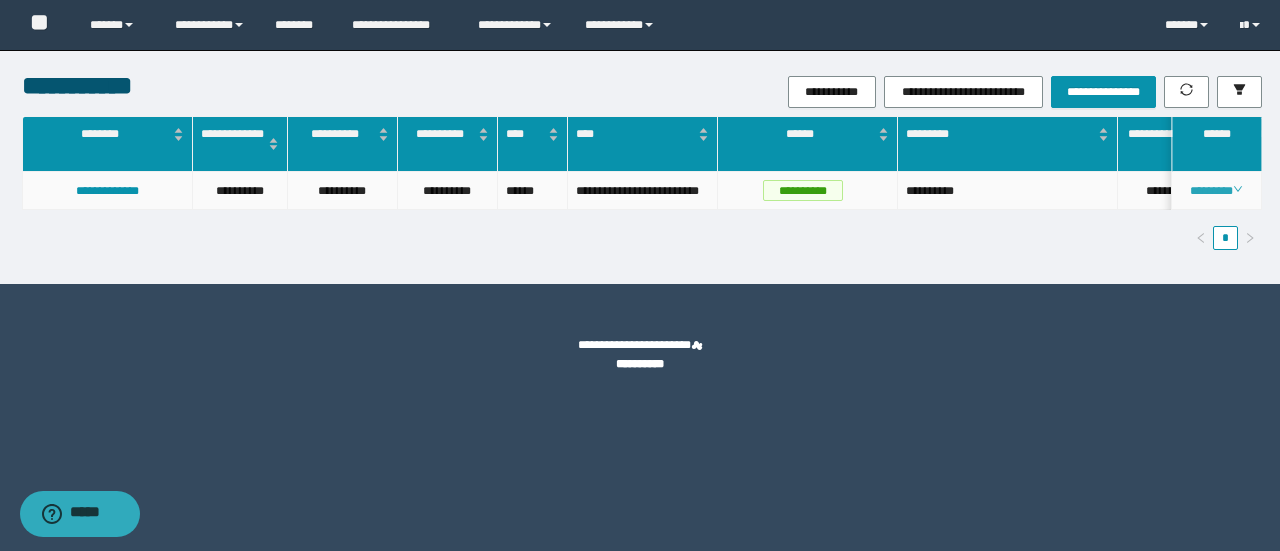 click on "********" at bounding box center (1216, 191) 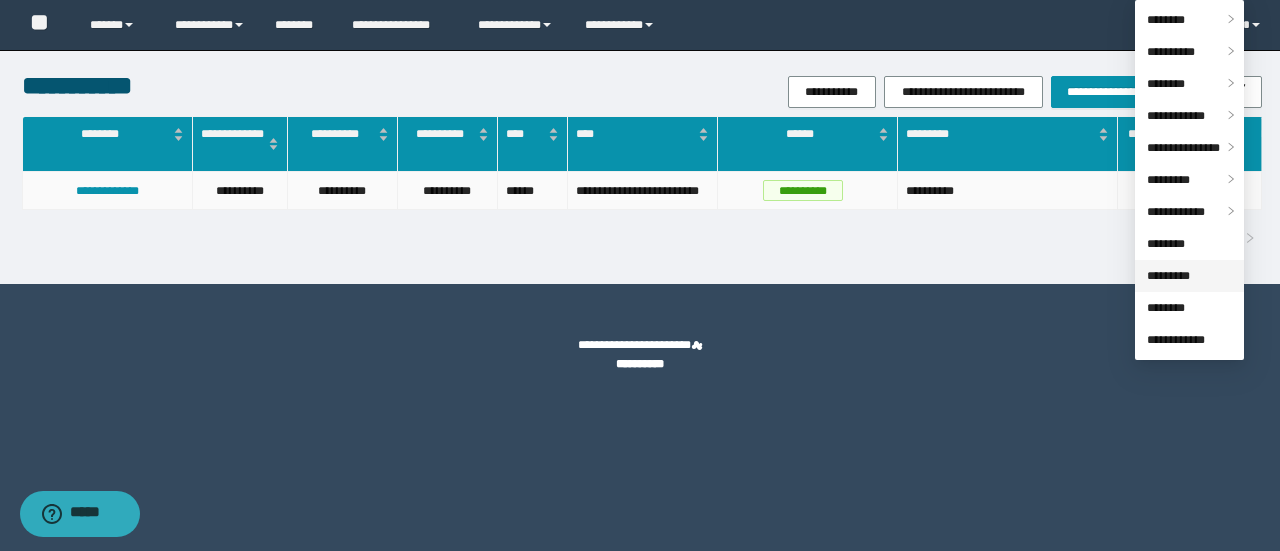 click on "*********" at bounding box center [1168, 276] 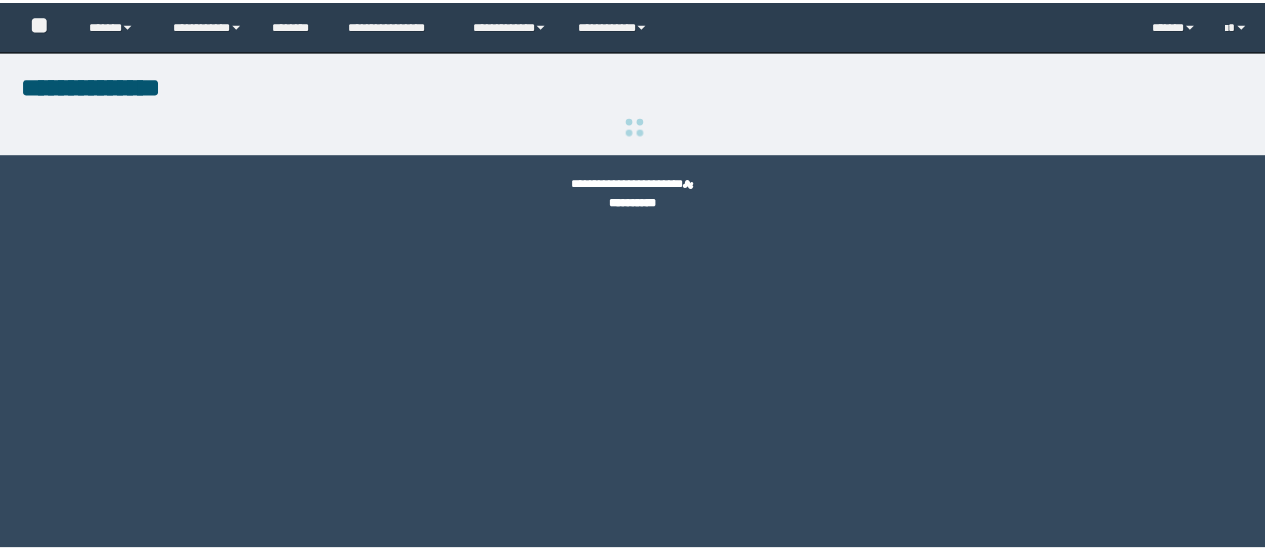 scroll, scrollTop: 0, scrollLeft: 0, axis: both 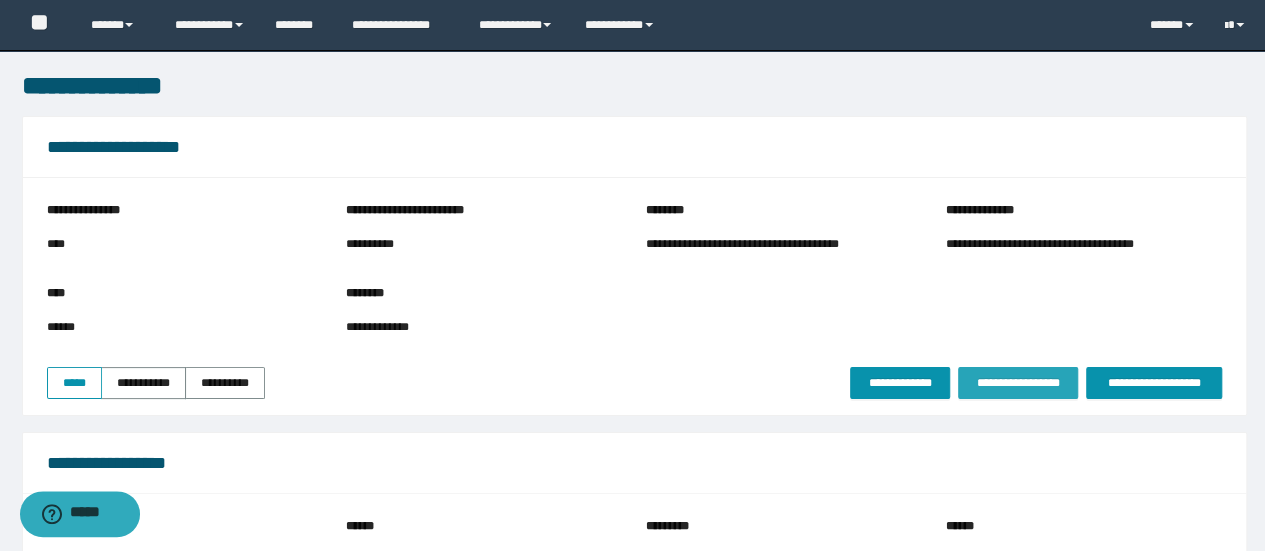 click on "**********" at bounding box center (1018, 383) 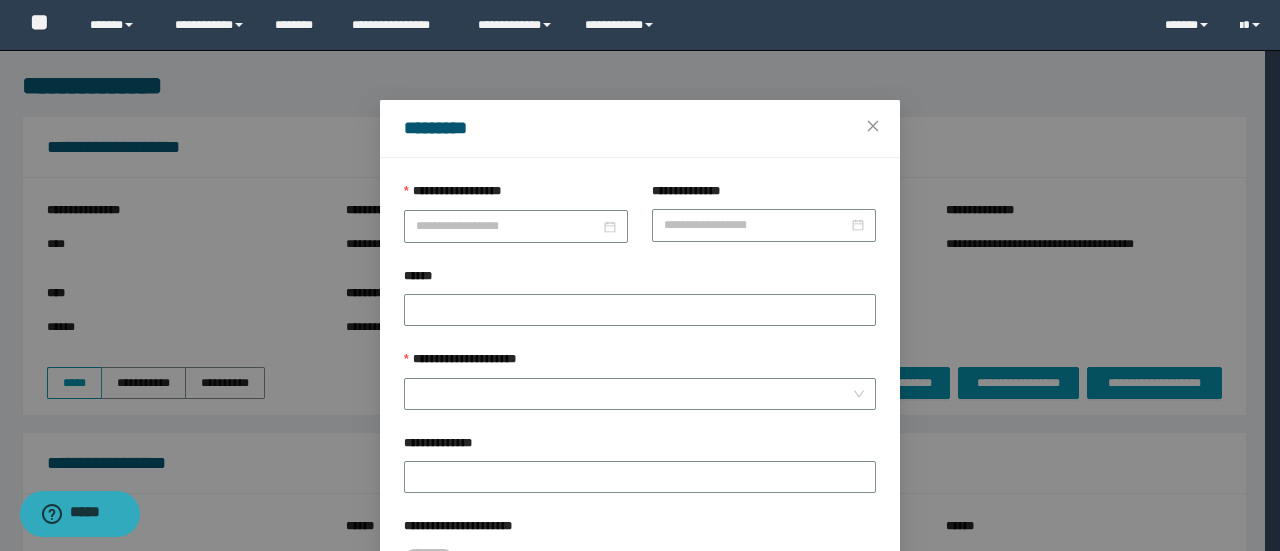 click on "**********" at bounding box center (516, 196) 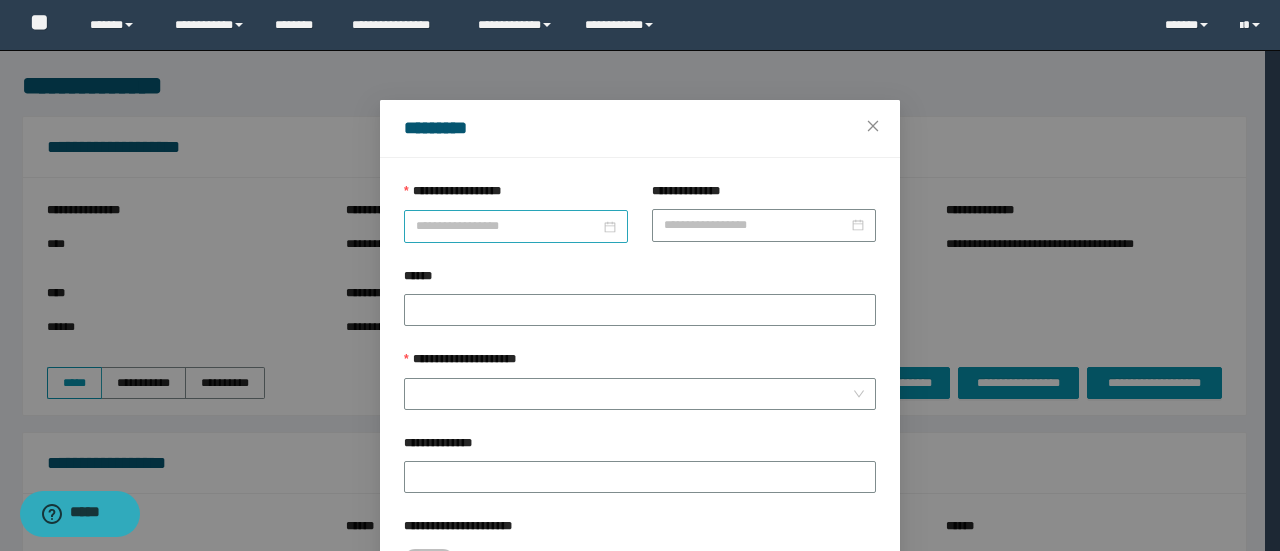 click at bounding box center (516, 226) 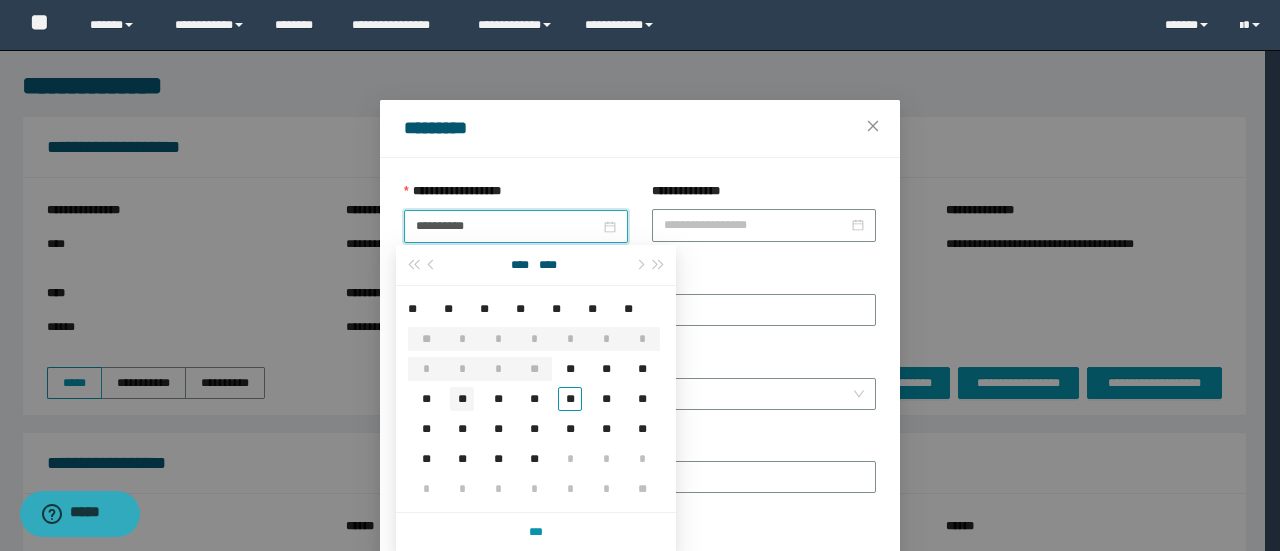 type on "**********" 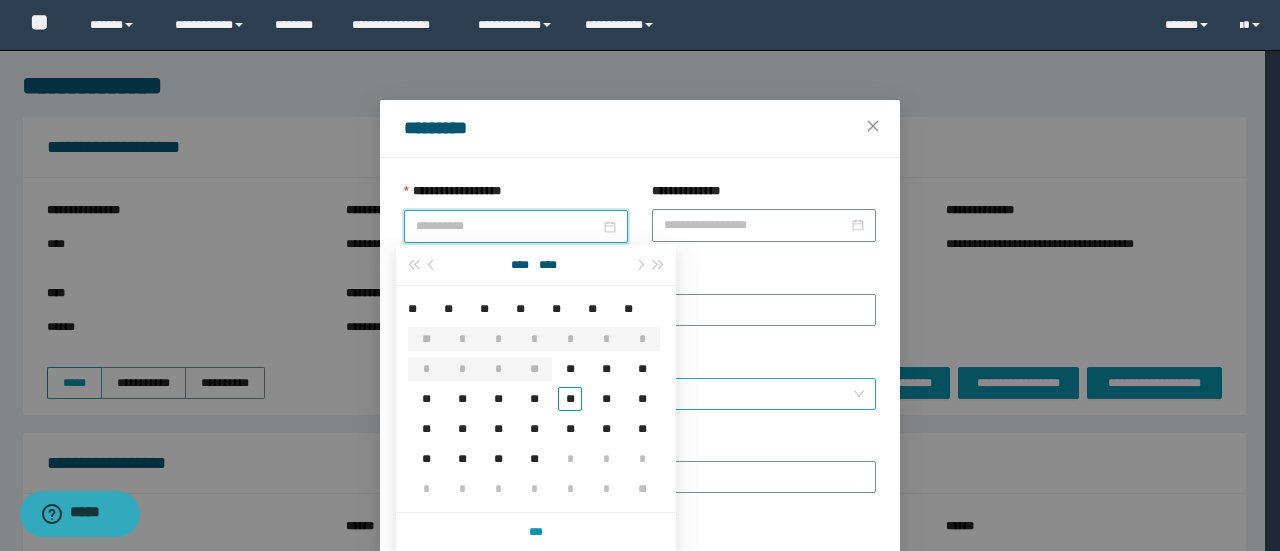 click on "**" at bounding box center (462, 399) 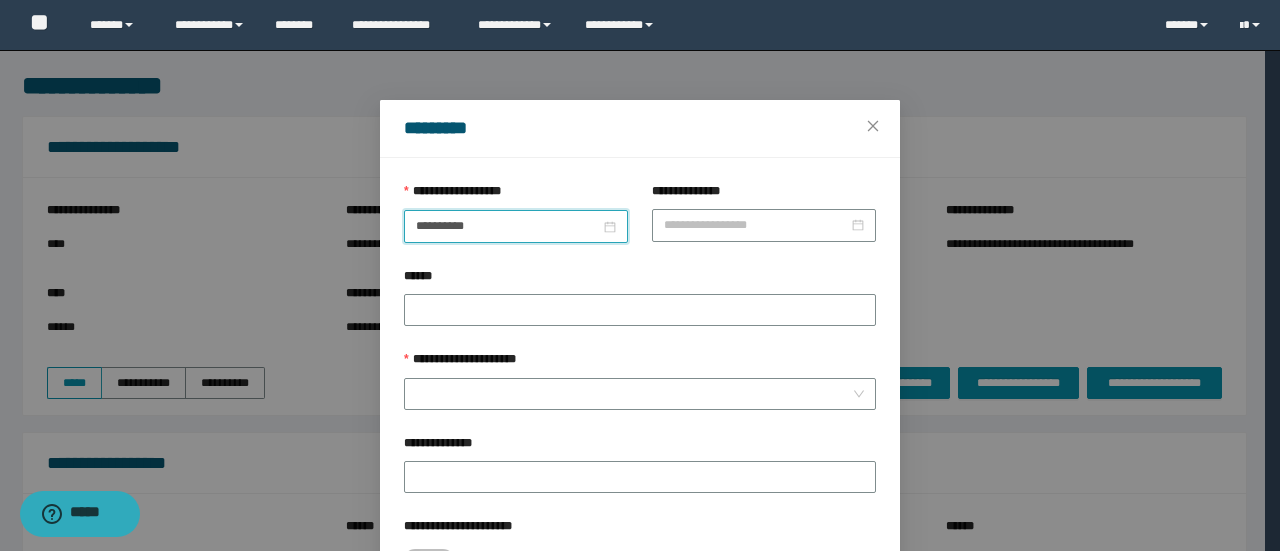 click on "**********" at bounding box center [640, 364] 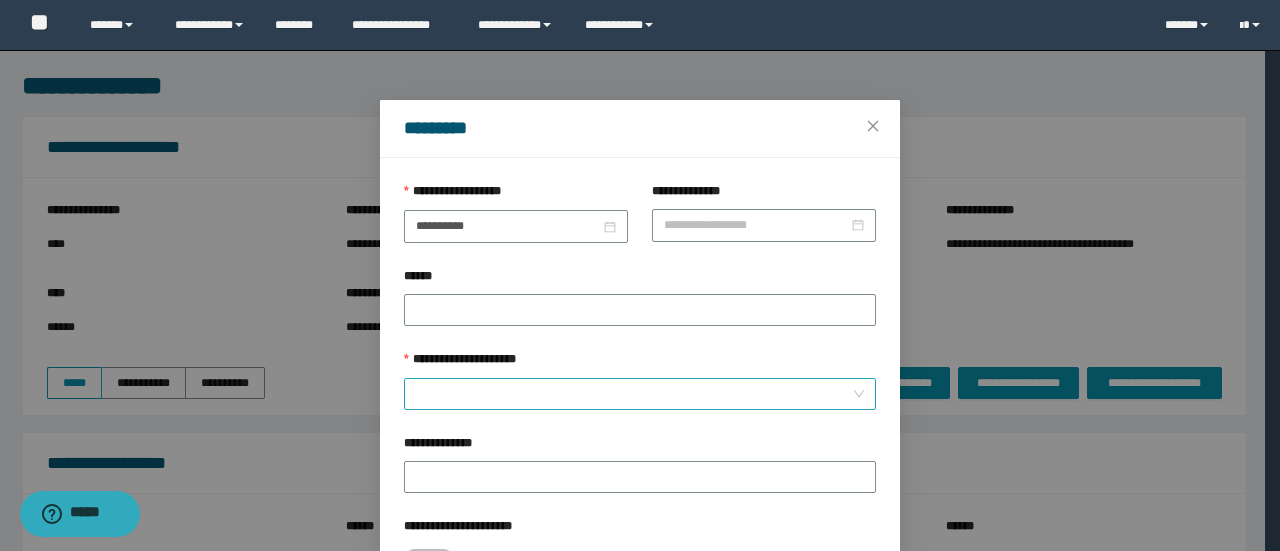 click on "**********" at bounding box center [634, 394] 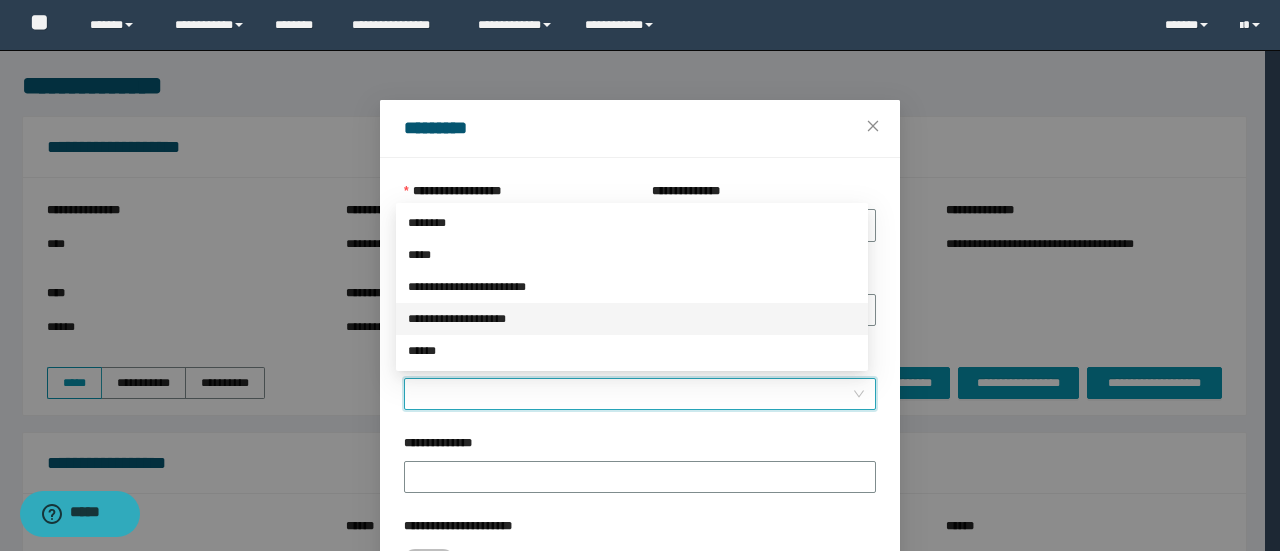 click on "**********" at bounding box center (632, 319) 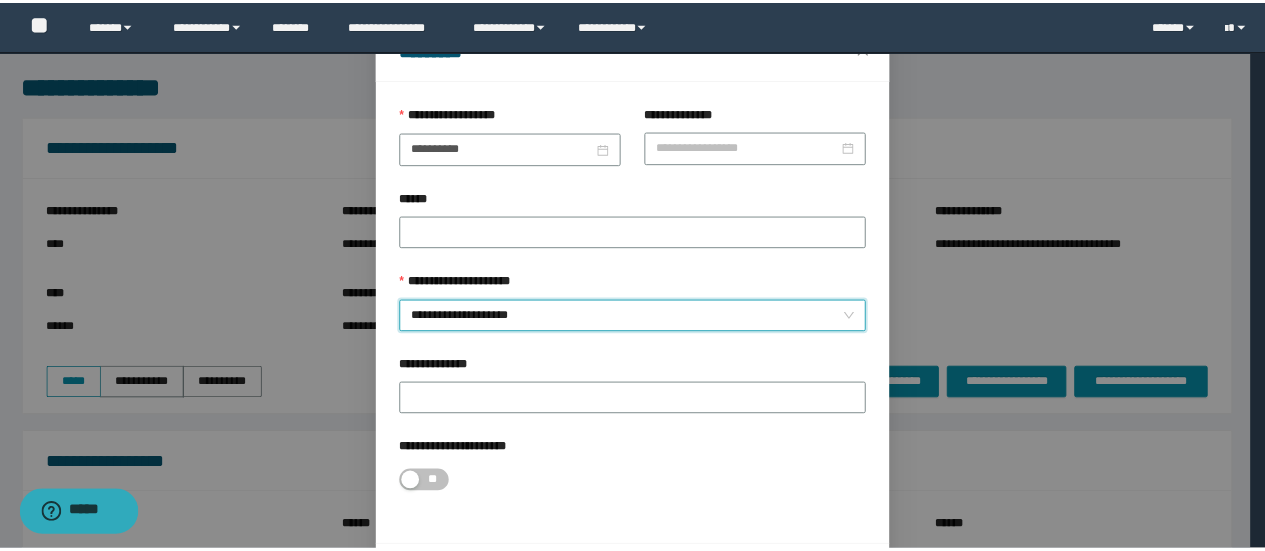 scroll, scrollTop: 146, scrollLeft: 0, axis: vertical 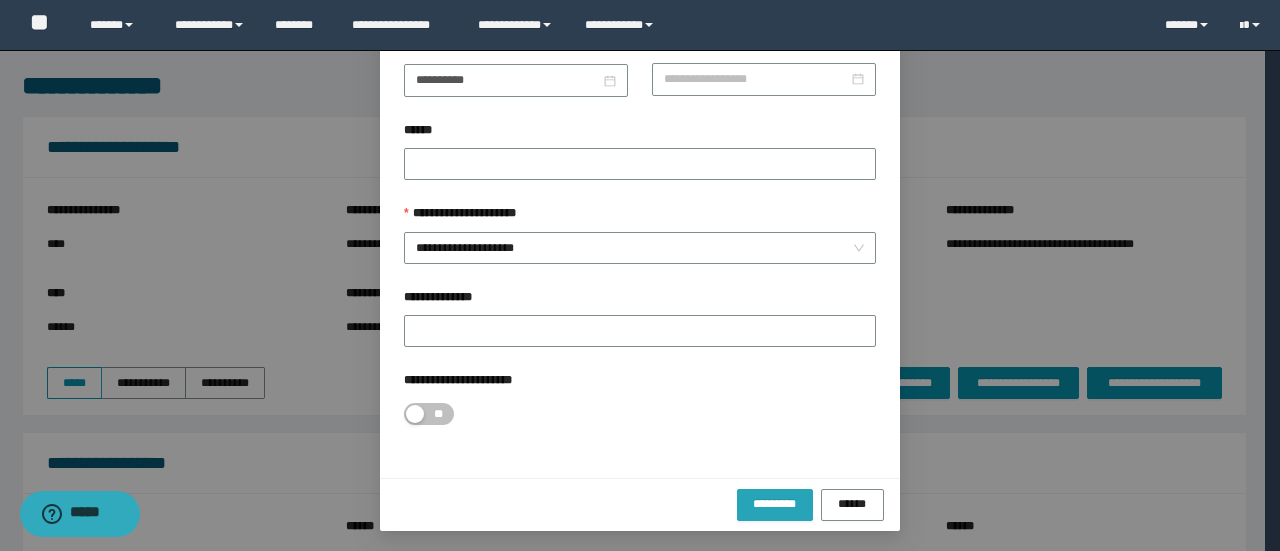 click on "*********" at bounding box center (775, 504) 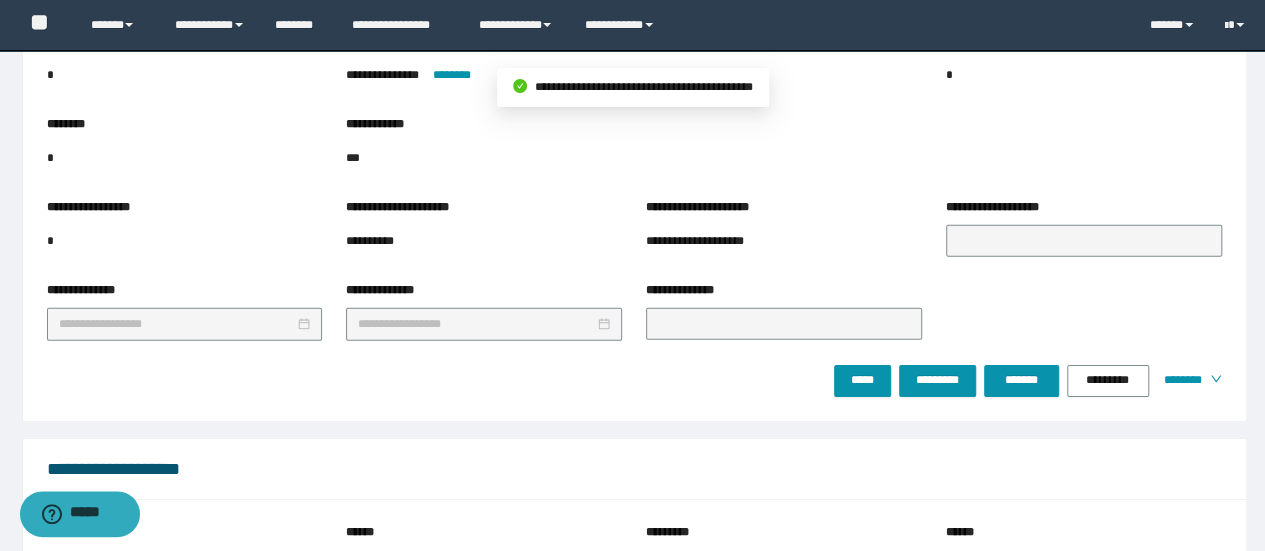 scroll, scrollTop: 3406, scrollLeft: 0, axis: vertical 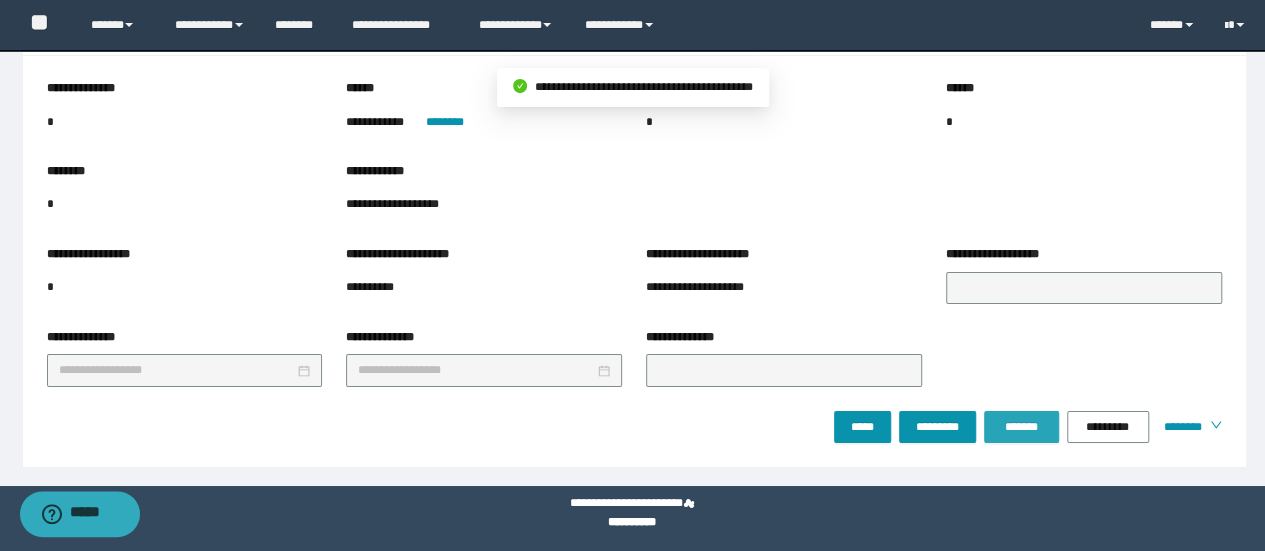 drag, startPoint x: 1022, startPoint y: 403, endPoint x: 1016, endPoint y: 415, distance: 13.416408 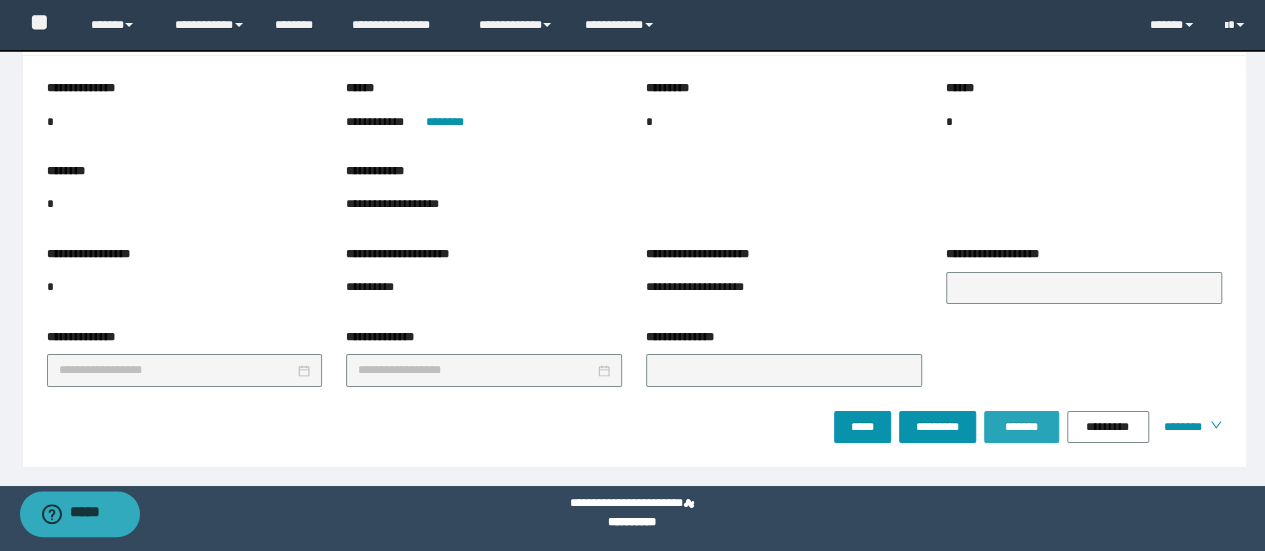 click on "*******" at bounding box center [1021, 427] 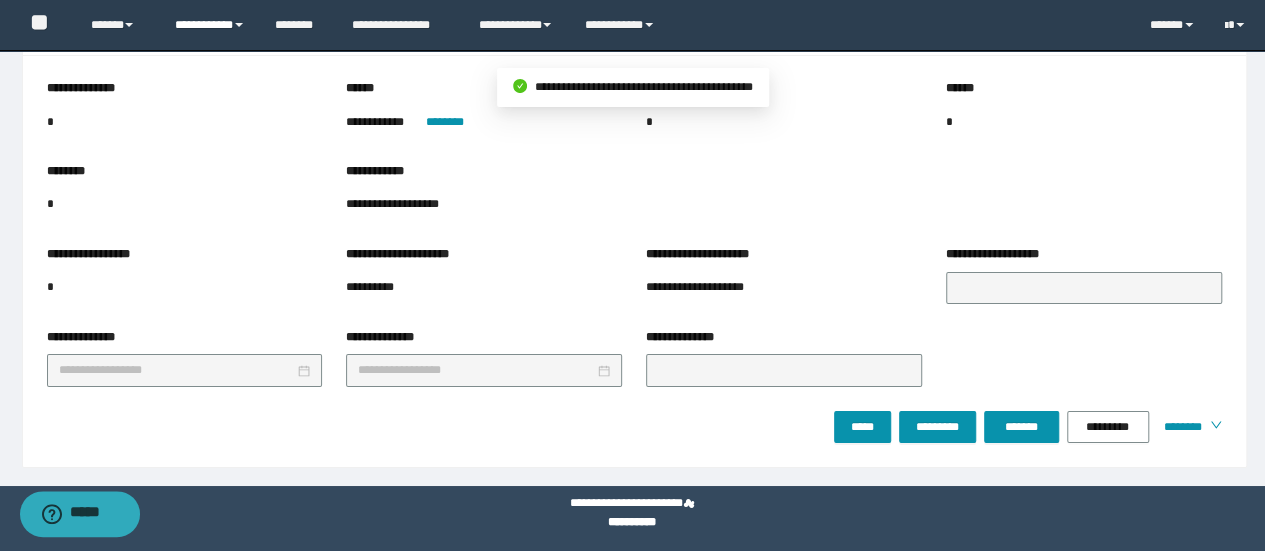 click on "**********" at bounding box center [210, 25] 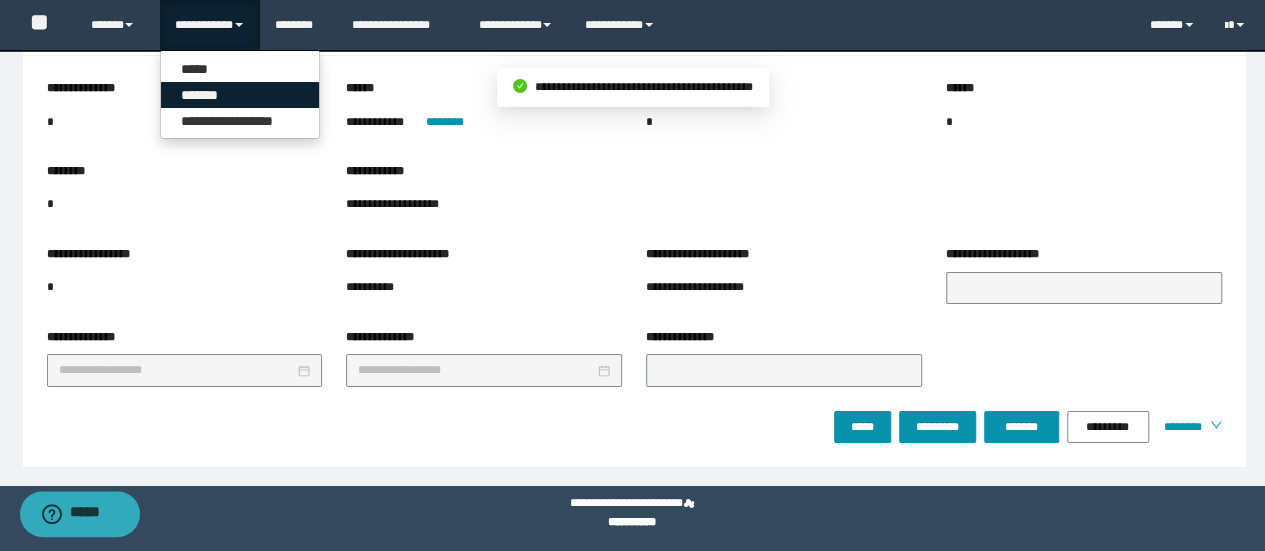 click on "*******" at bounding box center (240, 95) 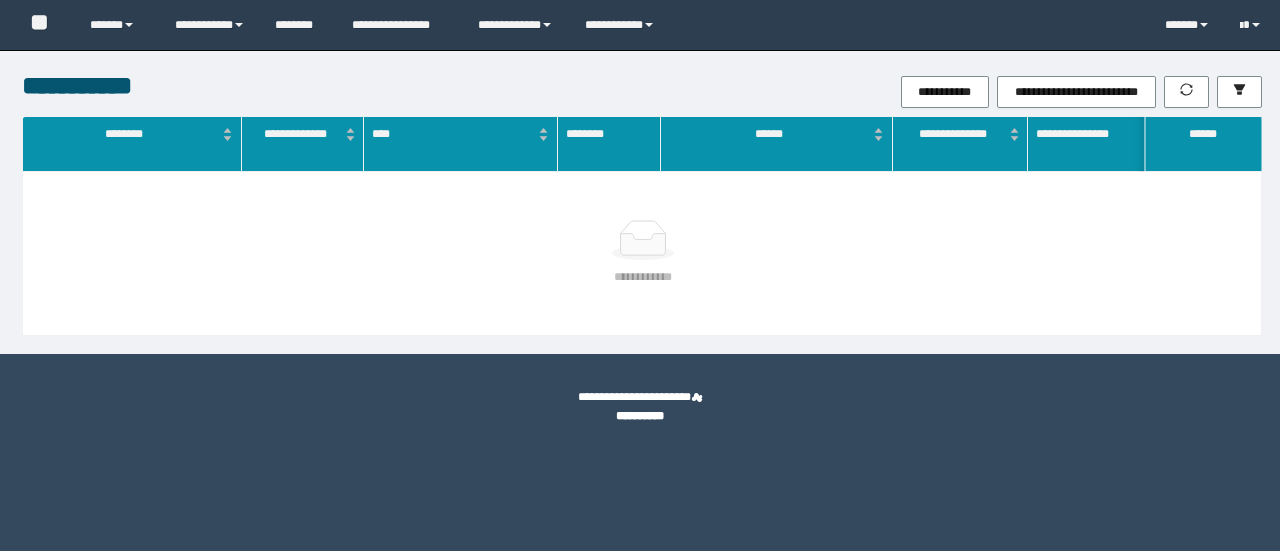 scroll, scrollTop: 0, scrollLeft: 0, axis: both 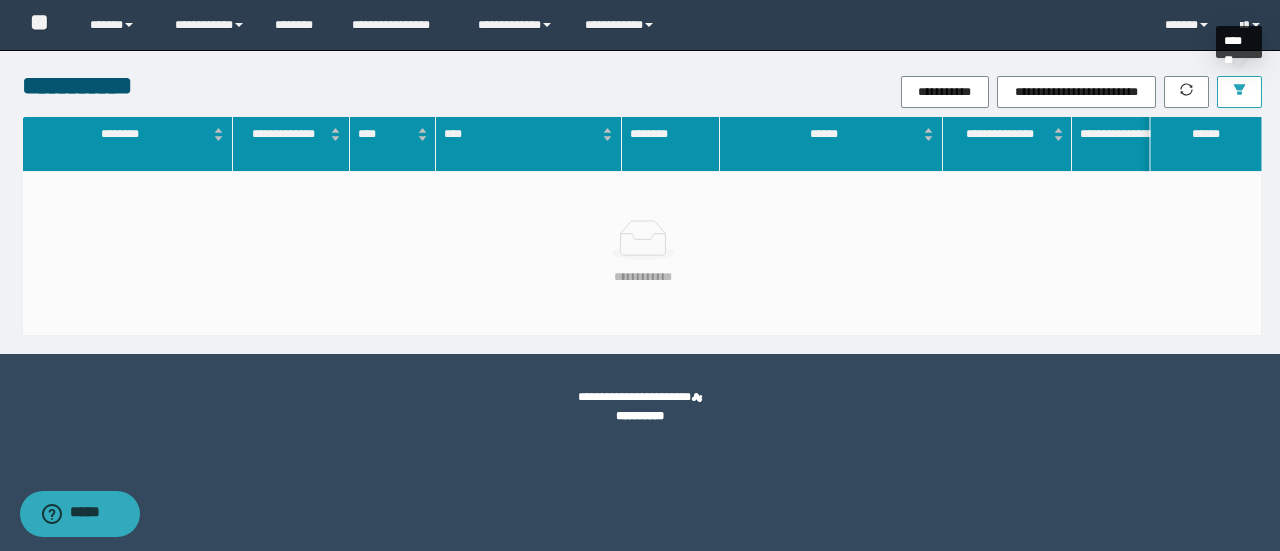 click 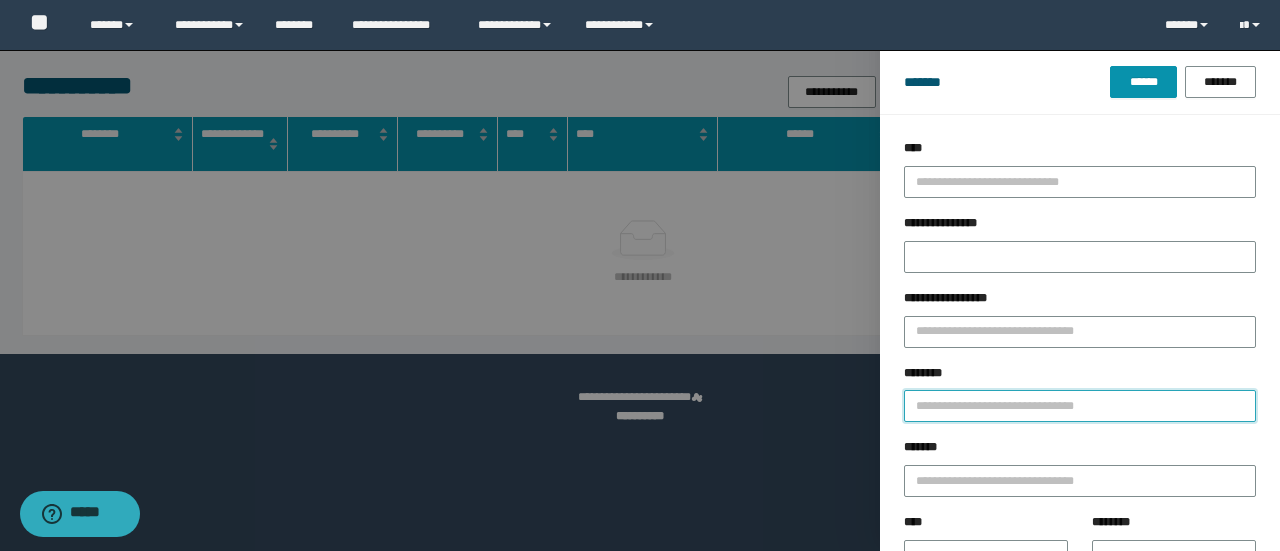 click on "********" at bounding box center [1080, 406] 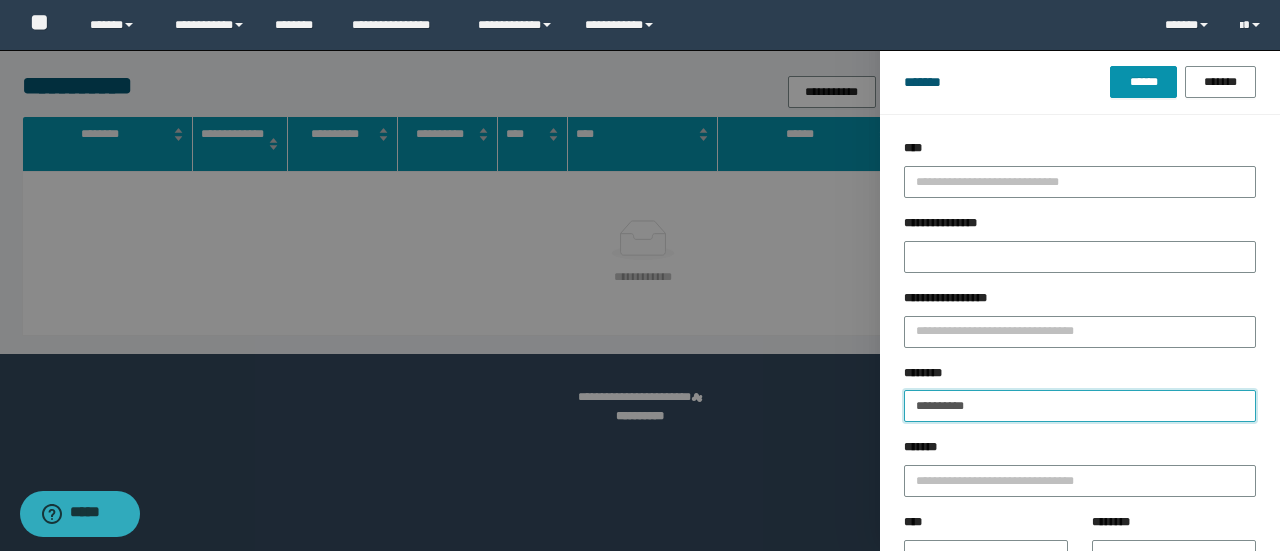type 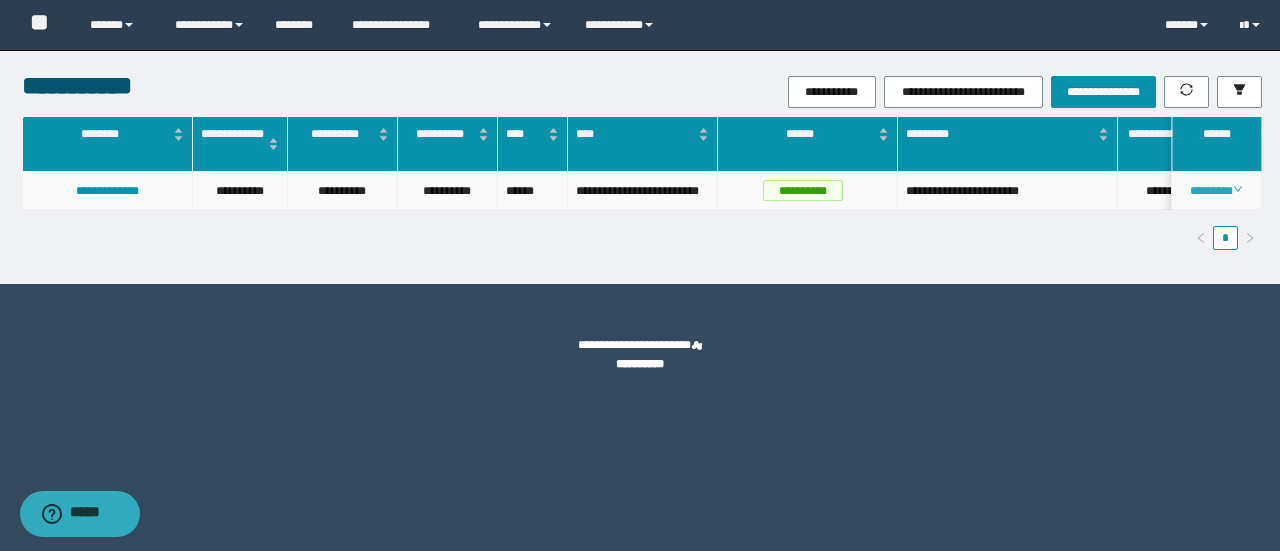 click on "********" at bounding box center [1216, 191] 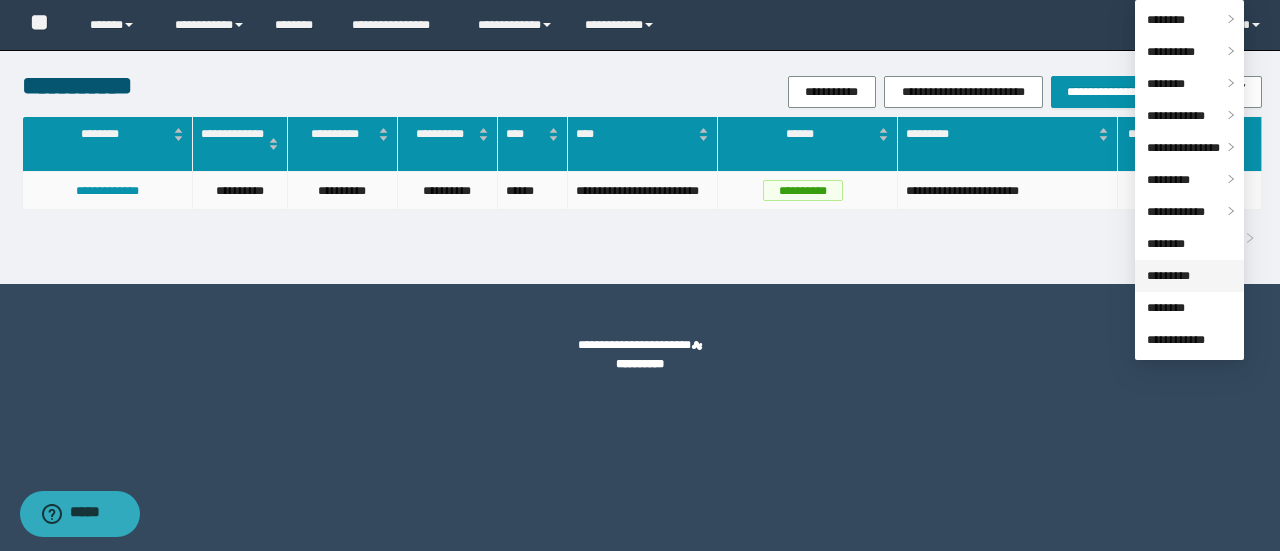 click on "*********" at bounding box center [1168, 276] 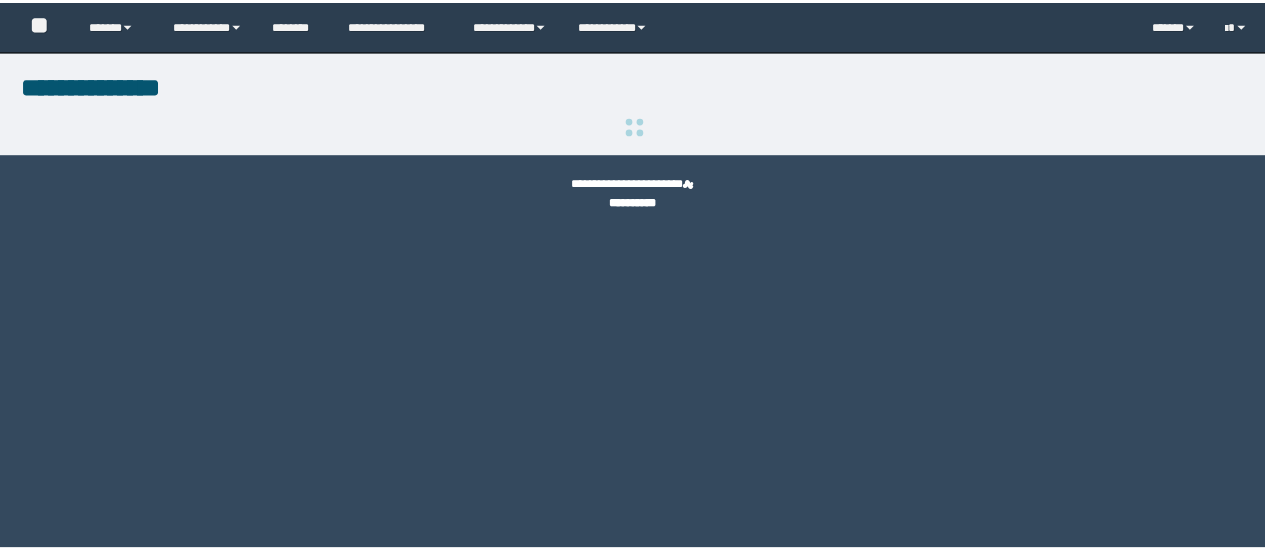 scroll, scrollTop: 0, scrollLeft: 0, axis: both 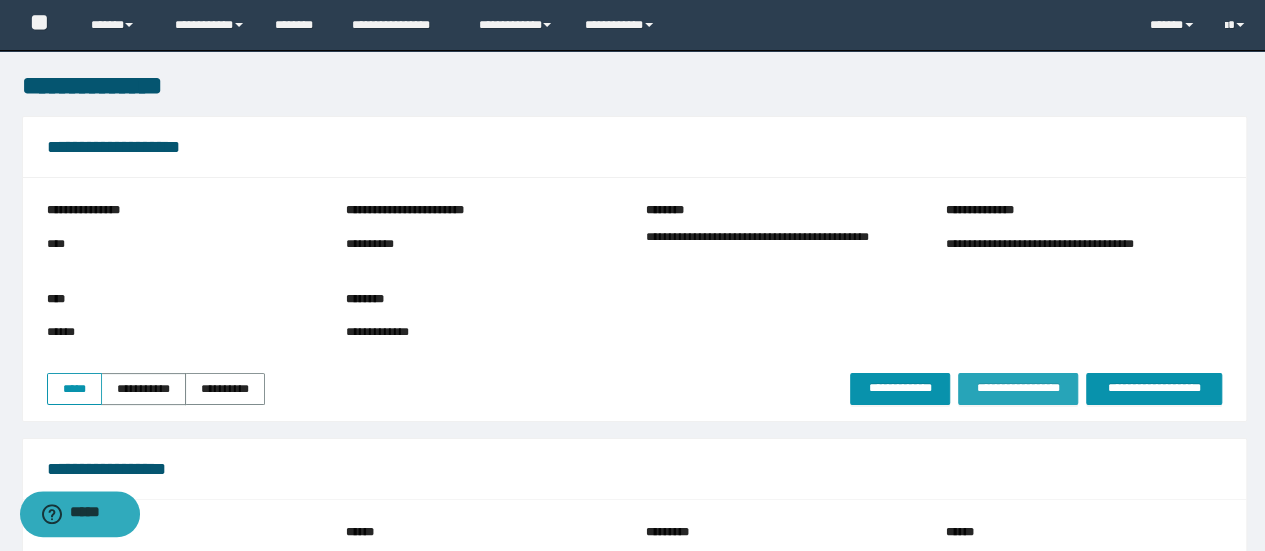 click on "**********" at bounding box center [1018, 388] 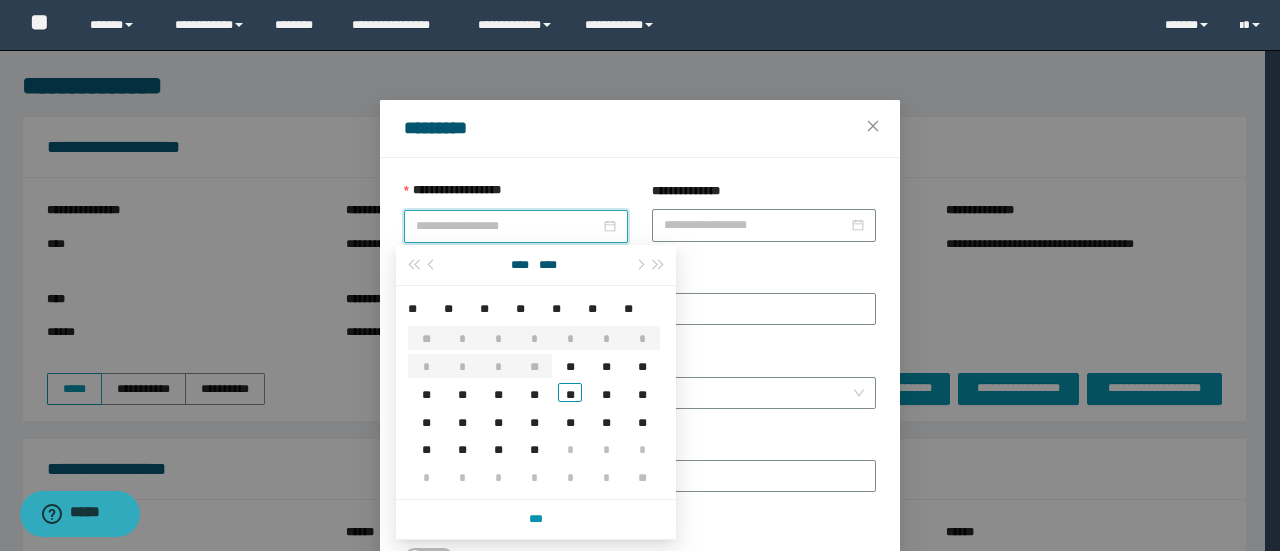 click on "**********" at bounding box center [508, 226] 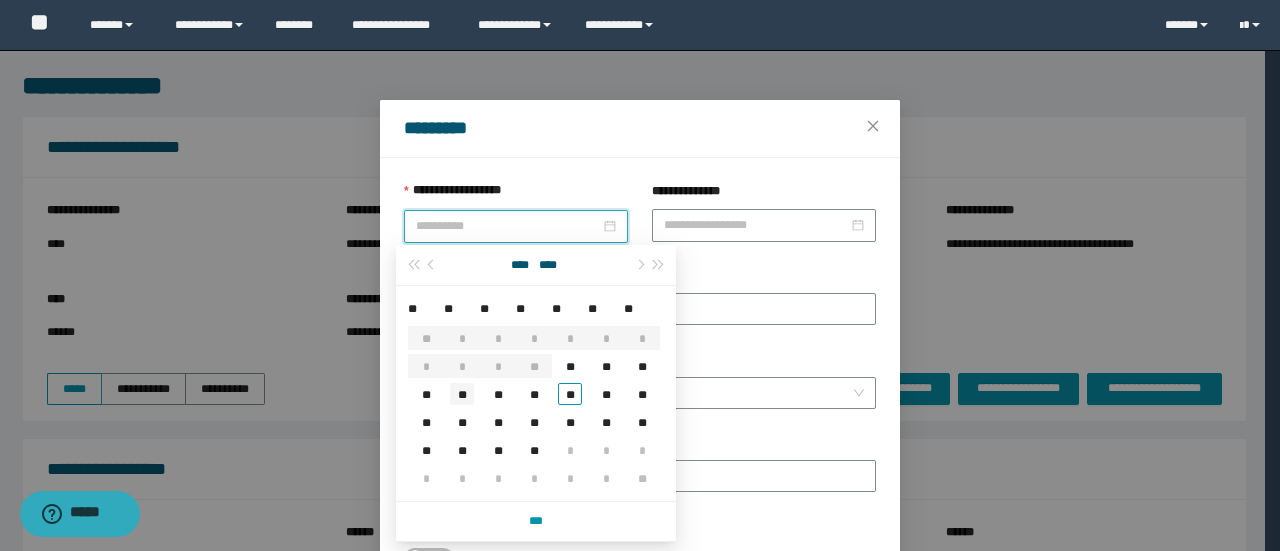 type on "**********" 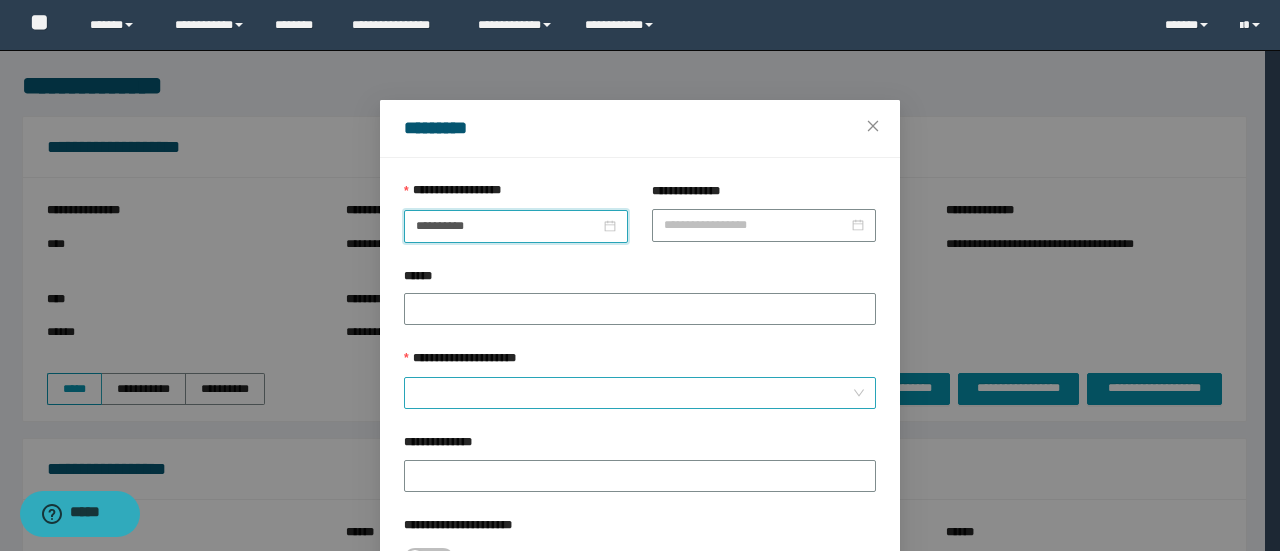 click on "**********" at bounding box center (634, 393) 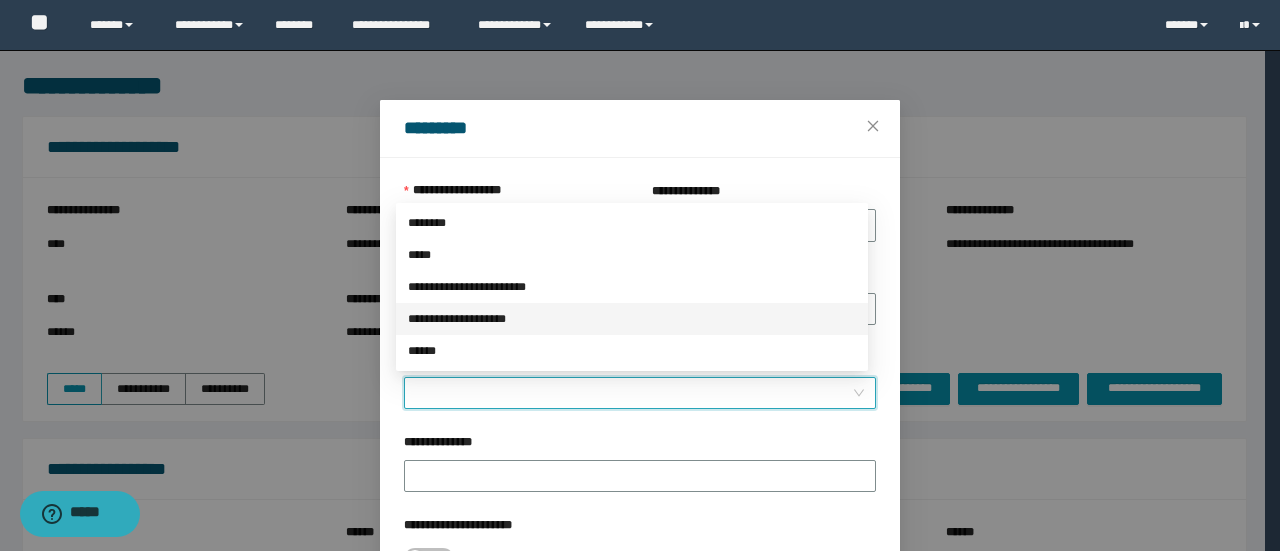 click on "**********" at bounding box center [632, 319] 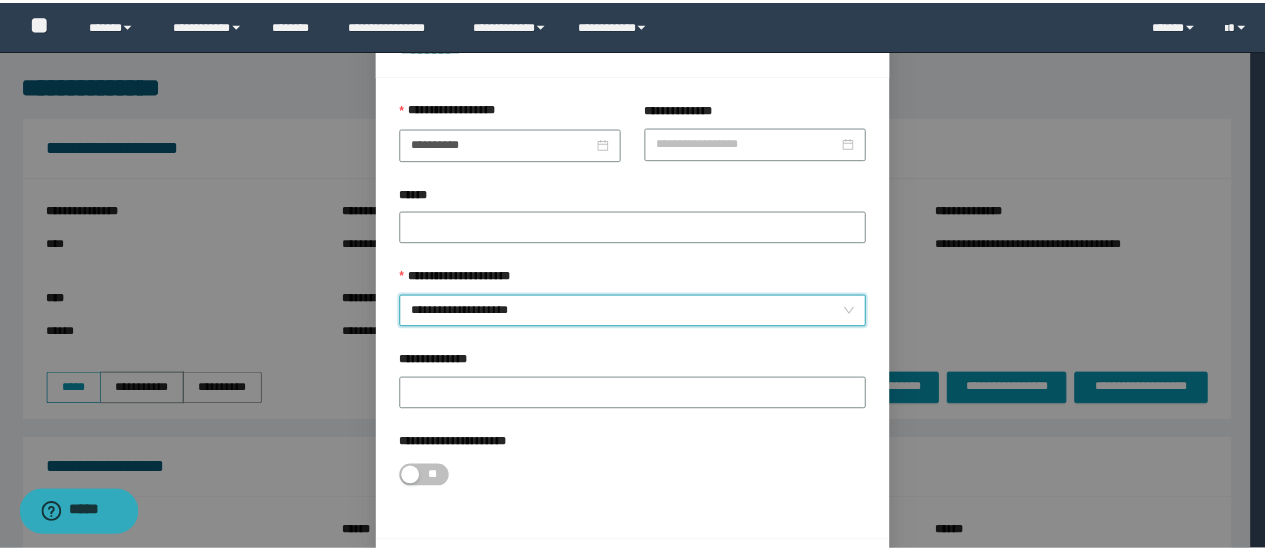 scroll, scrollTop: 146, scrollLeft: 0, axis: vertical 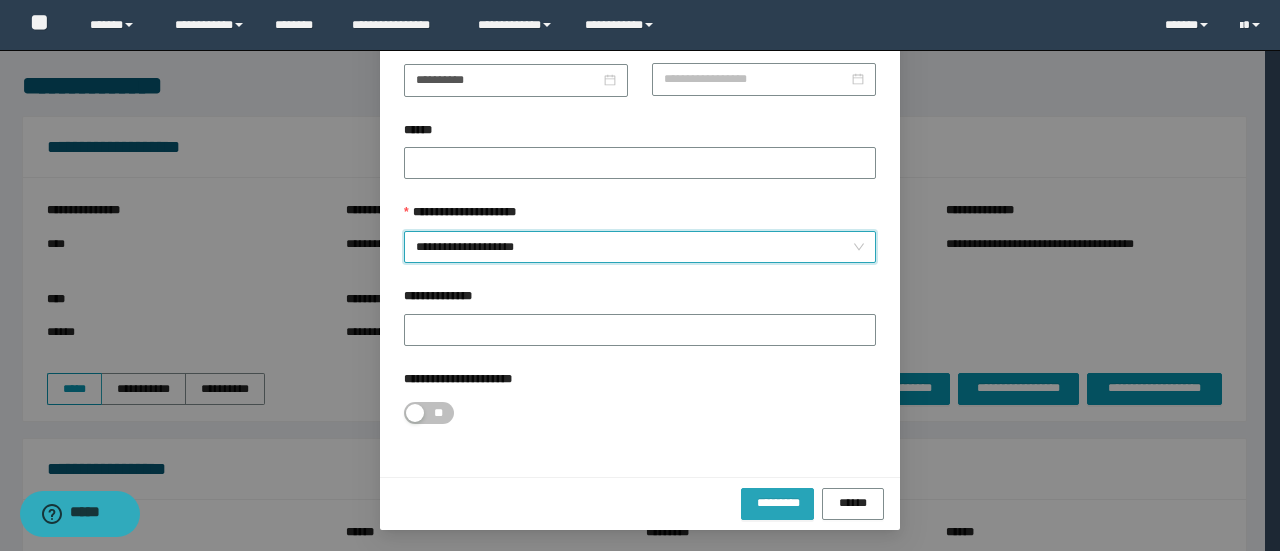click on "*********" at bounding box center [778, 502] 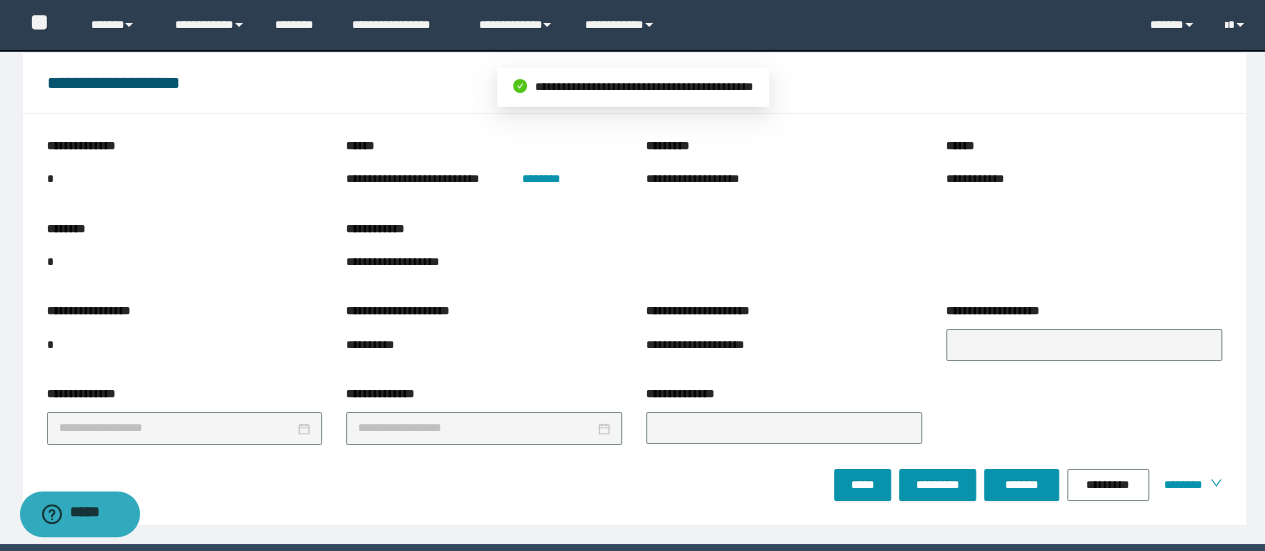 scroll, scrollTop: 3412, scrollLeft: 0, axis: vertical 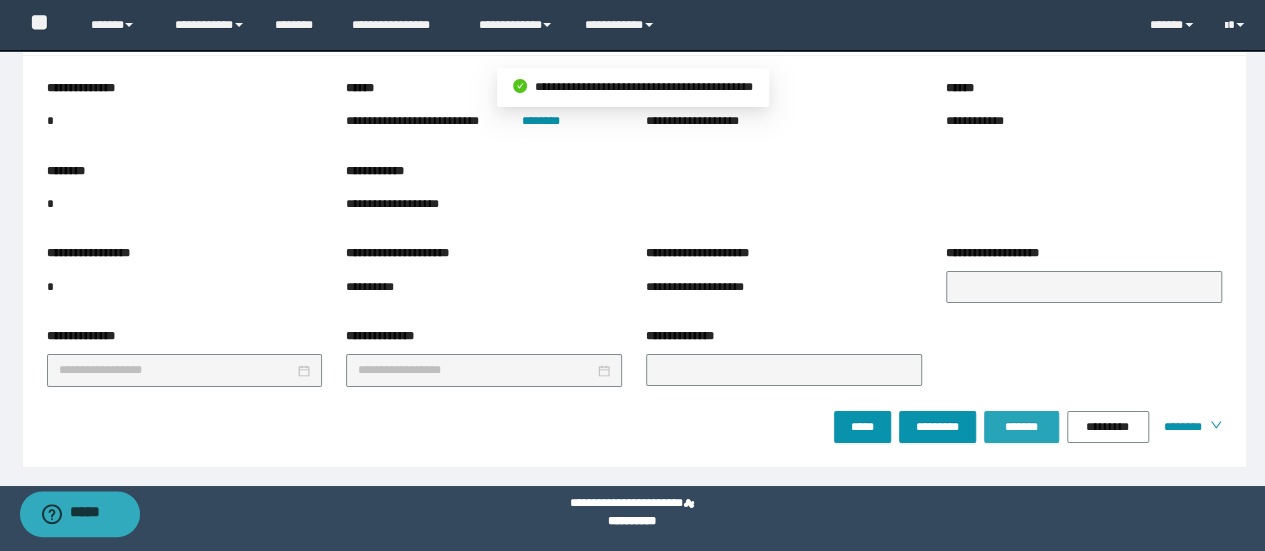 click on "*******" at bounding box center (1021, 427) 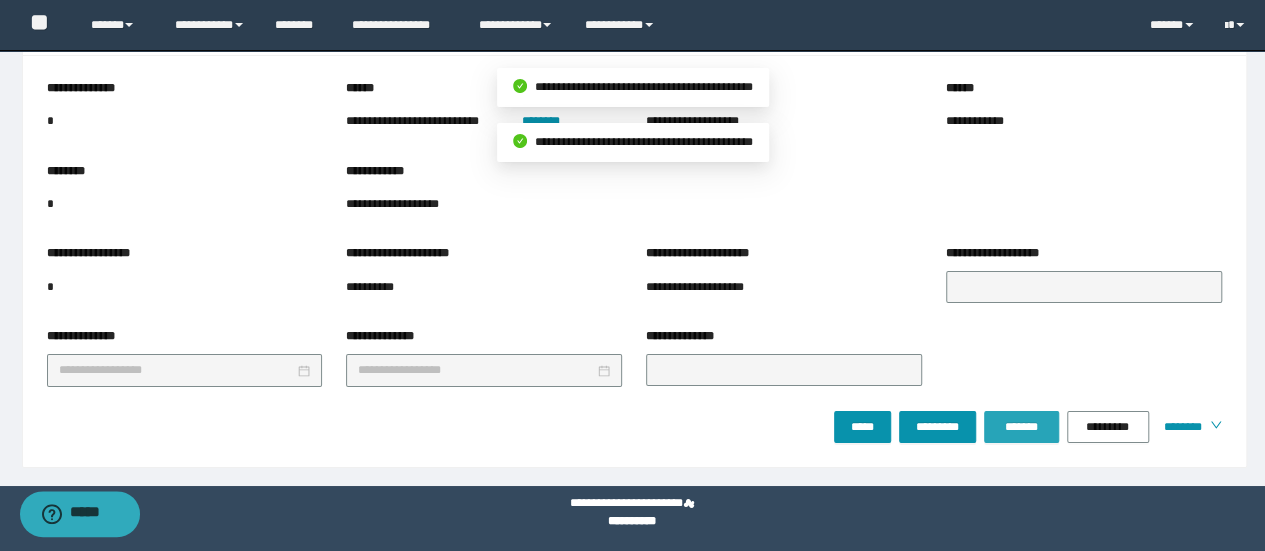 click on "*******" at bounding box center (1021, 427) 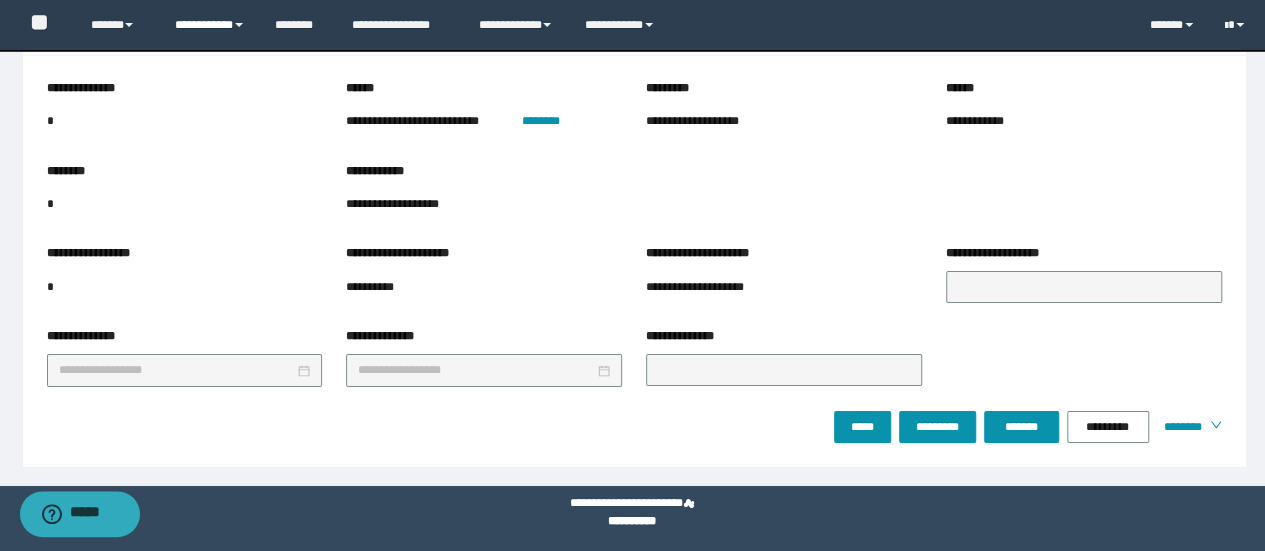 click on "**********" at bounding box center [210, 25] 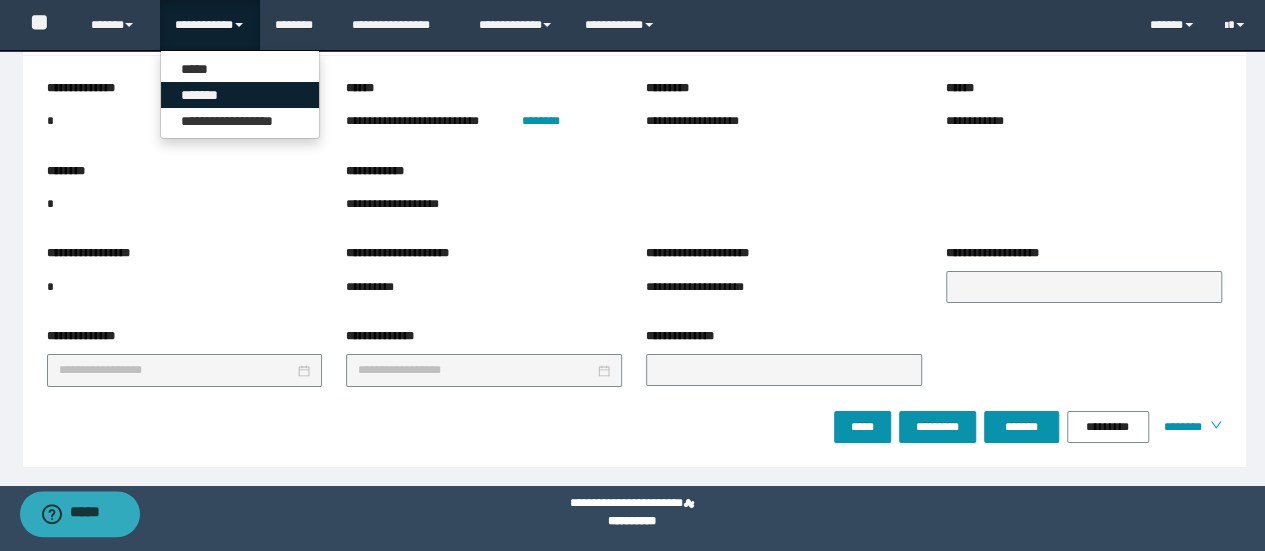 click on "*******" at bounding box center [240, 95] 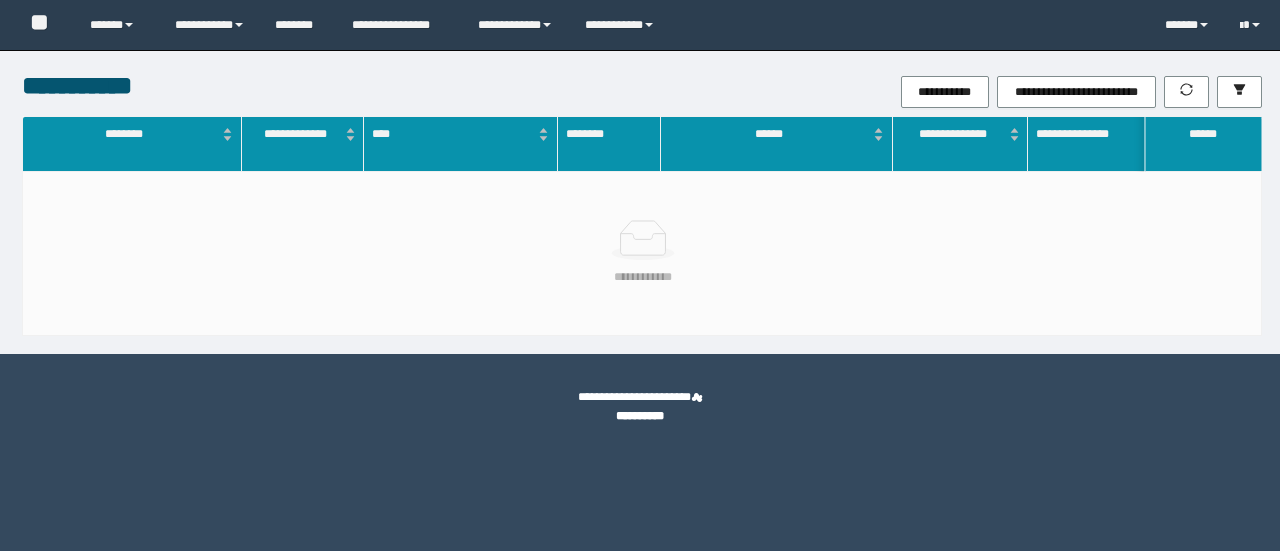 scroll, scrollTop: 0, scrollLeft: 0, axis: both 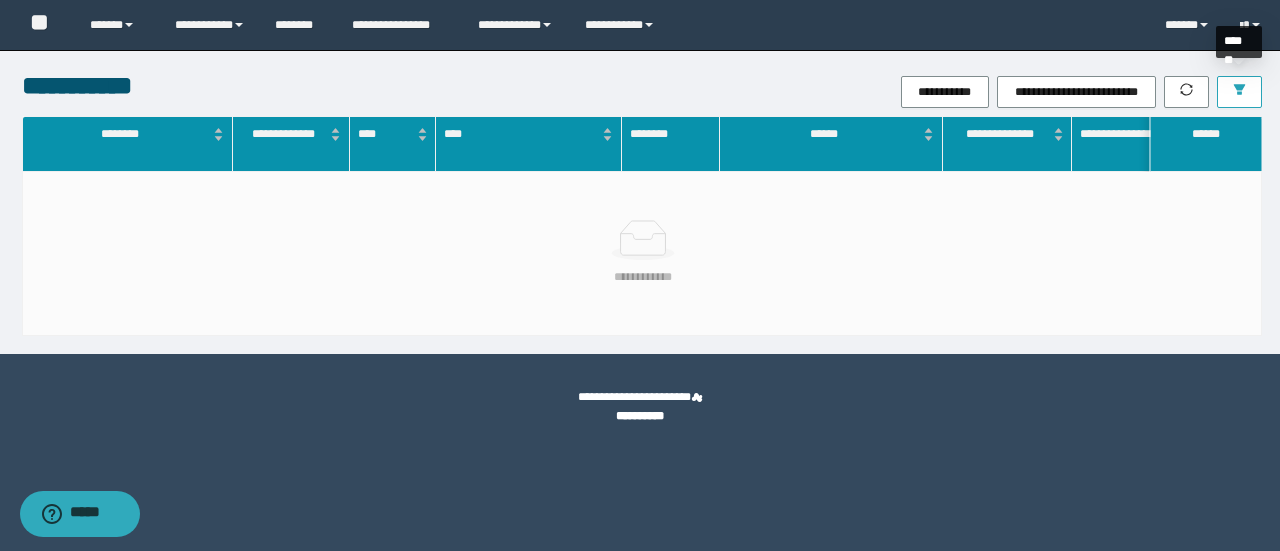 click at bounding box center [1239, 92] 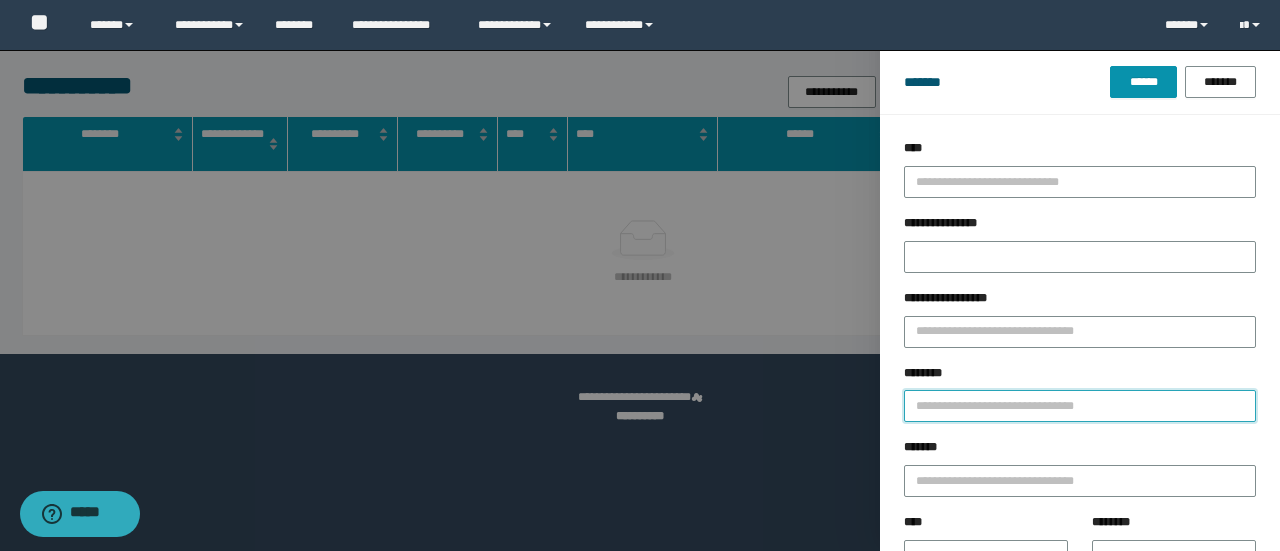 click on "********" at bounding box center [1080, 406] 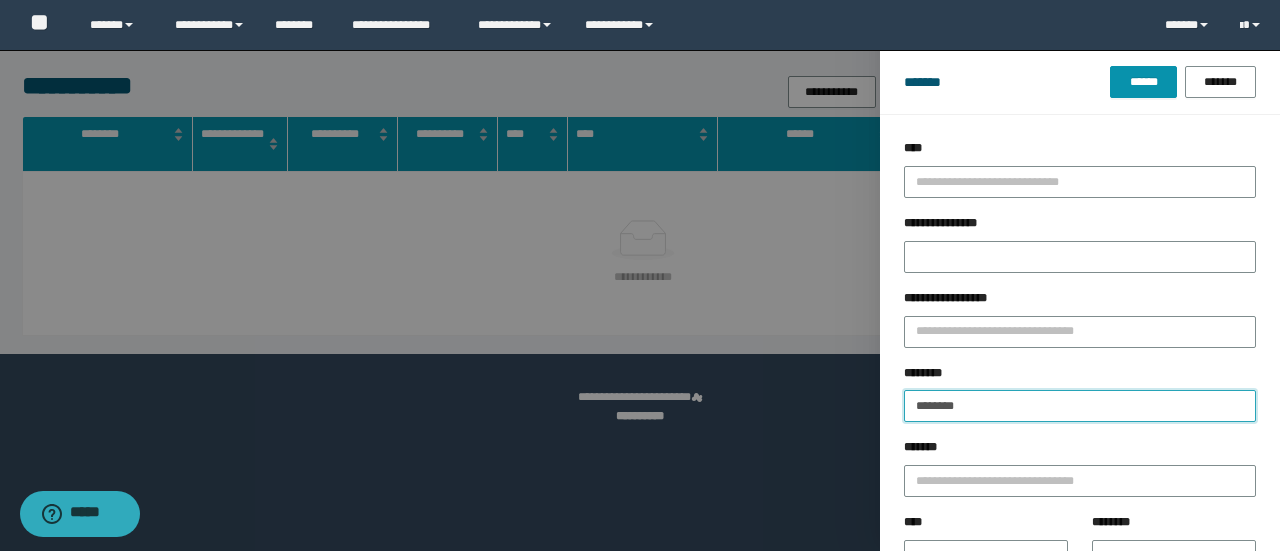 type on "********" 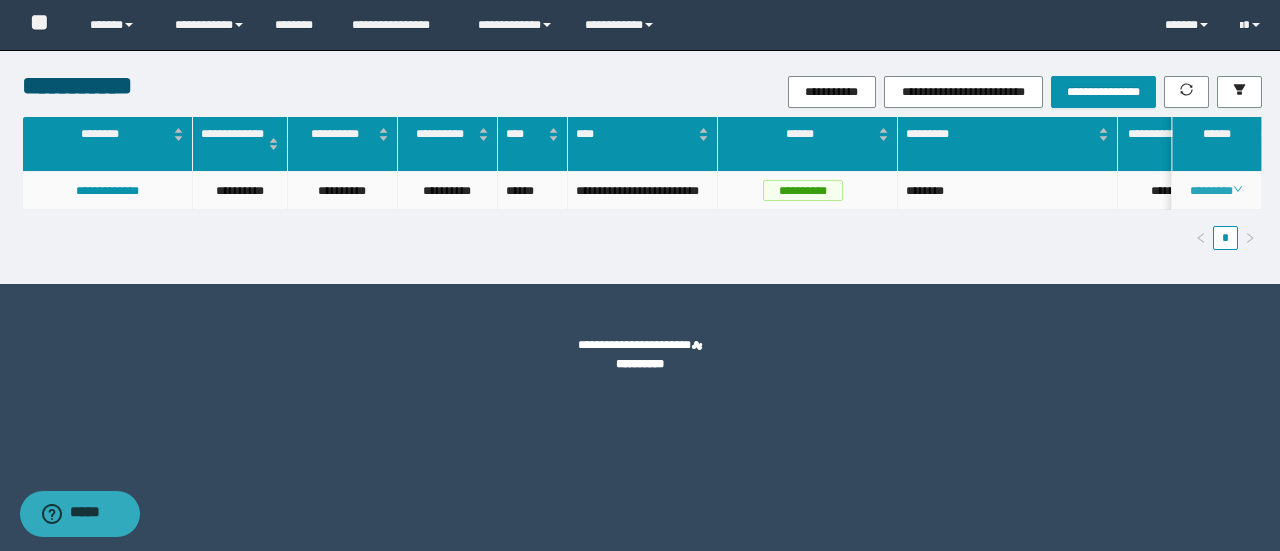 click on "********" at bounding box center (1216, 191) 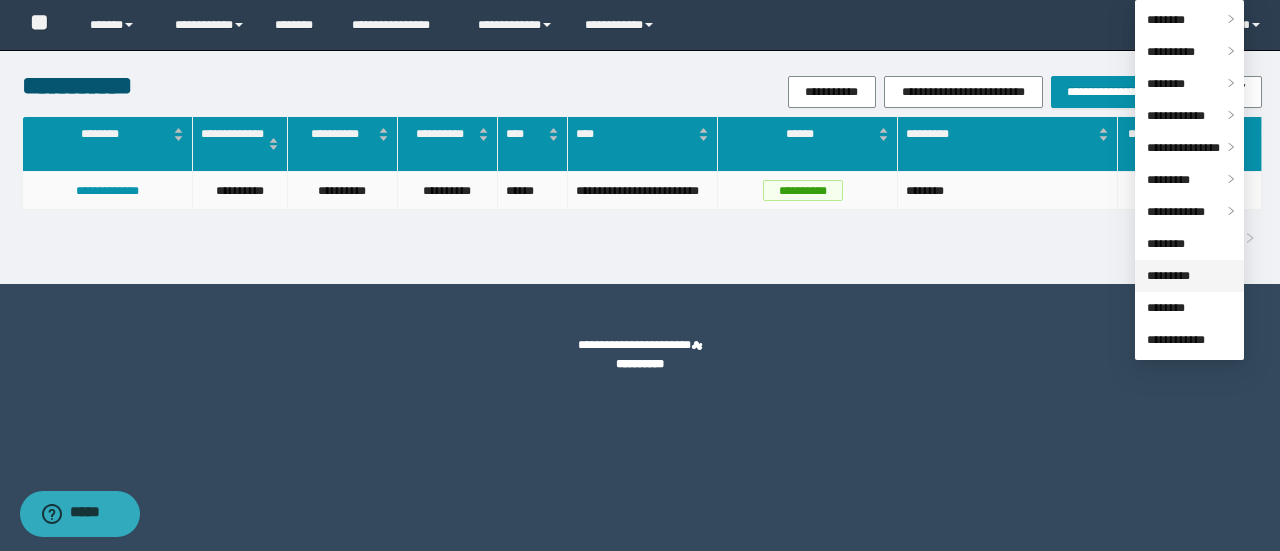 click on "*********" at bounding box center [1168, 276] 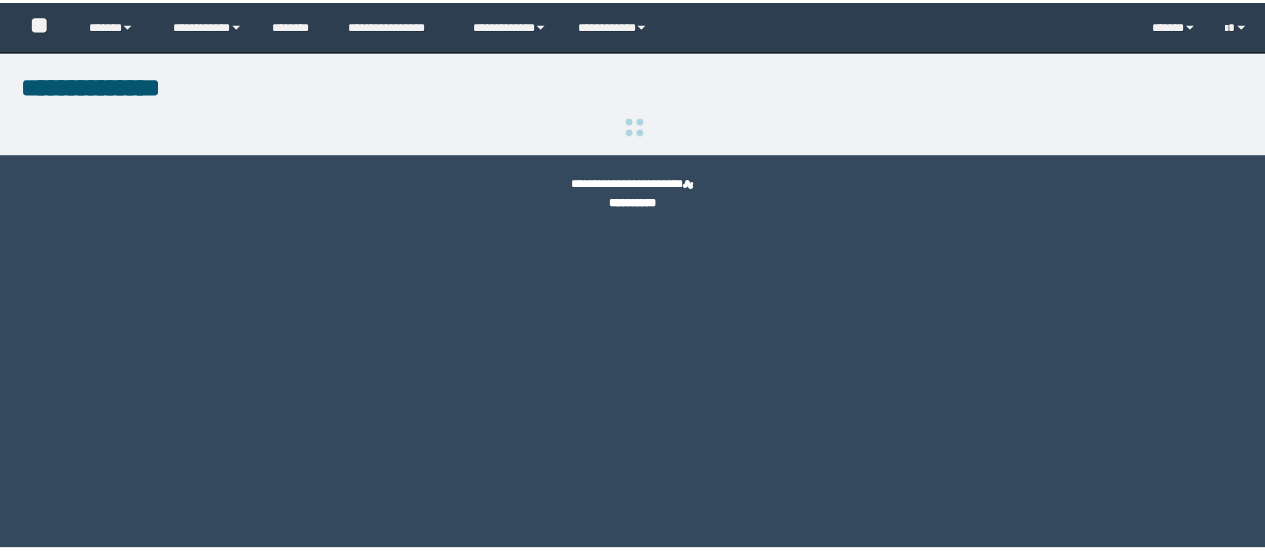scroll, scrollTop: 0, scrollLeft: 0, axis: both 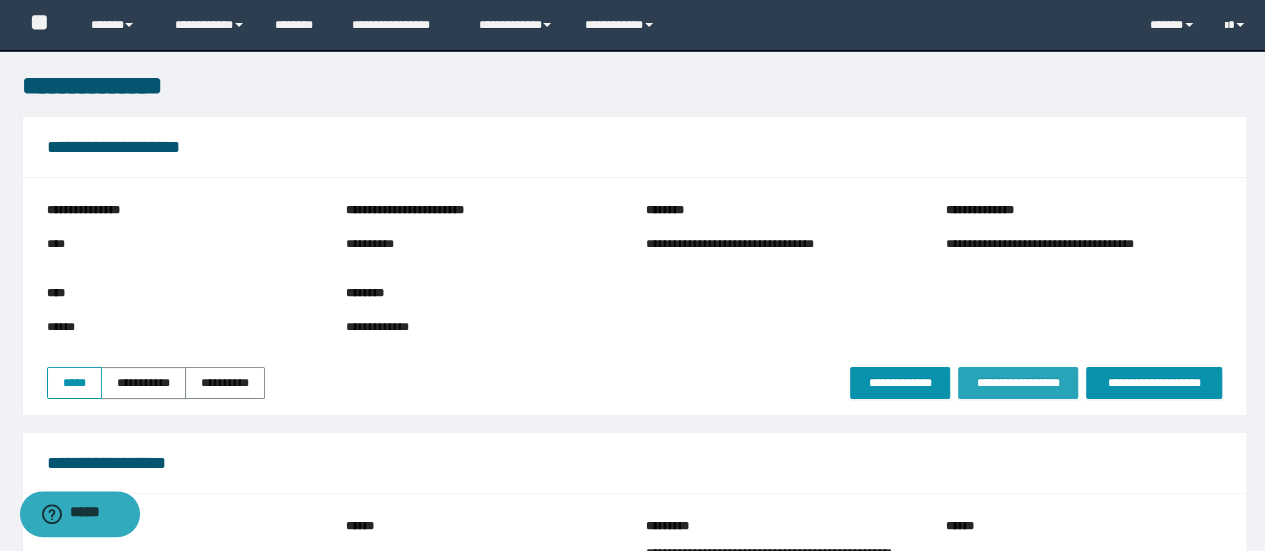 click on "**********" at bounding box center [1018, 383] 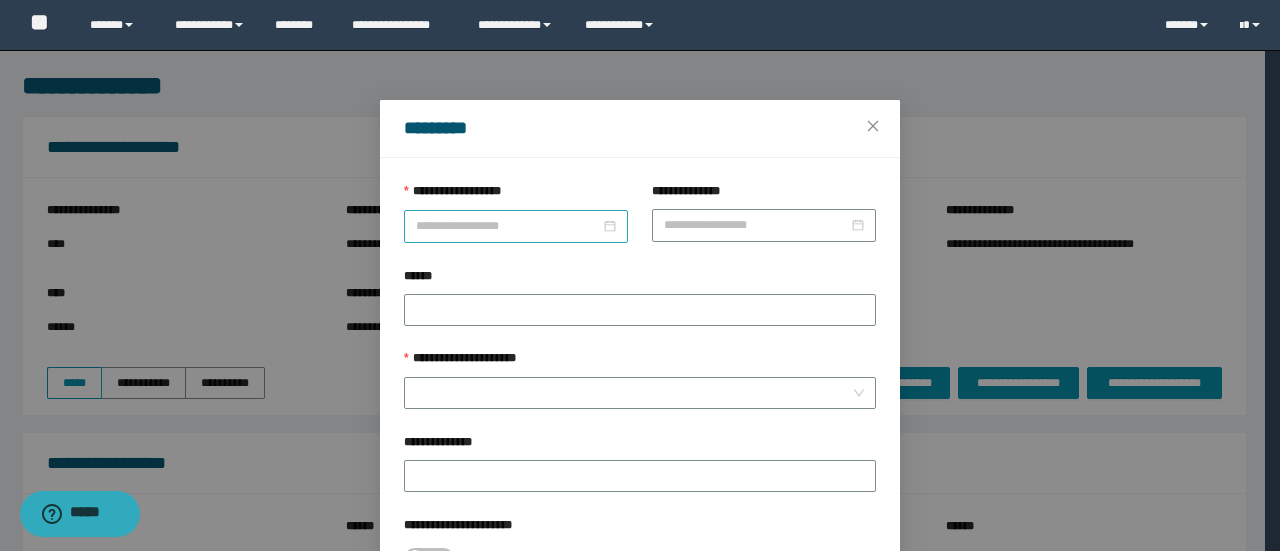 click at bounding box center [516, 226] 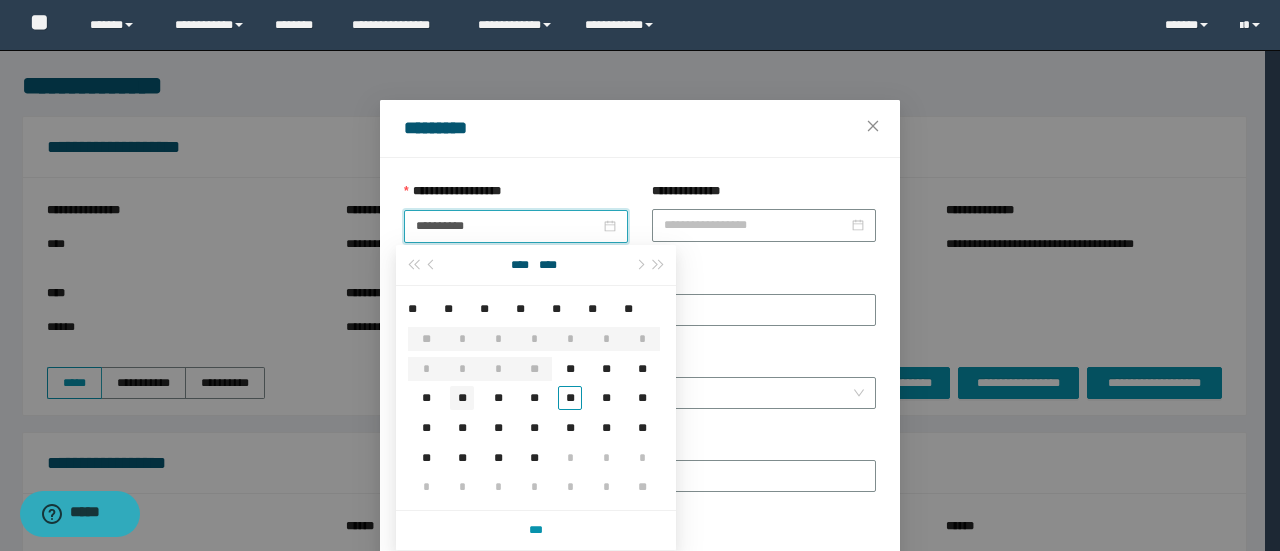 type on "**********" 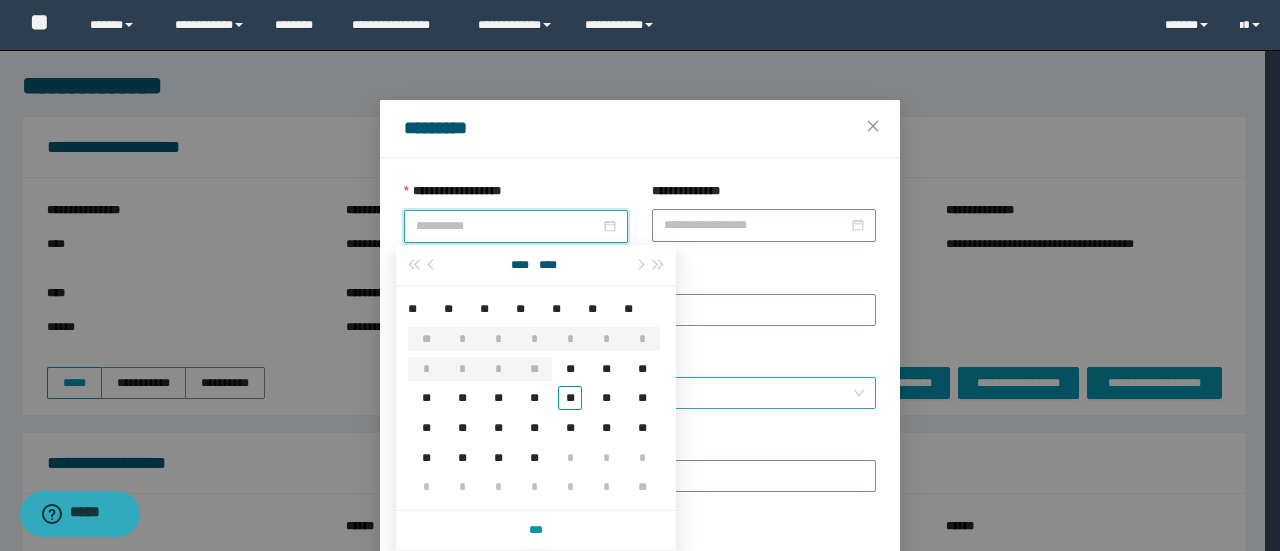 click on "**" at bounding box center [462, 398] 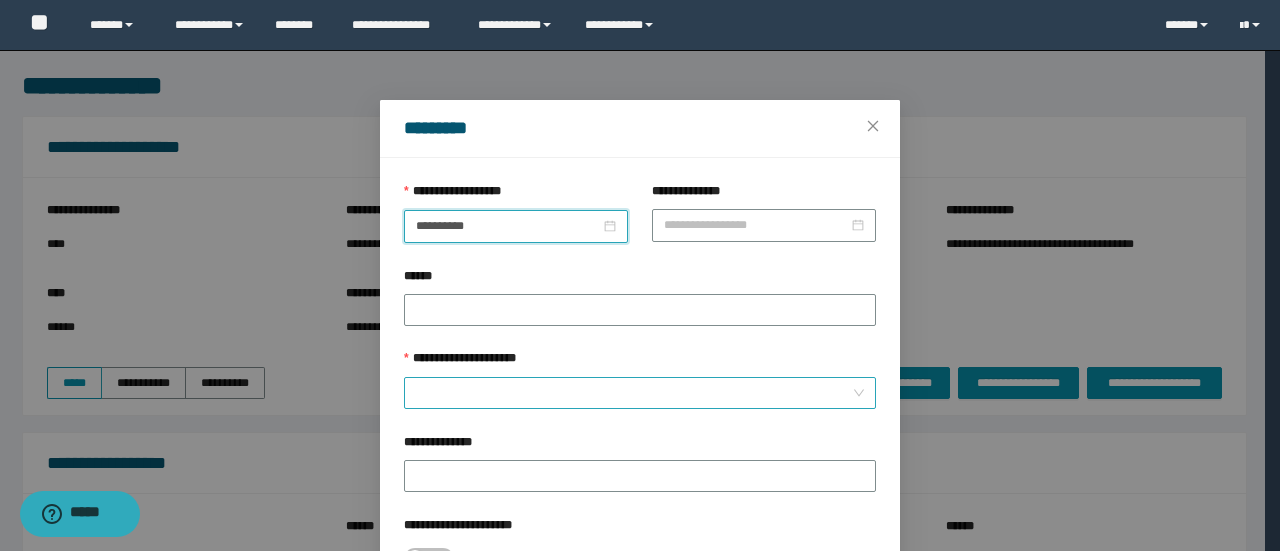 click on "**********" at bounding box center [634, 393] 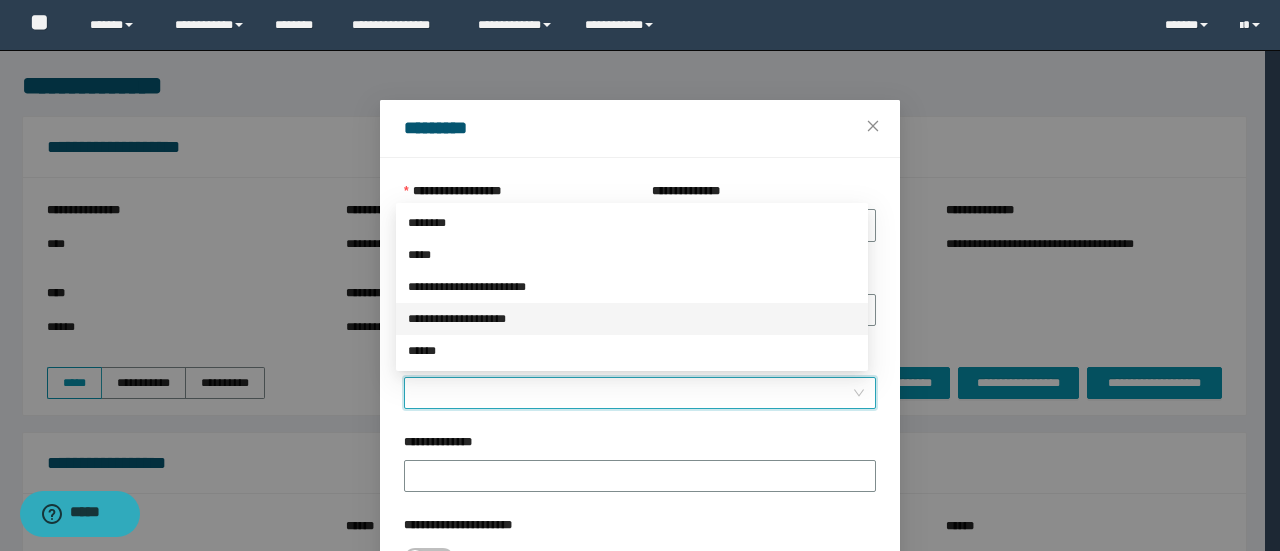 drag, startPoint x: 476, startPoint y: 319, endPoint x: 516, endPoint y: 355, distance: 53.814495 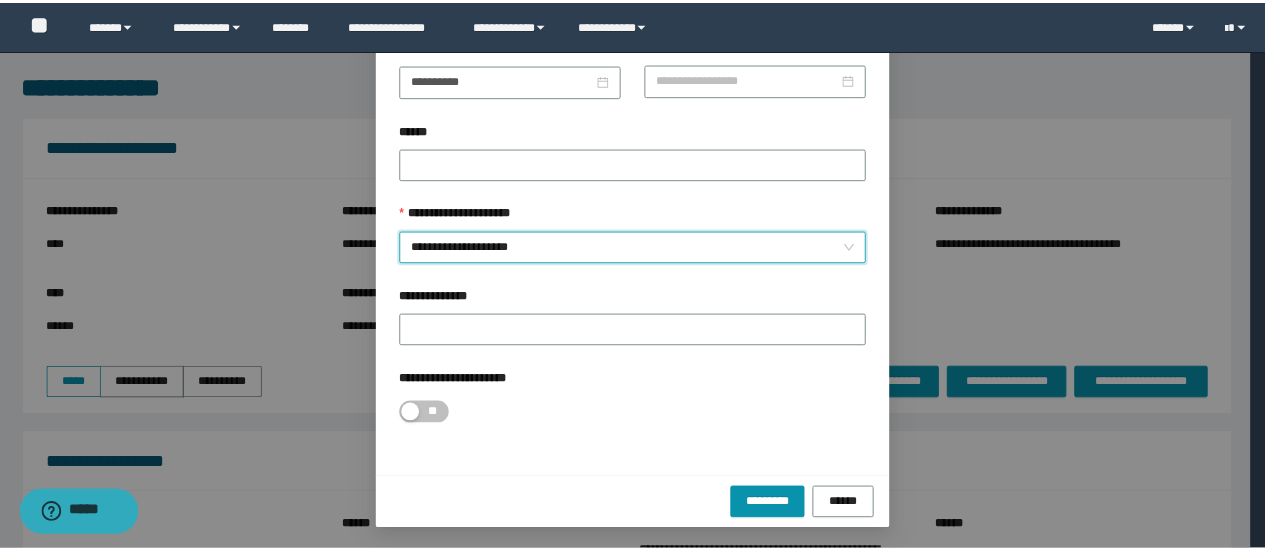 scroll, scrollTop: 146, scrollLeft: 0, axis: vertical 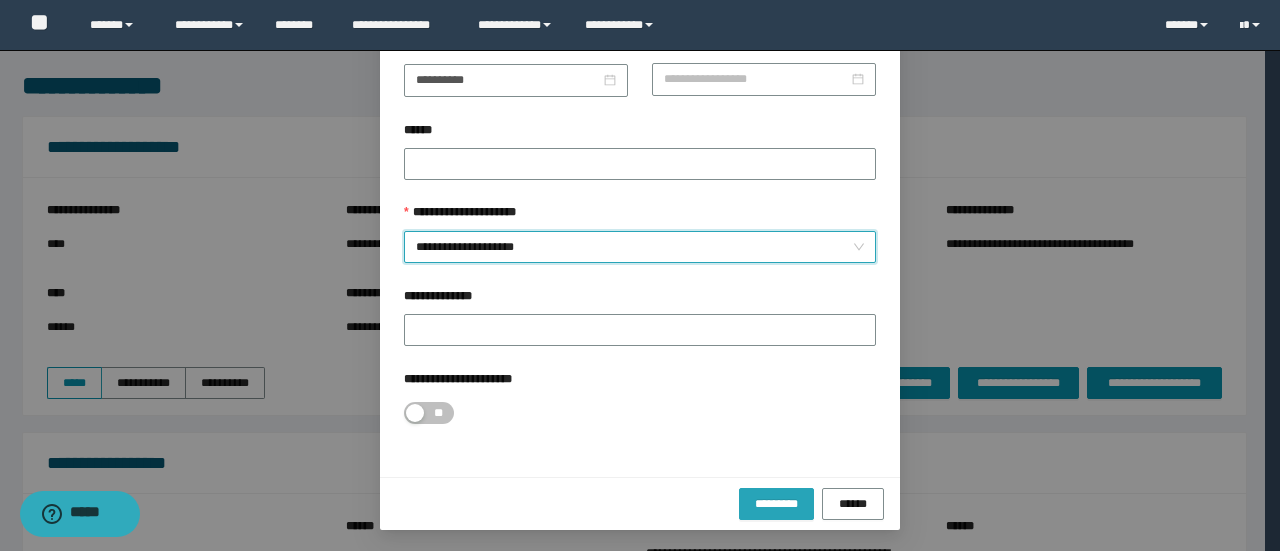 click on "*********" at bounding box center (776, 504) 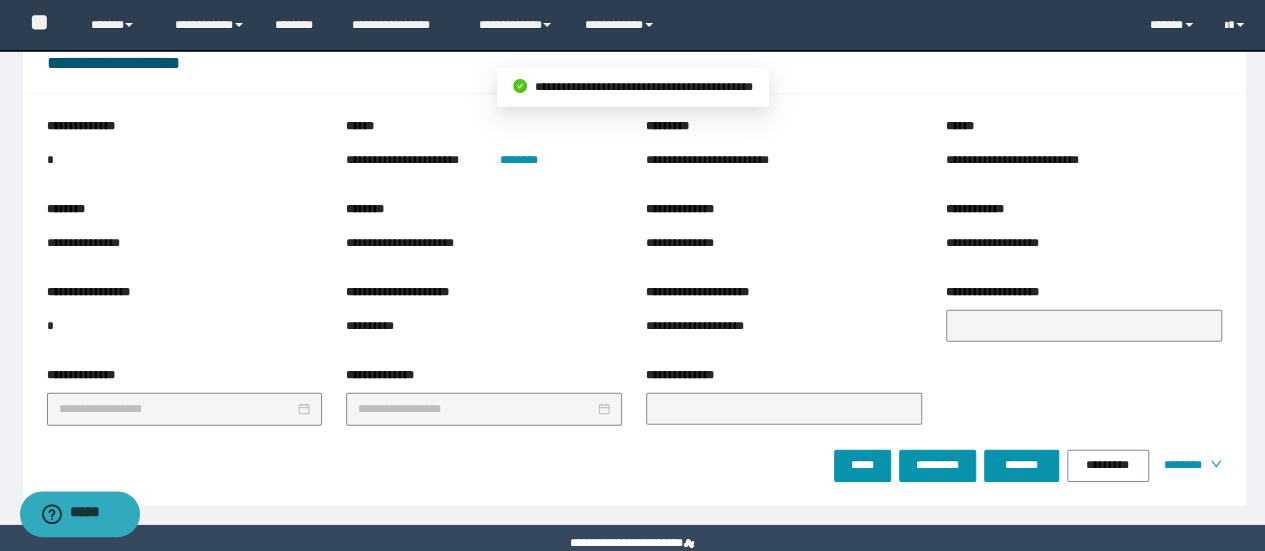 scroll, scrollTop: 2904, scrollLeft: 0, axis: vertical 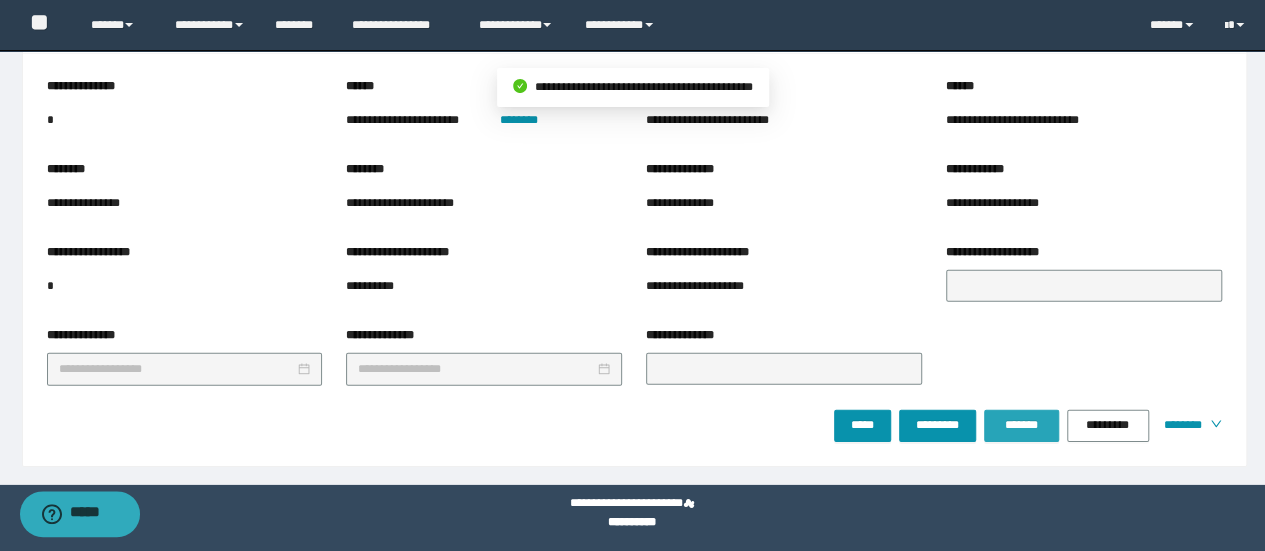 click on "*******" at bounding box center [1021, 425] 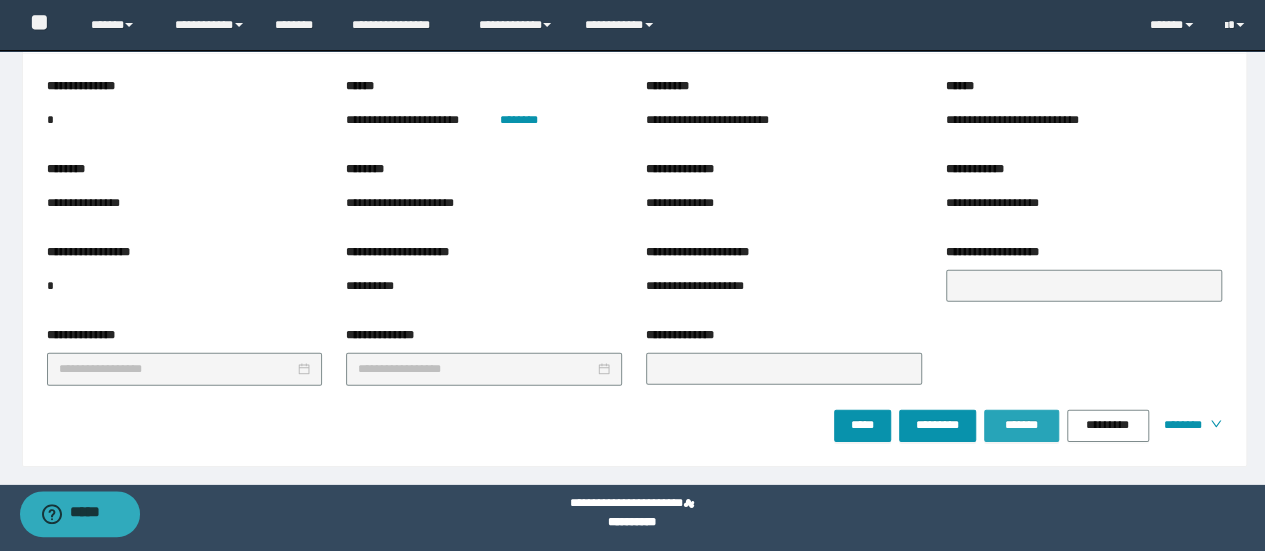 click on "*******" at bounding box center (1021, 425) 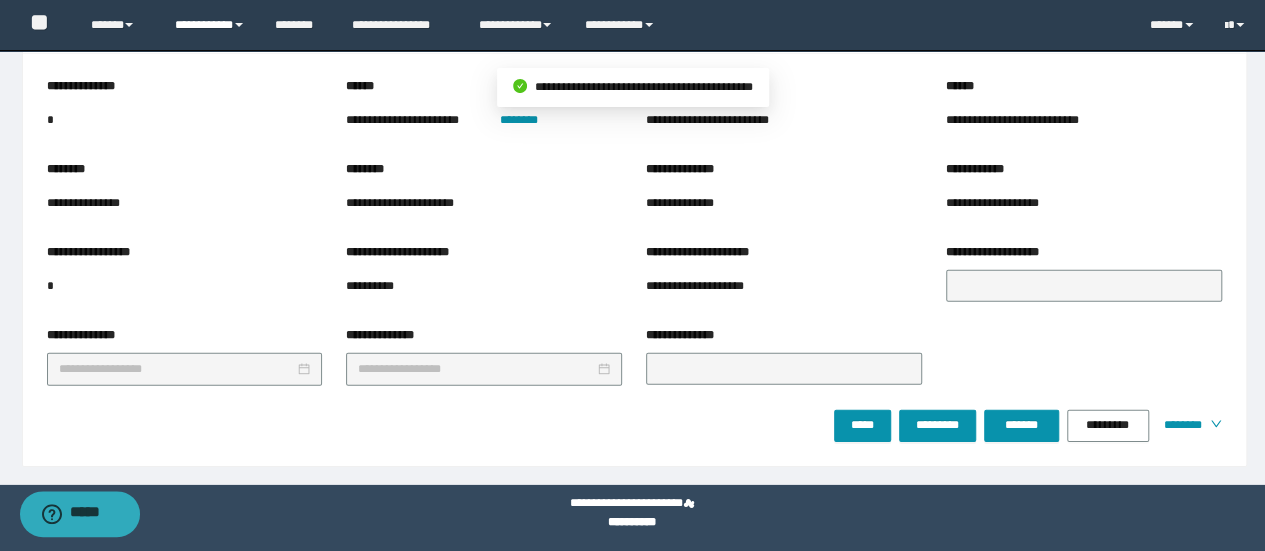 click on "**********" at bounding box center [210, 25] 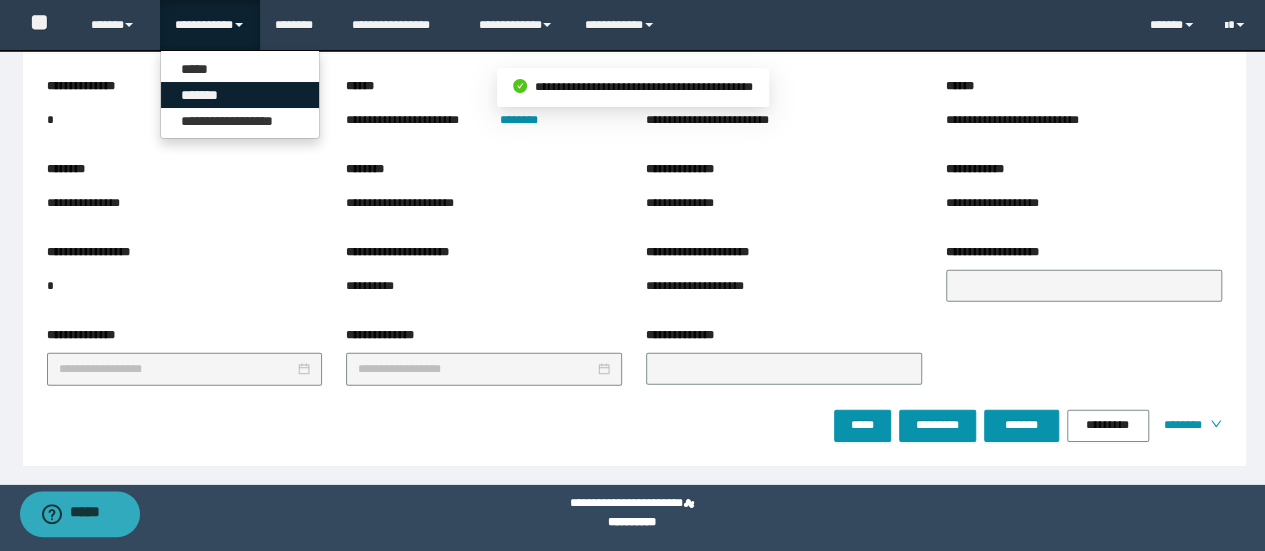 click on "*******" at bounding box center (240, 95) 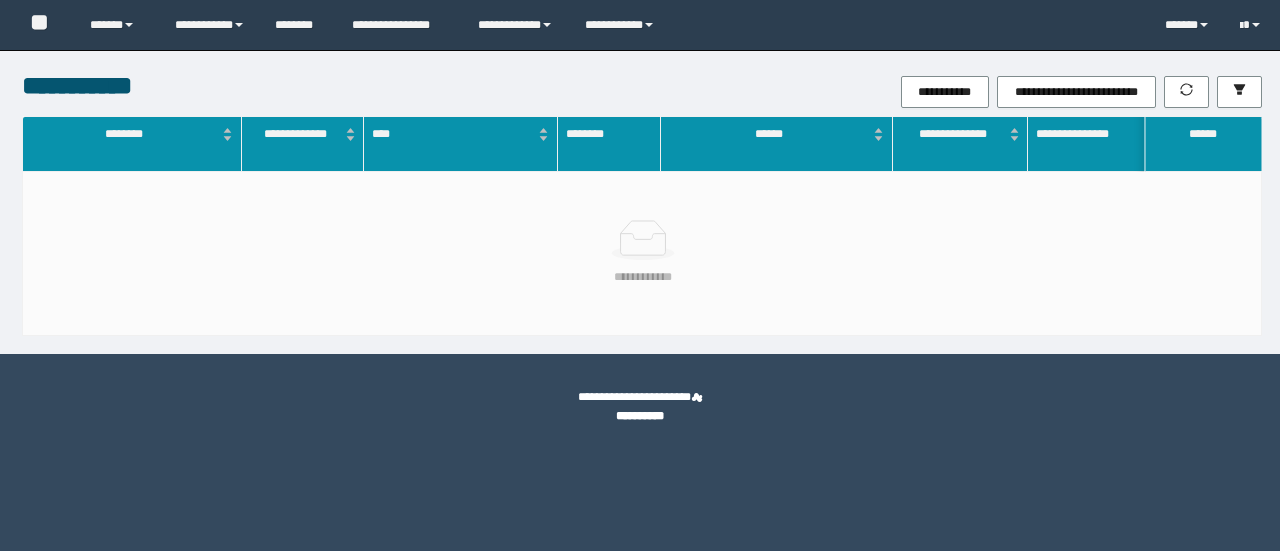 scroll, scrollTop: 0, scrollLeft: 0, axis: both 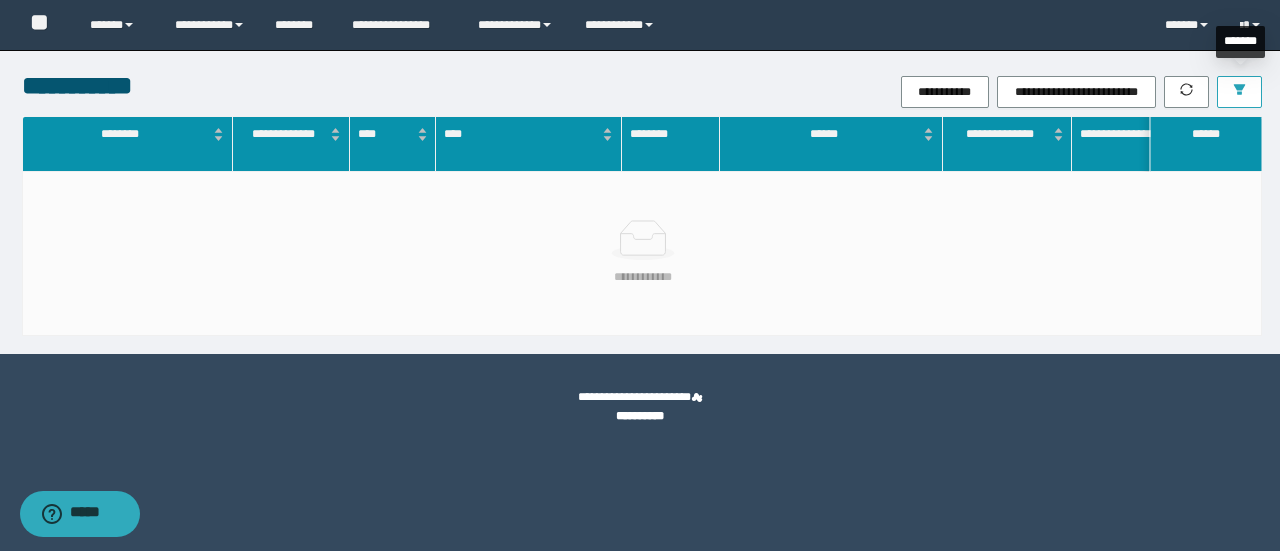 click 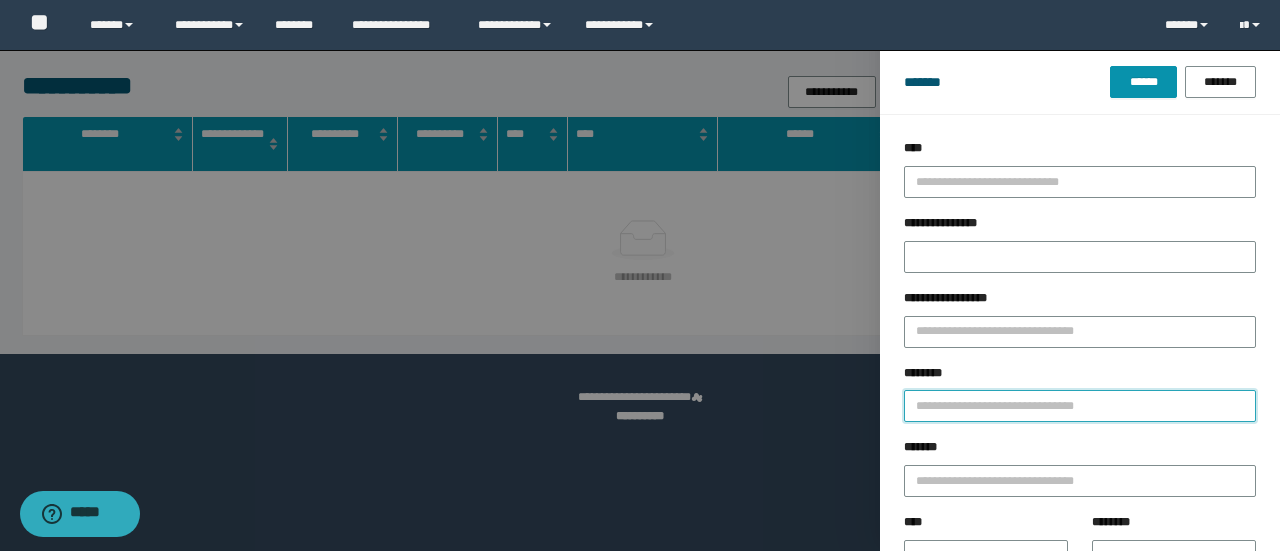 click on "********" at bounding box center (1080, 406) 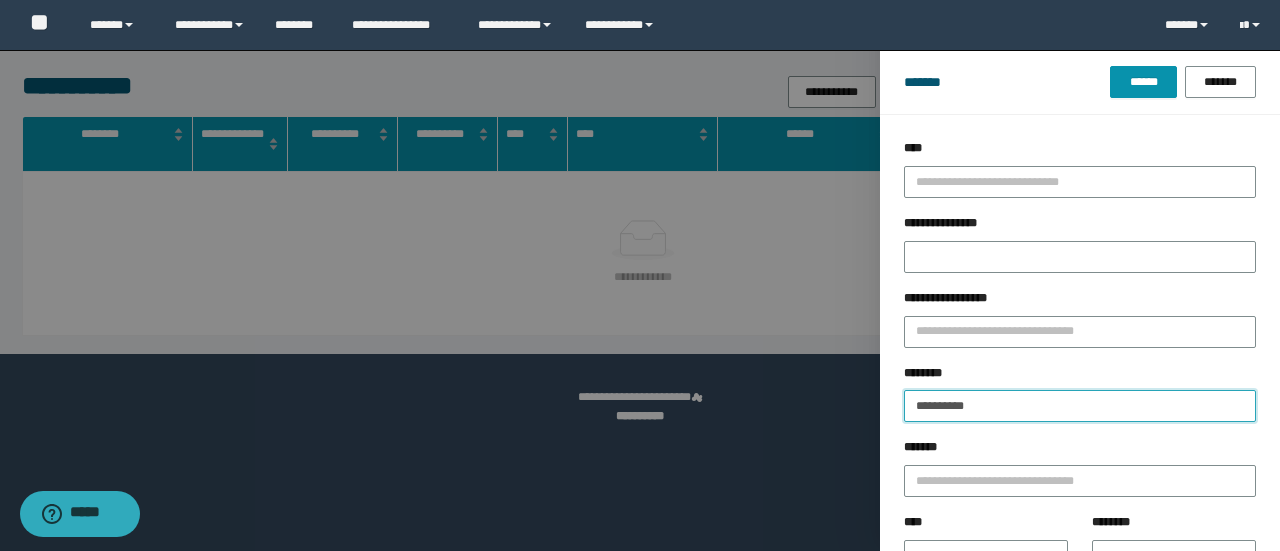 type on "**********" 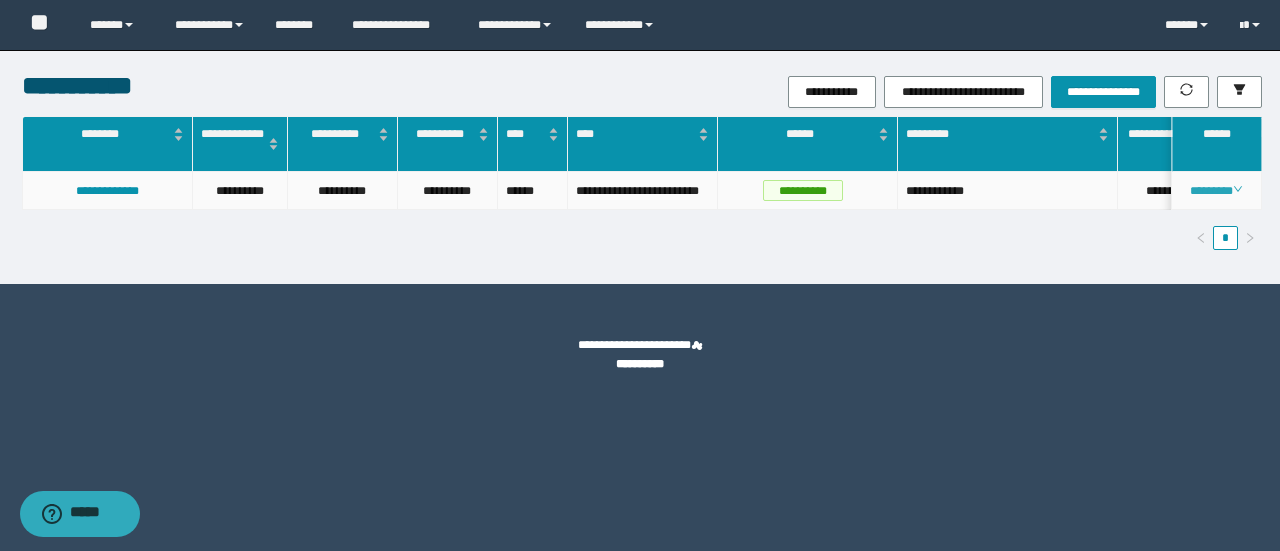 click on "********" at bounding box center (1216, 191) 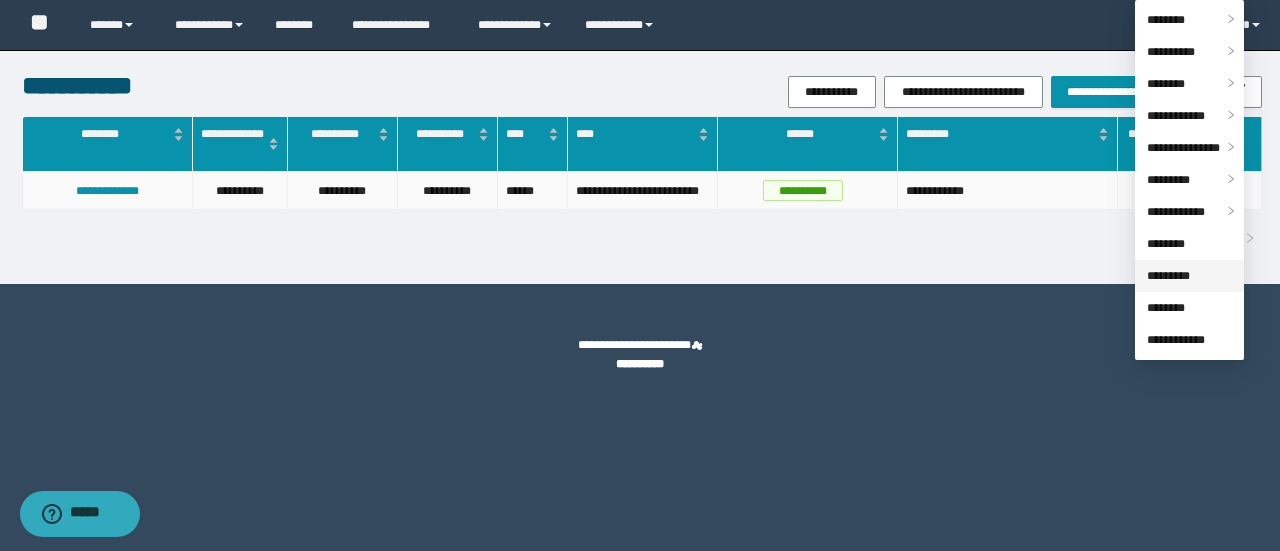 click on "*********" at bounding box center [1168, 276] 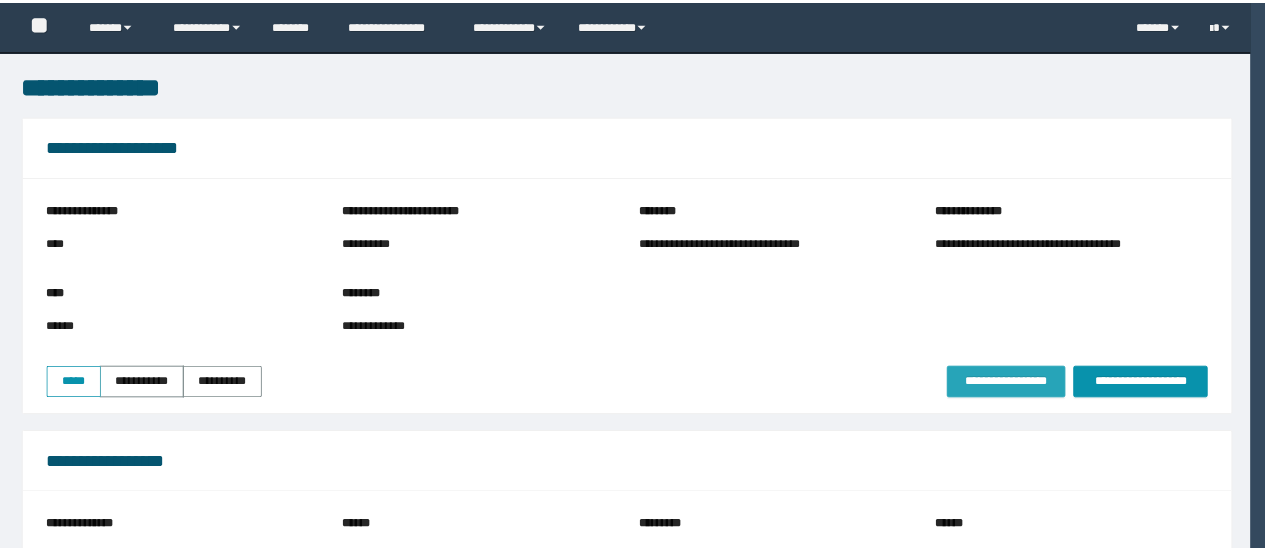 scroll, scrollTop: 0, scrollLeft: 0, axis: both 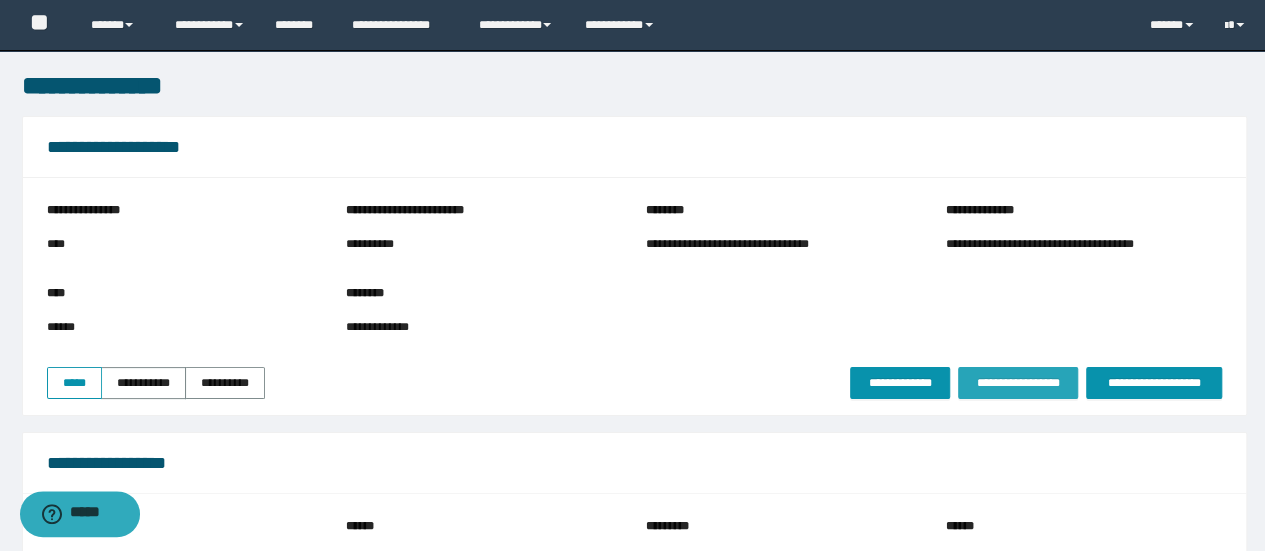 click on "**********" at bounding box center (1018, 383) 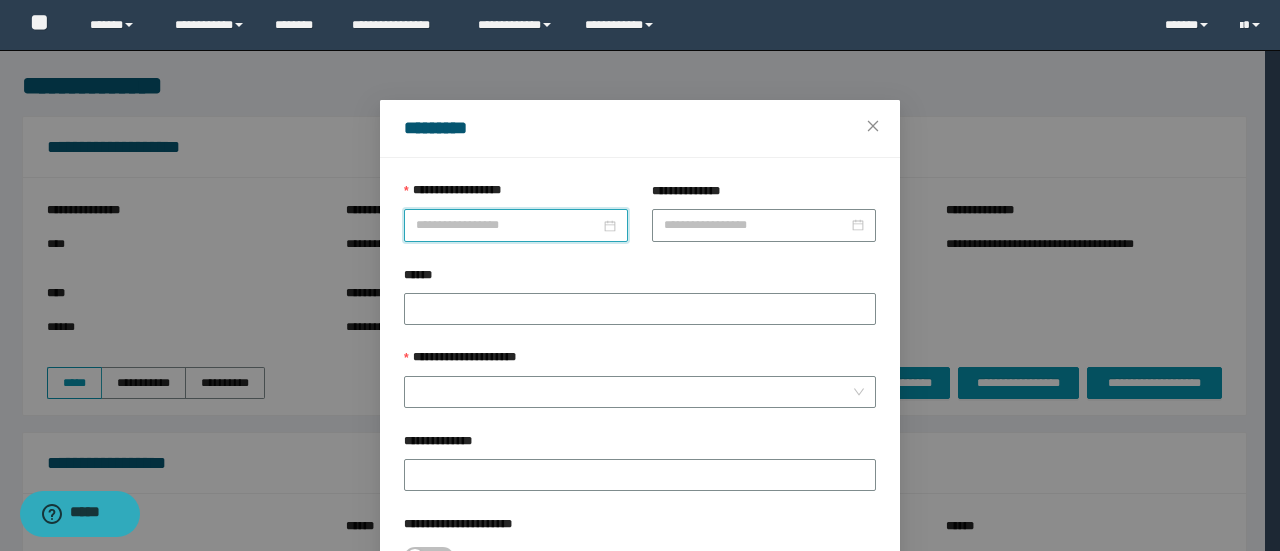 click on "**********" at bounding box center [508, 225] 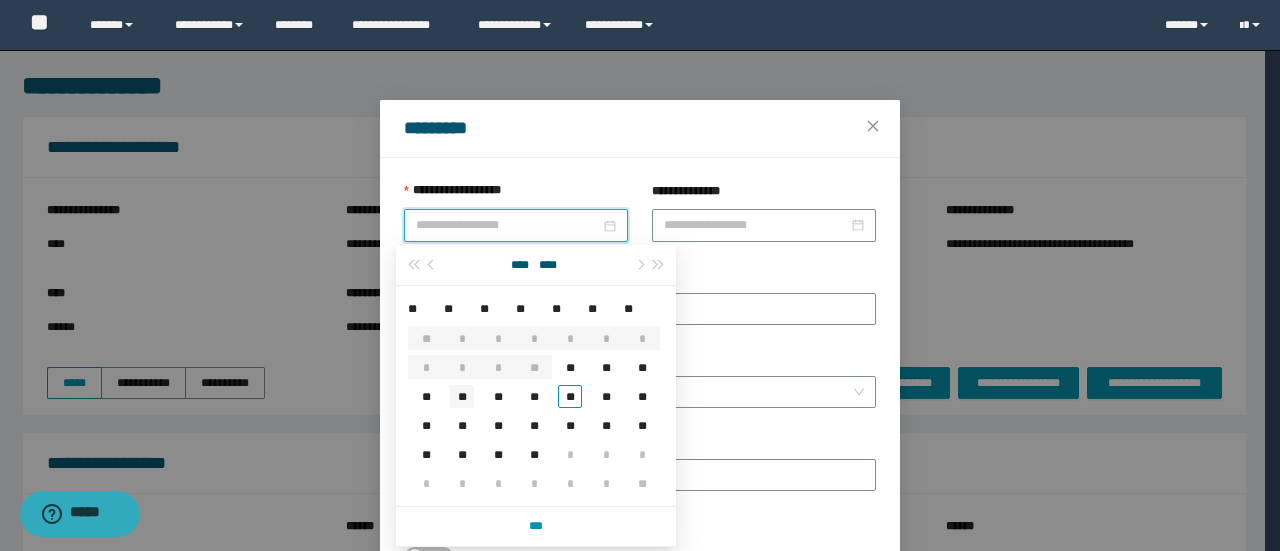 type on "**********" 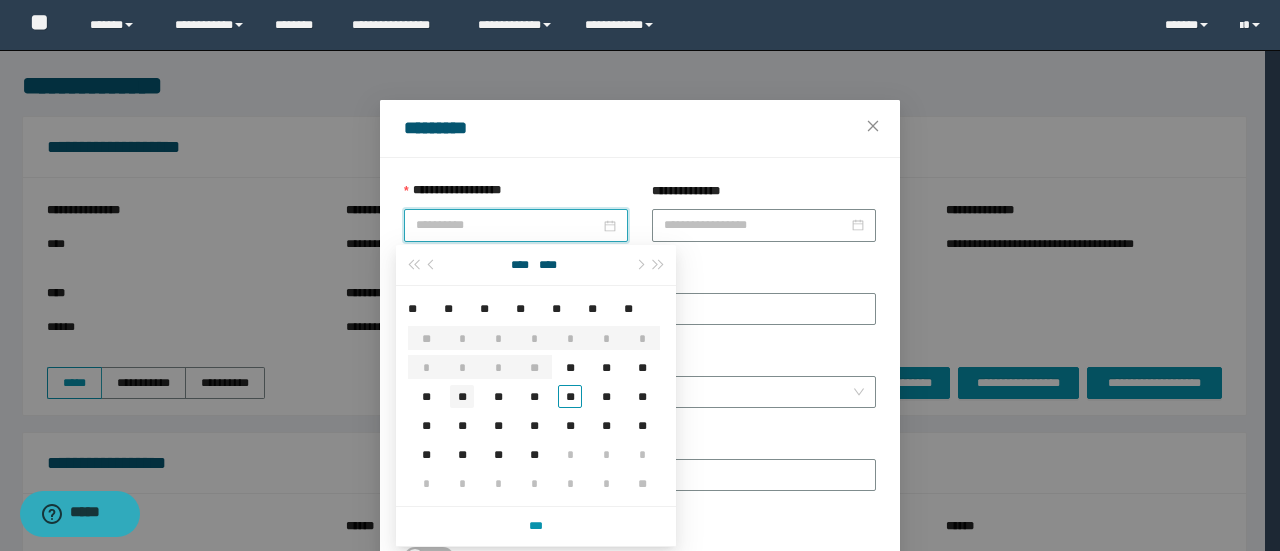 click on "**" at bounding box center (462, 396) 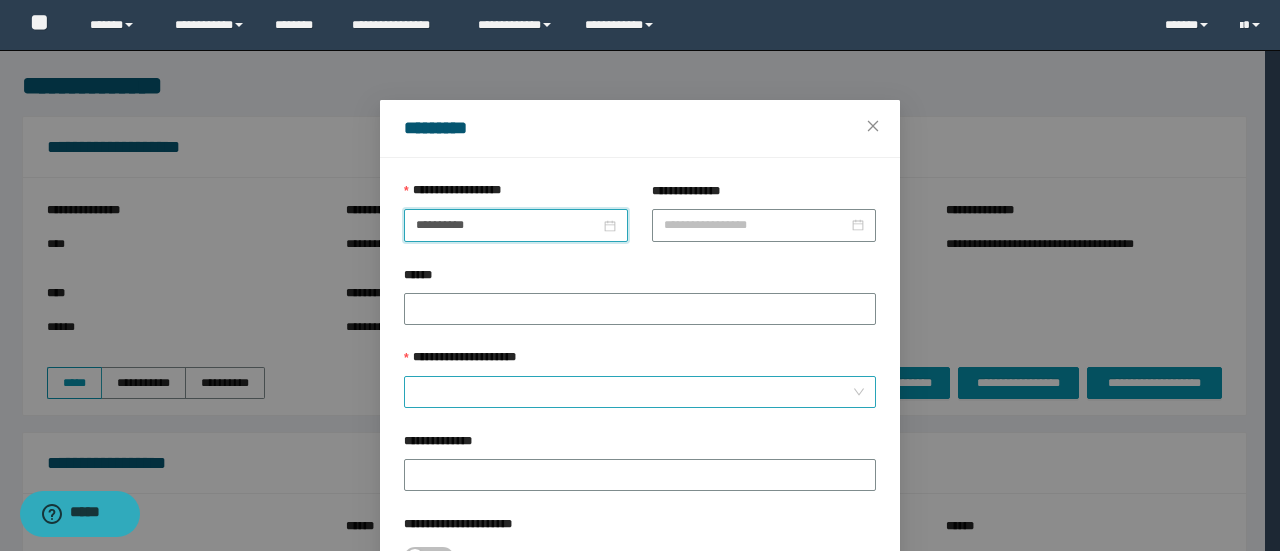 click on "**********" at bounding box center [634, 392] 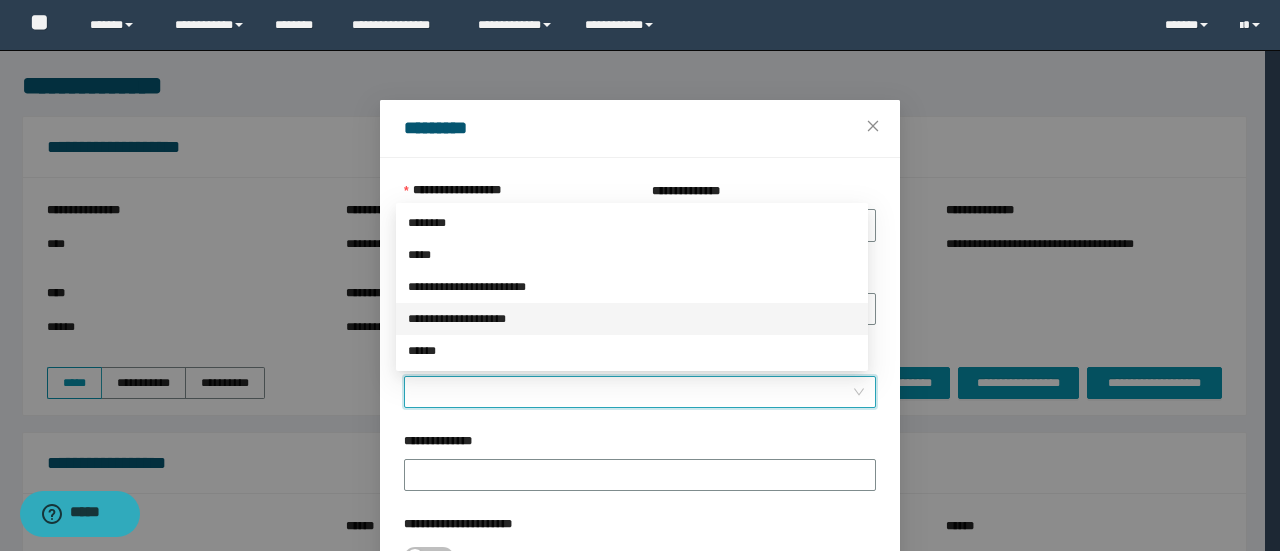 click on "**********" at bounding box center [632, 319] 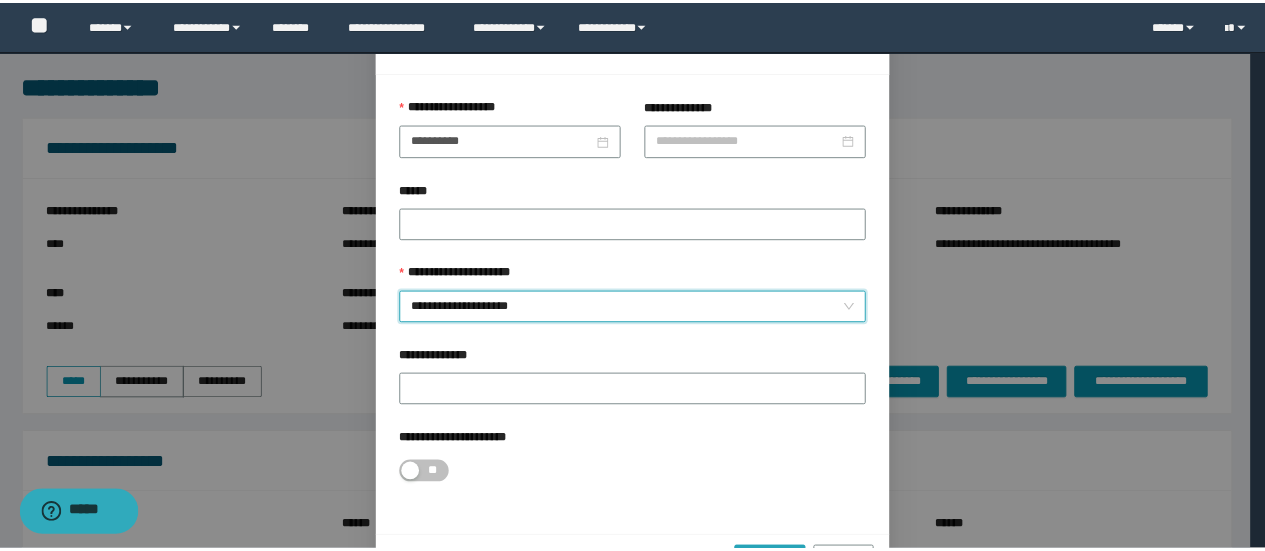 scroll, scrollTop: 146, scrollLeft: 0, axis: vertical 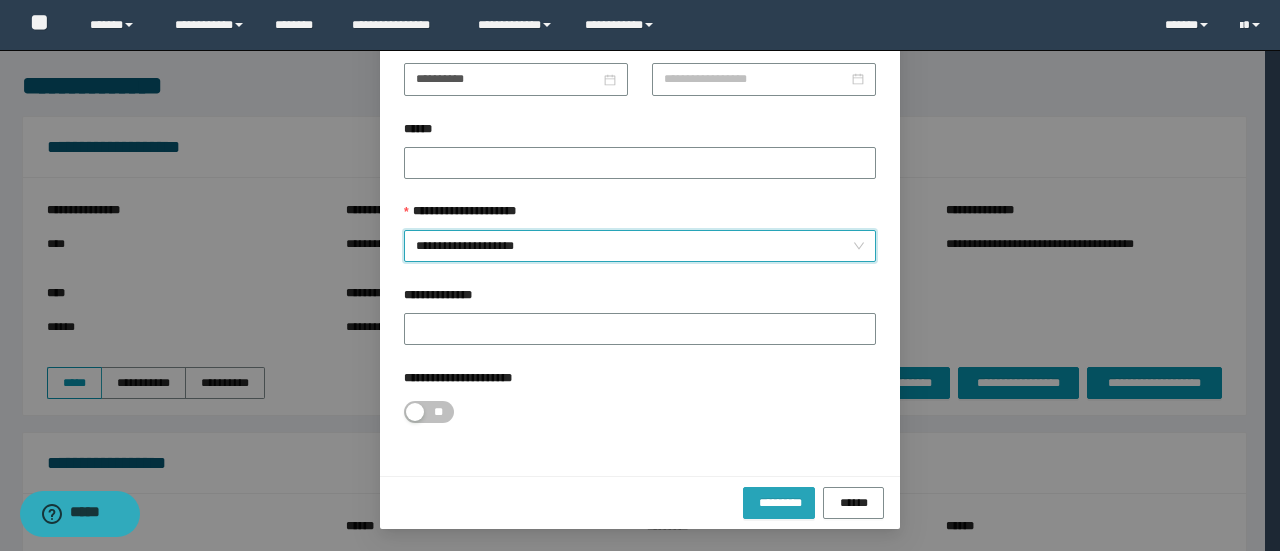 click on "*********" at bounding box center (779, 503) 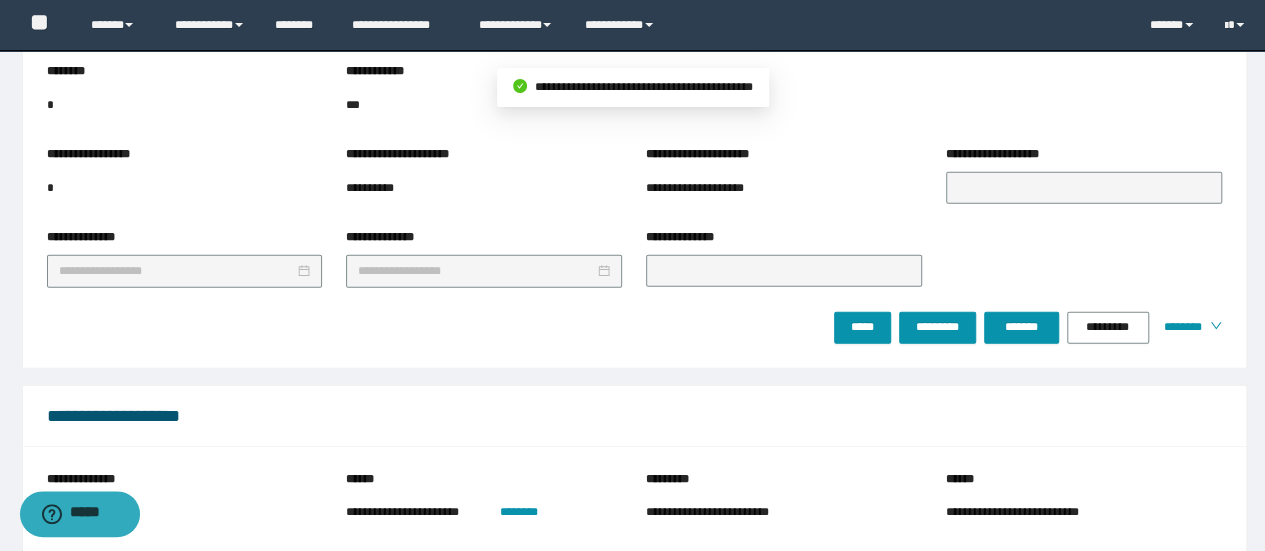 scroll, scrollTop: 2892, scrollLeft: 0, axis: vertical 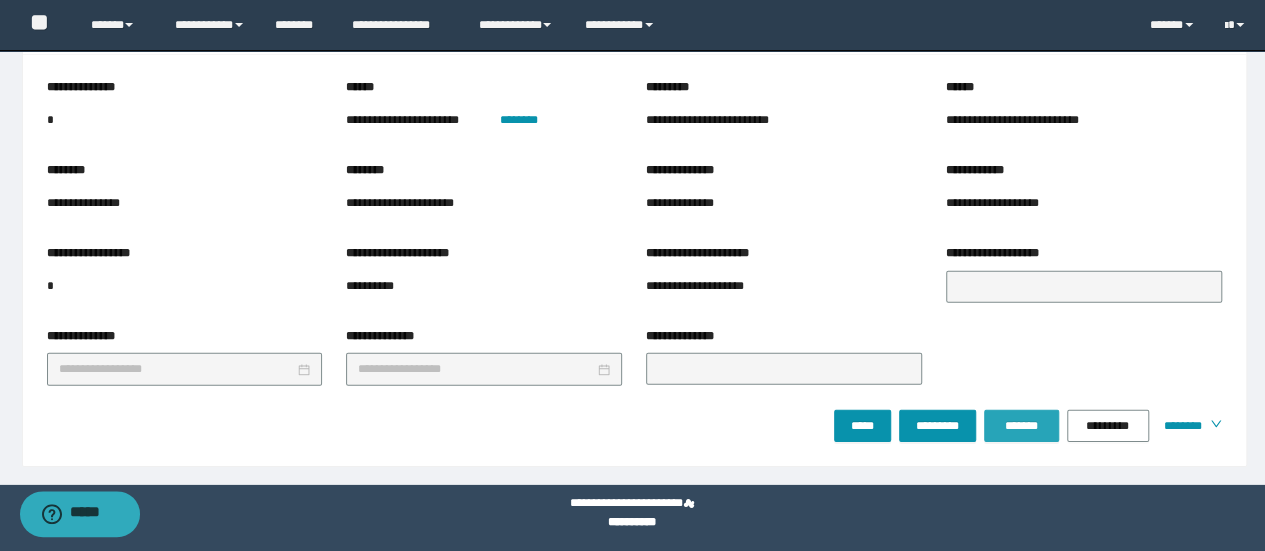 drag, startPoint x: 1017, startPoint y: 411, endPoint x: 973, endPoint y: 495, distance: 94.82616 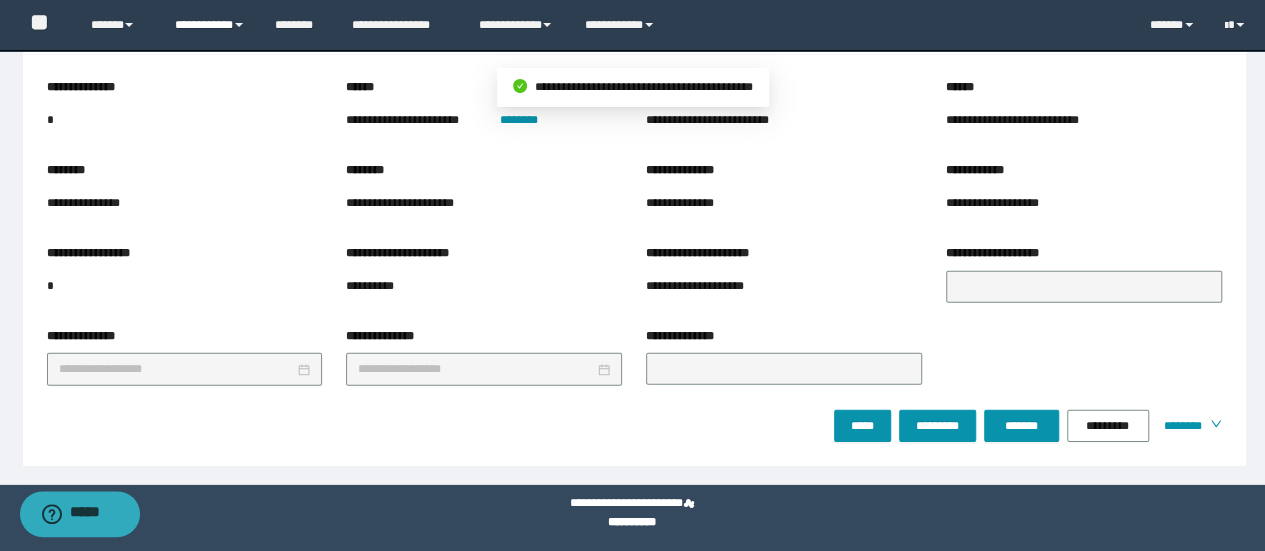 click on "**********" at bounding box center (210, 25) 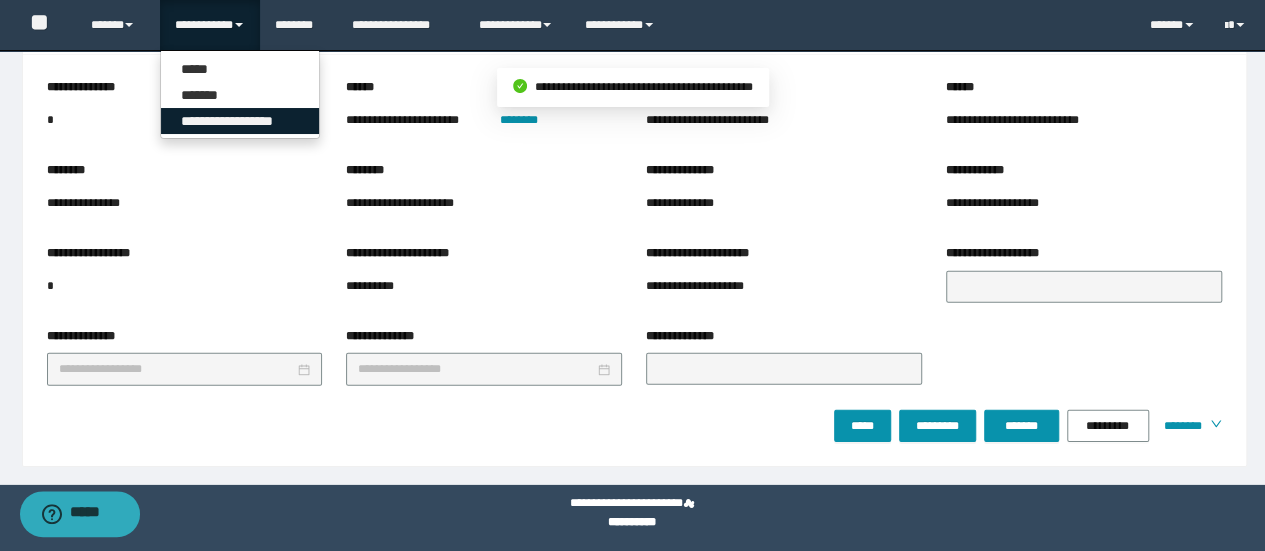 click on "**********" at bounding box center [240, 121] 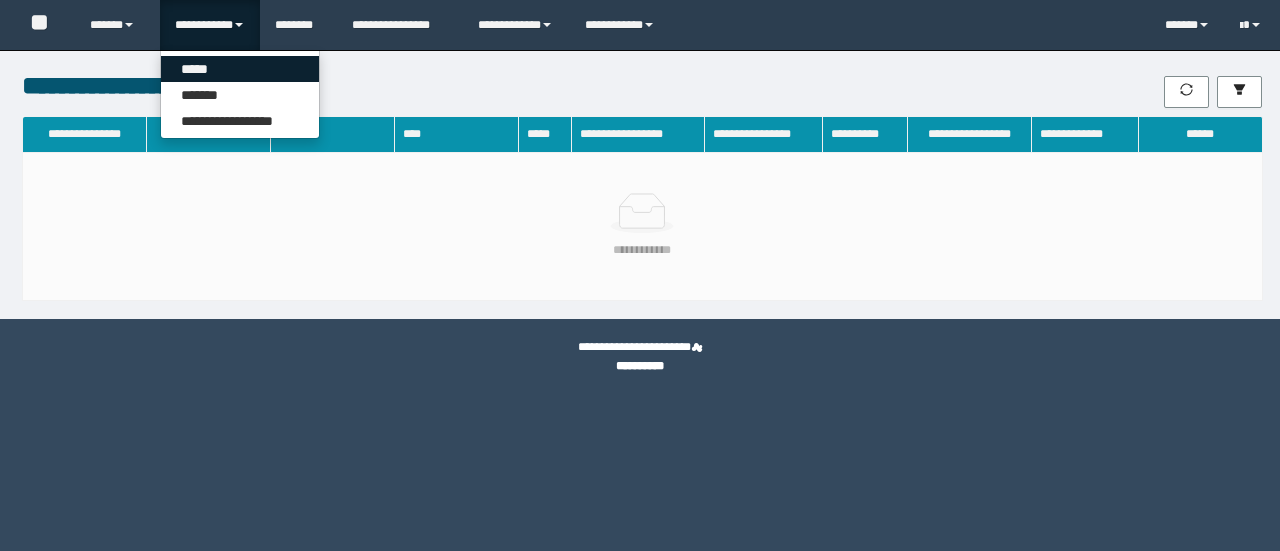 scroll, scrollTop: 0, scrollLeft: 0, axis: both 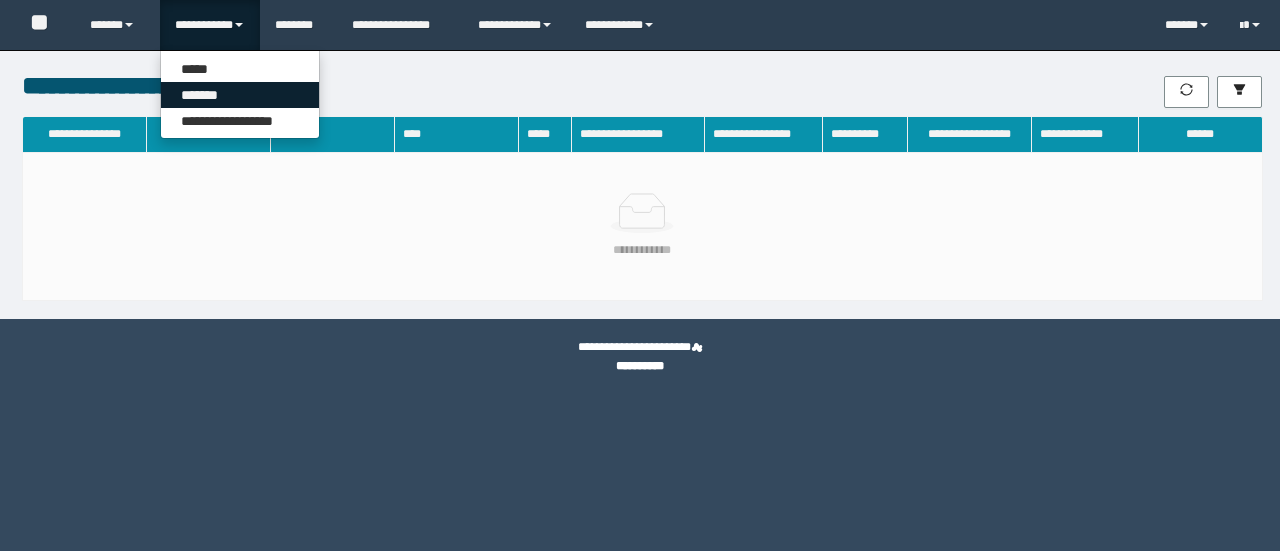 click on "*******" at bounding box center (240, 95) 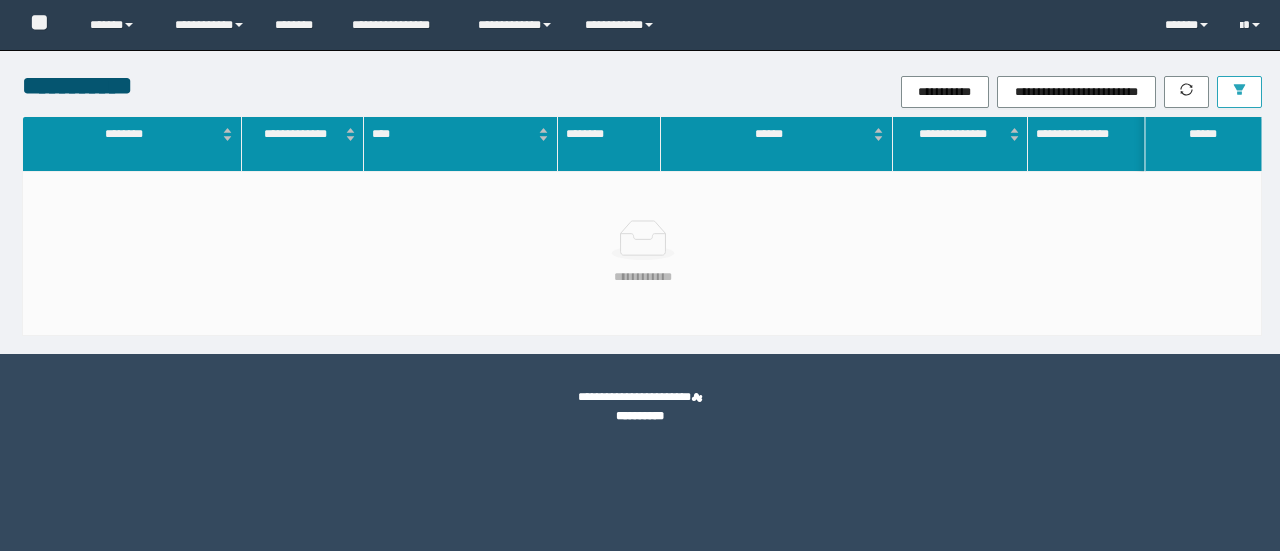 scroll, scrollTop: 0, scrollLeft: 0, axis: both 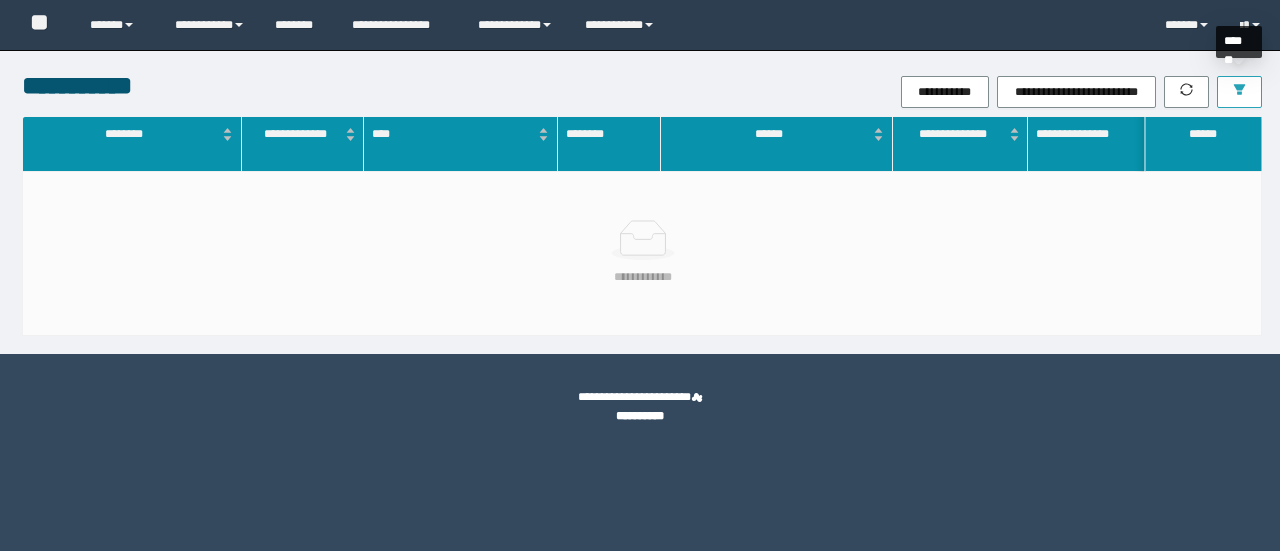 click at bounding box center (1239, 92) 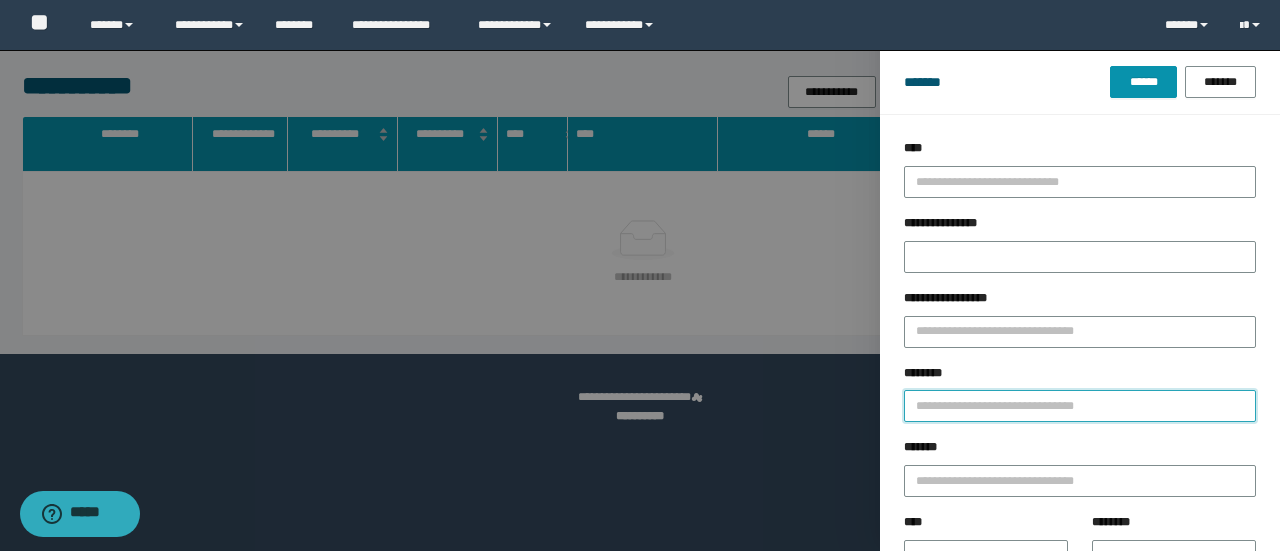 click on "********" at bounding box center [1080, 406] 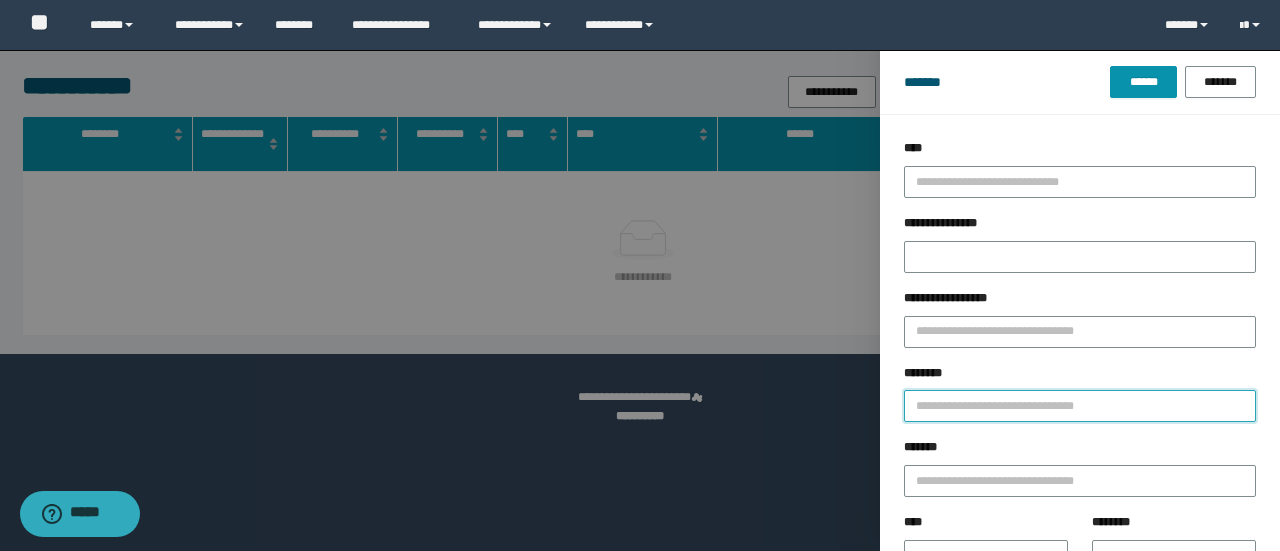 paste on "********" 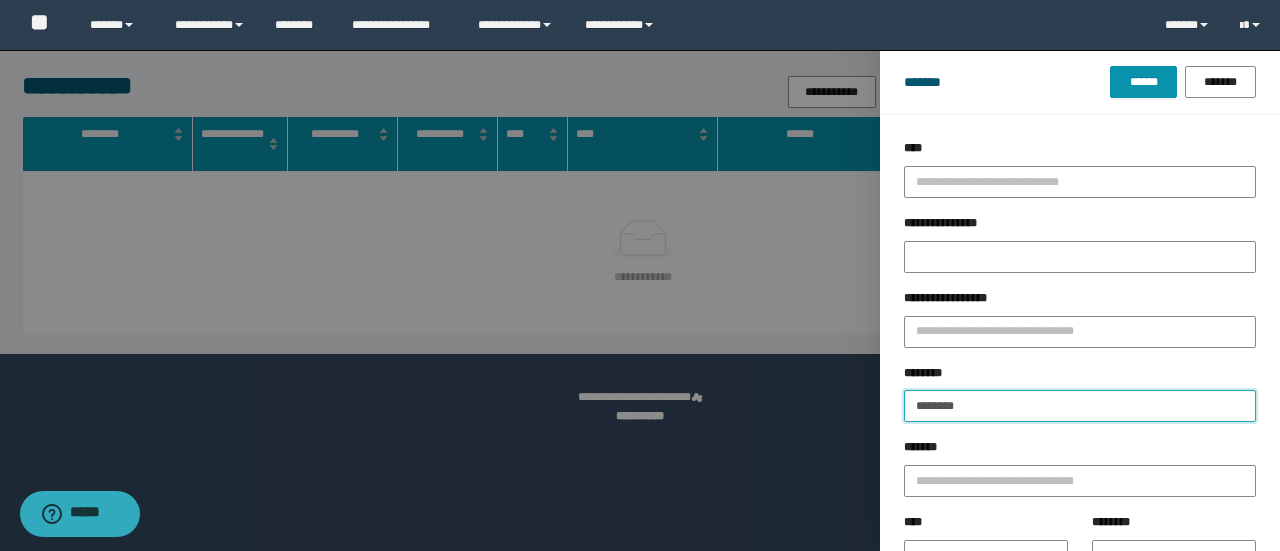 type on "********" 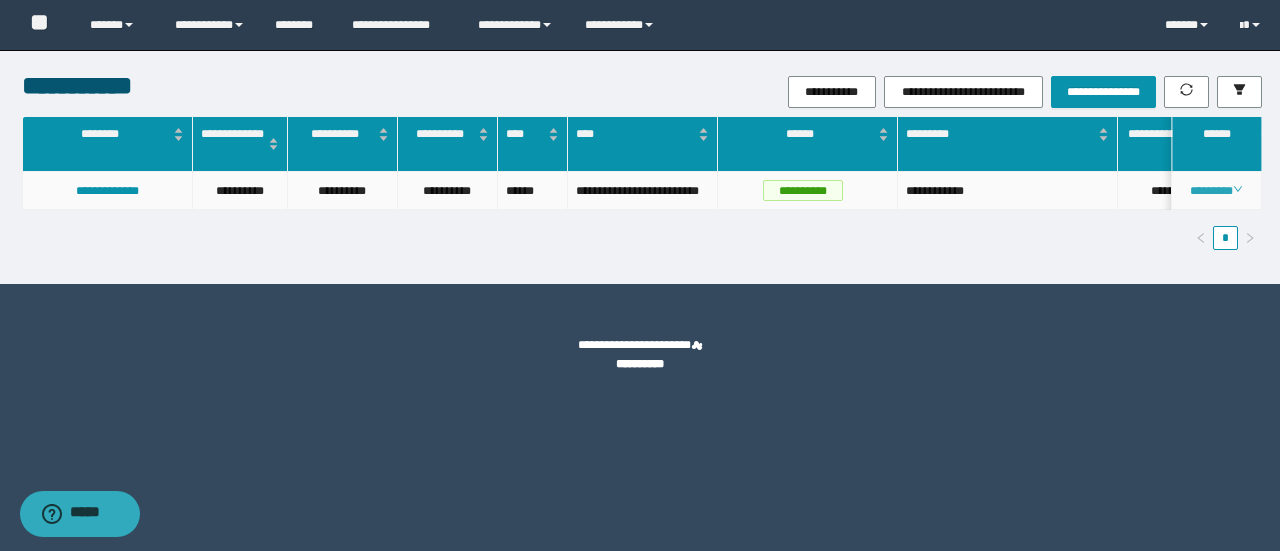 click on "********" at bounding box center [1216, 191] 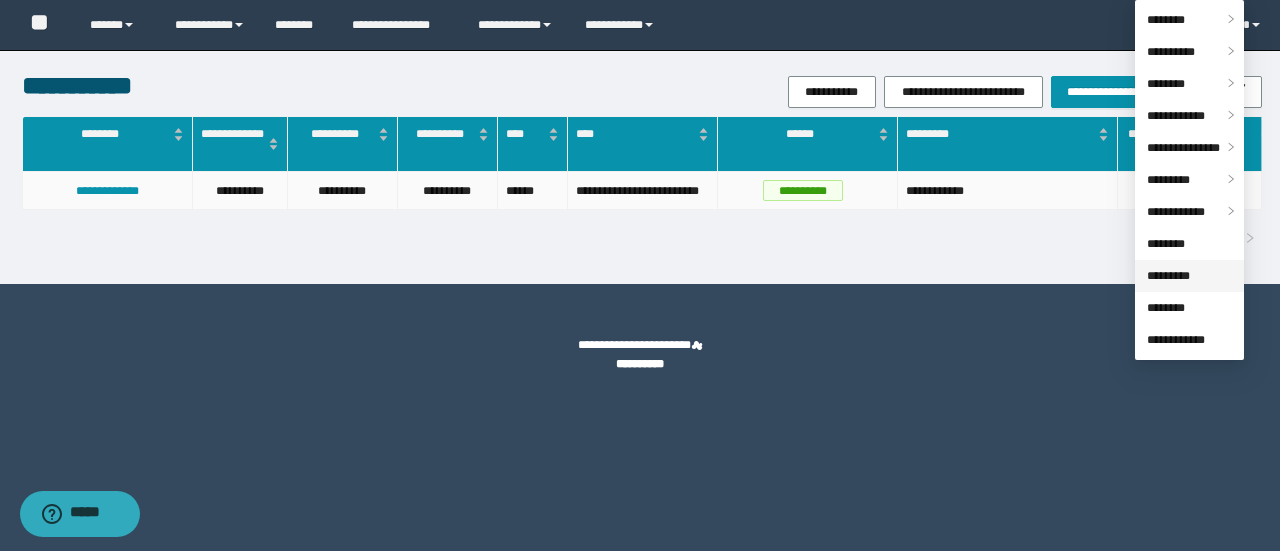 click on "*********" at bounding box center [1168, 276] 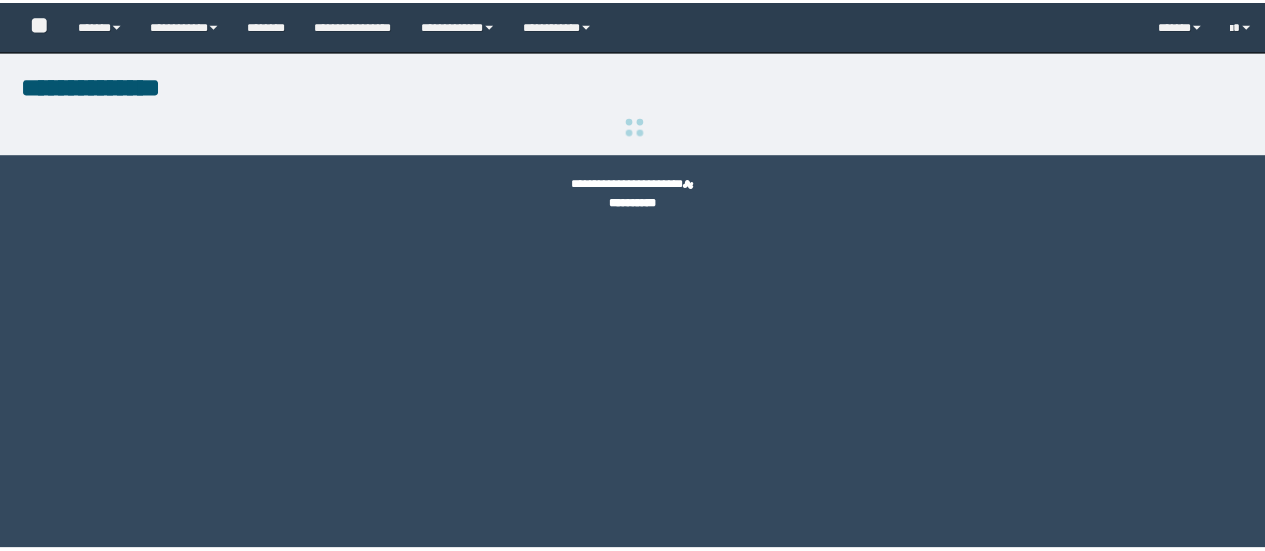 scroll, scrollTop: 0, scrollLeft: 0, axis: both 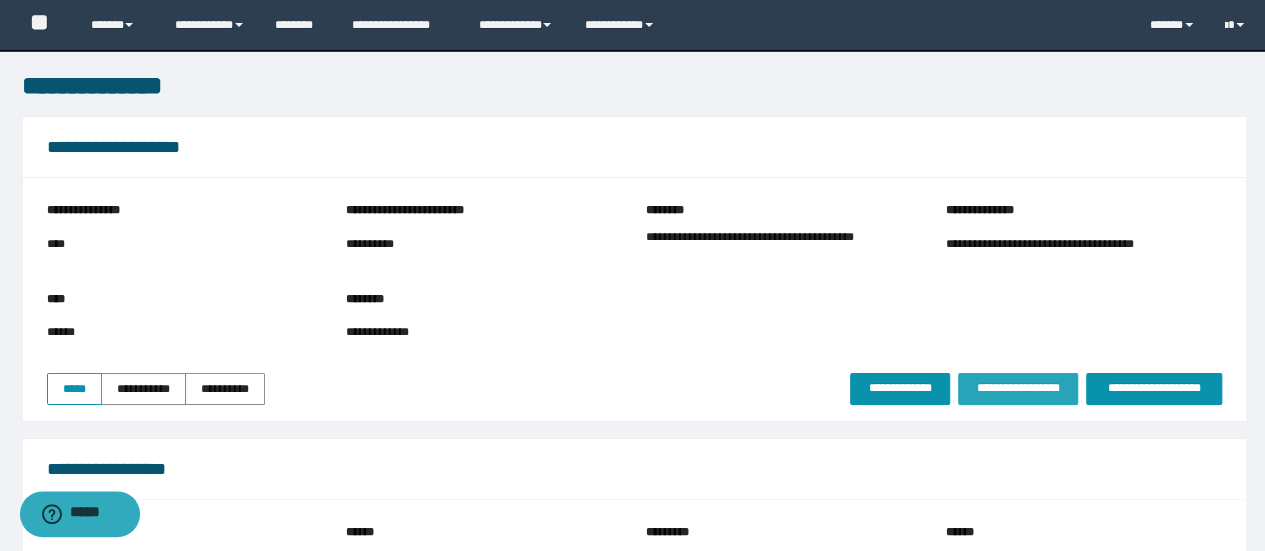 click on "**********" at bounding box center (1018, 388) 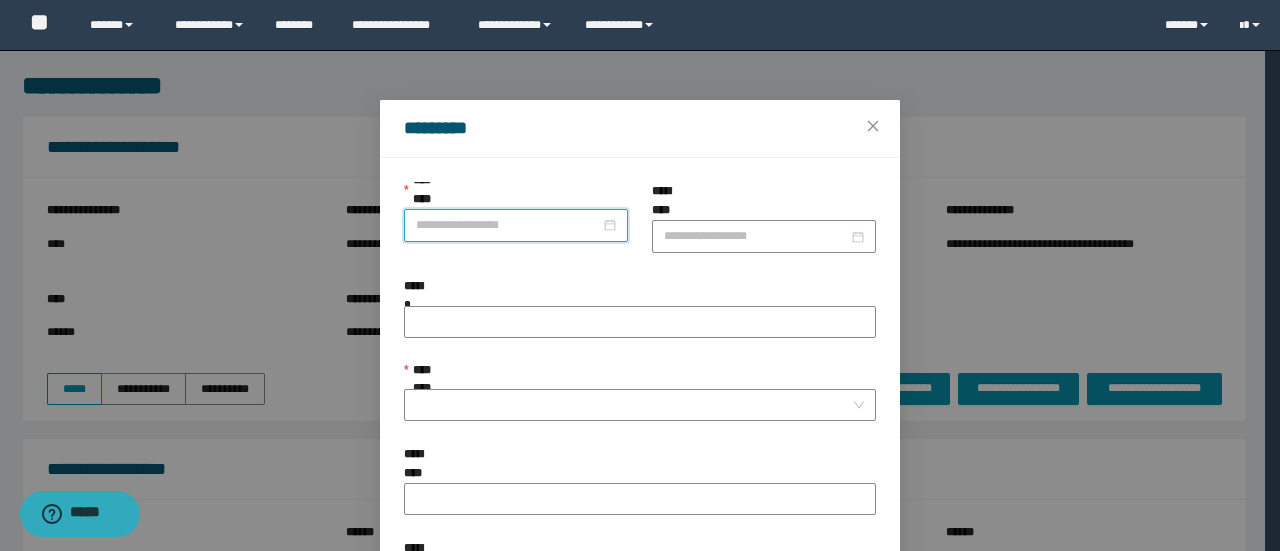click on "**********" at bounding box center [508, 225] 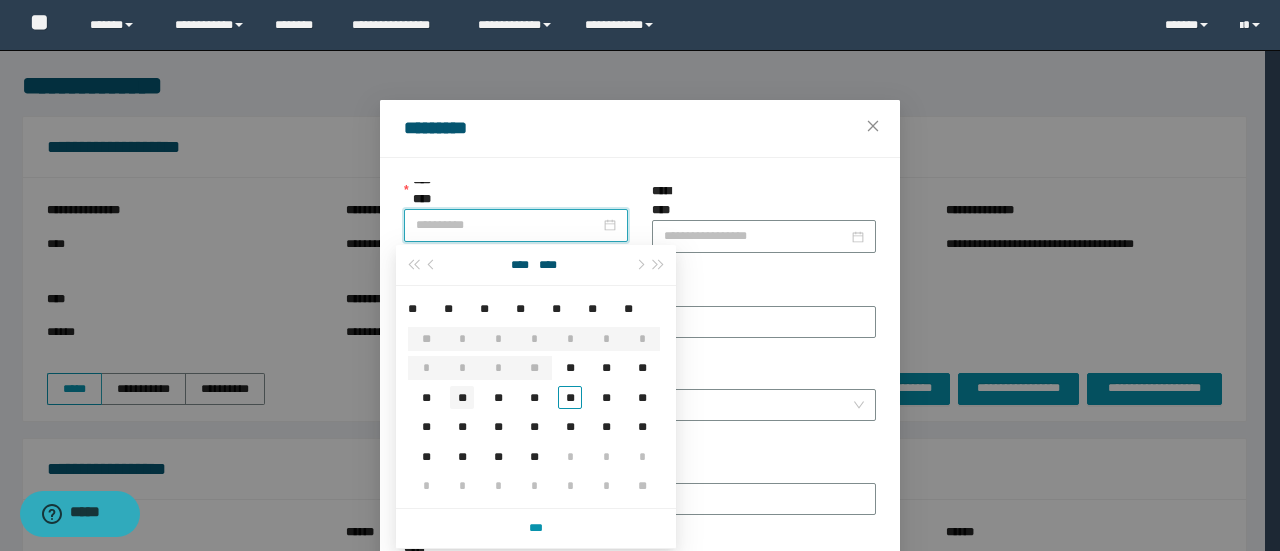 type on "**********" 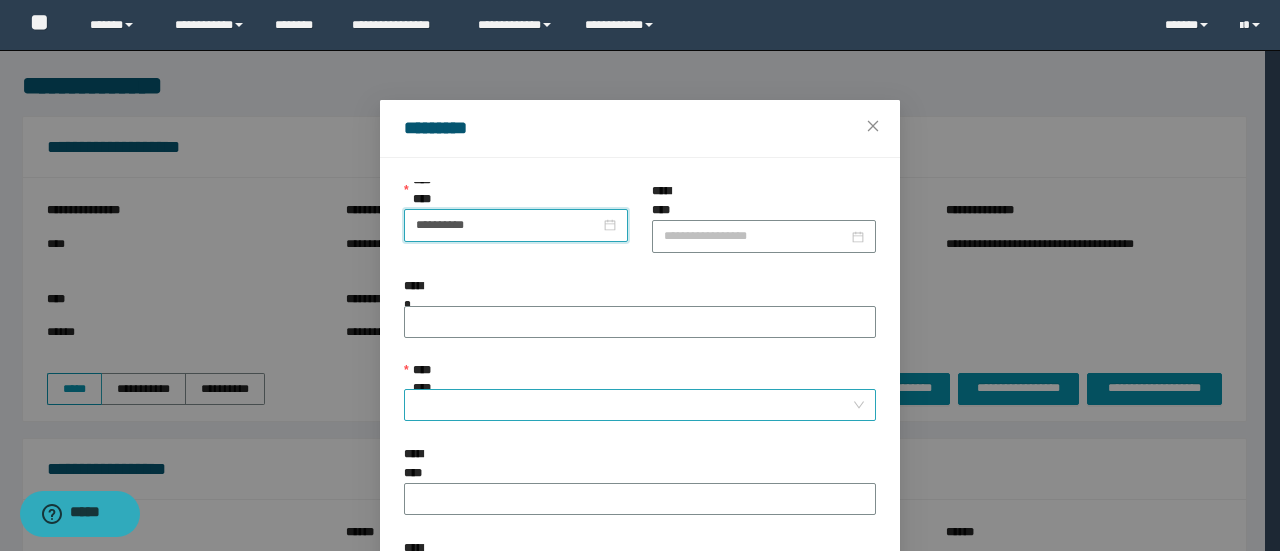click on "**********" at bounding box center [634, 405] 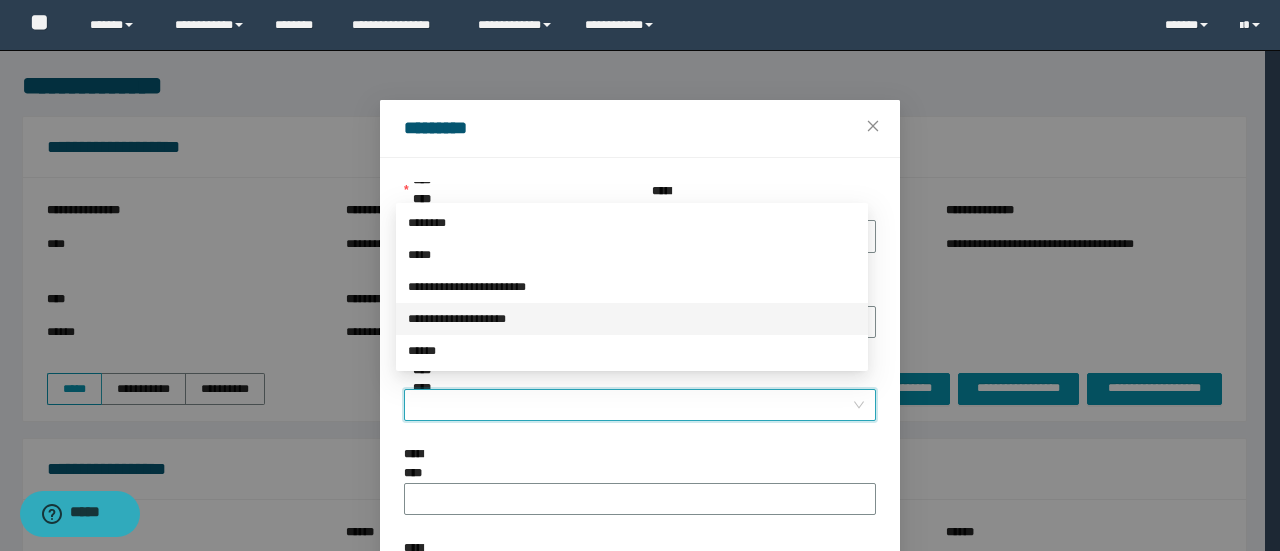 click on "**********" at bounding box center (632, 319) 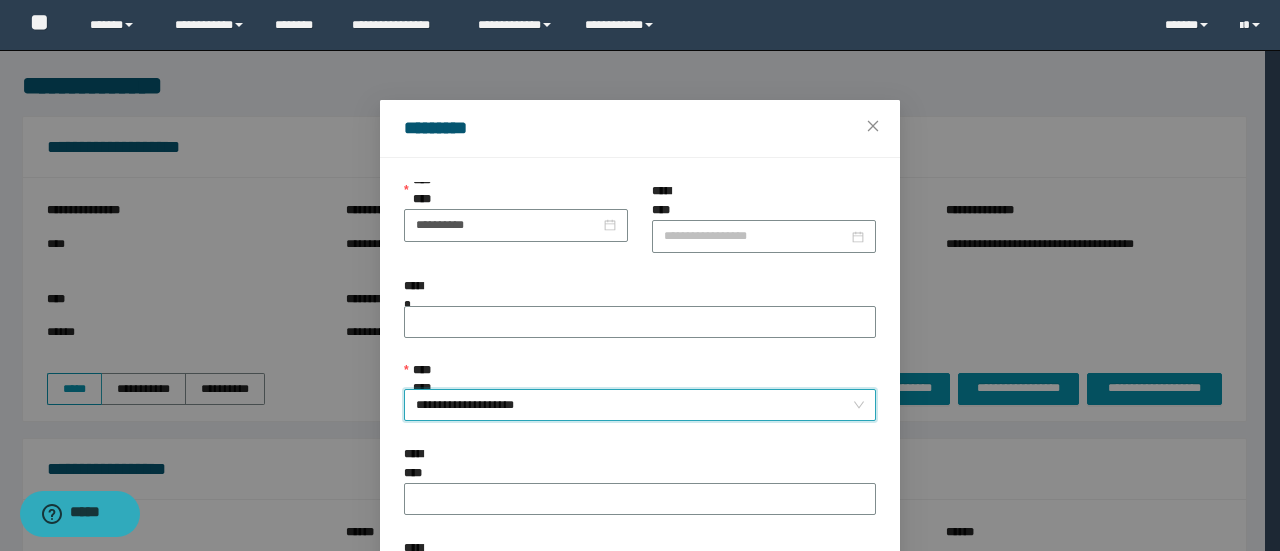 scroll, scrollTop: 146, scrollLeft: 0, axis: vertical 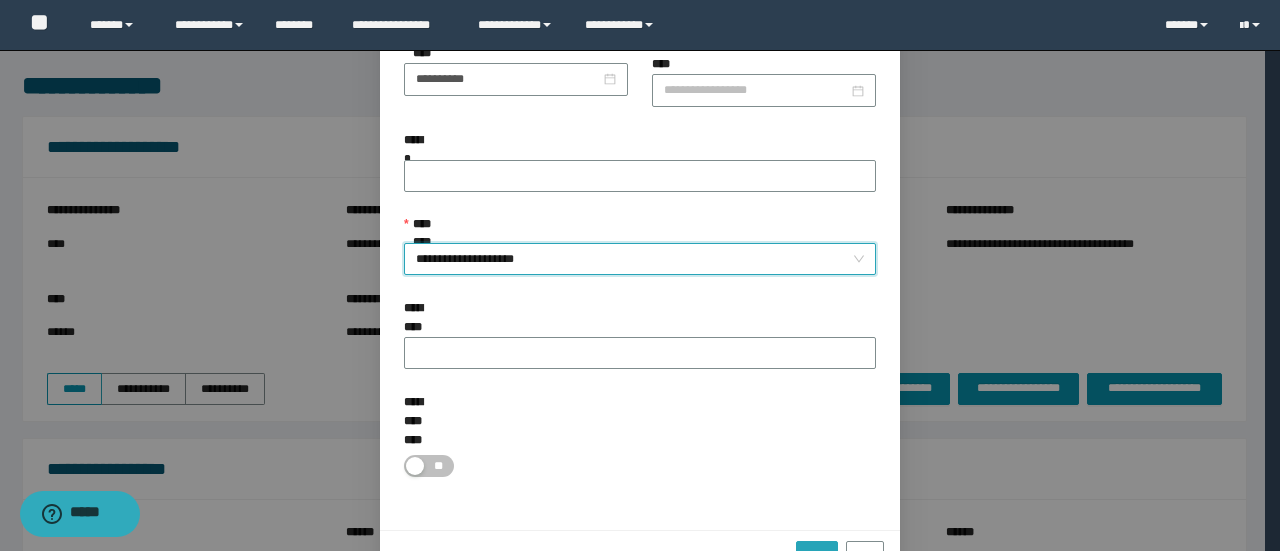 click on "*********" at bounding box center (816, 557) 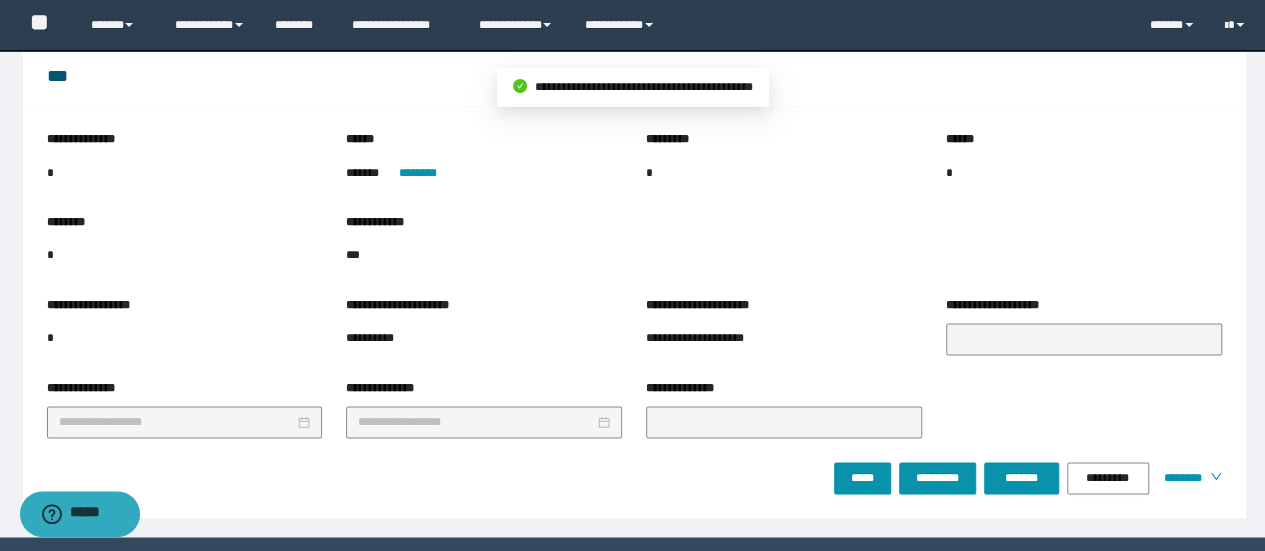 scroll, scrollTop: 1432, scrollLeft: 0, axis: vertical 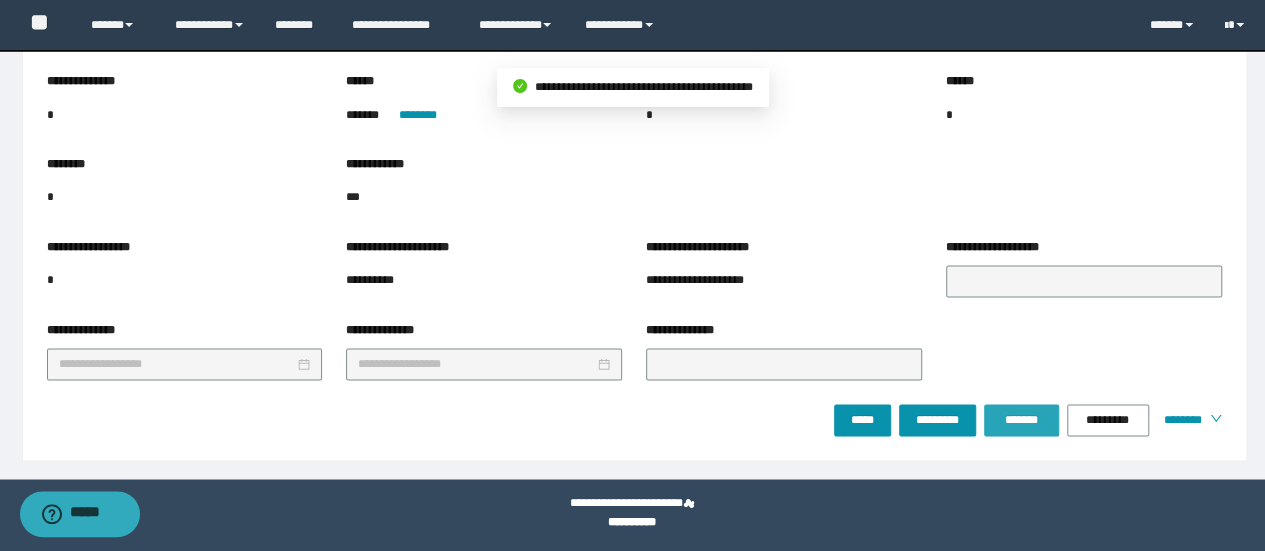 click on "*******" at bounding box center [1021, 420] 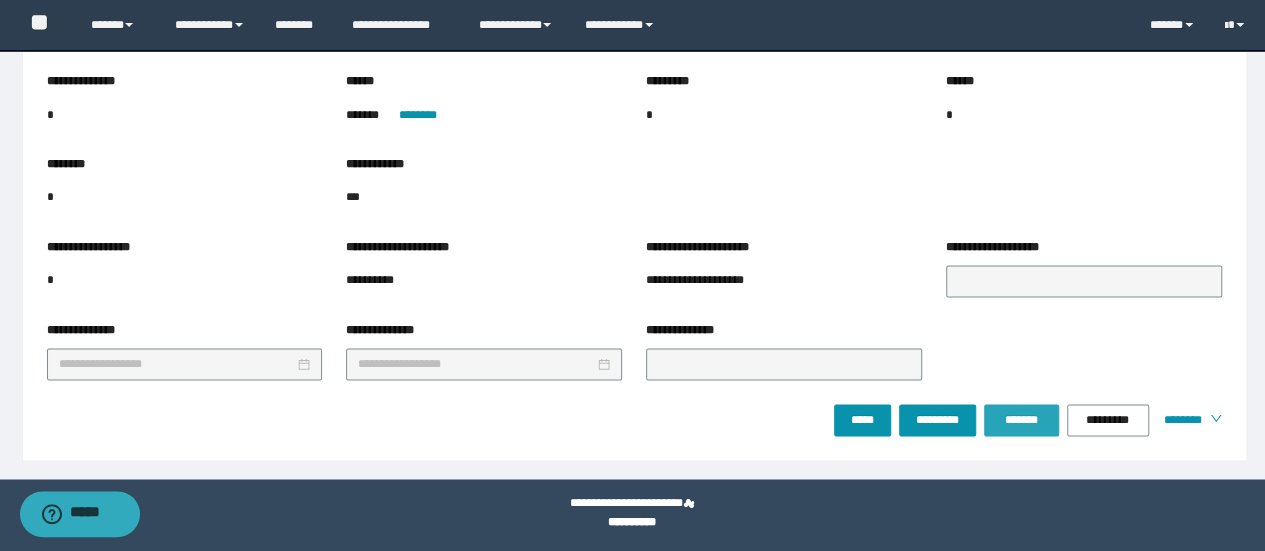 click on "*******" at bounding box center (1021, 420) 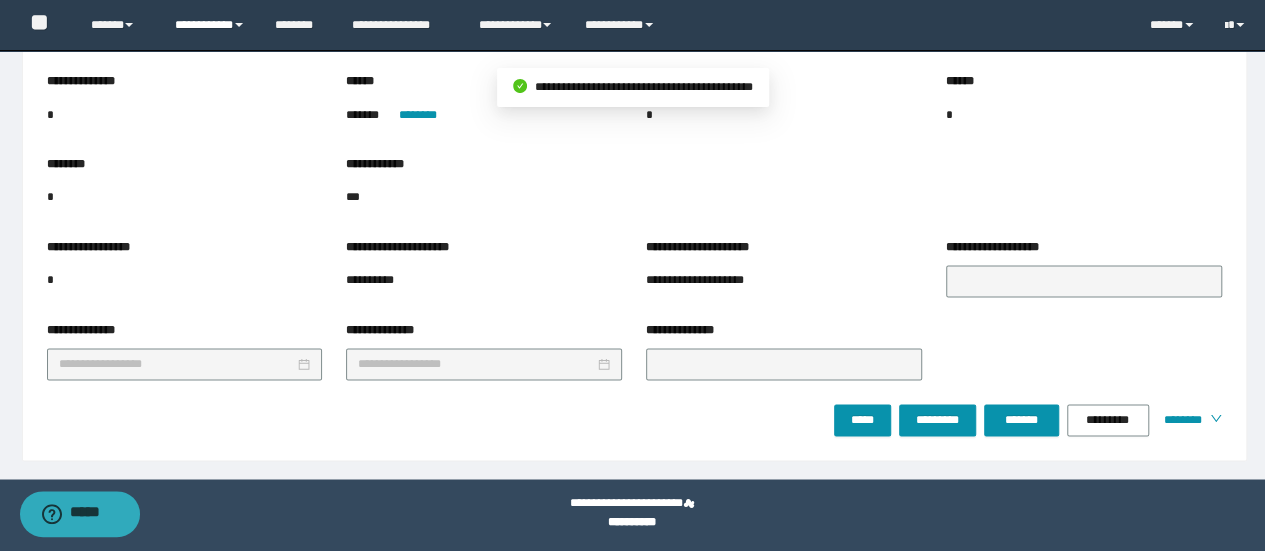 click on "**********" at bounding box center [210, 25] 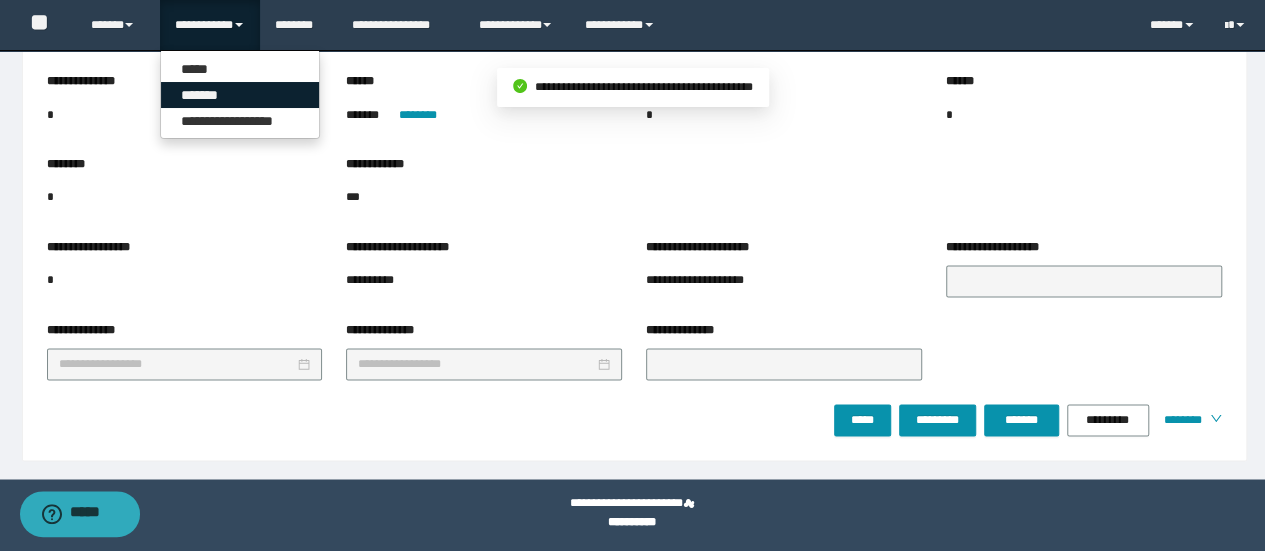 click on "*******" at bounding box center (240, 95) 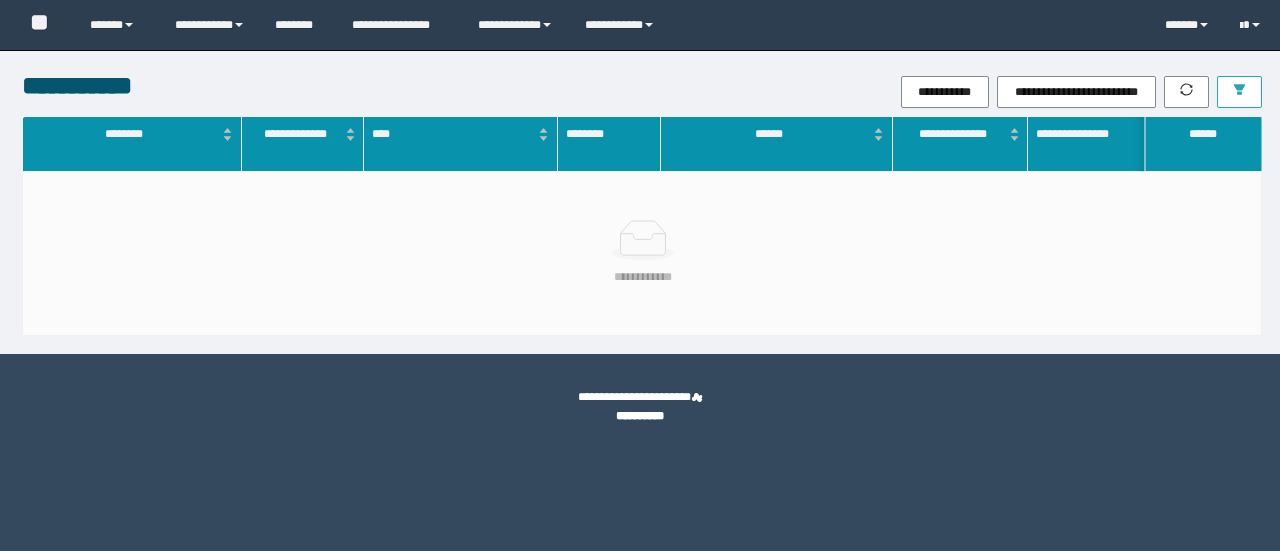 scroll, scrollTop: 0, scrollLeft: 0, axis: both 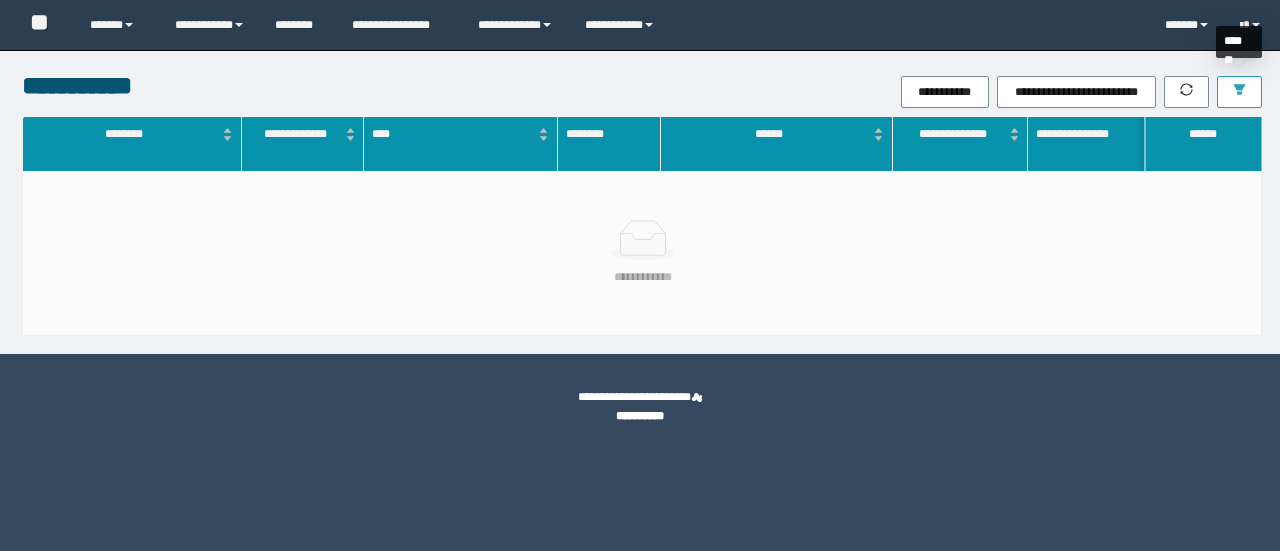 click 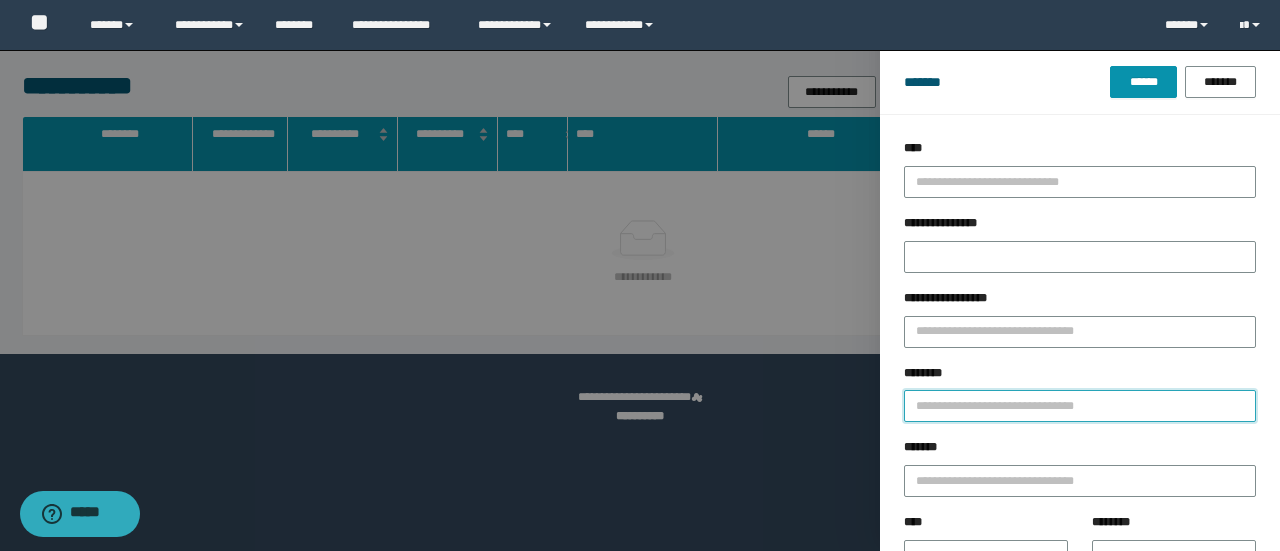 click on "********" at bounding box center (1080, 406) 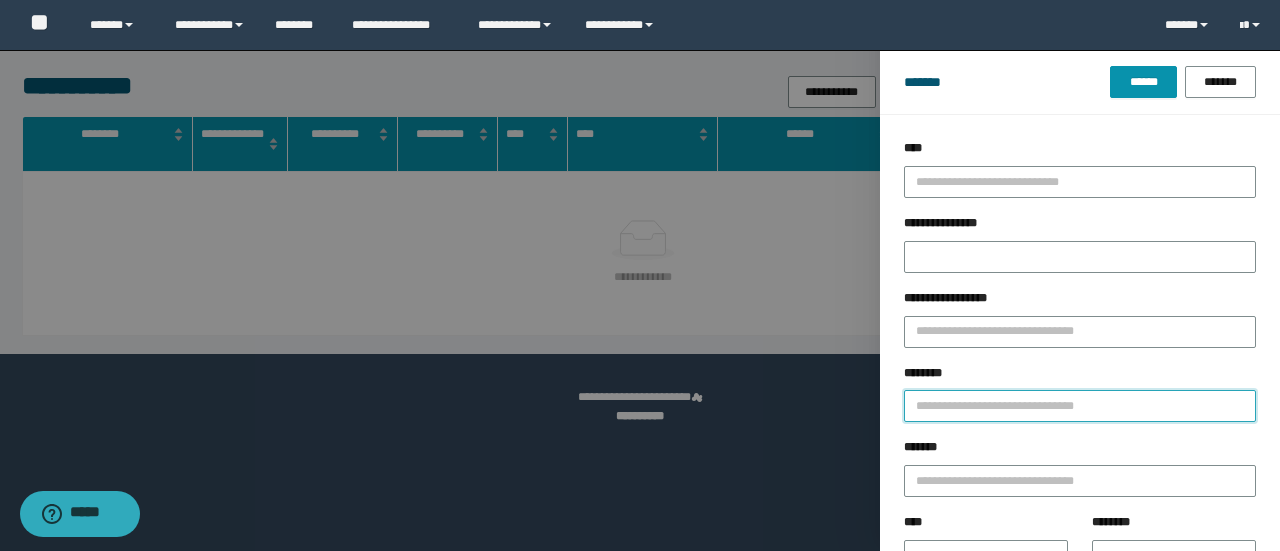 paste on "********" 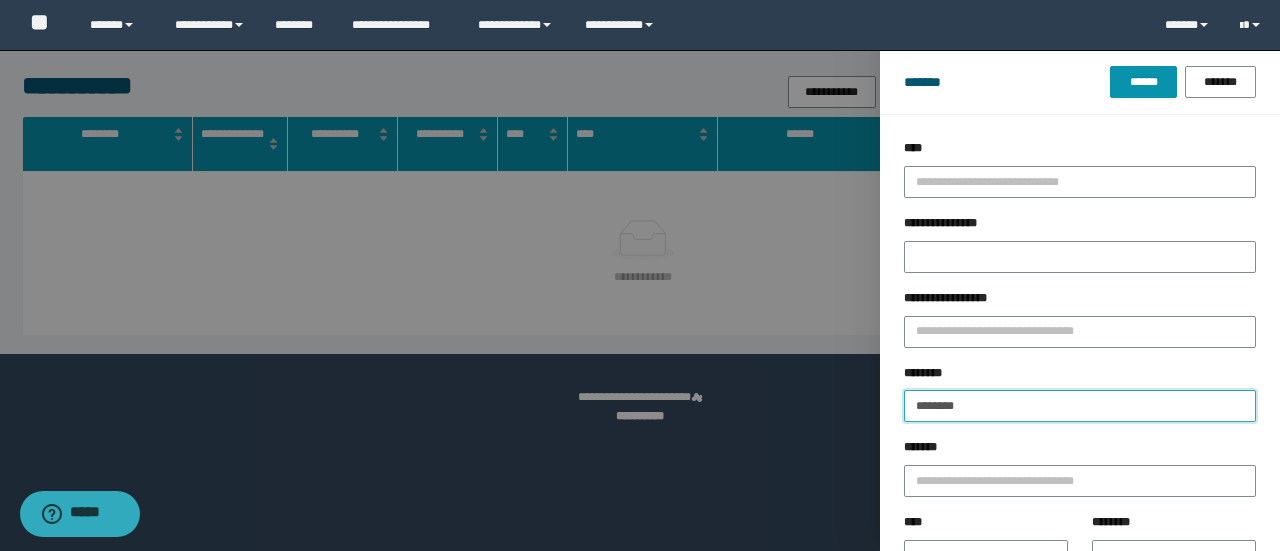 type on "********" 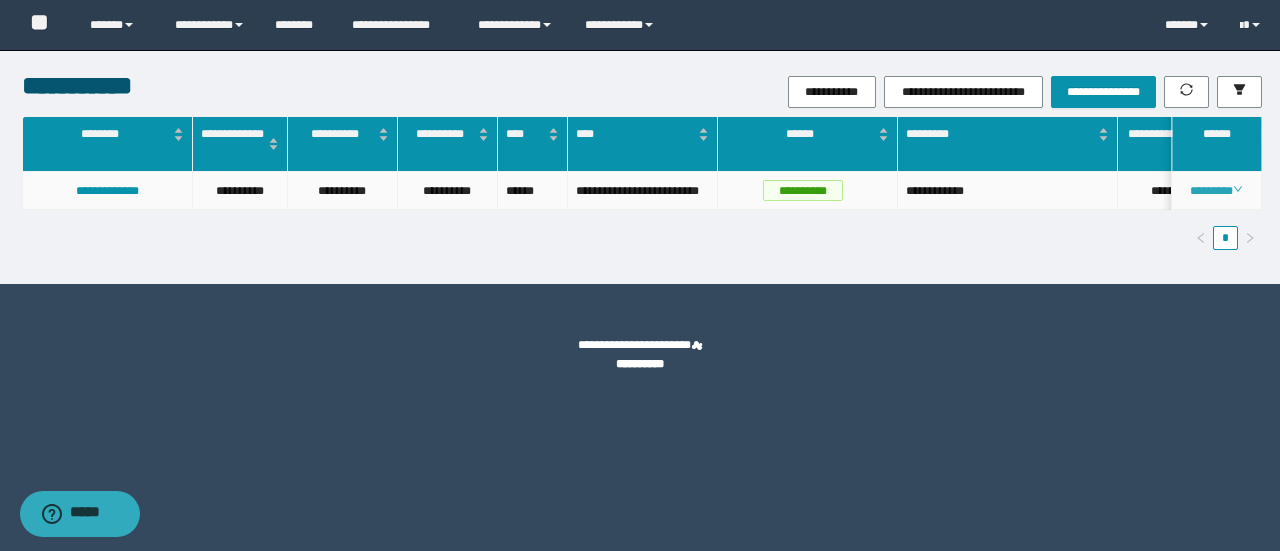 click on "********" at bounding box center (1217, 191) 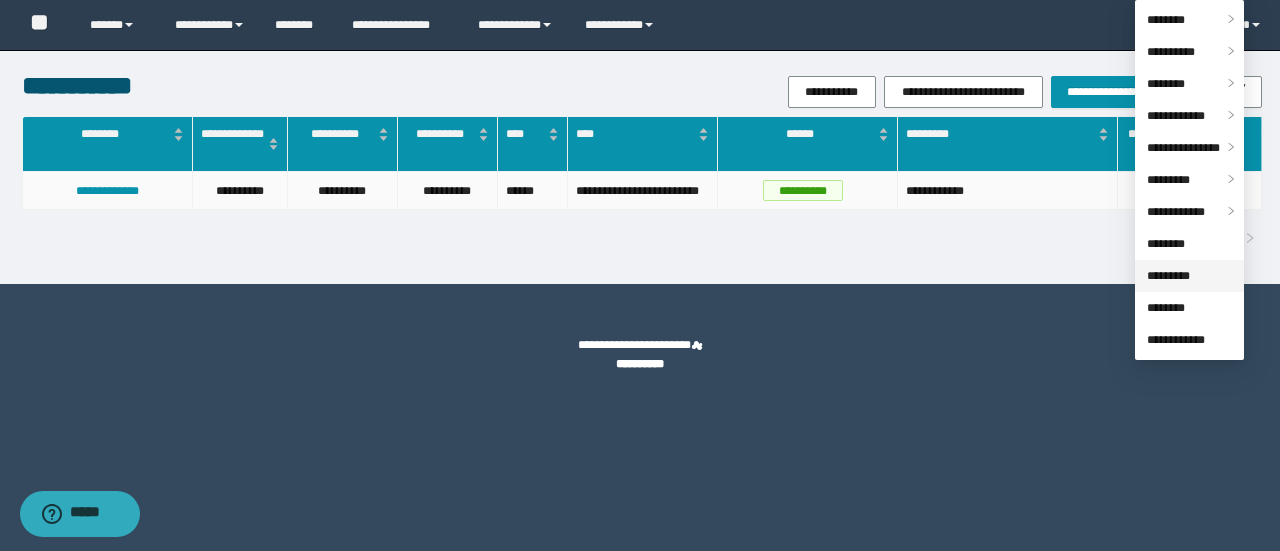 click on "*********" at bounding box center (1168, 276) 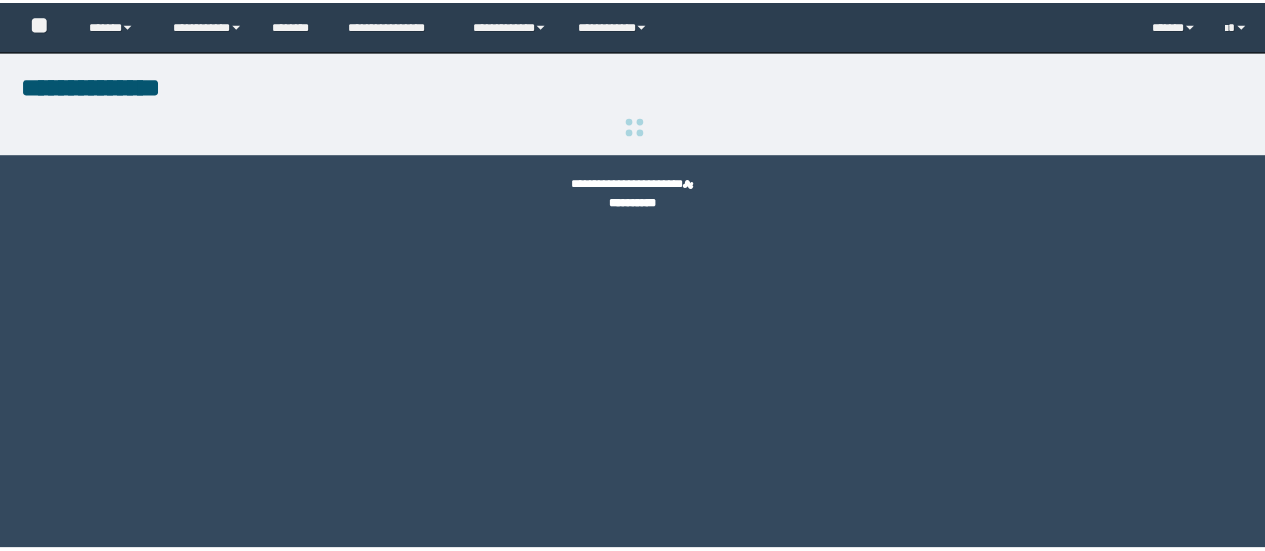 scroll, scrollTop: 0, scrollLeft: 0, axis: both 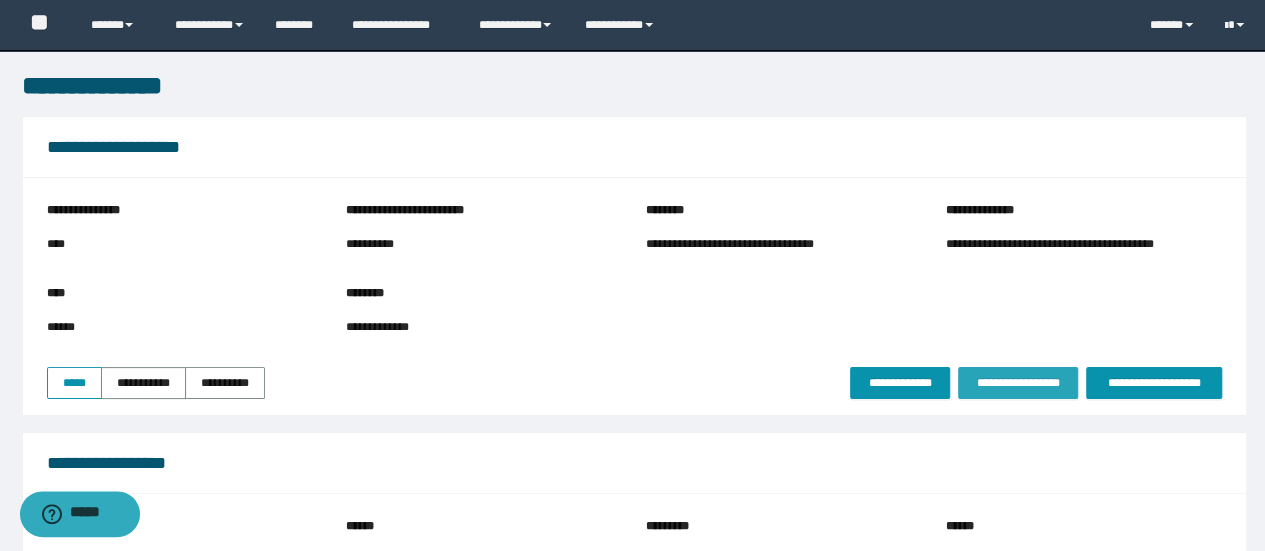 click on "**********" at bounding box center [1018, 383] 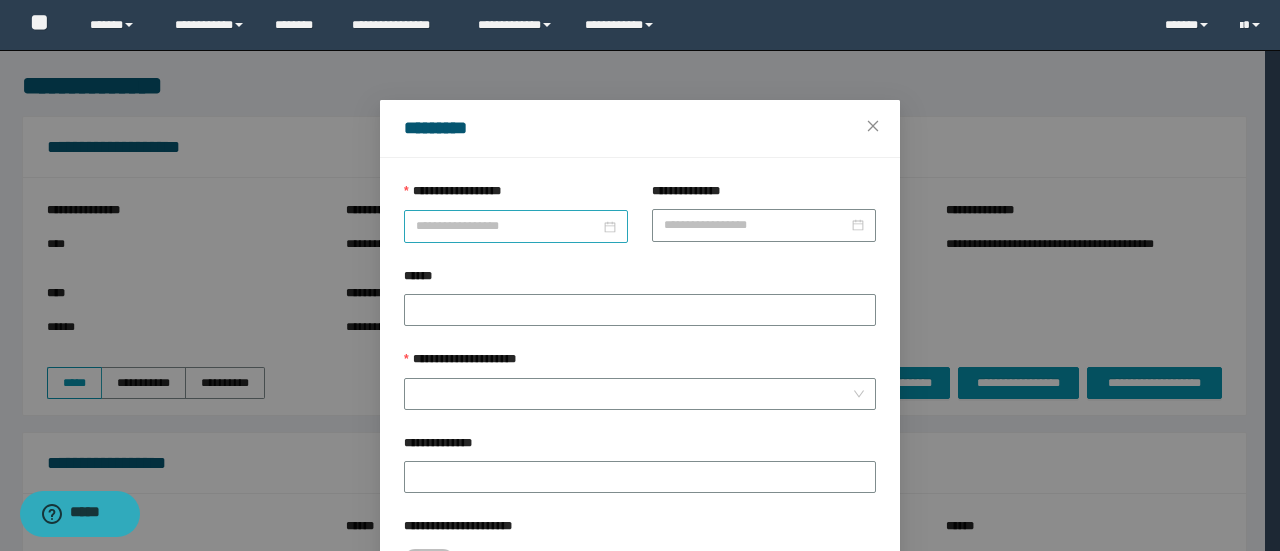 click on "**********" at bounding box center [508, 226] 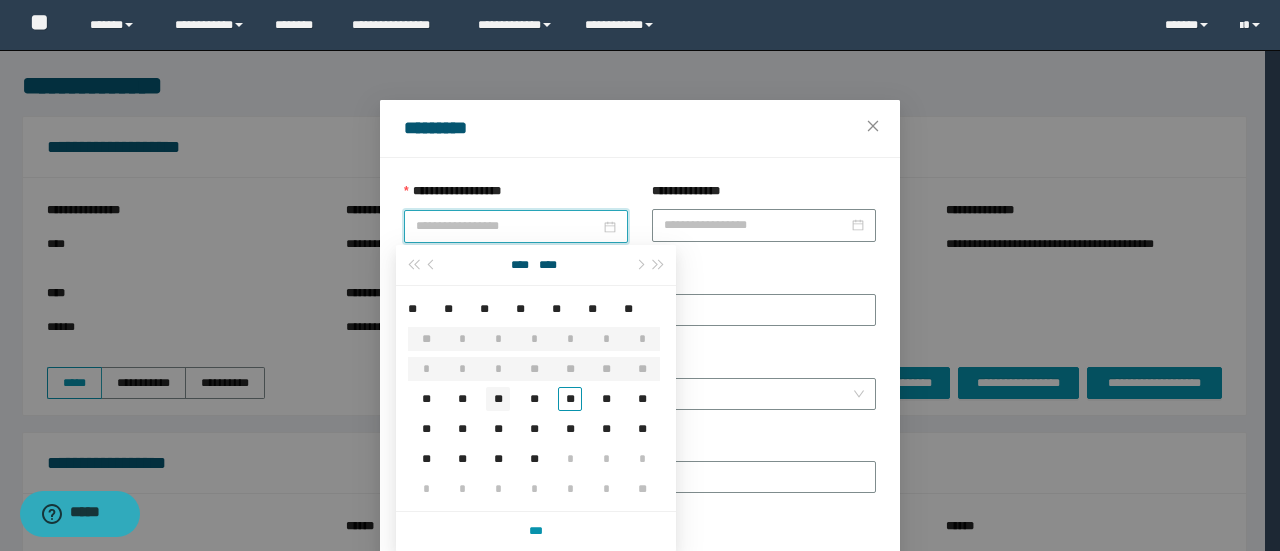 type on "**********" 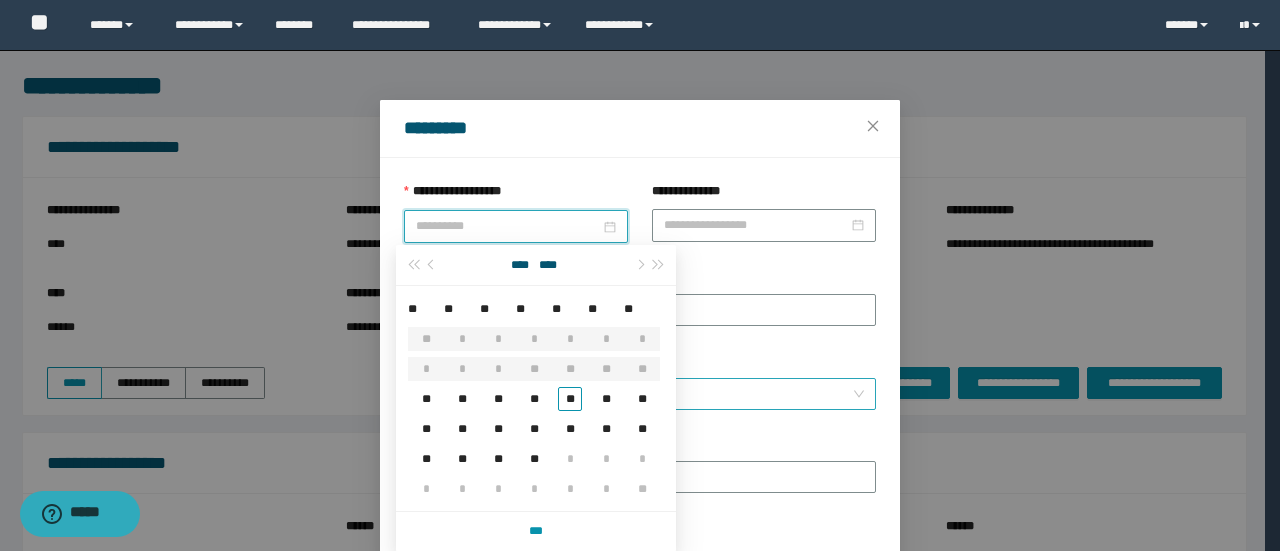 click on "**" at bounding box center (498, 399) 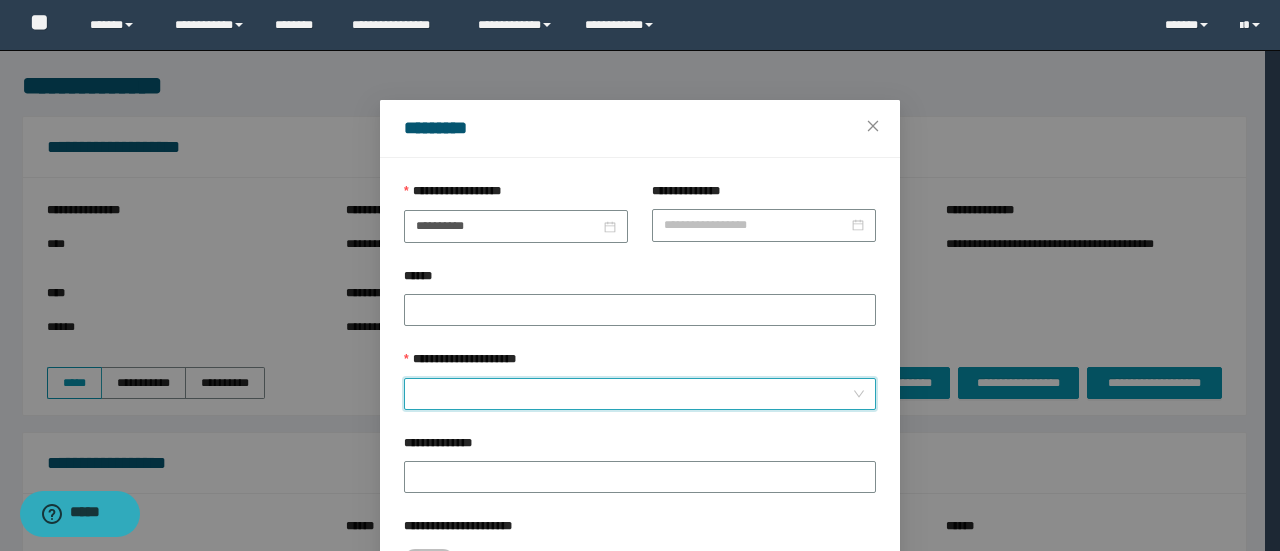 click on "**********" at bounding box center [634, 394] 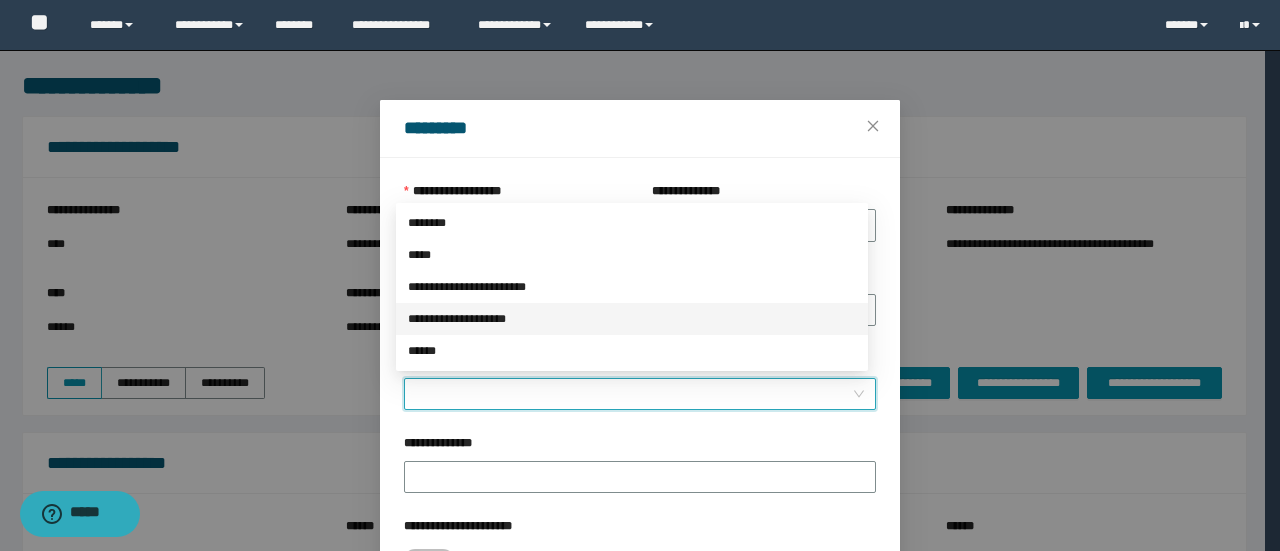 click on "**********" at bounding box center [632, 319] 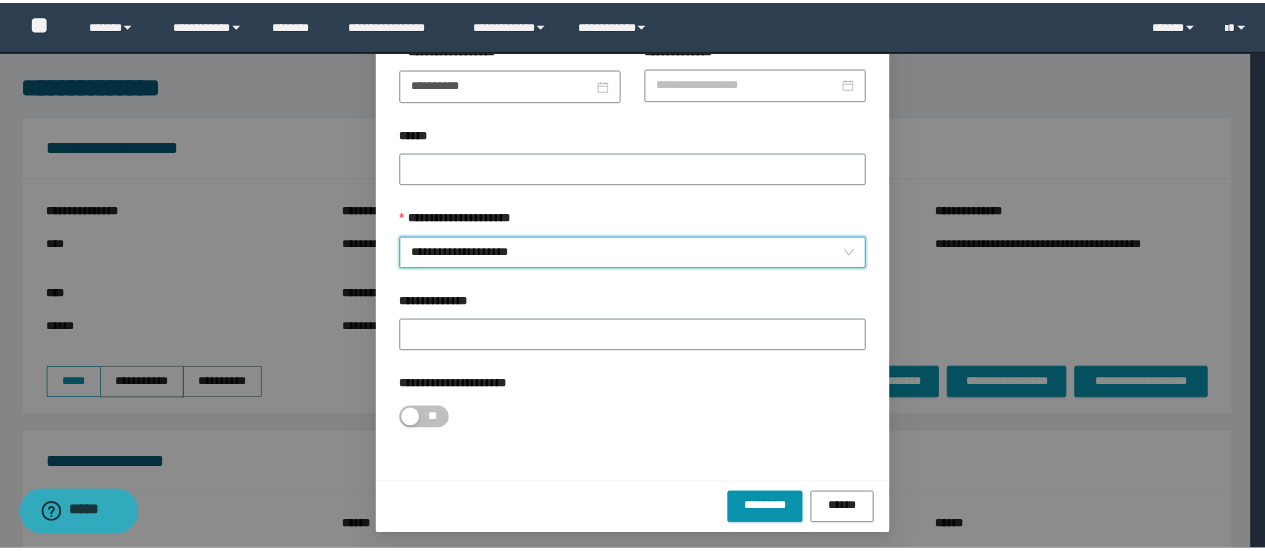 scroll, scrollTop: 146, scrollLeft: 0, axis: vertical 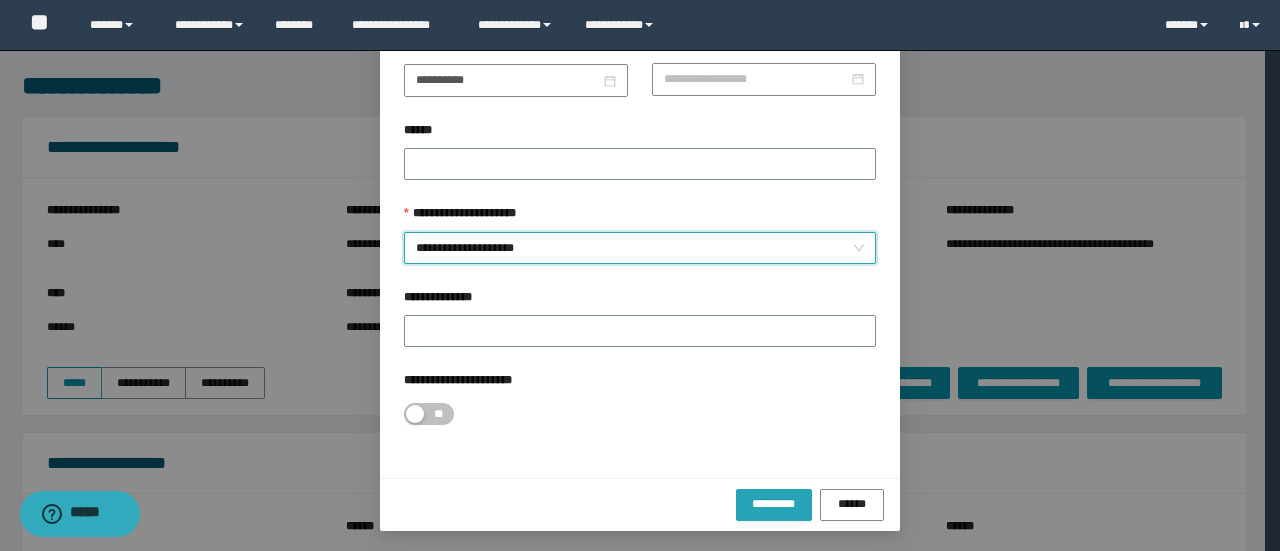 click on "*********" at bounding box center [774, 504] 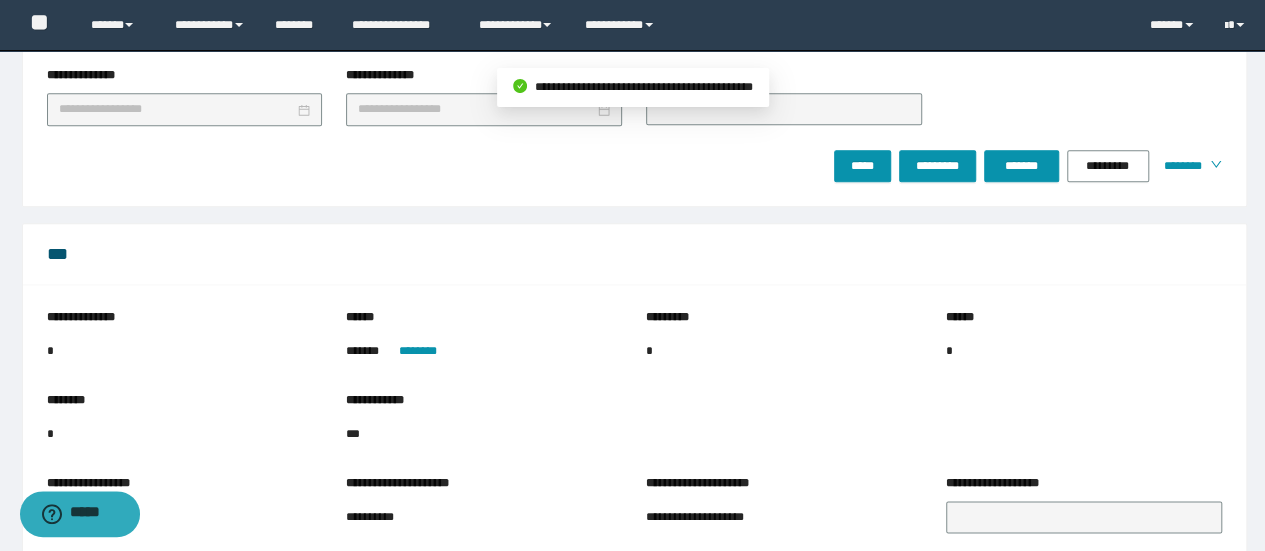 scroll, scrollTop: 1426, scrollLeft: 0, axis: vertical 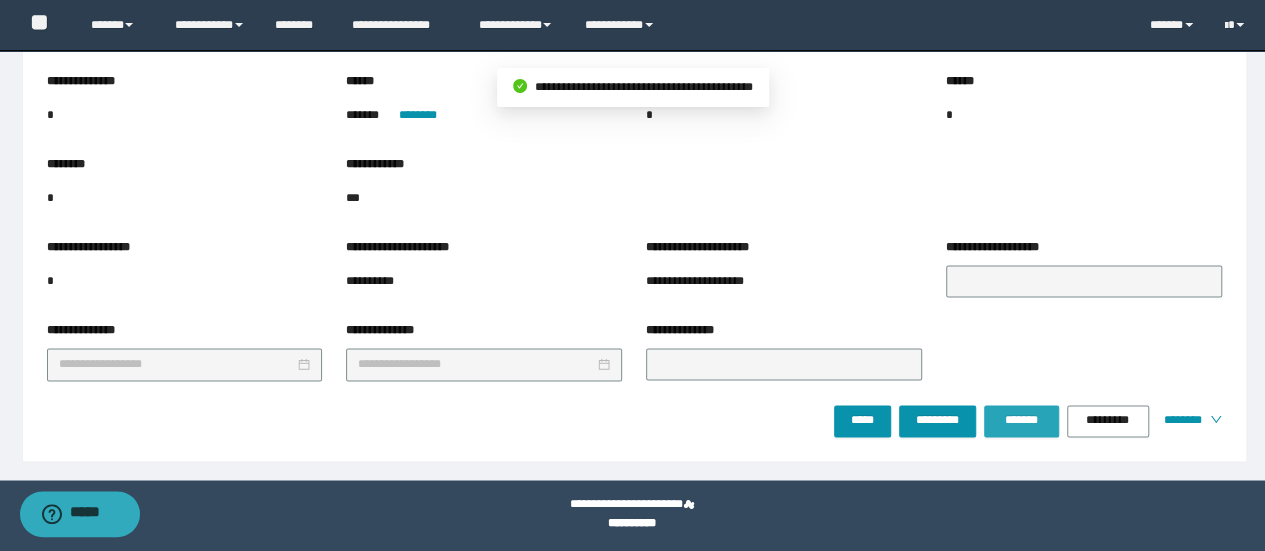 click on "*******" at bounding box center (1021, 420) 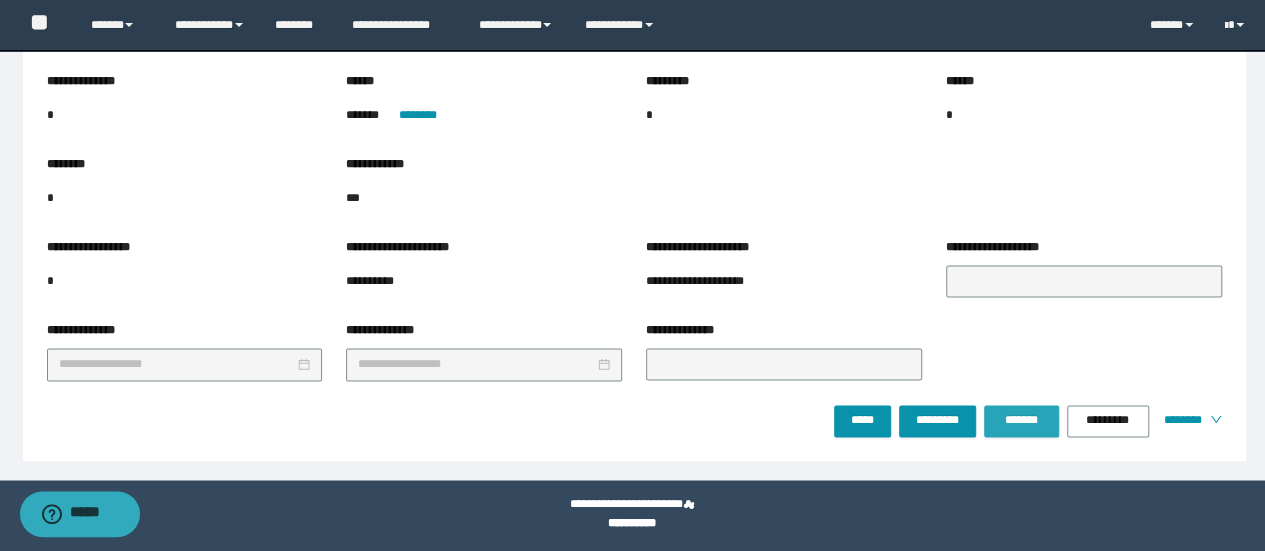 click on "*******" at bounding box center (1021, 421) 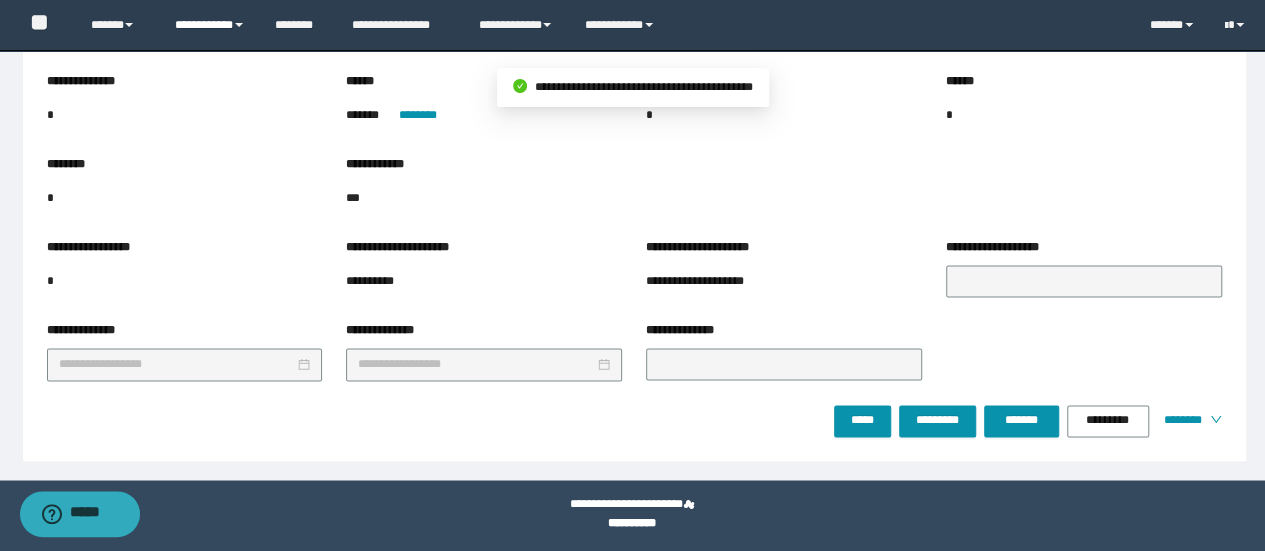 click on "**********" at bounding box center [210, 25] 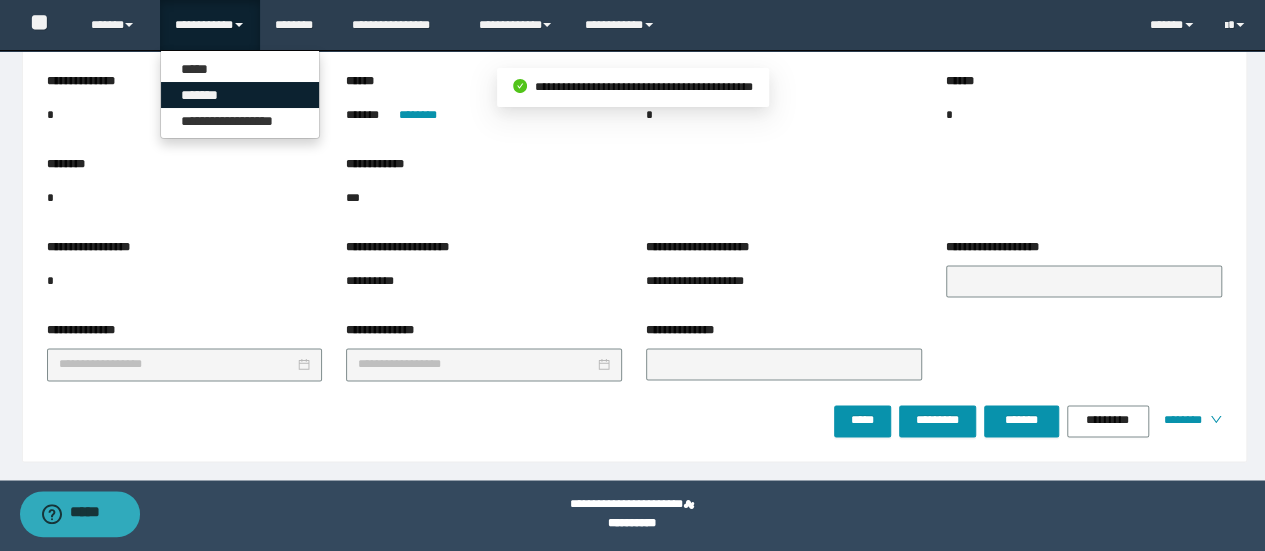 click on "*******" at bounding box center (240, 95) 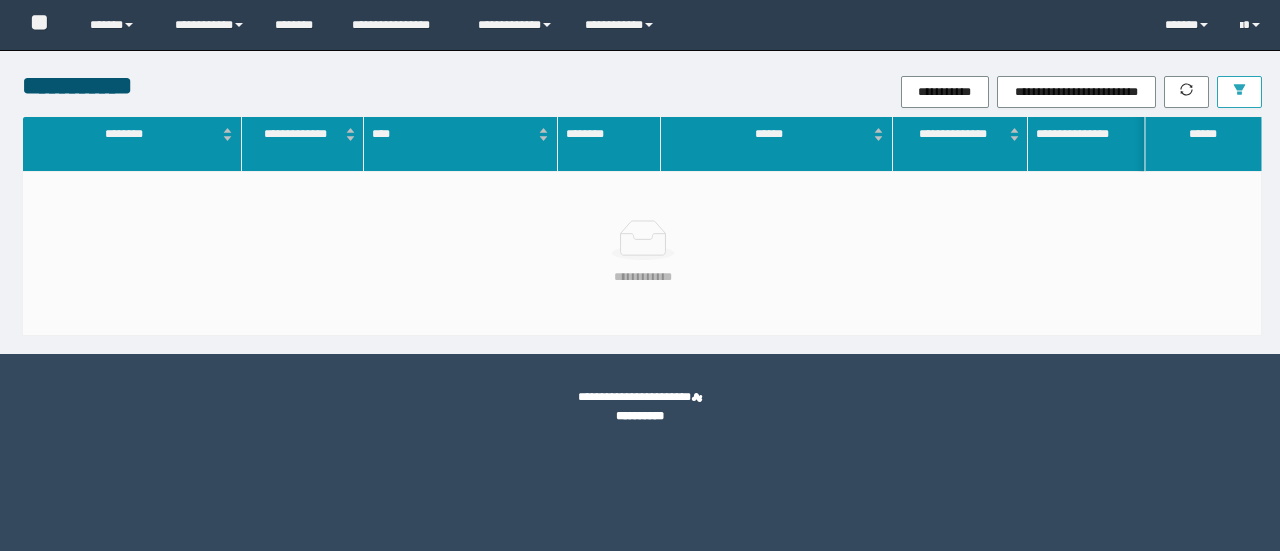 scroll, scrollTop: 0, scrollLeft: 0, axis: both 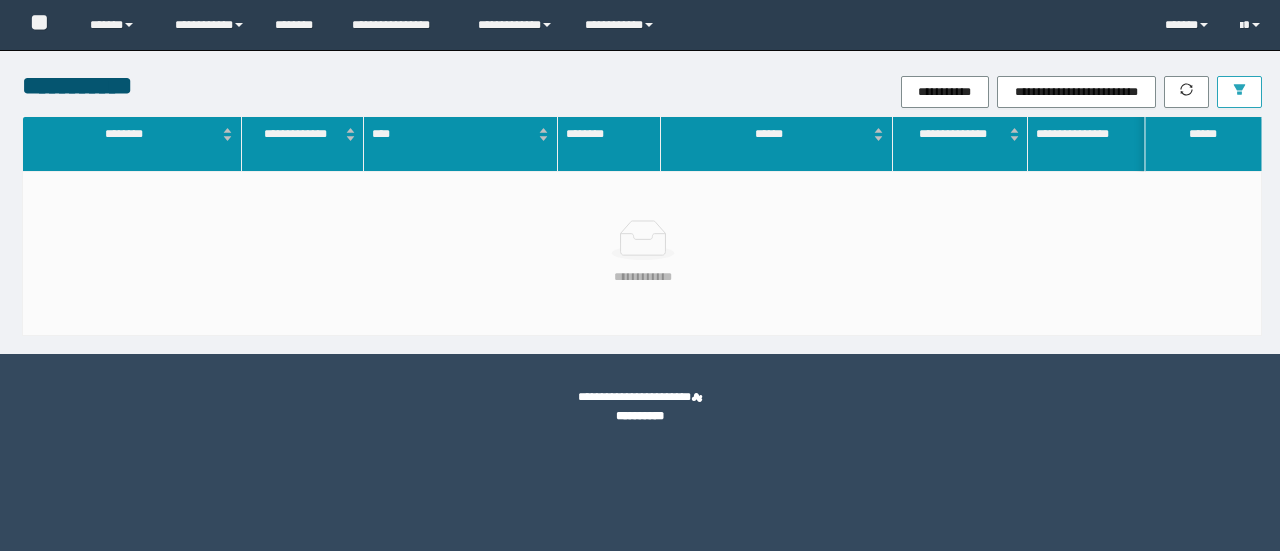 click 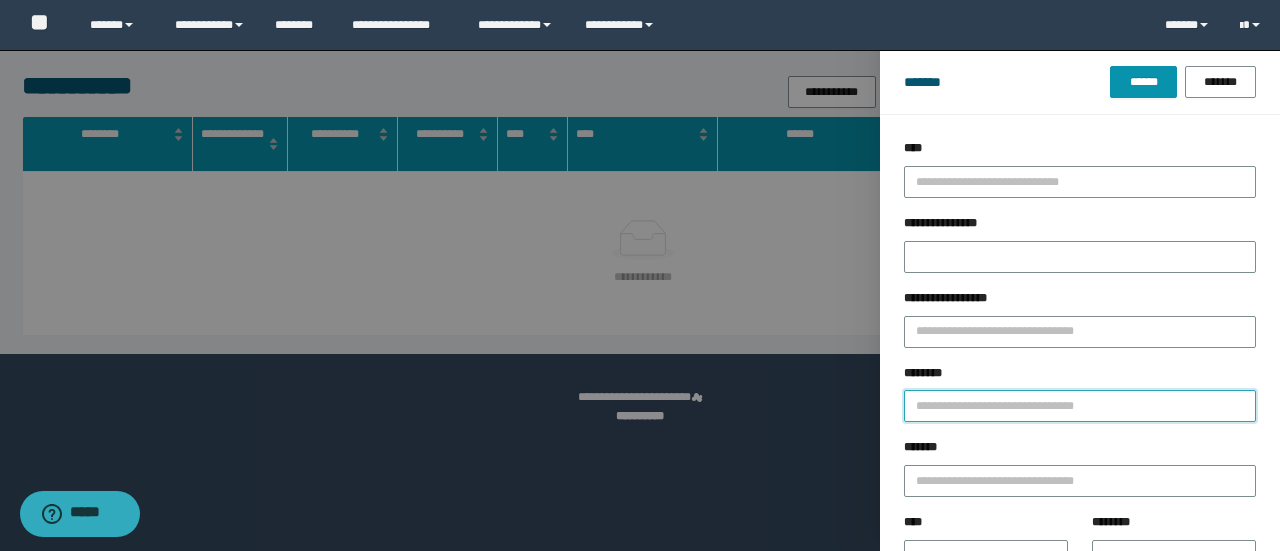 click on "********" at bounding box center (1080, 406) 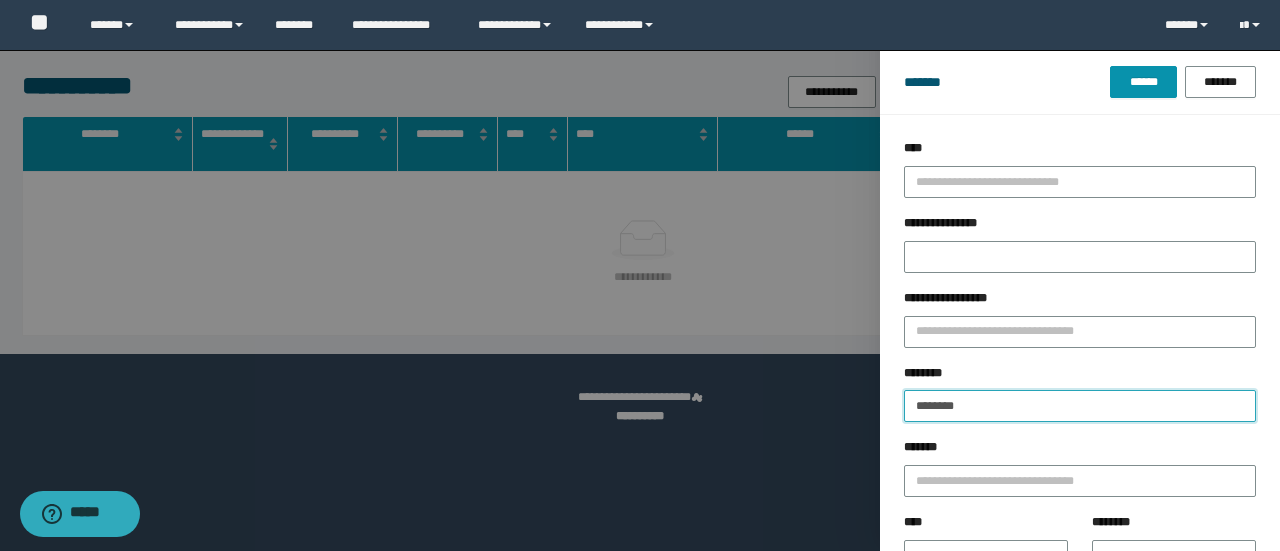 type on "********" 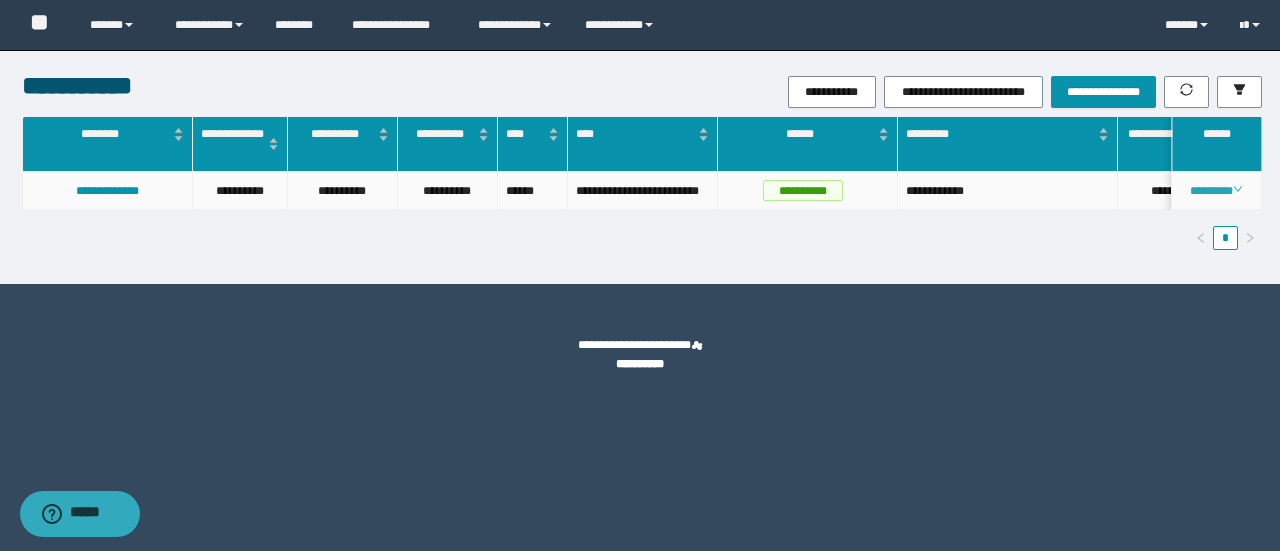 click on "********" at bounding box center (1216, 191) 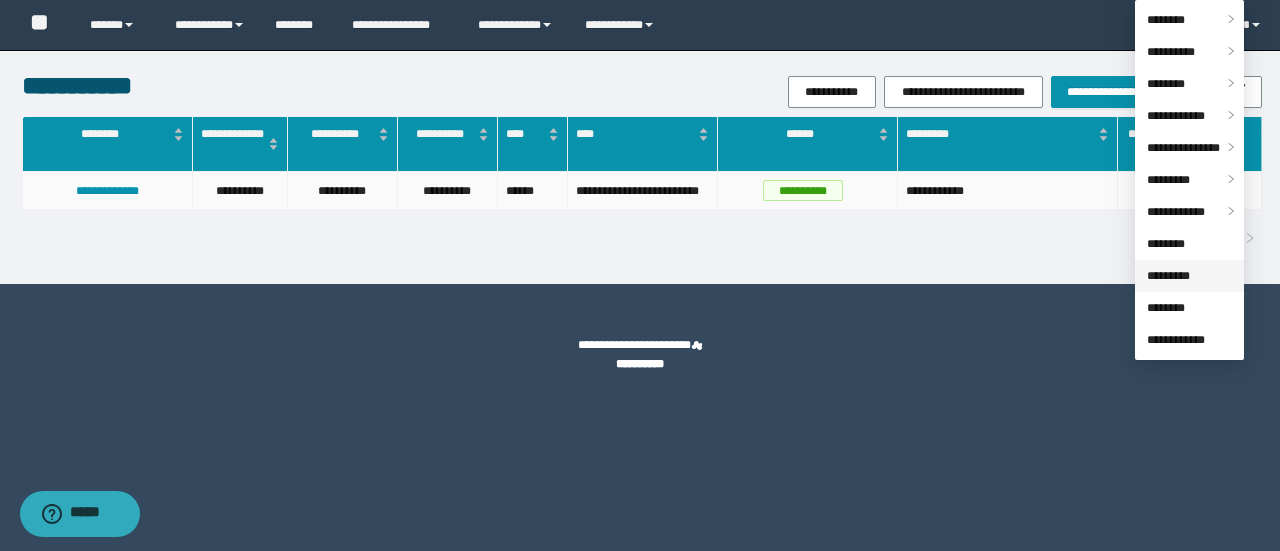 click on "*********" at bounding box center (1168, 276) 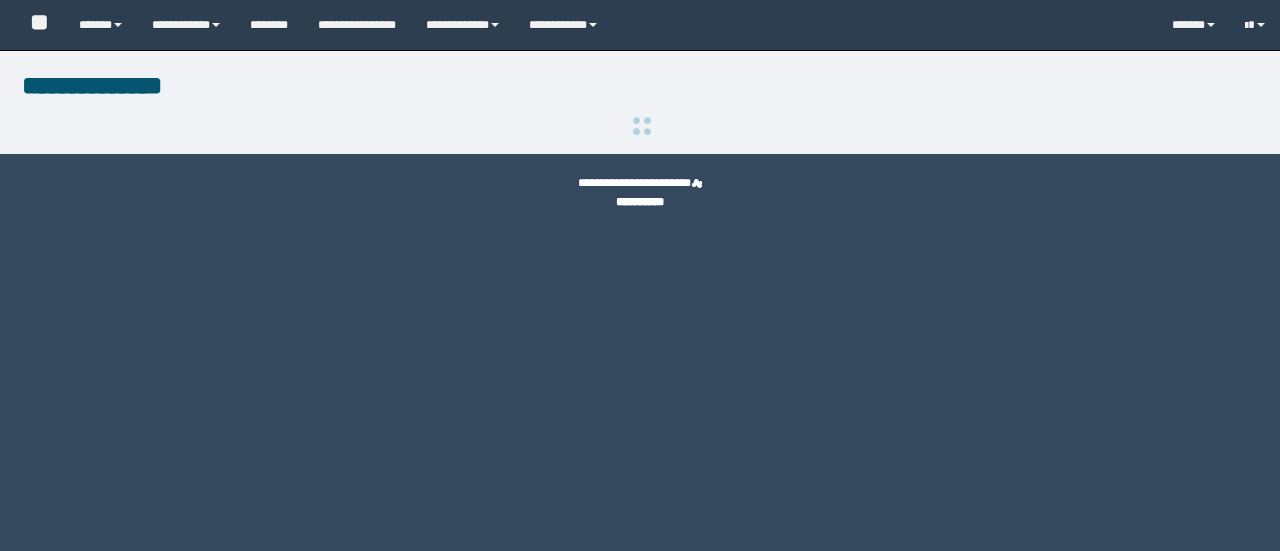 scroll, scrollTop: 0, scrollLeft: 0, axis: both 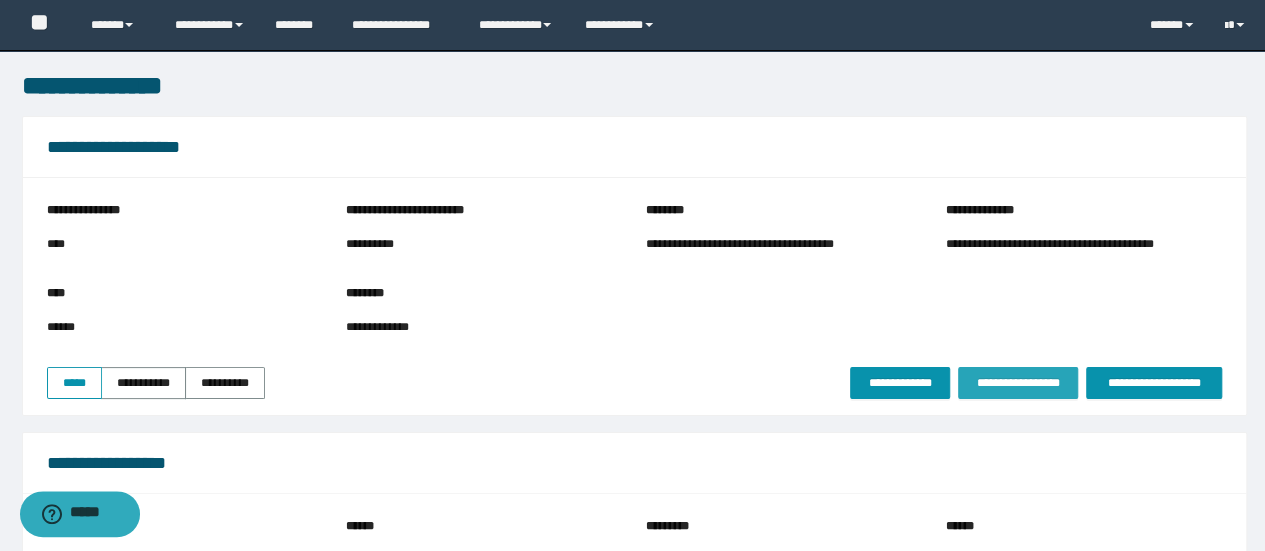 click on "**********" at bounding box center (1018, 383) 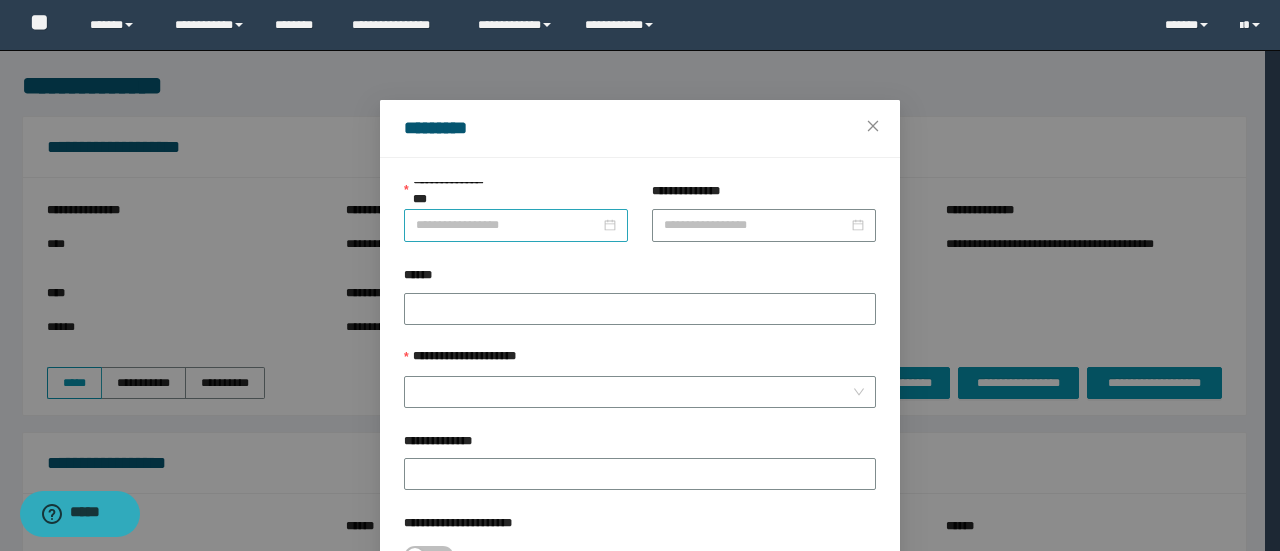 click on "**********" at bounding box center [508, 225] 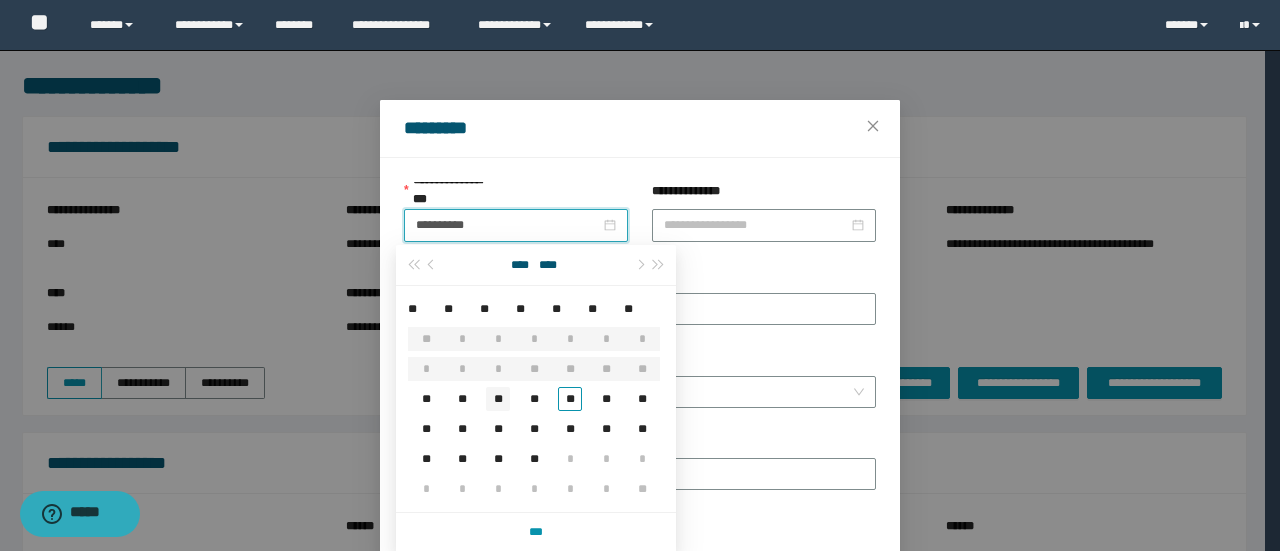 type on "**********" 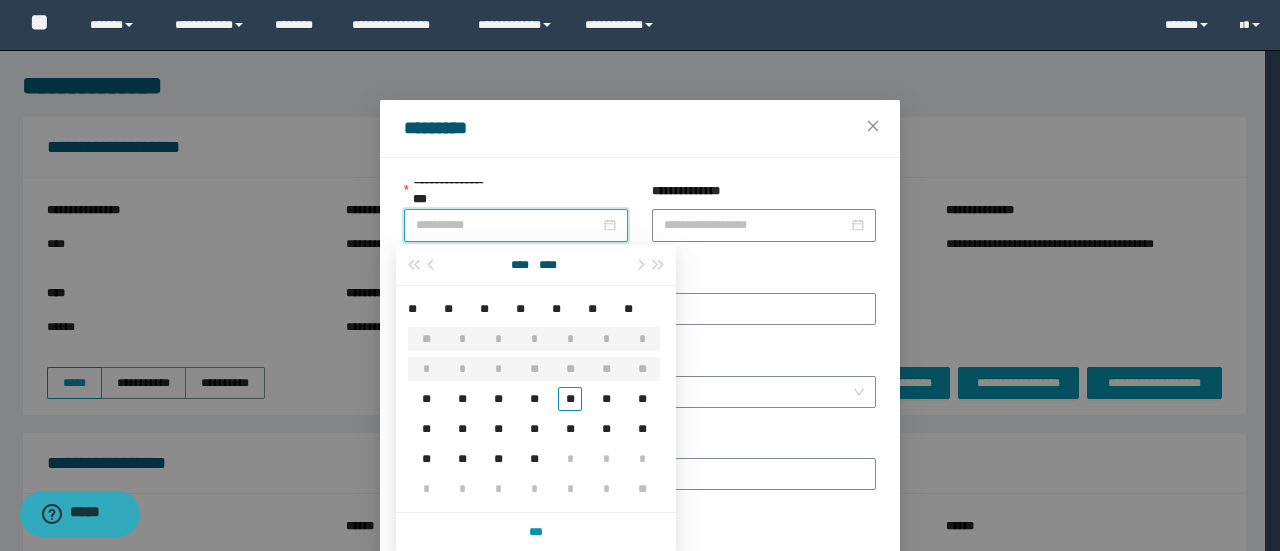 click on "**" at bounding box center [498, 399] 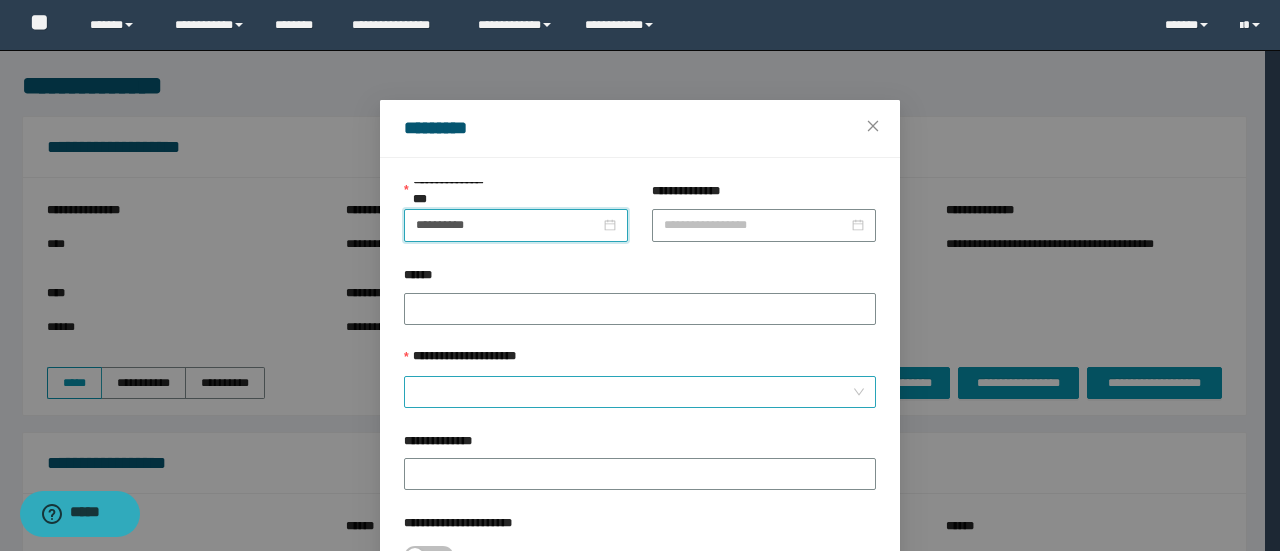 click on "**********" at bounding box center [634, 392] 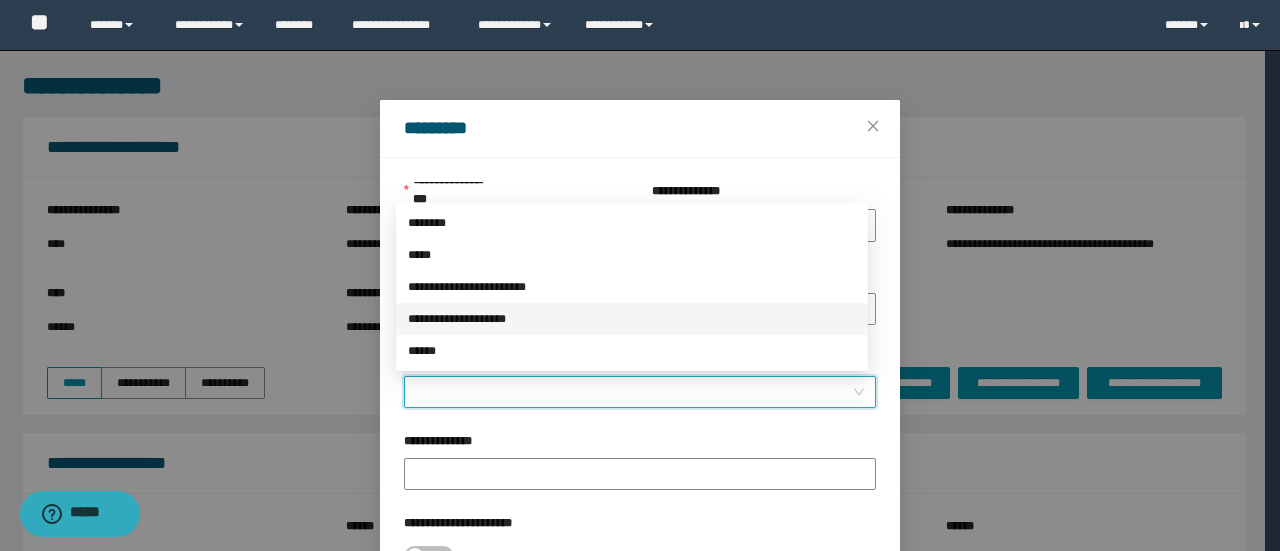 click on "**********" at bounding box center (632, 319) 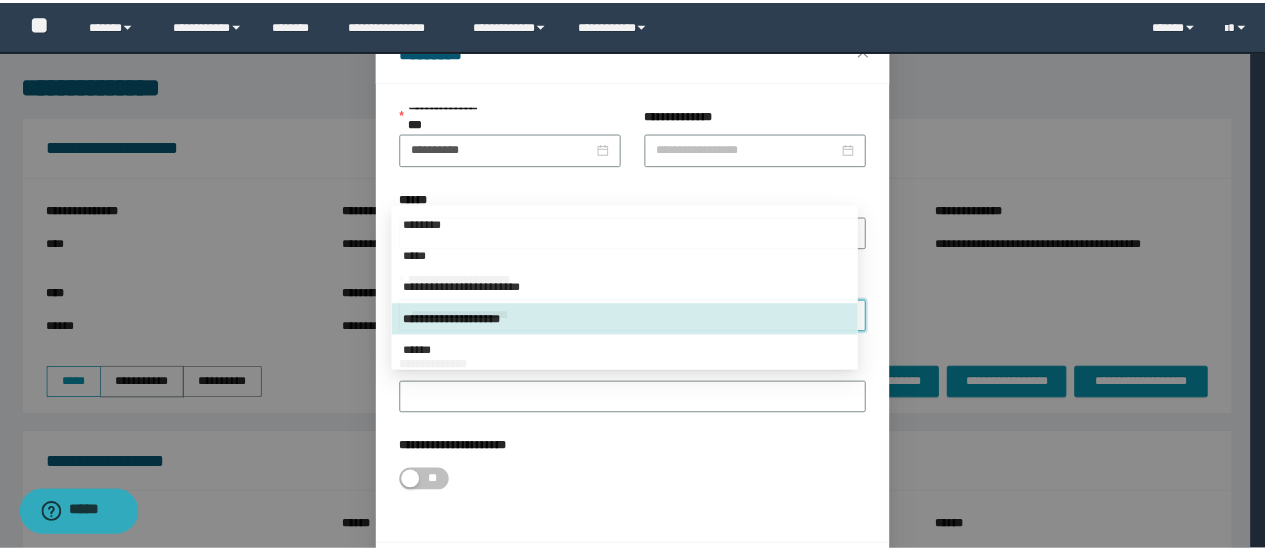 scroll, scrollTop: 146, scrollLeft: 0, axis: vertical 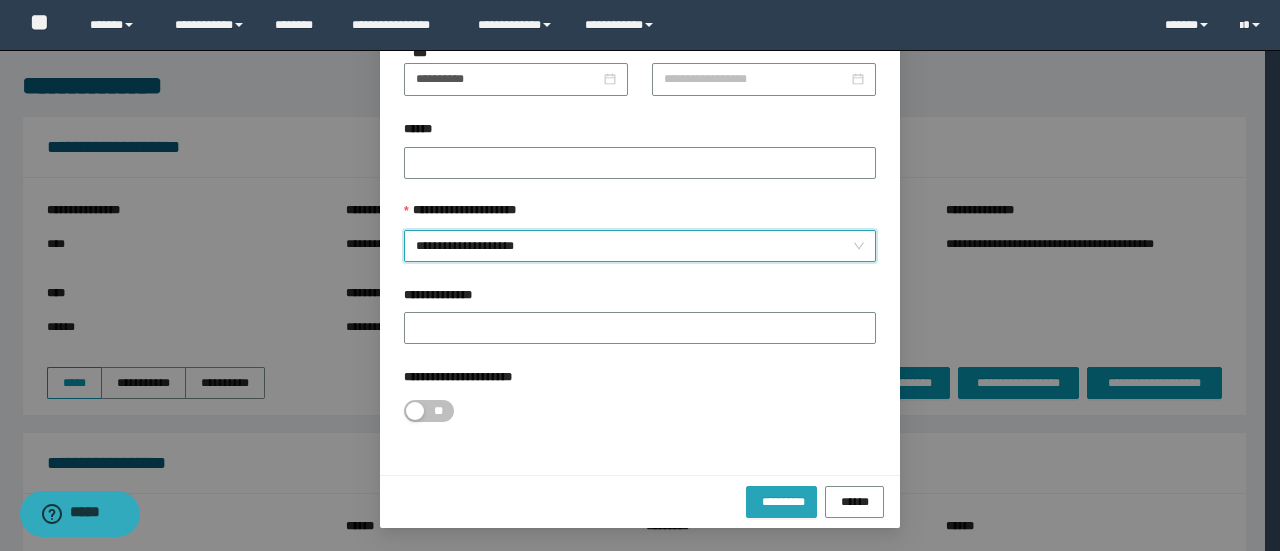 click on "*********" at bounding box center (781, 502) 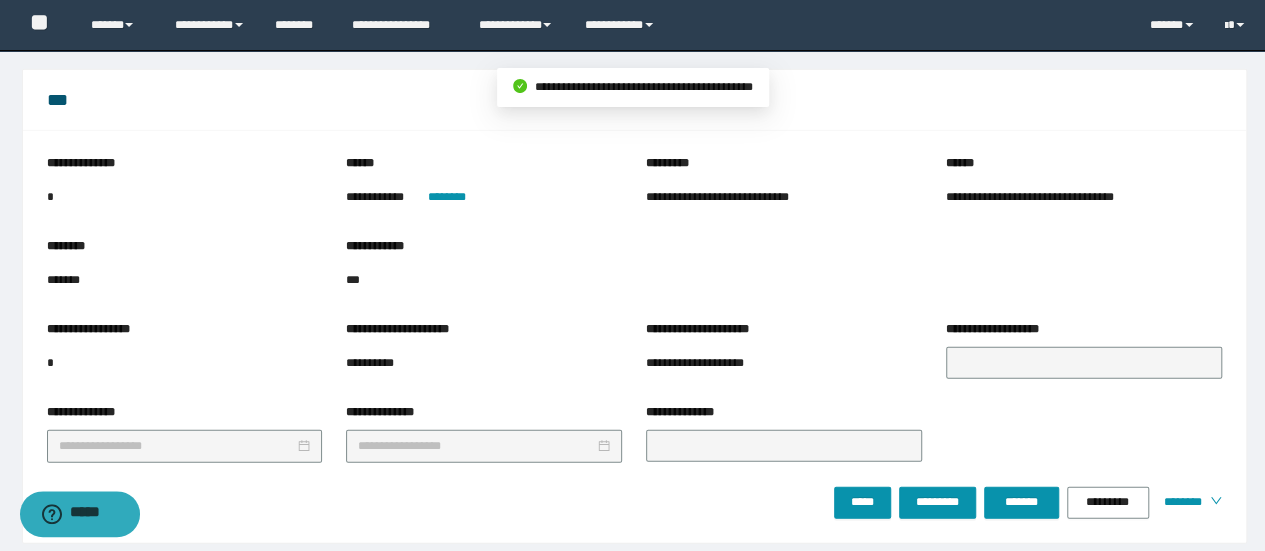 scroll, scrollTop: 2404, scrollLeft: 0, axis: vertical 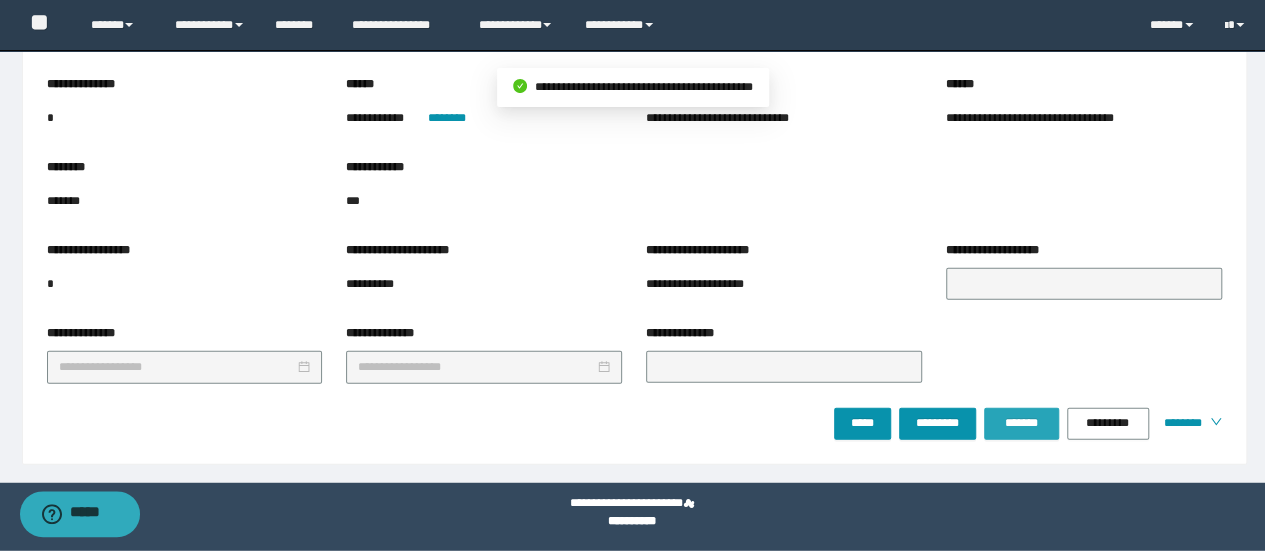 click on "*******" at bounding box center (1021, 423) 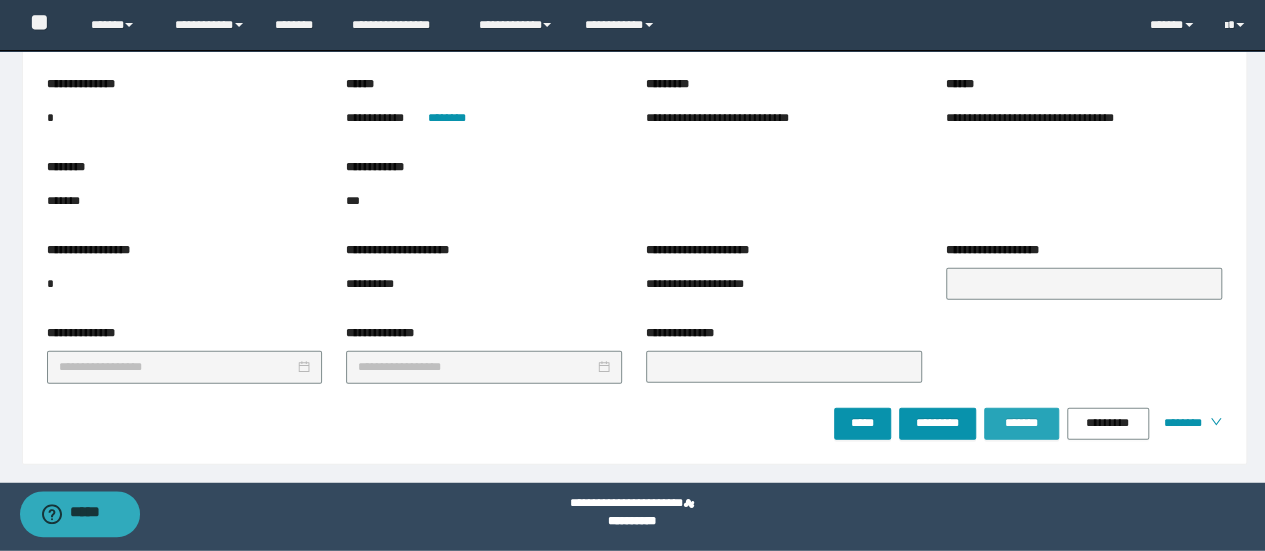 drag, startPoint x: 1028, startPoint y: 413, endPoint x: 796, endPoint y: 252, distance: 282.39157 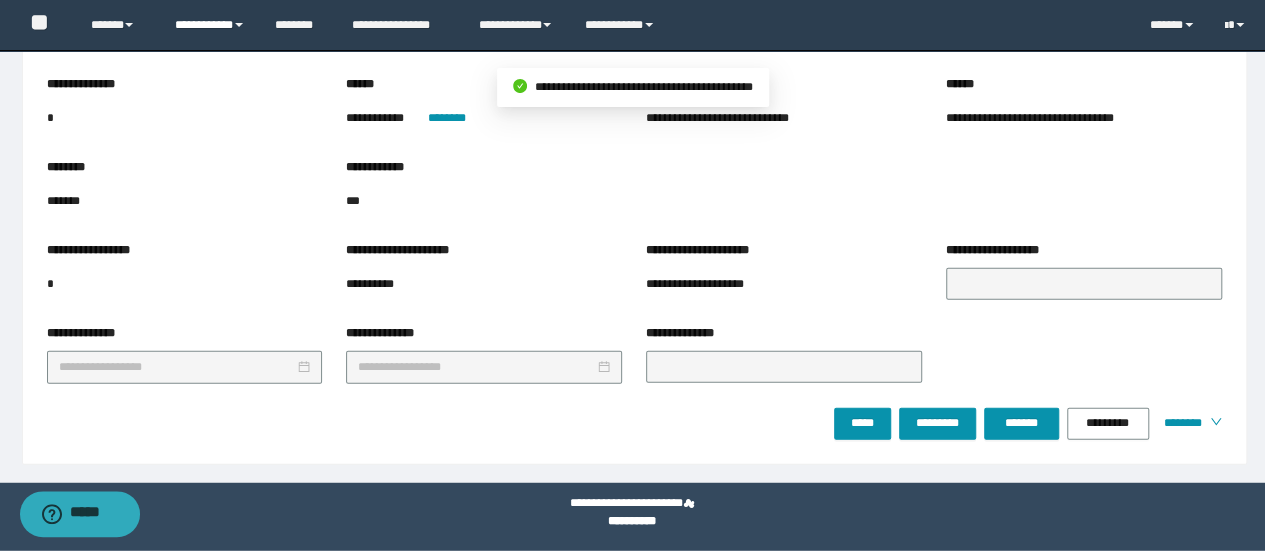 click on "**********" at bounding box center [210, 25] 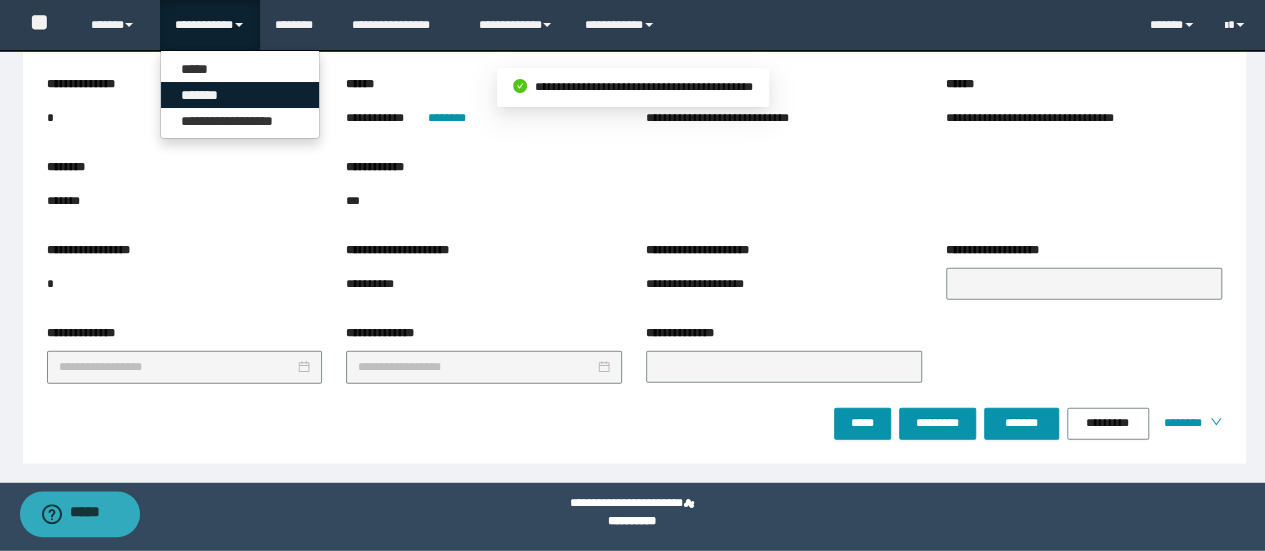 click on "*******" at bounding box center (240, 95) 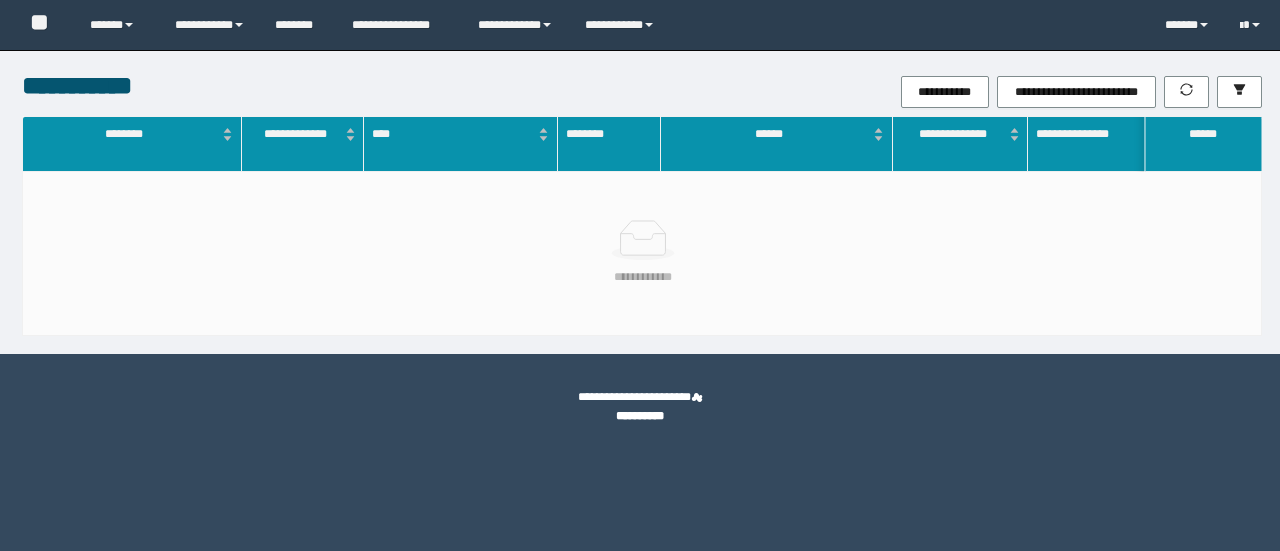scroll, scrollTop: 0, scrollLeft: 0, axis: both 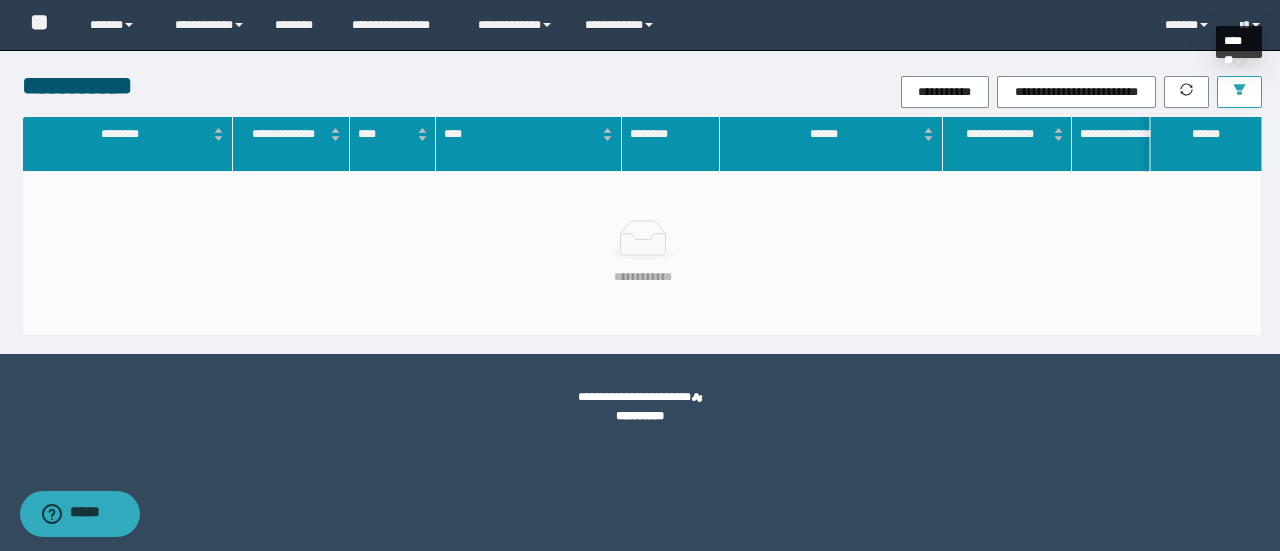 click 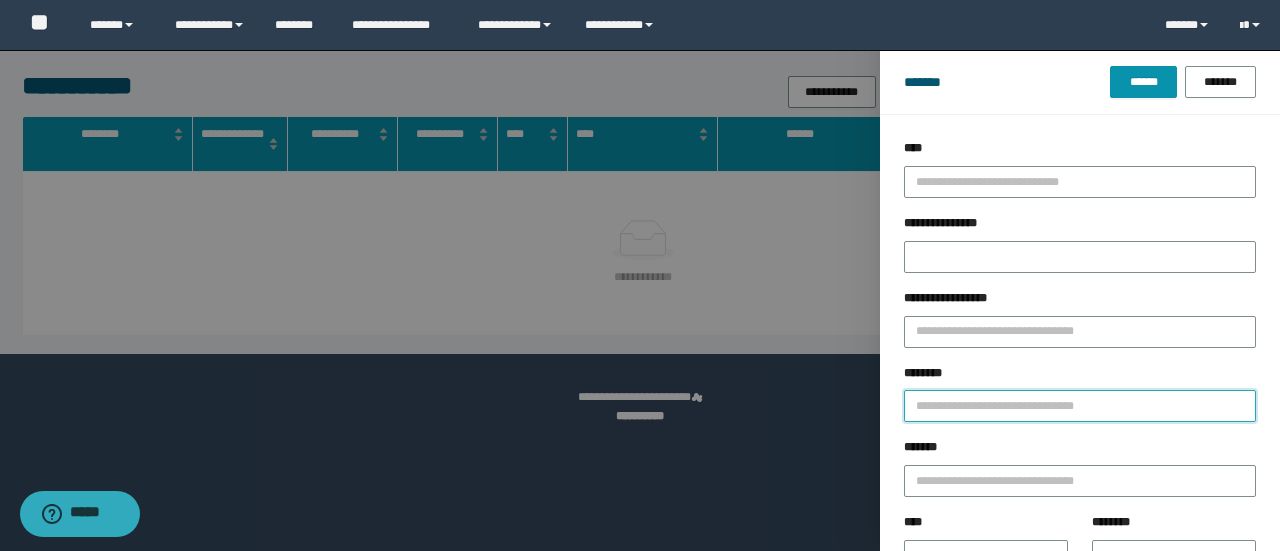 click on "********" at bounding box center (1080, 406) 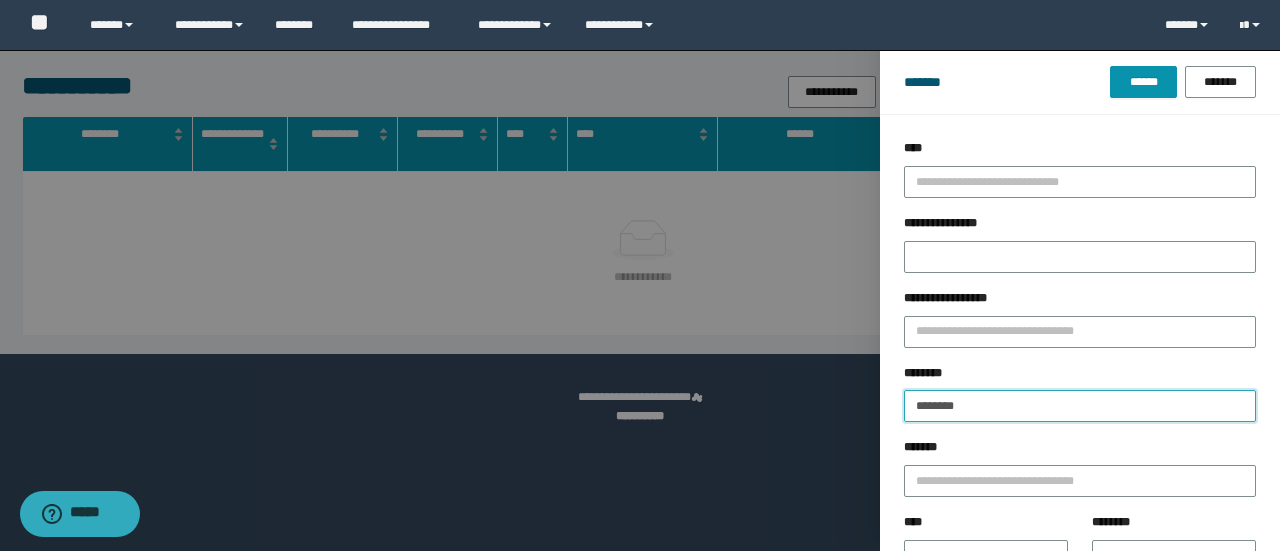 type on "********" 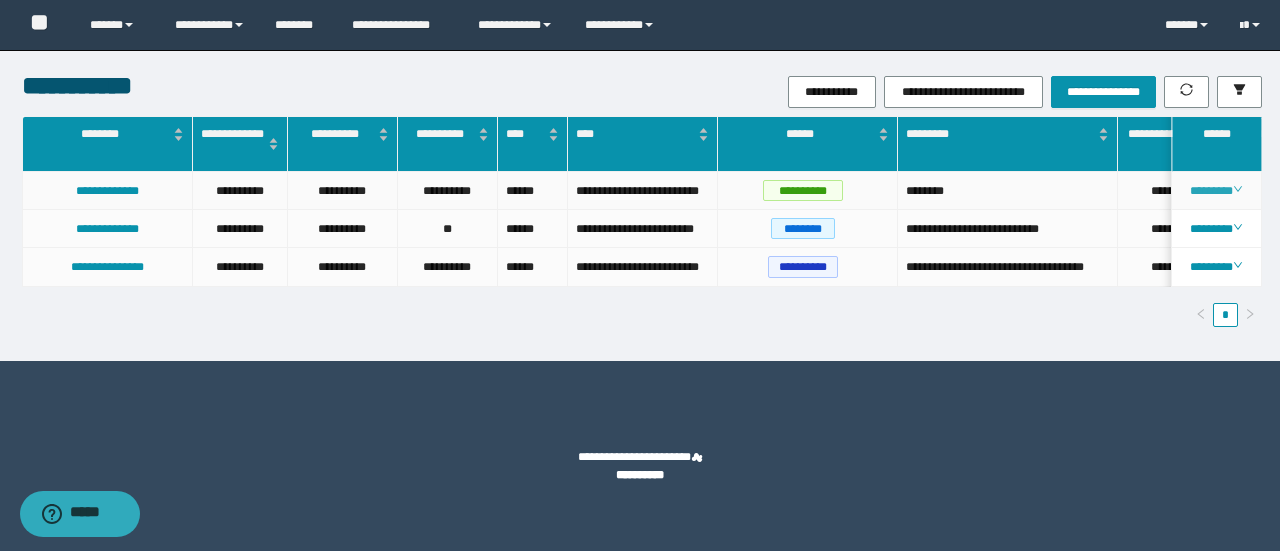 click on "********" at bounding box center [1216, 191] 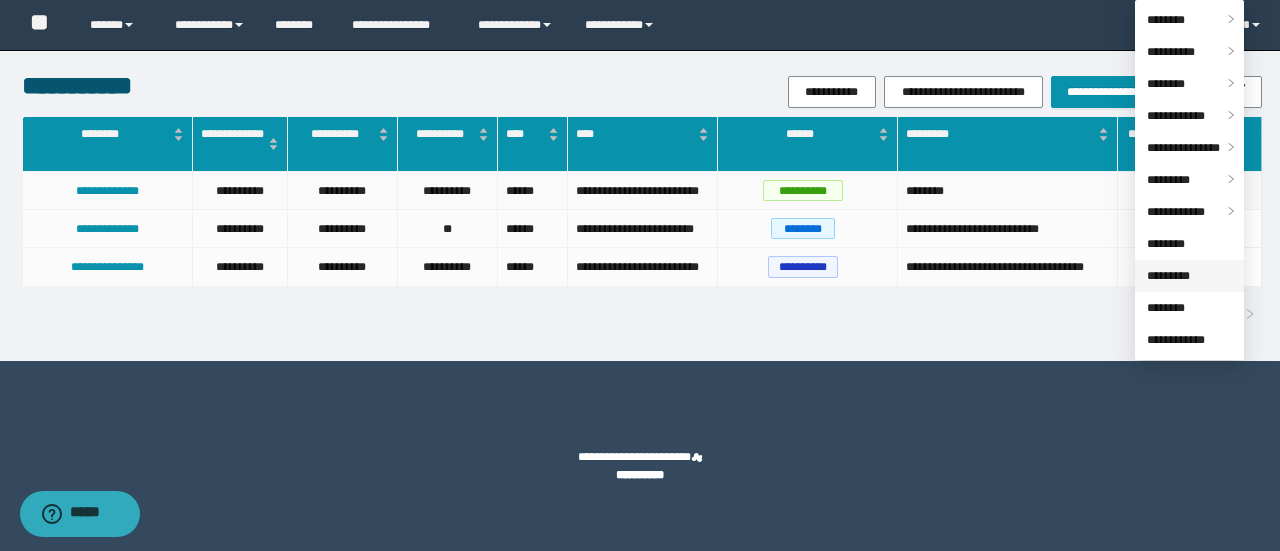 click on "*********" at bounding box center (1168, 276) 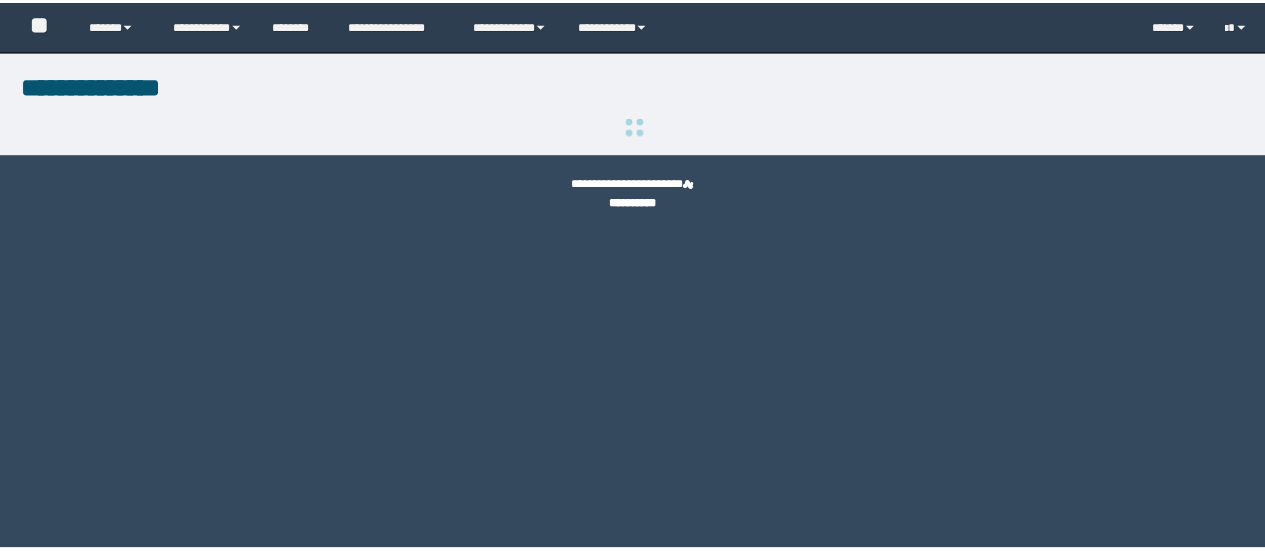 scroll, scrollTop: 0, scrollLeft: 0, axis: both 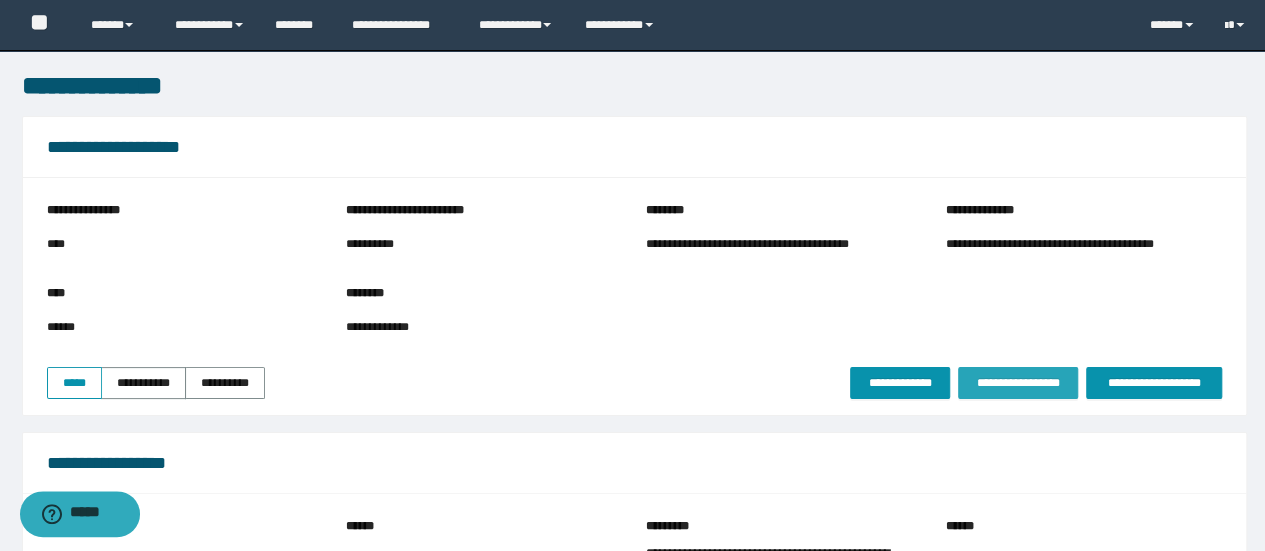click on "**********" at bounding box center [1018, 383] 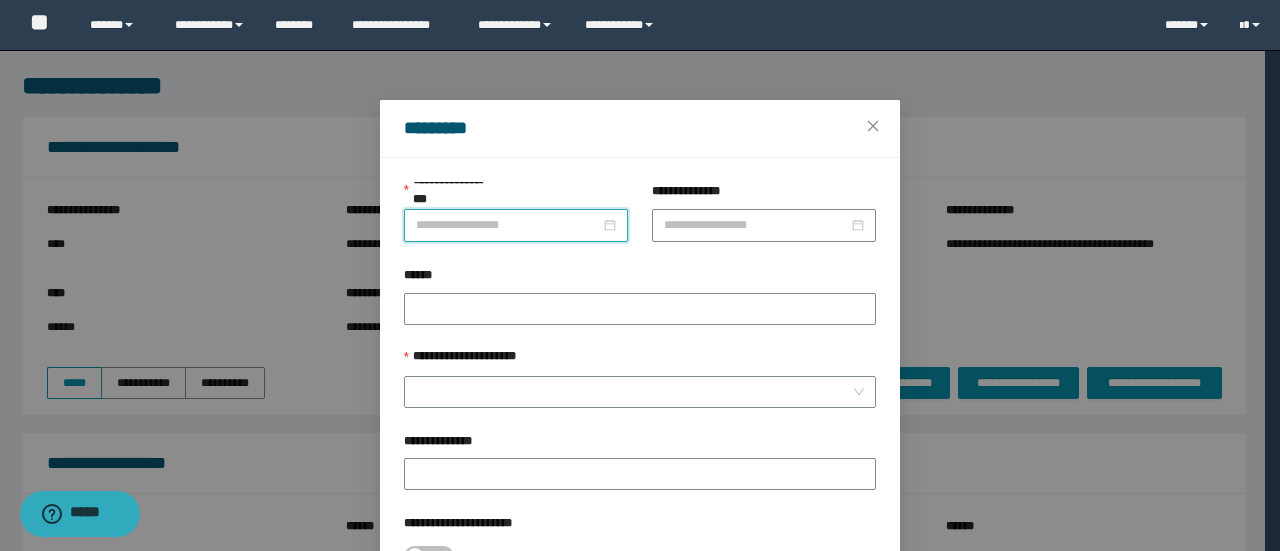 click on "**********" at bounding box center (508, 225) 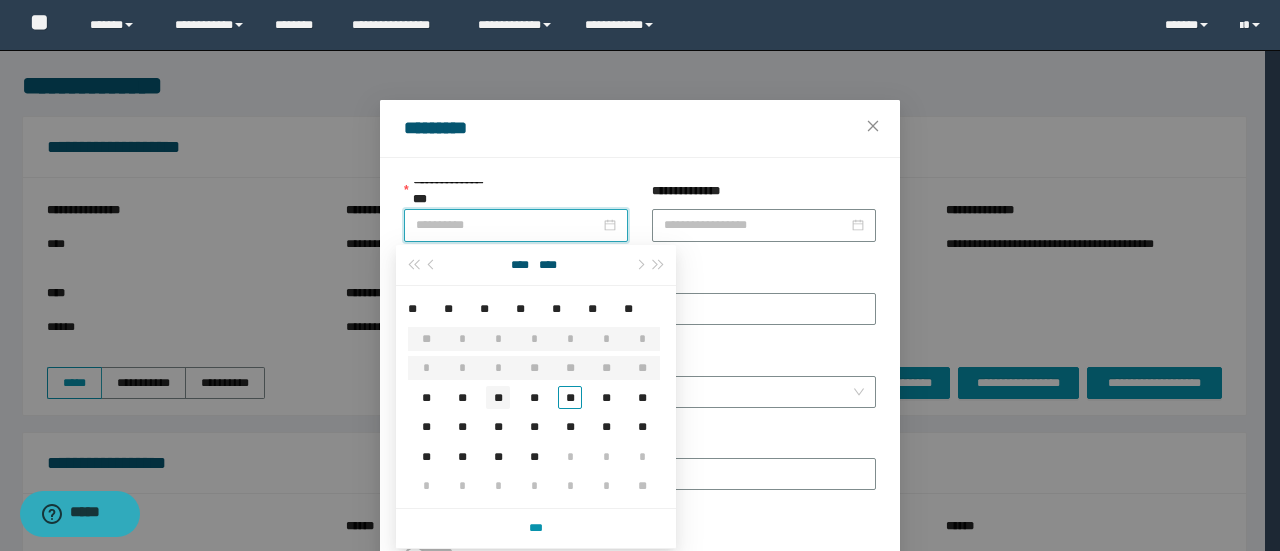 type on "**********" 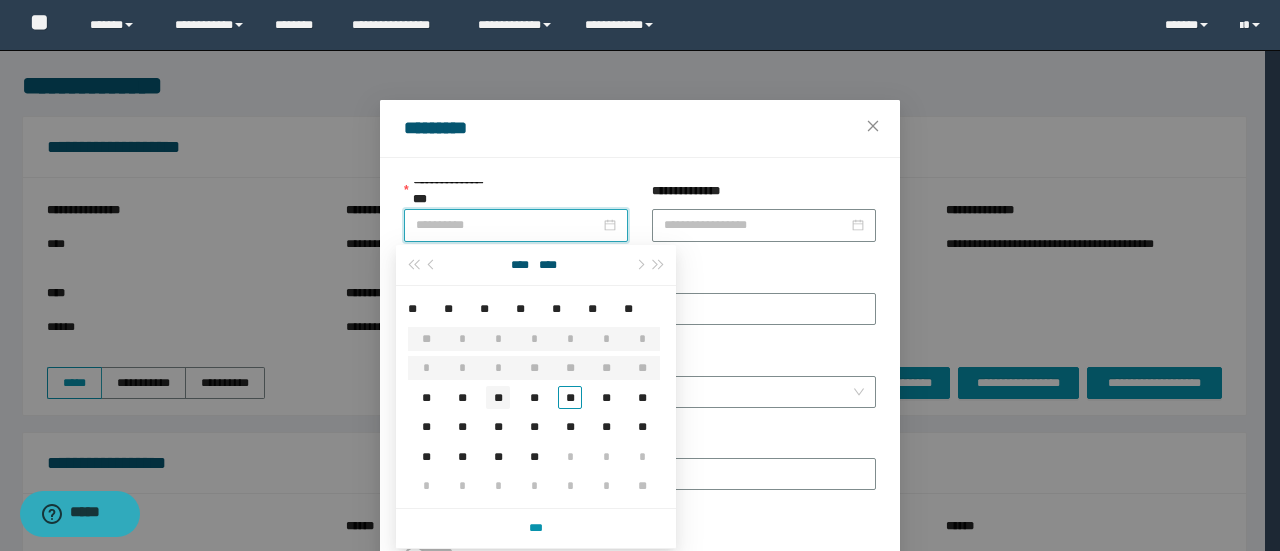 click on "**" at bounding box center (498, 397) 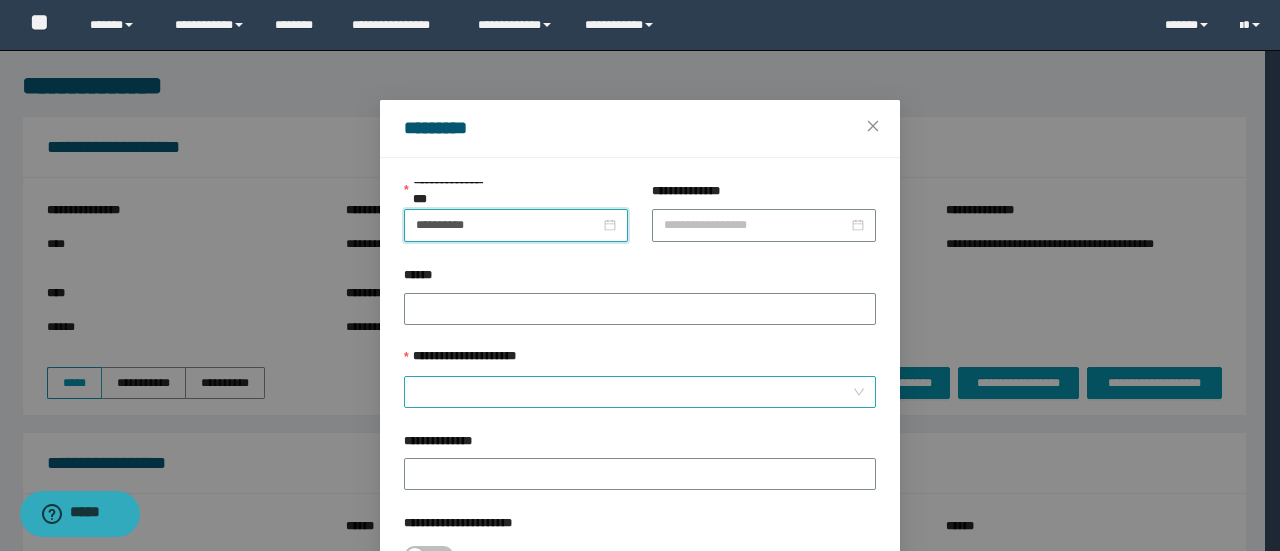 click on "**********" at bounding box center [634, 392] 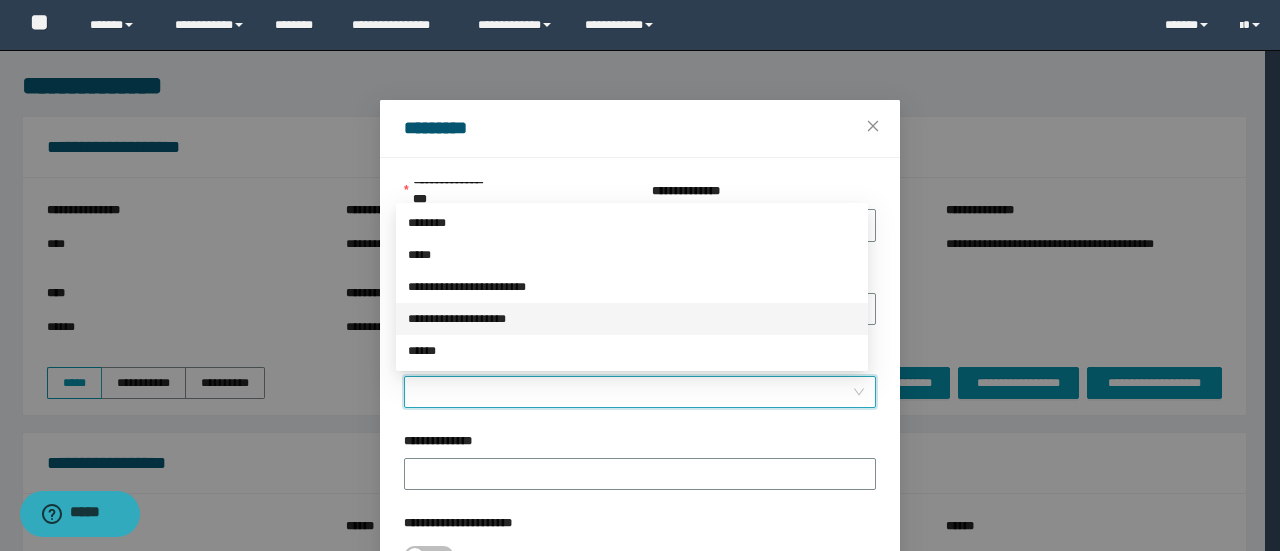 click on "**********" at bounding box center (632, 319) 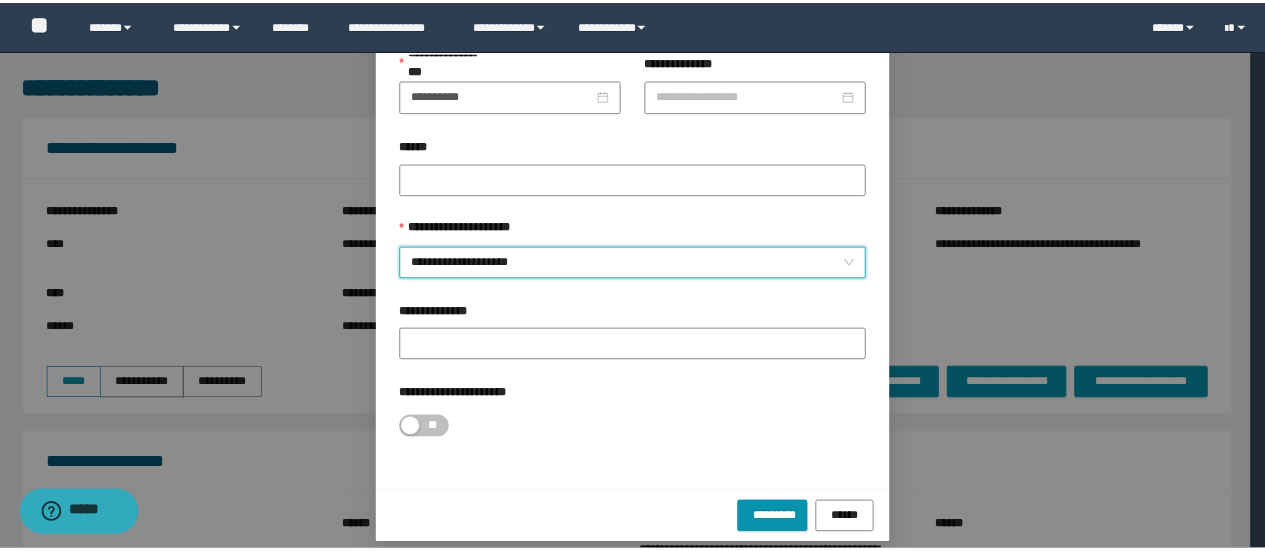scroll, scrollTop: 146, scrollLeft: 0, axis: vertical 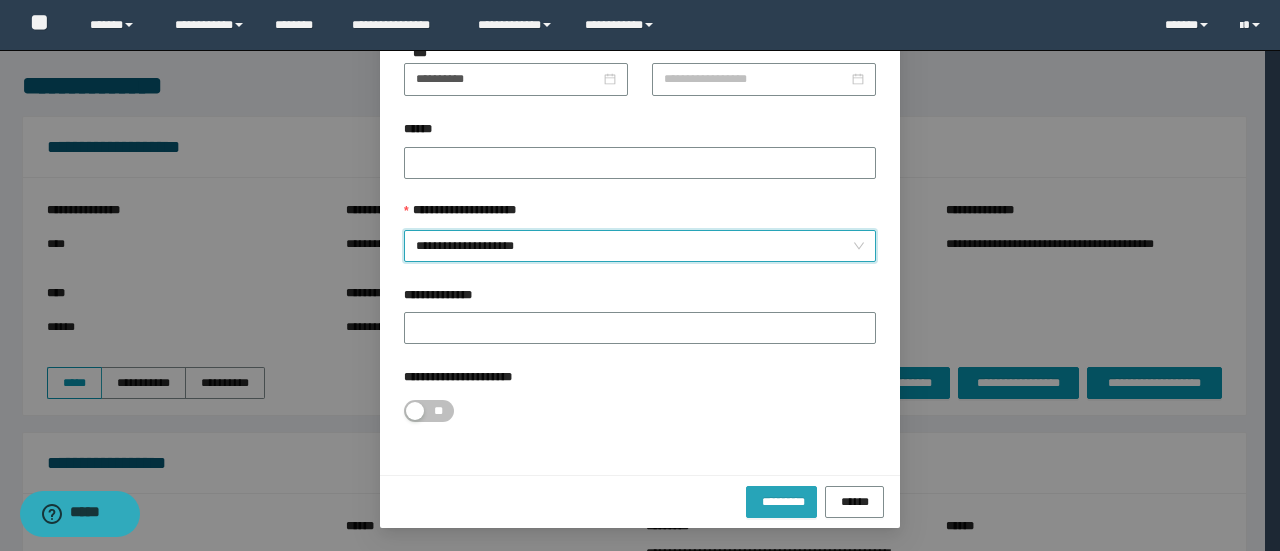 click on "*********" at bounding box center [781, 502] 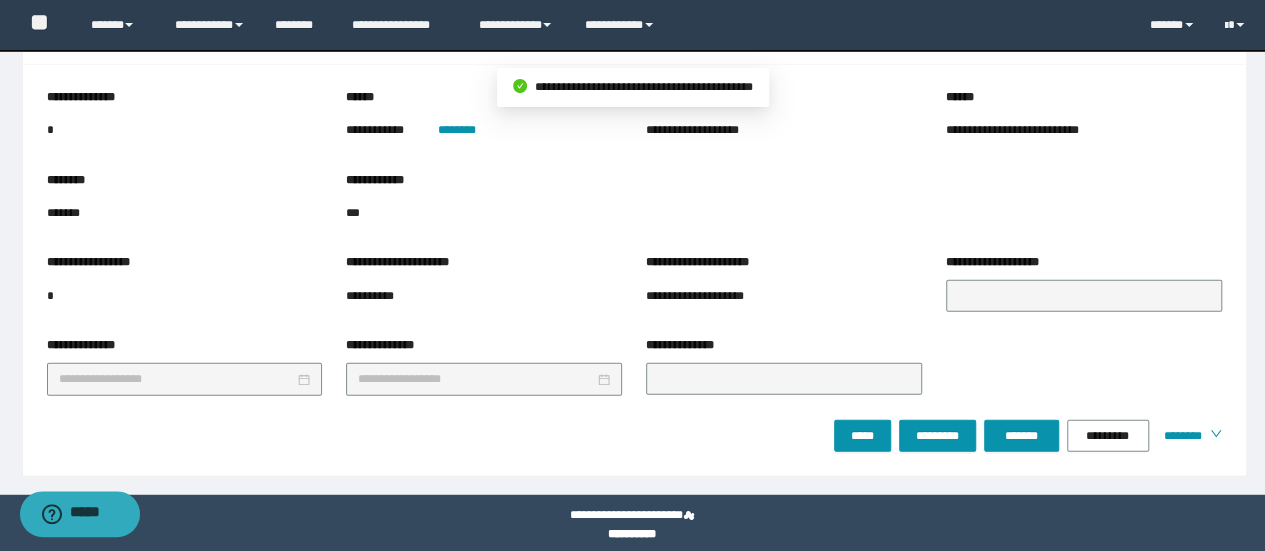 scroll, scrollTop: 2434, scrollLeft: 0, axis: vertical 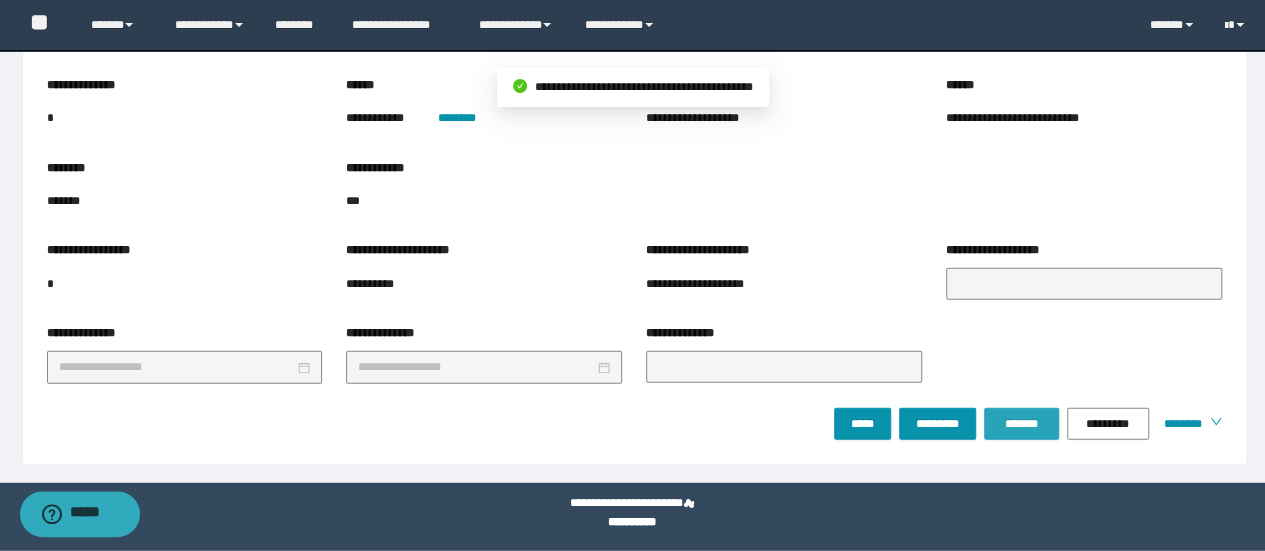 click on "*******" at bounding box center (1021, 424) 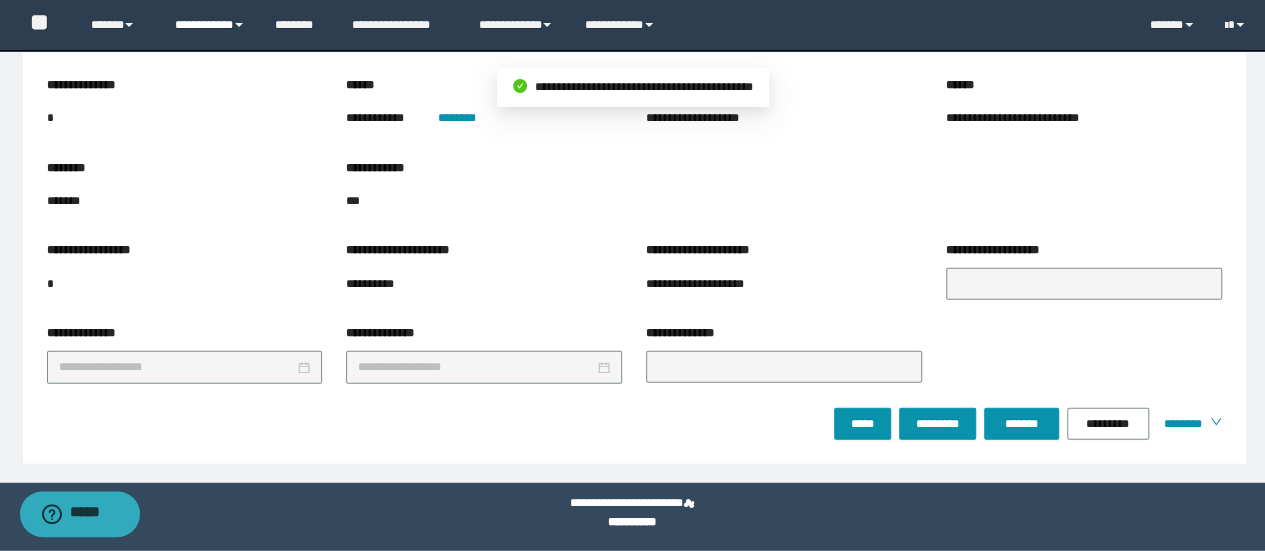 click on "**********" at bounding box center [210, 25] 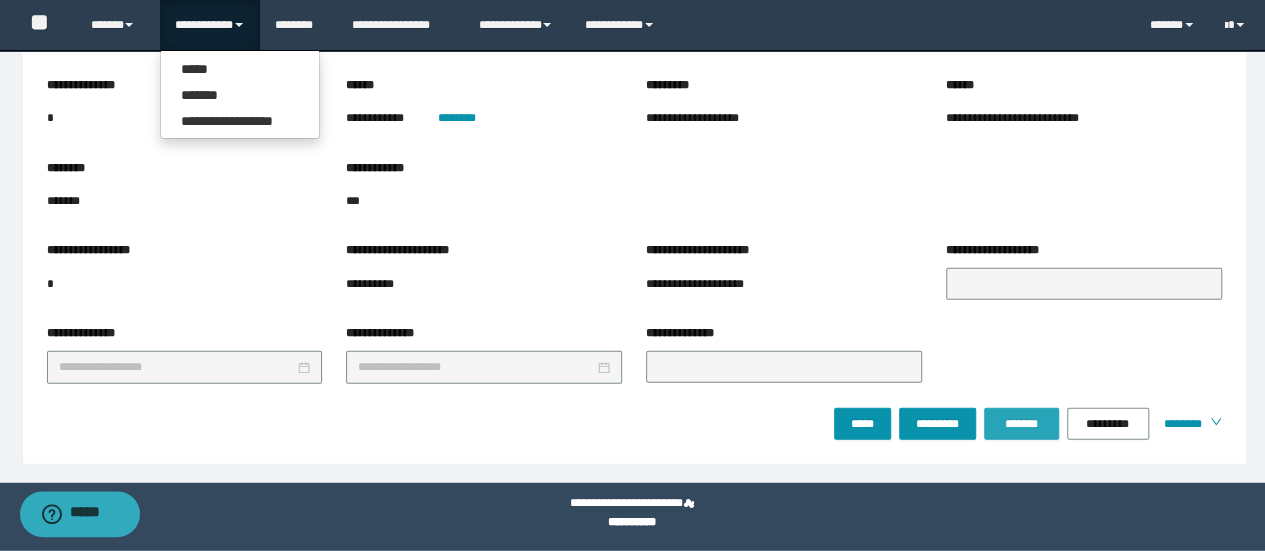 click on "*******" at bounding box center (1021, 424) 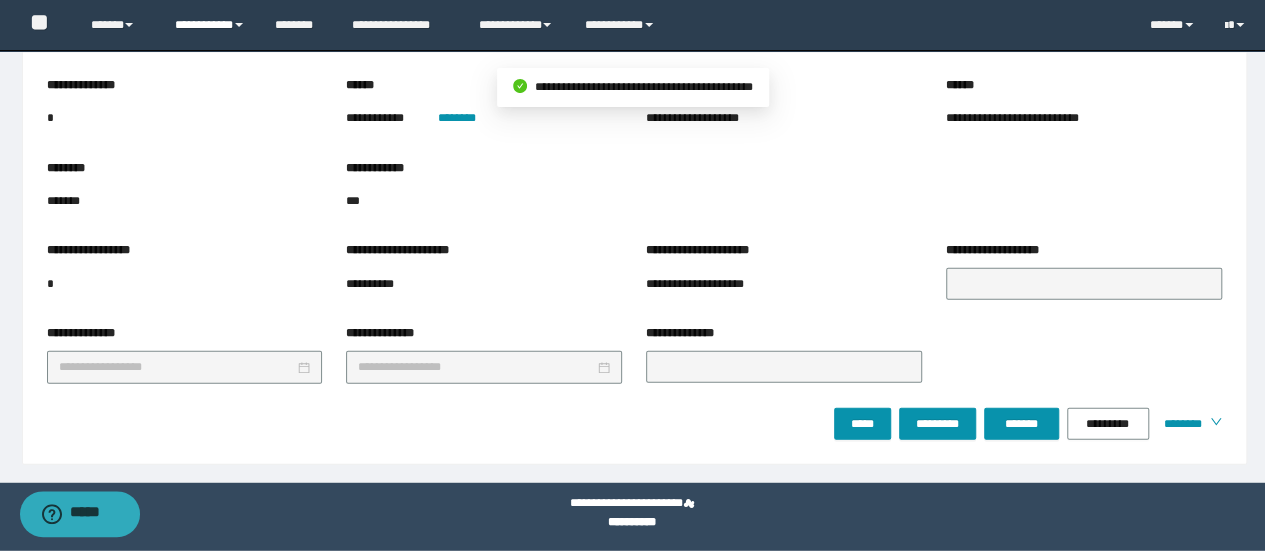 drag, startPoint x: 212, startPoint y: 27, endPoint x: 215, endPoint y: 39, distance: 12.369317 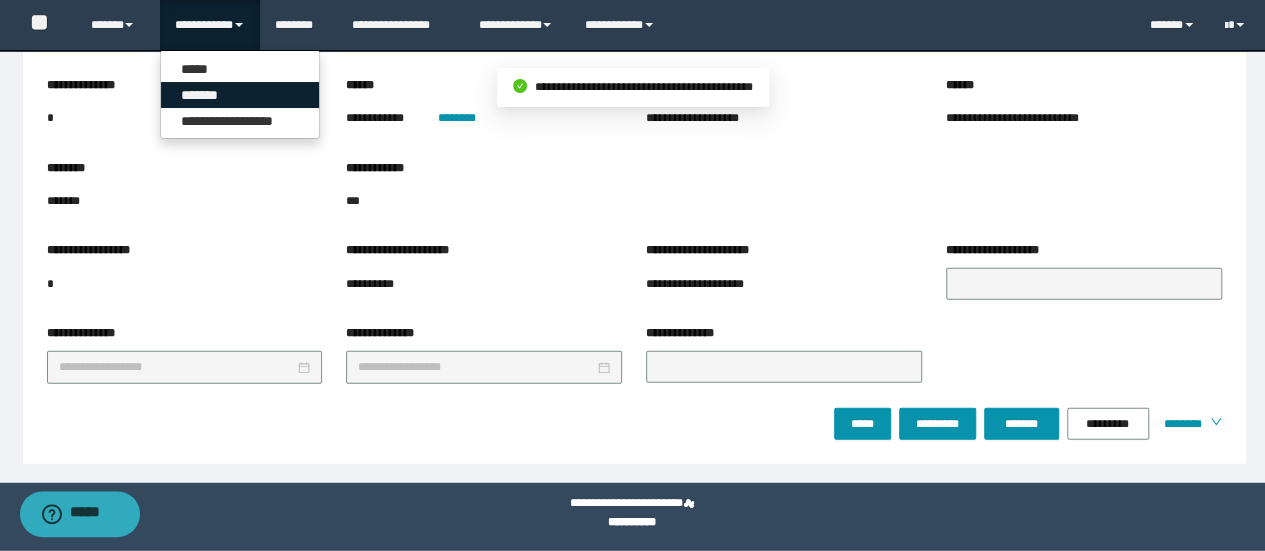 click on "*******" at bounding box center (240, 95) 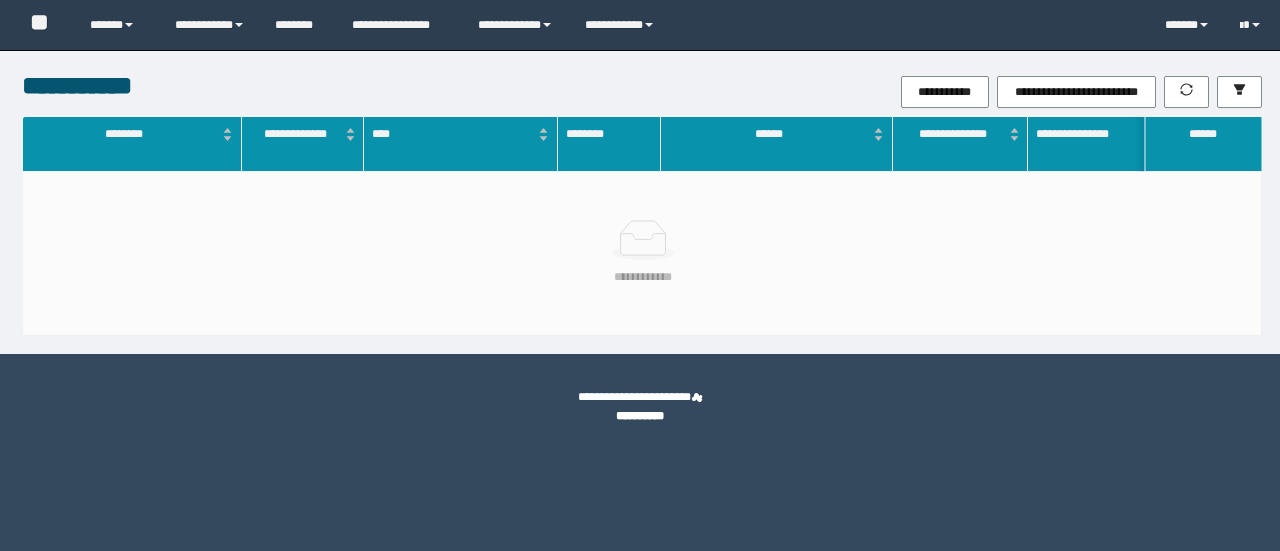 scroll, scrollTop: 0, scrollLeft: 0, axis: both 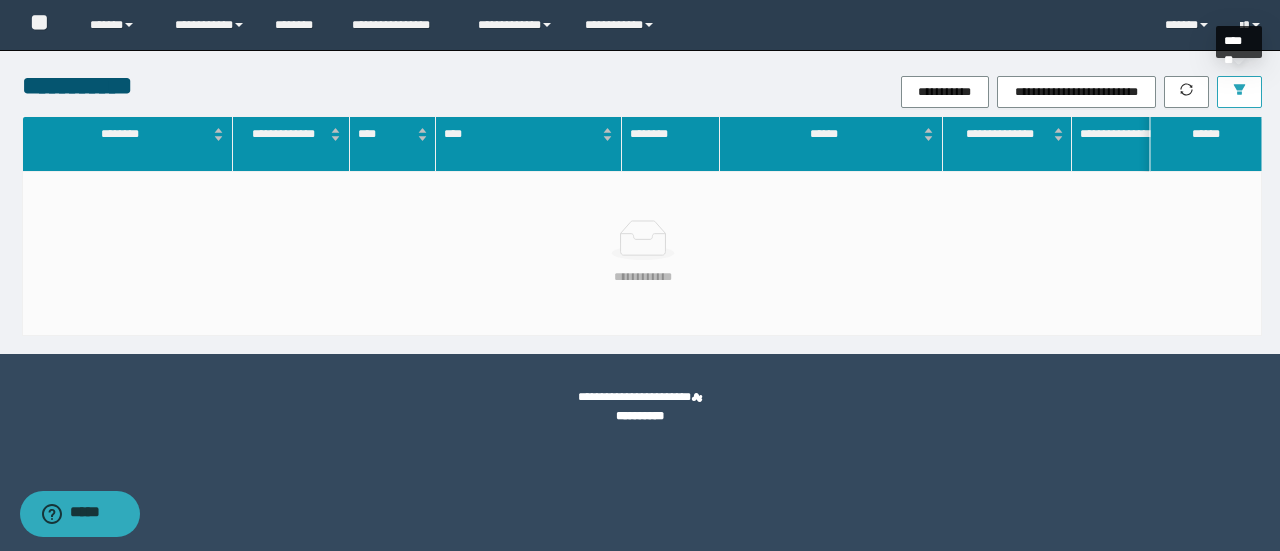 click at bounding box center (1239, 92) 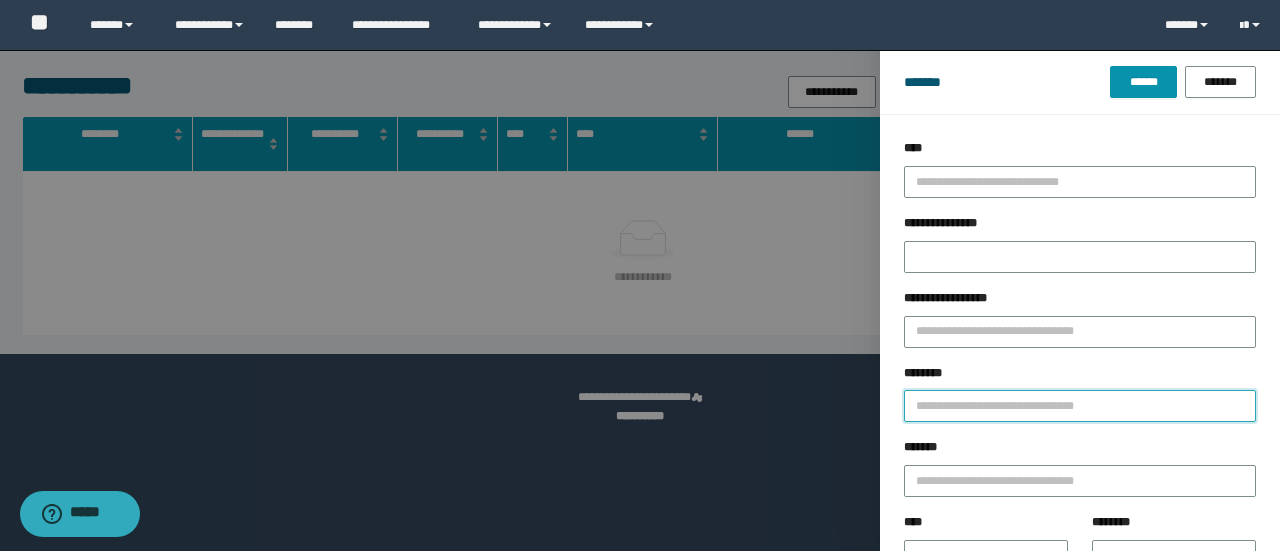 click on "********" at bounding box center [1080, 406] 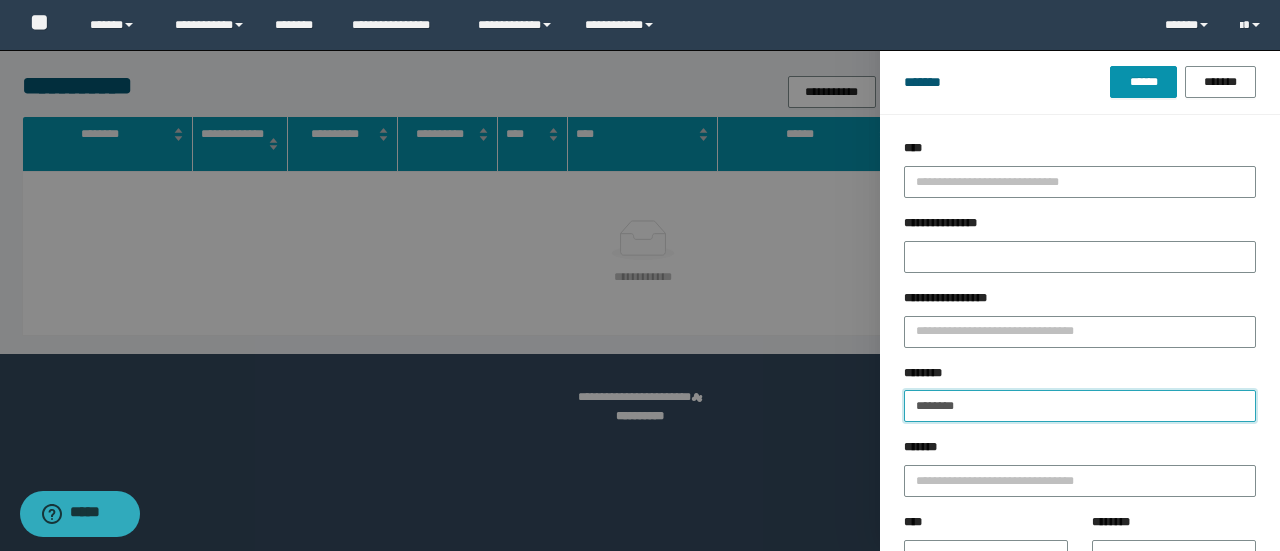 type on "********" 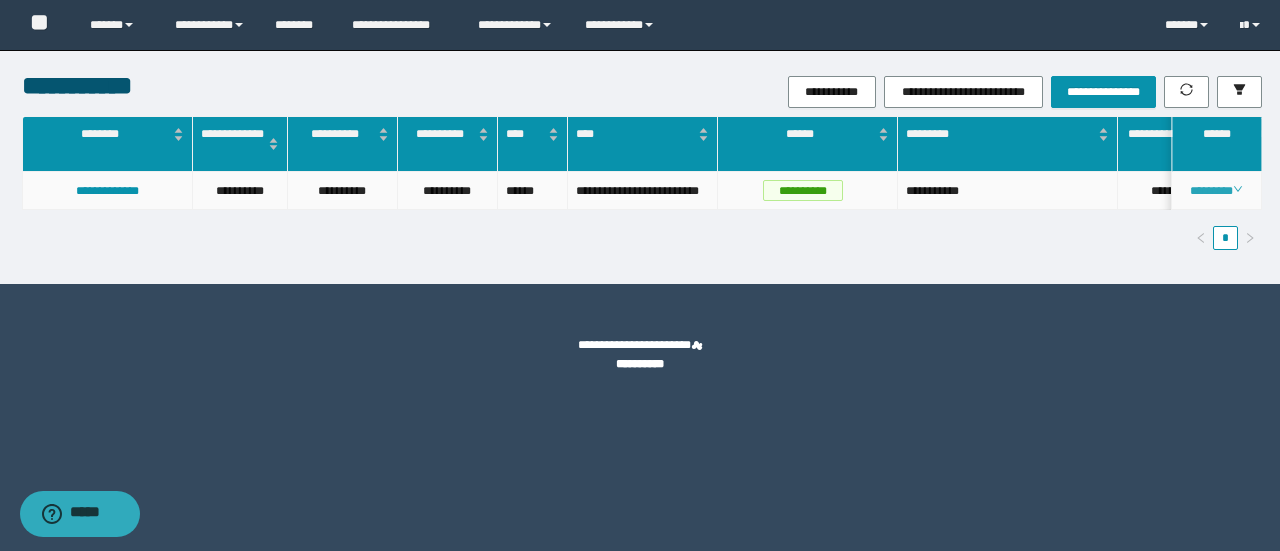 click on "********" at bounding box center [1216, 191] 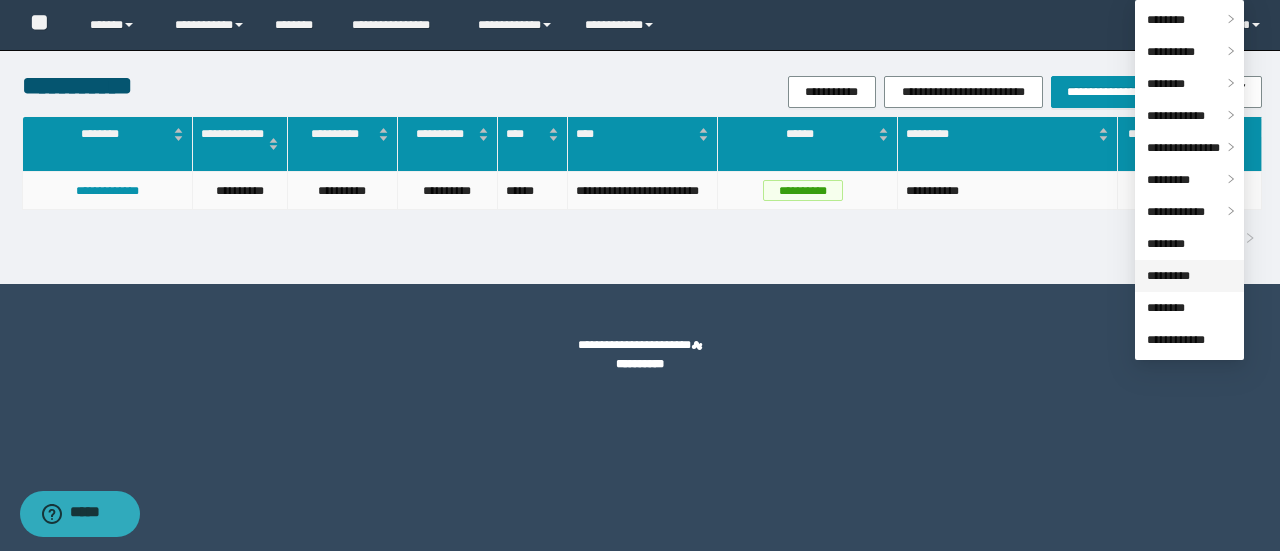 click on "*********" at bounding box center (1168, 276) 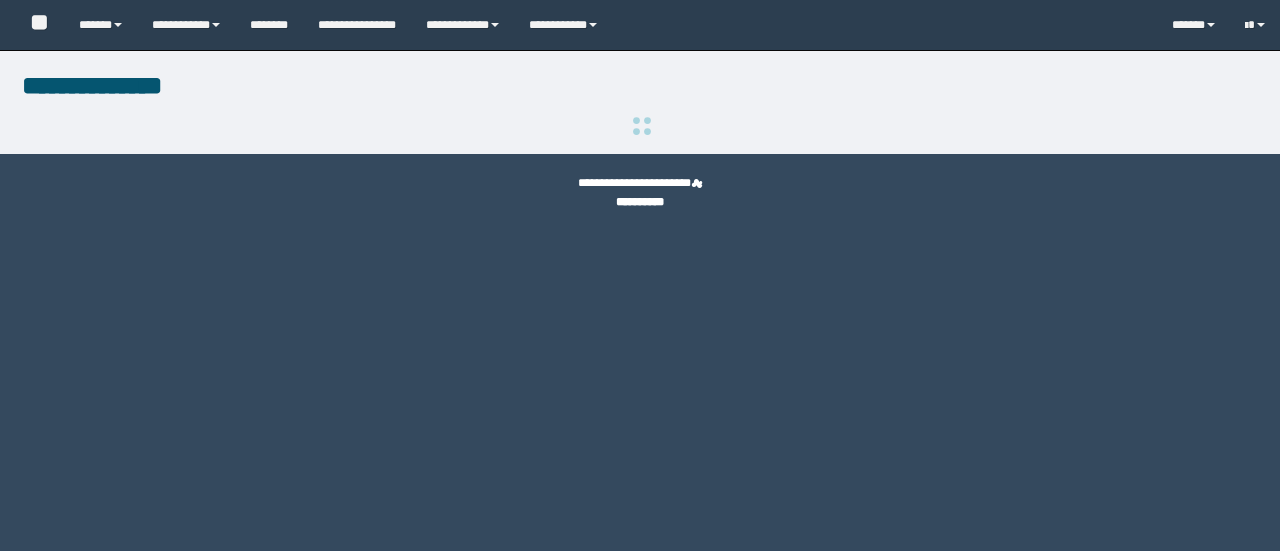 scroll, scrollTop: 0, scrollLeft: 0, axis: both 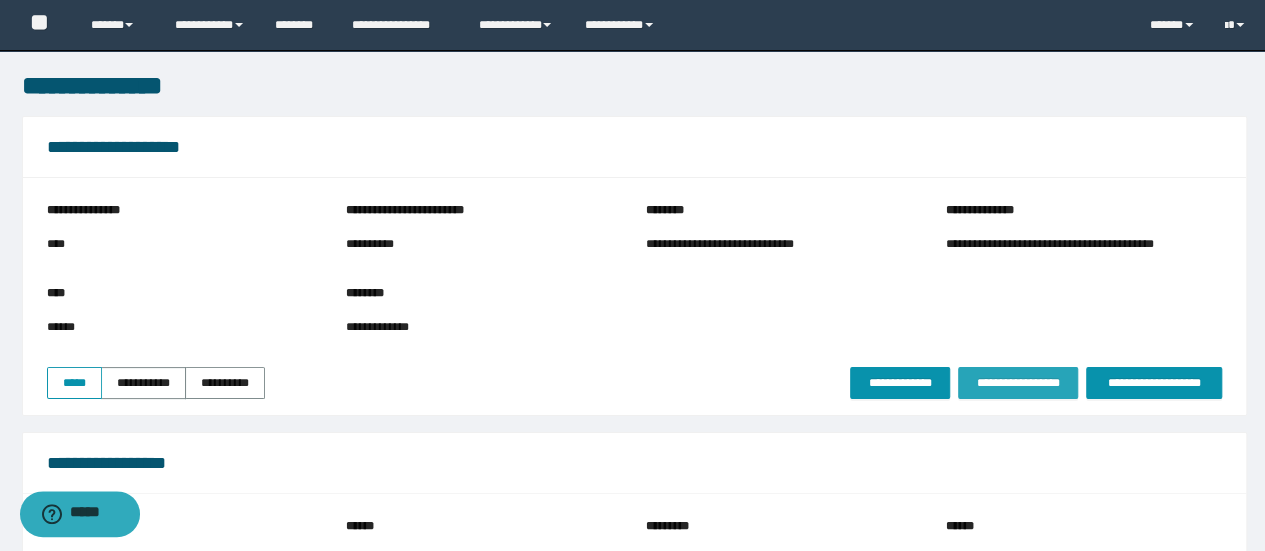 click on "**********" at bounding box center [1018, 383] 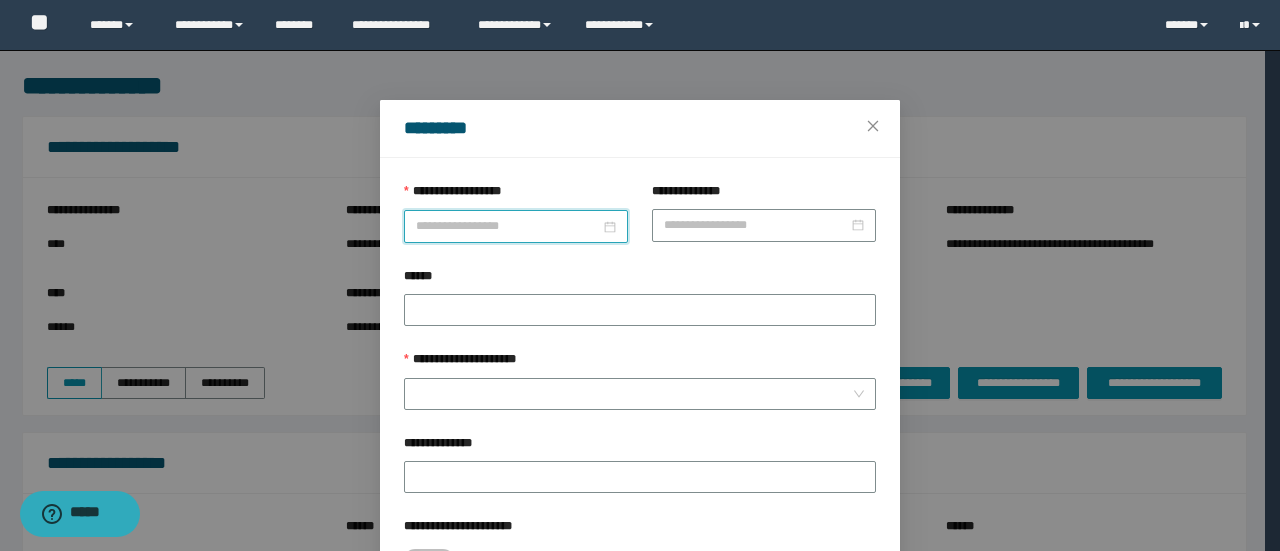 drag, startPoint x: 444, startPoint y: 225, endPoint x: 536, endPoint y: 325, distance: 135.88231 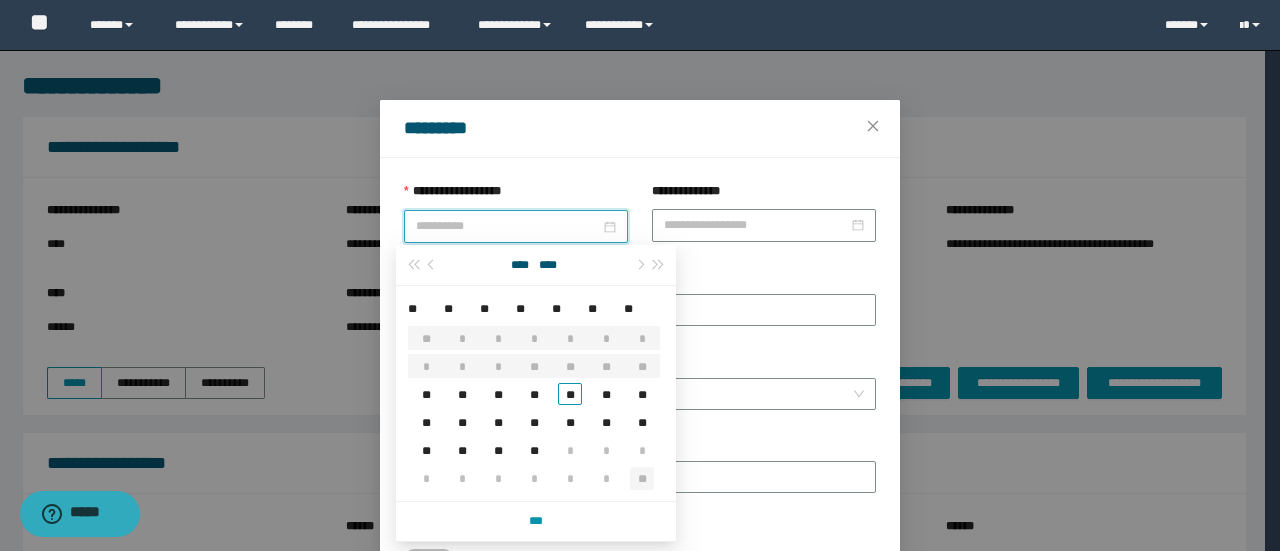 type on "**********" 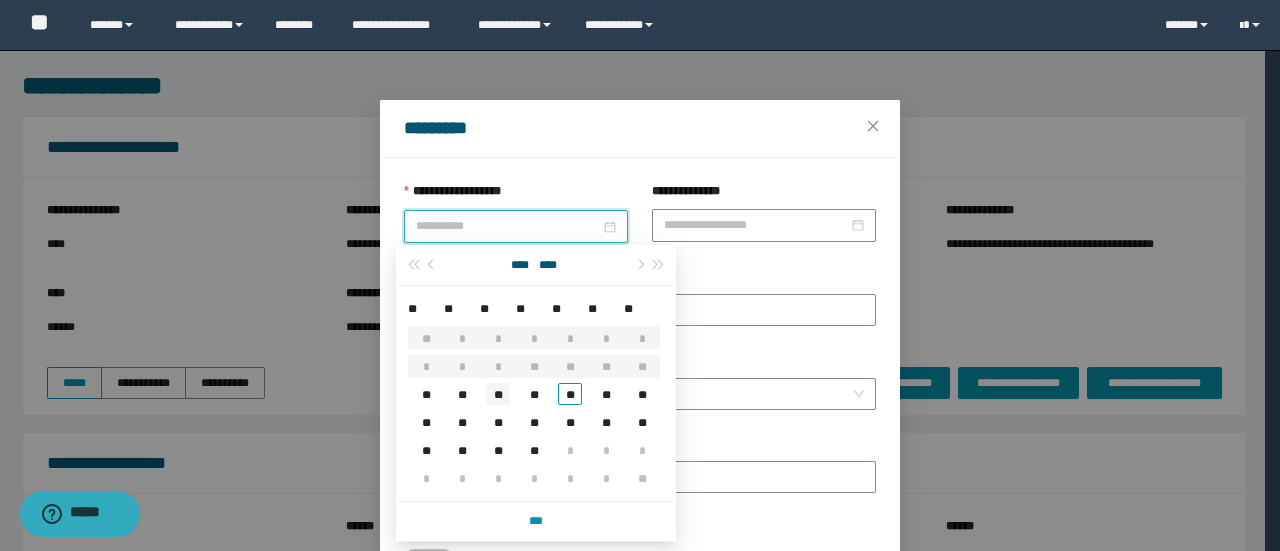 type on "**********" 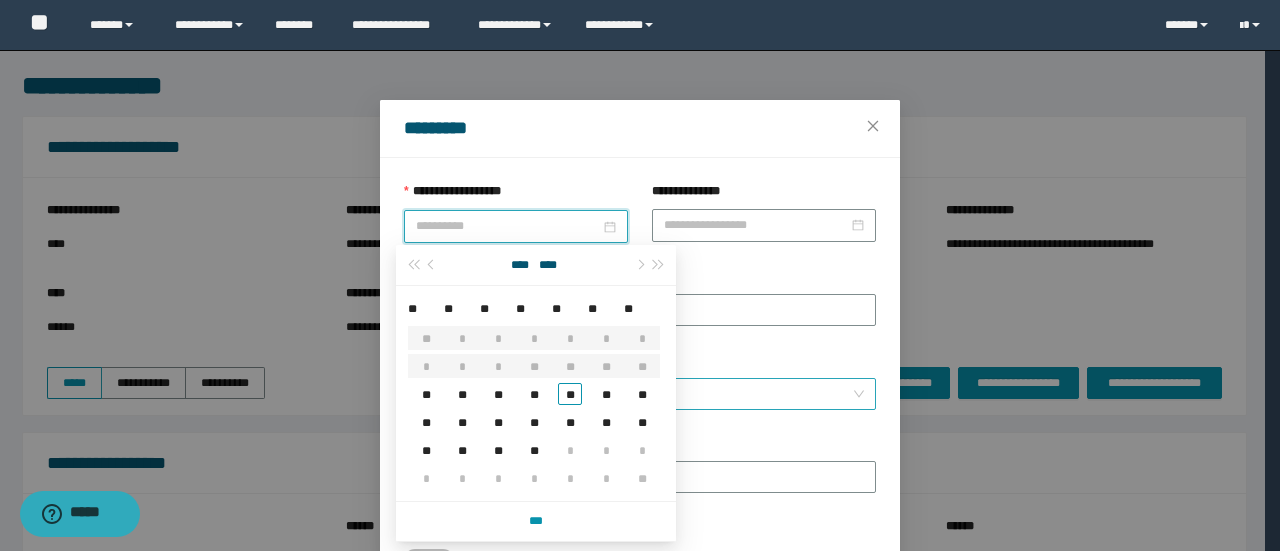 click on "**" at bounding box center [498, 394] 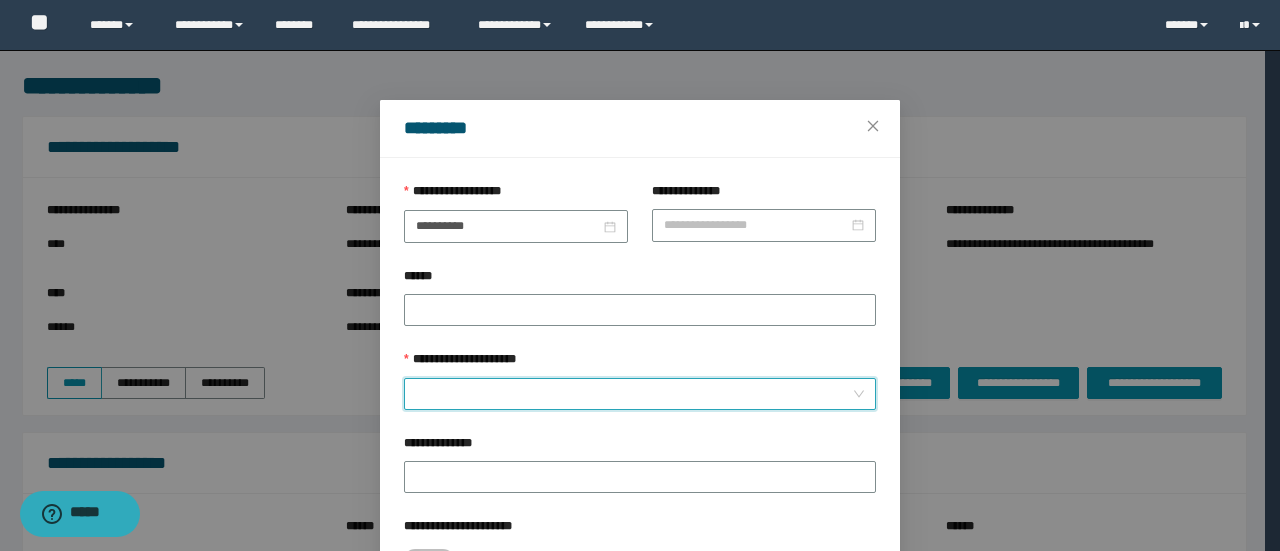 click on "**********" at bounding box center [634, 394] 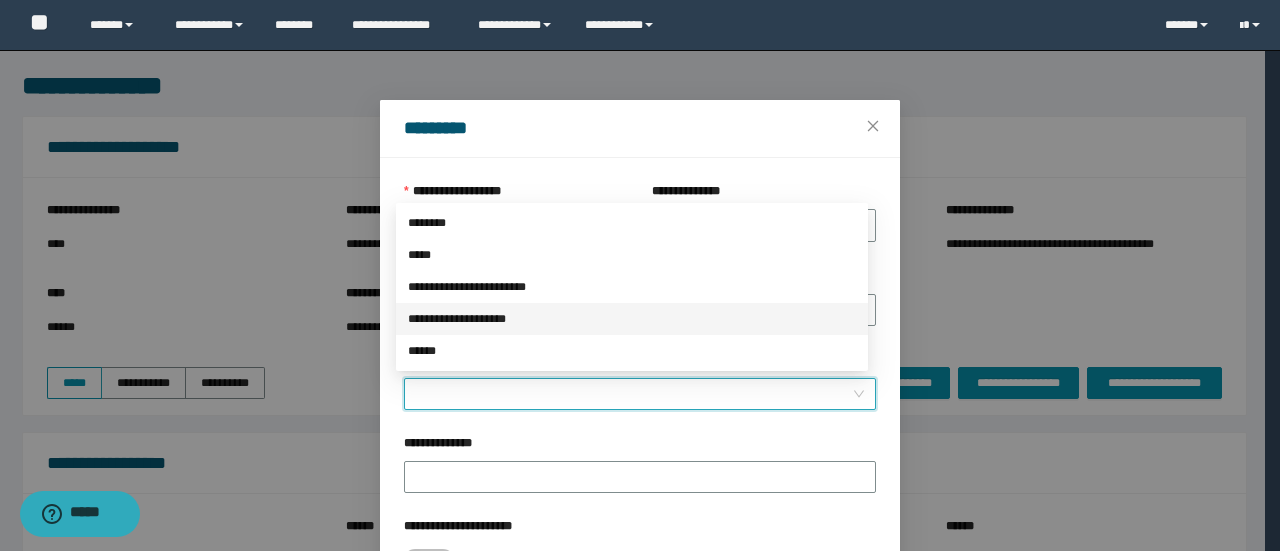drag, startPoint x: 495, startPoint y: 320, endPoint x: 525, endPoint y: 341, distance: 36.619667 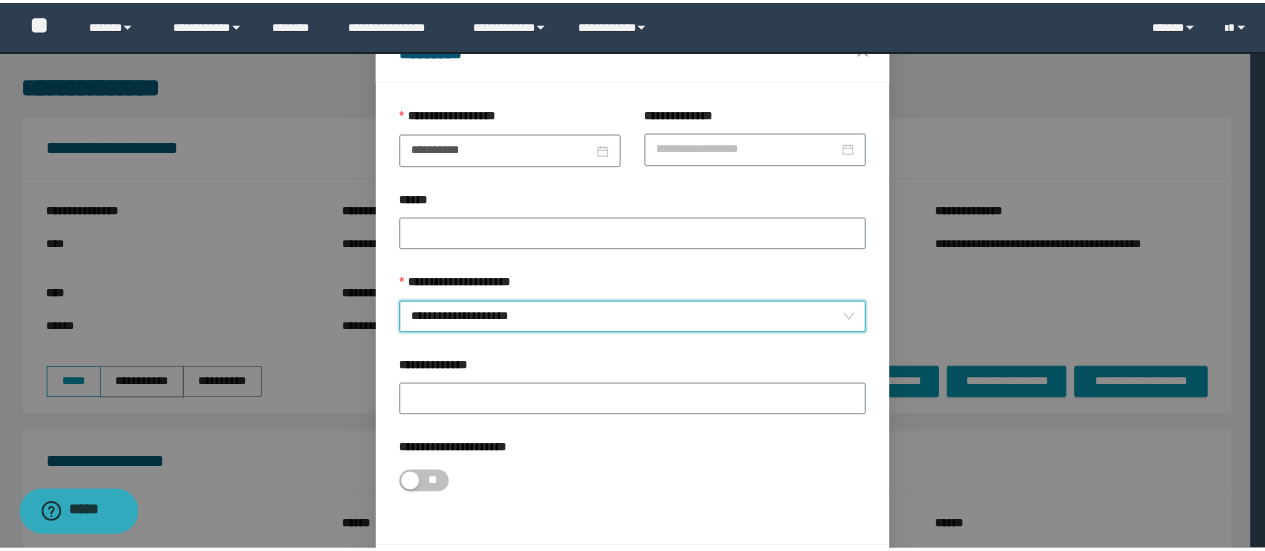 scroll, scrollTop: 146, scrollLeft: 0, axis: vertical 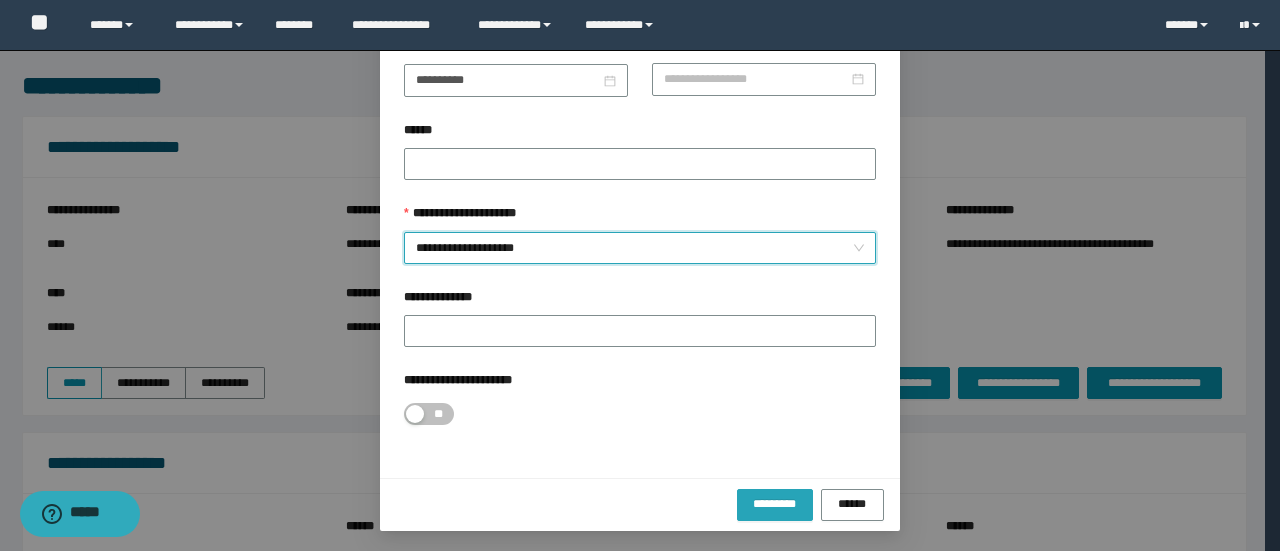click on "*********" at bounding box center [775, 504] 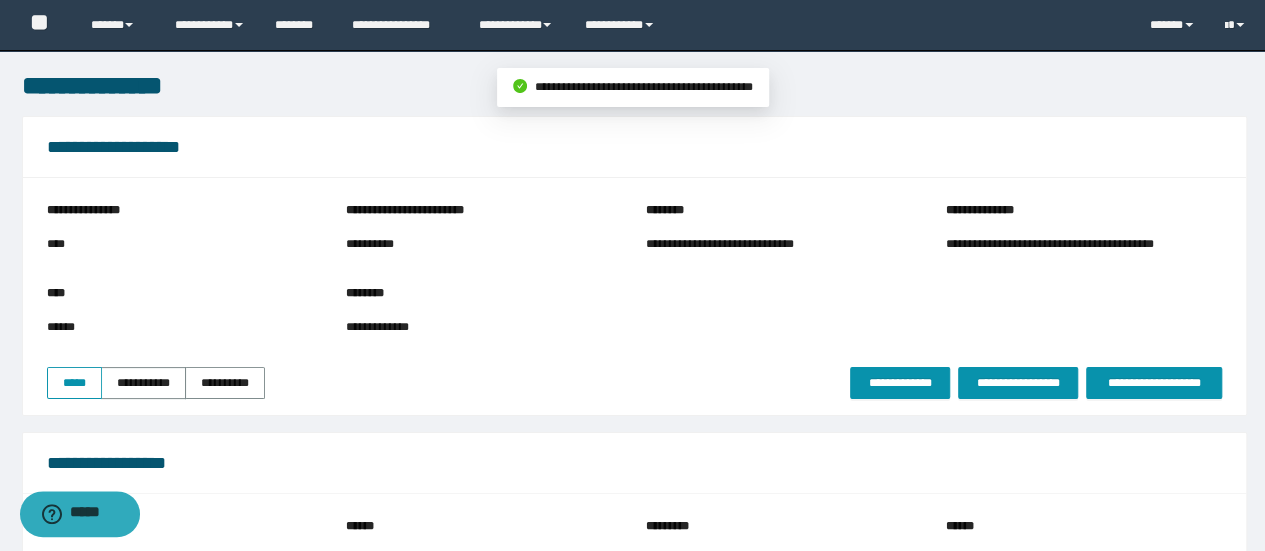 scroll, scrollTop: 2898, scrollLeft: 0, axis: vertical 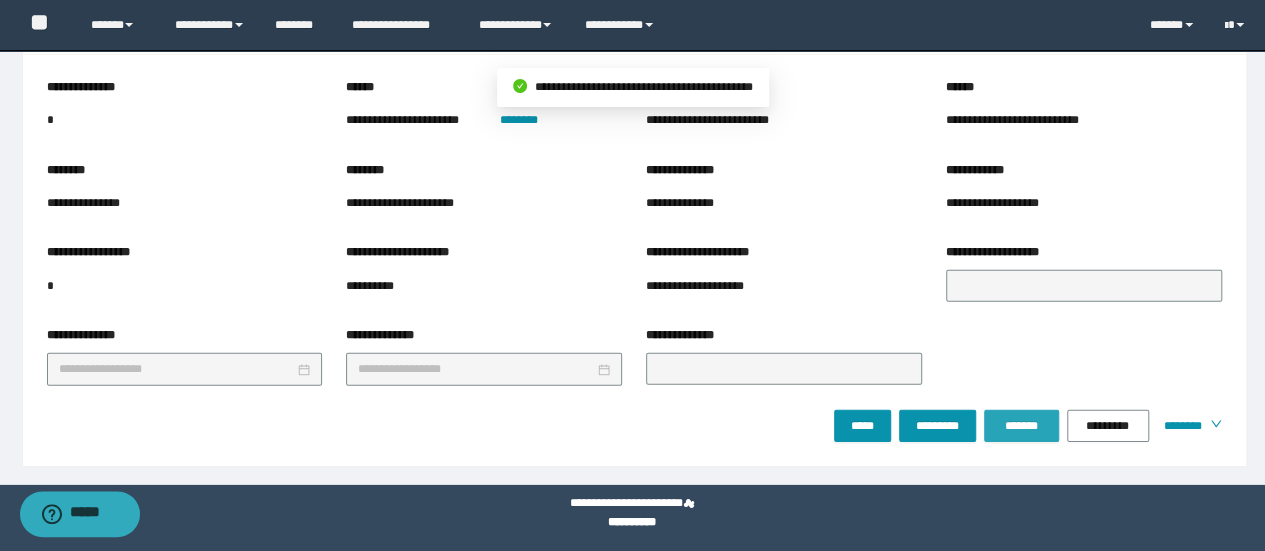 click on "*******" at bounding box center (1021, 426) 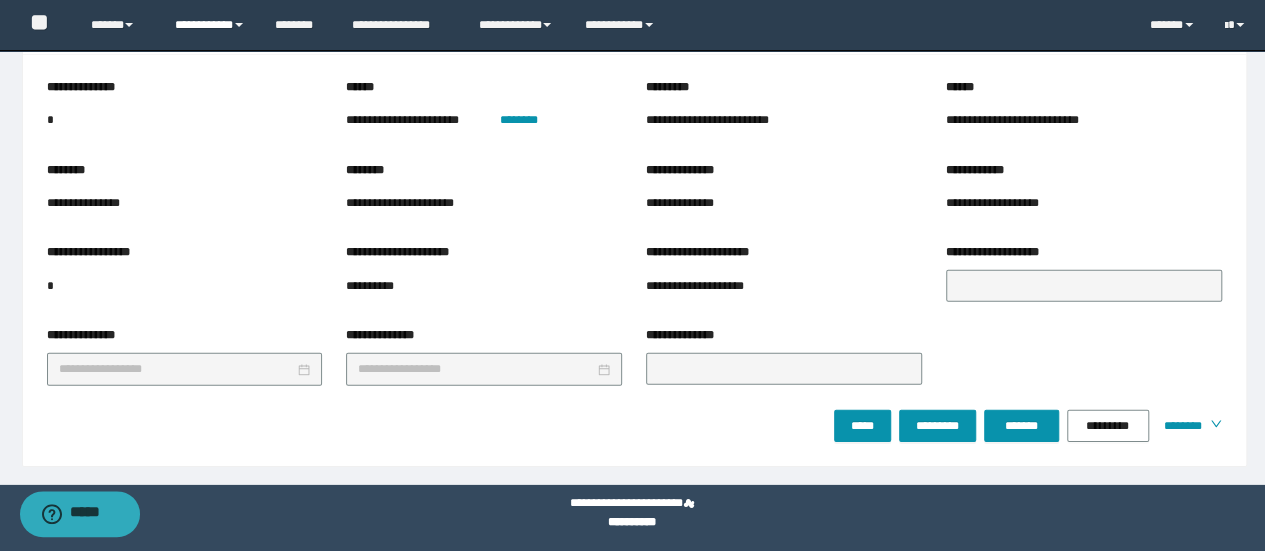 click on "**********" at bounding box center [210, 25] 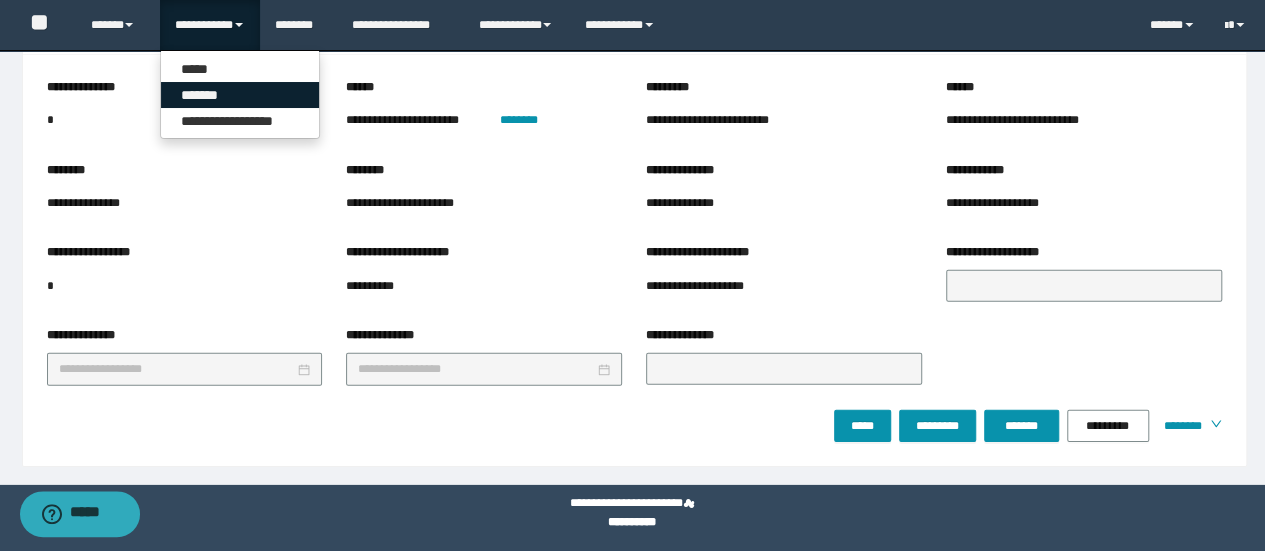 click on "*******" at bounding box center (240, 95) 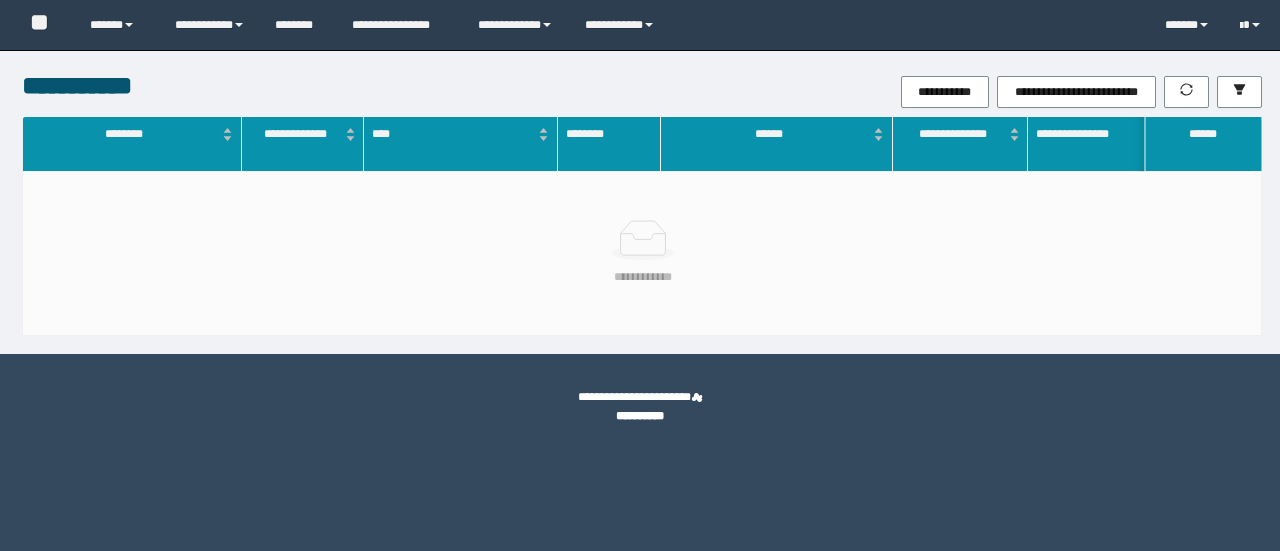 scroll, scrollTop: 0, scrollLeft: 0, axis: both 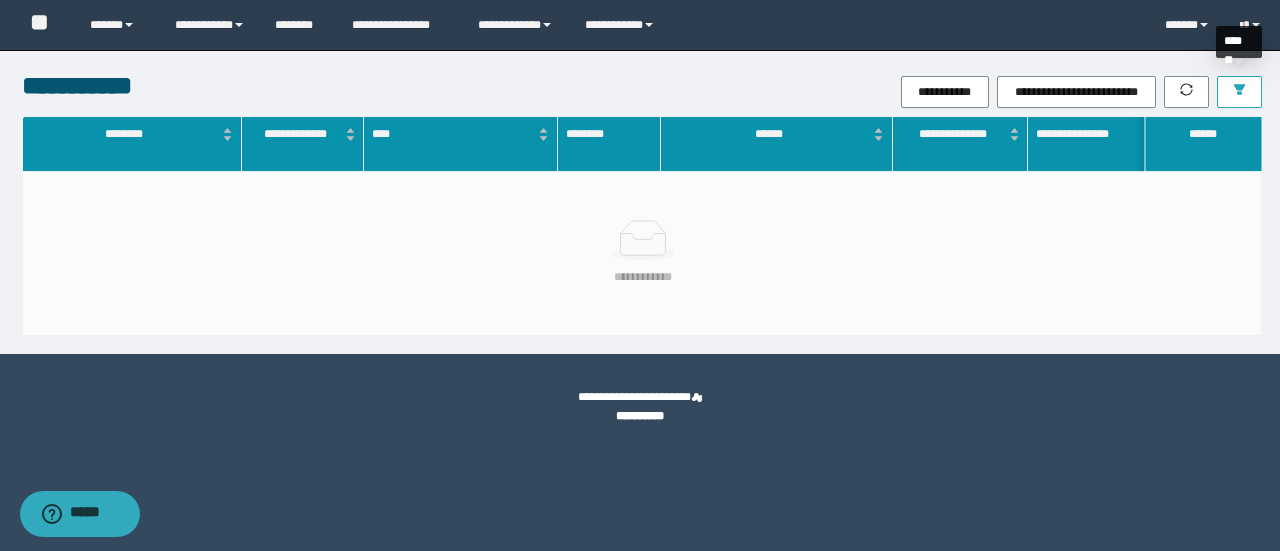 click 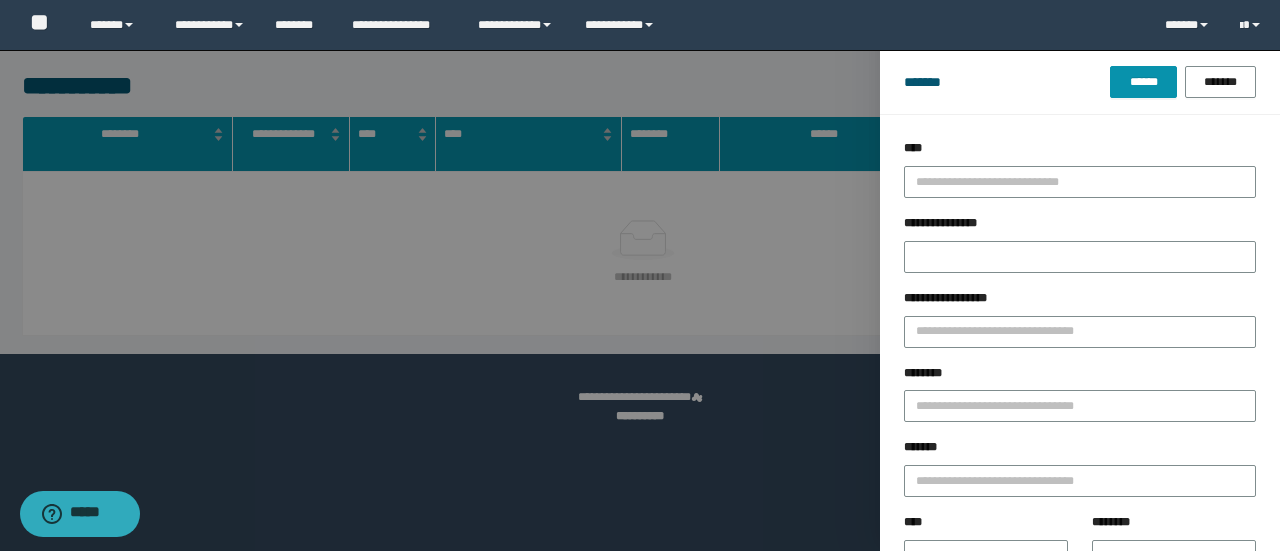 click on "********" at bounding box center (1080, 377) 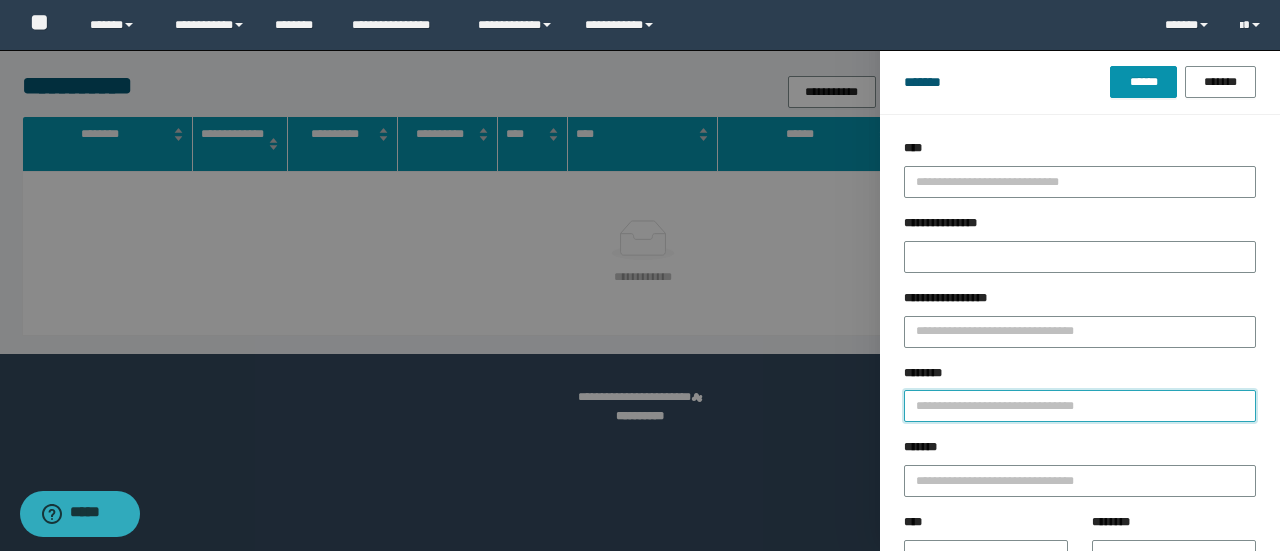 click on "********" at bounding box center (1080, 406) 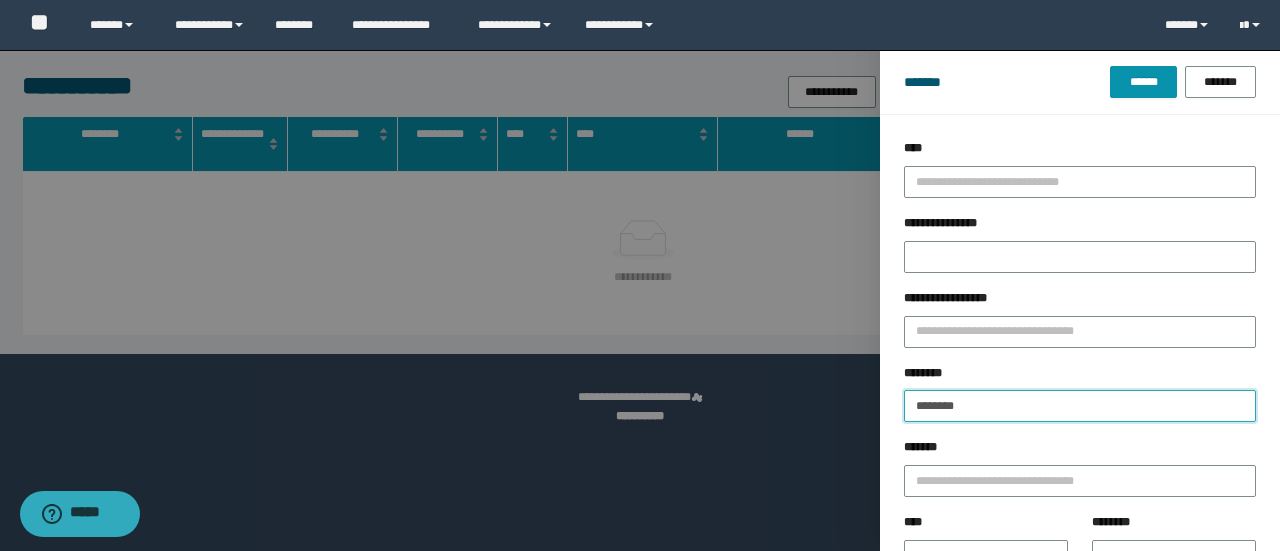 type on "********" 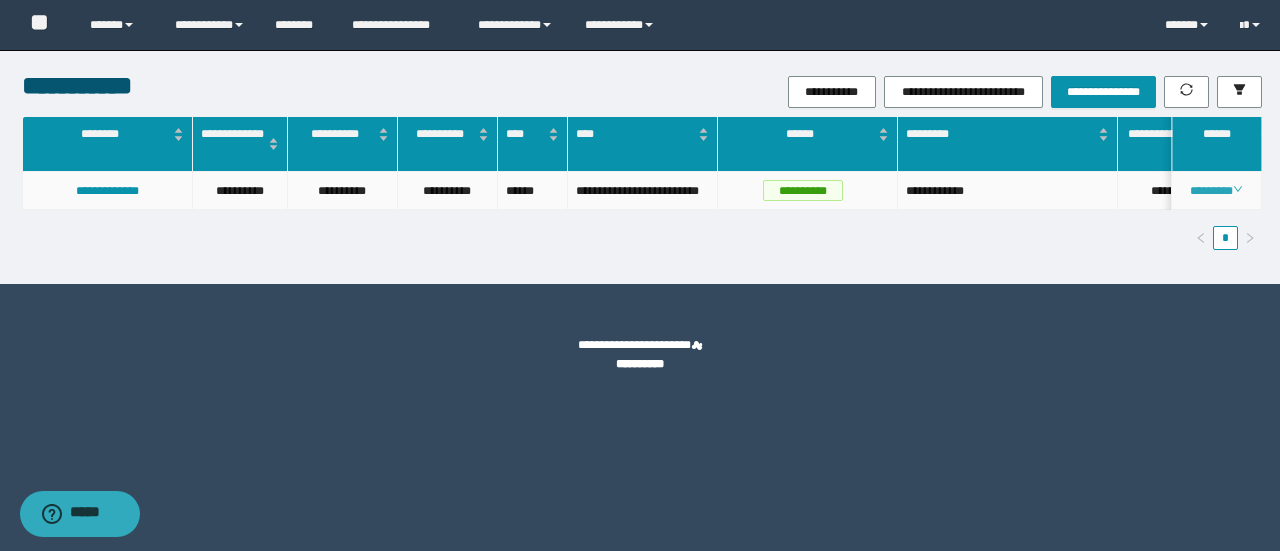 click on "********" at bounding box center (1216, 191) 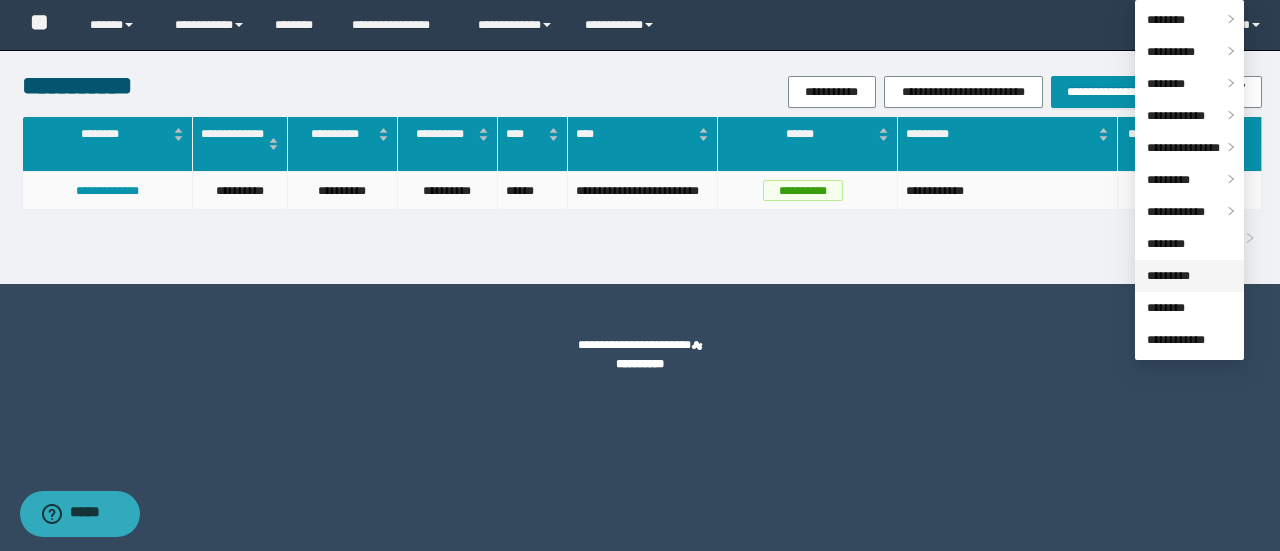 click on "*********" at bounding box center [1168, 276] 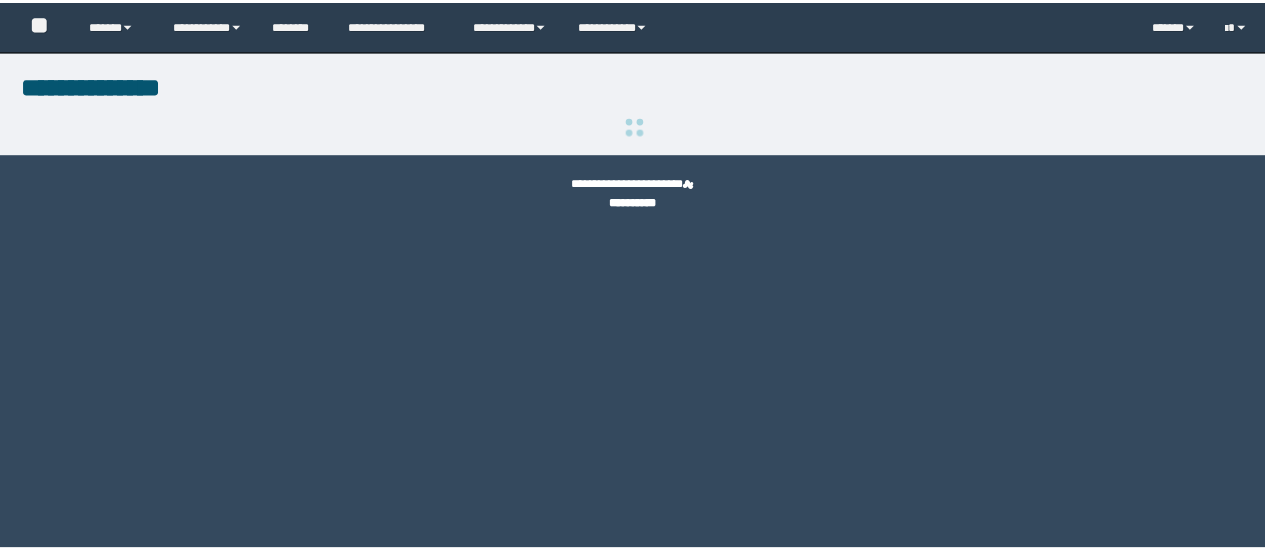 scroll, scrollTop: 0, scrollLeft: 0, axis: both 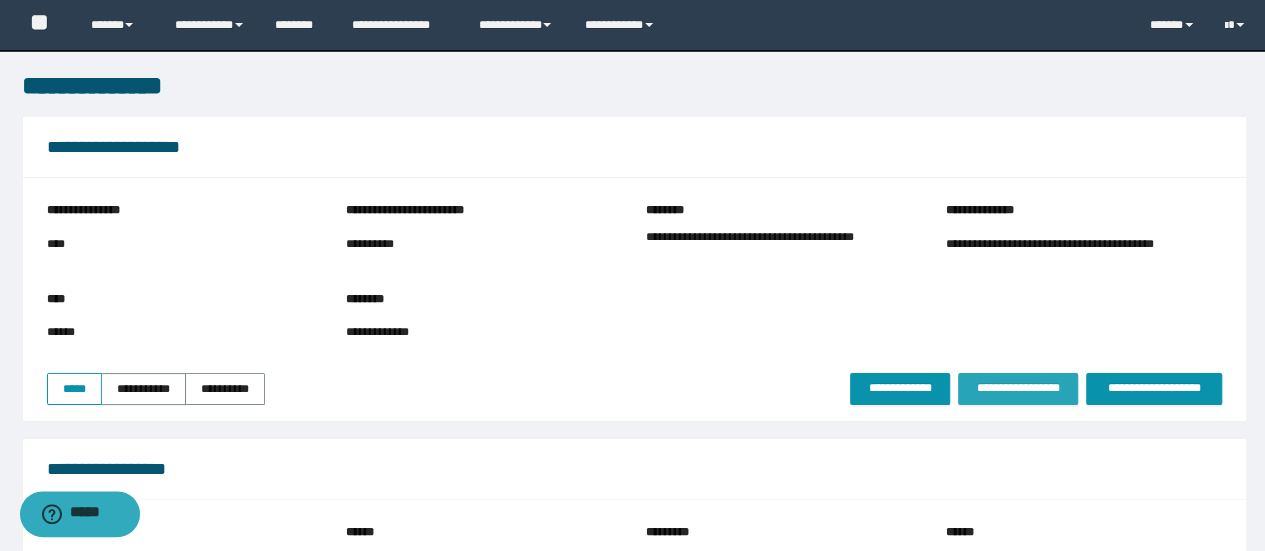 click on "**********" at bounding box center [1018, 389] 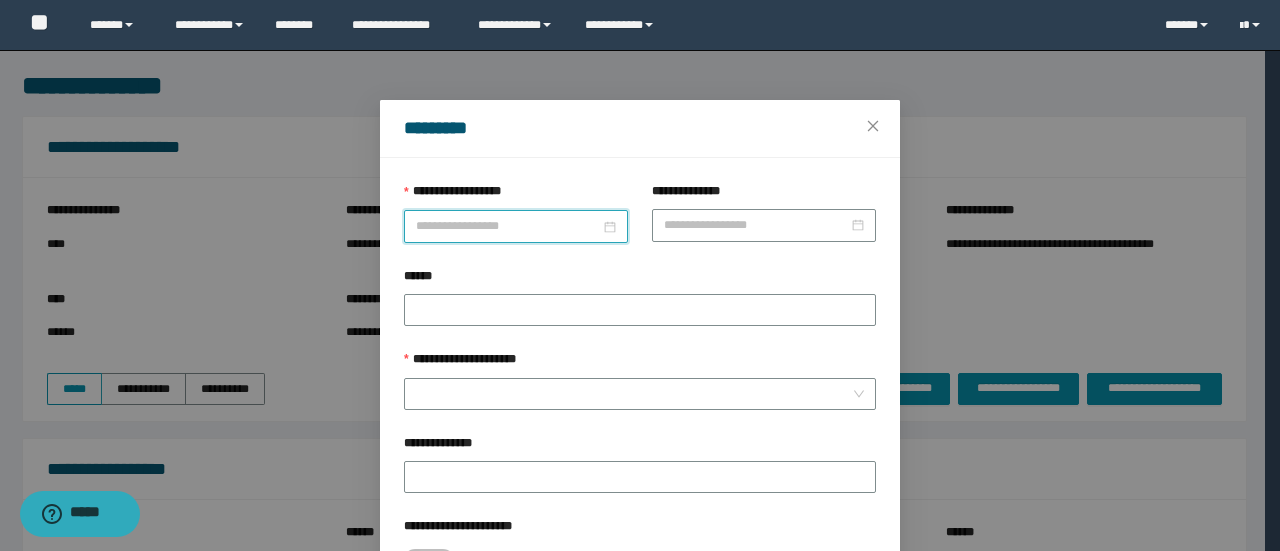 drag, startPoint x: 516, startPoint y: 227, endPoint x: 540, endPoint y: 214, distance: 27.294687 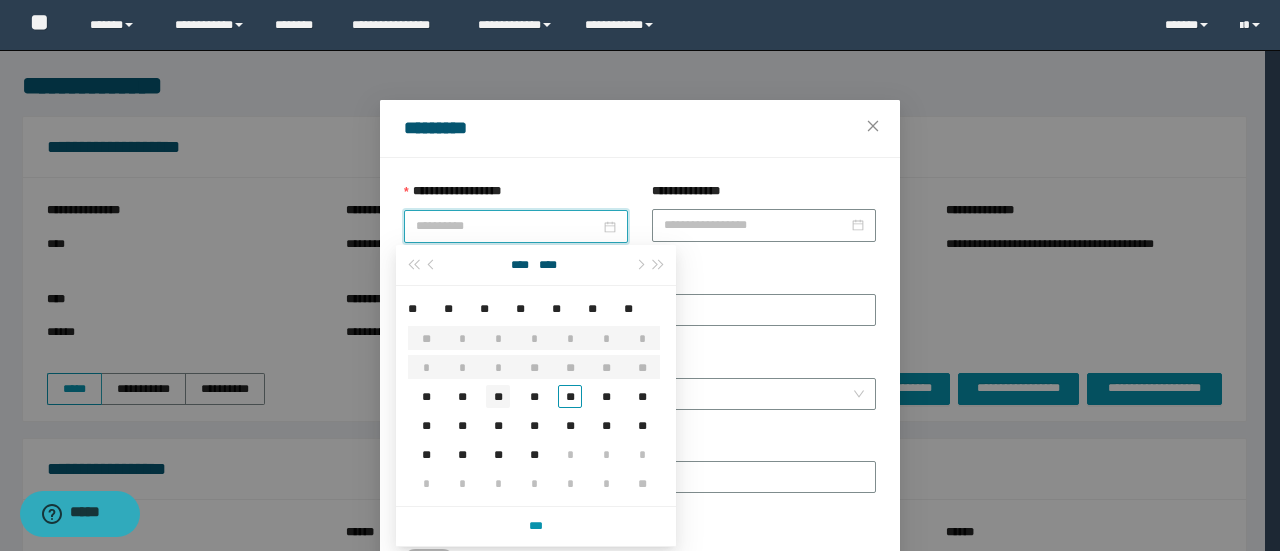 type on "**********" 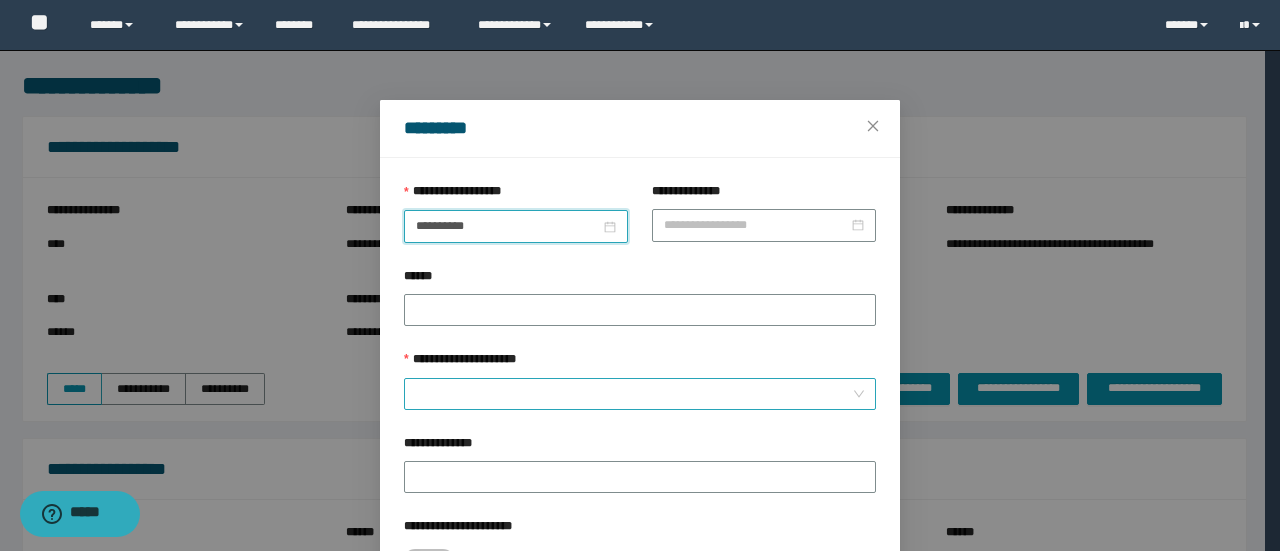 click on "**********" at bounding box center [634, 394] 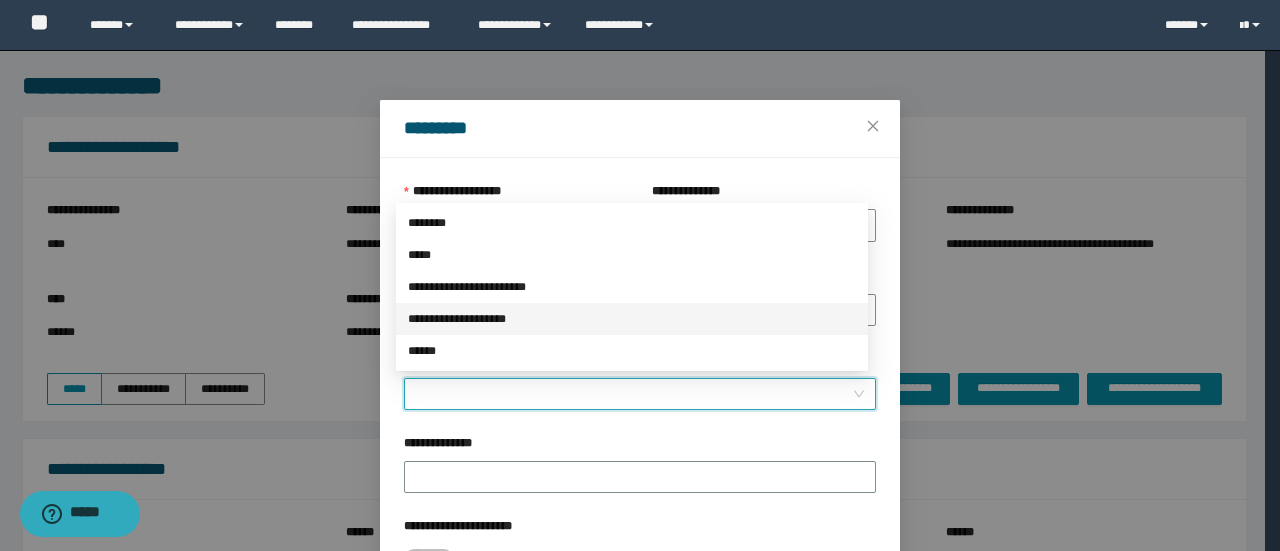 click on "**********" at bounding box center (632, 319) 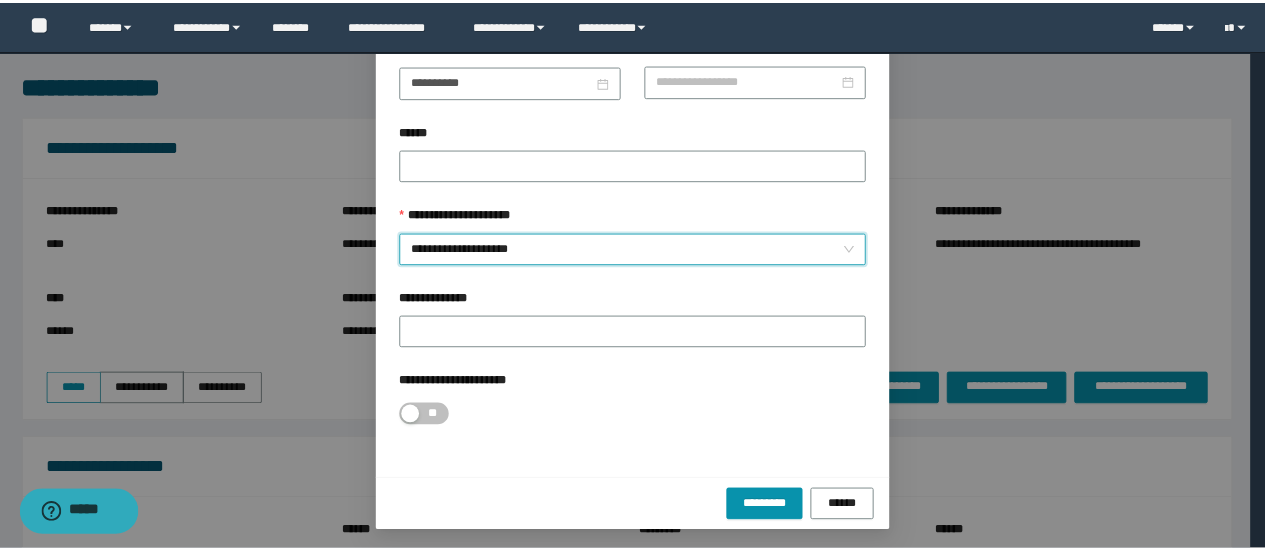 scroll, scrollTop: 146, scrollLeft: 0, axis: vertical 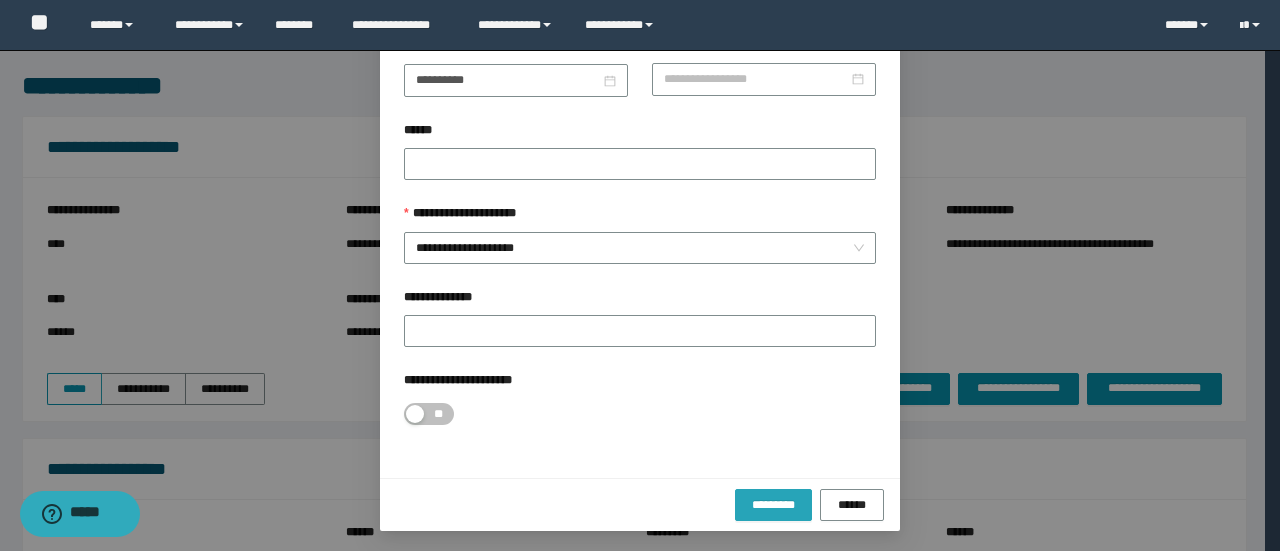 click on "*********" at bounding box center (773, 505) 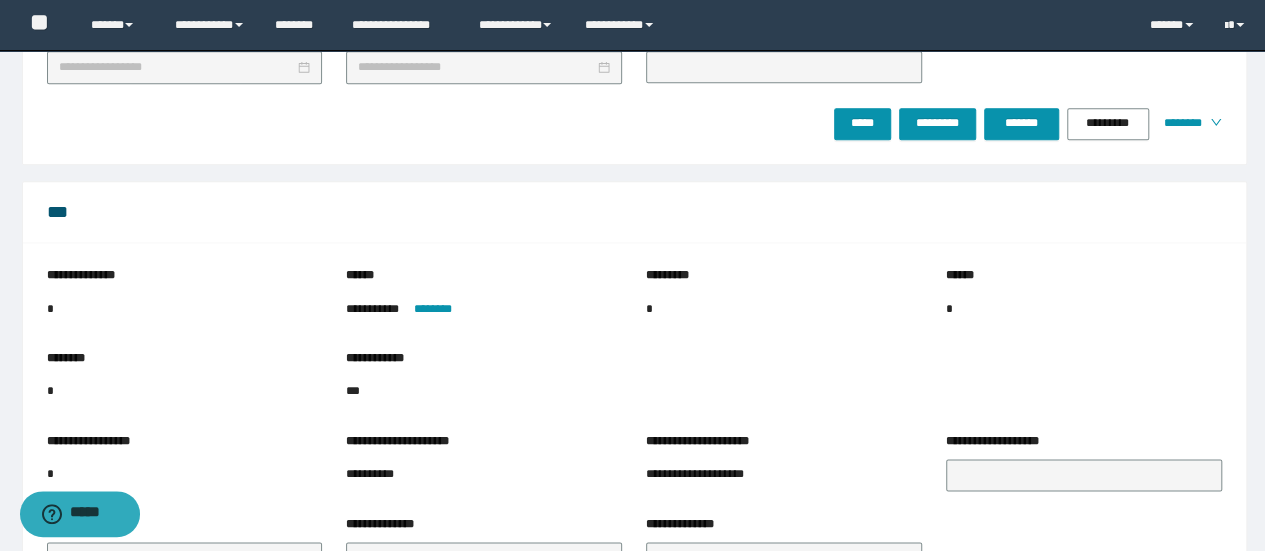scroll, scrollTop: 1432, scrollLeft: 0, axis: vertical 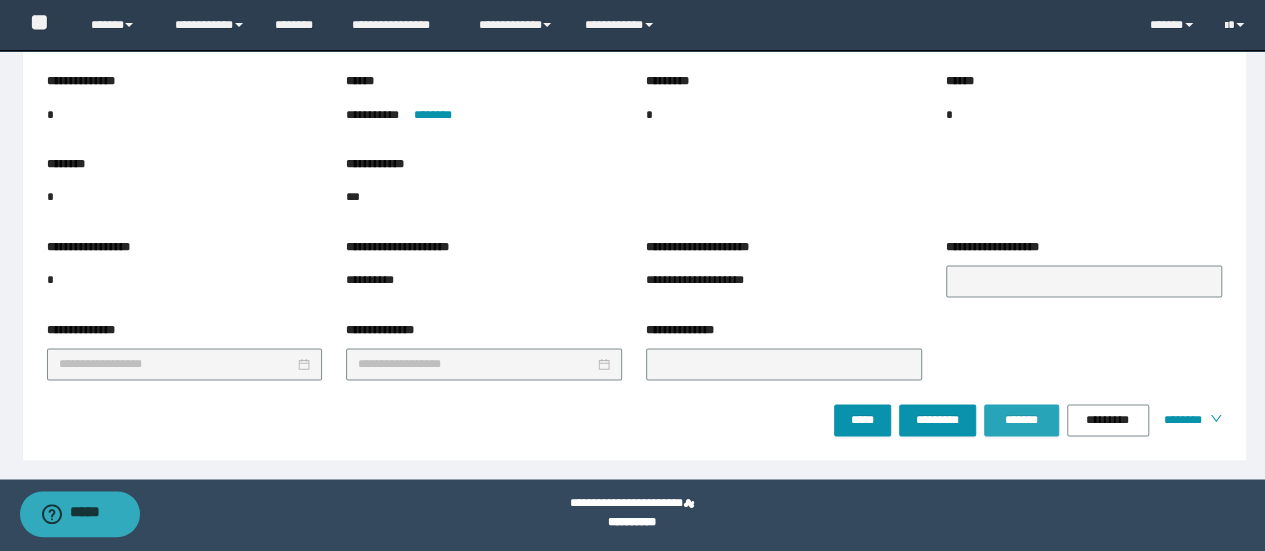 click on "*******" at bounding box center [1021, 420] 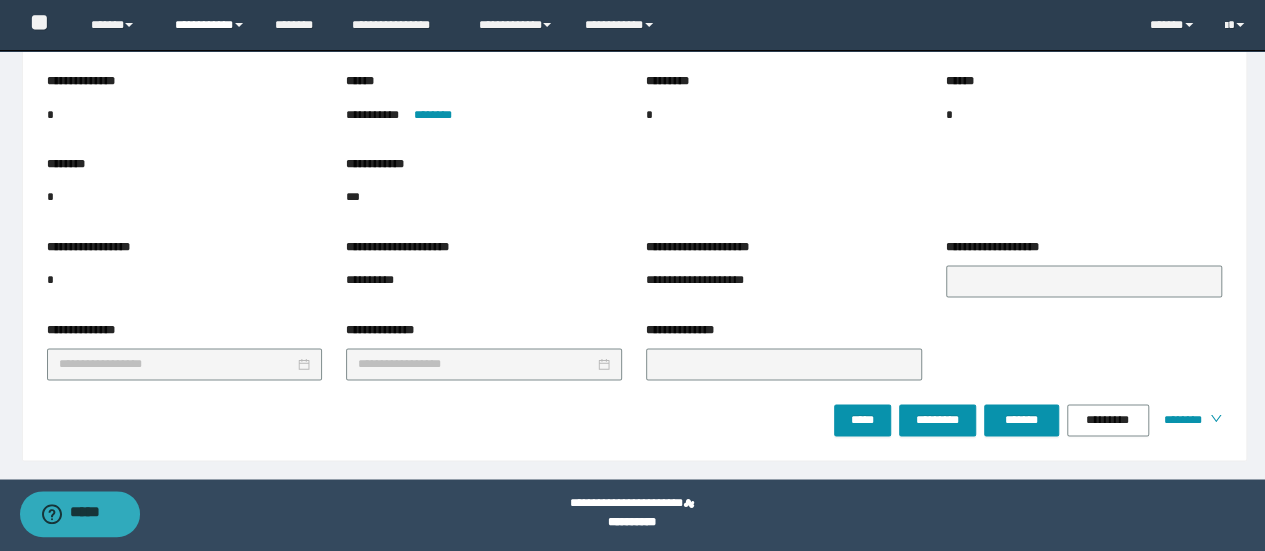 click on "**********" at bounding box center [210, 25] 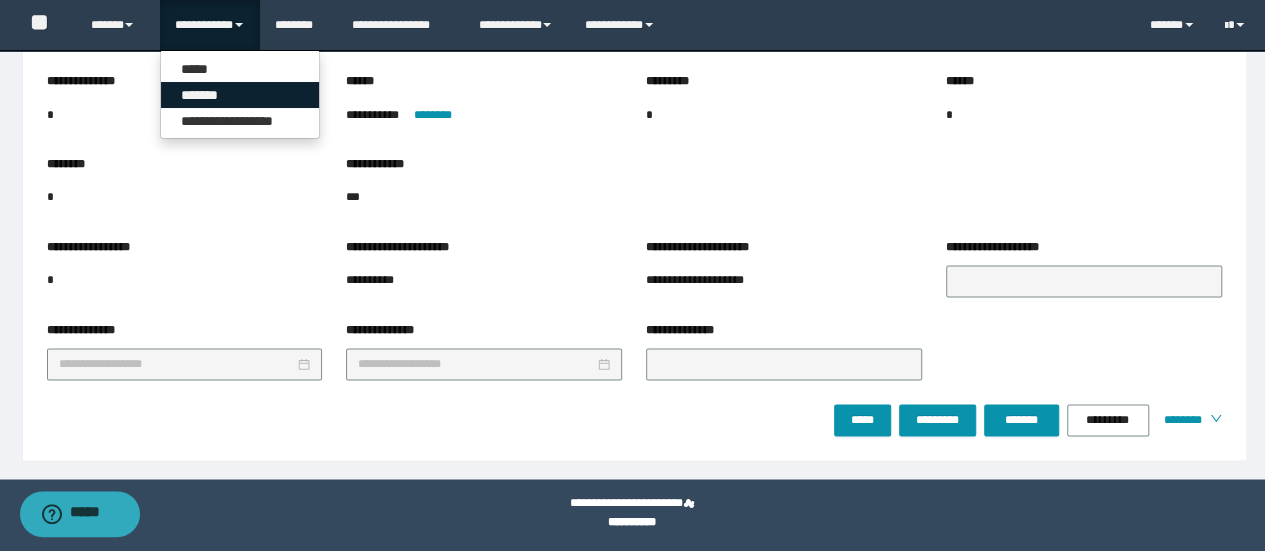 click on "*******" at bounding box center (240, 95) 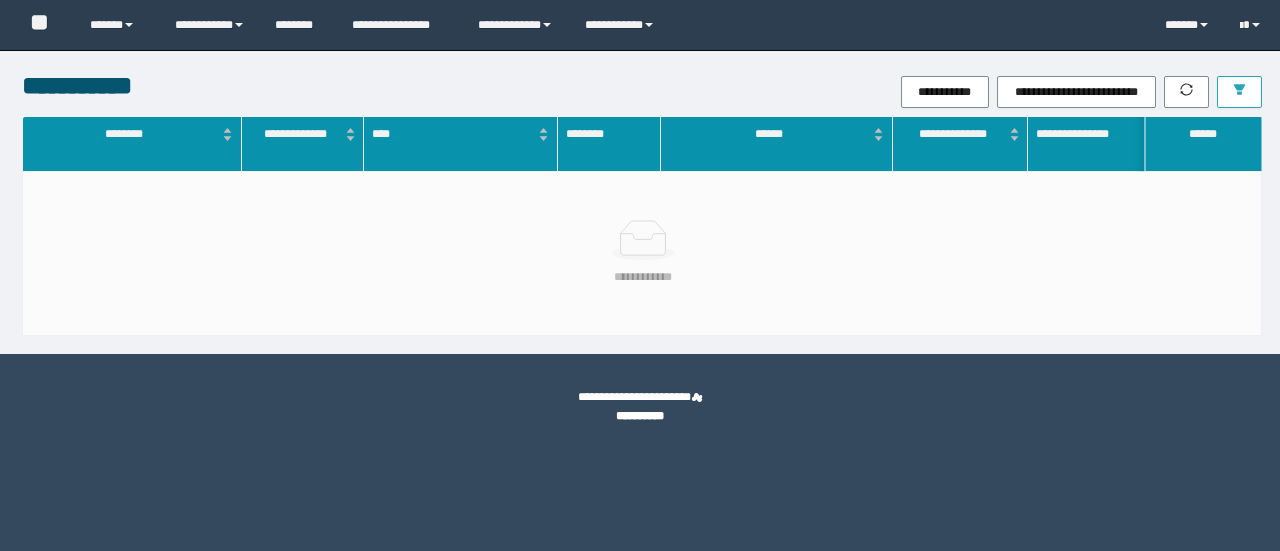 scroll, scrollTop: 0, scrollLeft: 0, axis: both 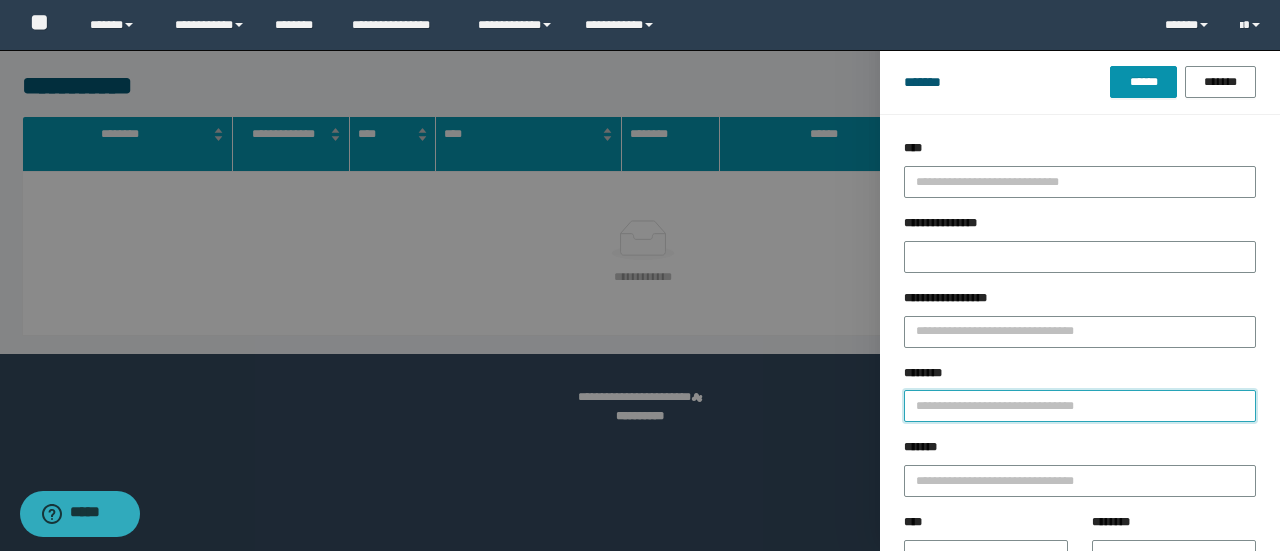 click on "********" at bounding box center (1080, 406) 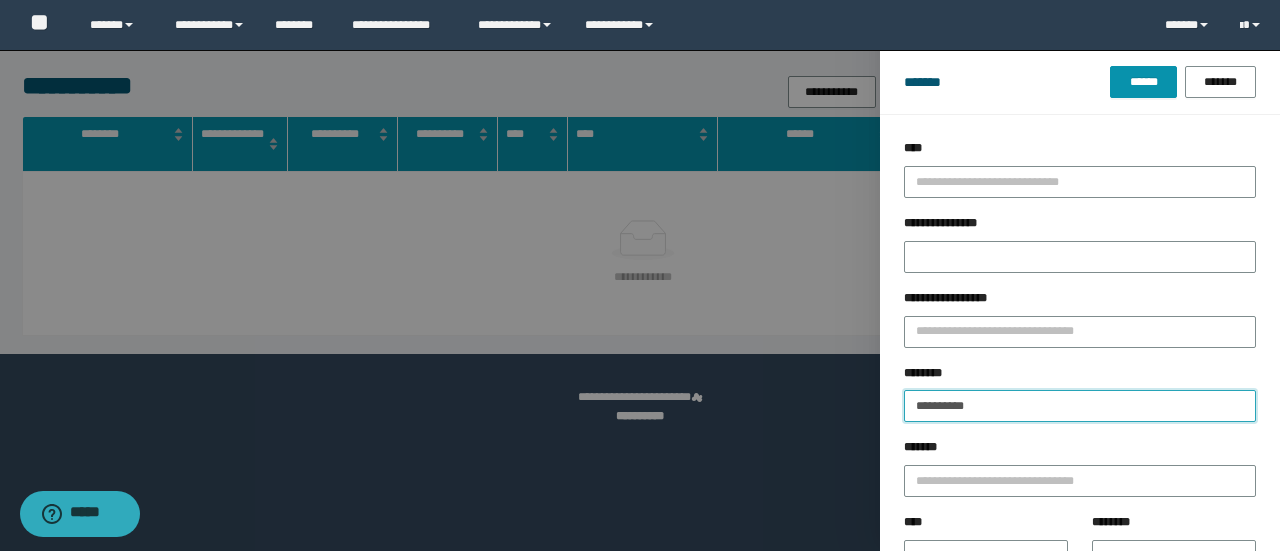 type on "**********" 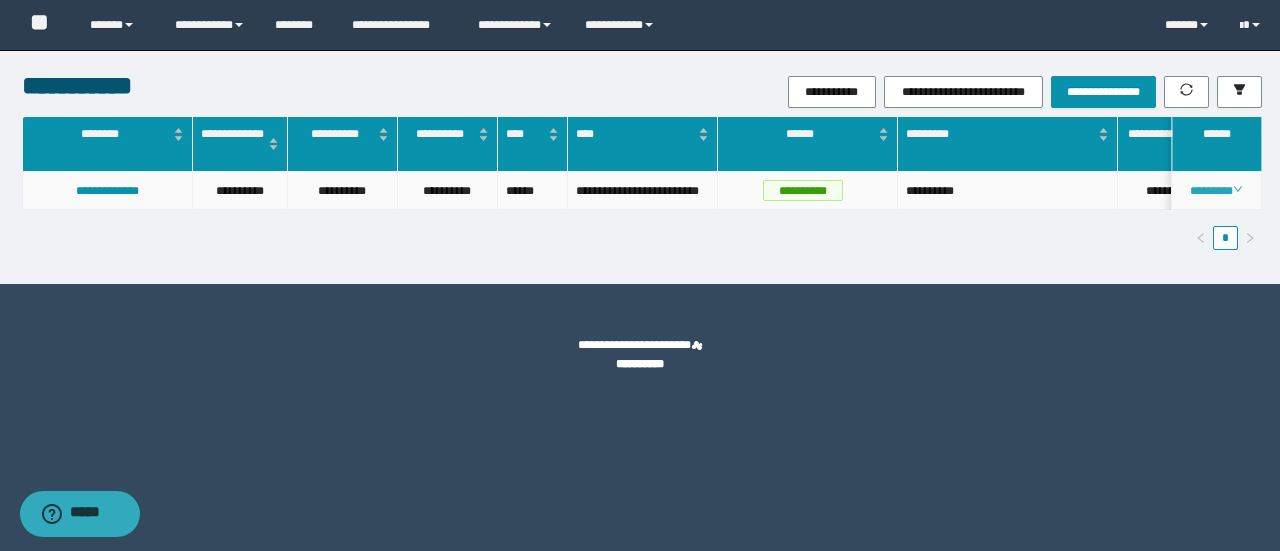 click on "********" at bounding box center [1216, 191] 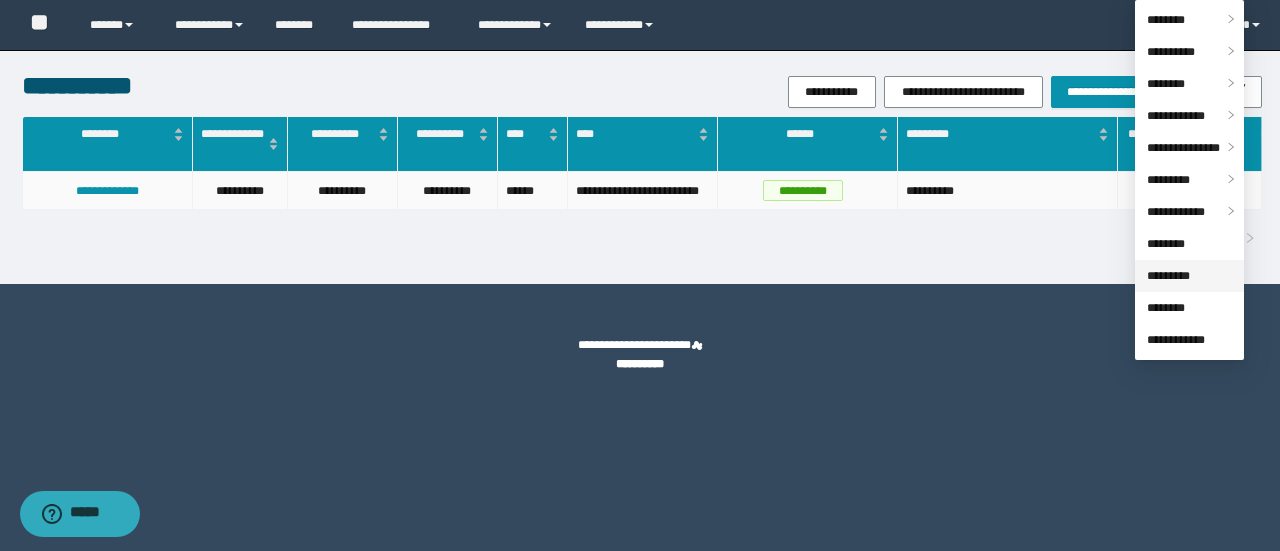 click on "*********" at bounding box center [1168, 276] 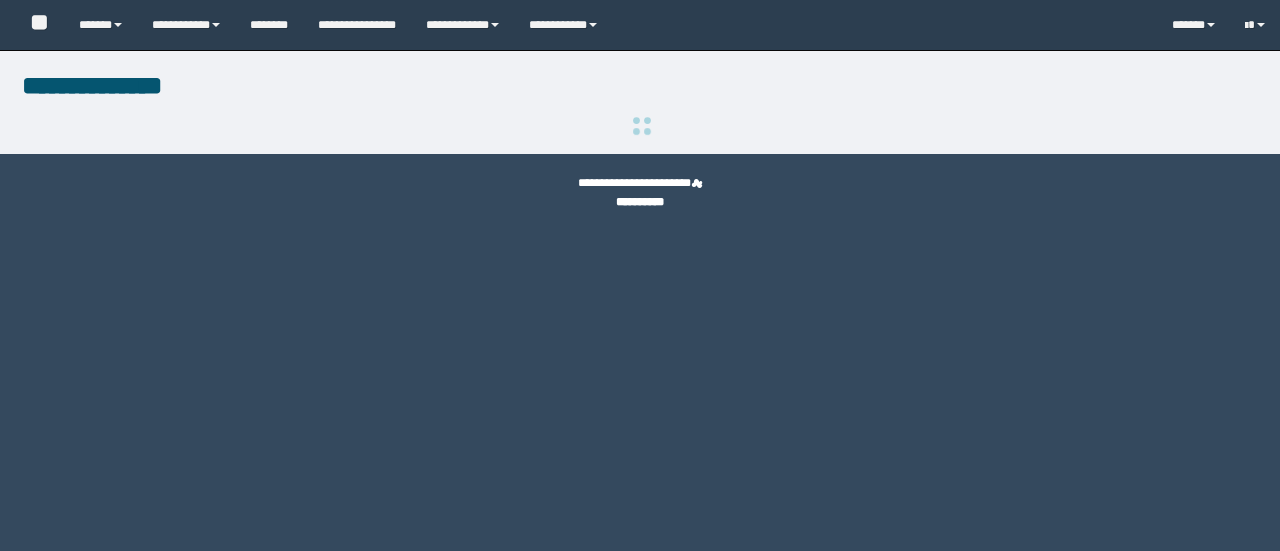 scroll, scrollTop: 0, scrollLeft: 0, axis: both 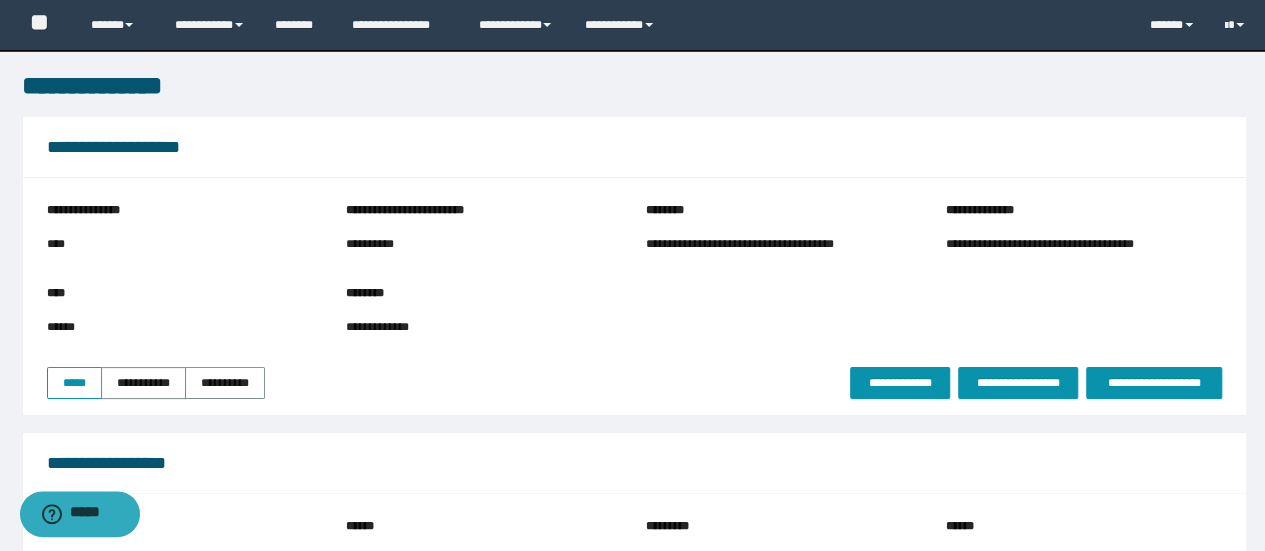 click on "**********" at bounding box center [634, 325] 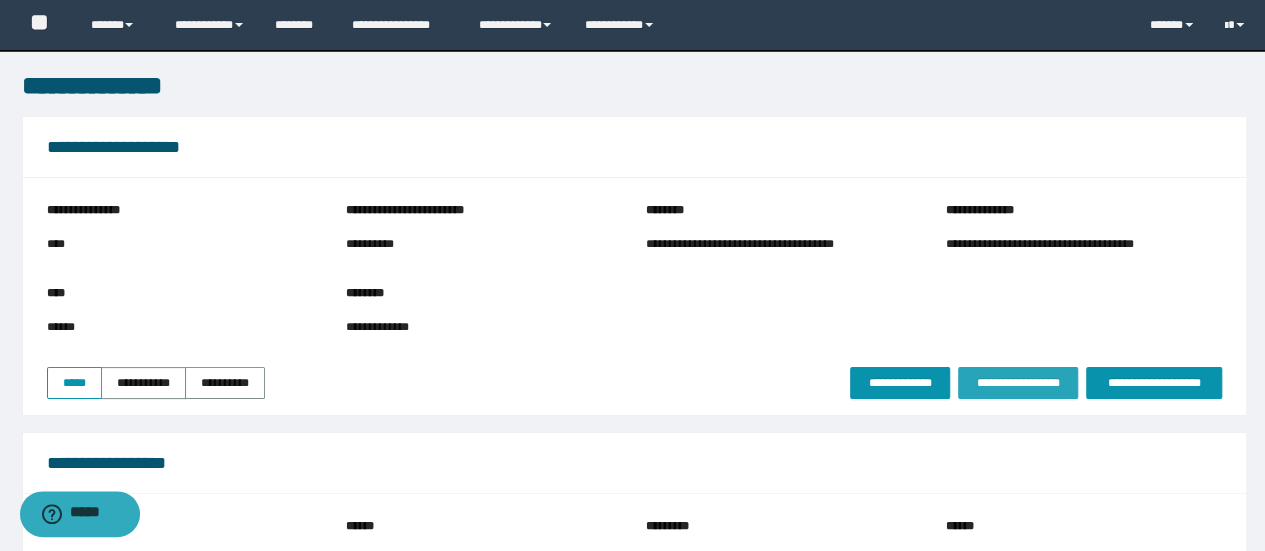 click on "**********" at bounding box center [1018, 383] 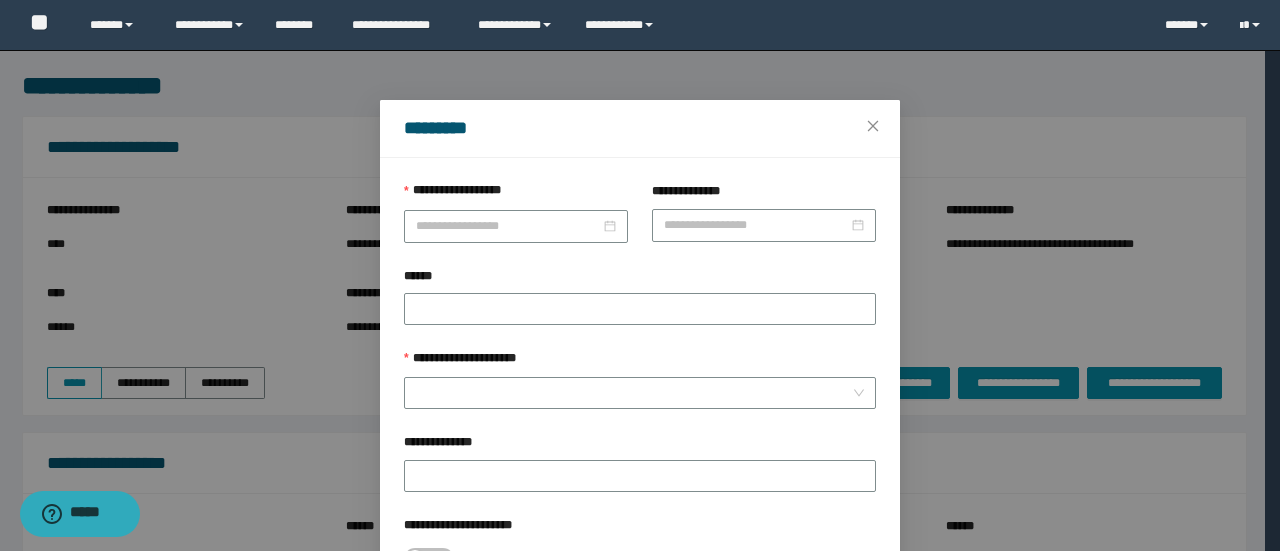 click on "**********" at bounding box center (516, 195) 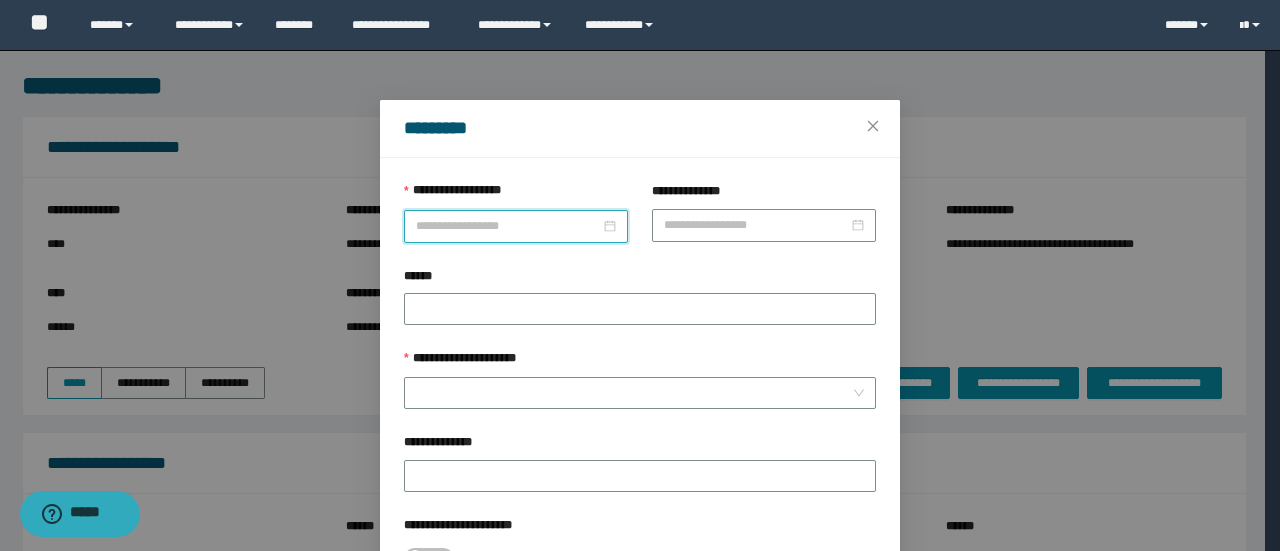 drag, startPoint x: 502, startPoint y: 216, endPoint x: 507, endPoint y: 275, distance: 59.211487 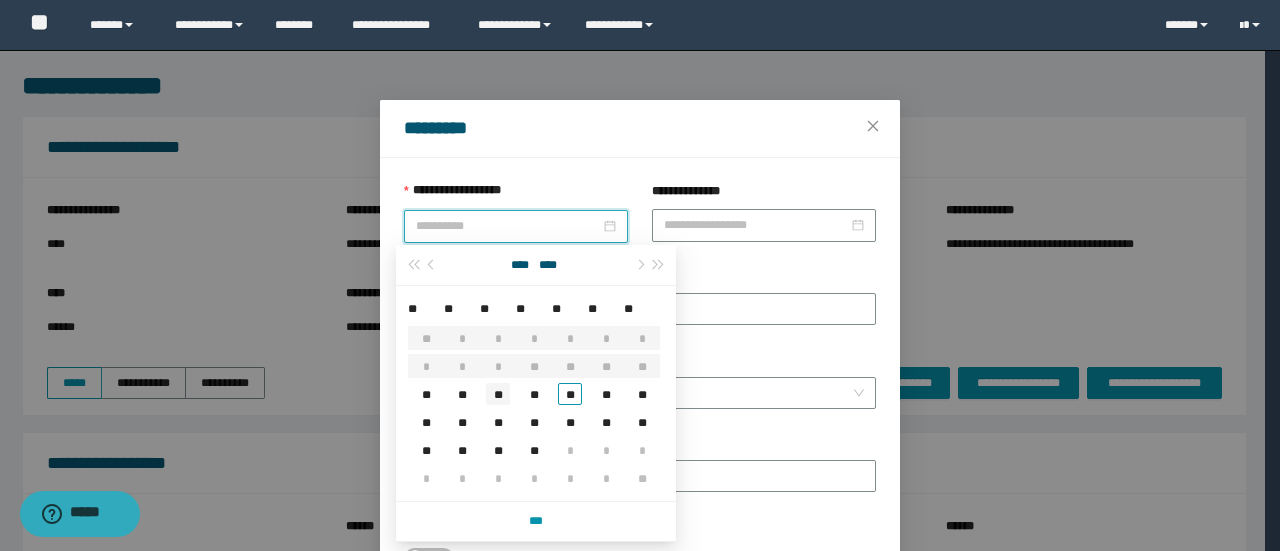 type on "**********" 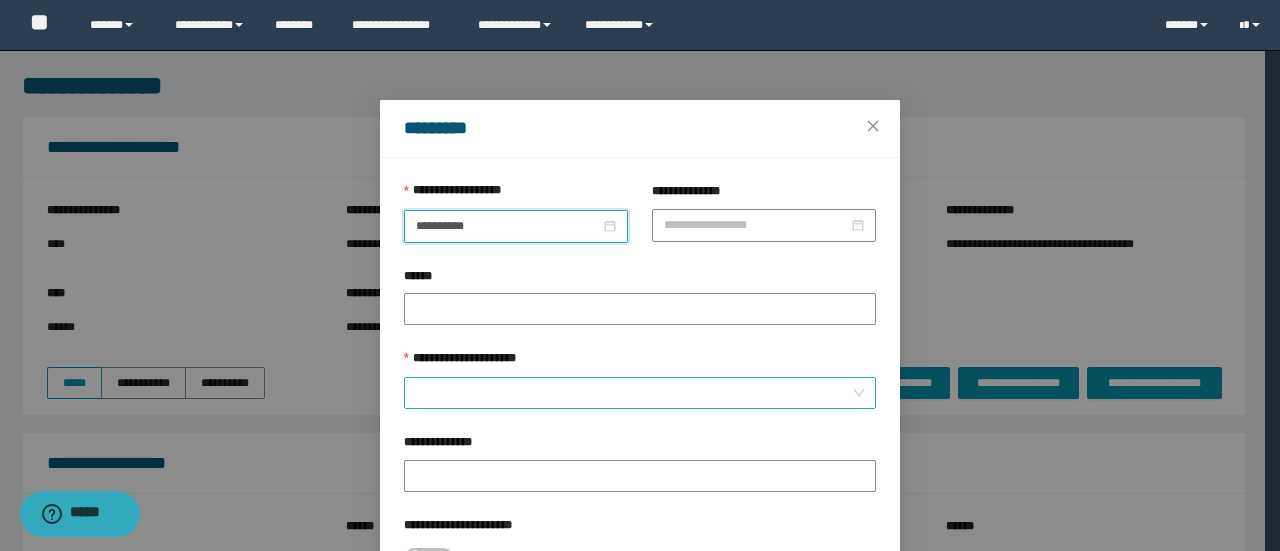 click at bounding box center [640, 393] 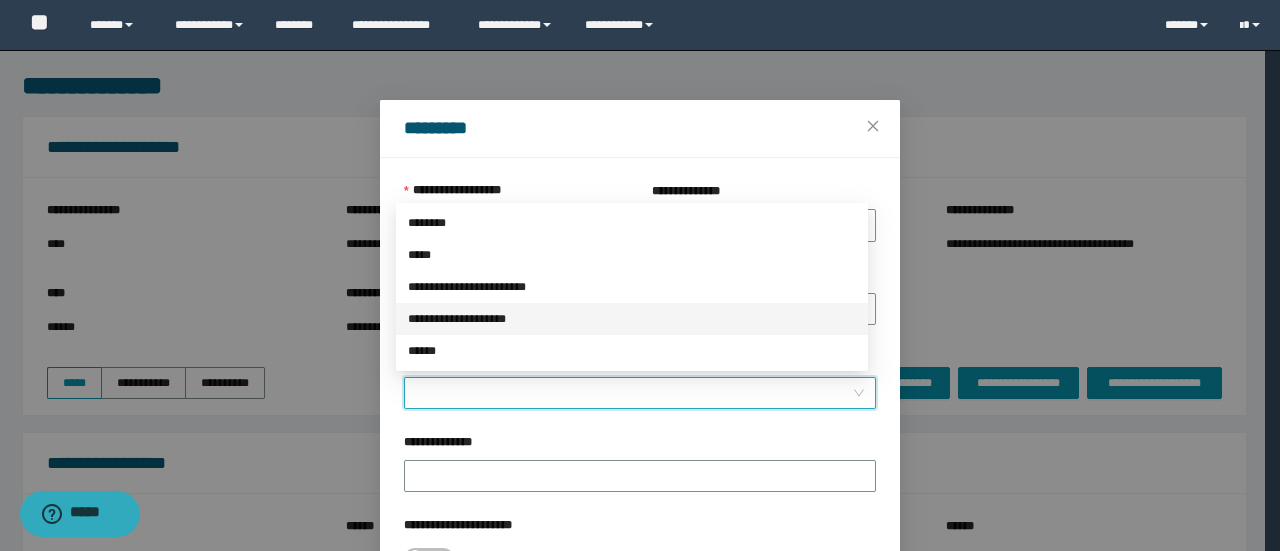 drag, startPoint x: 495, startPoint y: 319, endPoint x: 561, endPoint y: 367, distance: 81.608826 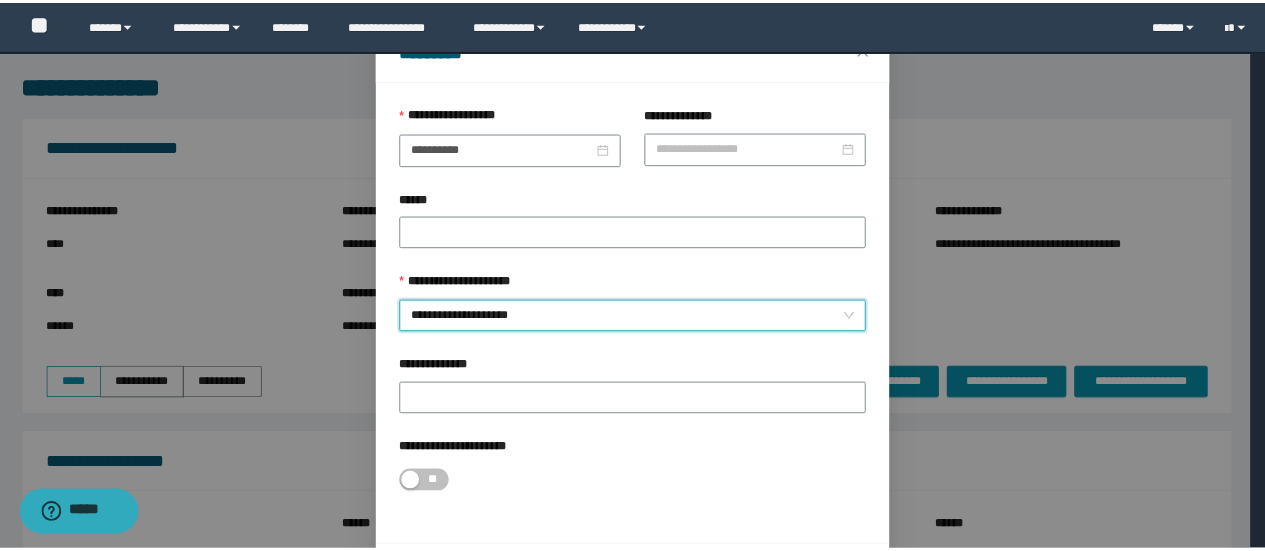 scroll, scrollTop: 146, scrollLeft: 0, axis: vertical 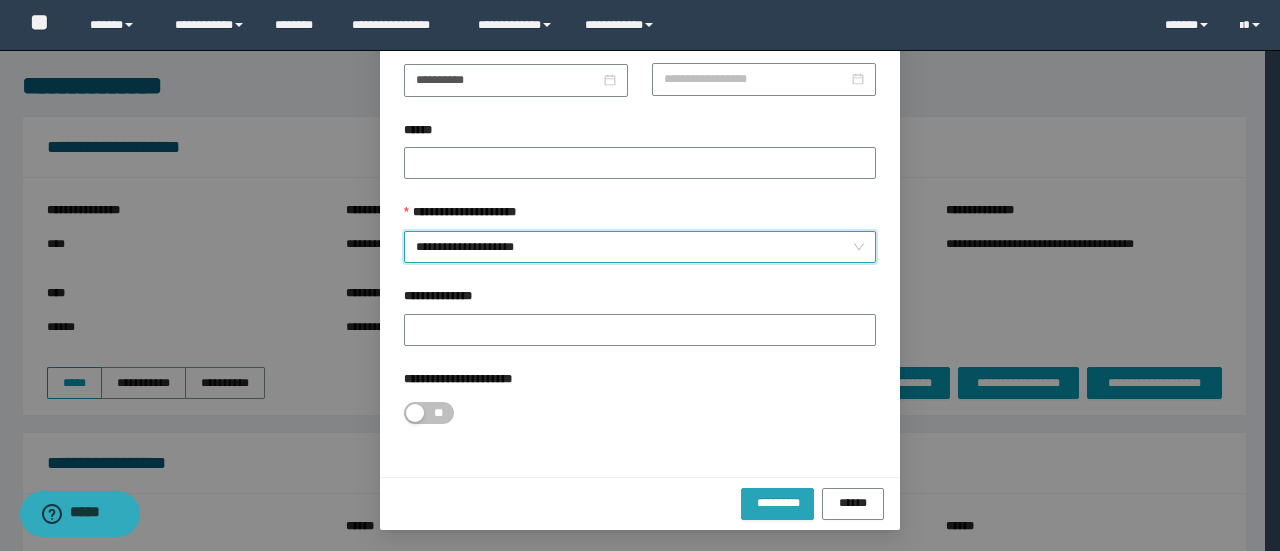 click on "*********" at bounding box center [778, 502] 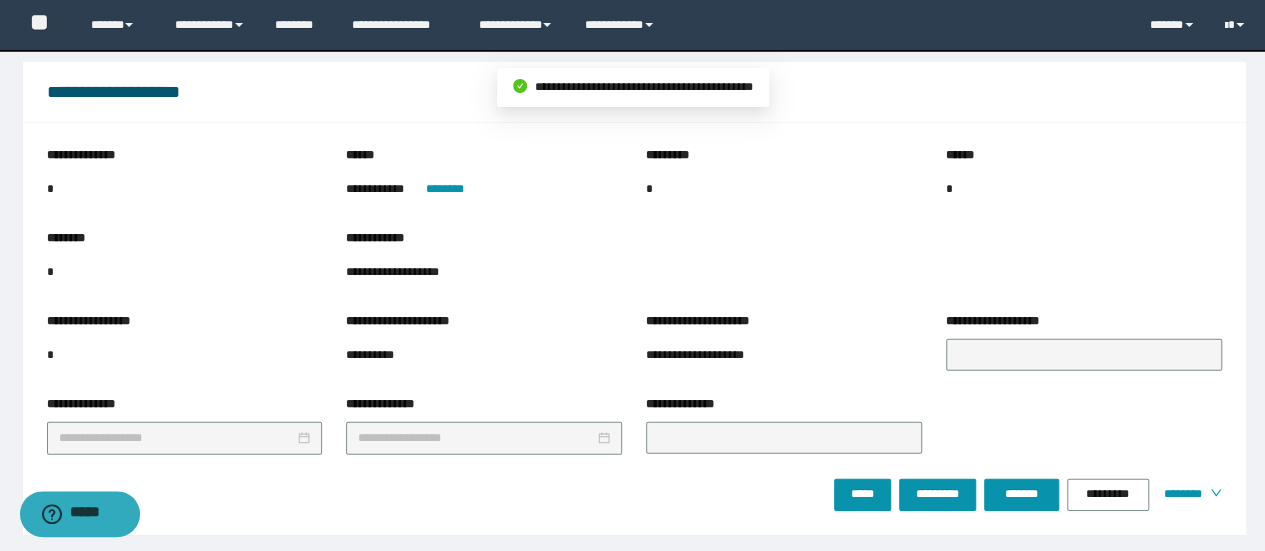 scroll, scrollTop: 2904, scrollLeft: 0, axis: vertical 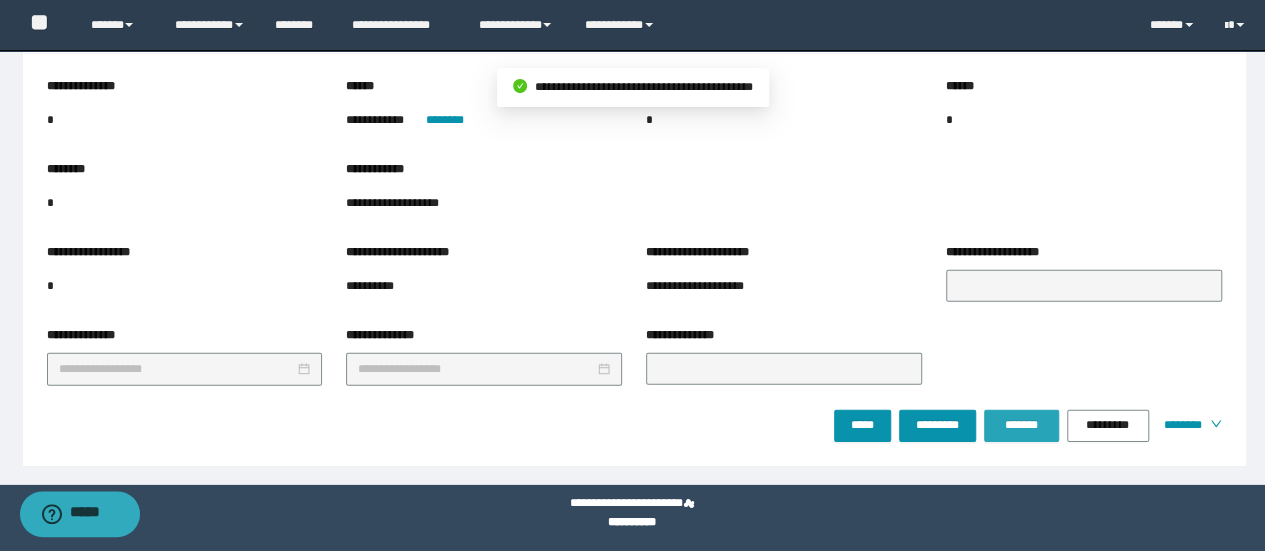 click on "*******" at bounding box center [1021, 425] 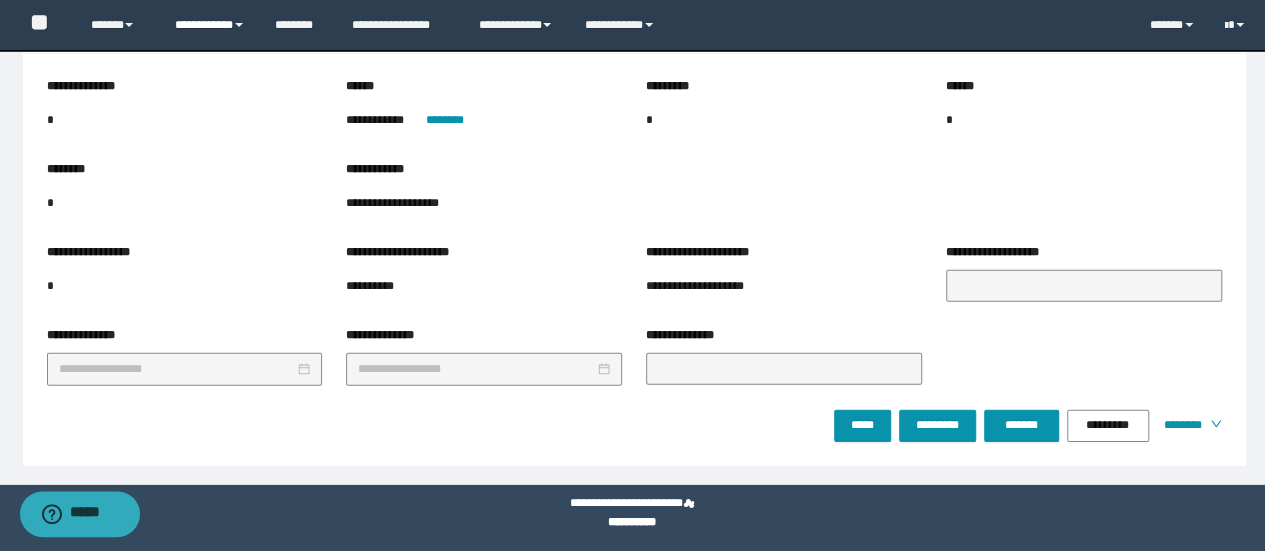 click on "**********" at bounding box center [210, 25] 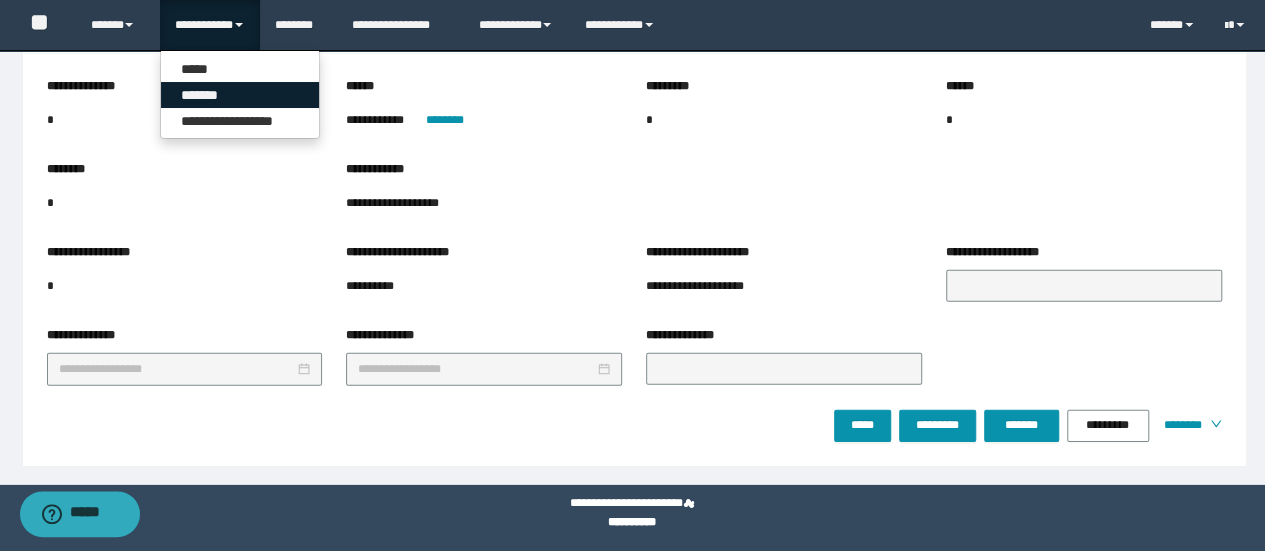 click on "*******" at bounding box center (240, 95) 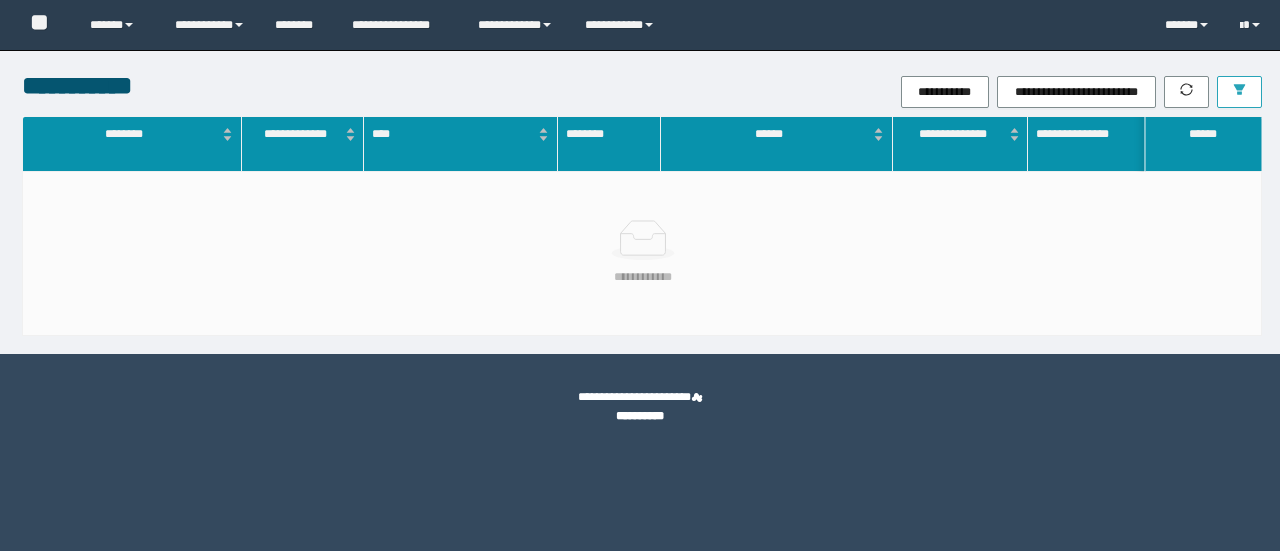 scroll, scrollTop: 0, scrollLeft: 0, axis: both 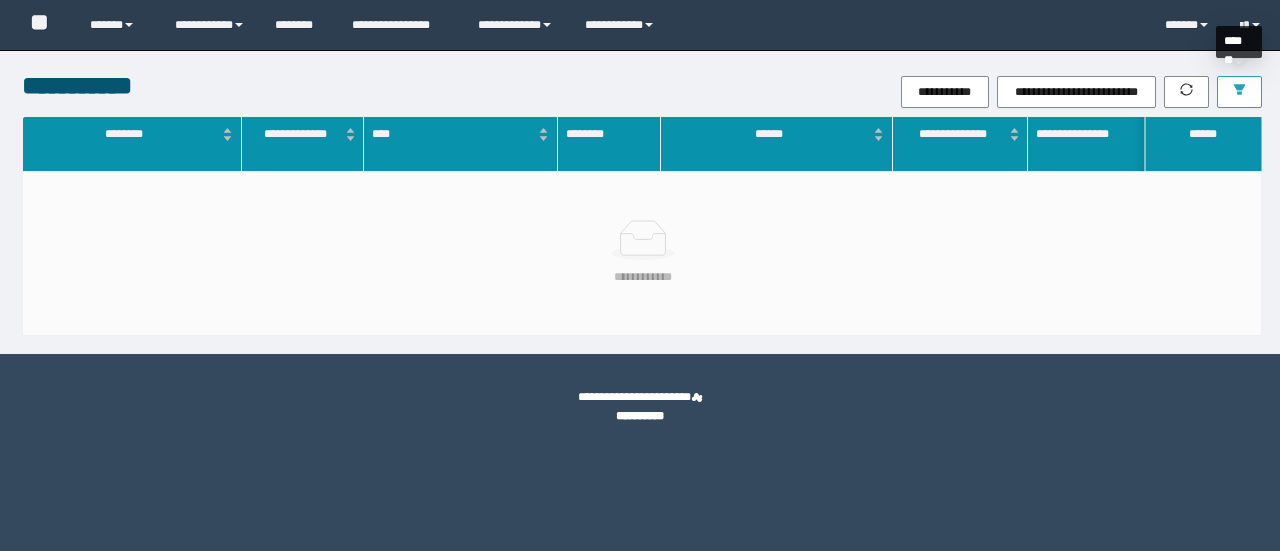 click 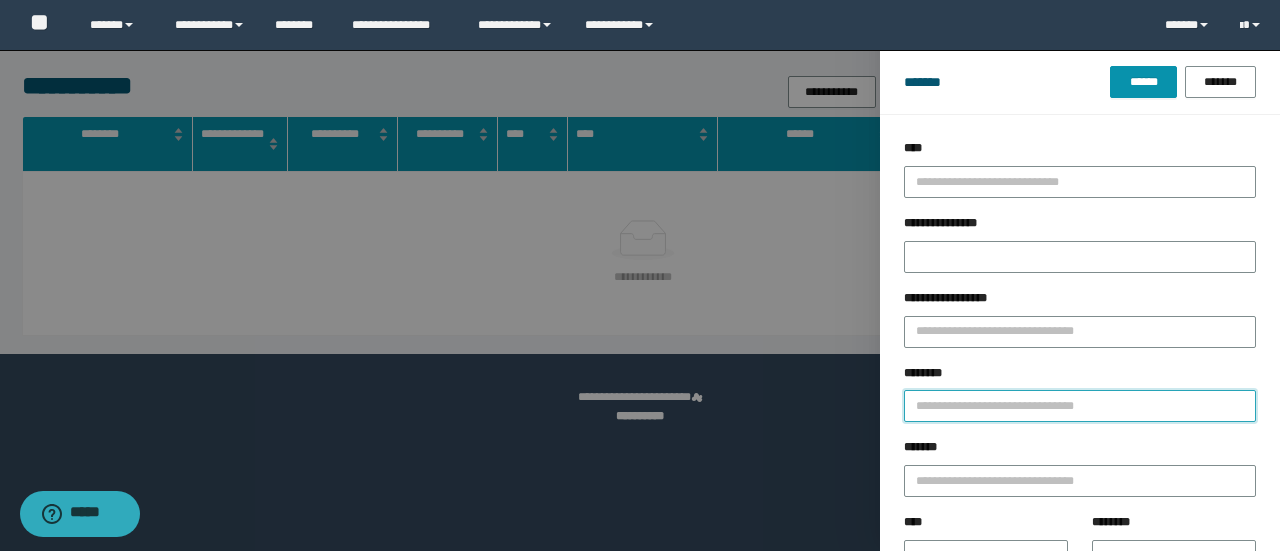 click on "********" at bounding box center [1080, 406] 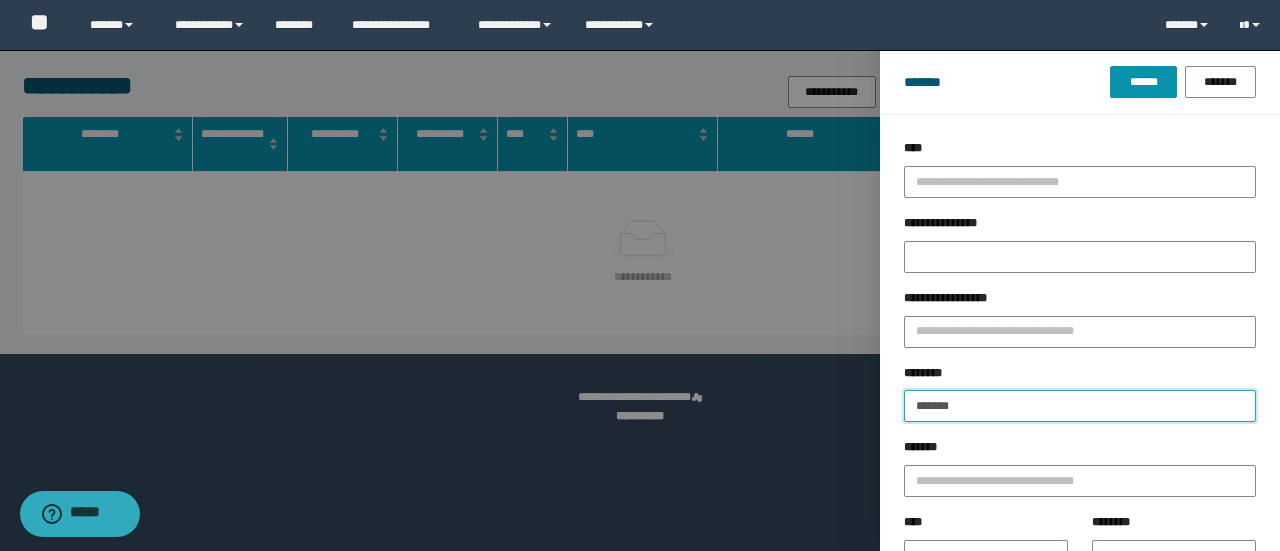 type on "*******" 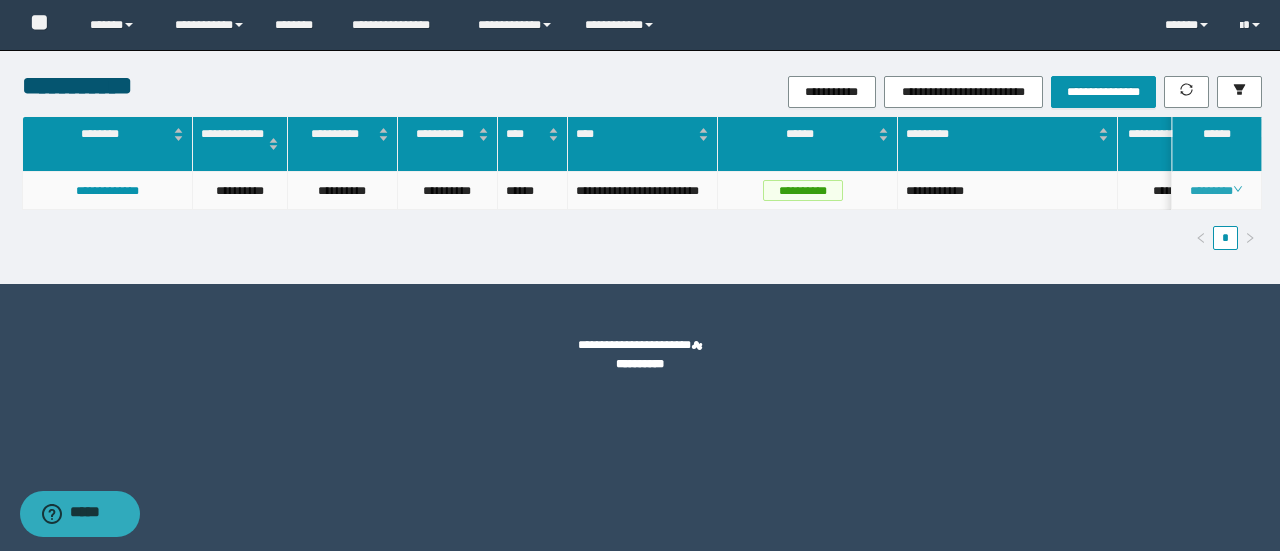 click on "********" at bounding box center [1216, 191] 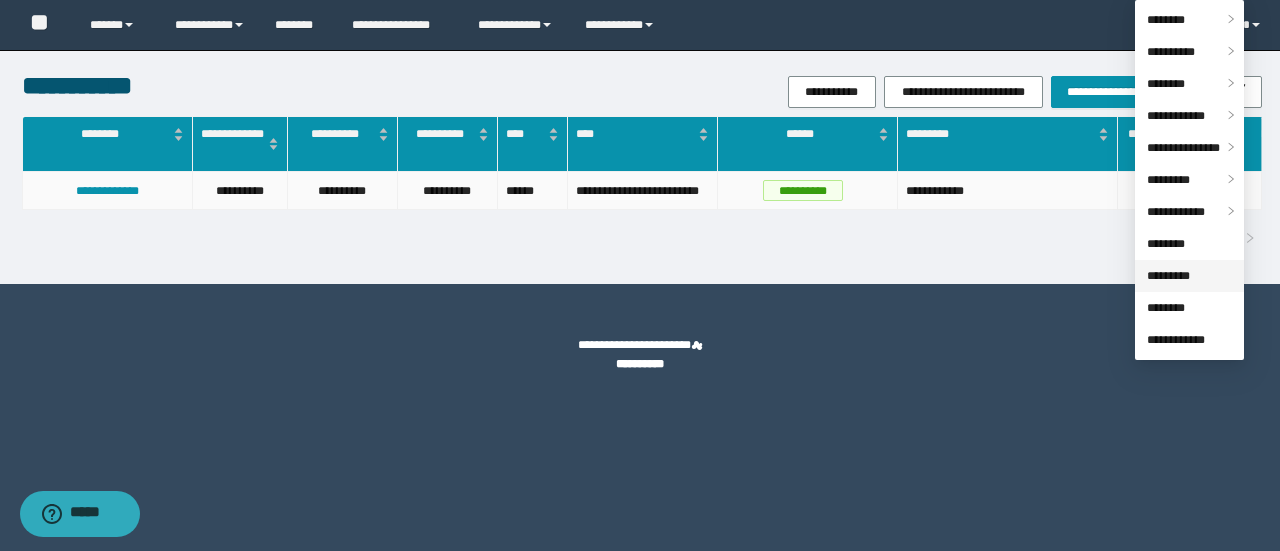 click on "*********" at bounding box center (1168, 276) 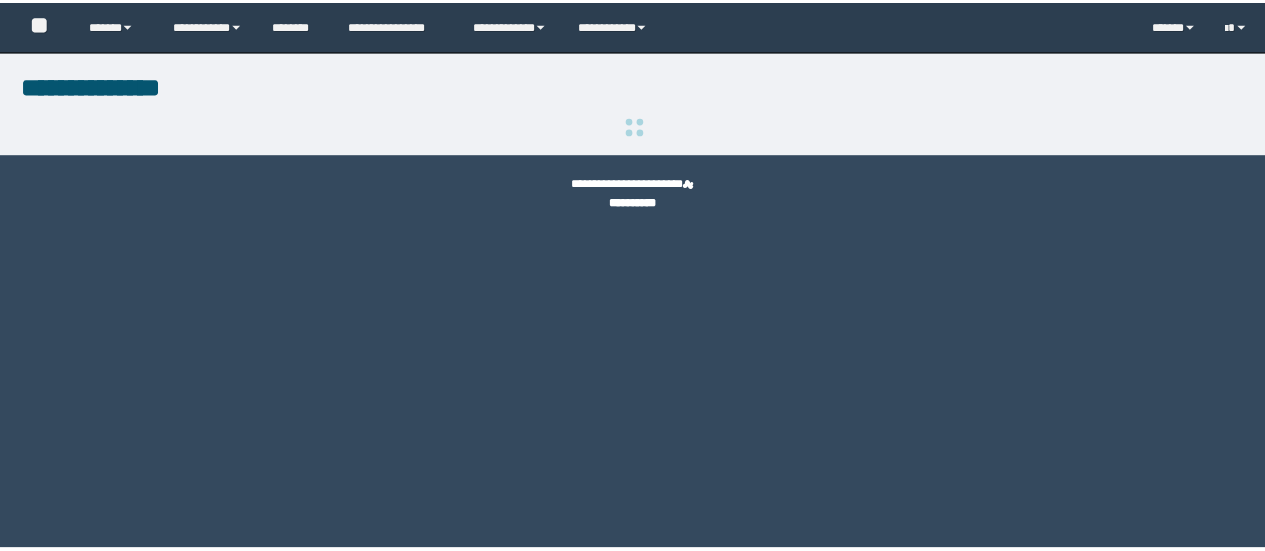 scroll, scrollTop: 0, scrollLeft: 0, axis: both 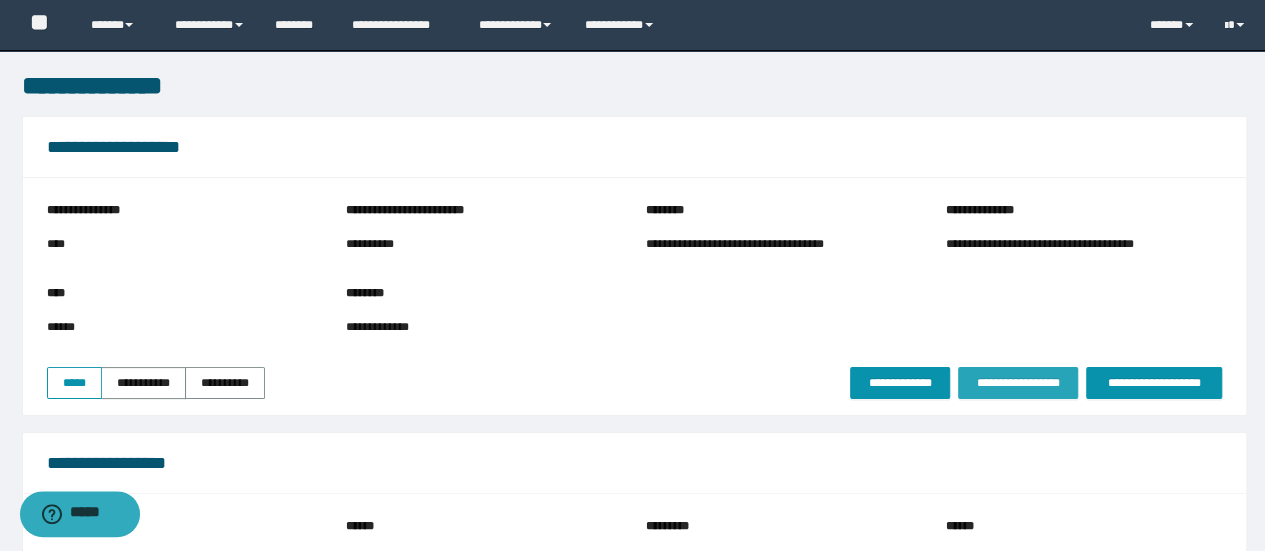 click on "**********" at bounding box center [1018, 383] 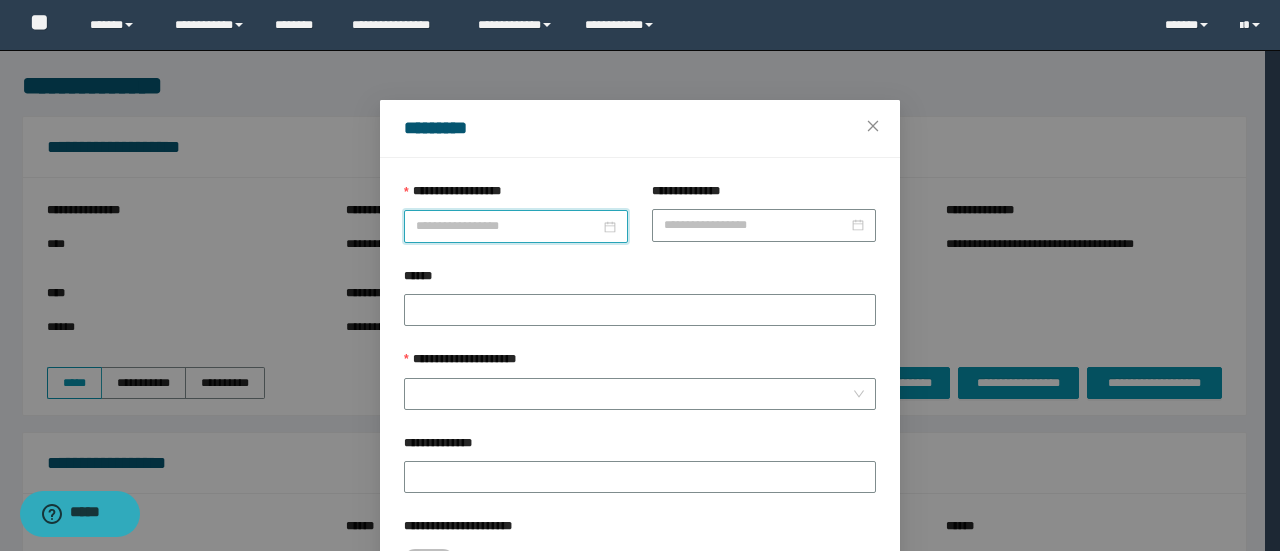 click on "**********" at bounding box center (508, 226) 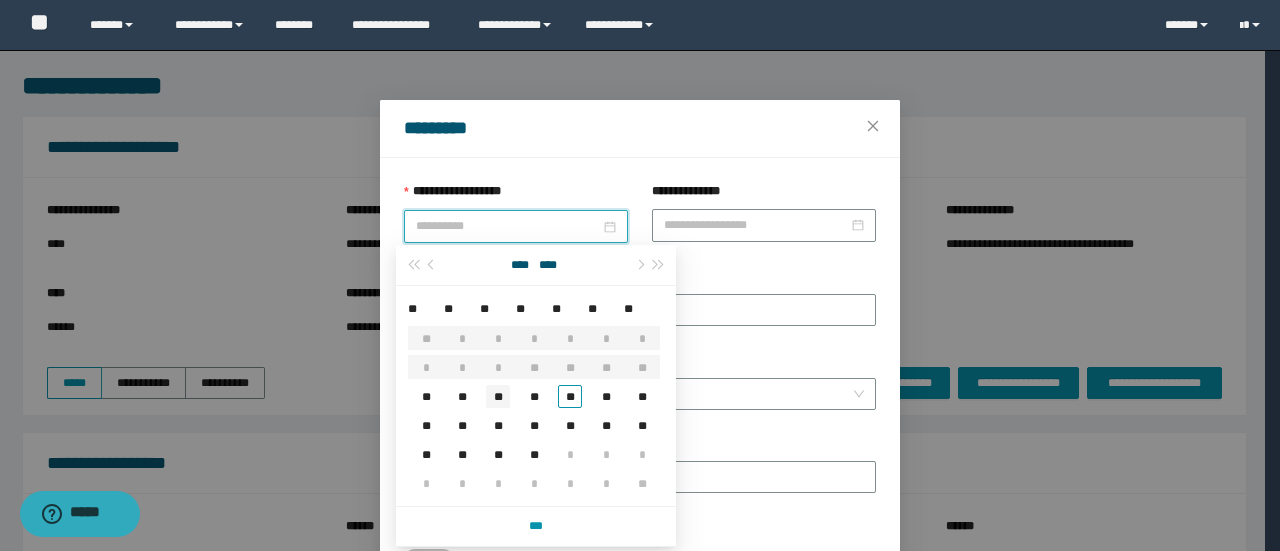 type on "**********" 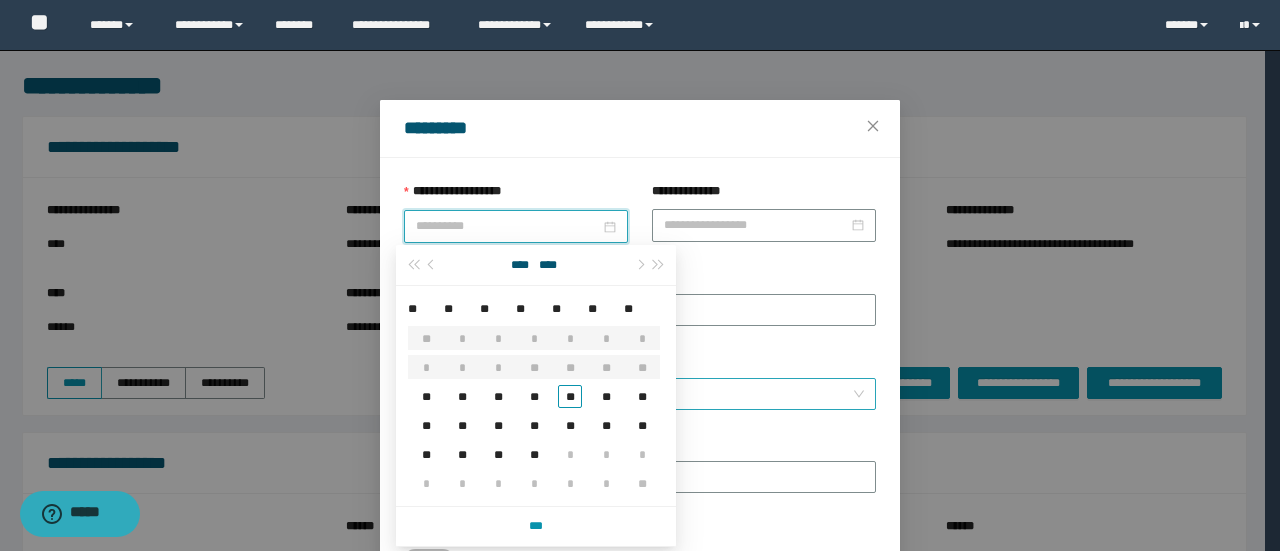click on "**" at bounding box center [498, 396] 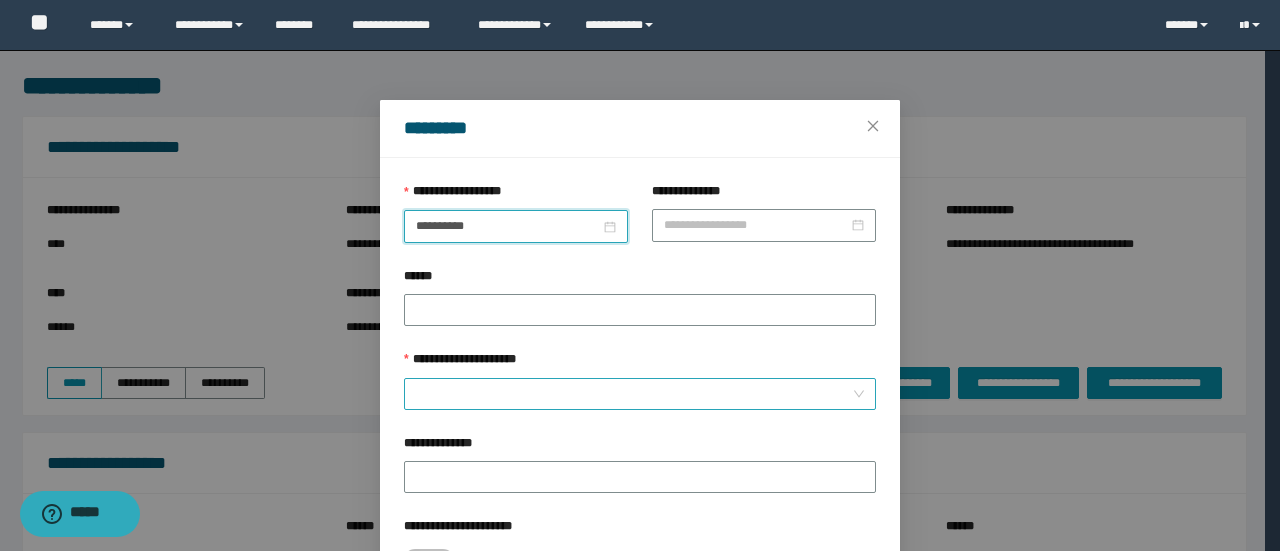 click on "**********" at bounding box center (634, 394) 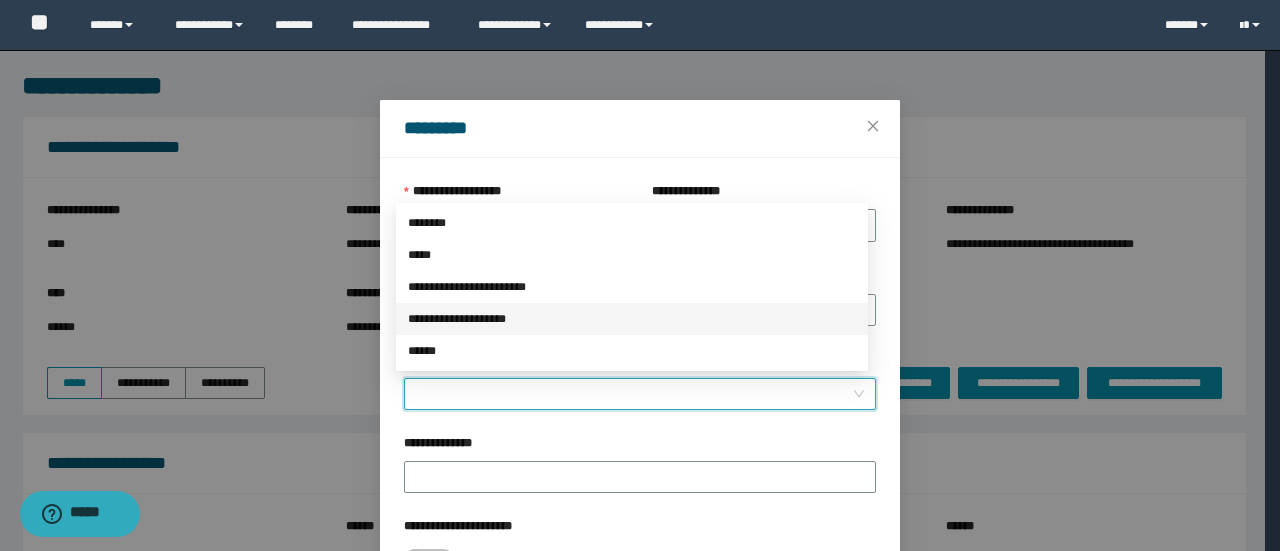 drag, startPoint x: 479, startPoint y: 317, endPoint x: 808, endPoint y: 422, distance: 345.3491 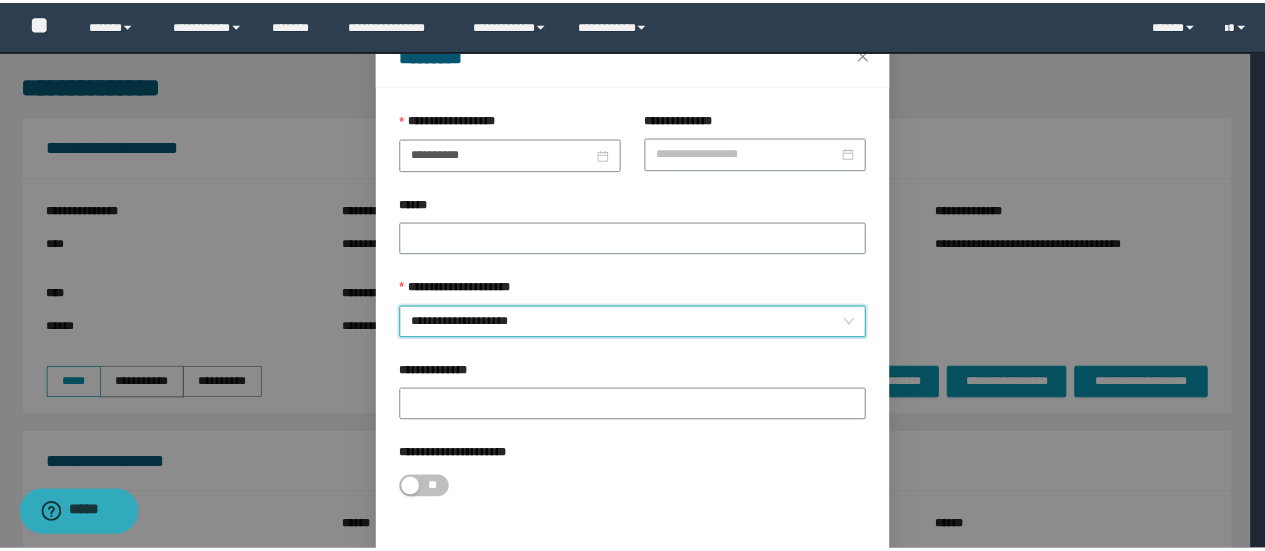scroll, scrollTop: 146, scrollLeft: 0, axis: vertical 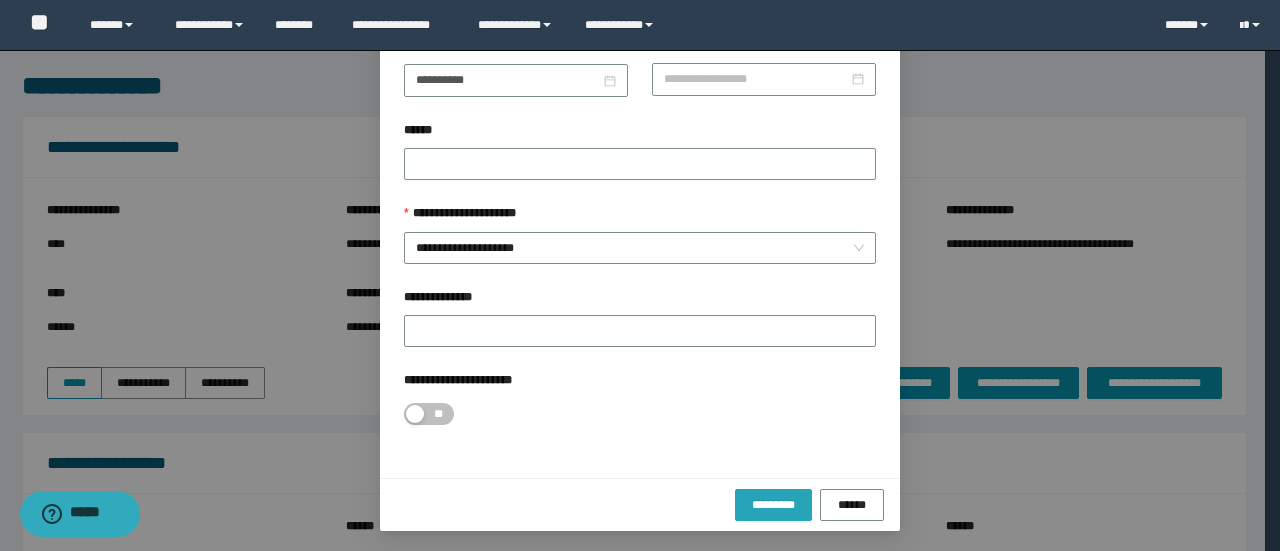 click on "*********" at bounding box center [773, 505] 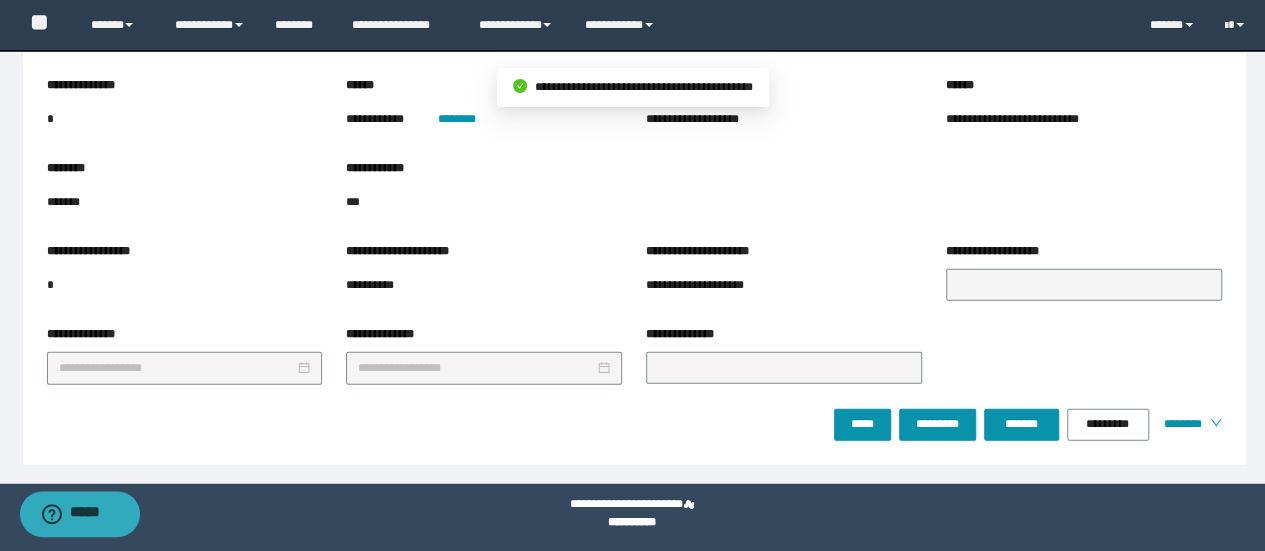 scroll, scrollTop: 2404, scrollLeft: 0, axis: vertical 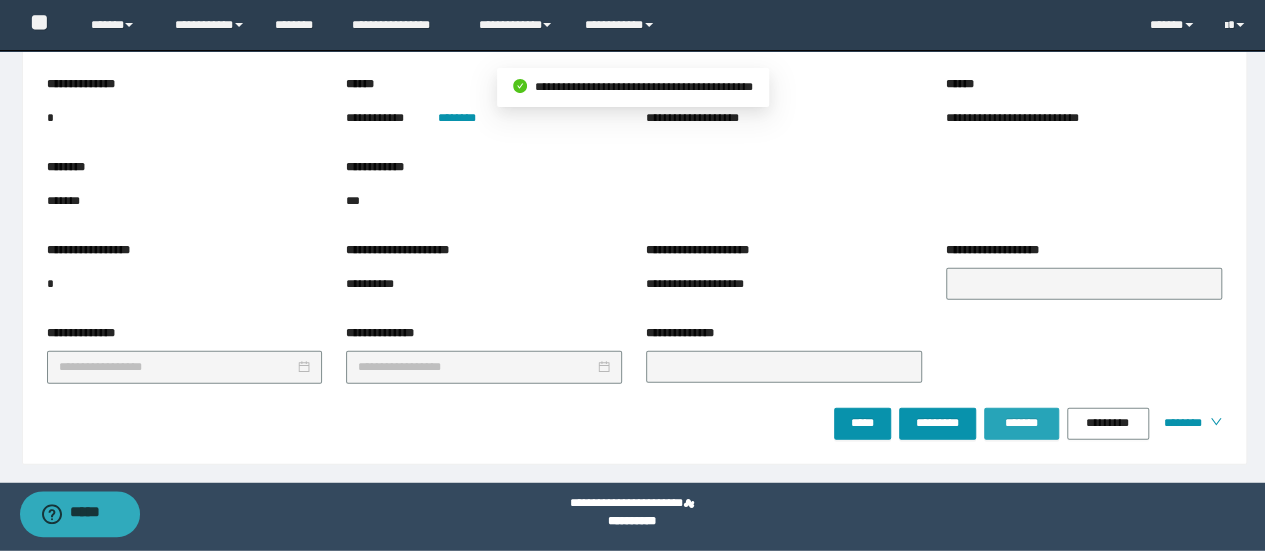 click on "*******" at bounding box center (1021, 423) 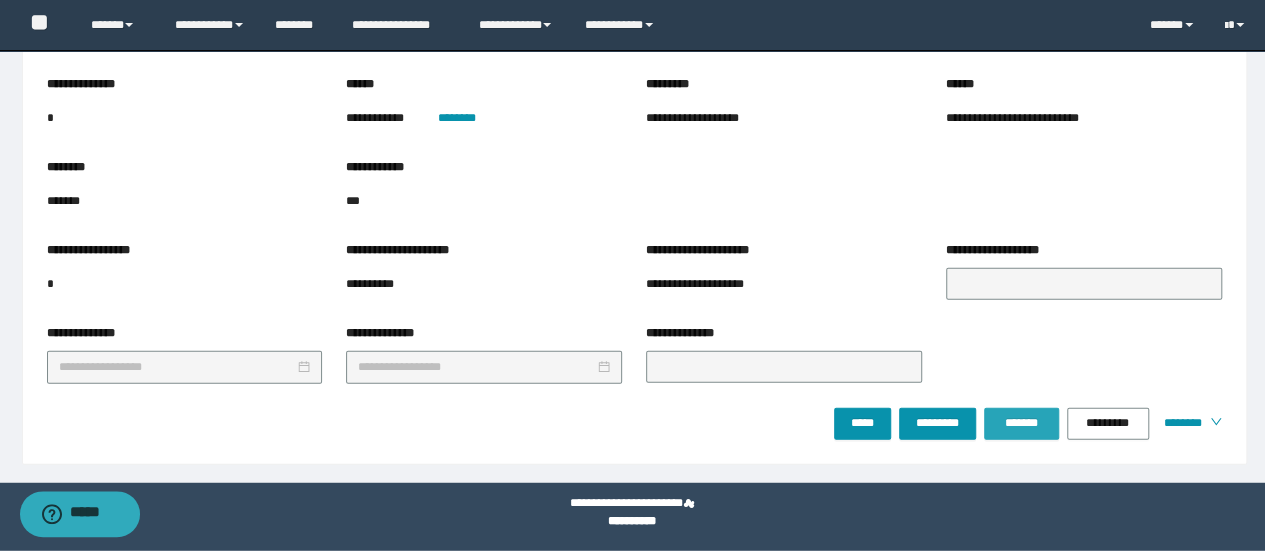 drag, startPoint x: 1024, startPoint y: 417, endPoint x: 1008, endPoint y: 407, distance: 18.867962 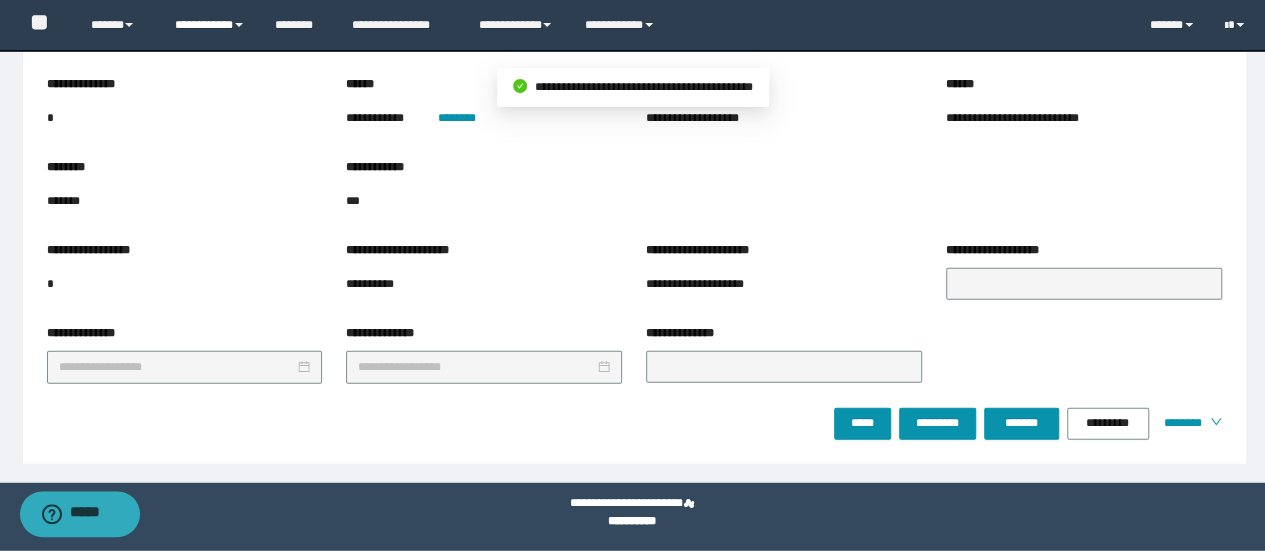 click on "**********" at bounding box center [210, 25] 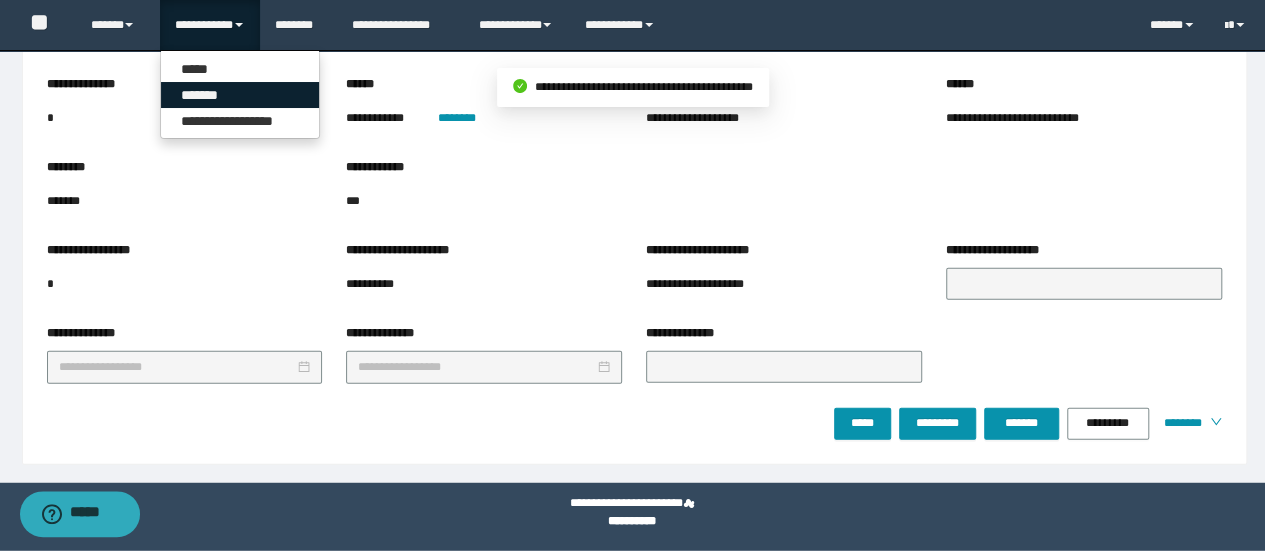 click on "*******" at bounding box center [240, 95] 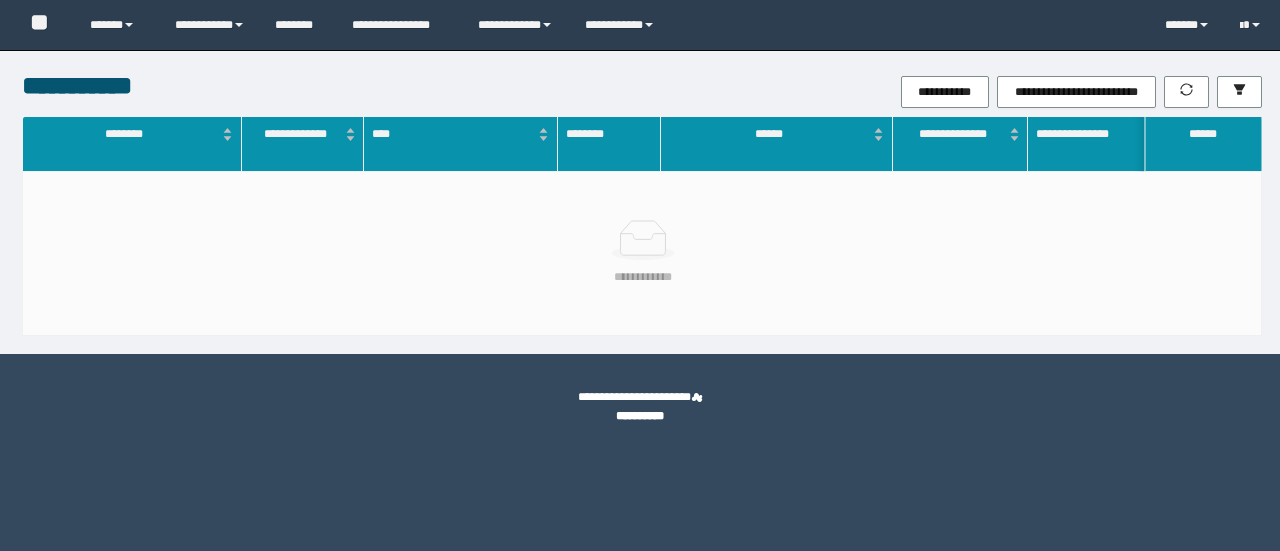 scroll, scrollTop: 0, scrollLeft: 0, axis: both 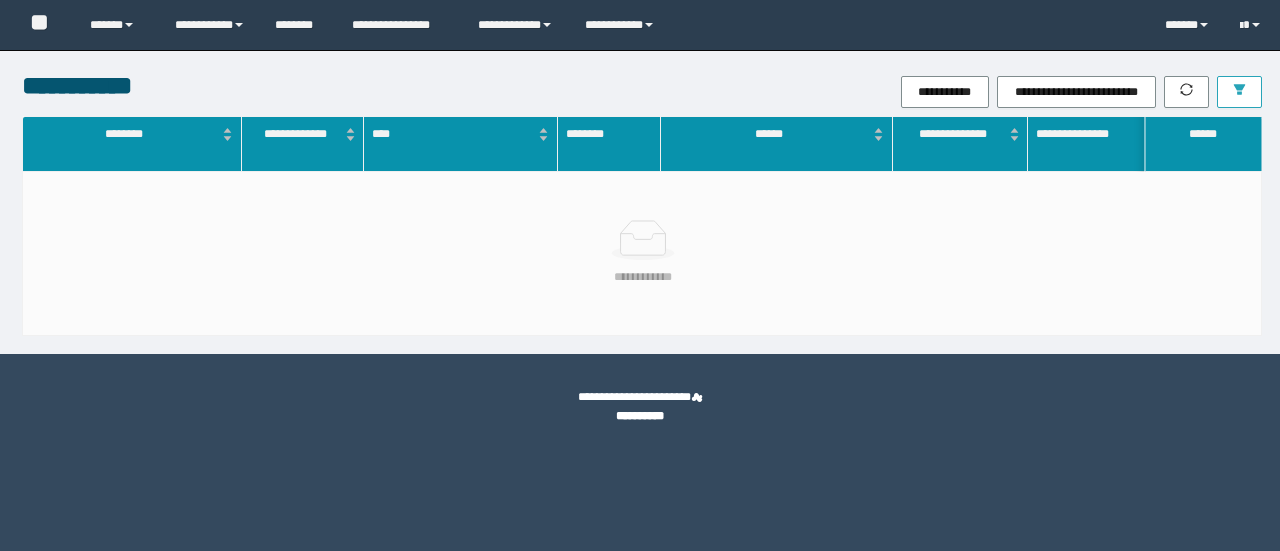 click at bounding box center (1239, 92) 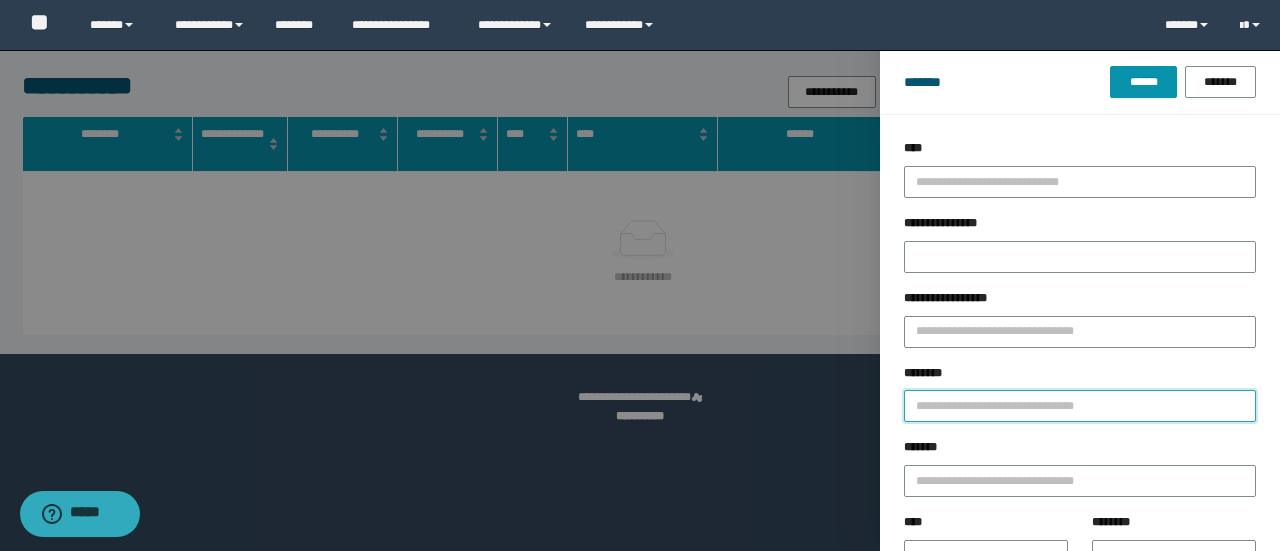 click on "********" at bounding box center [1080, 406] 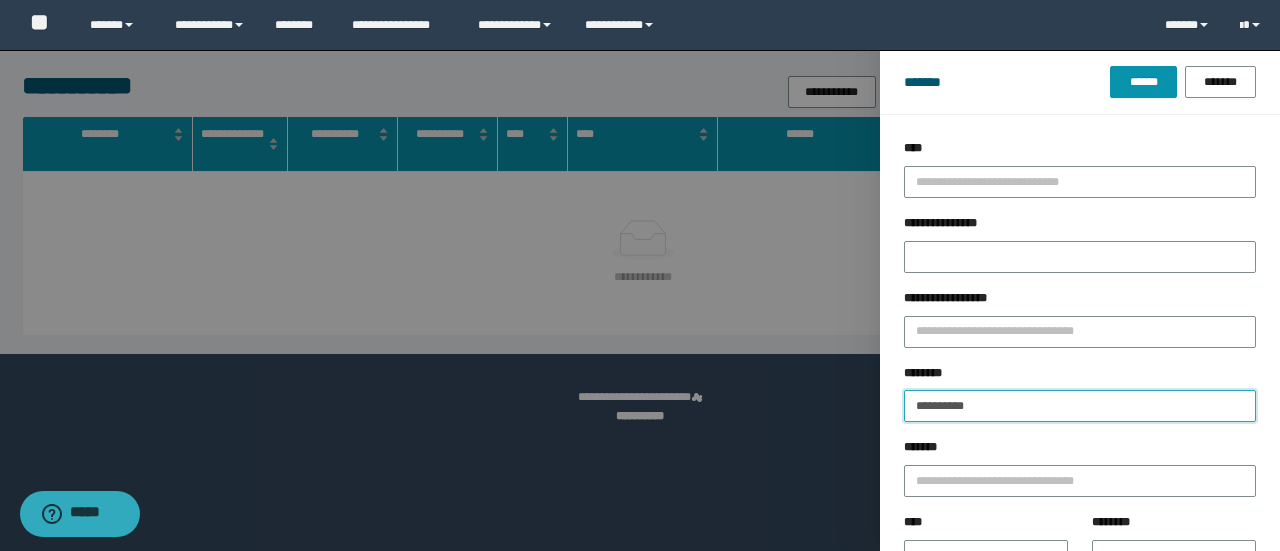 type 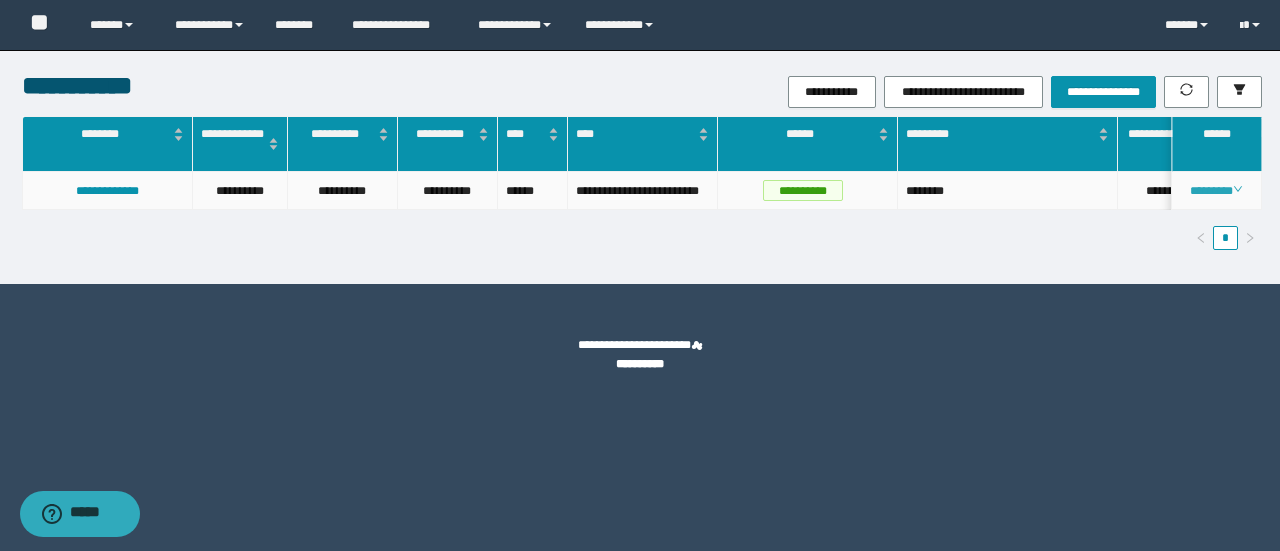 click on "********" at bounding box center (1216, 191) 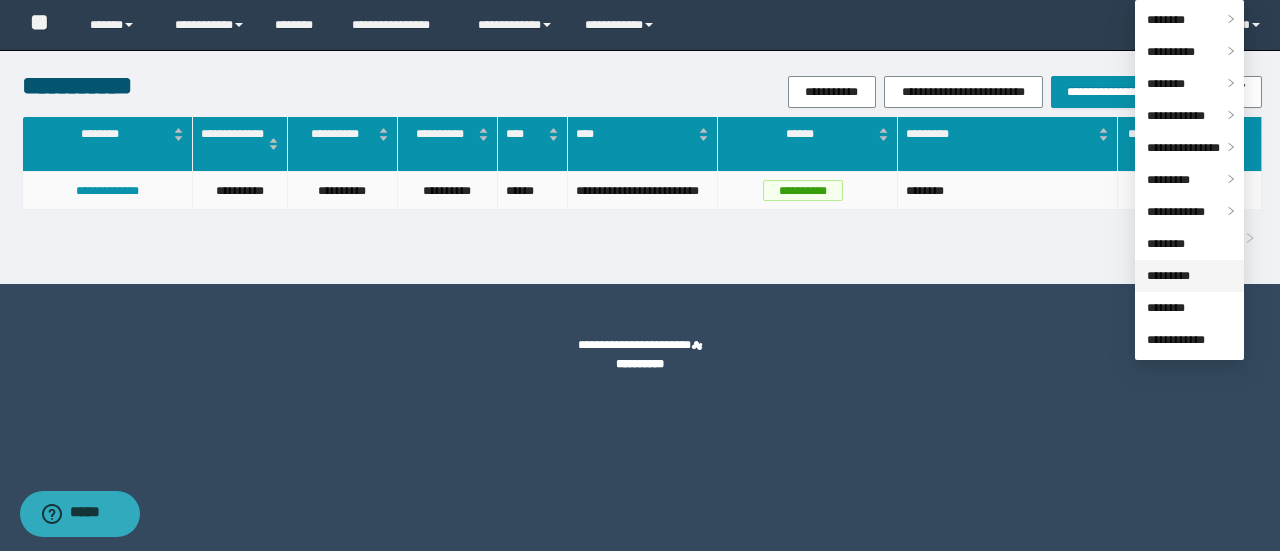 click on "*********" at bounding box center (1168, 276) 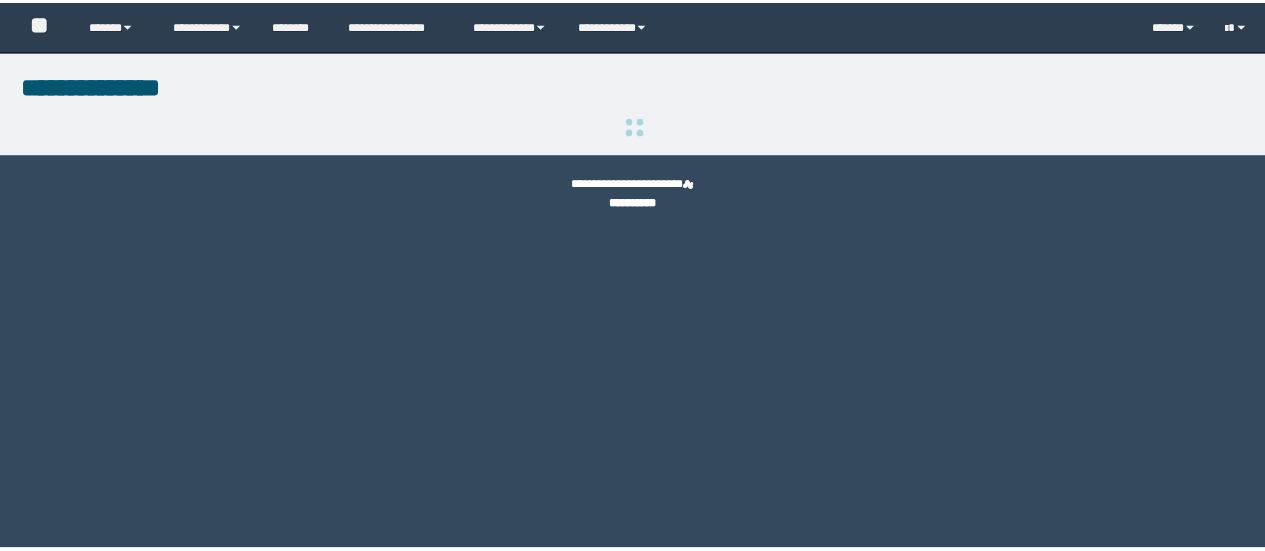 scroll, scrollTop: 0, scrollLeft: 0, axis: both 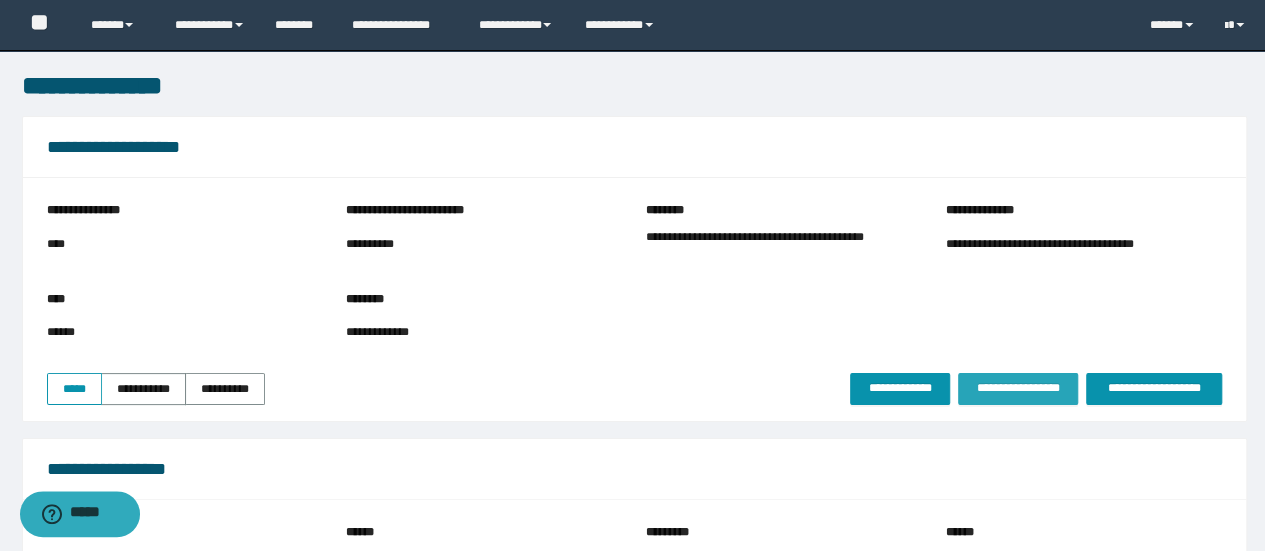 click on "**********" at bounding box center [1018, 388] 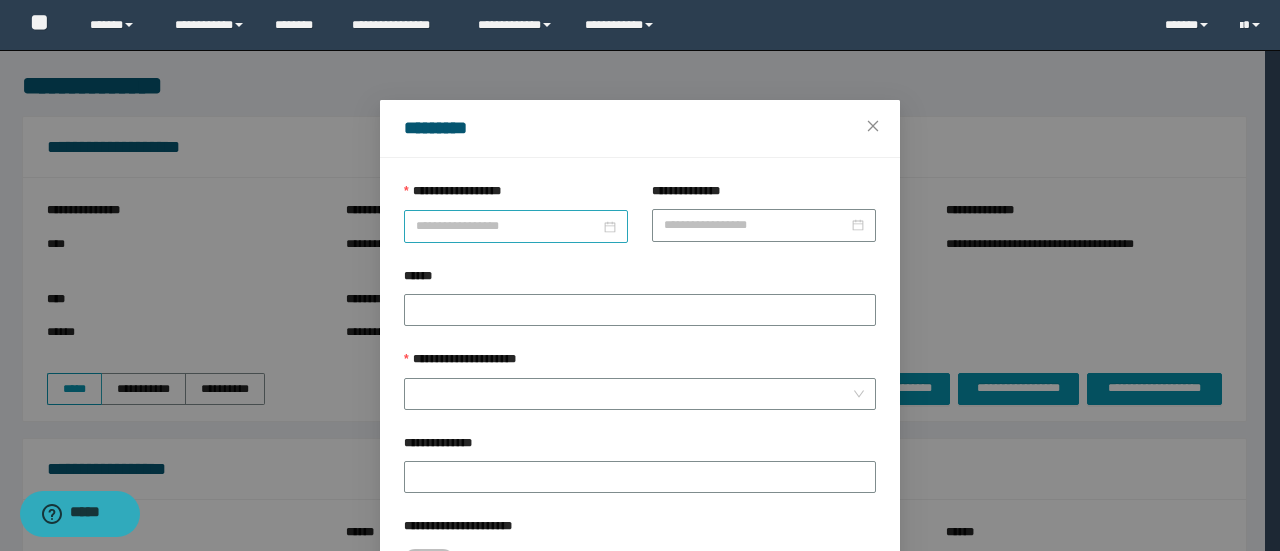 click on "**********" at bounding box center [508, 226] 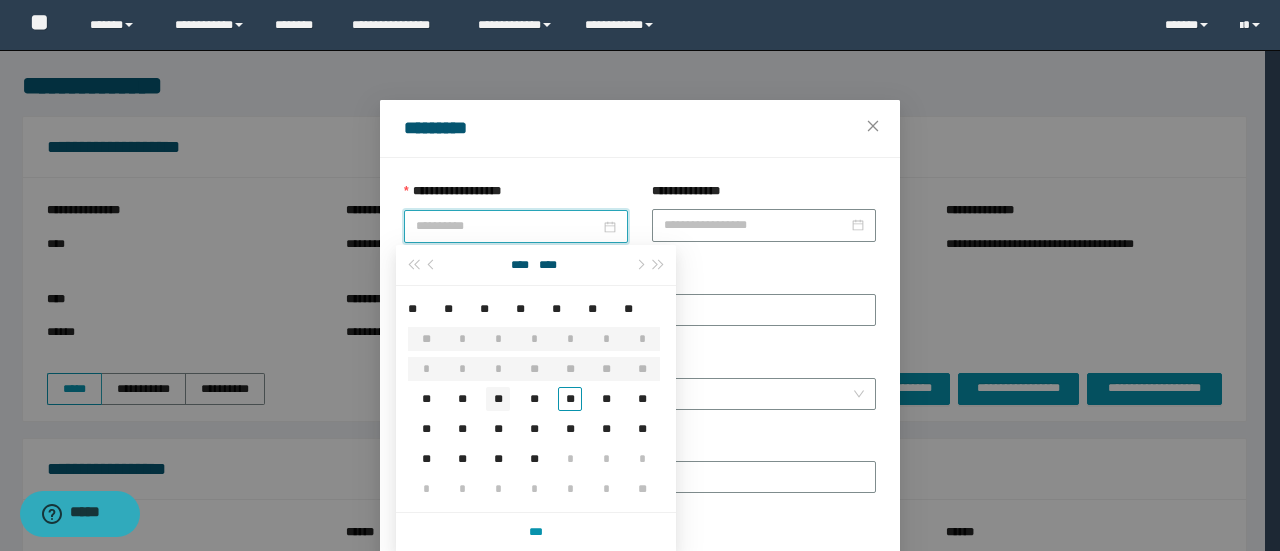 type on "**********" 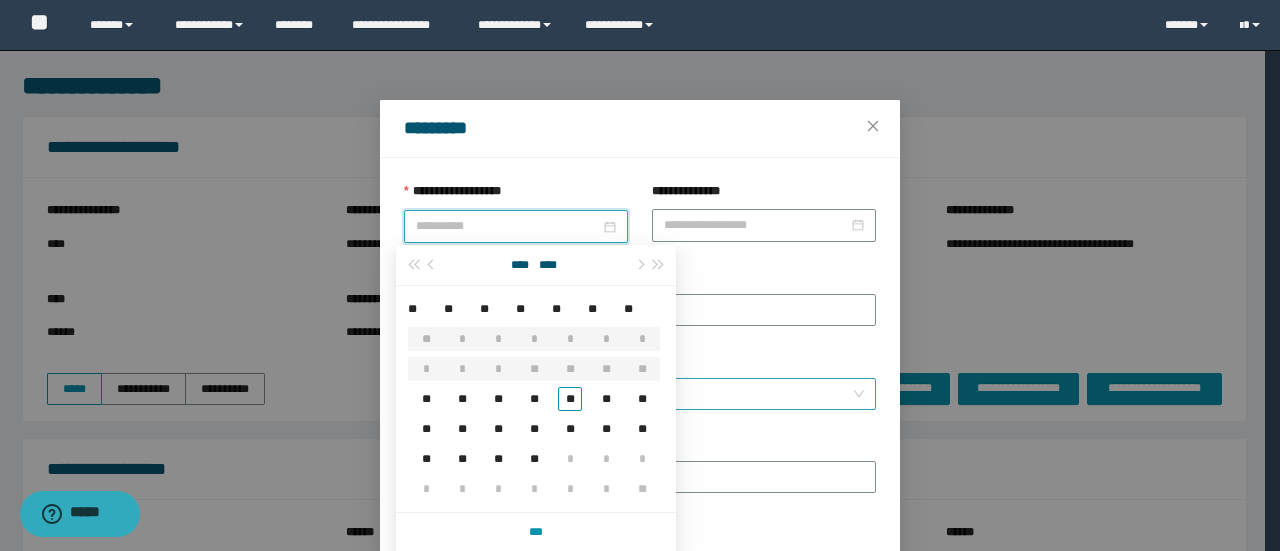 click on "**" at bounding box center [498, 399] 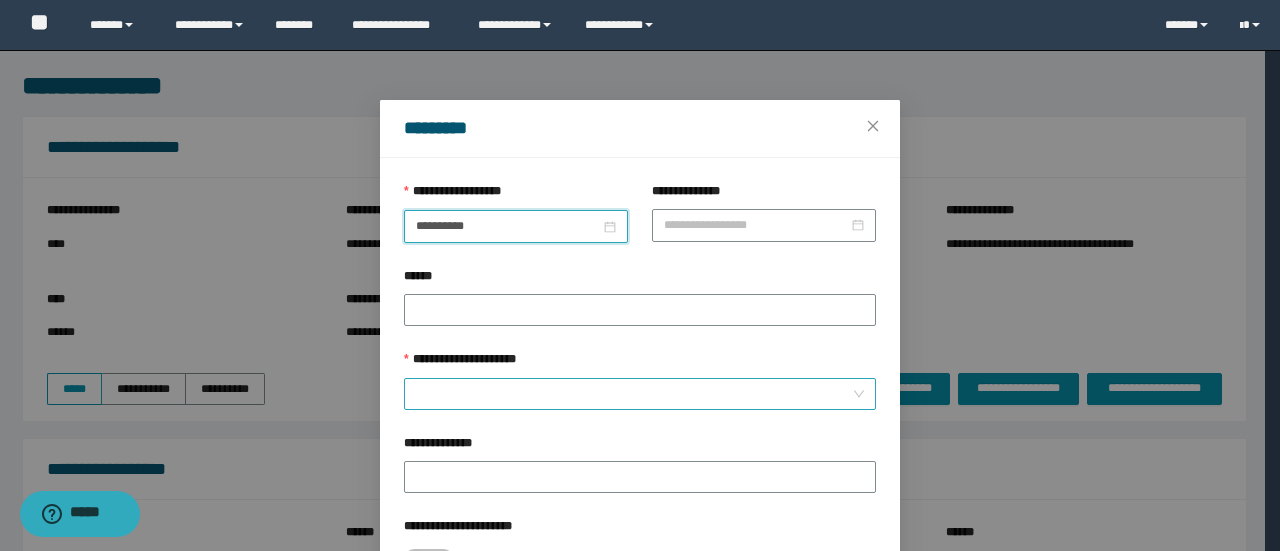 click on "**********" at bounding box center (634, 394) 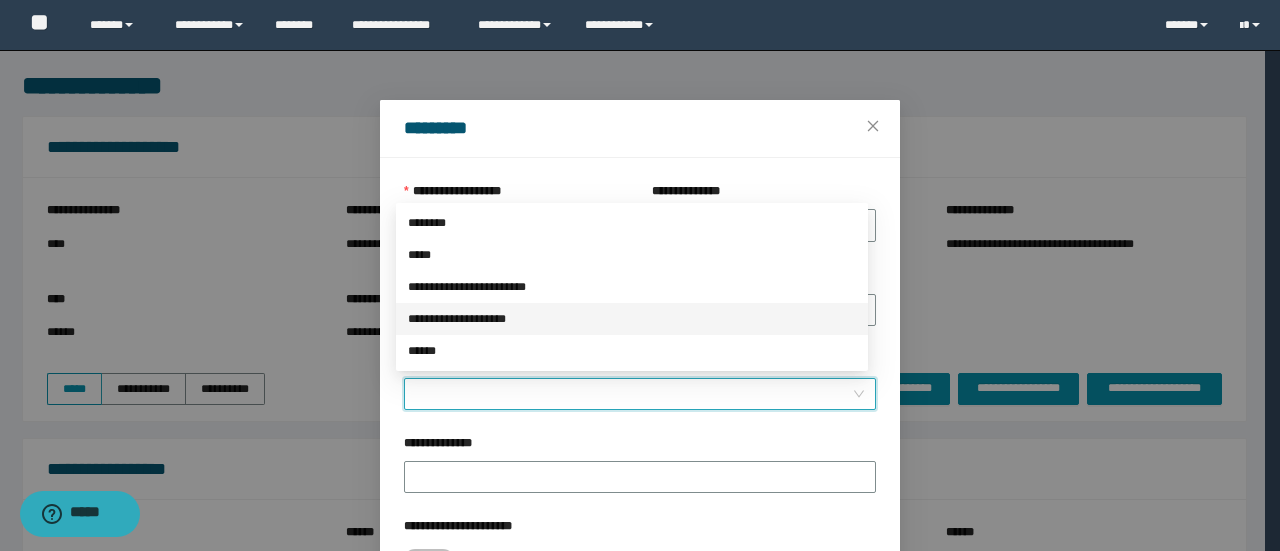 click on "**********" at bounding box center [632, 319] 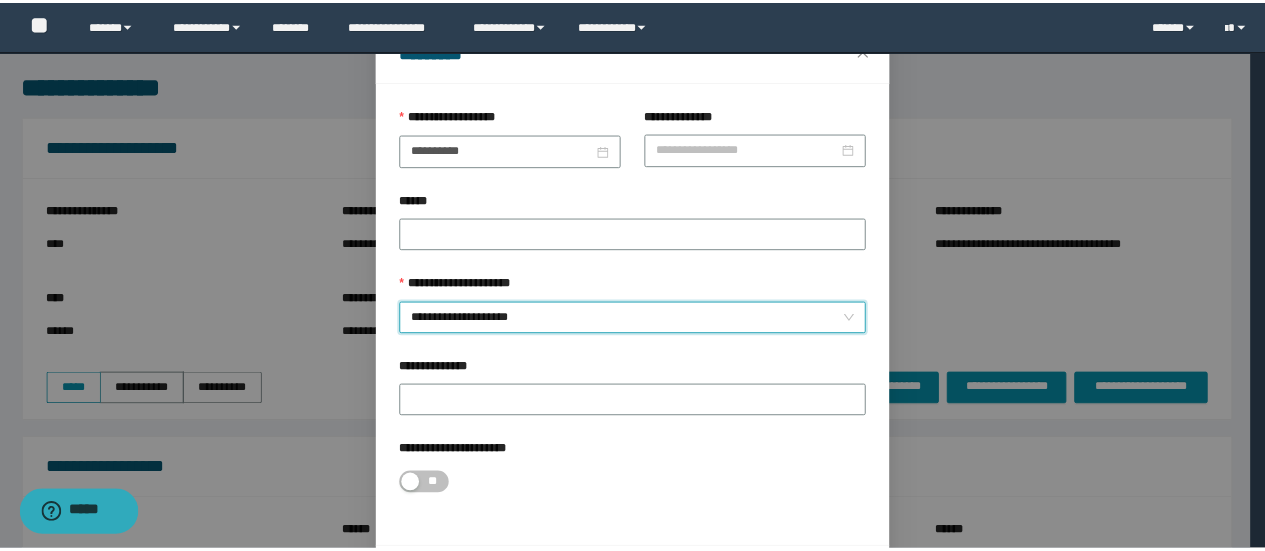 scroll, scrollTop: 146, scrollLeft: 0, axis: vertical 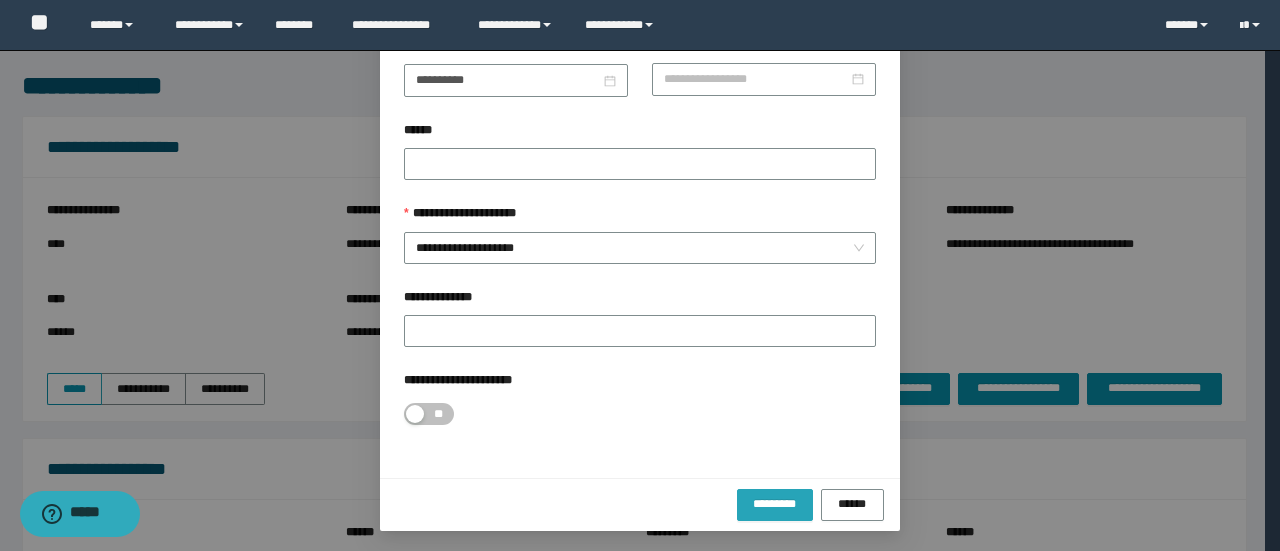click on "*********" at bounding box center (775, 505) 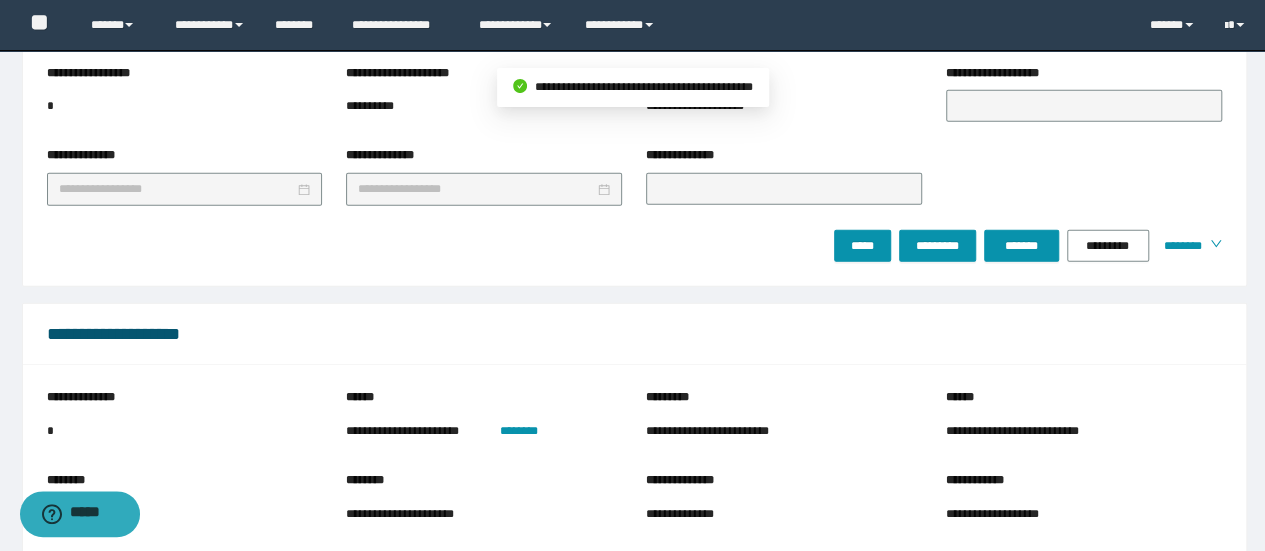 scroll, scrollTop: 2904, scrollLeft: 0, axis: vertical 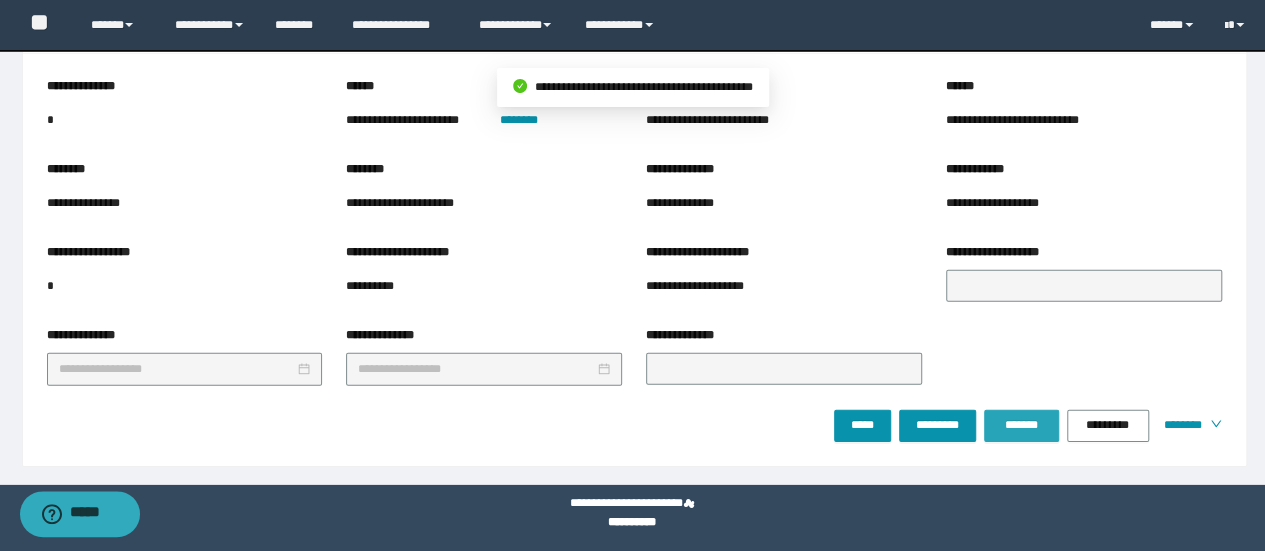 click on "*******" at bounding box center (1021, 425) 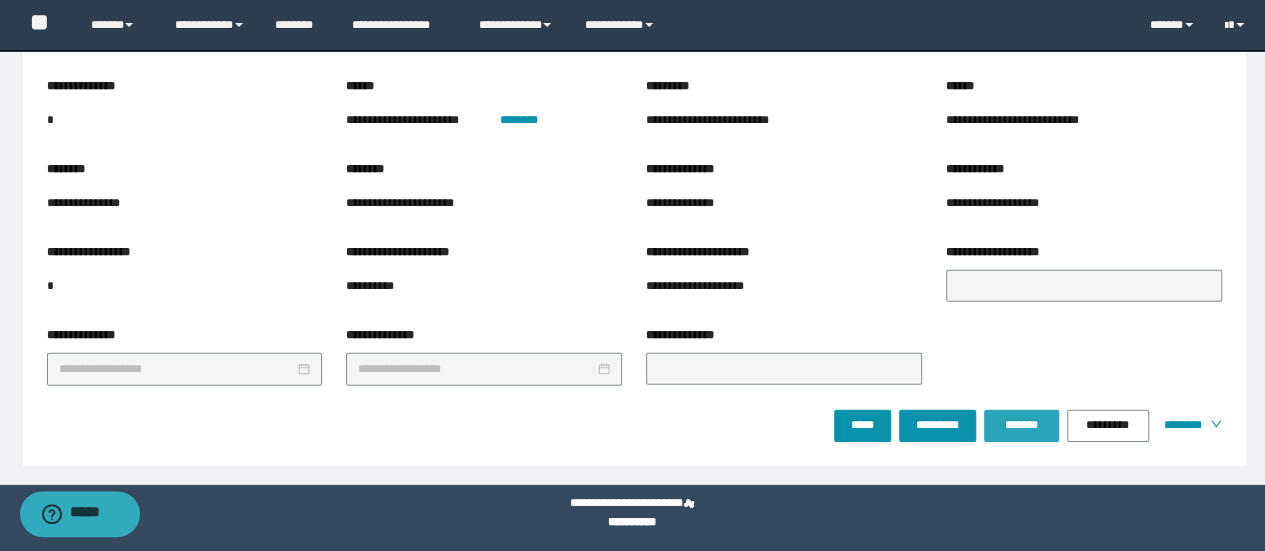 click on "*******" at bounding box center [1021, 425] 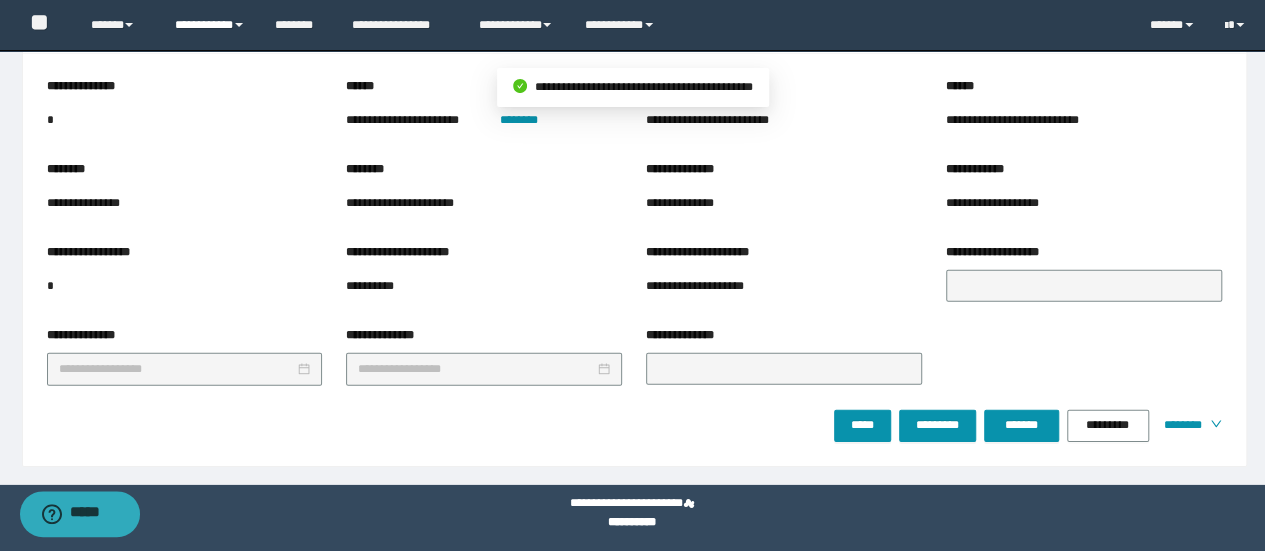 click on "**********" at bounding box center [210, 25] 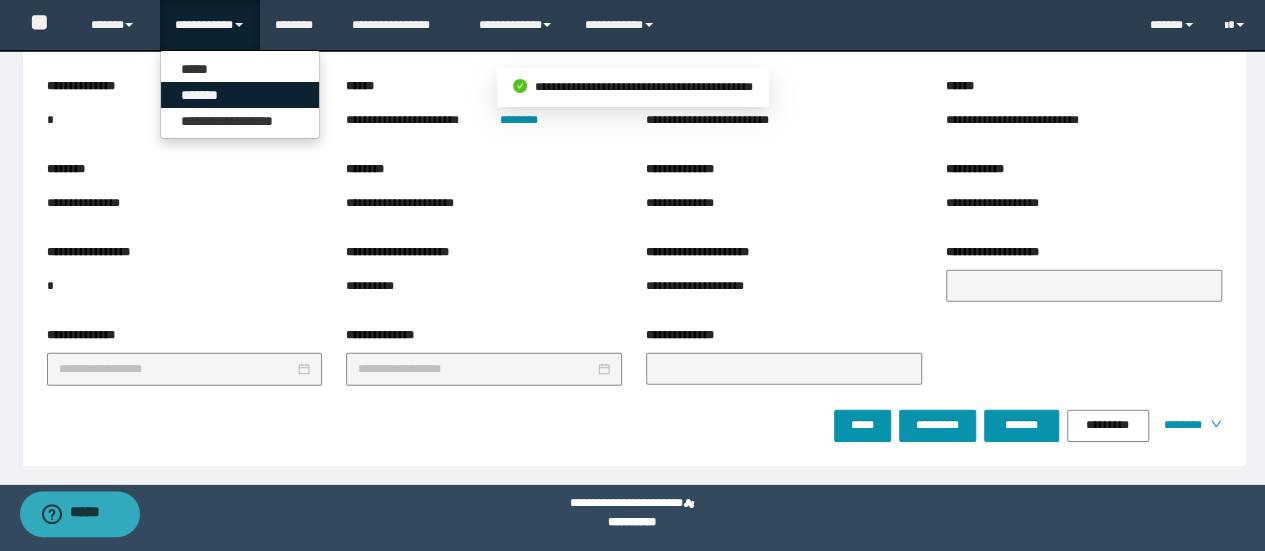 click on "*******" at bounding box center (240, 95) 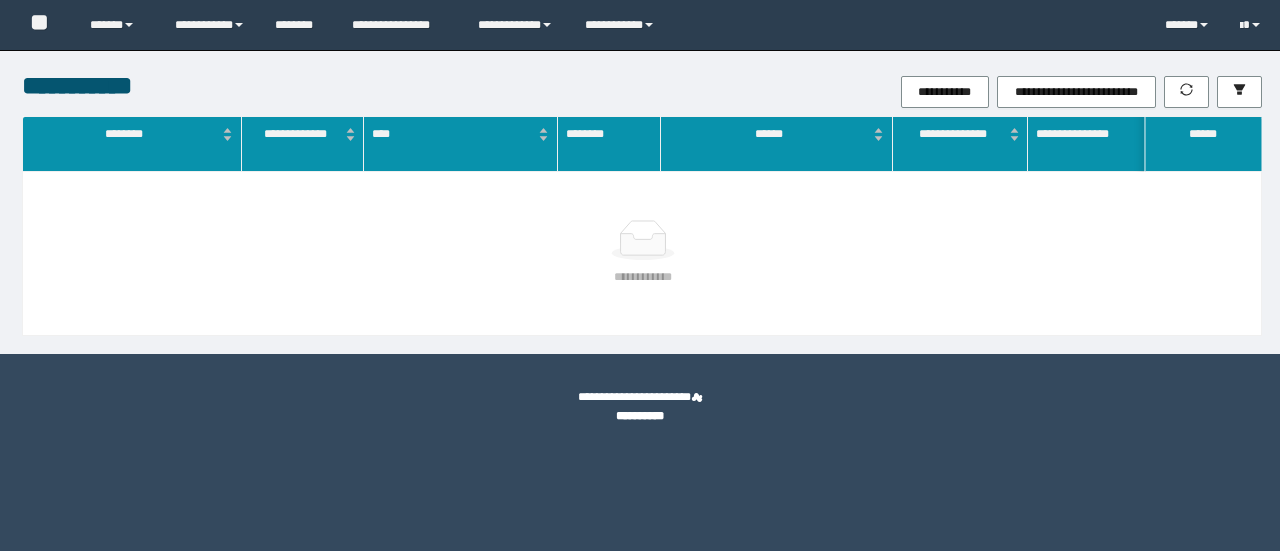 scroll, scrollTop: 0, scrollLeft: 0, axis: both 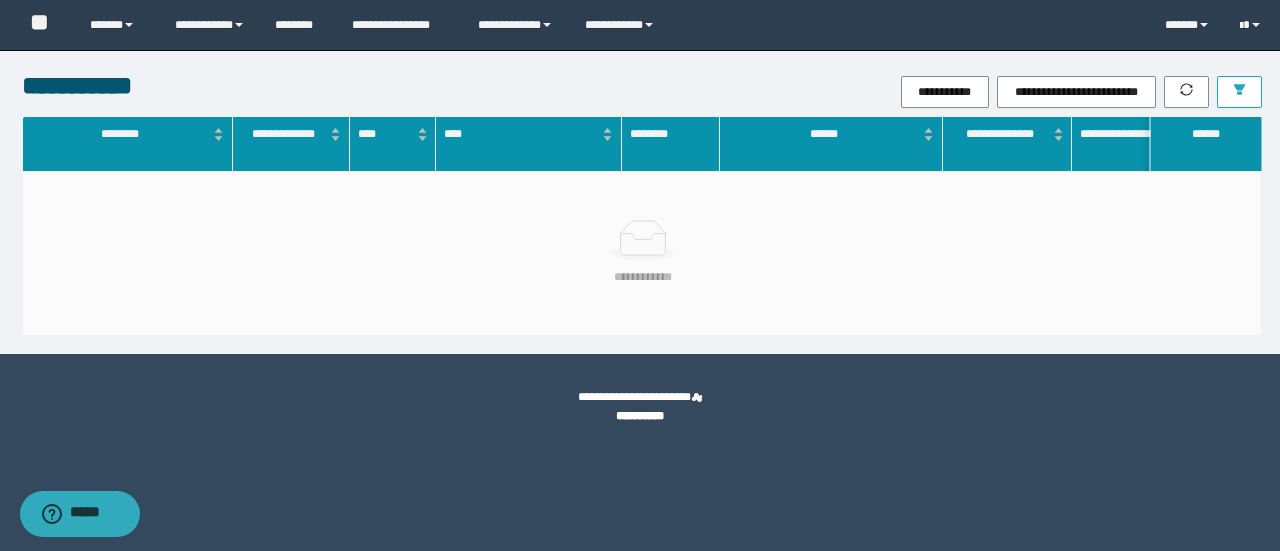 click 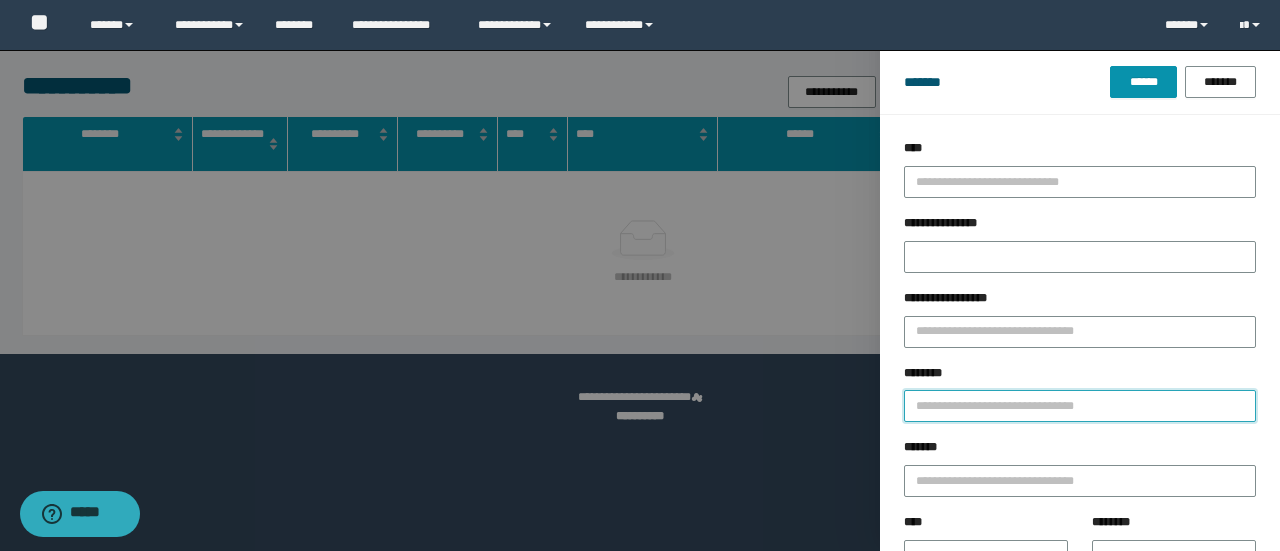 click on "********" at bounding box center [1080, 406] 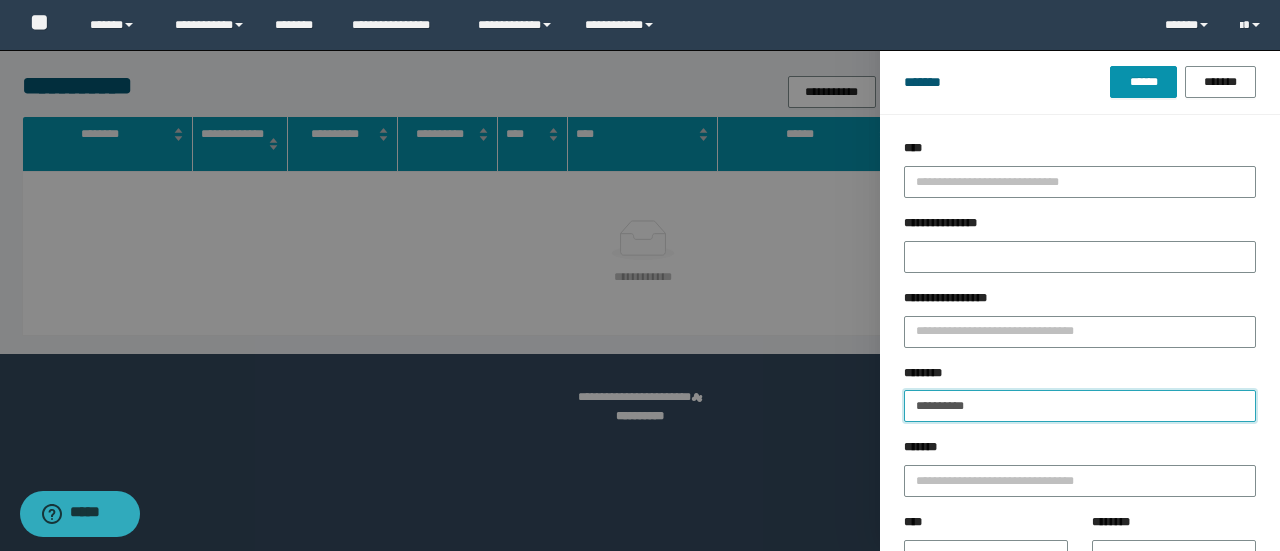 type on "**********" 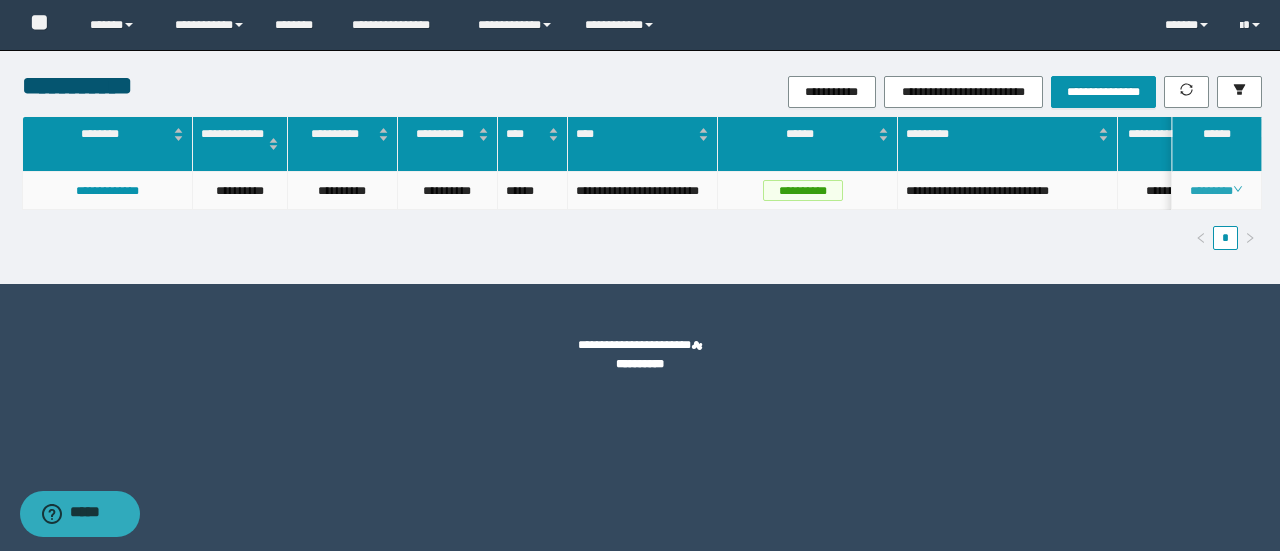 click on "********" at bounding box center [1216, 191] 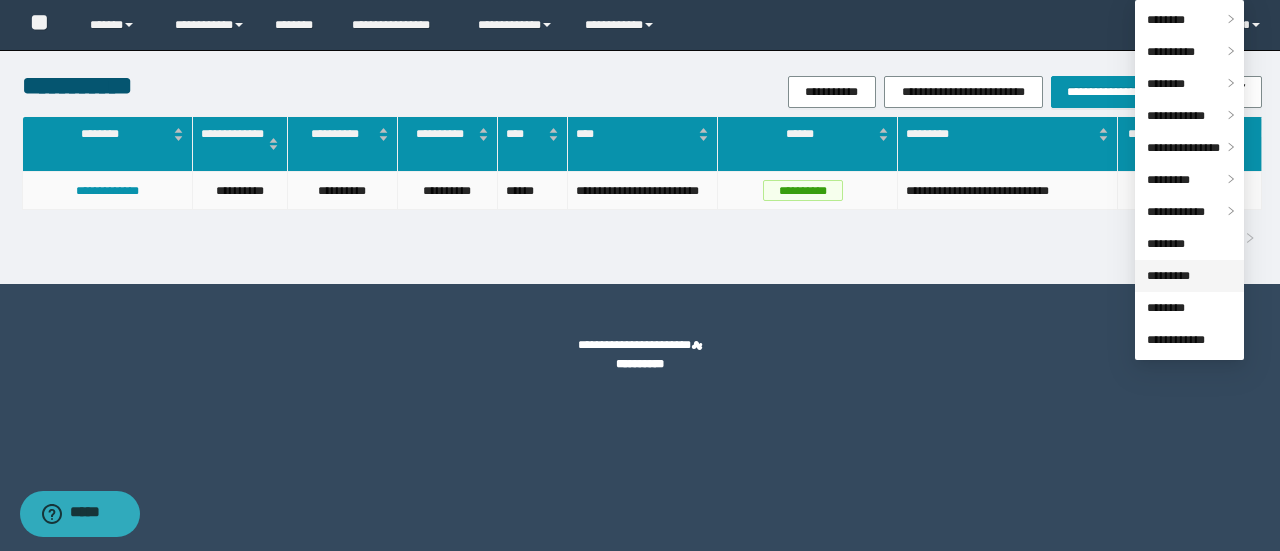 click on "*********" at bounding box center [1168, 276] 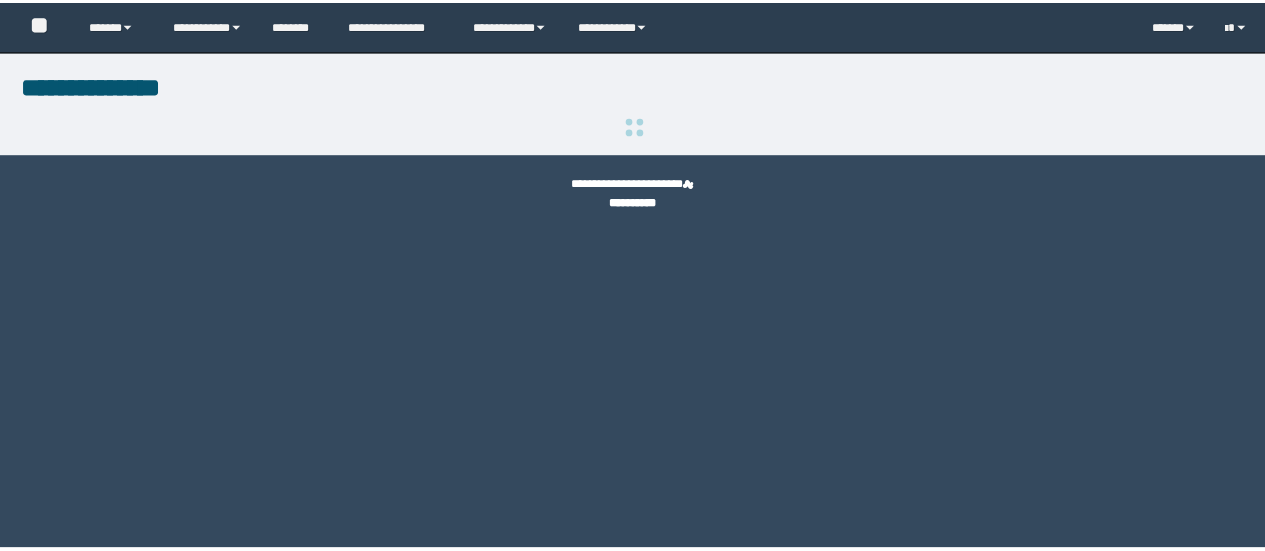 scroll, scrollTop: 0, scrollLeft: 0, axis: both 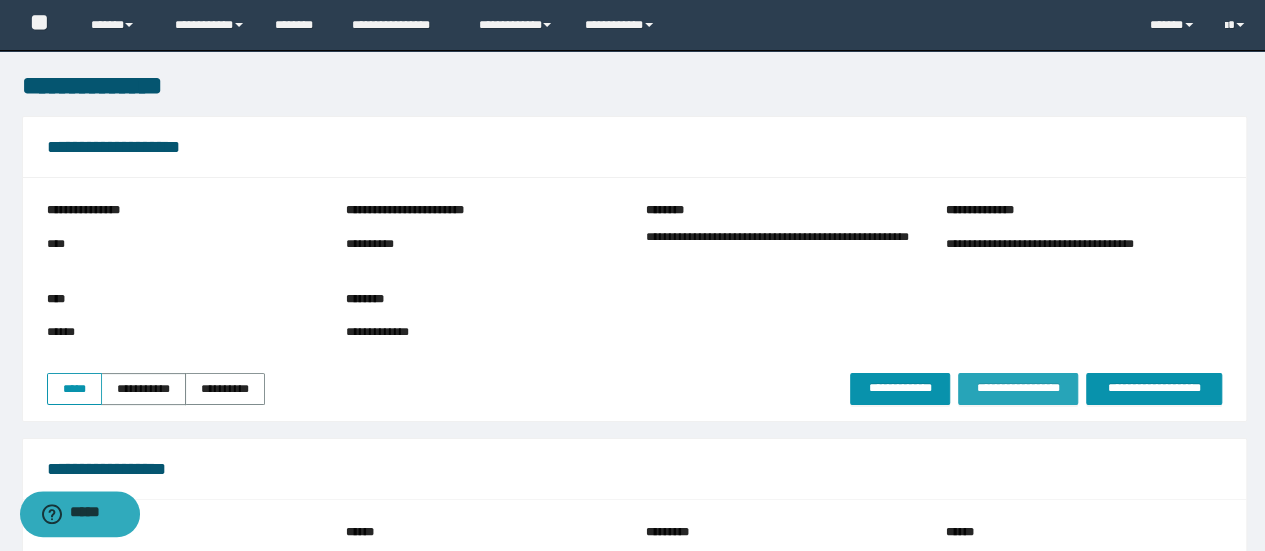 click on "**********" at bounding box center (1018, 388) 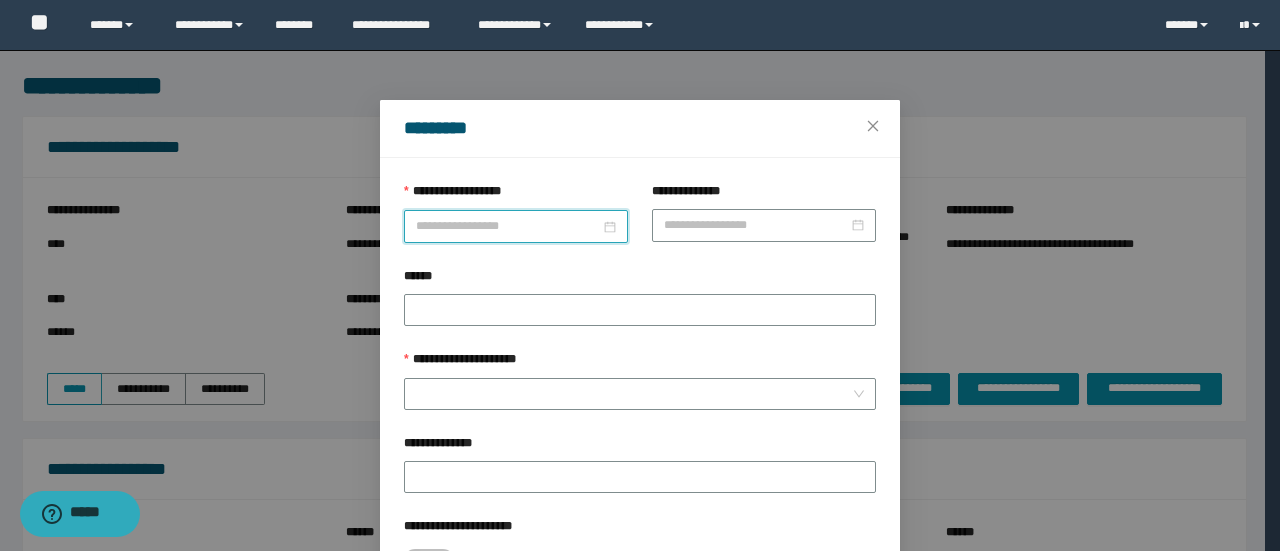 click on "**********" at bounding box center (508, 226) 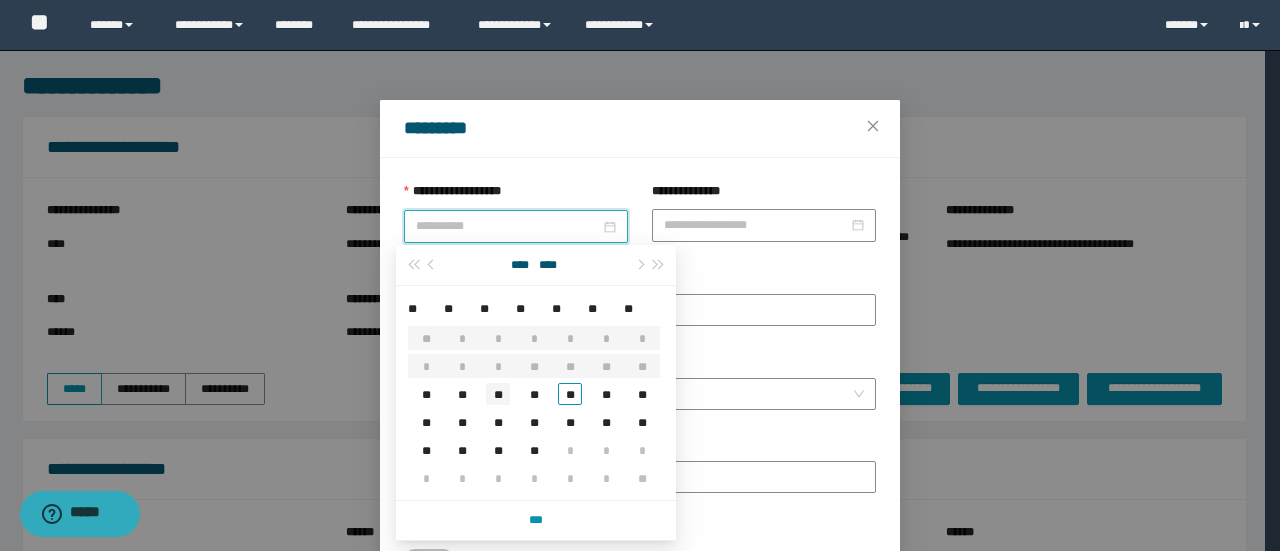 type on "**********" 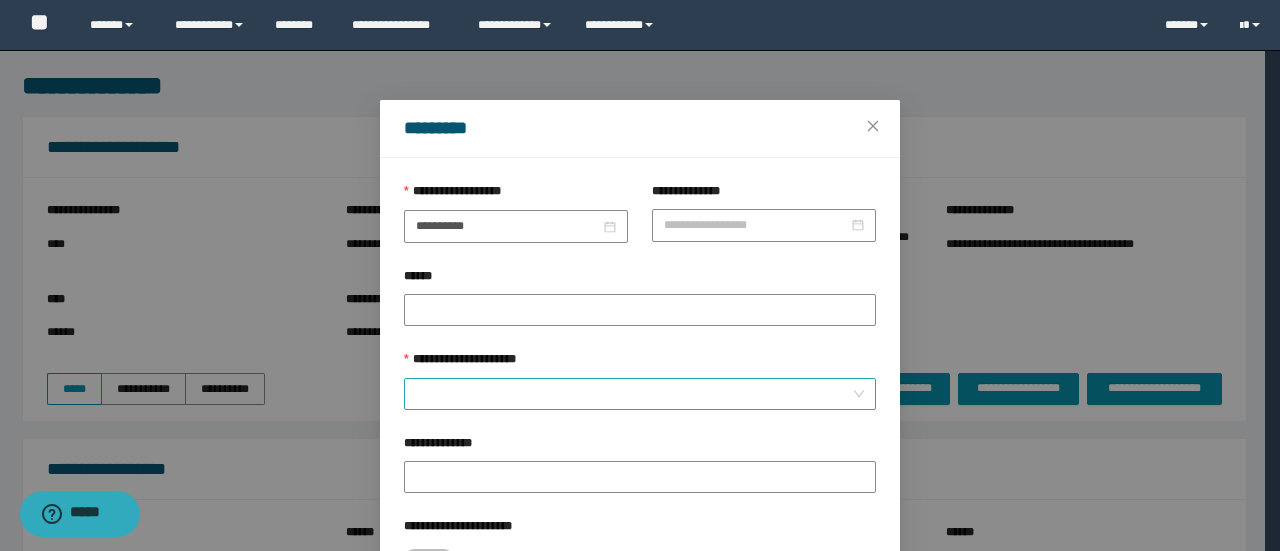 click on "**********" at bounding box center (634, 394) 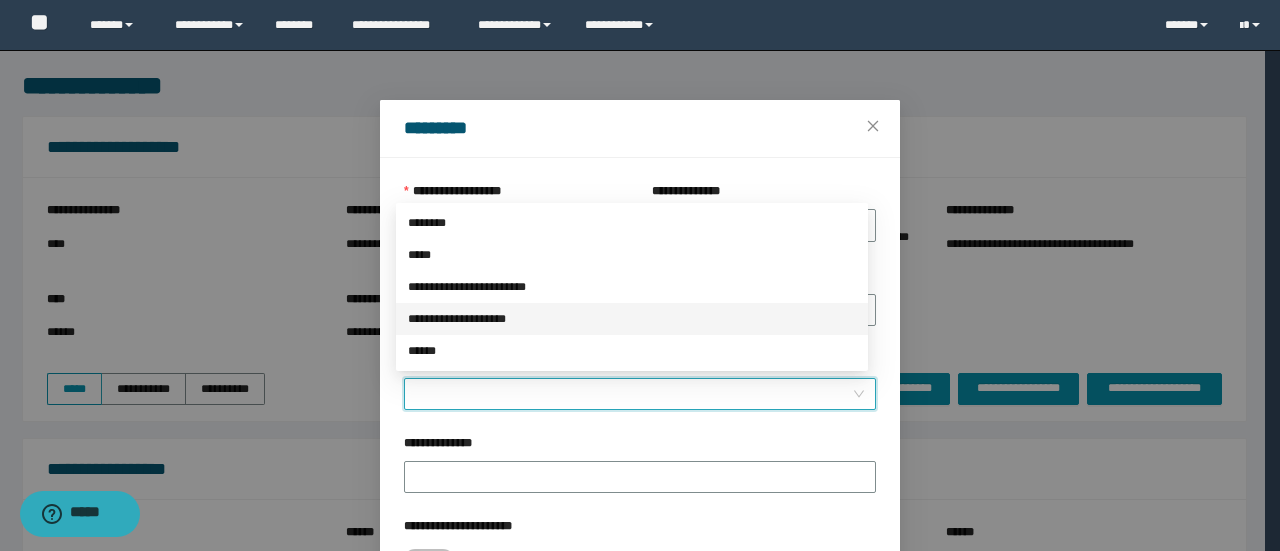 click on "**********" at bounding box center (632, 319) 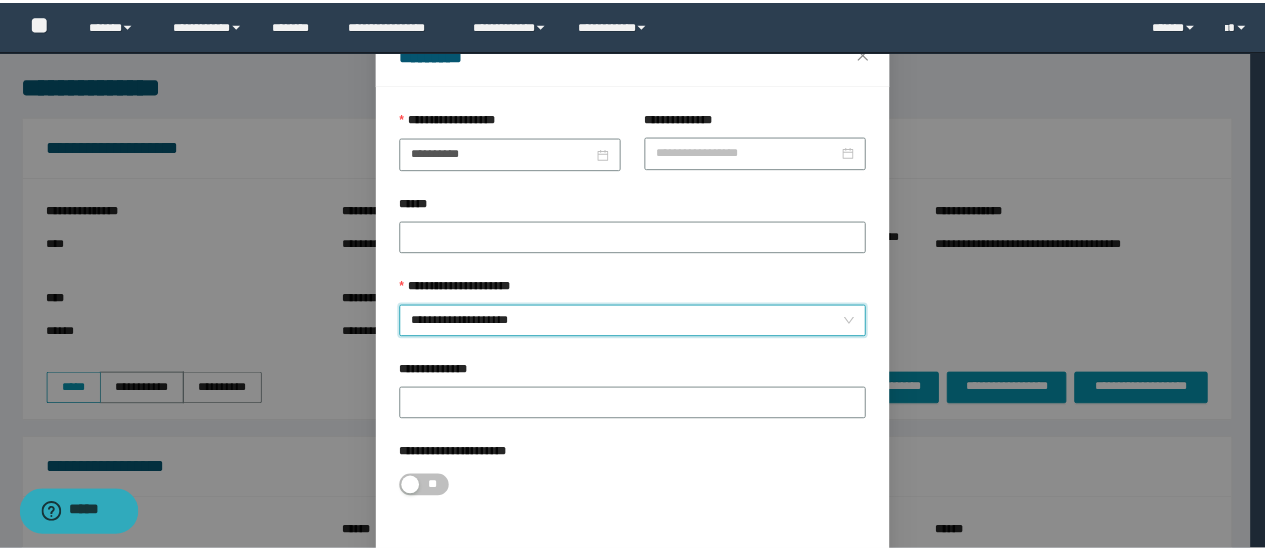 scroll, scrollTop: 100, scrollLeft: 0, axis: vertical 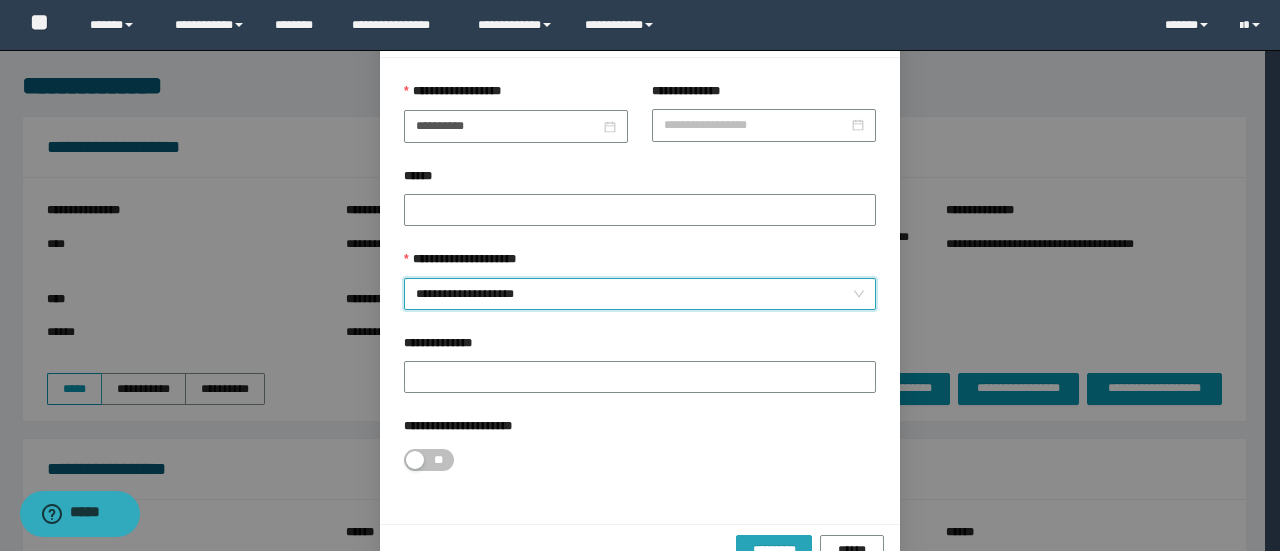 click on "*********" at bounding box center [774, 550] 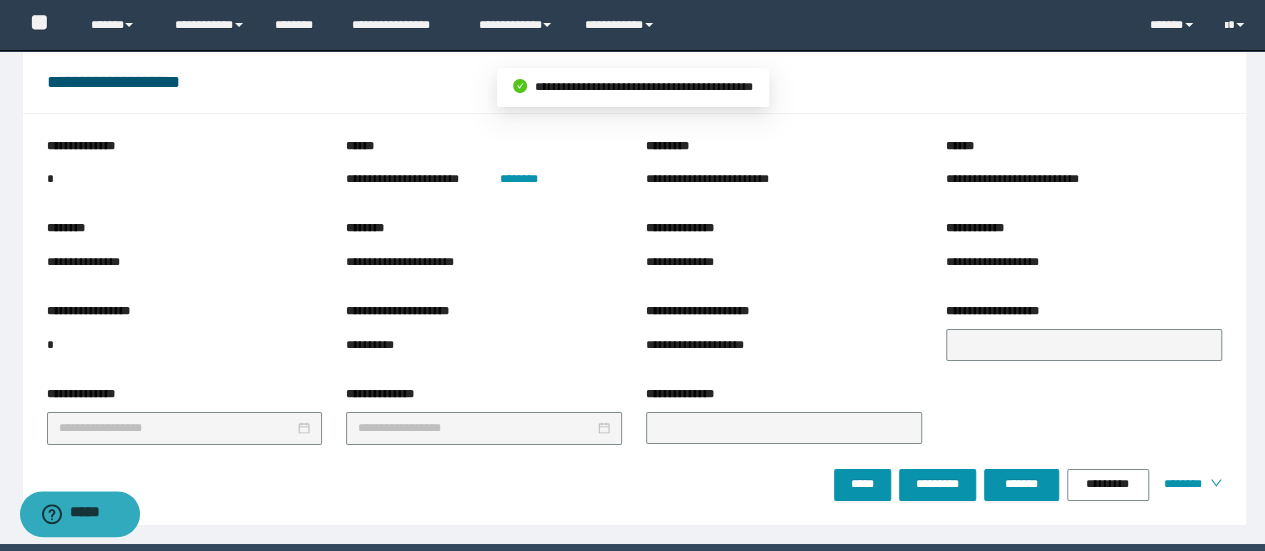 scroll, scrollTop: 3398, scrollLeft: 0, axis: vertical 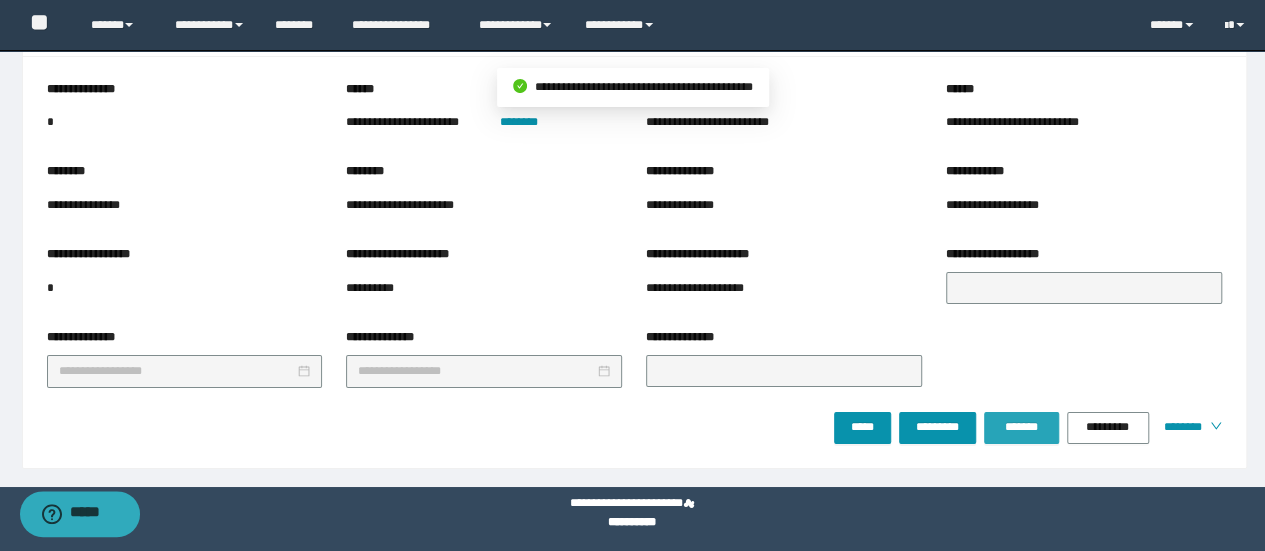click on "*******" at bounding box center (1021, 427) 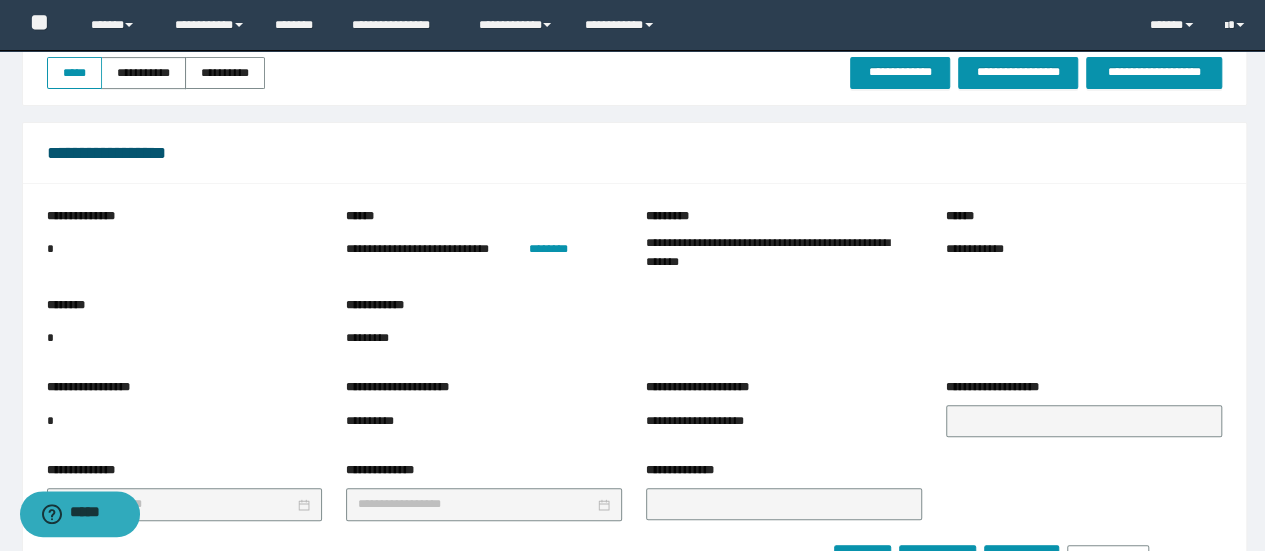 scroll, scrollTop: 98, scrollLeft: 0, axis: vertical 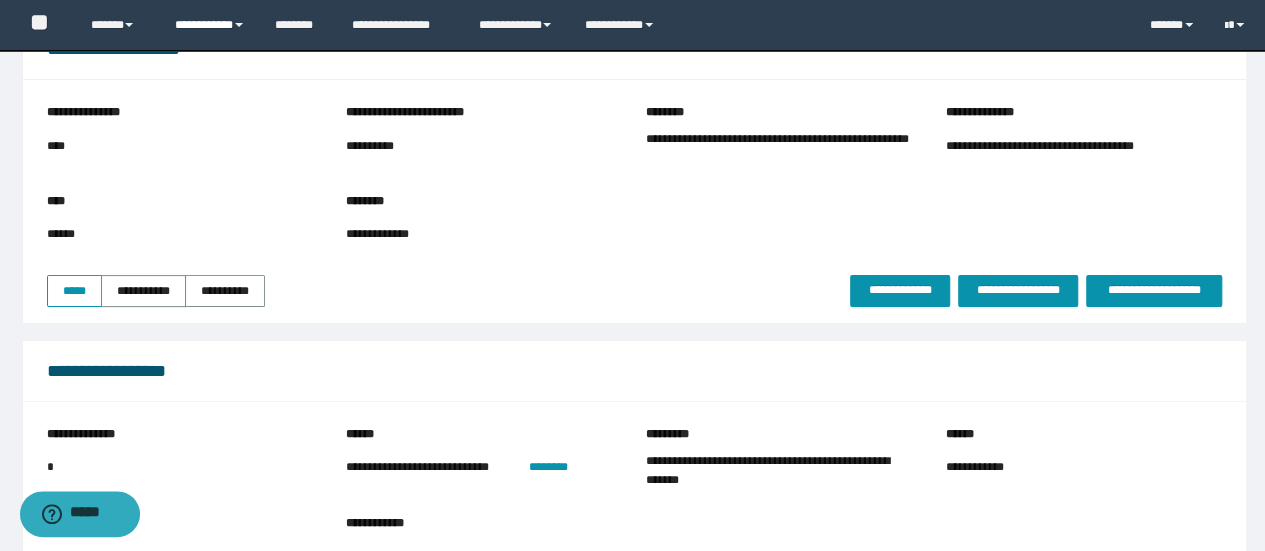 click on "**********" at bounding box center [210, 25] 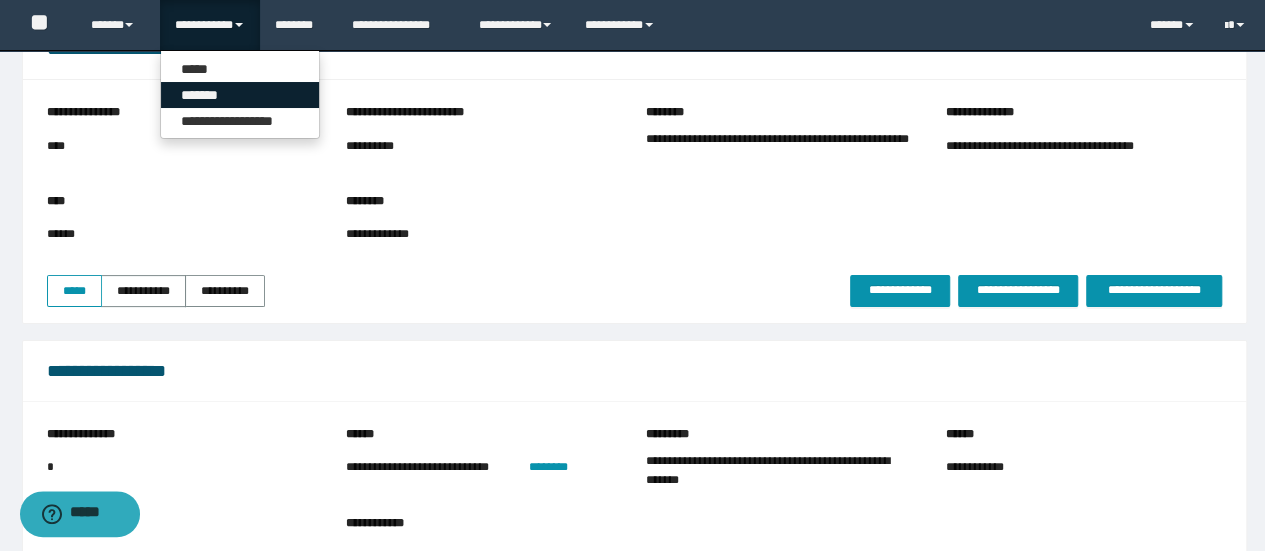 click on "*******" at bounding box center (240, 95) 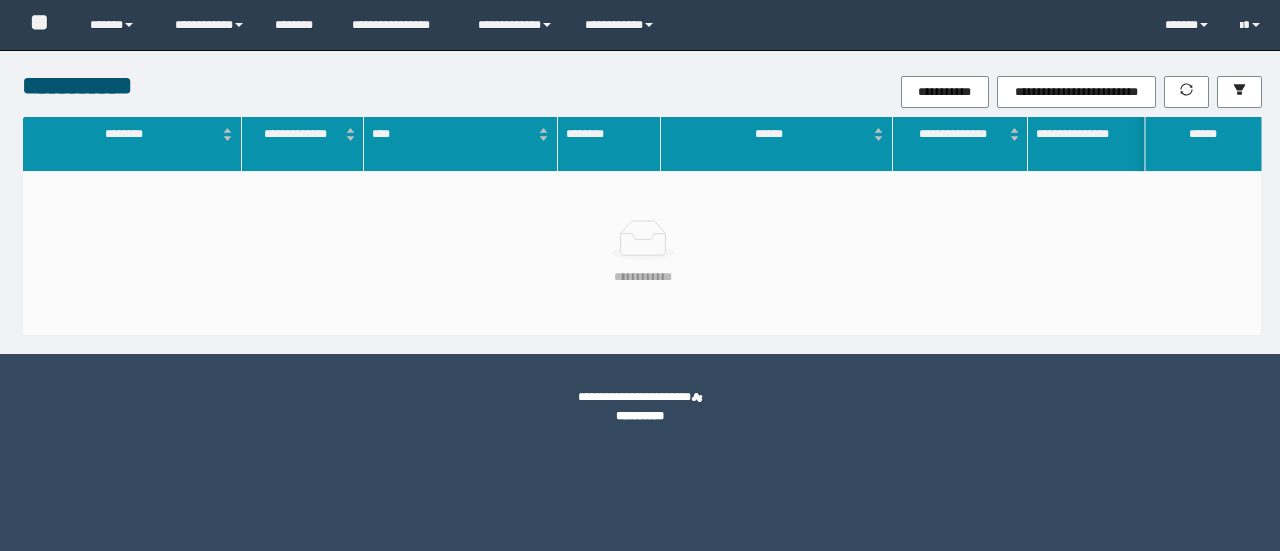 scroll, scrollTop: 0, scrollLeft: 0, axis: both 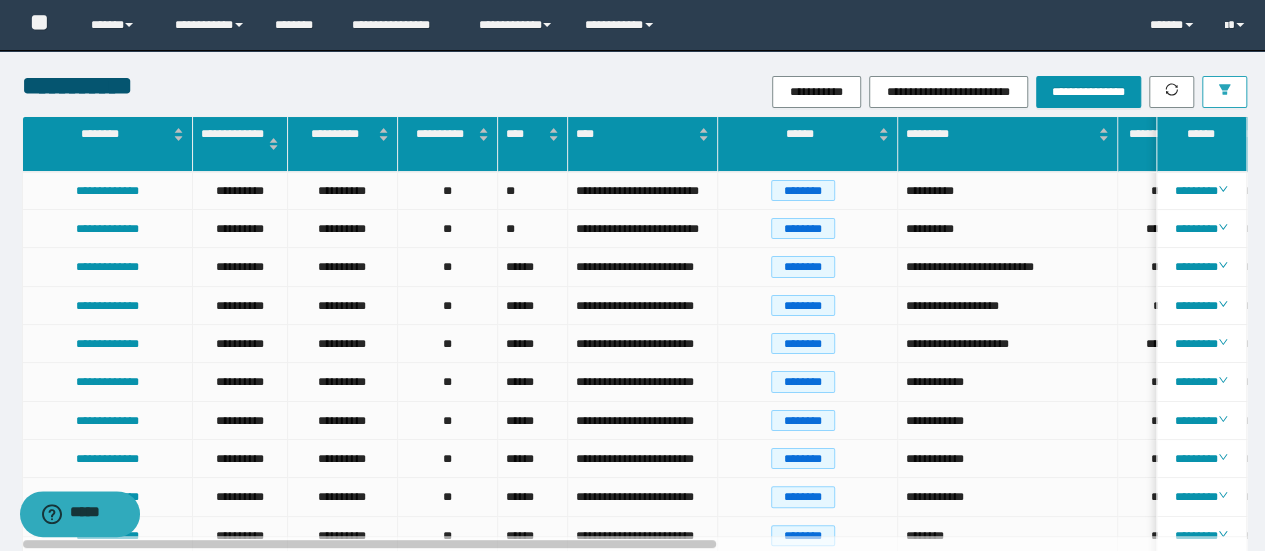 click at bounding box center [1224, 92] 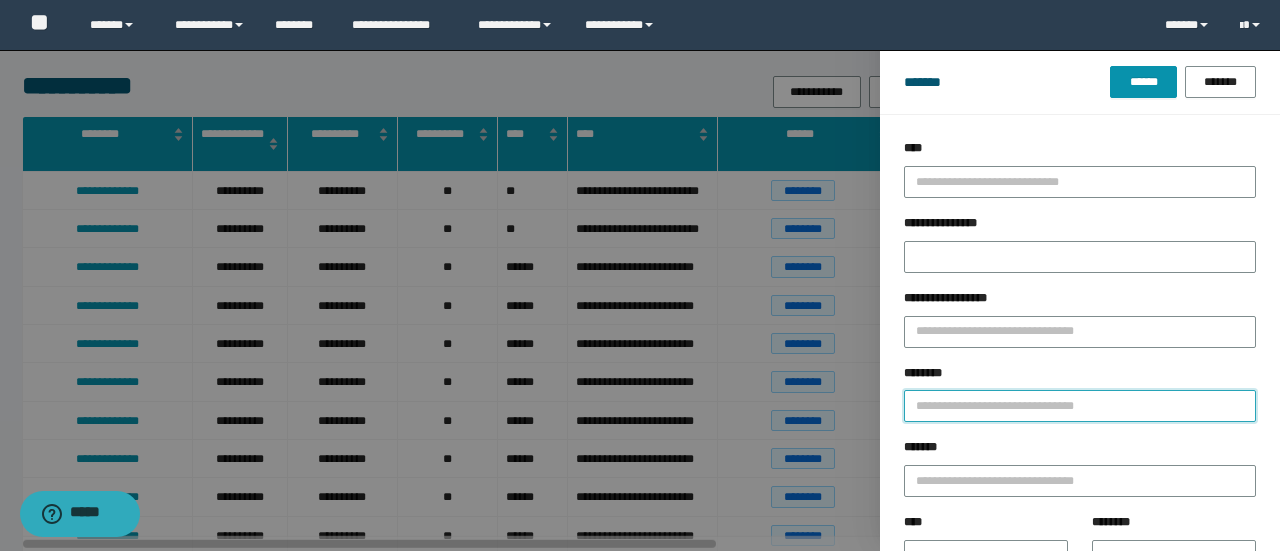 click on "********" at bounding box center [1080, 406] 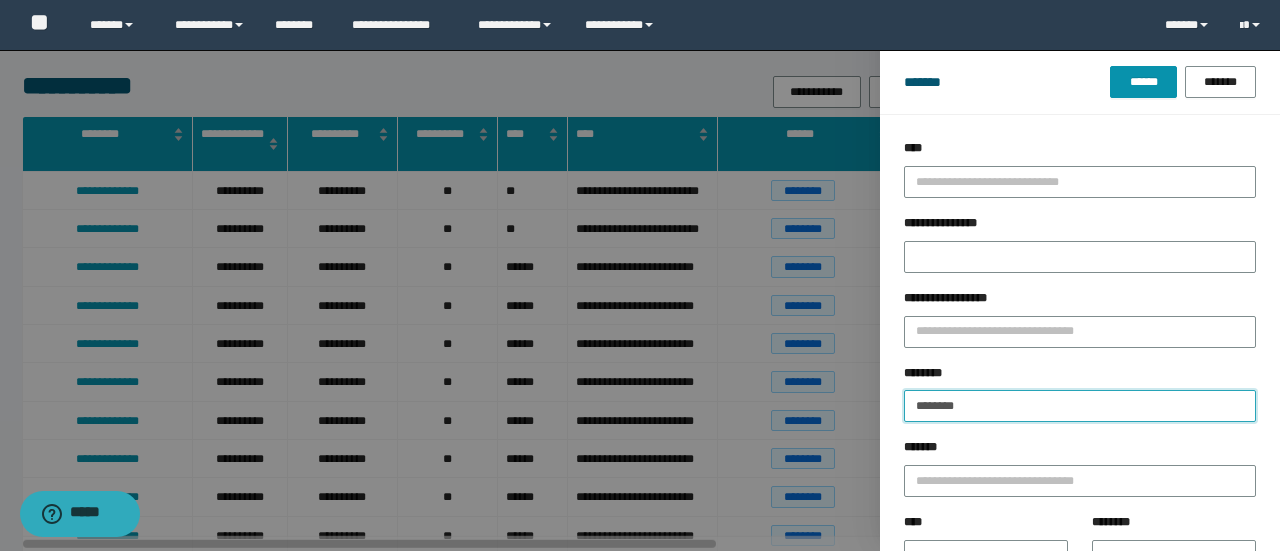 drag, startPoint x: 946, startPoint y: 390, endPoint x: 702, endPoint y: 348, distance: 247.58836 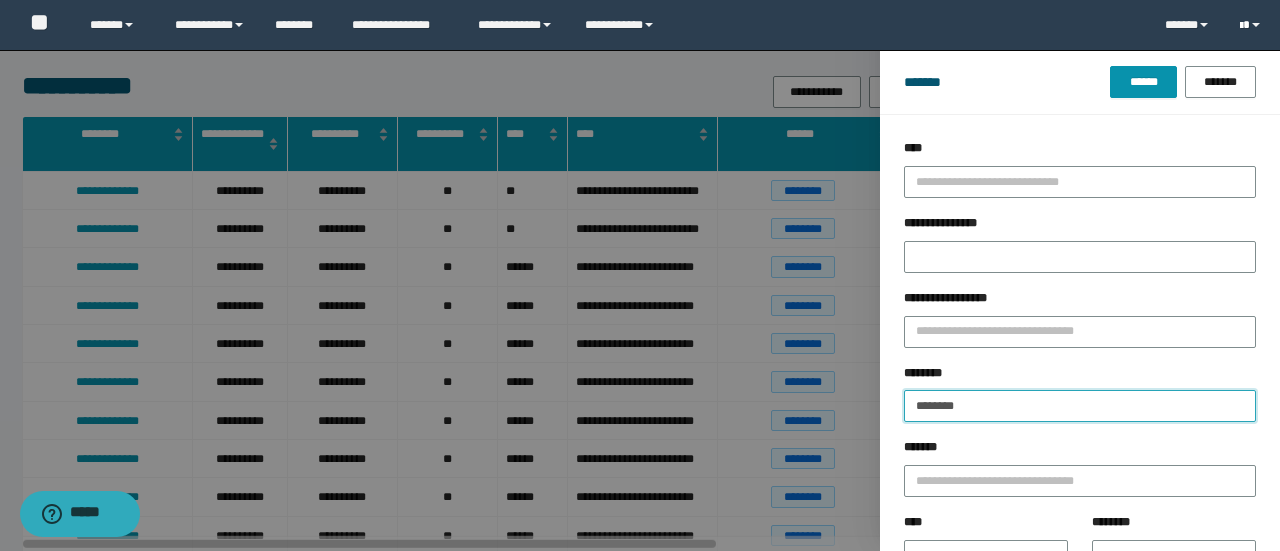 type on "********" 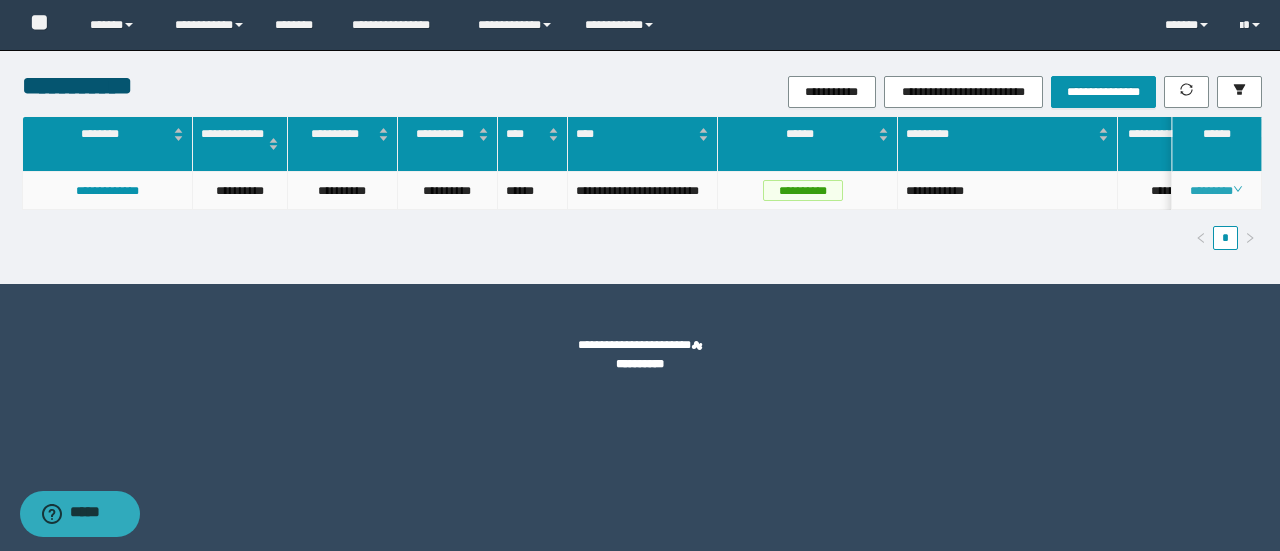 click on "********" at bounding box center [1216, 191] 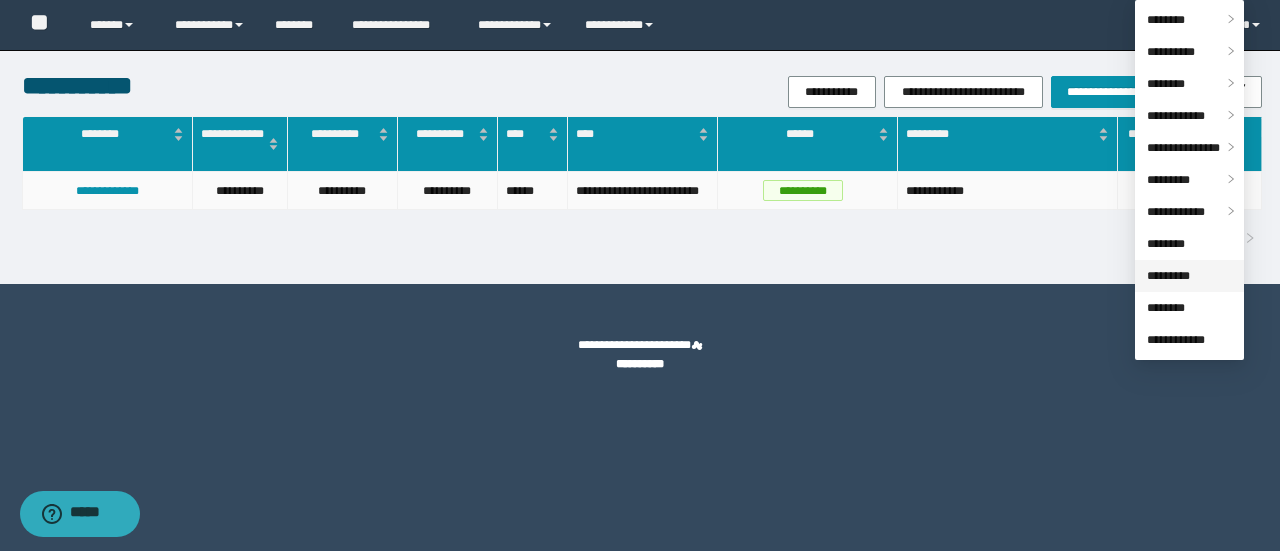 click on "*********" at bounding box center (1168, 276) 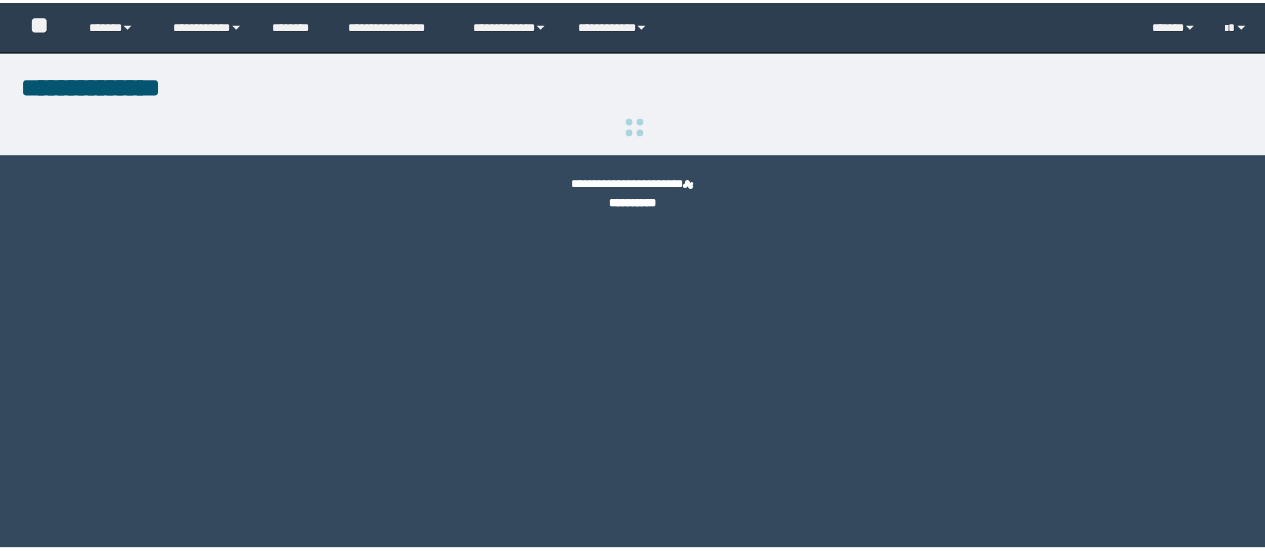 scroll, scrollTop: 0, scrollLeft: 0, axis: both 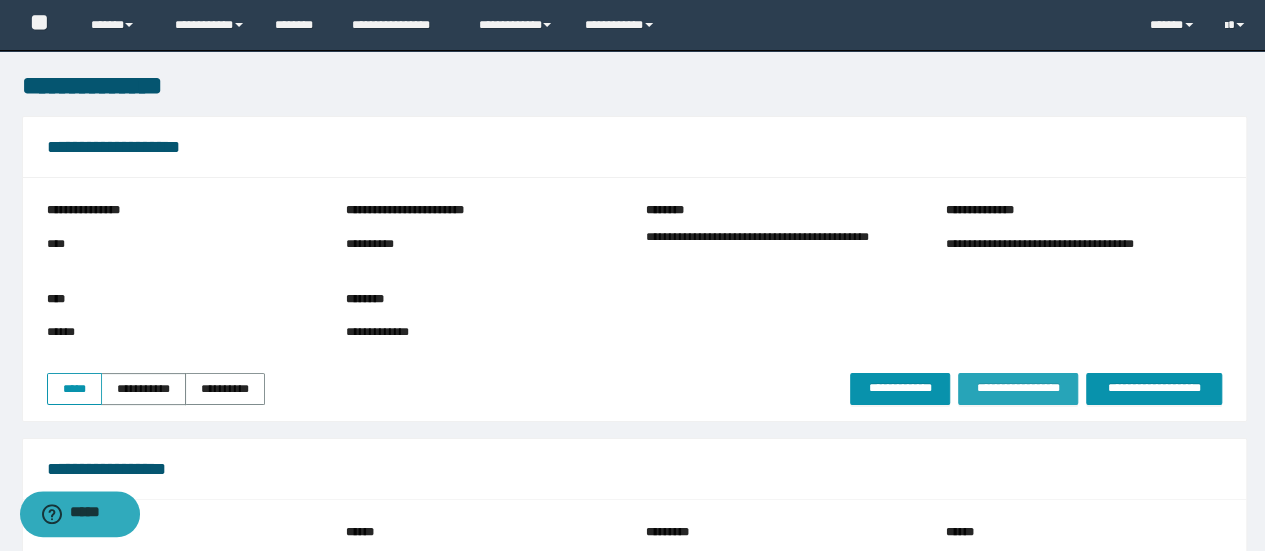 click on "**********" at bounding box center [1018, 389] 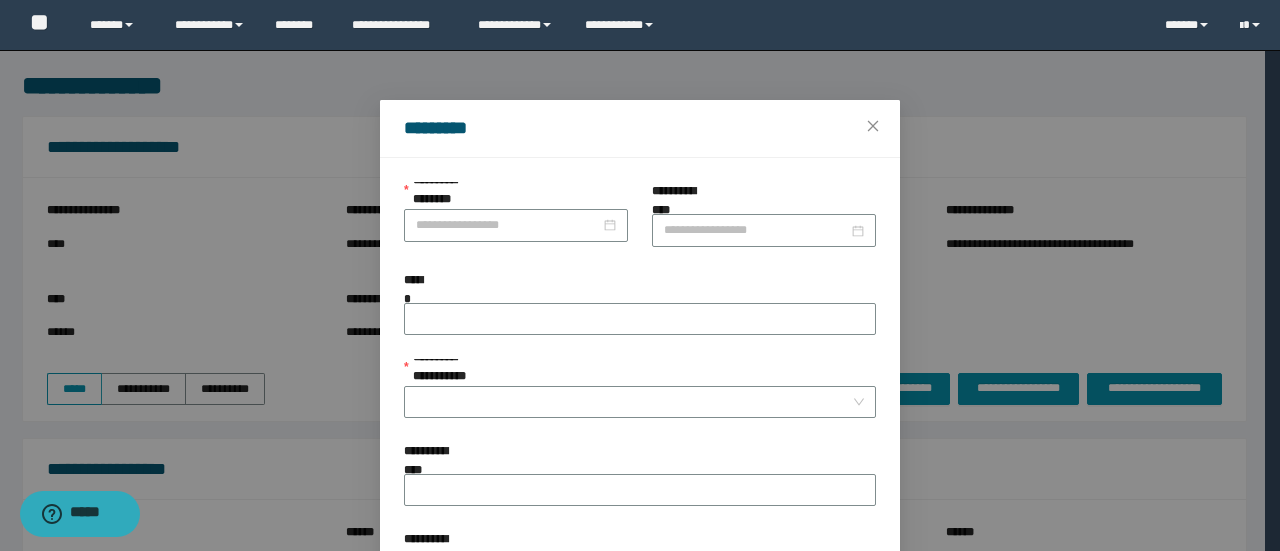 click on "**********" at bounding box center [516, 195] 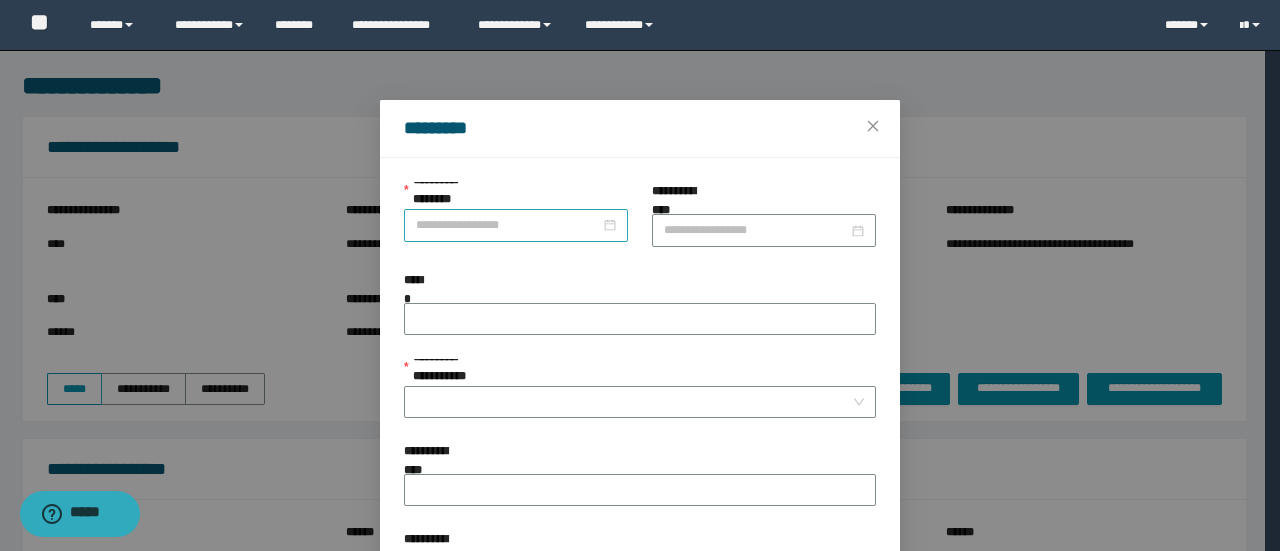click at bounding box center (516, 225) 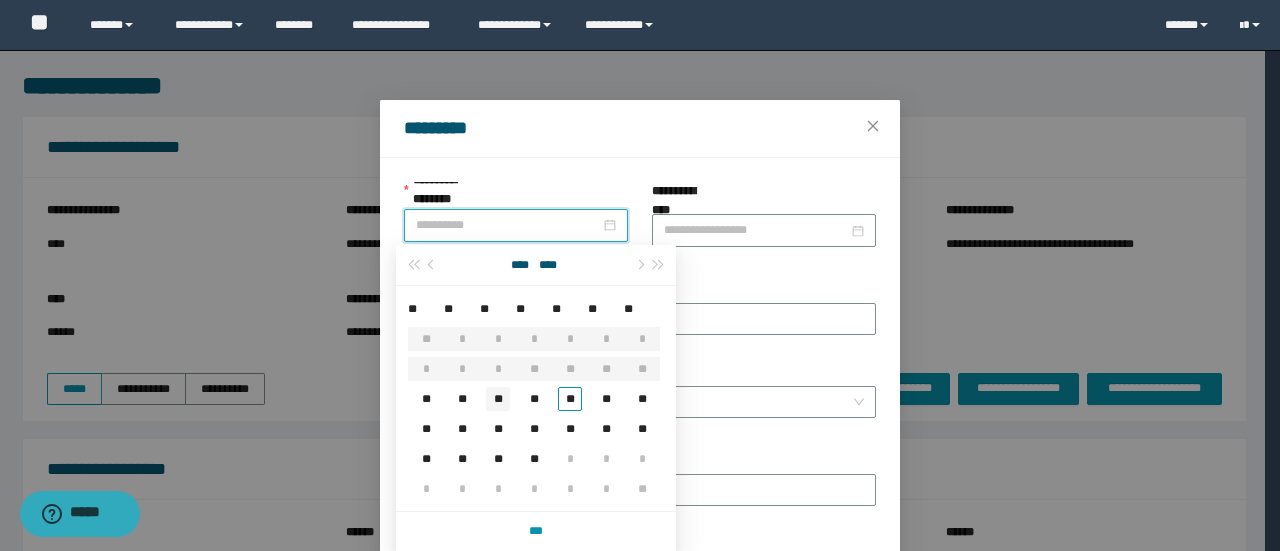 type on "**********" 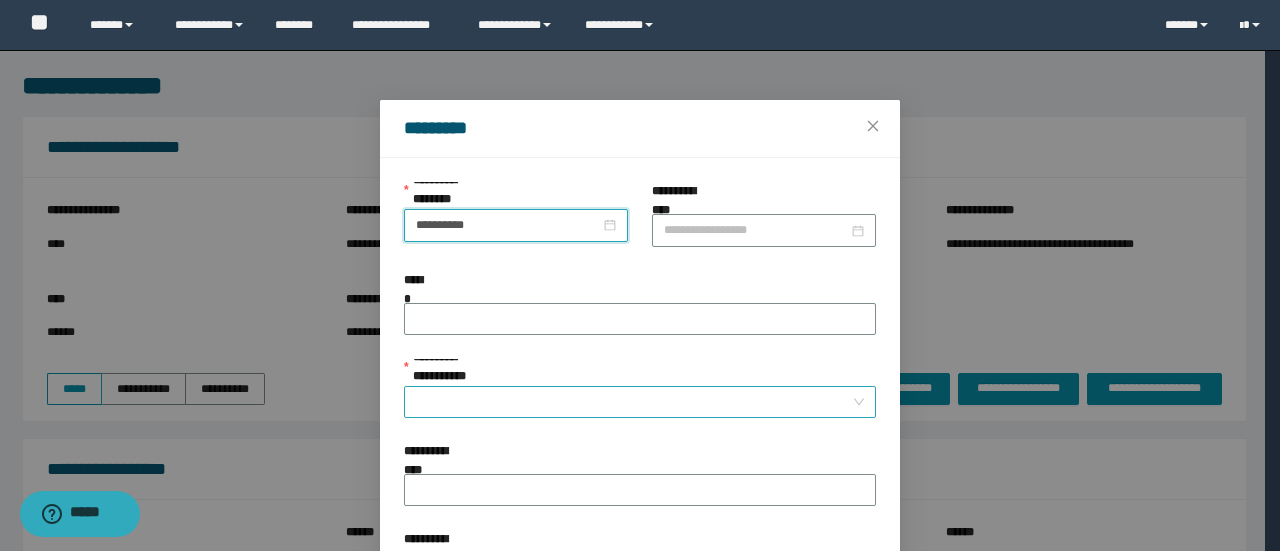 click on "**********" at bounding box center [634, 402] 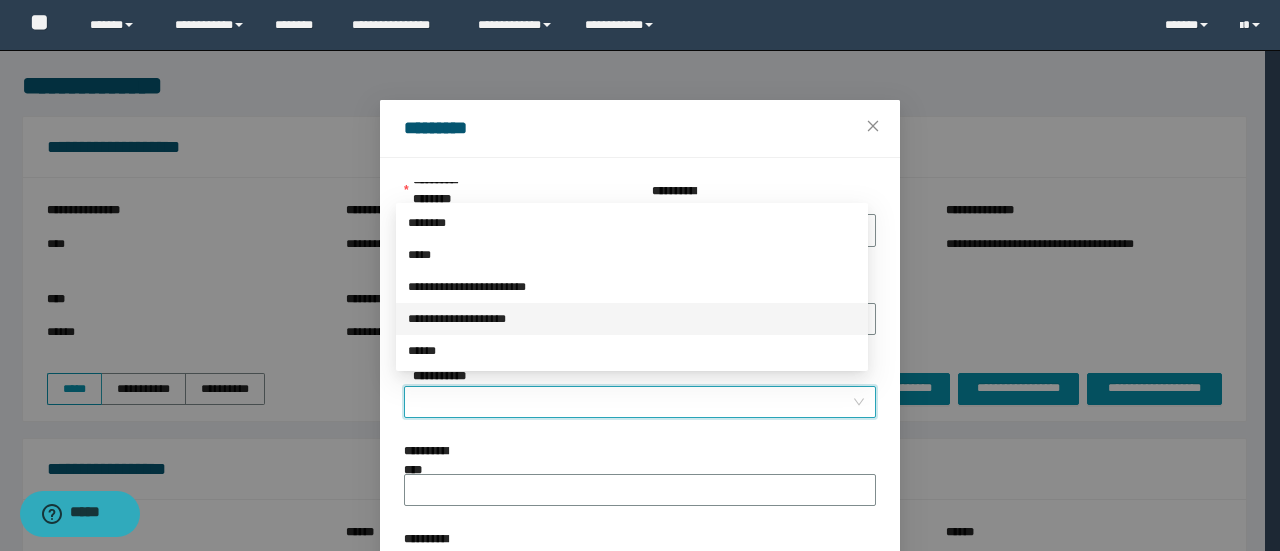 click on "**********" at bounding box center (632, 319) 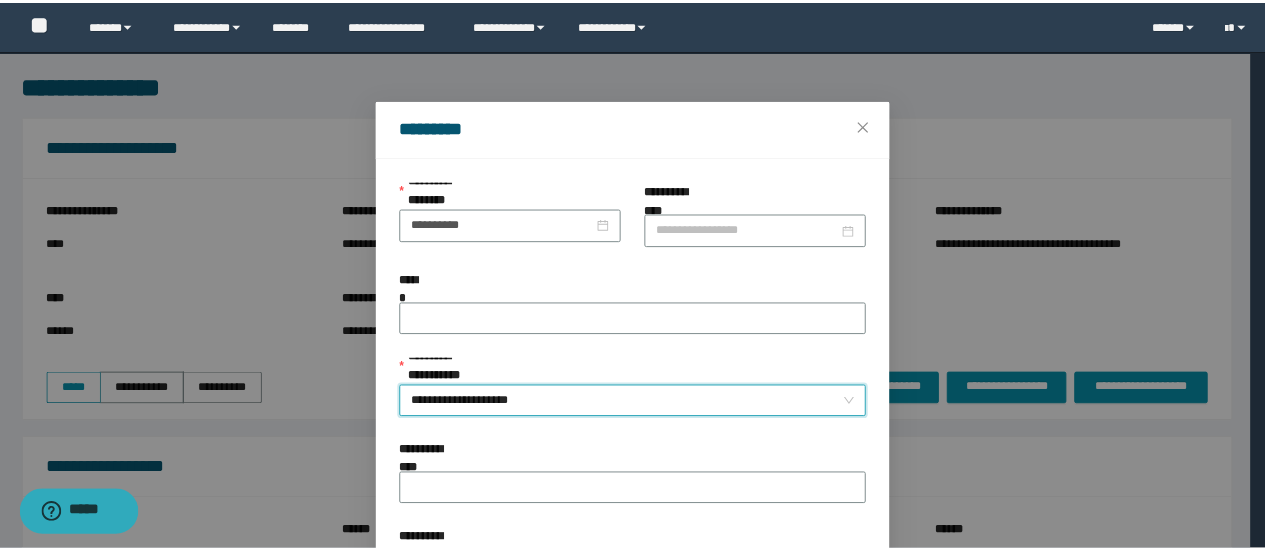 scroll, scrollTop: 146, scrollLeft: 0, axis: vertical 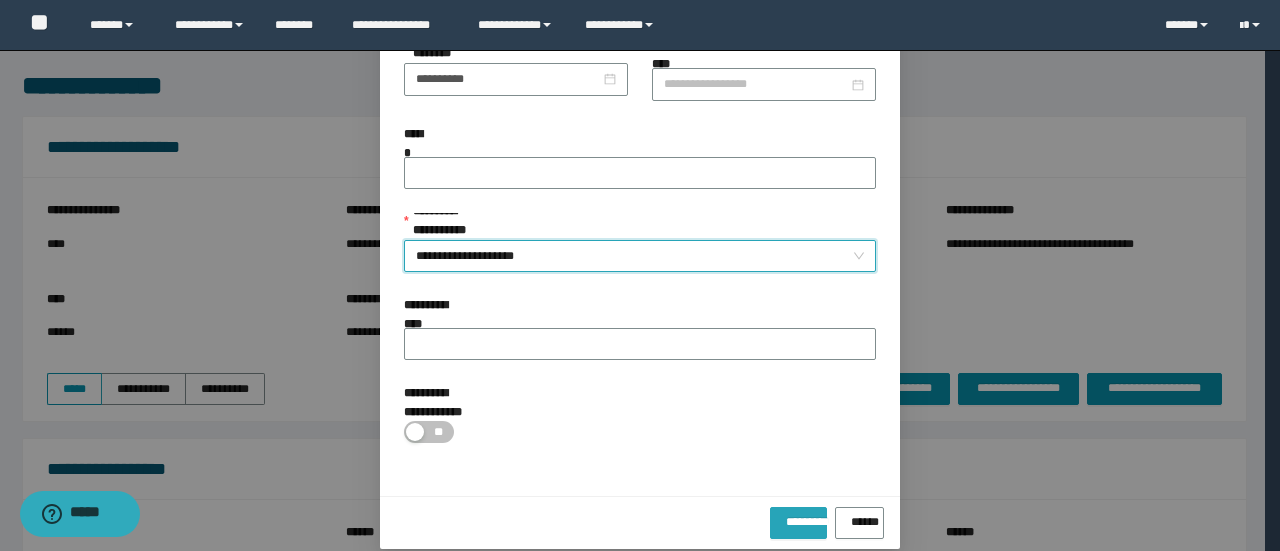 click on "*********" at bounding box center (798, 523) 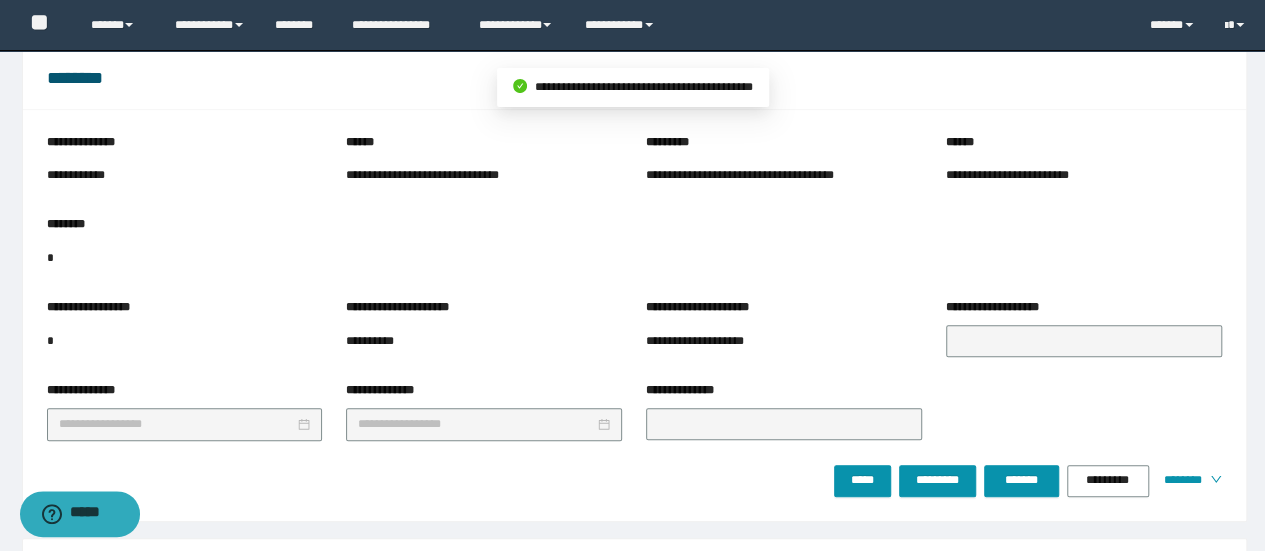 scroll, scrollTop: 1432, scrollLeft: 0, axis: vertical 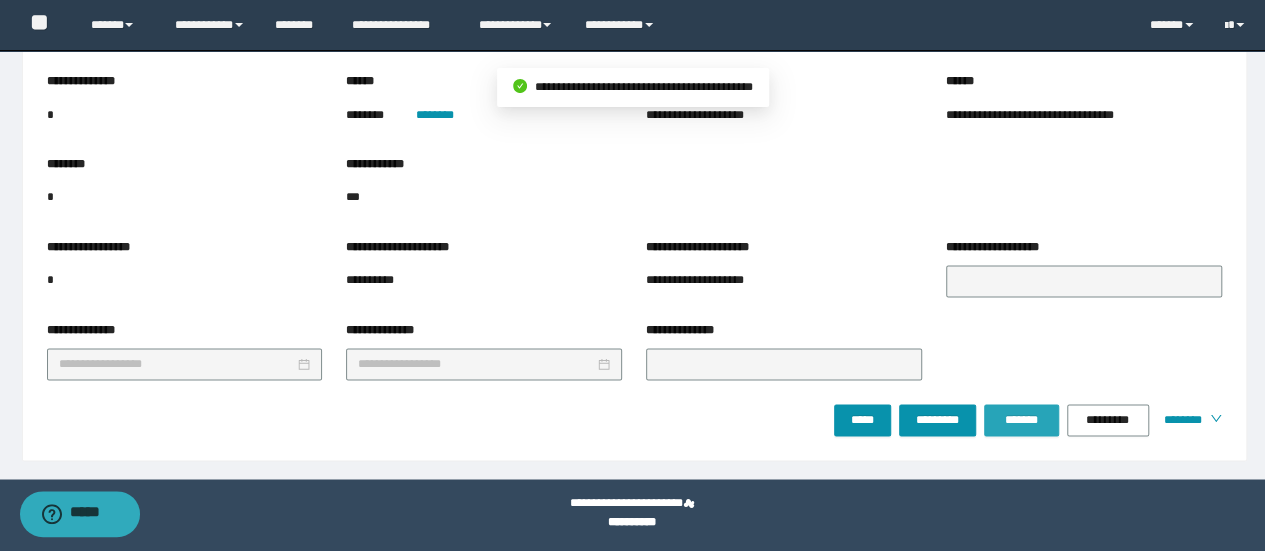 click on "*******" at bounding box center (1021, 420) 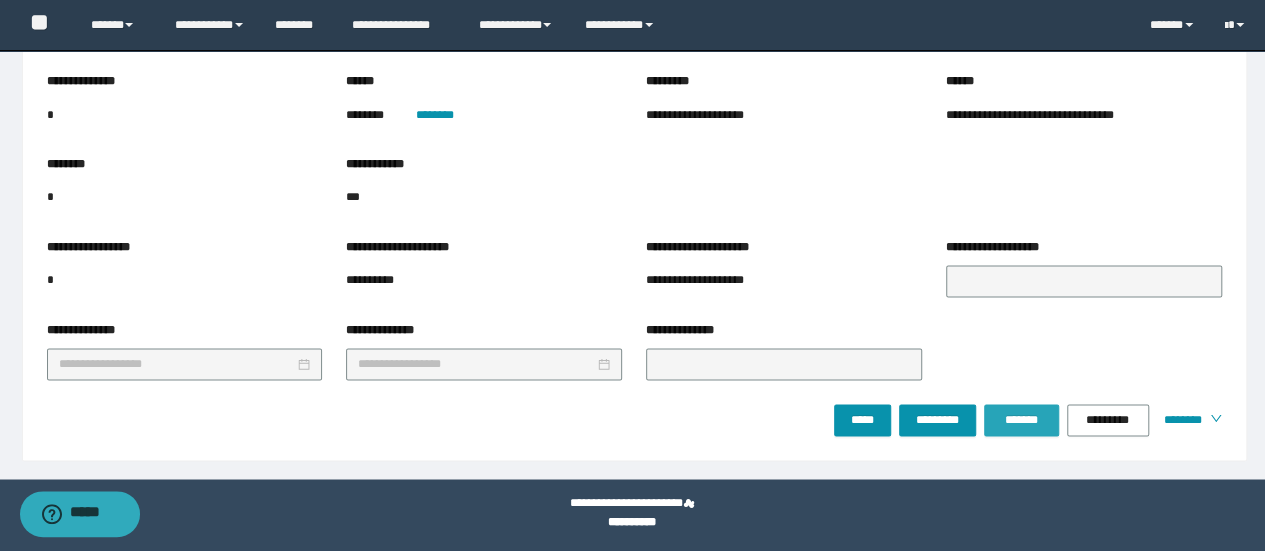 click on "*******" at bounding box center (1021, 420) 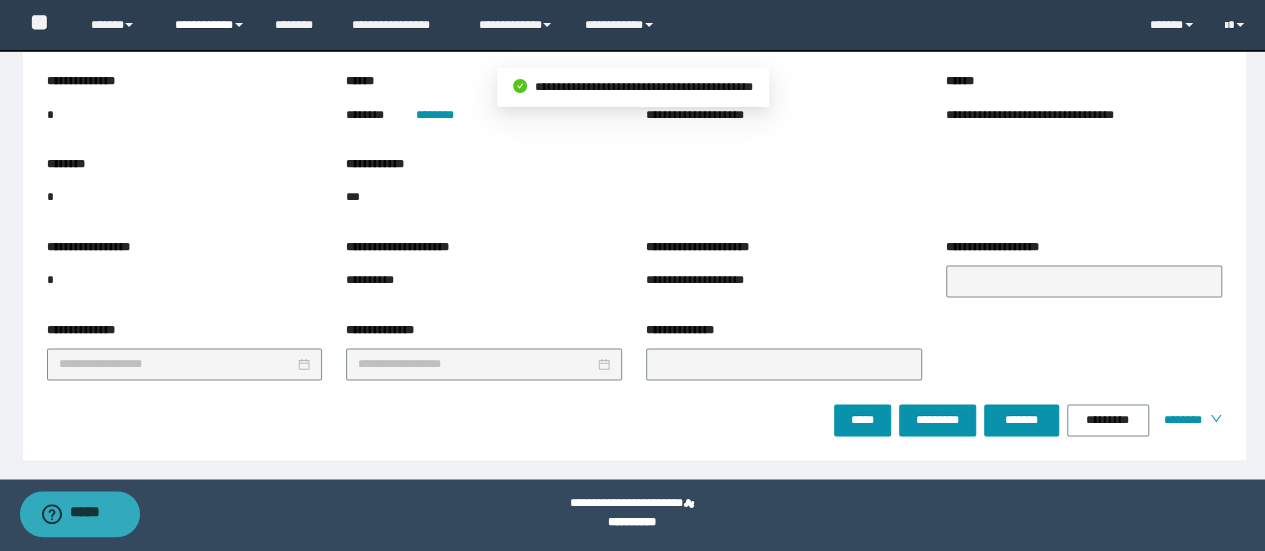 click on "**********" at bounding box center (210, 25) 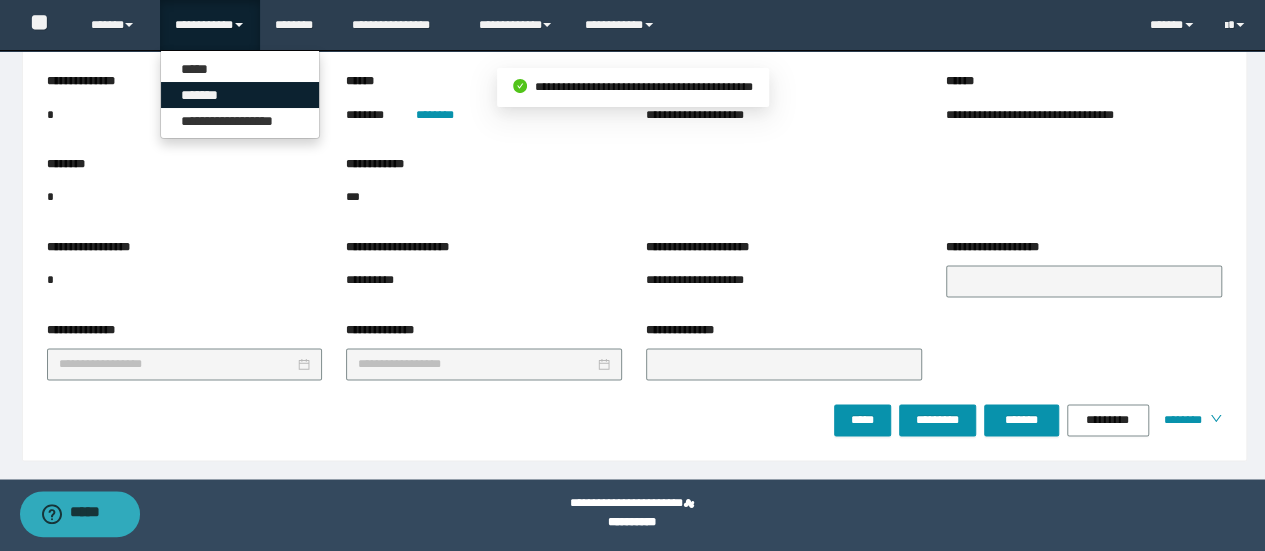 click on "*******" at bounding box center [240, 95] 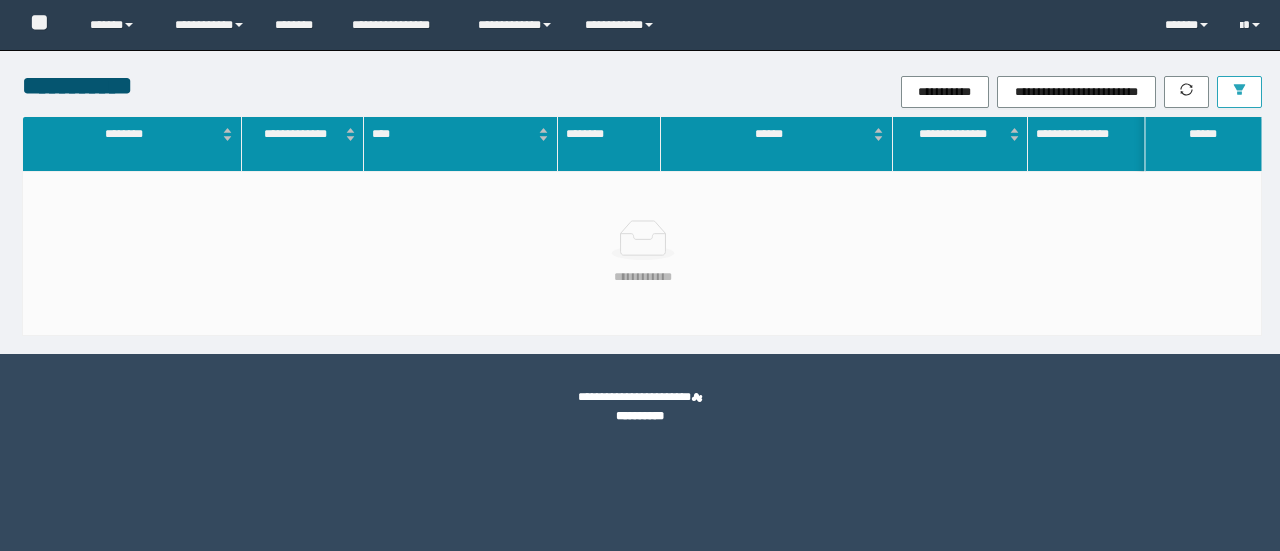 scroll, scrollTop: 0, scrollLeft: 0, axis: both 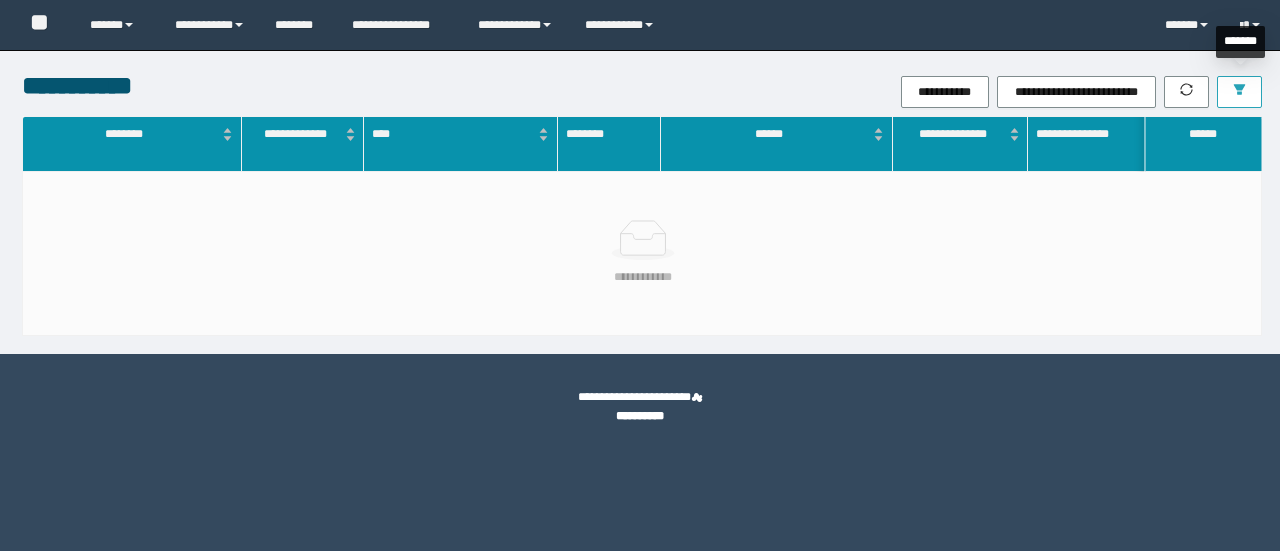 click 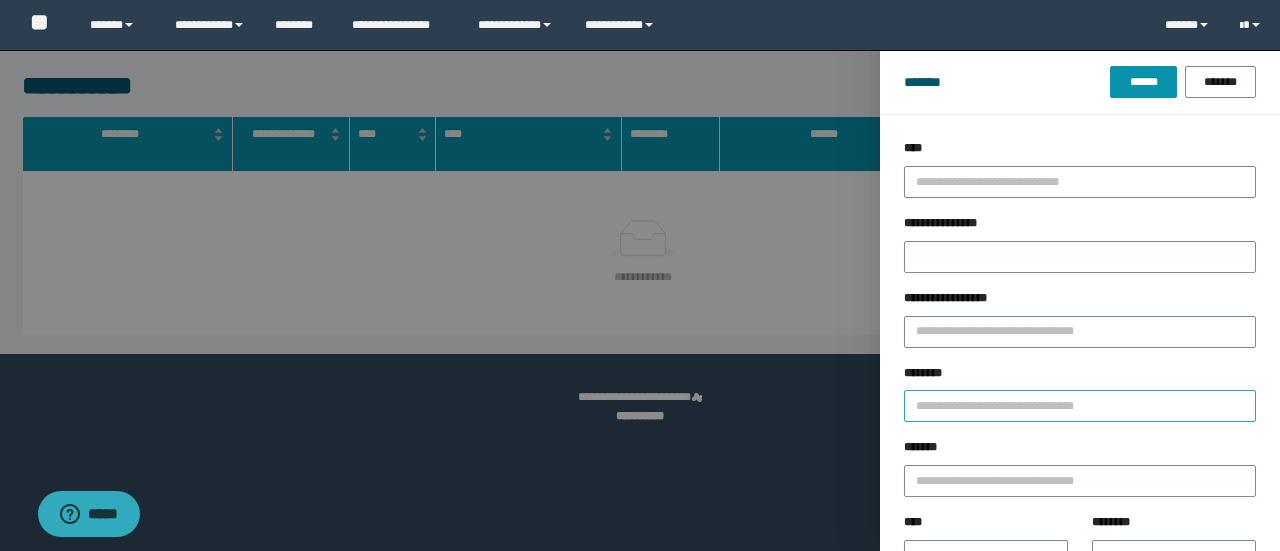scroll, scrollTop: 0, scrollLeft: 0, axis: both 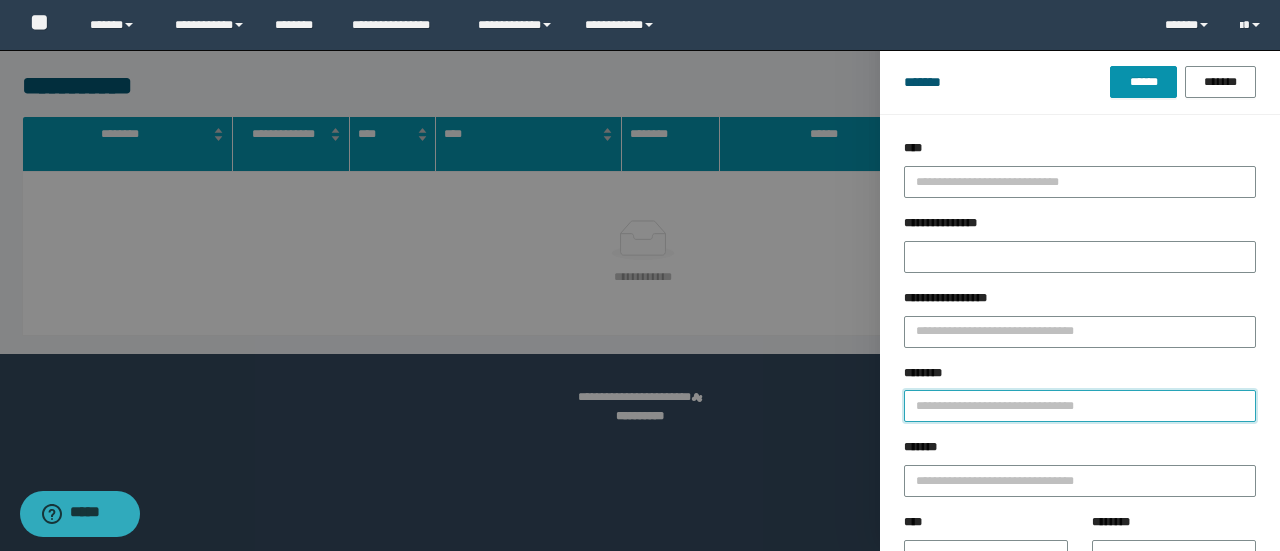 click on "********" at bounding box center (1080, 406) 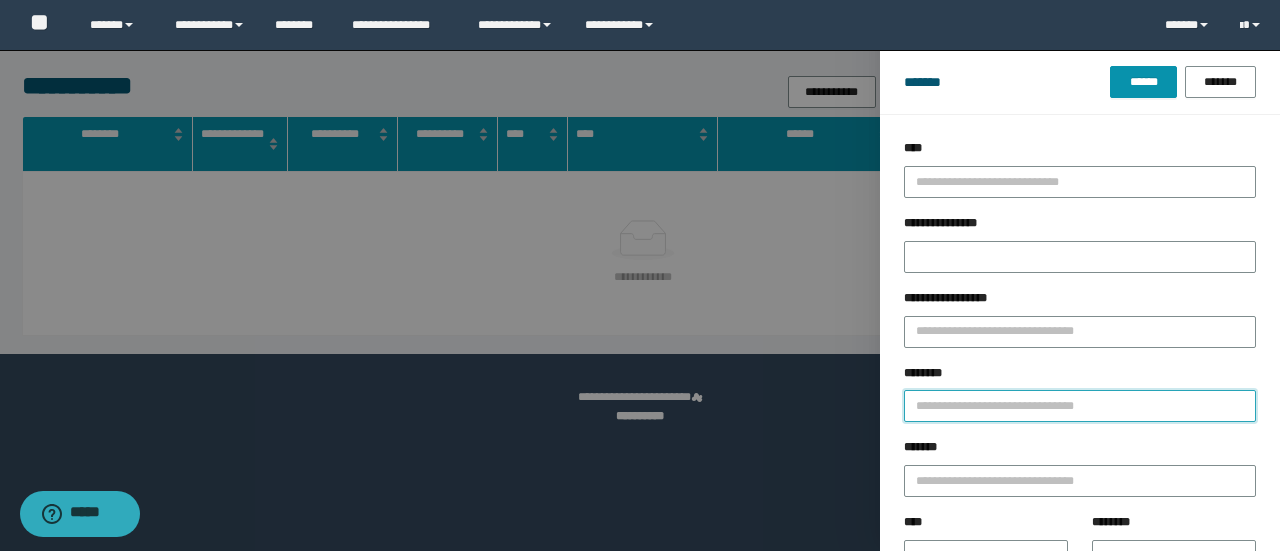 paste on "********" 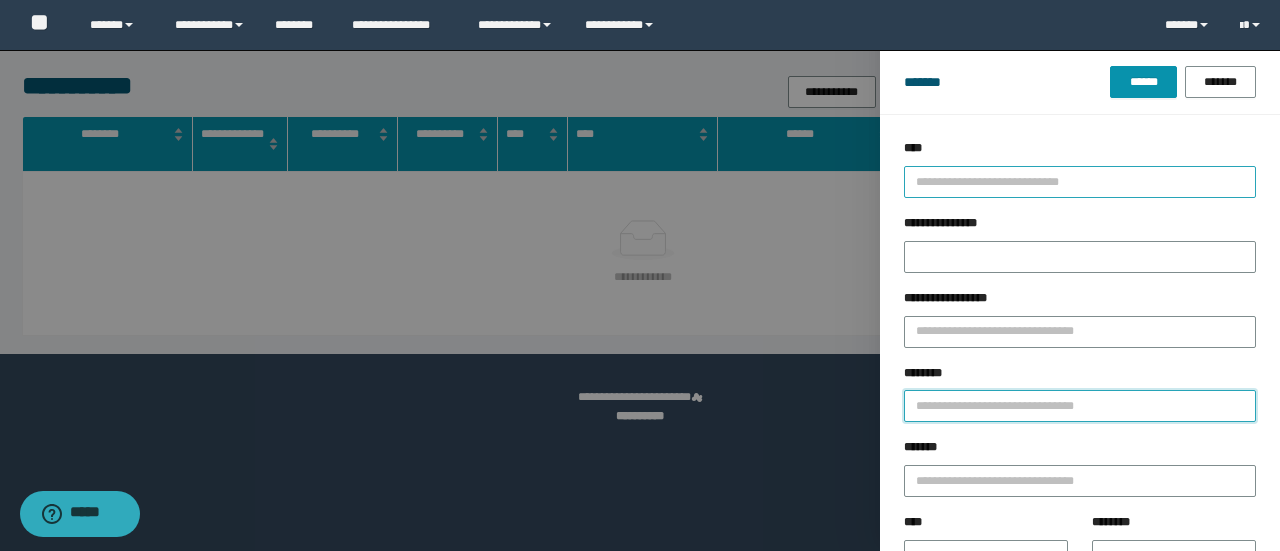 type on "********" 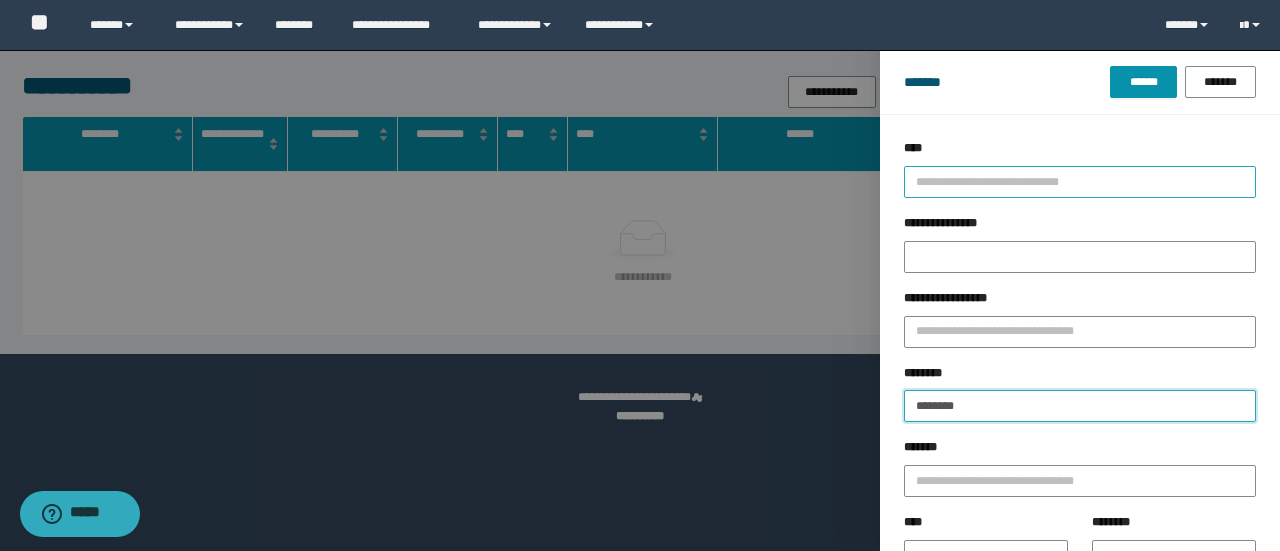 type on "********" 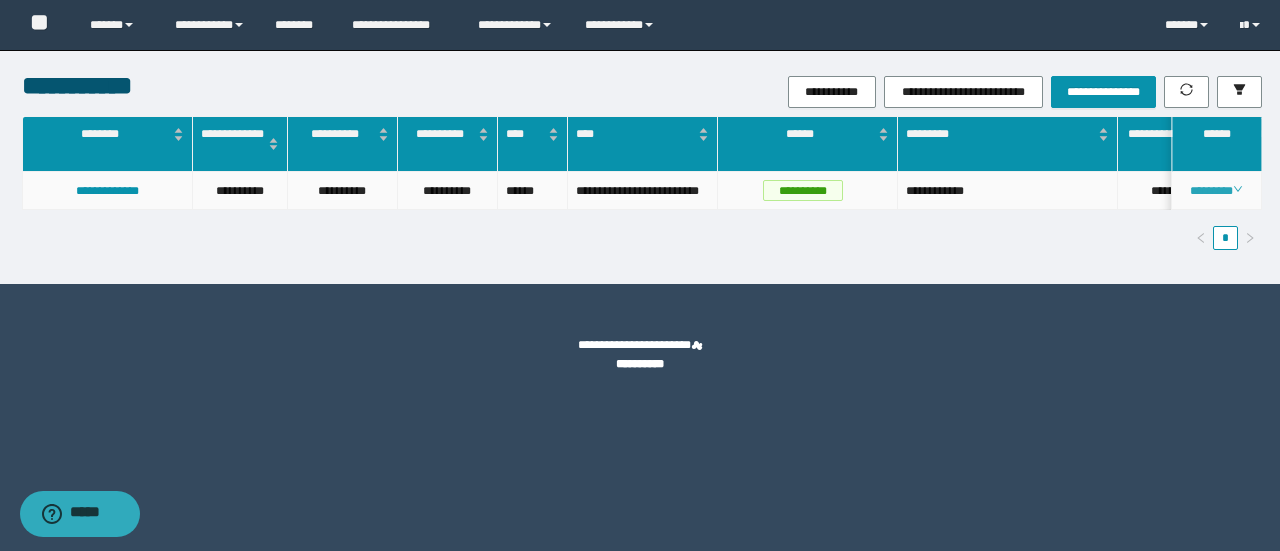 click on "********" at bounding box center [1216, 191] 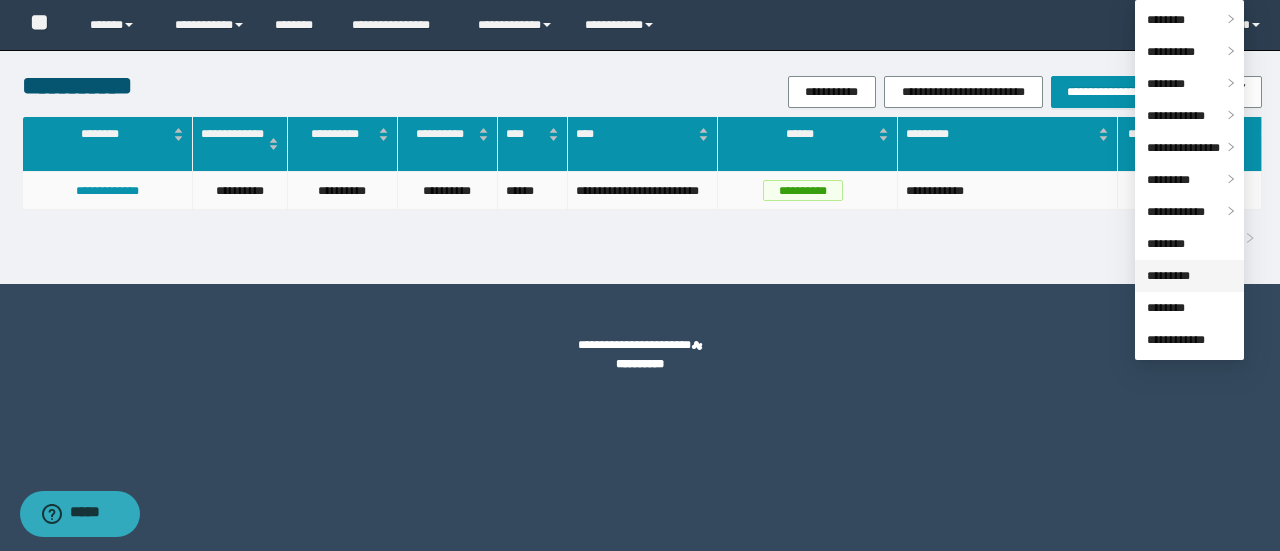 click on "*********" at bounding box center (1168, 276) 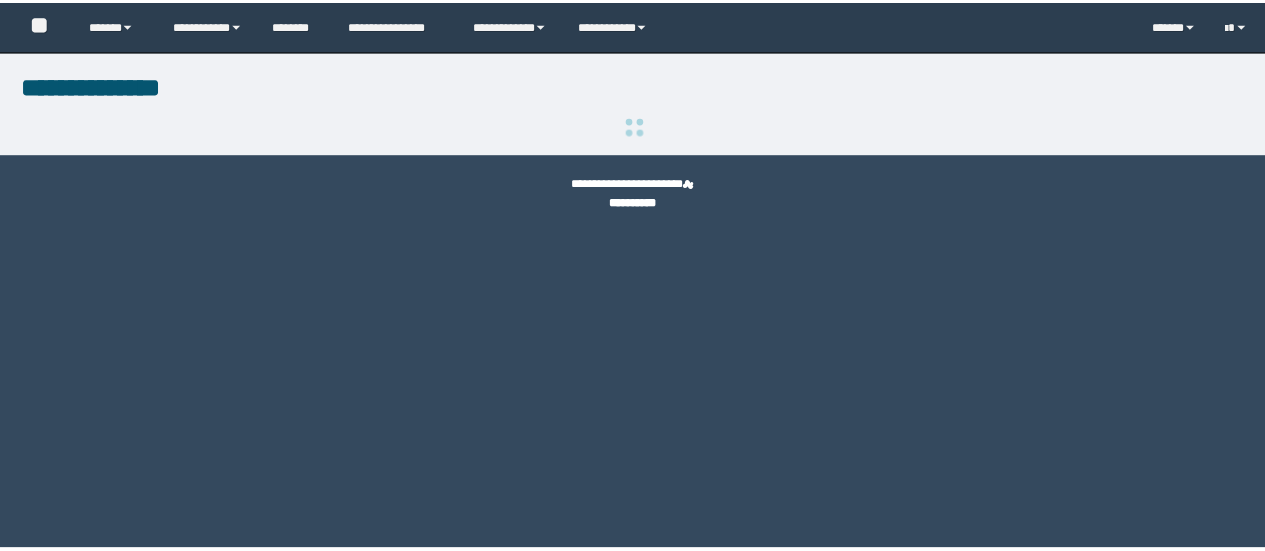 scroll, scrollTop: 0, scrollLeft: 0, axis: both 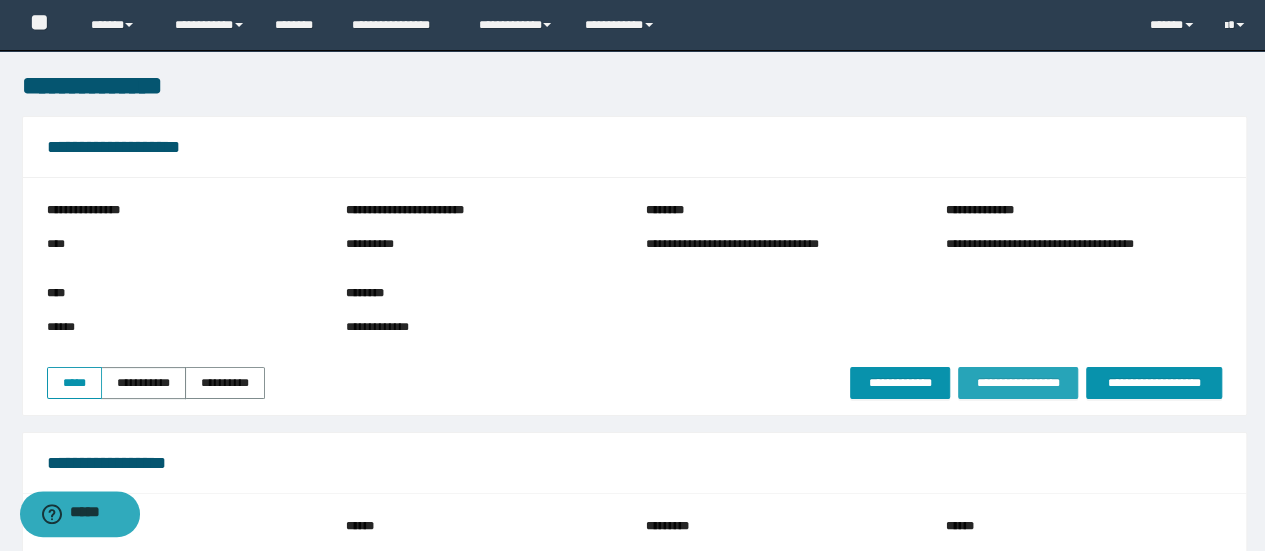 click on "**********" at bounding box center (1018, 383) 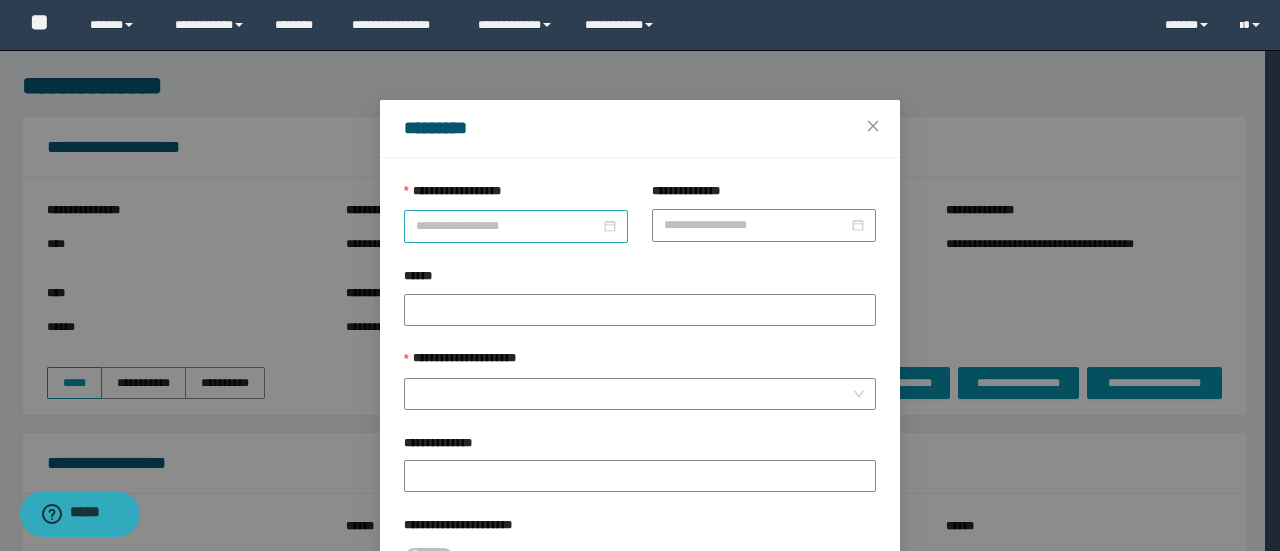 click on "**********" at bounding box center [508, 226] 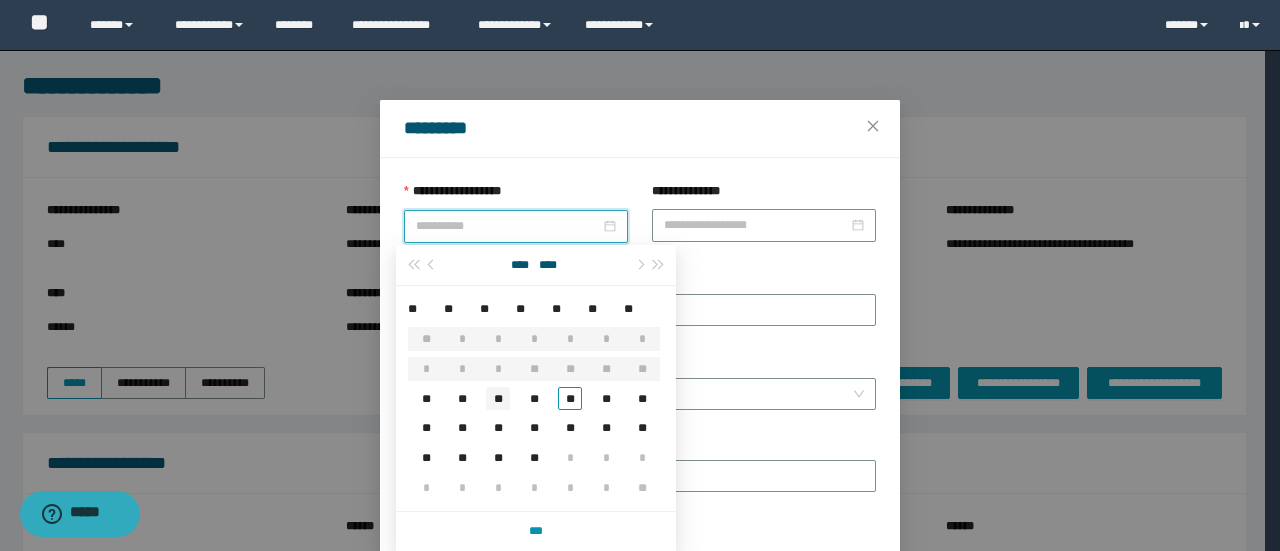 type on "**********" 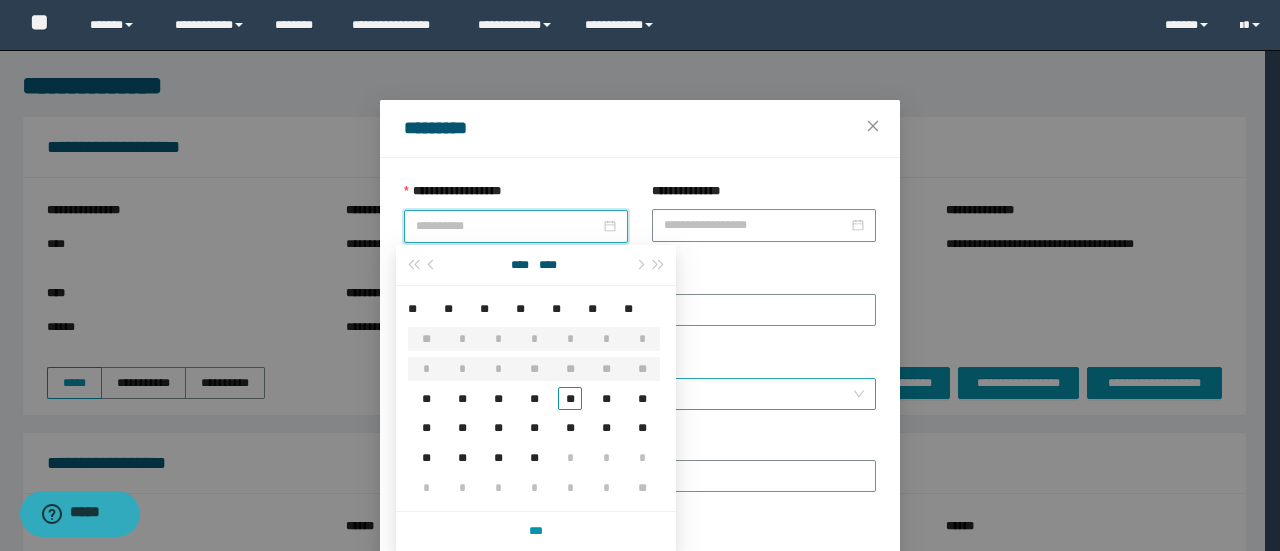 click on "**" at bounding box center (498, 399) 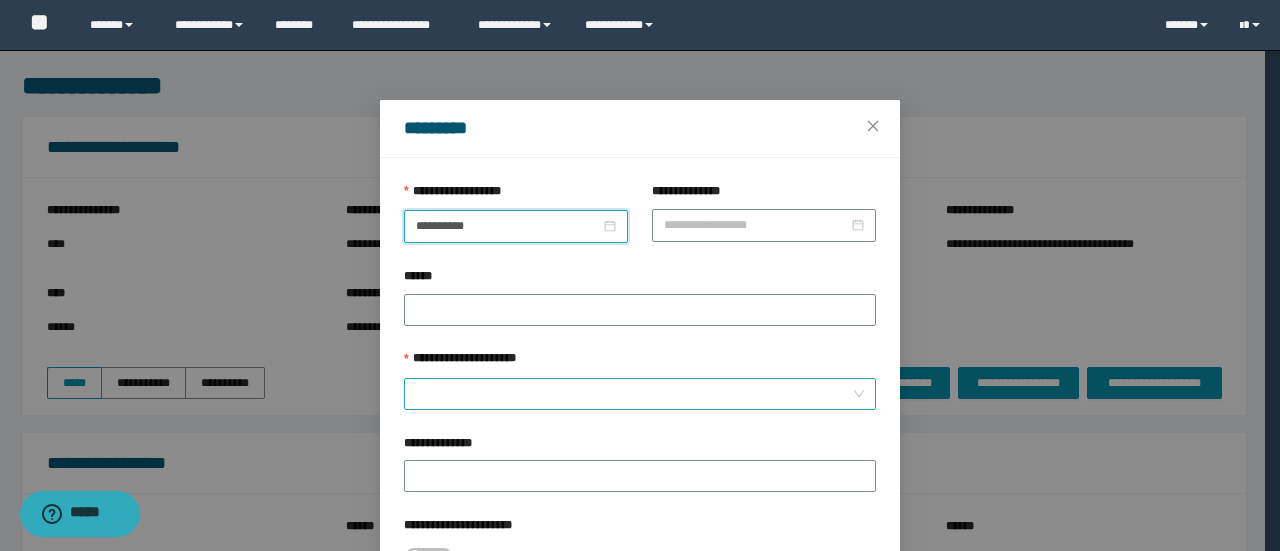 click on "**********" at bounding box center [634, 394] 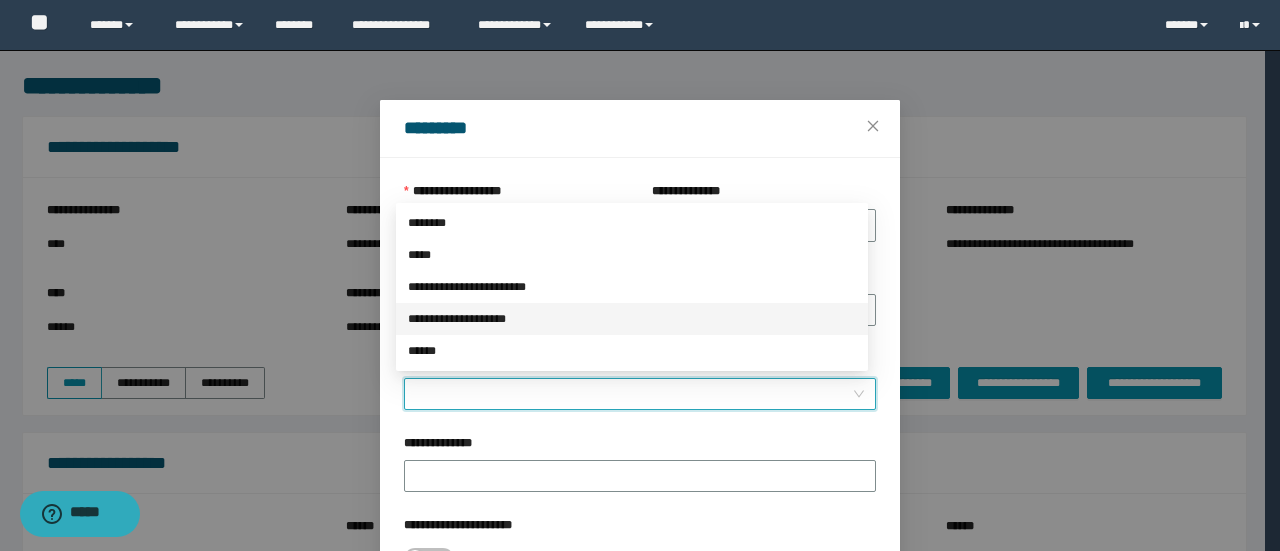 click on "**********" at bounding box center (632, 319) 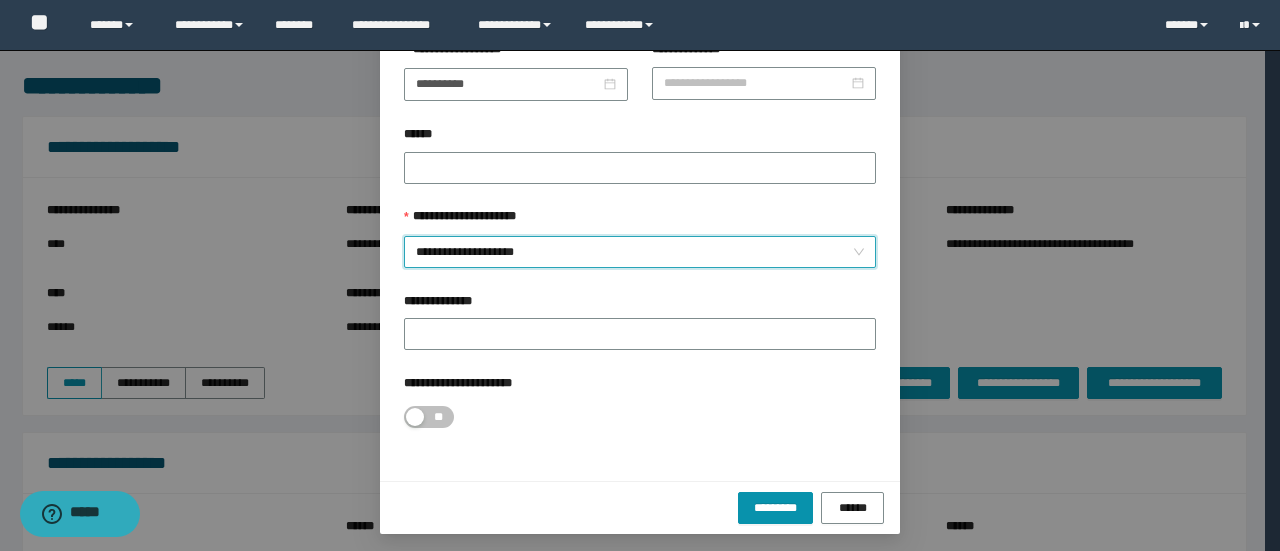 scroll, scrollTop: 146, scrollLeft: 0, axis: vertical 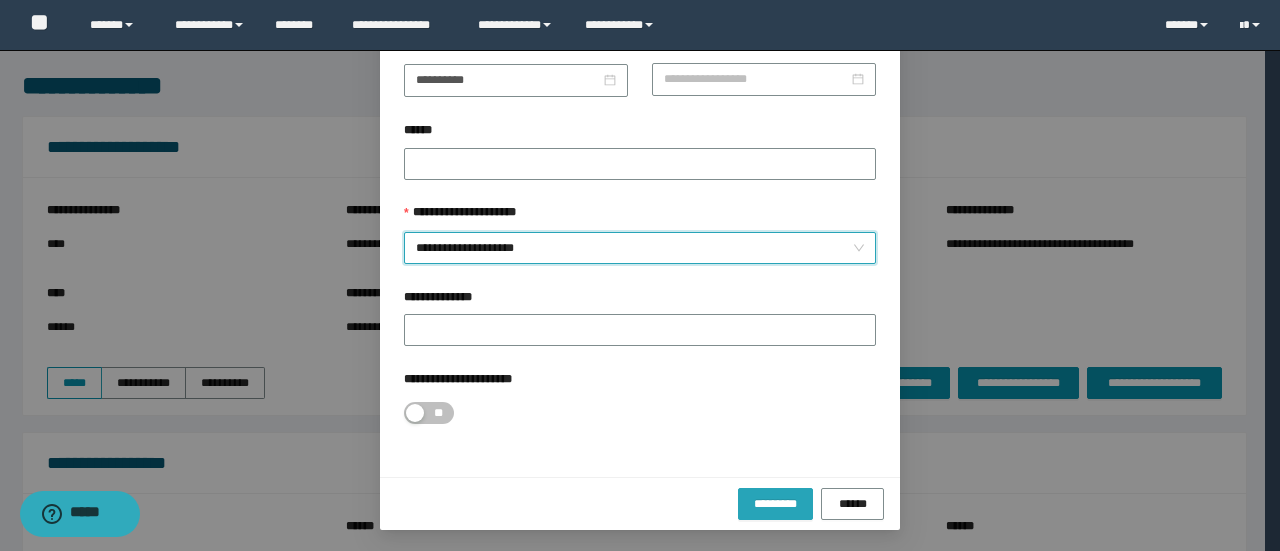 click on "*********" at bounding box center (775, 504) 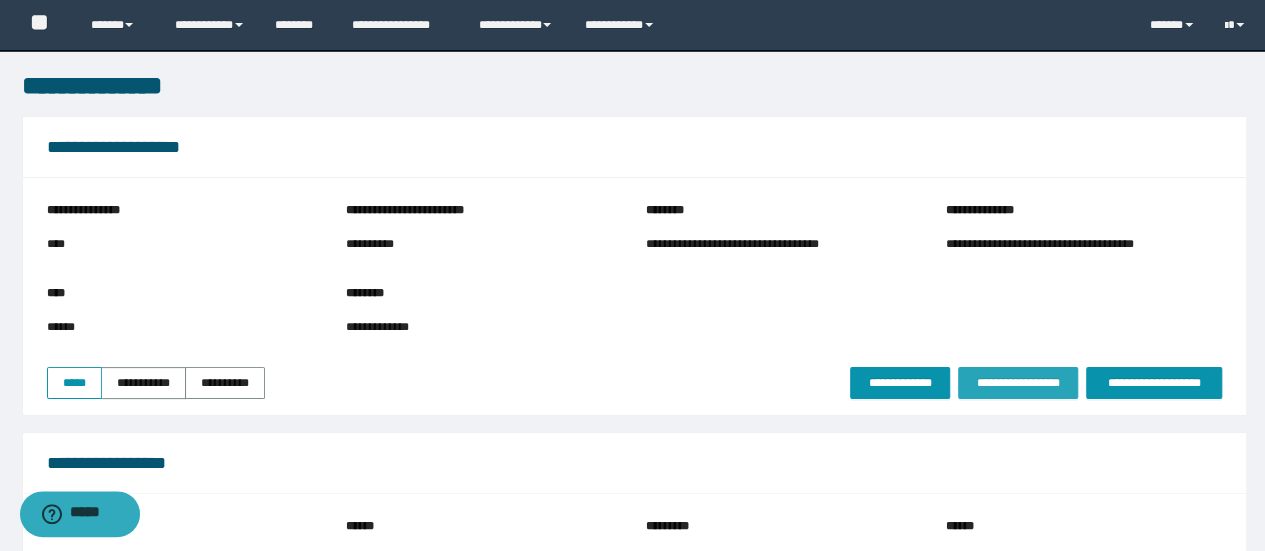 click on "**********" at bounding box center (1018, 383) 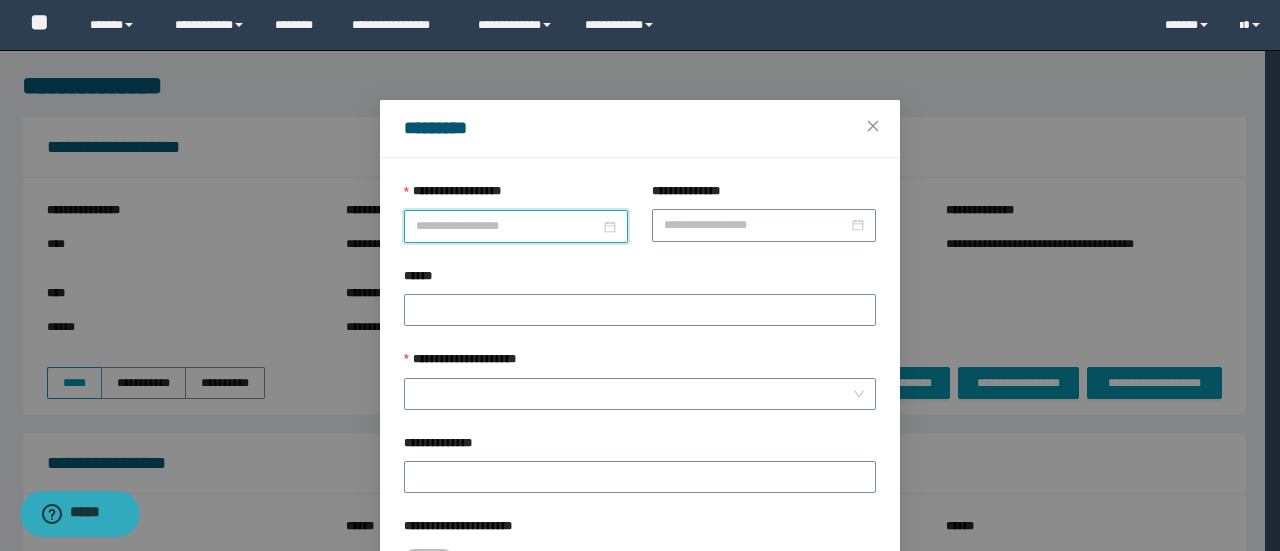 click on "**********" at bounding box center (508, 226) 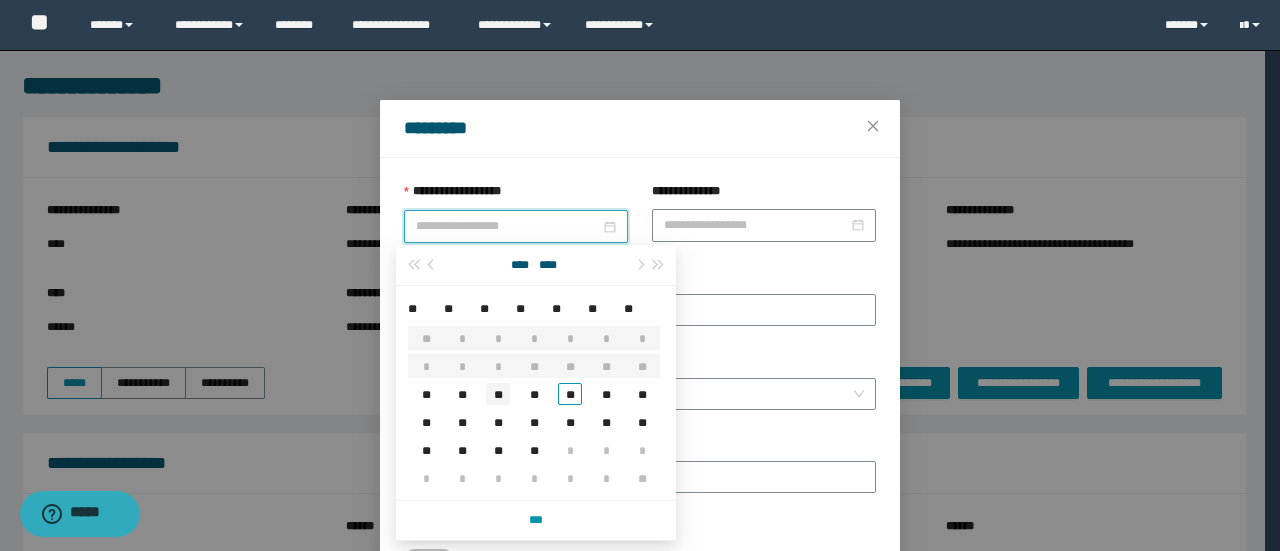 type on "**********" 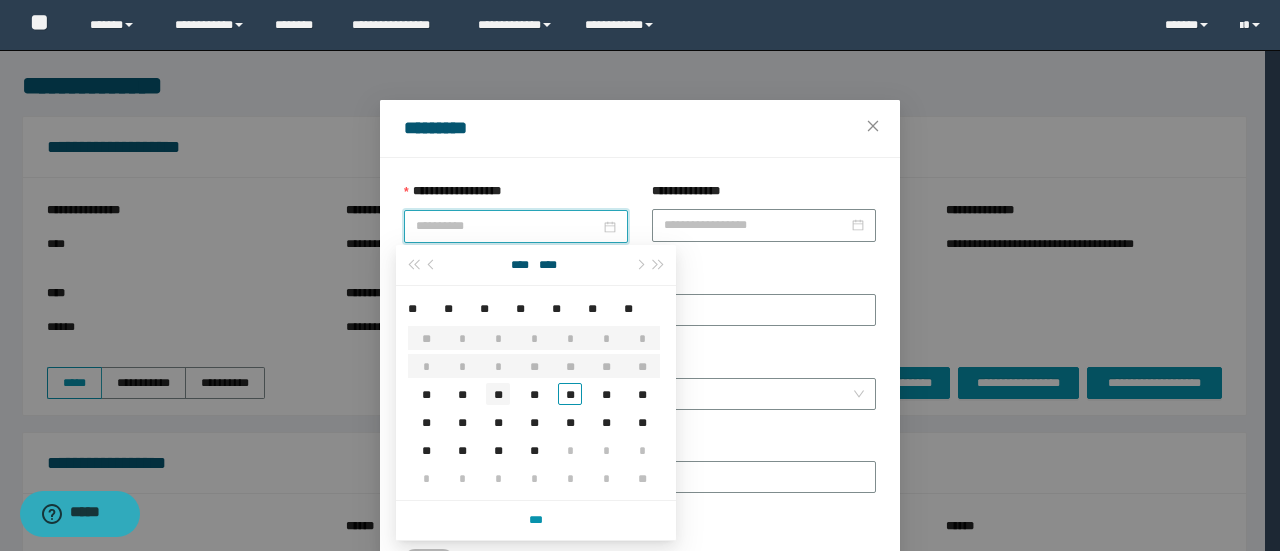 click on "**" at bounding box center [498, 394] 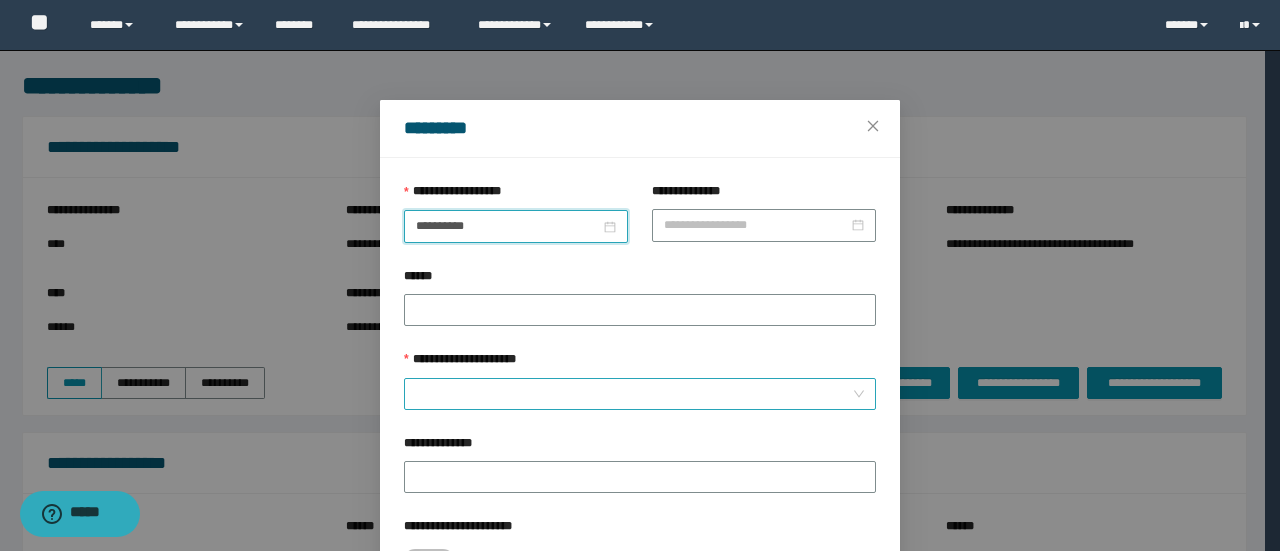 click on "**********" at bounding box center (634, 394) 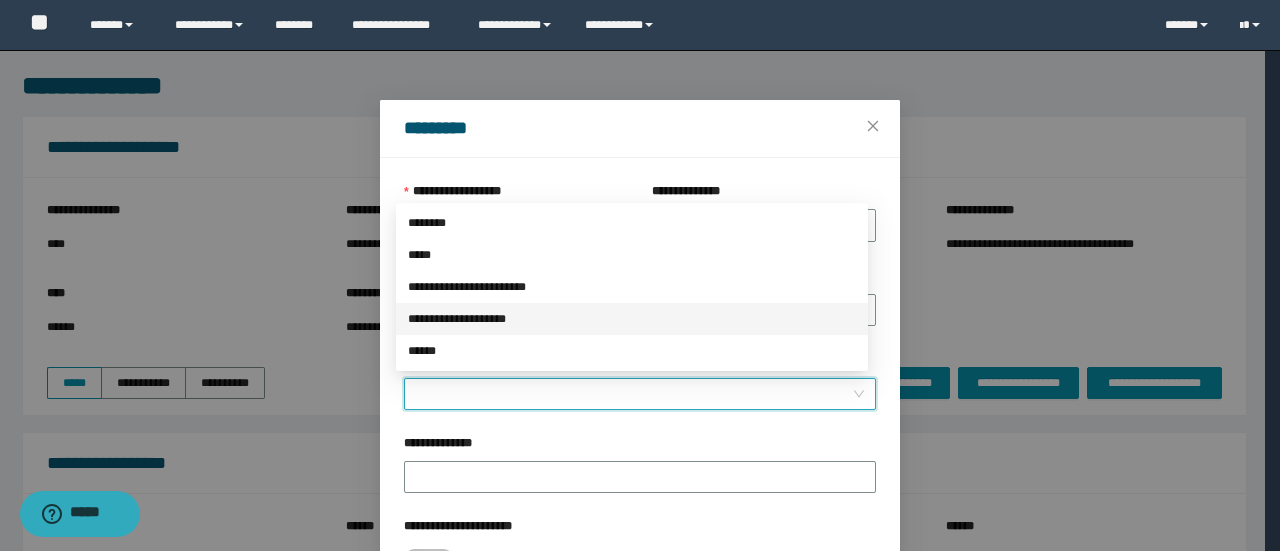 click on "**********" at bounding box center (632, 319) 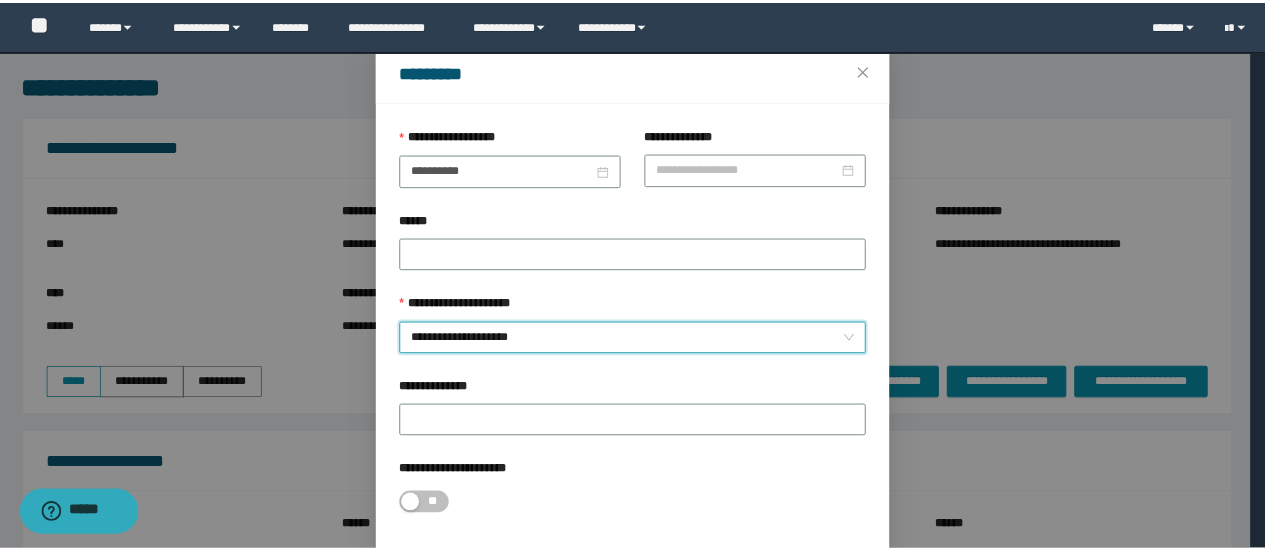 scroll, scrollTop: 100, scrollLeft: 0, axis: vertical 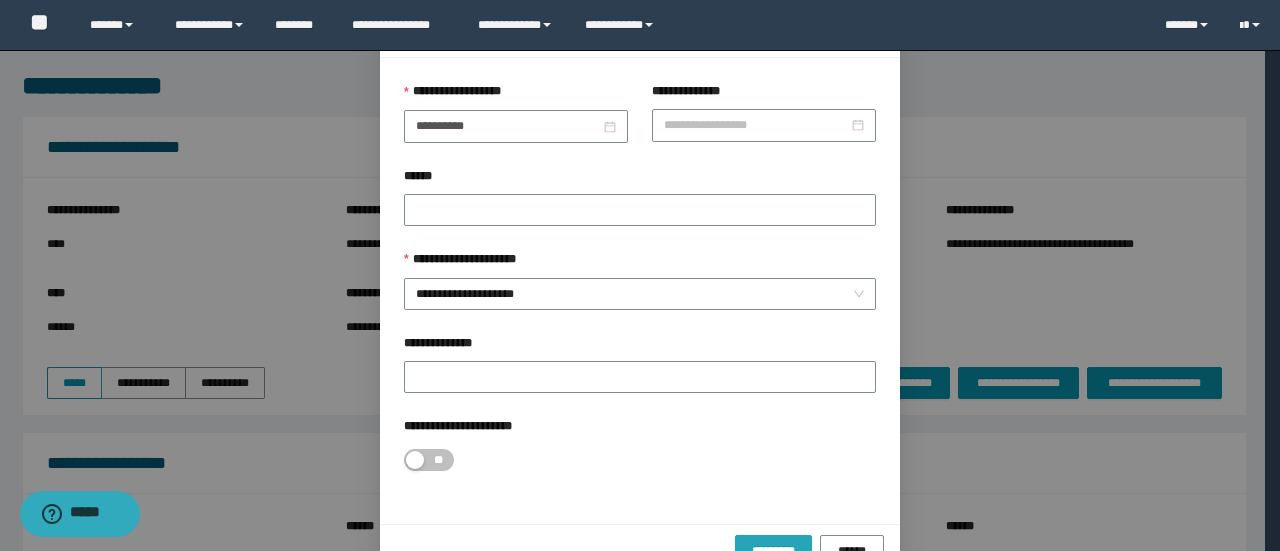 click on "*********" at bounding box center [773, 551] 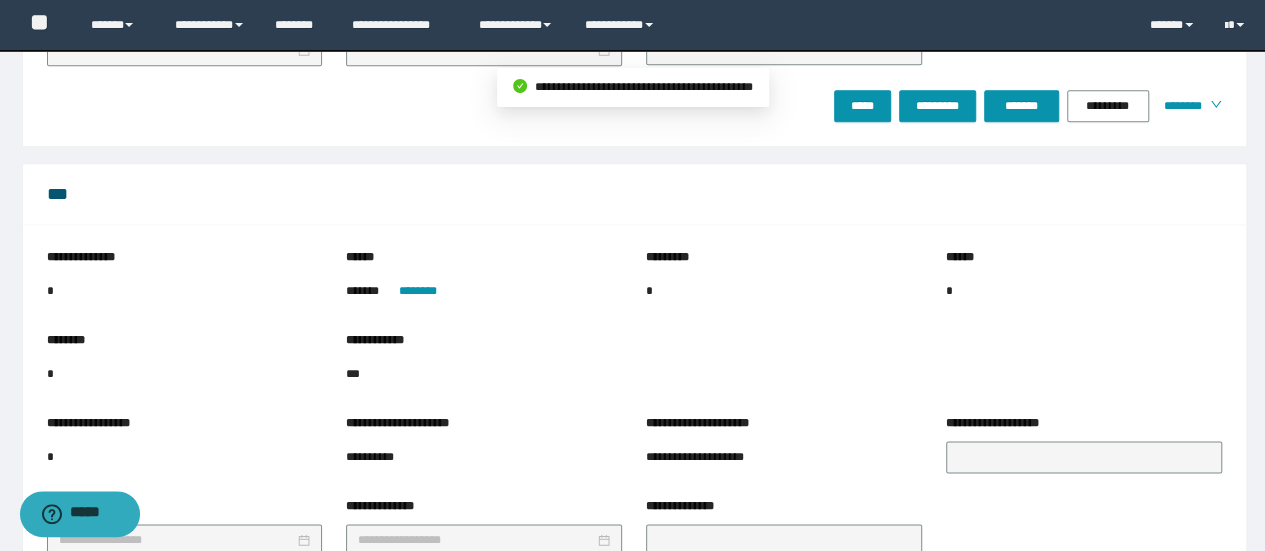 scroll, scrollTop: 1426, scrollLeft: 0, axis: vertical 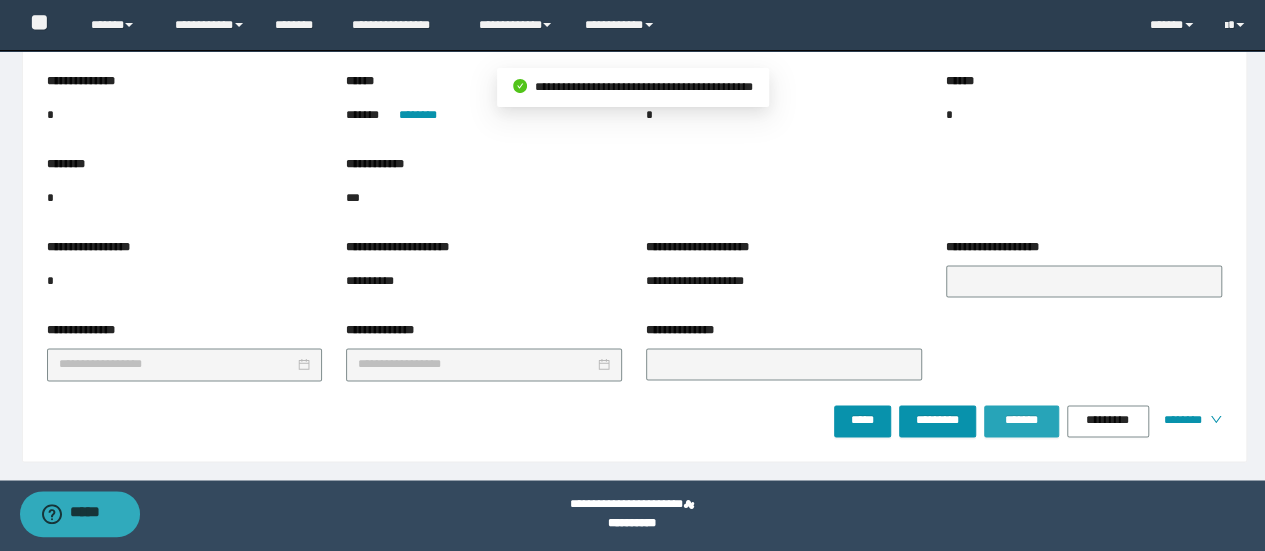 click on "*******" at bounding box center [1021, 420] 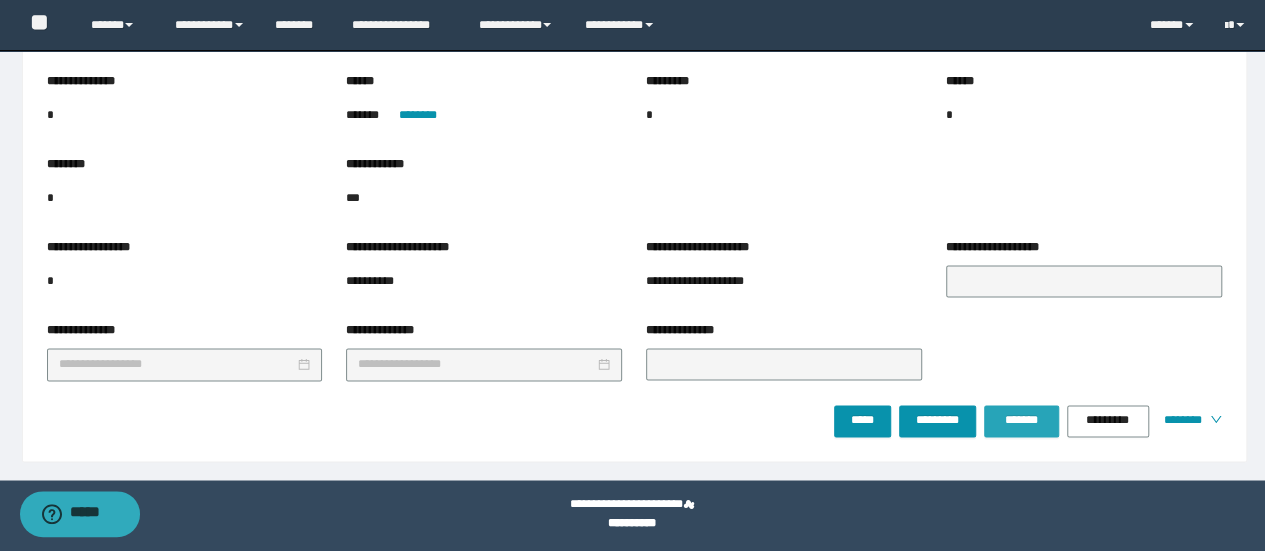 drag, startPoint x: 1029, startPoint y: 411, endPoint x: 1015, endPoint y: 409, distance: 14.142136 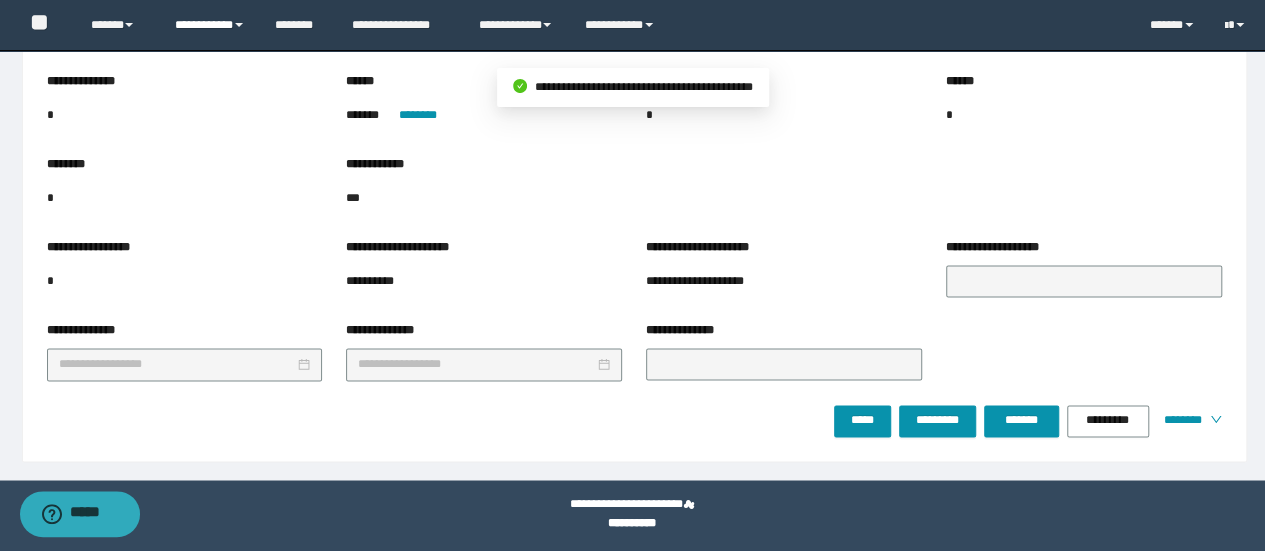 click on "**********" at bounding box center [210, 25] 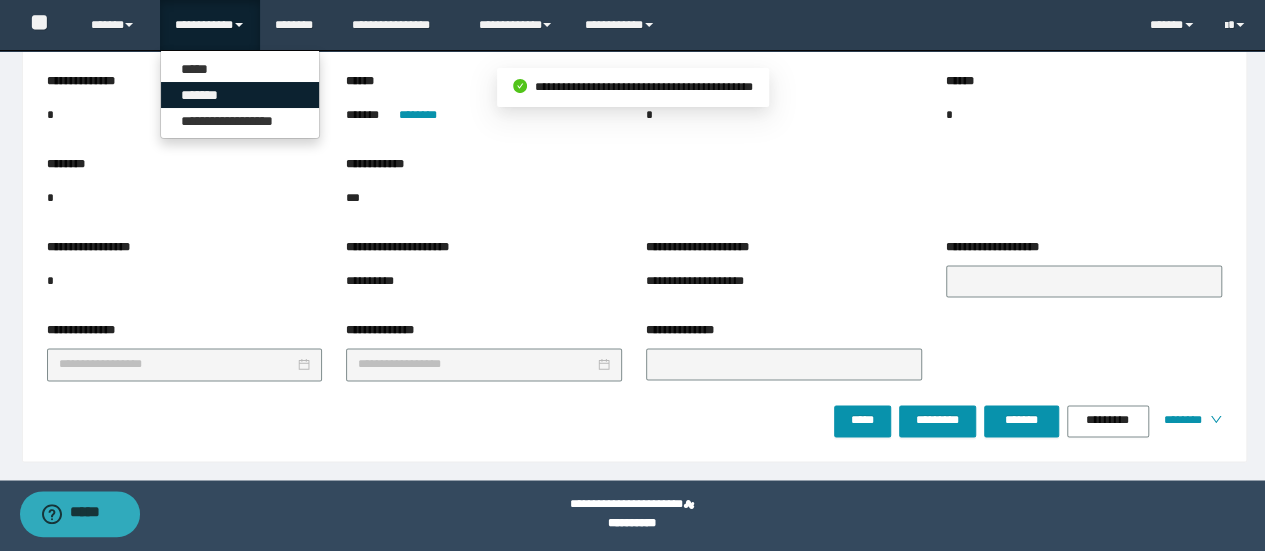 click on "*******" at bounding box center (240, 95) 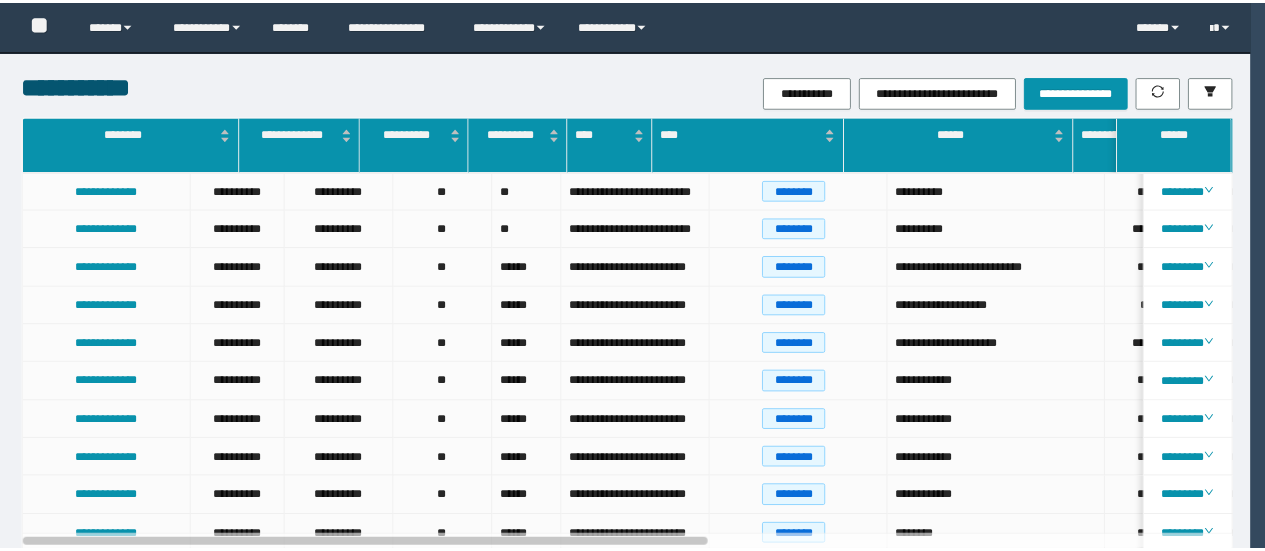scroll, scrollTop: 0, scrollLeft: 0, axis: both 